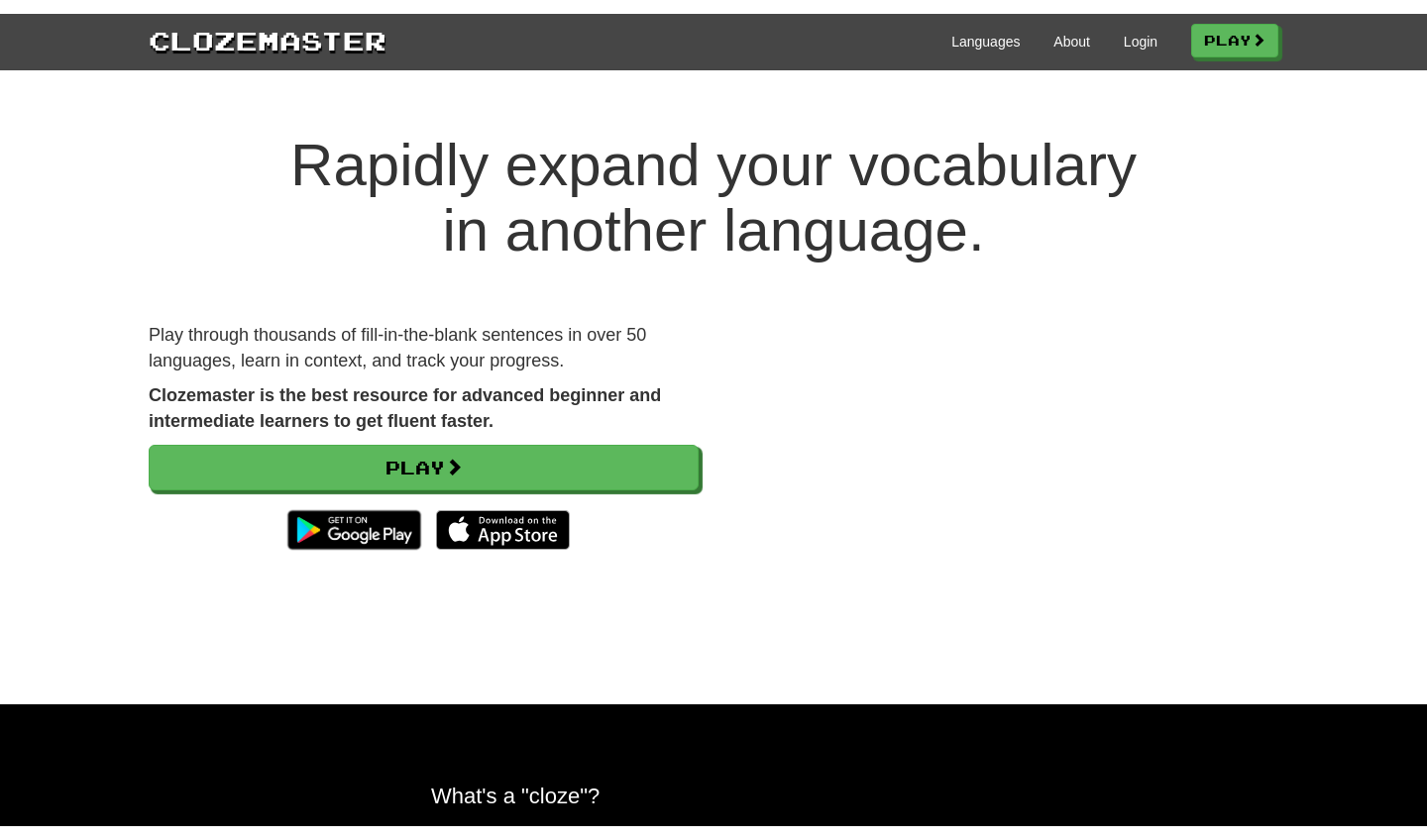 scroll, scrollTop: 0, scrollLeft: 0, axis: both 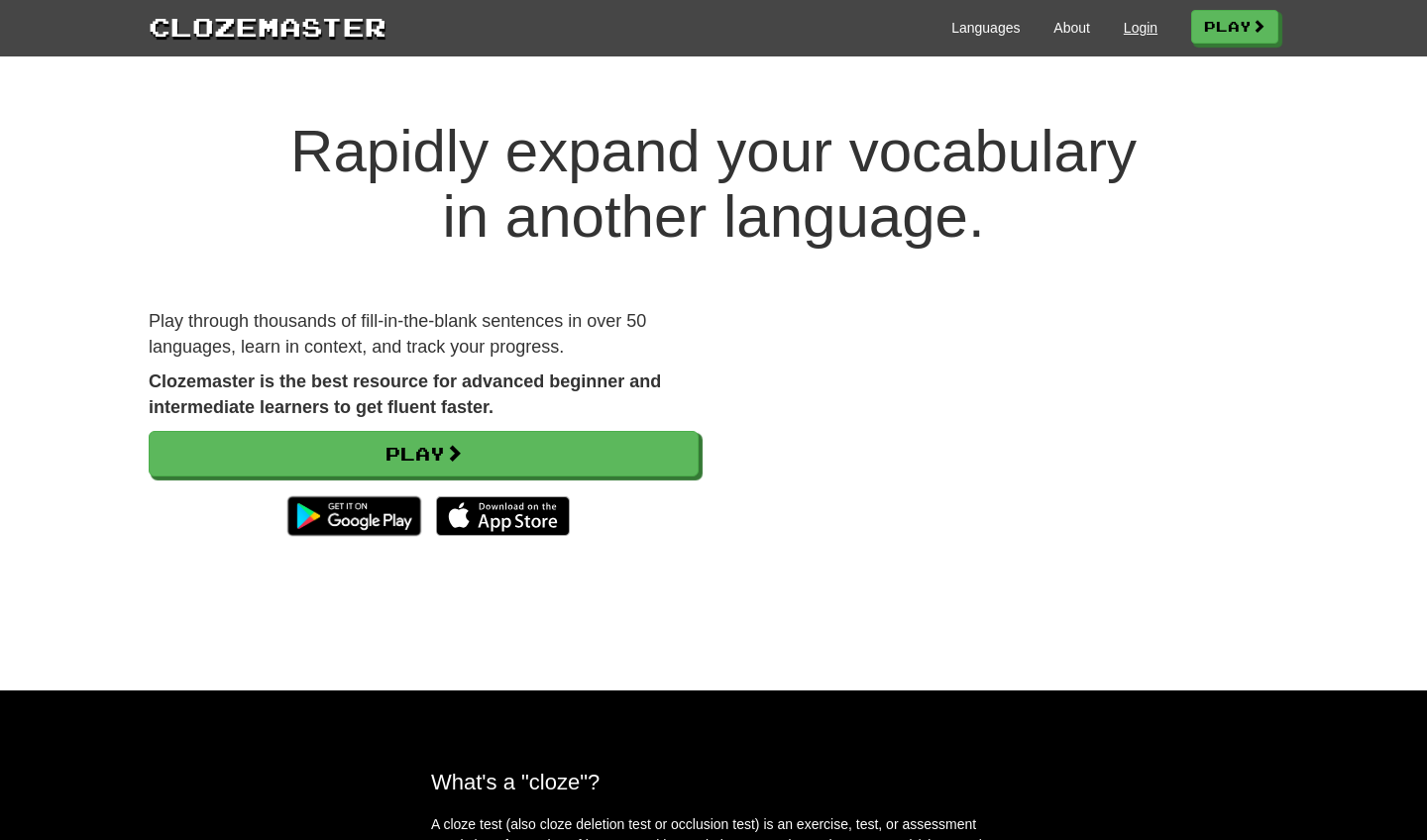 click on "Login" at bounding box center [1141, 28] 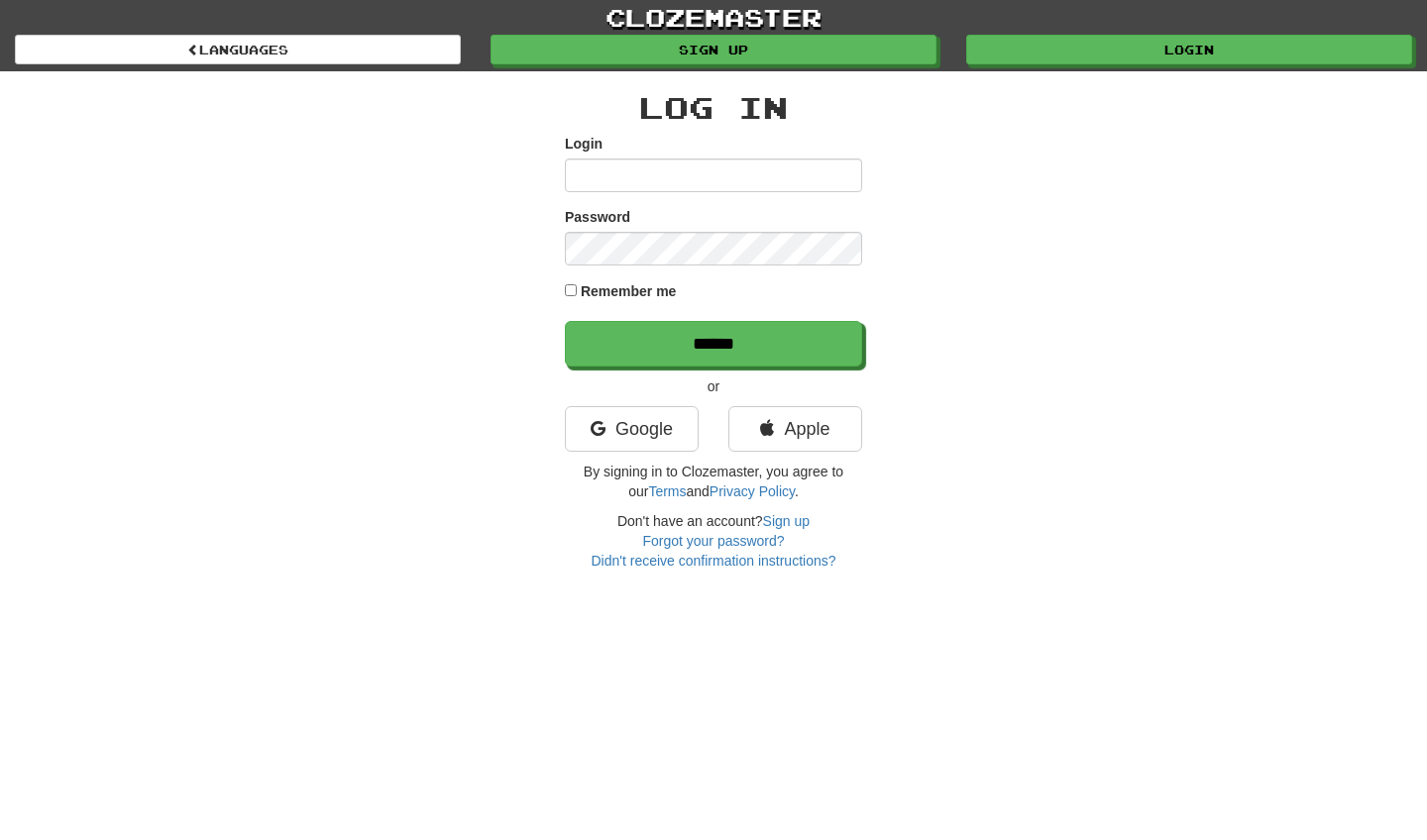 scroll, scrollTop: 0, scrollLeft: 0, axis: both 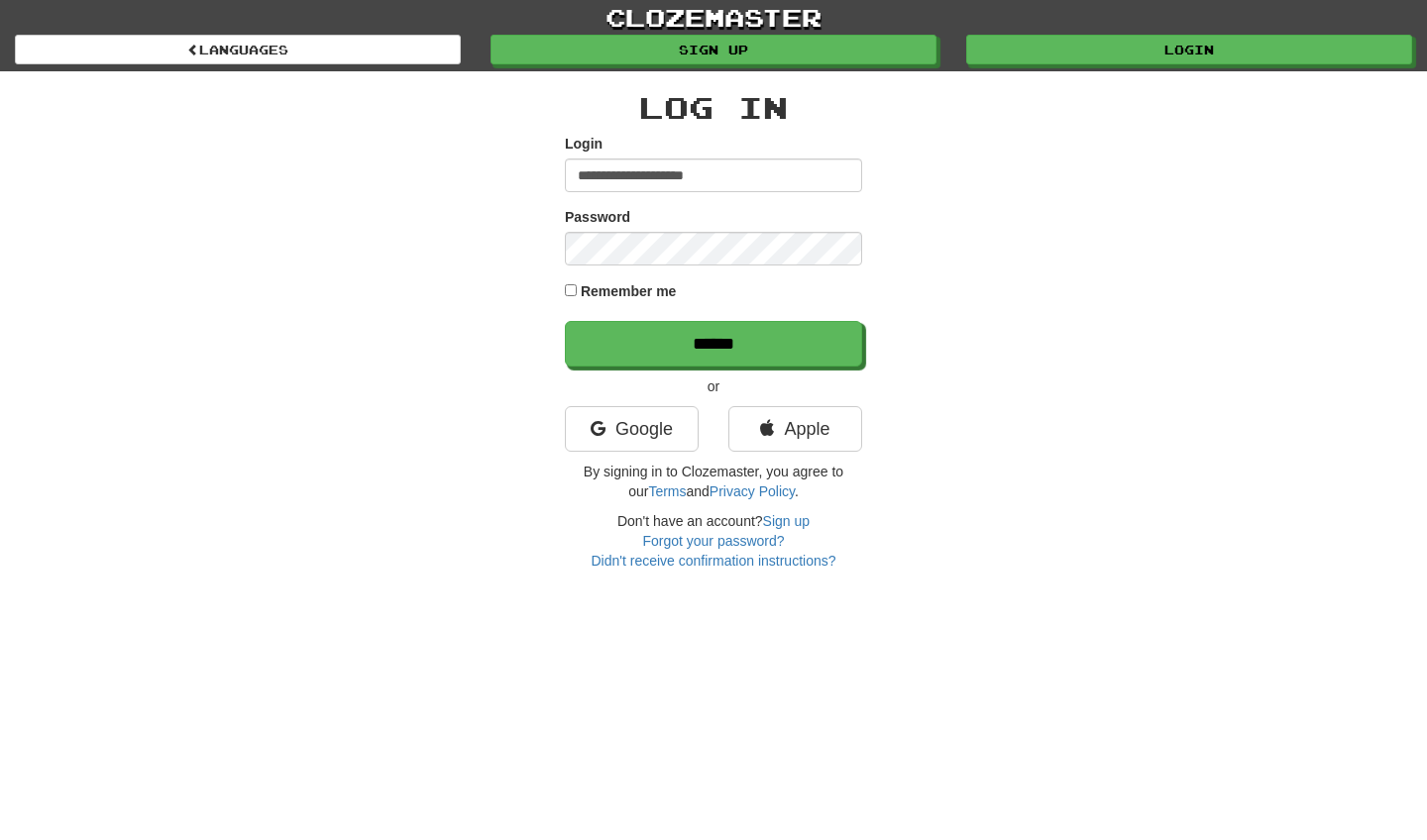 type on "**********" 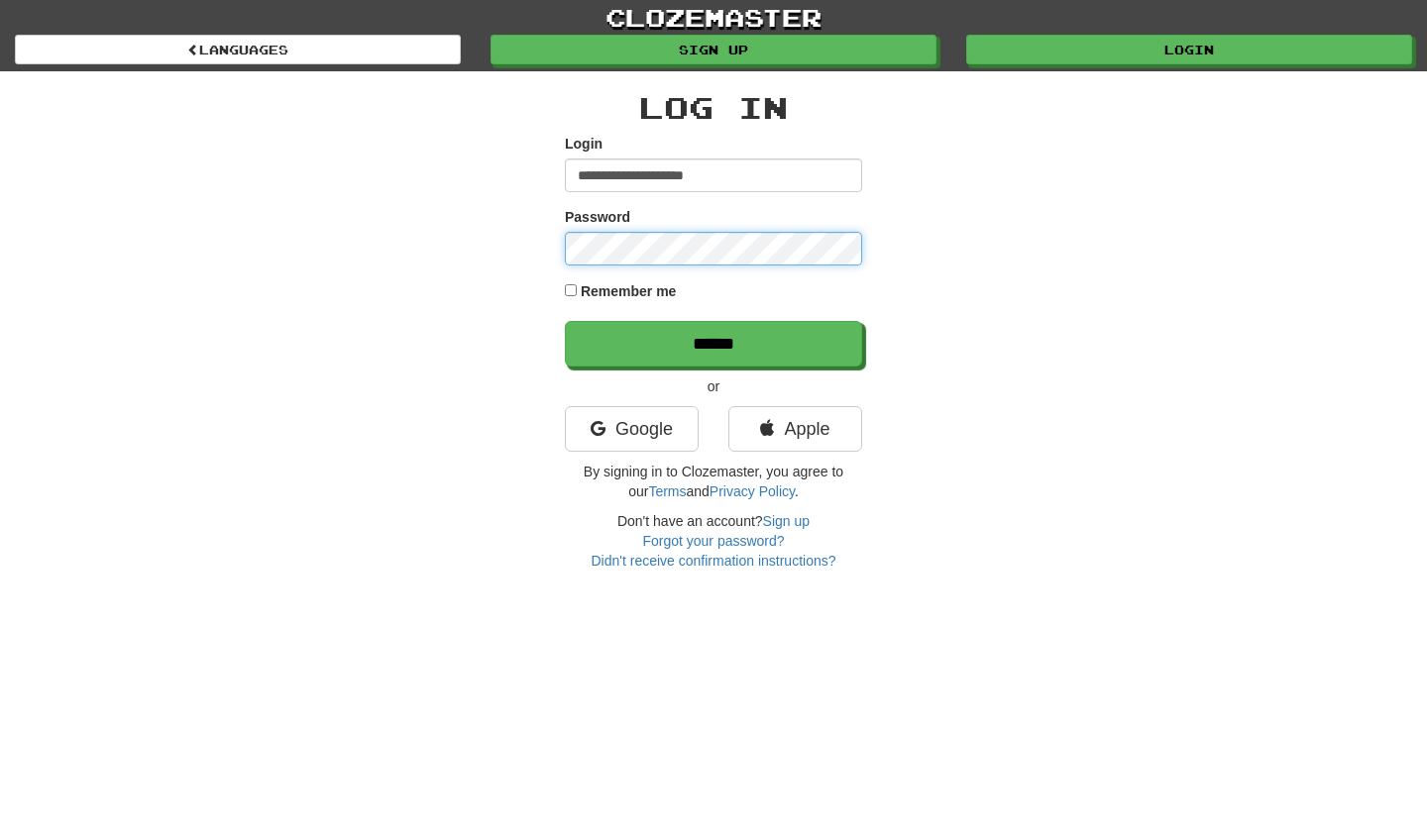 click on "******" at bounding box center (714, 344) 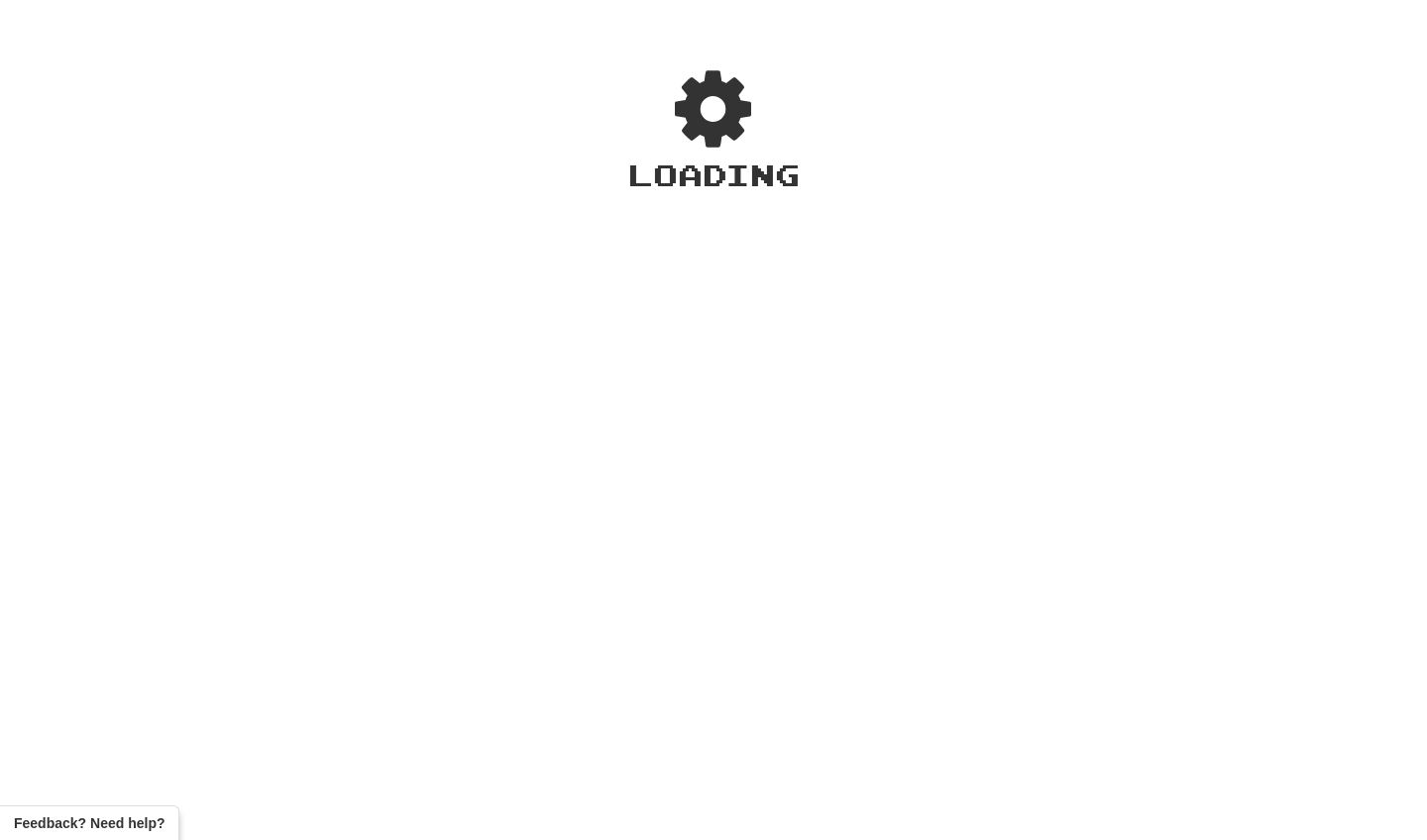 scroll, scrollTop: 0, scrollLeft: 0, axis: both 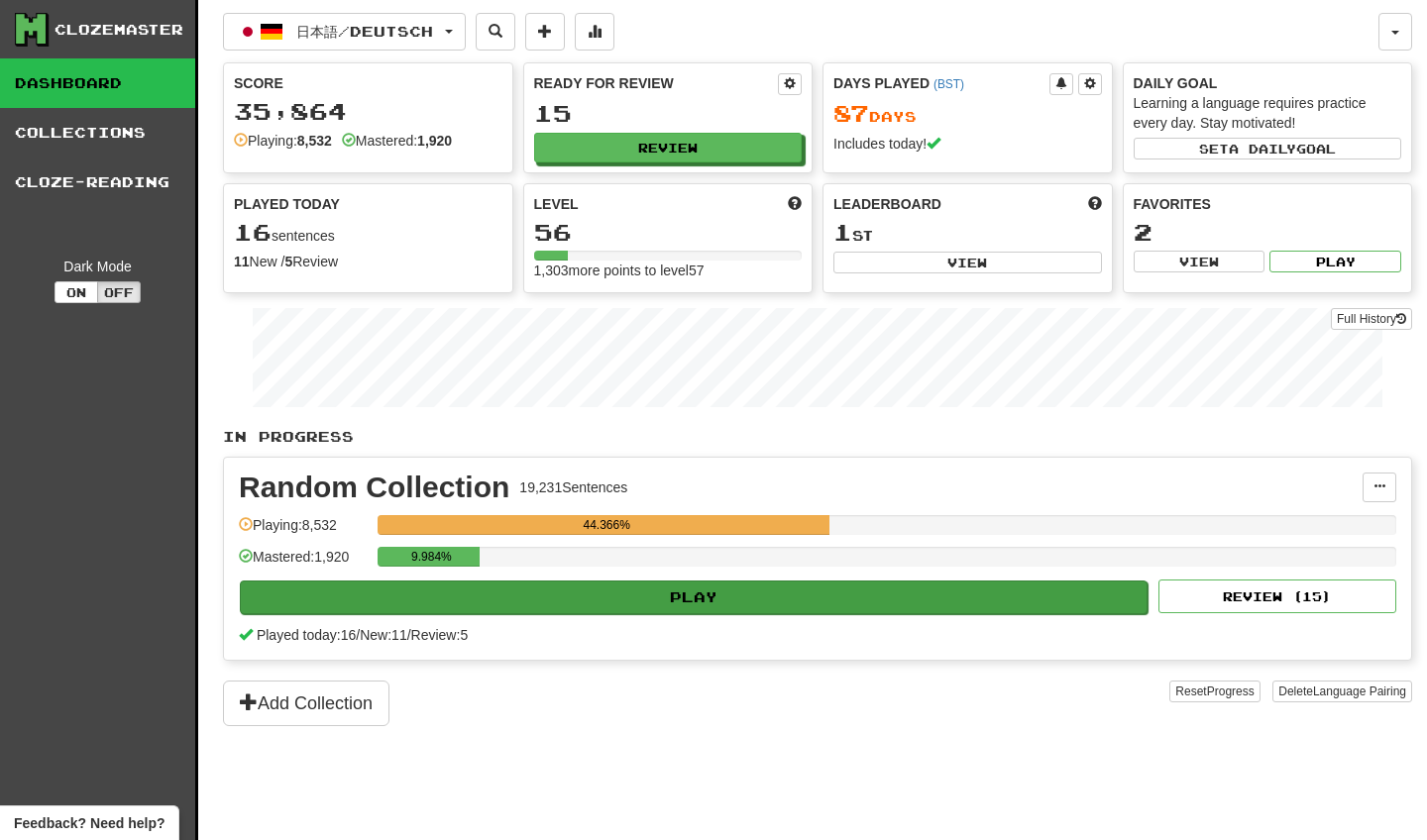 click on "Play" at bounding box center (694, 597) 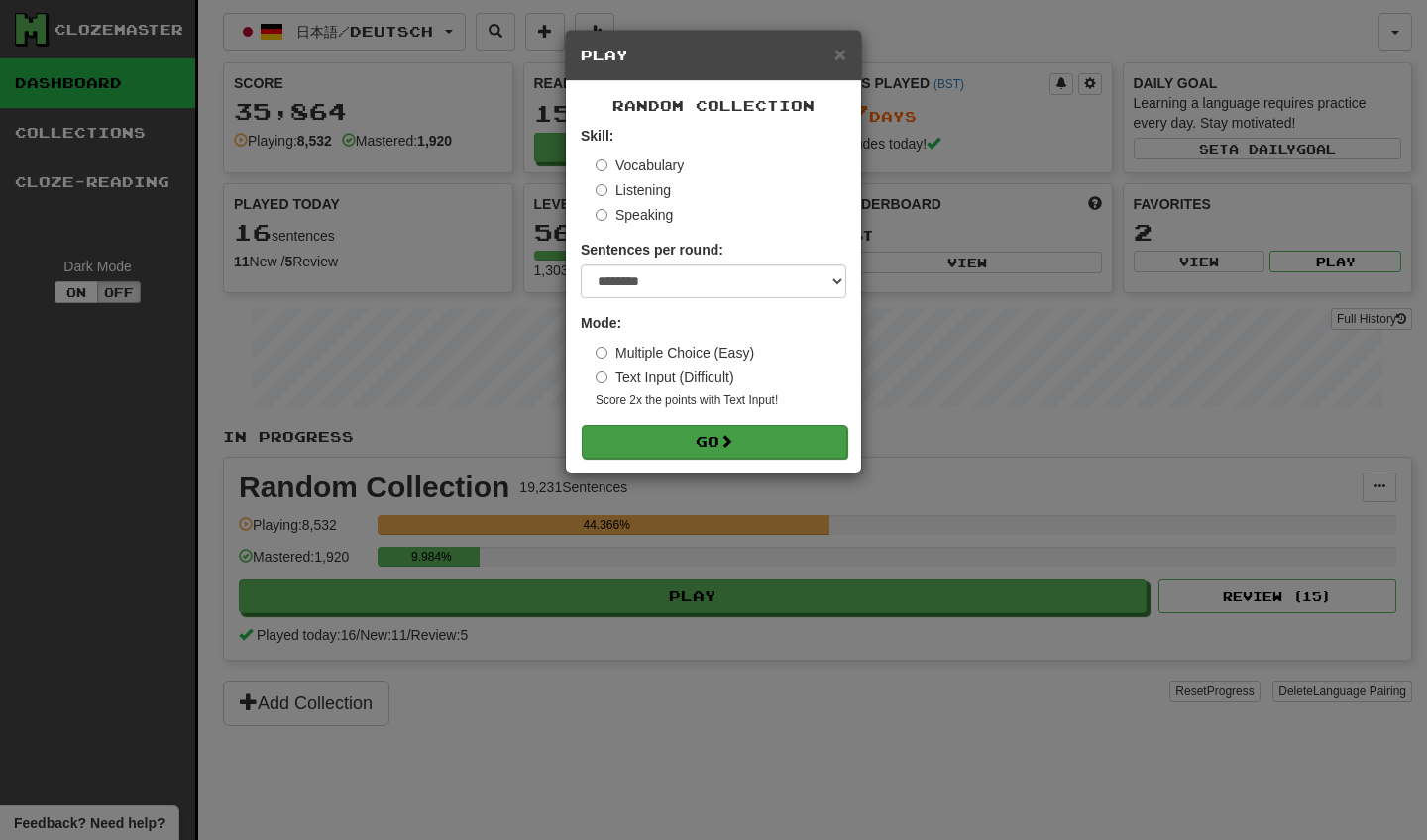 click on "Go" at bounding box center [714, 442] 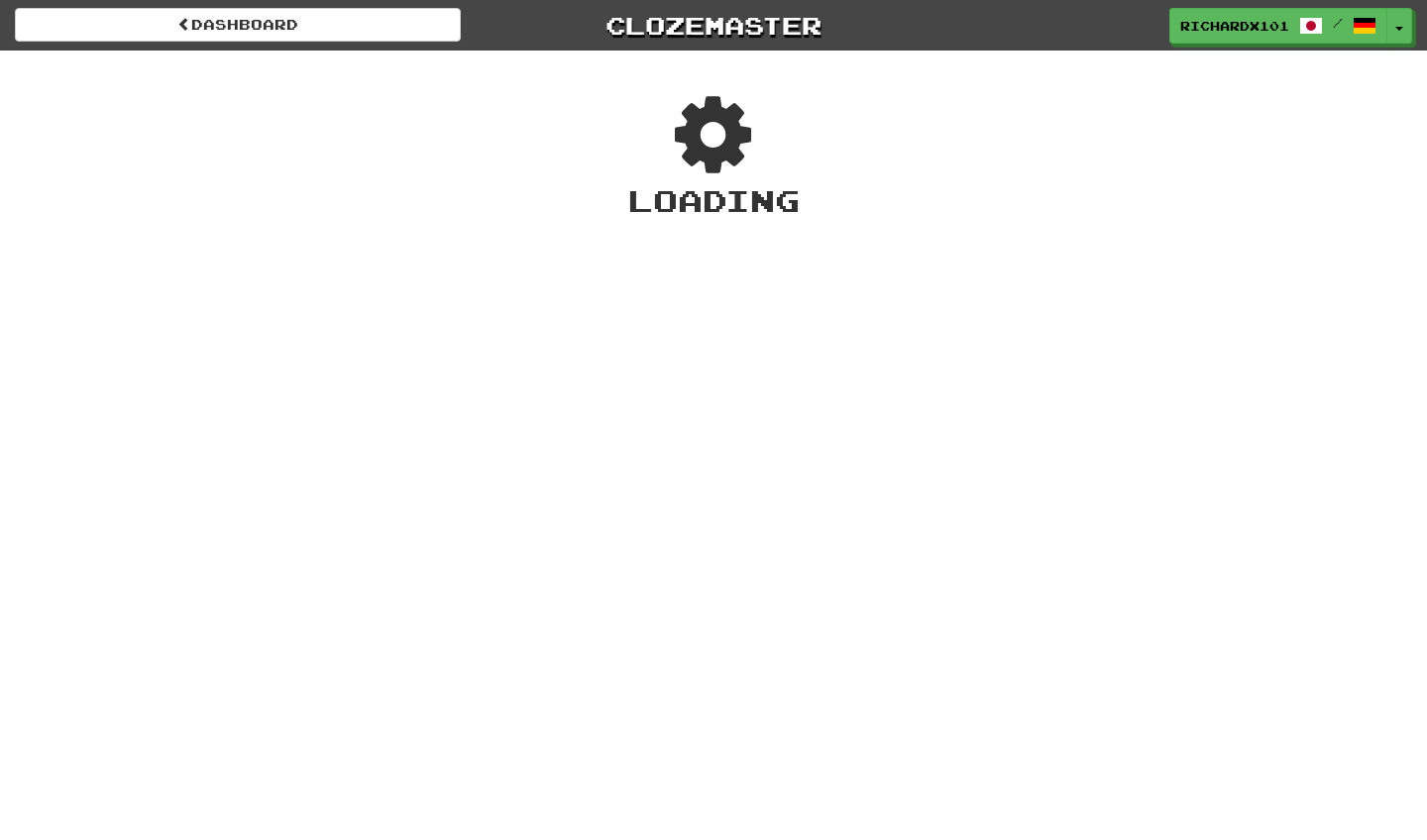 scroll, scrollTop: 0, scrollLeft: 0, axis: both 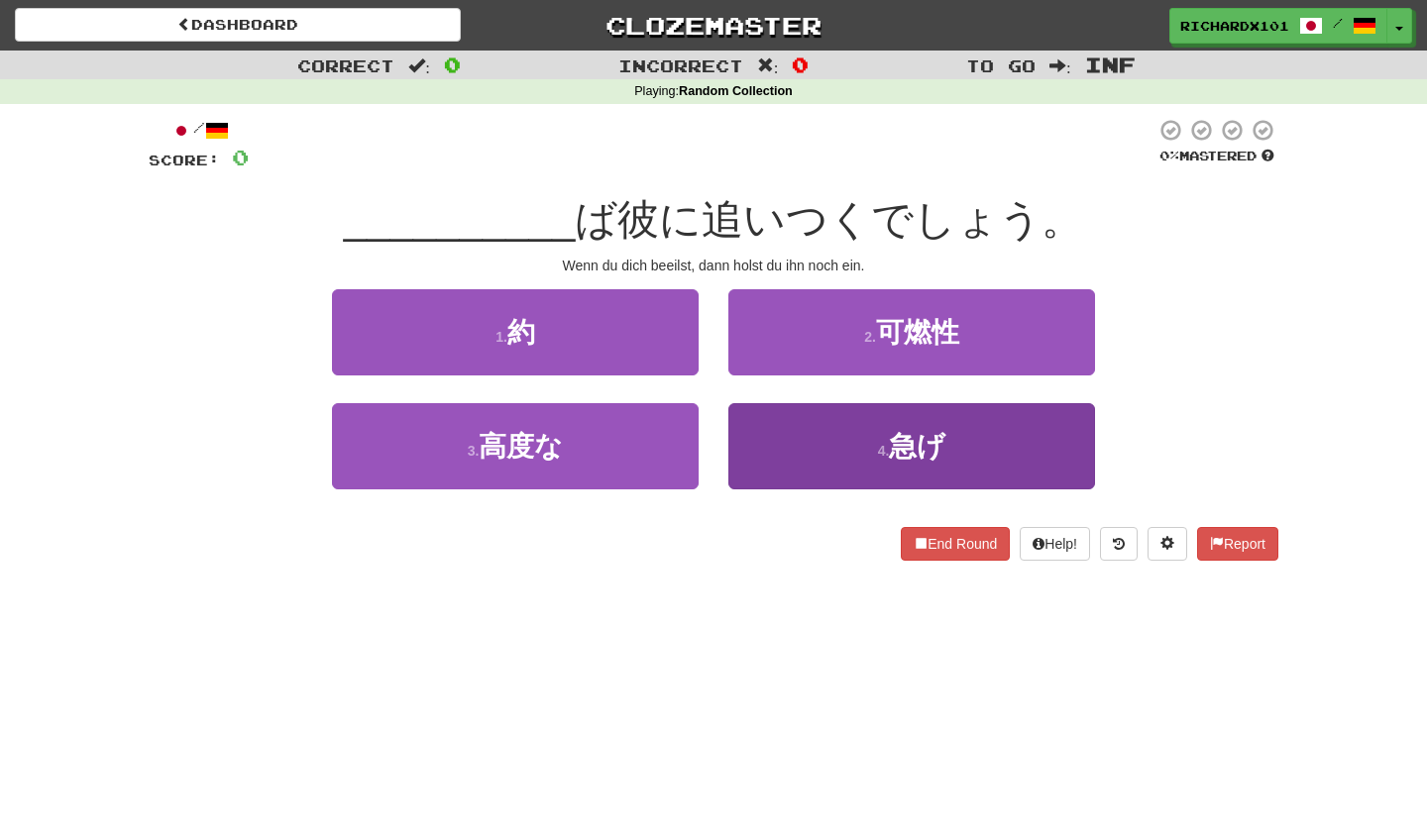click on "4 .  急げ" at bounding box center (912, 446) 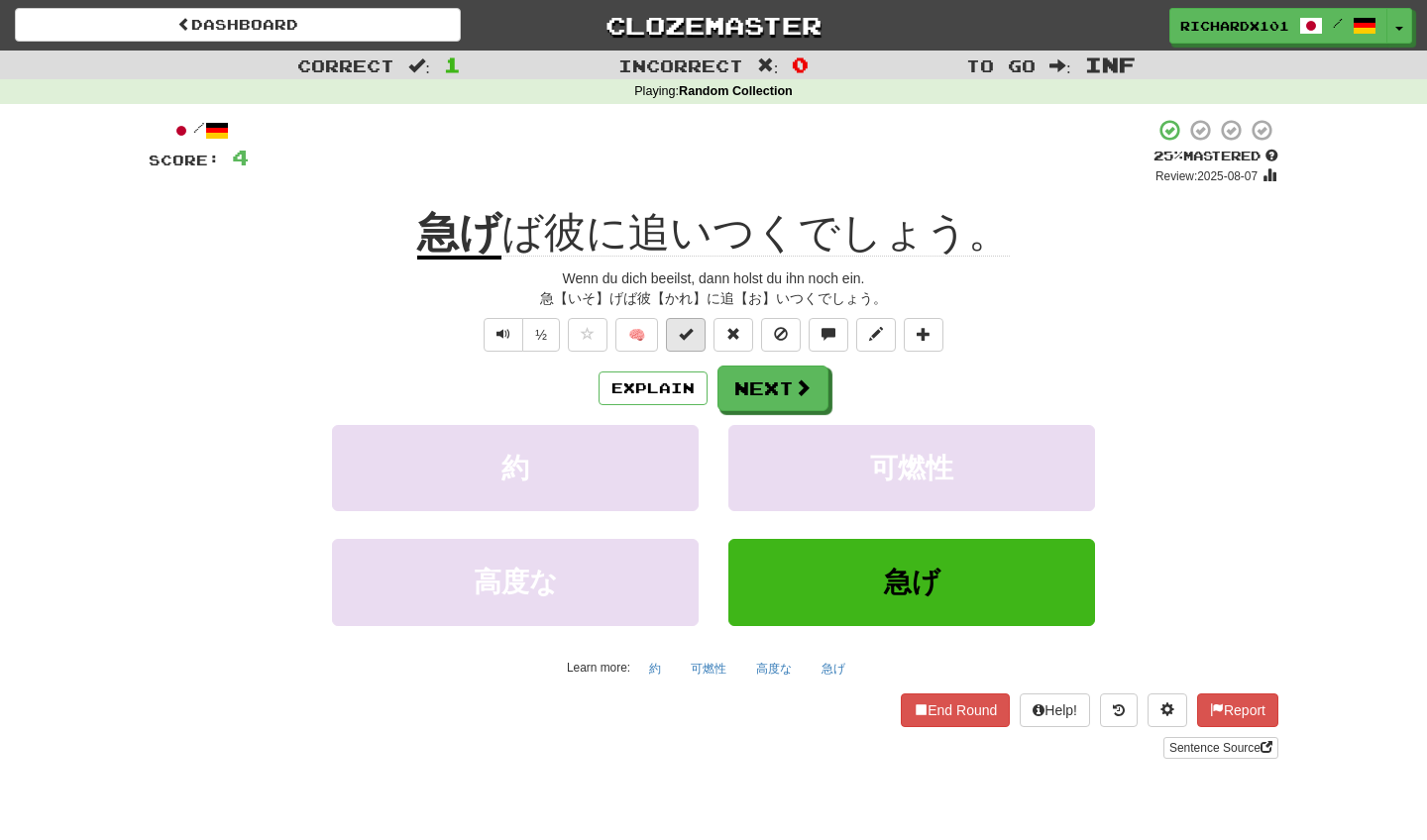 click at bounding box center (686, 335) 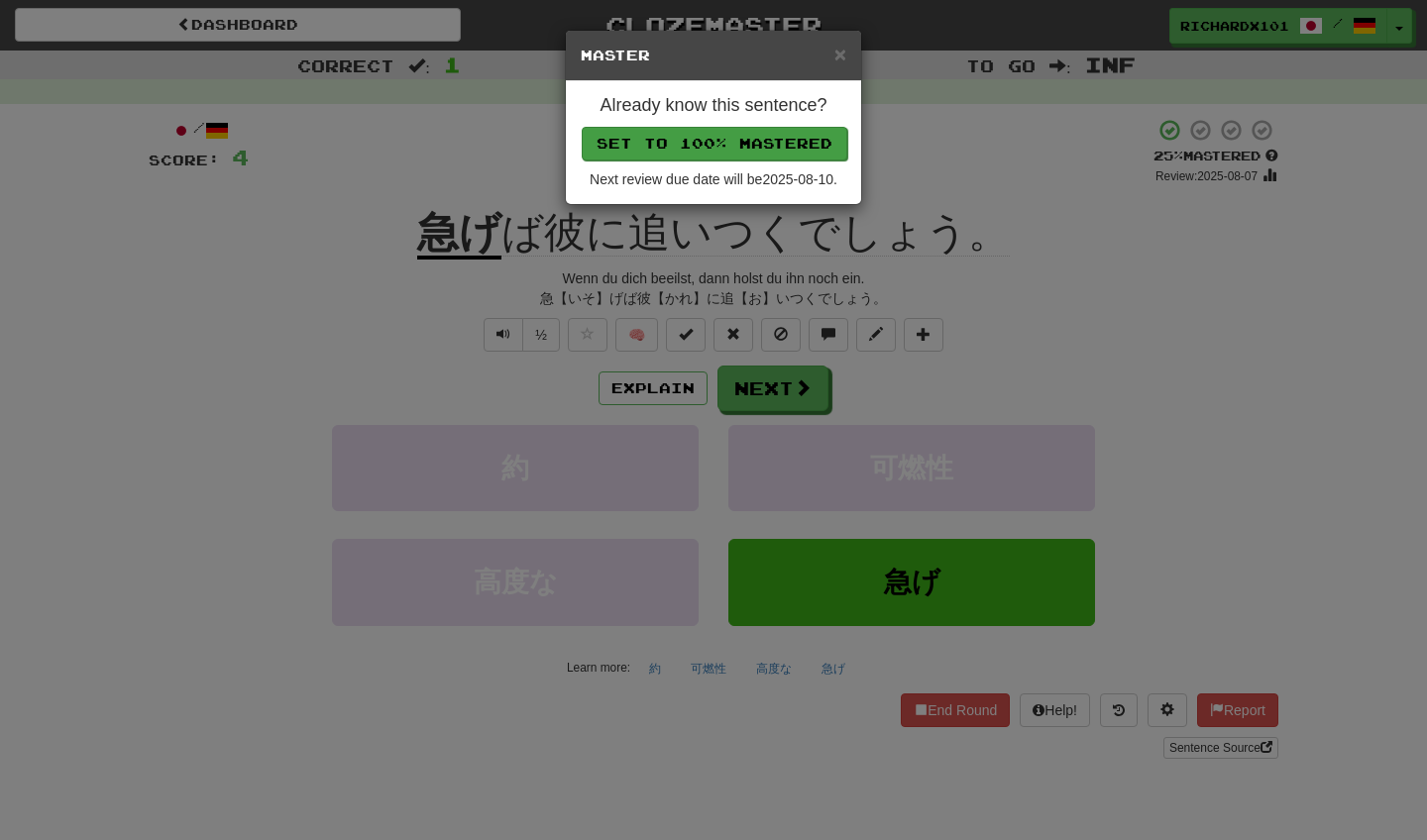 click on "Set to 100% Mastered" at bounding box center [714, 144] 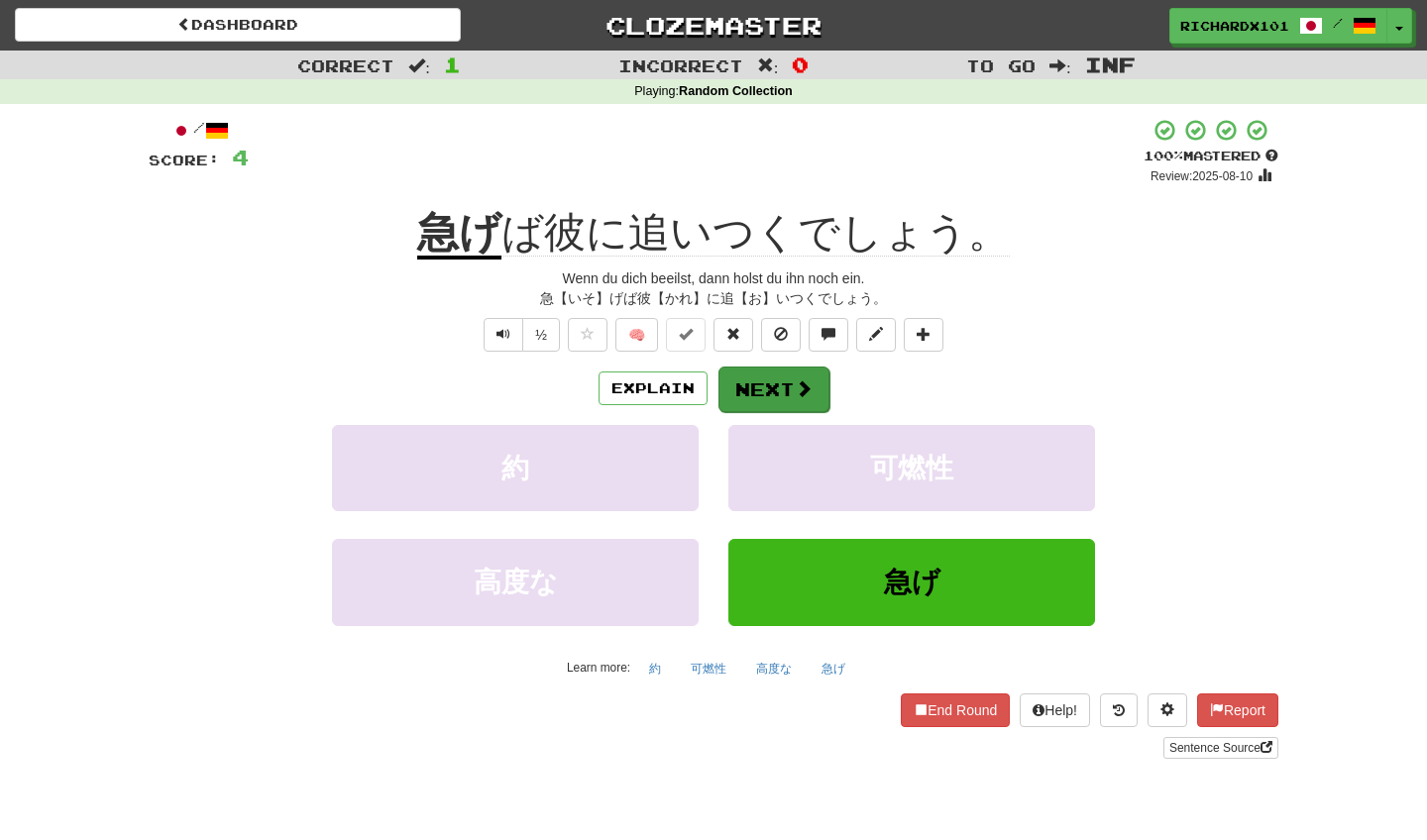 click on "Next" at bounding box center (774, 389) 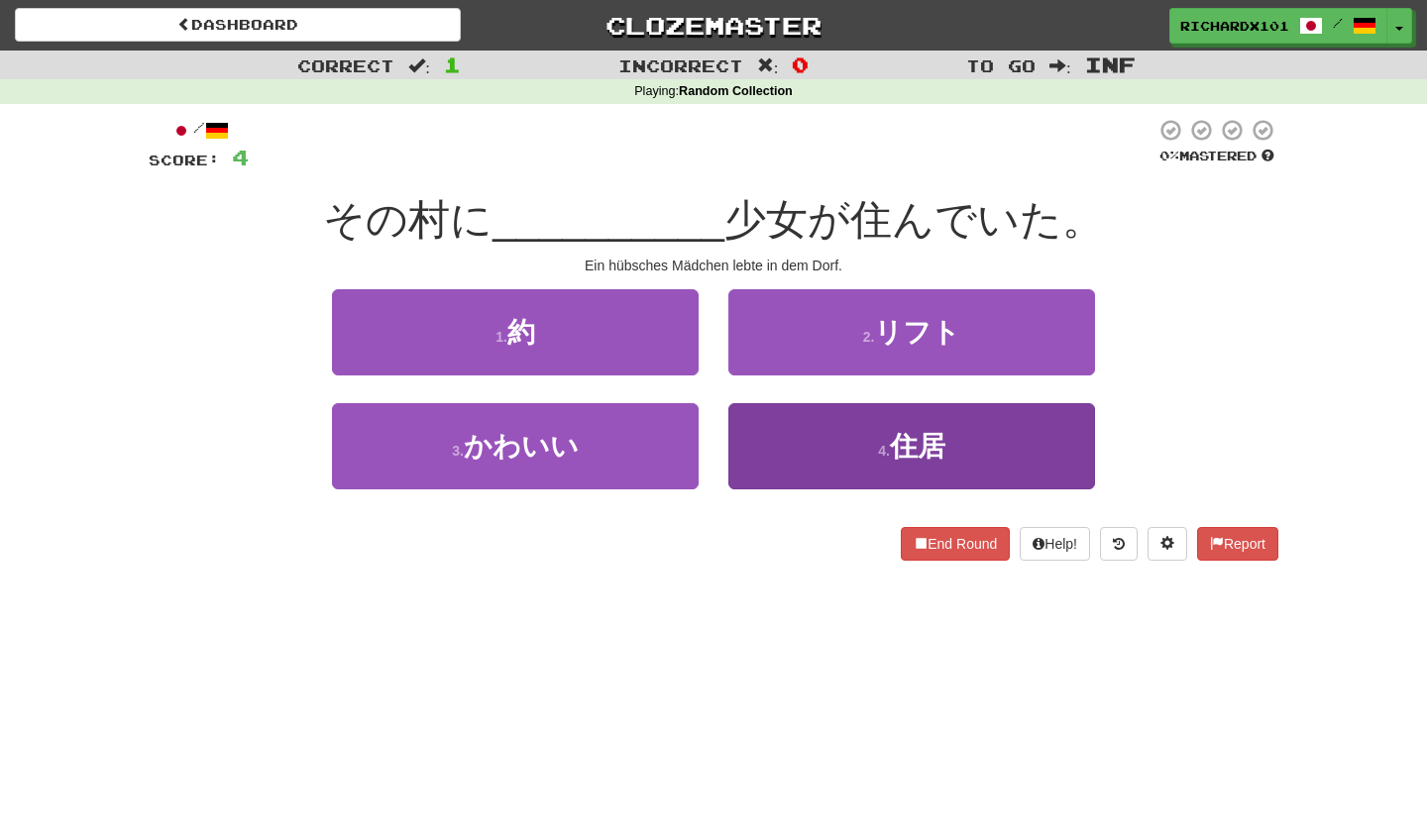 click on "4 .  住居" at bounding box center (912, 446) 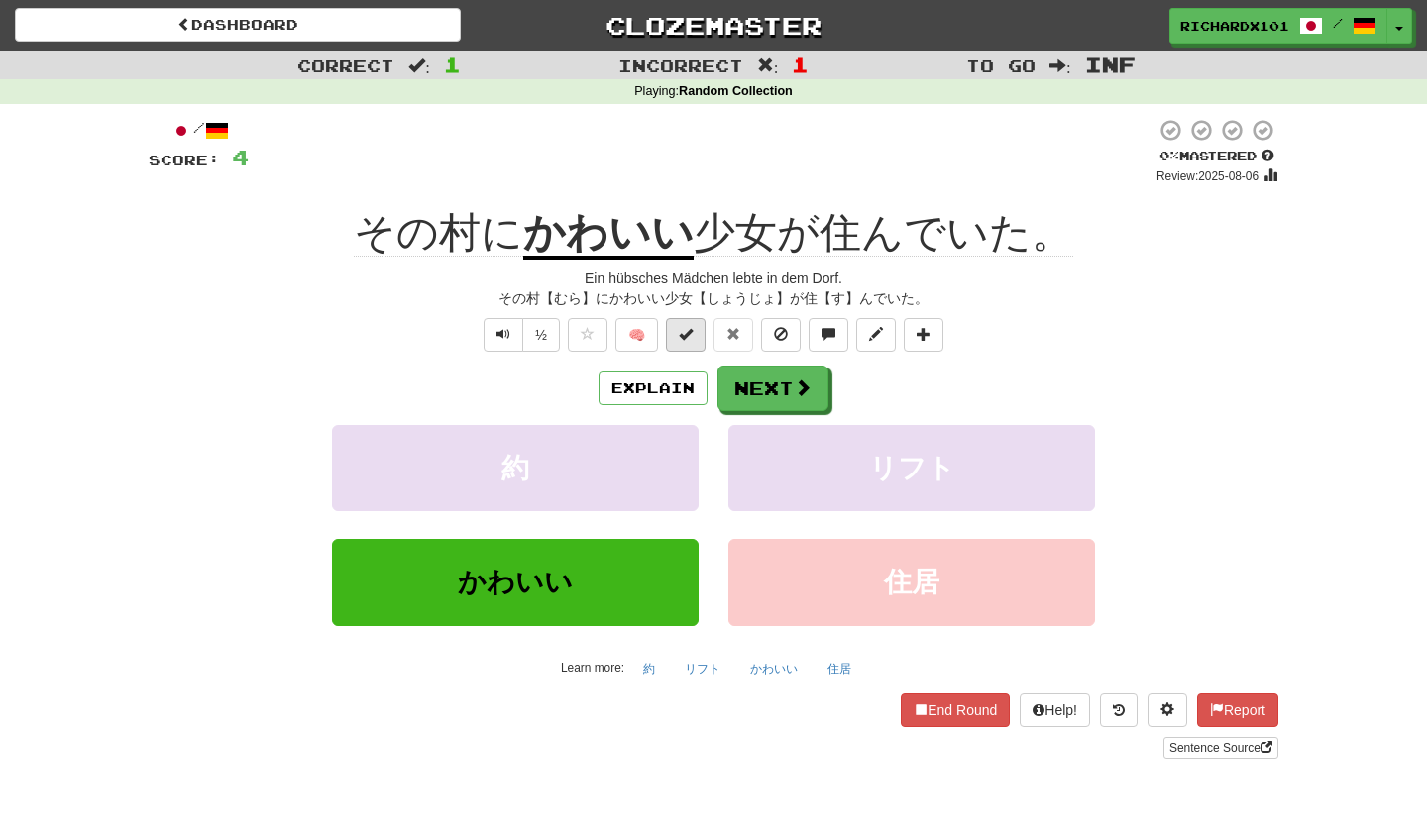 click at bounding box center (686, 334) 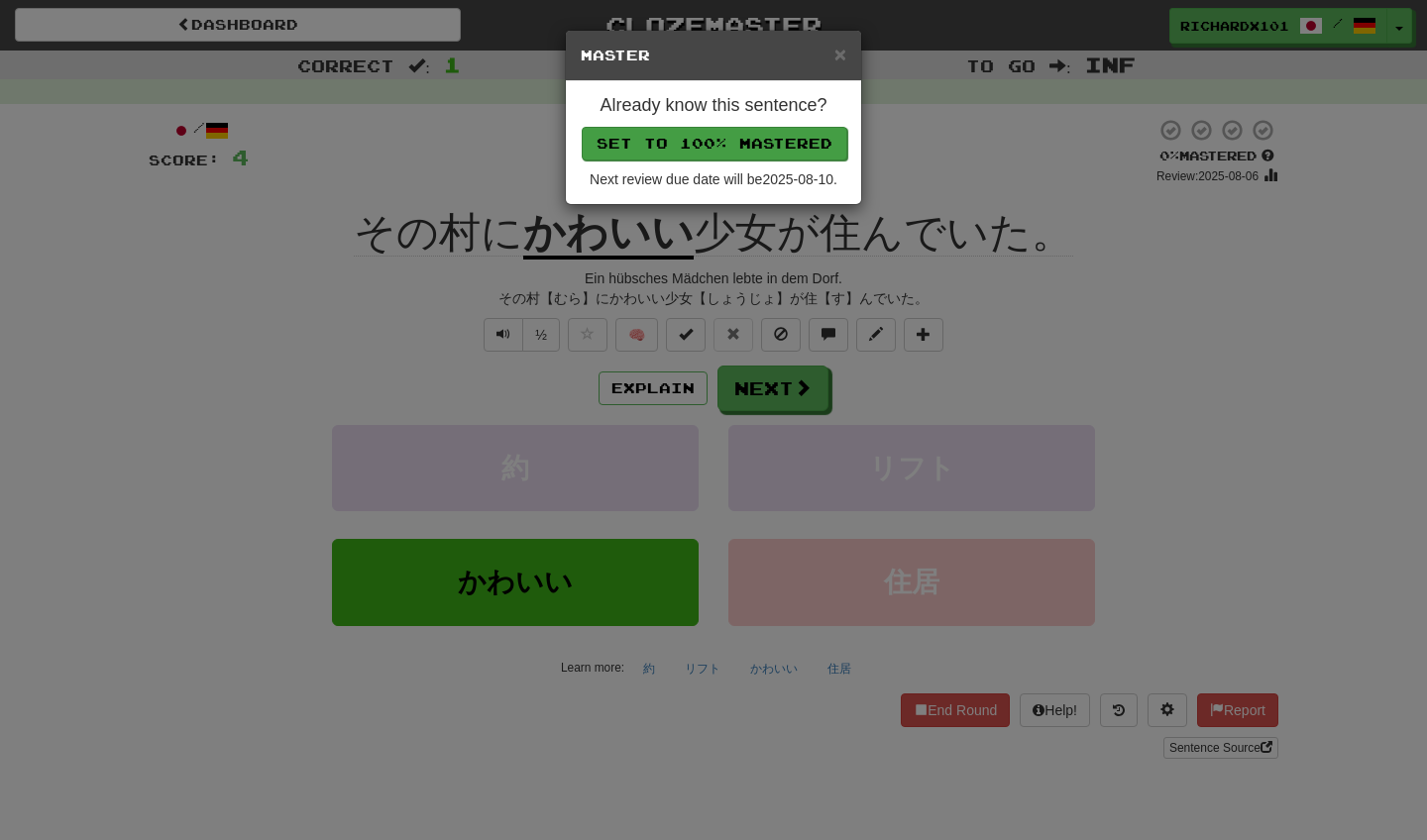 click on "Set to 100% Mastered" at bounding box center [714, 144] 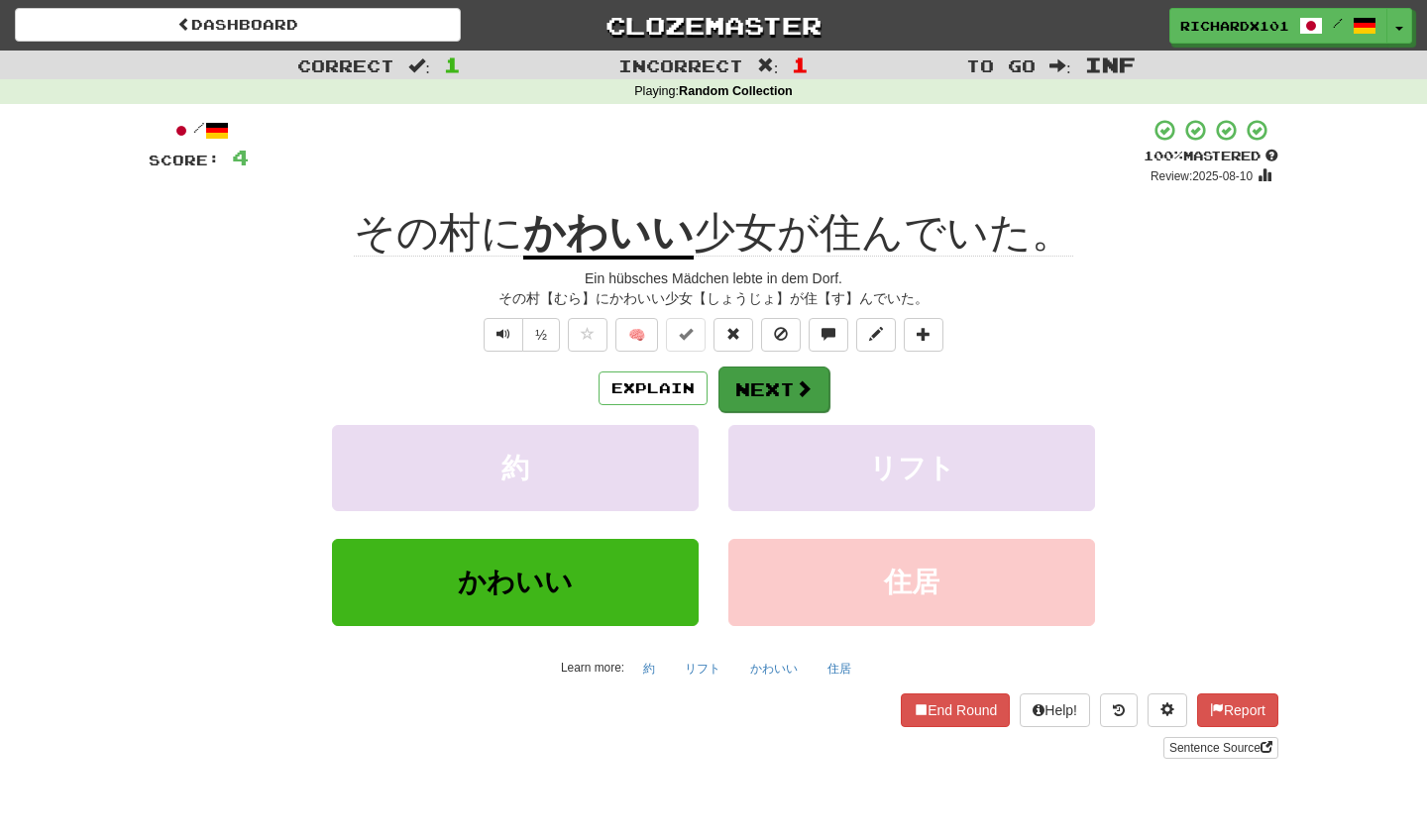 click on "Next" at bounding box center (774, 389) 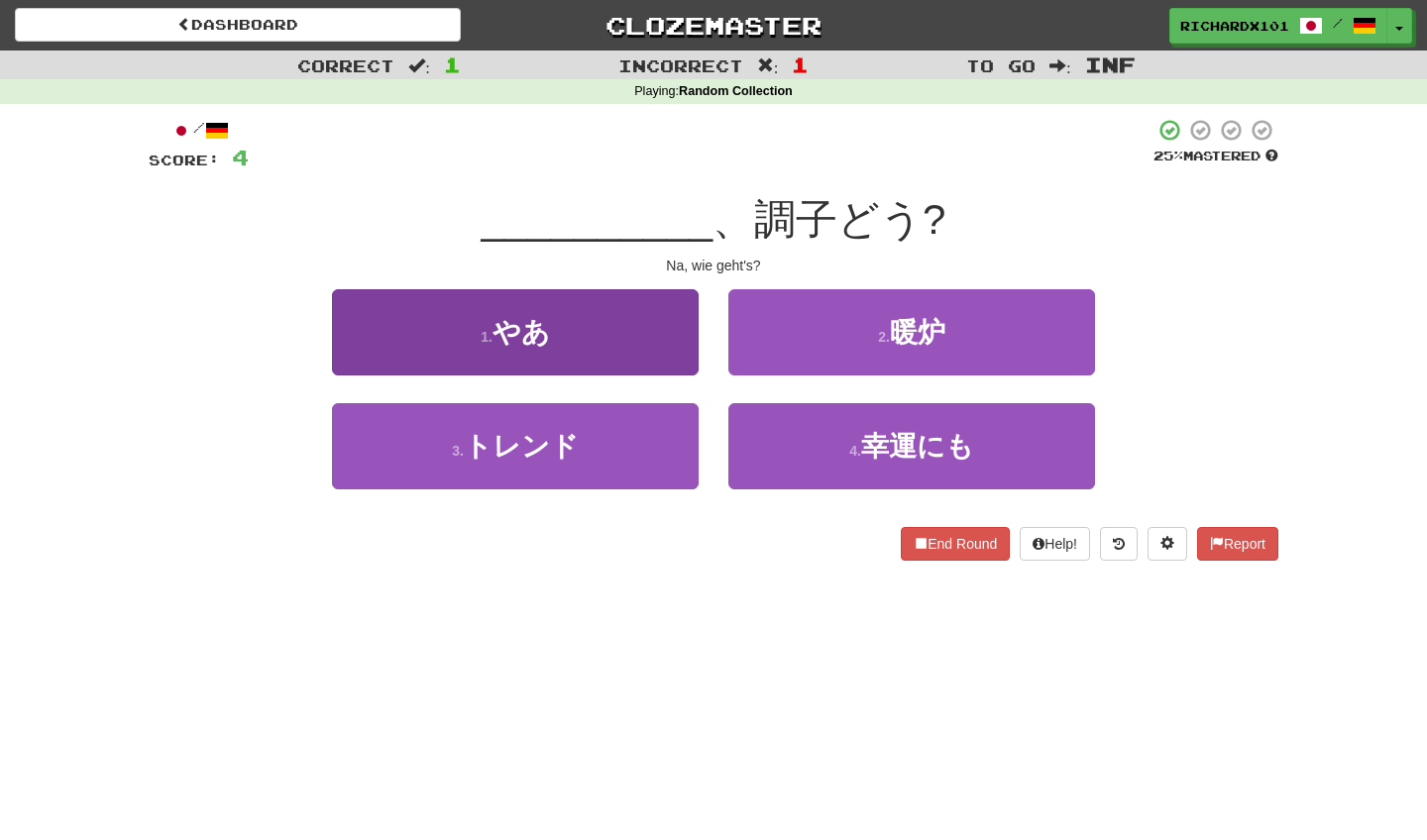 click on "1 .  やあ" at bounding box center (515, 332) 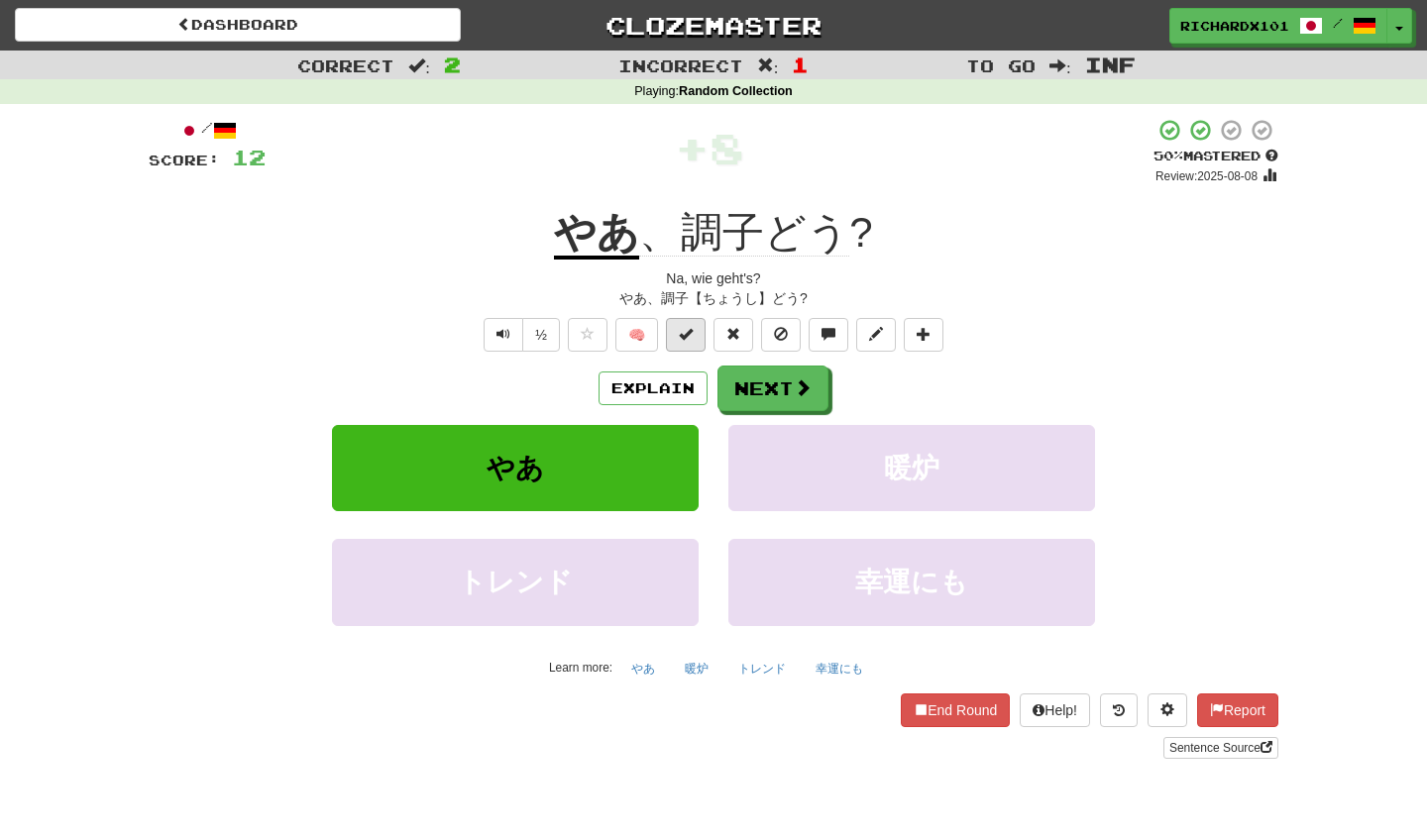click at bounding box center (686, 335) 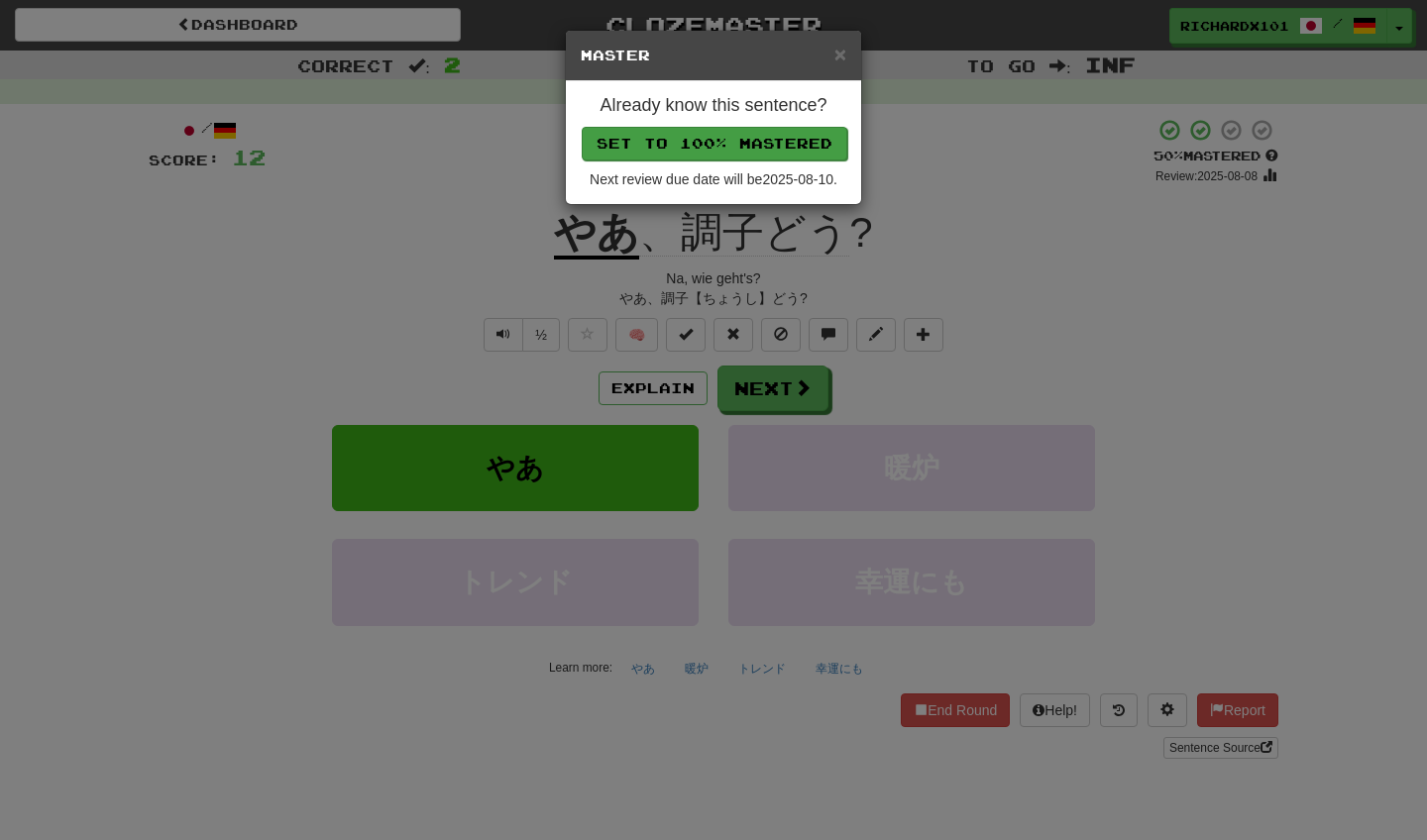 click on "Set to 100% Mastered" at bounding box center (714, 144) 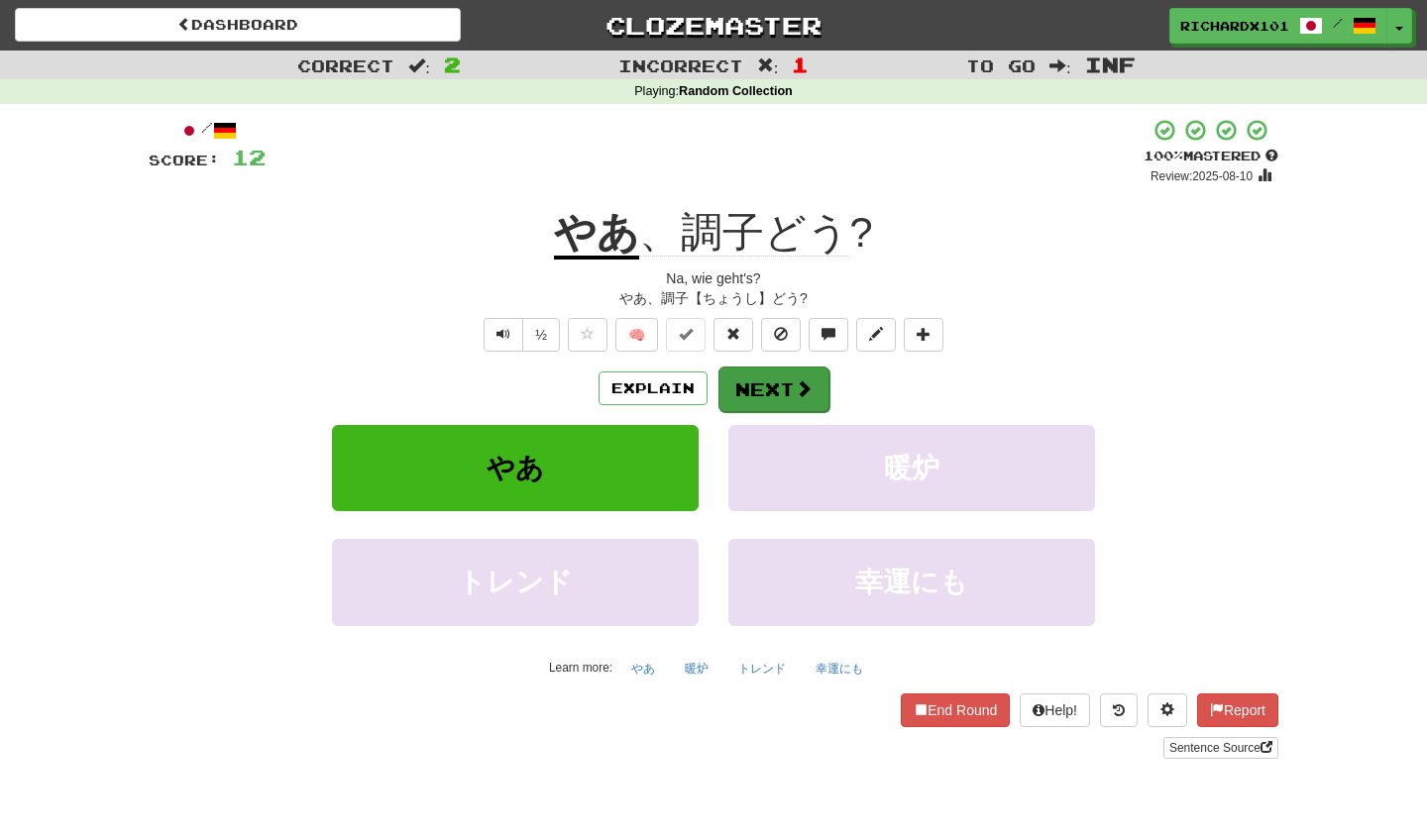 click on "Next" at bounding box center [774, 389] 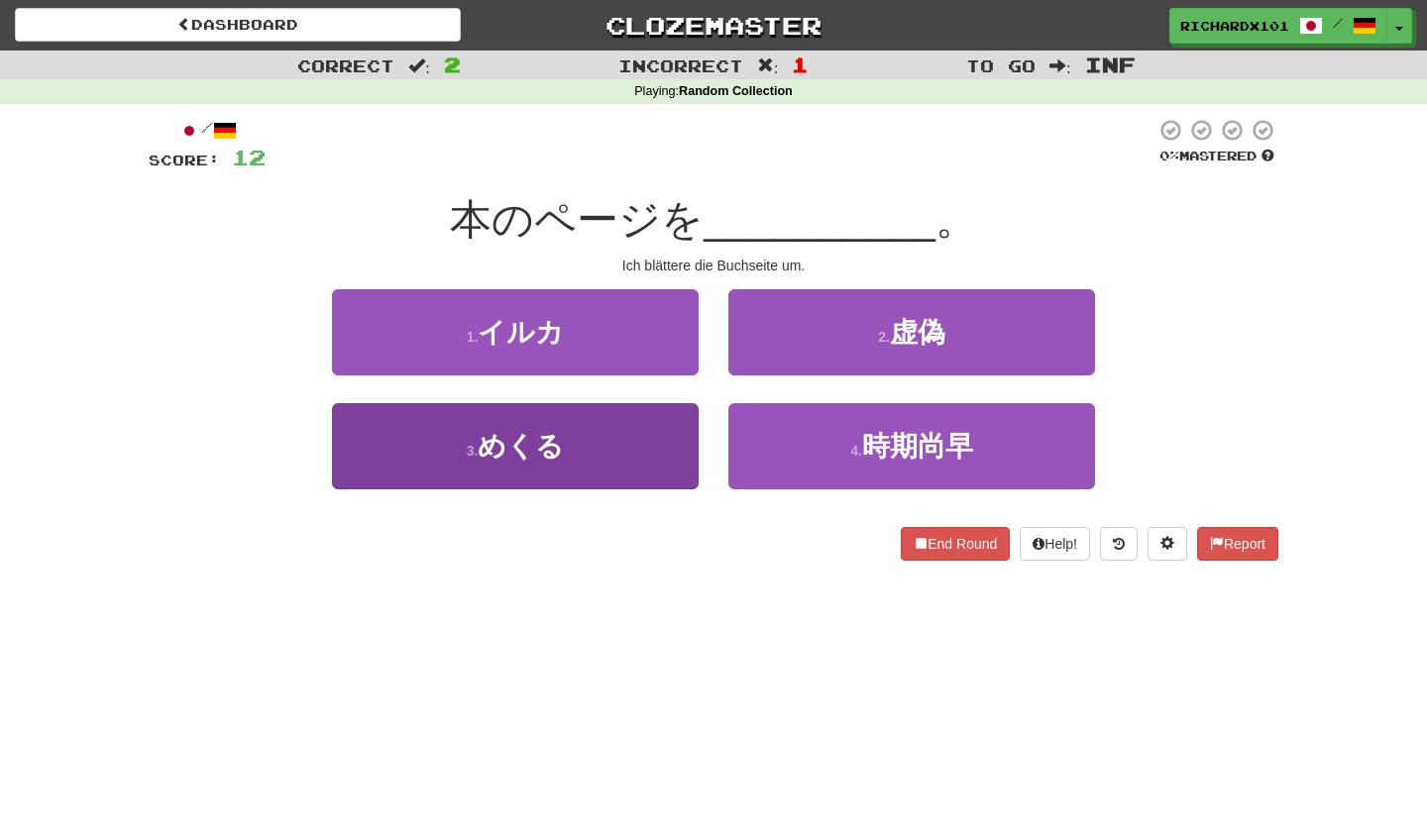click on "3 .  めくる" at bounding box center [515, 446] 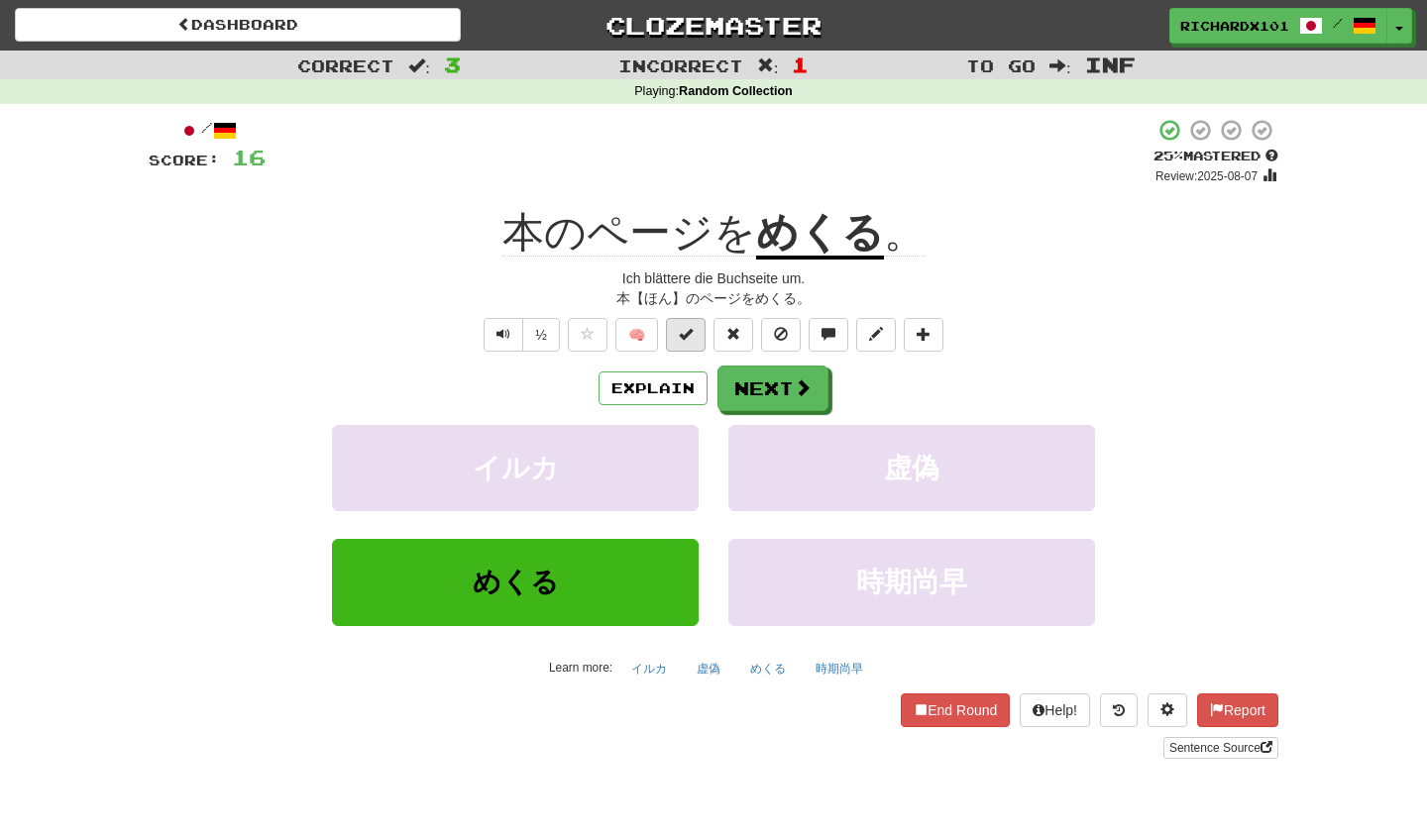 click at bounding box center [686, 334] 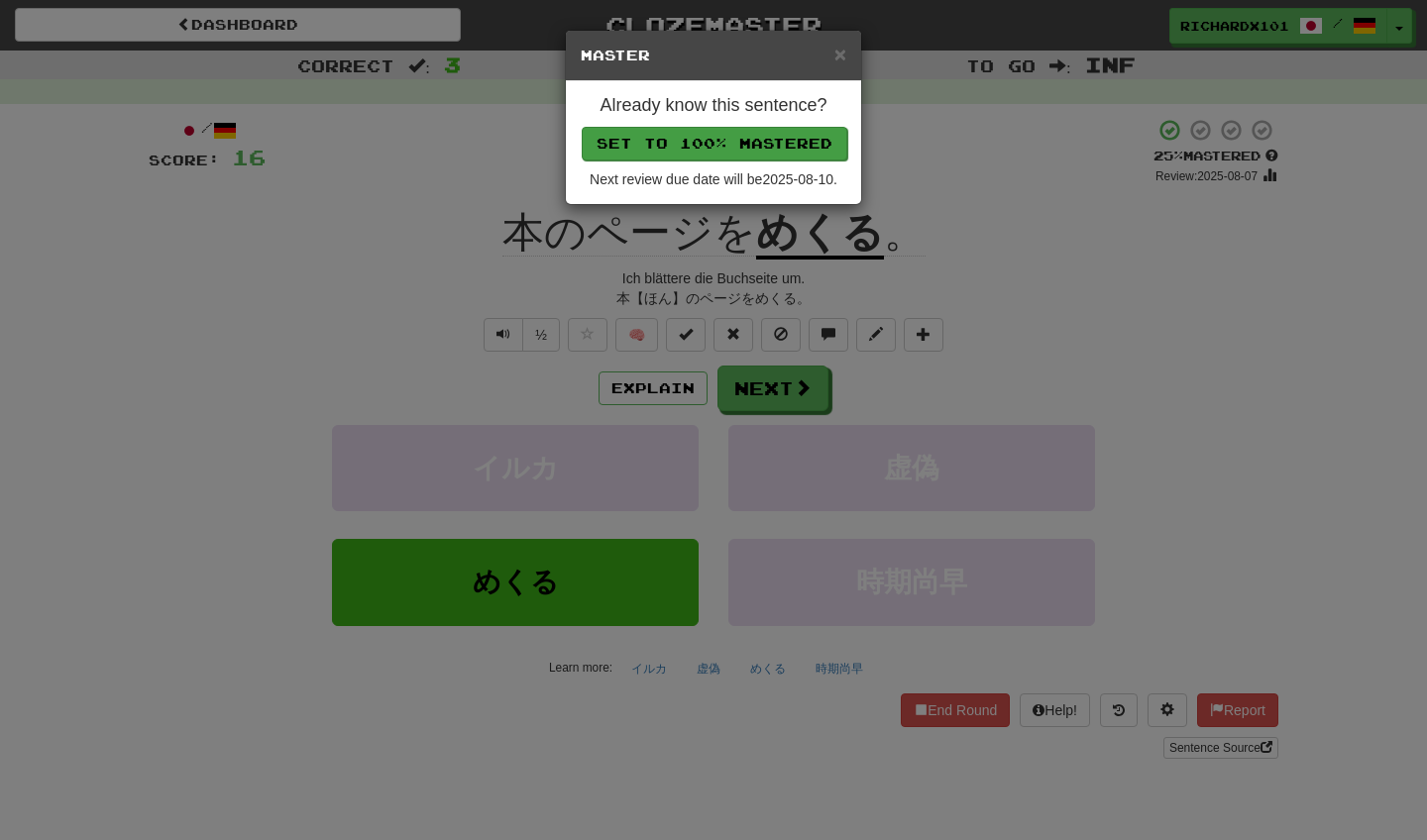 click on "Set to 100% Mastered" at bounding box center (714, 144) 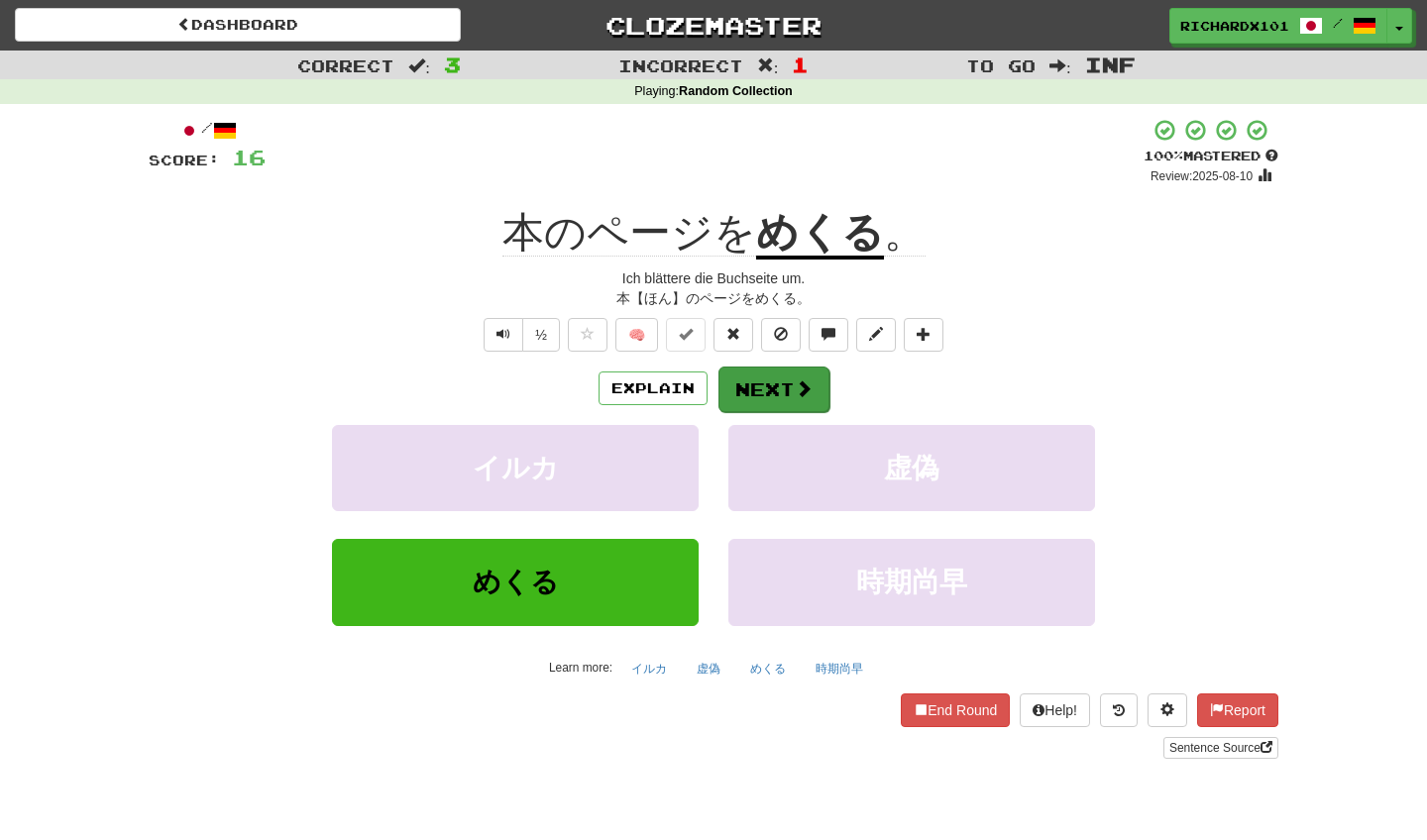 click on "Next" at bounding box center [774, 389] 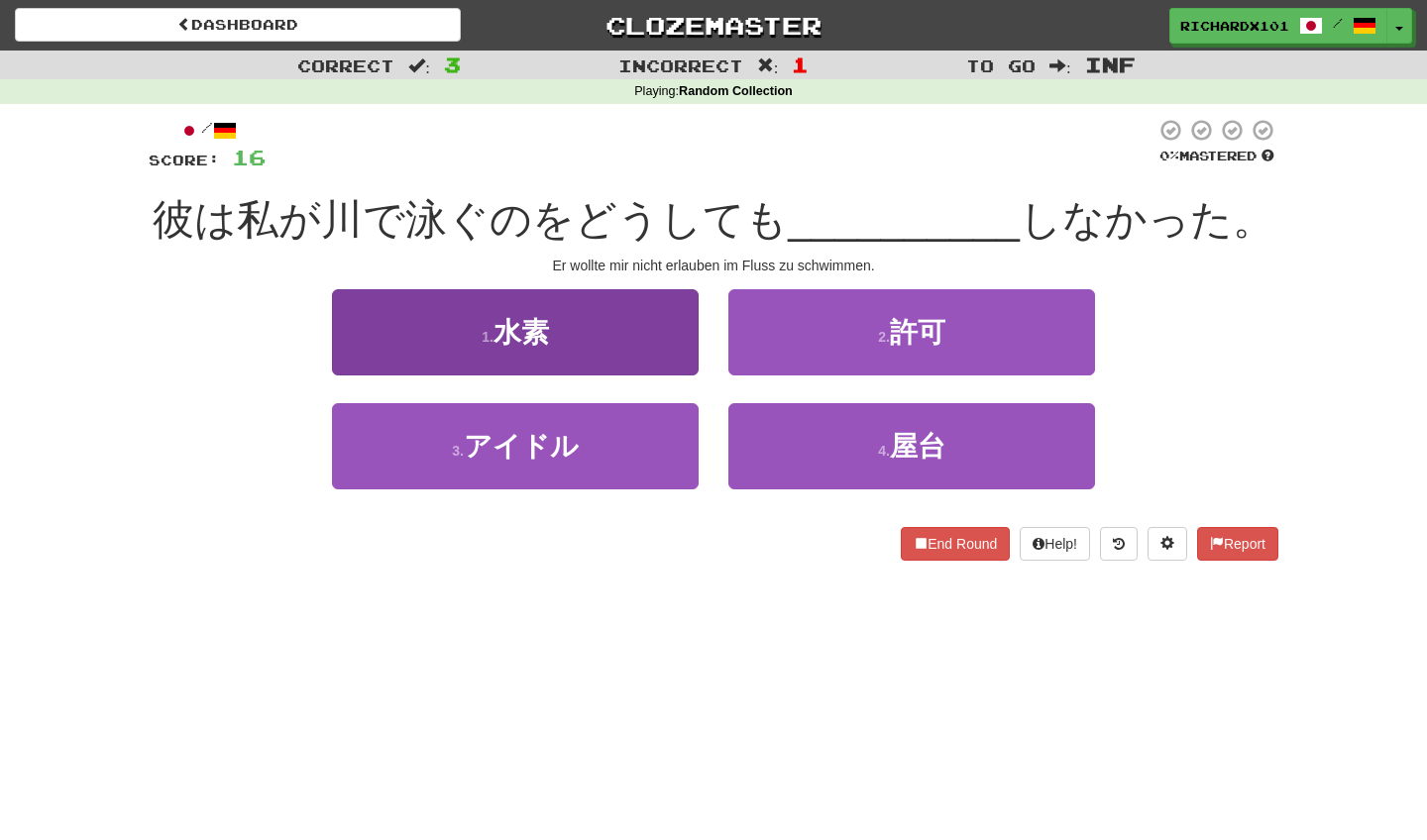 click on "1 .  水素" at bounding box center [515, 332] 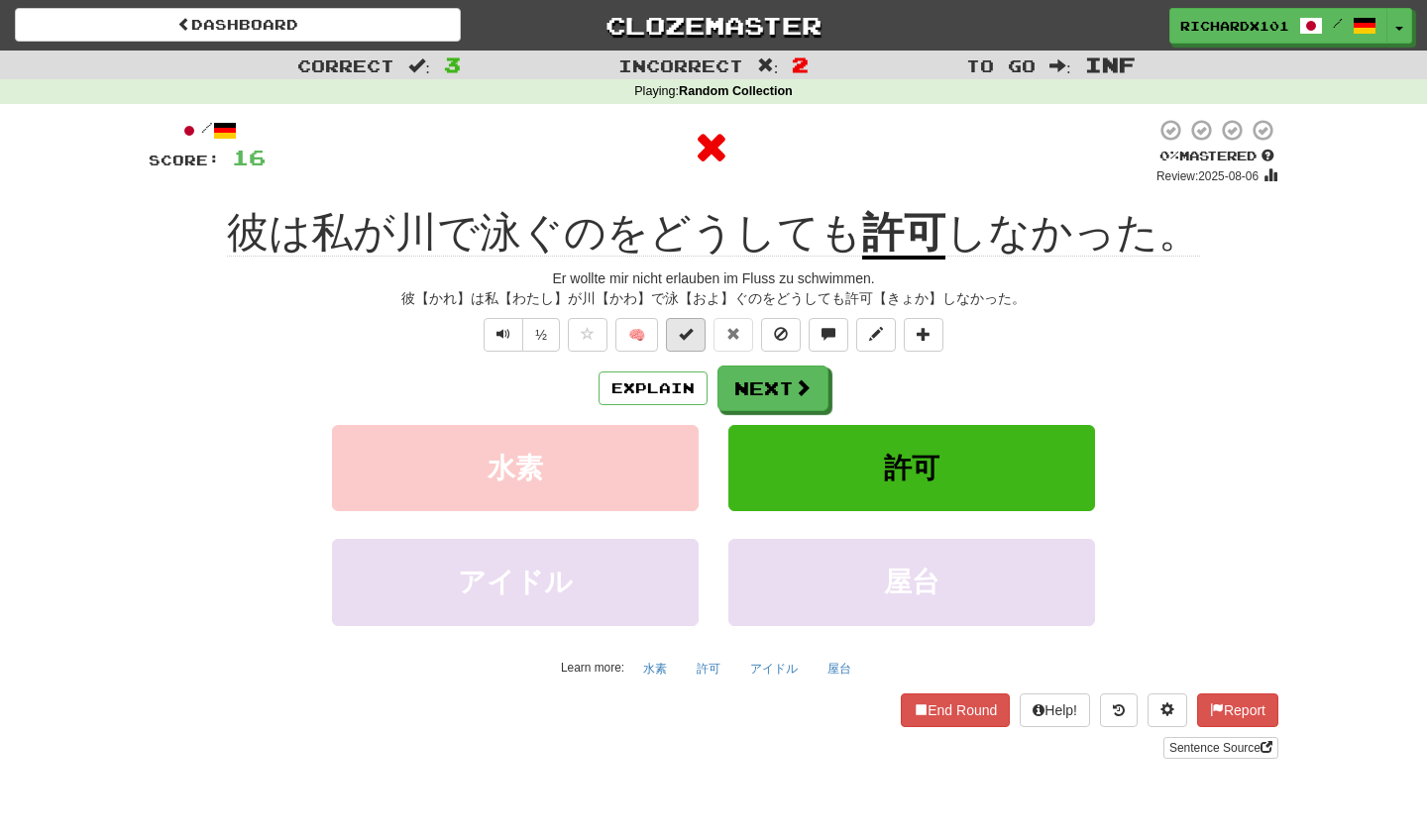 click at bounding box center [686, 334] 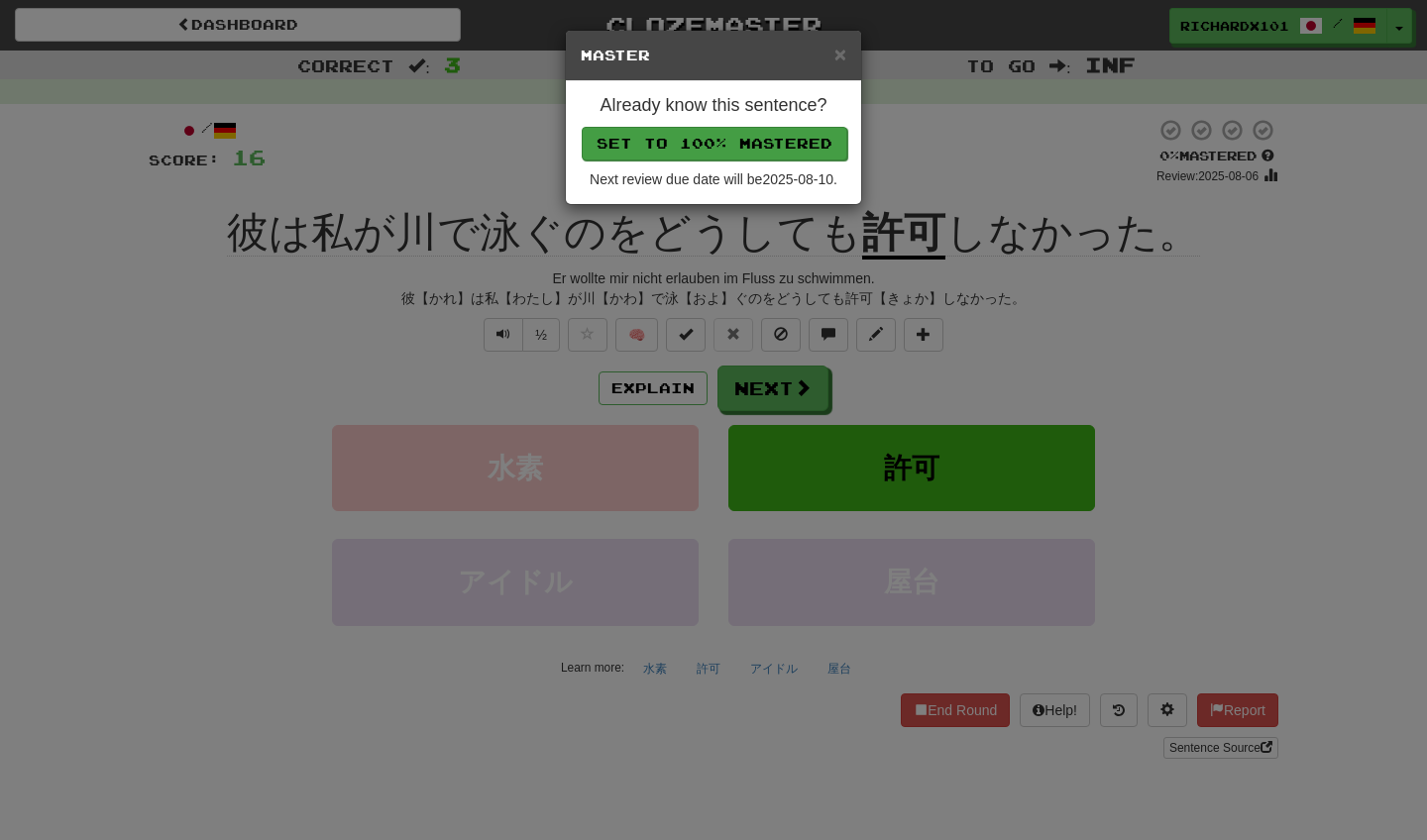 click on "Set to 100% Mastered" at bounding box center [714, 144] 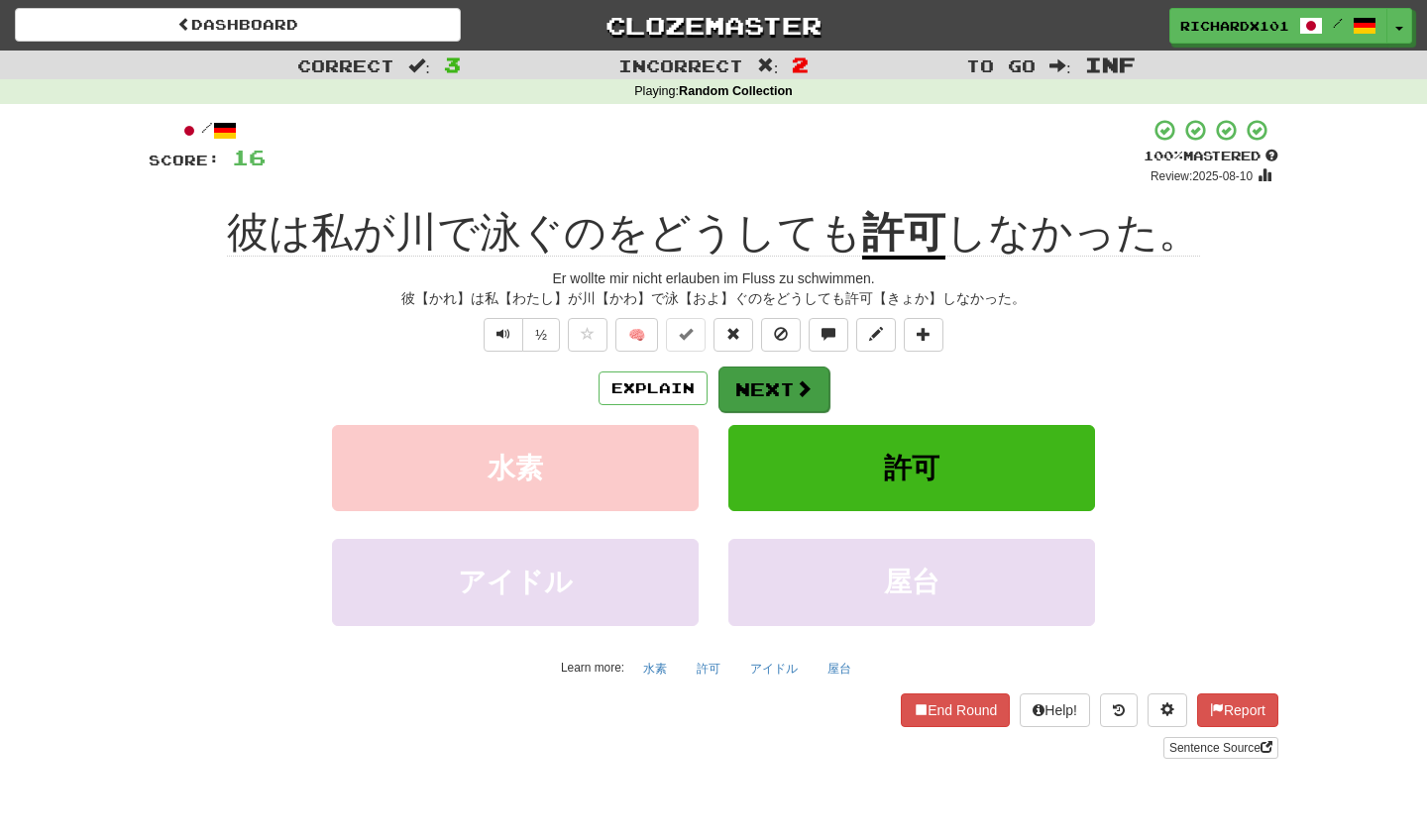 click on "Next" at bounding box center (774, 389) 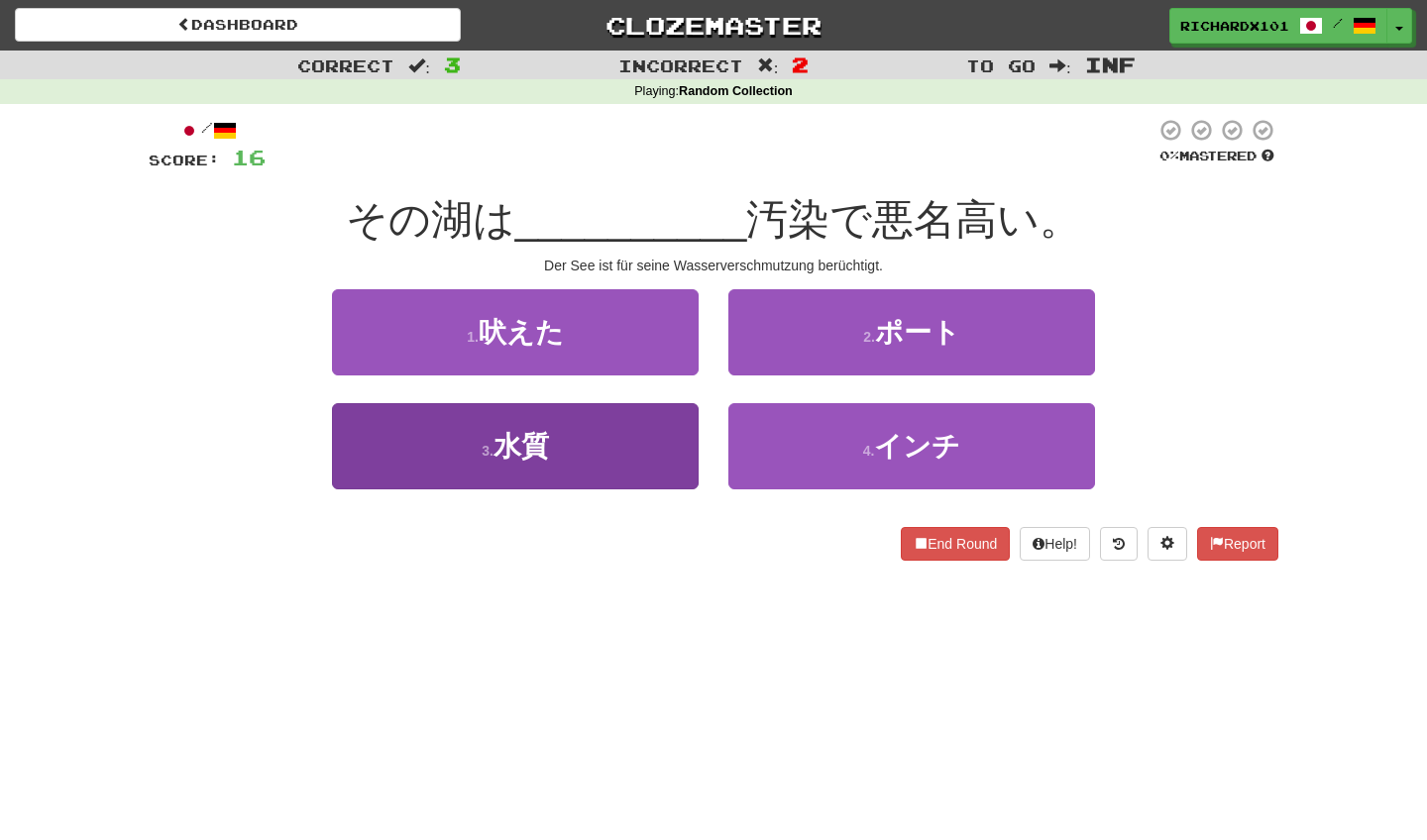 click on "3 .  水質" at bounding box center (515, 446) 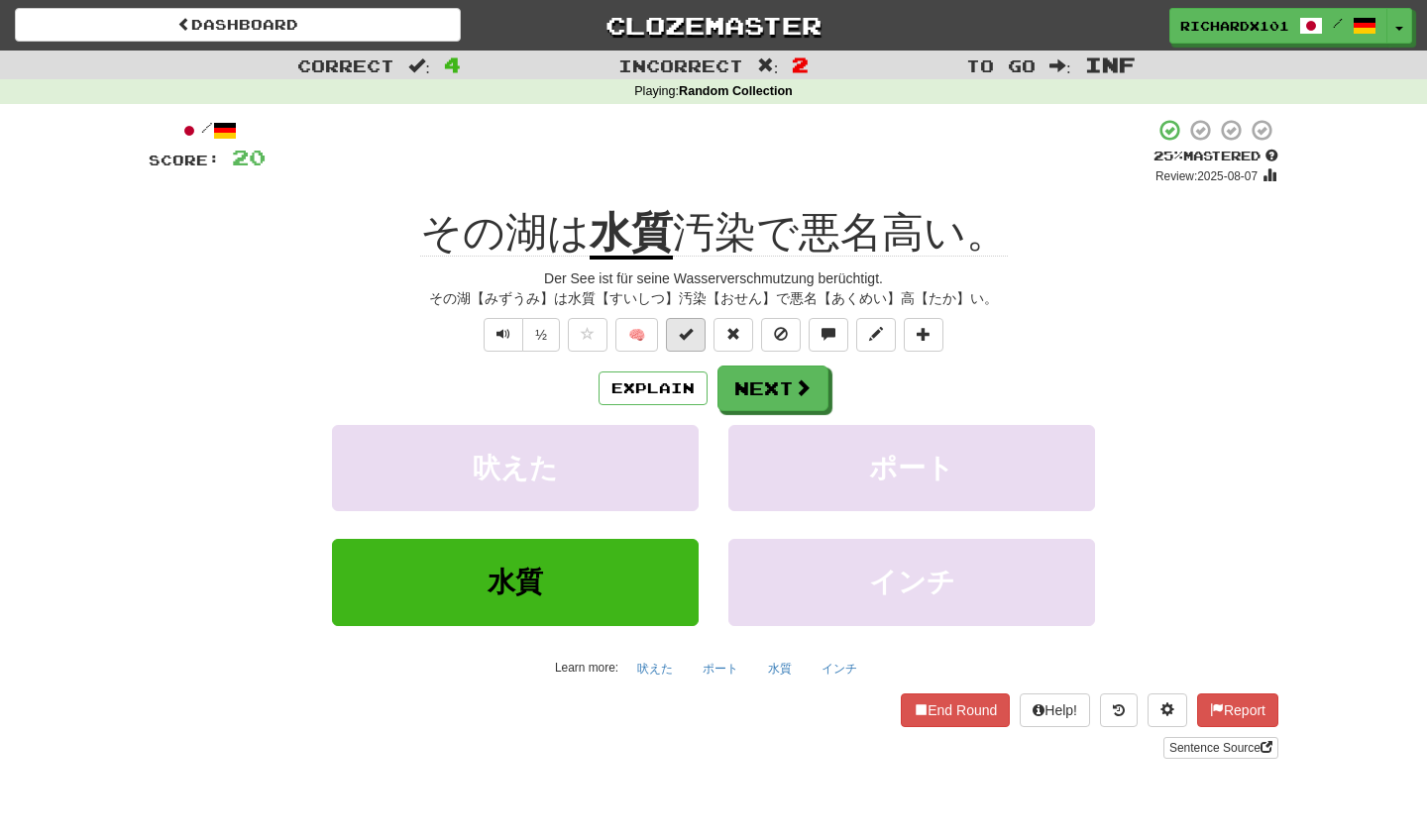 click at bounding box center (686, 334) 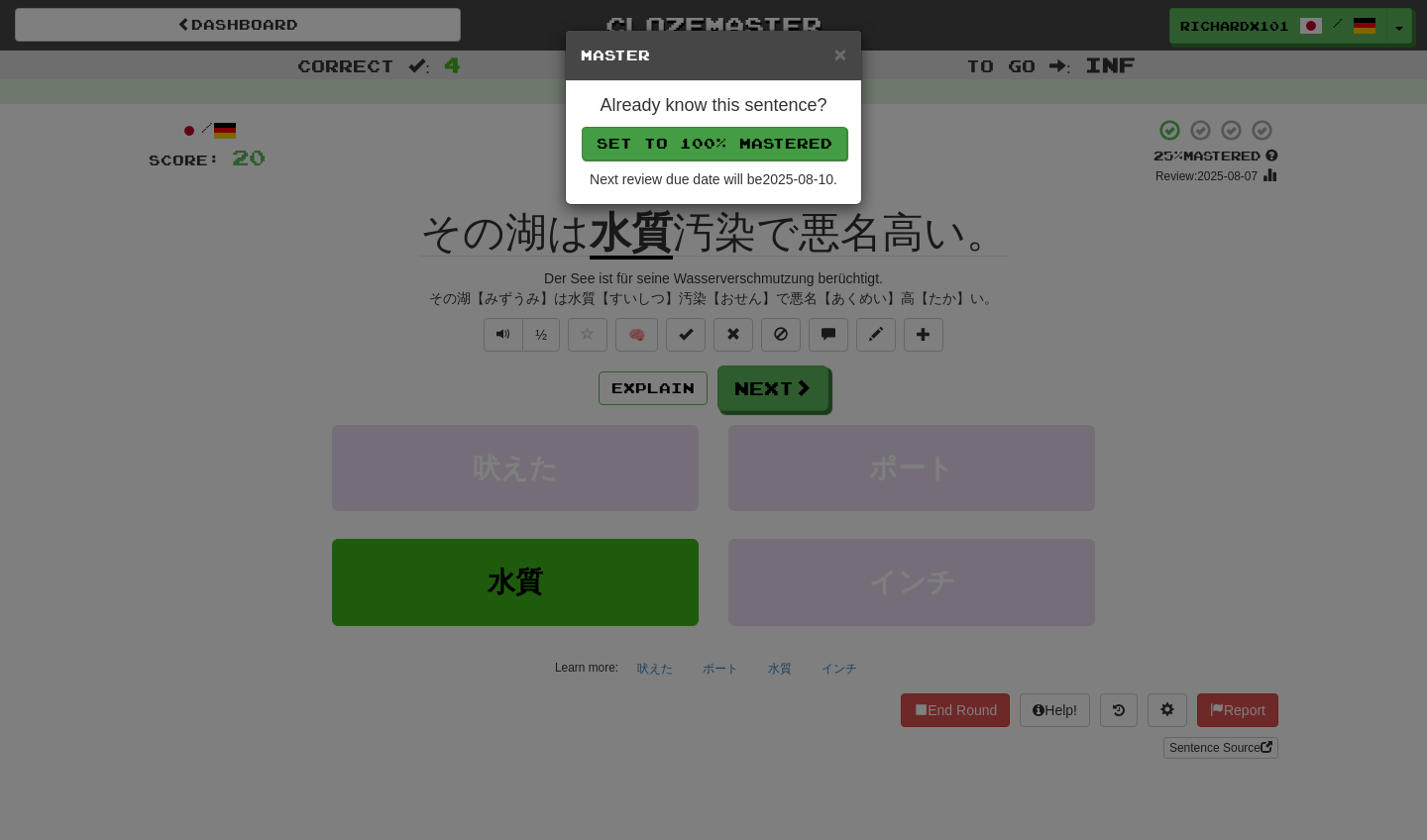 click on "Set to 100% Mastered" at bounding box center (714, 144) 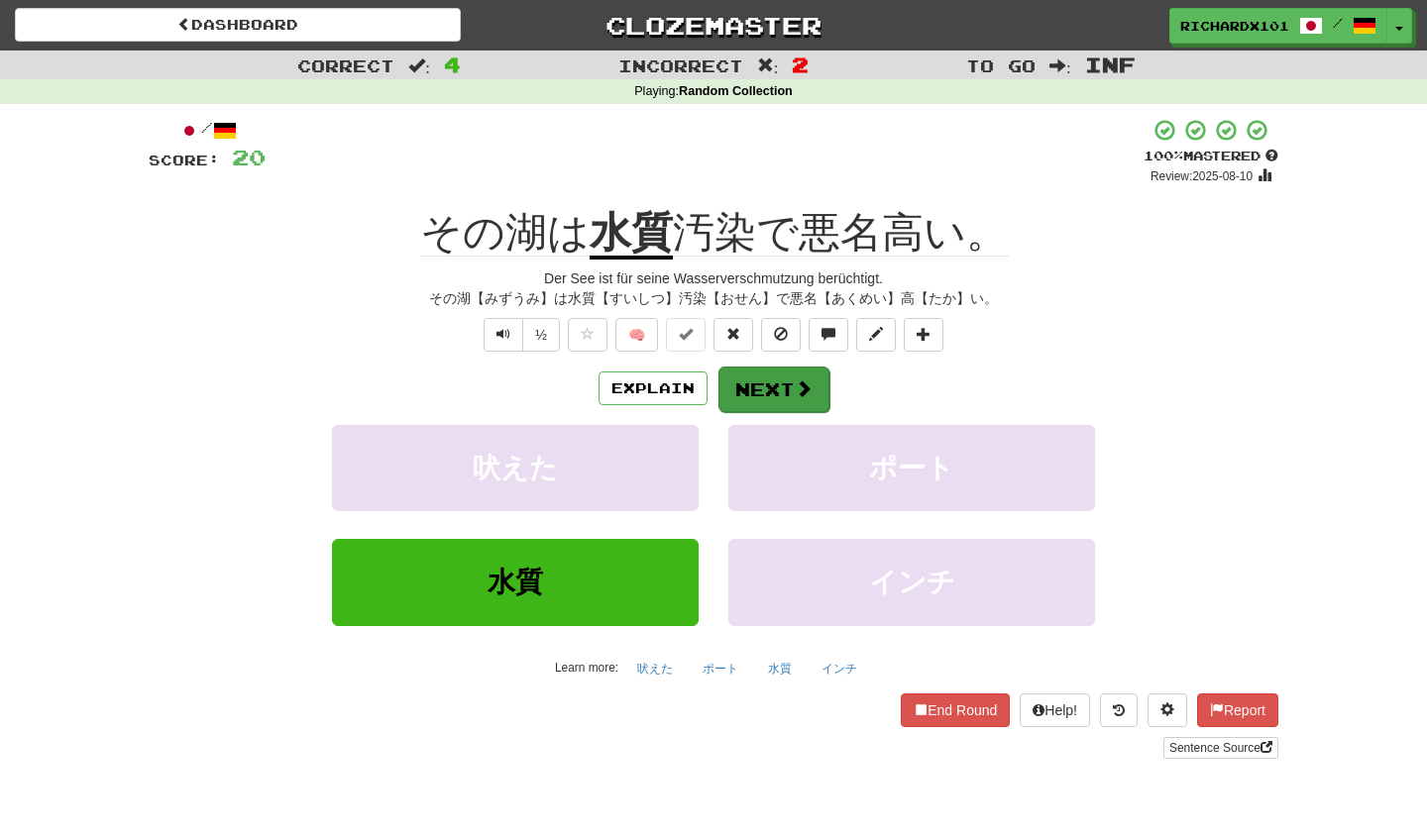 click on "Next" at bounding box center (774, 389) 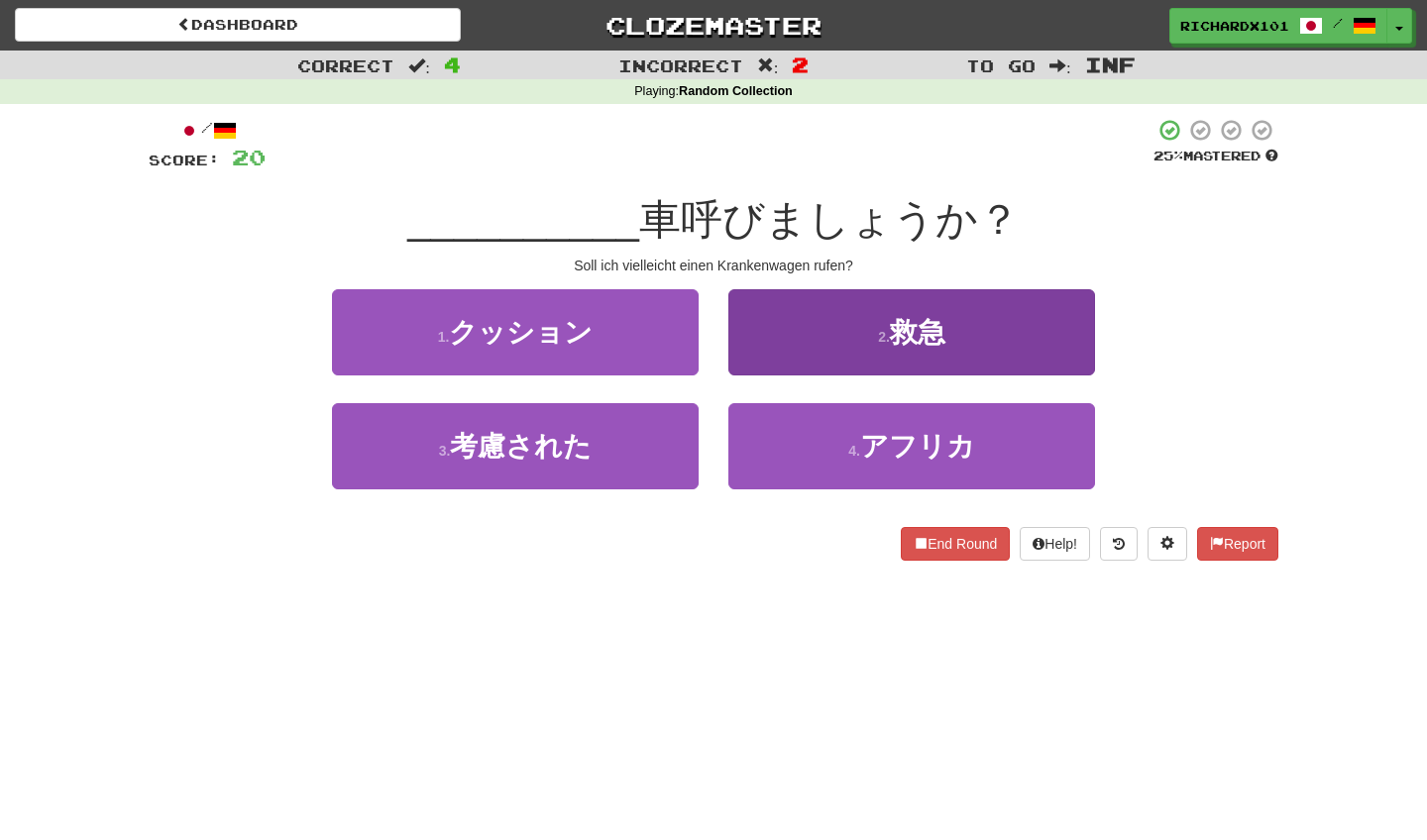 click on "2 .  救急" at bounding box center [912, 332] 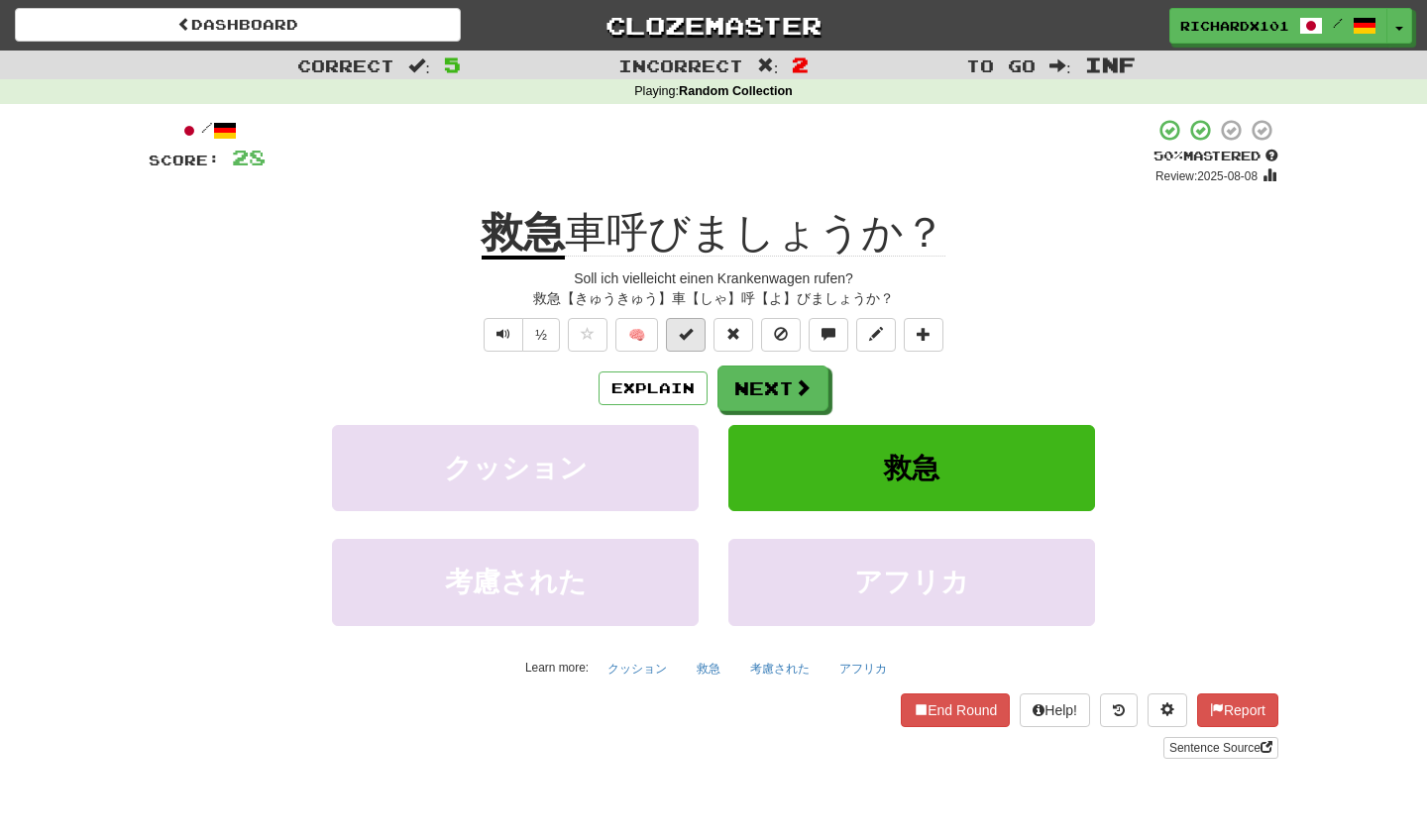 click at bounding box center [686, 335] 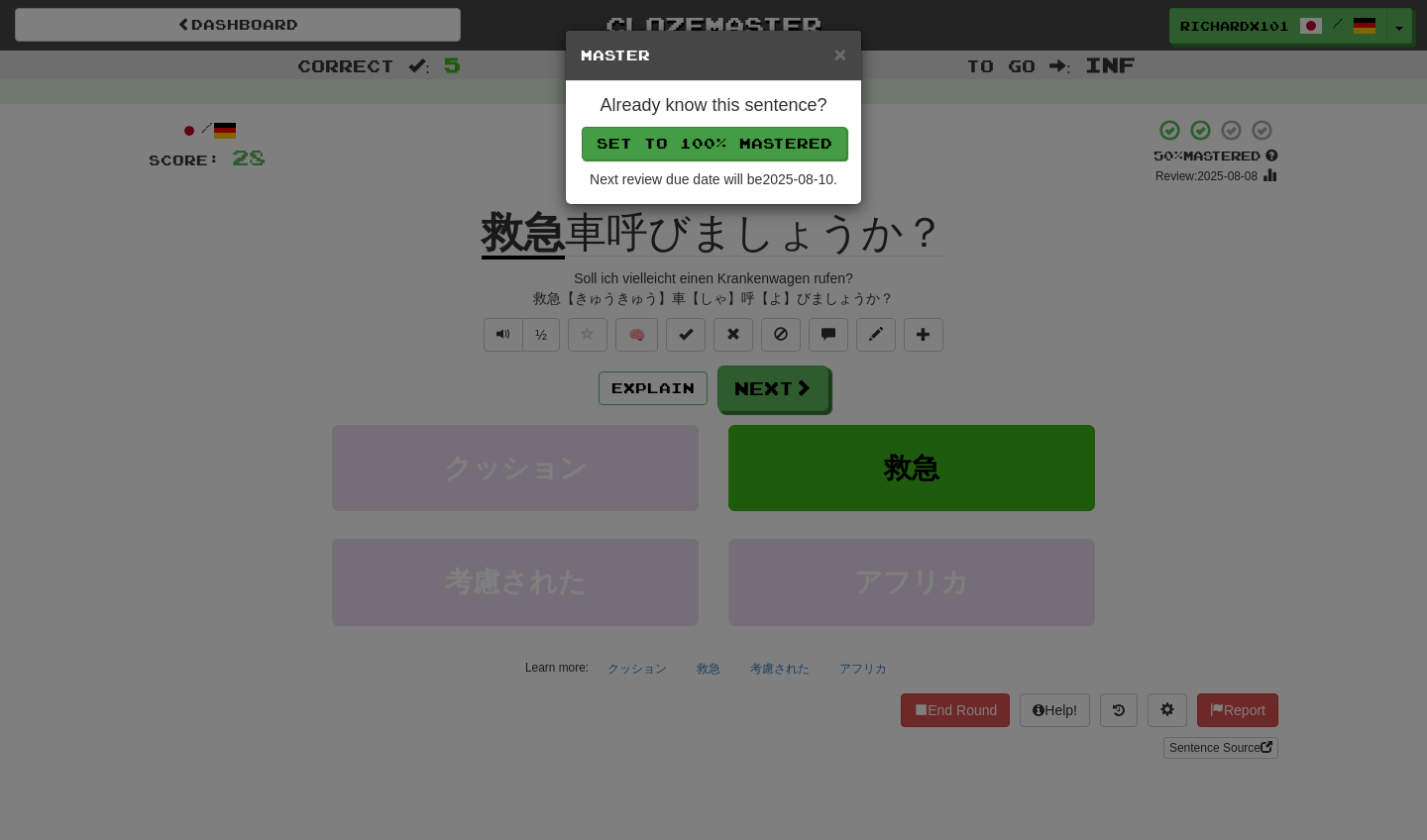 click on "Set to 100% Mastered" at bounding box center [714, 144] 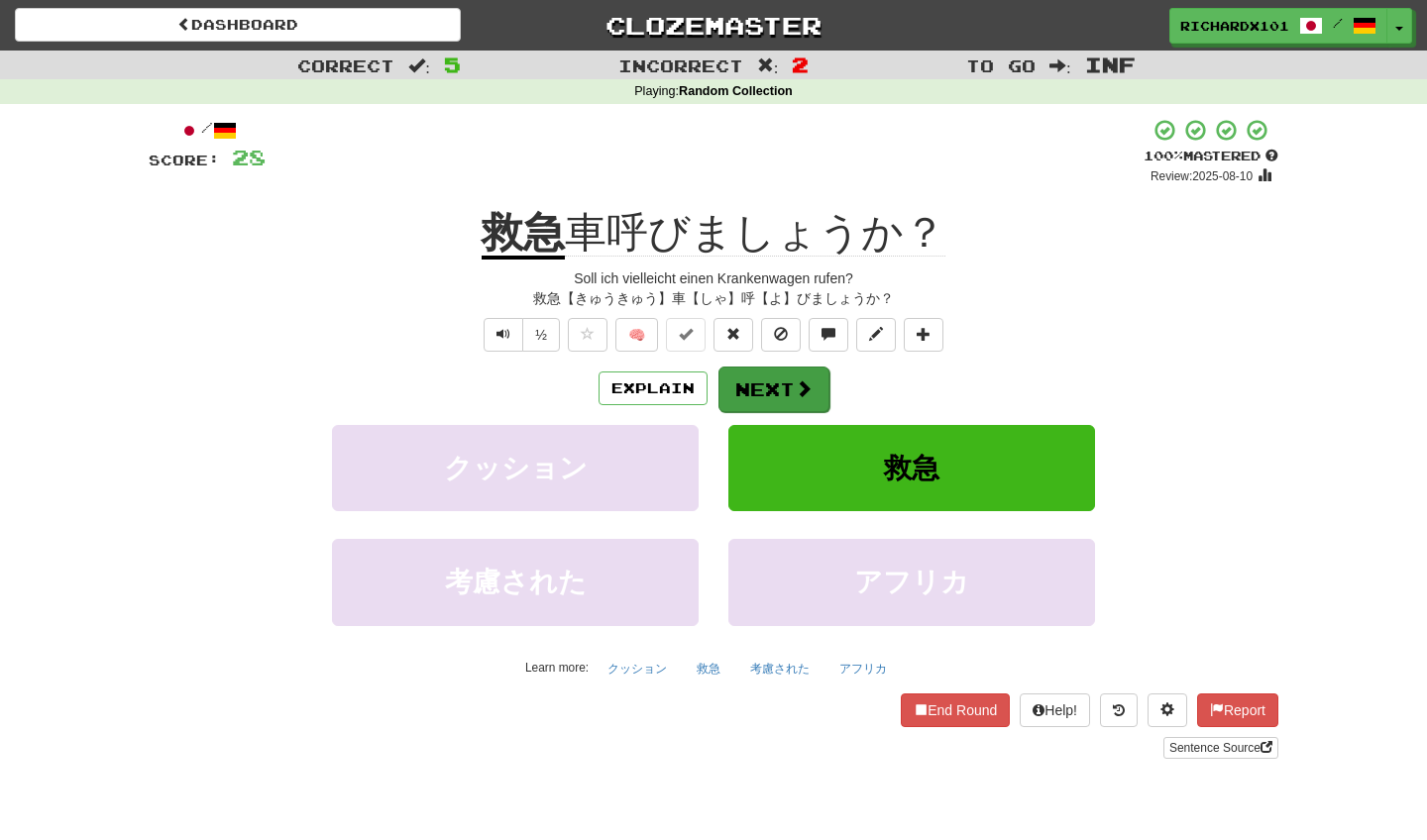 click on "Next" at bounding box center (774, 389) 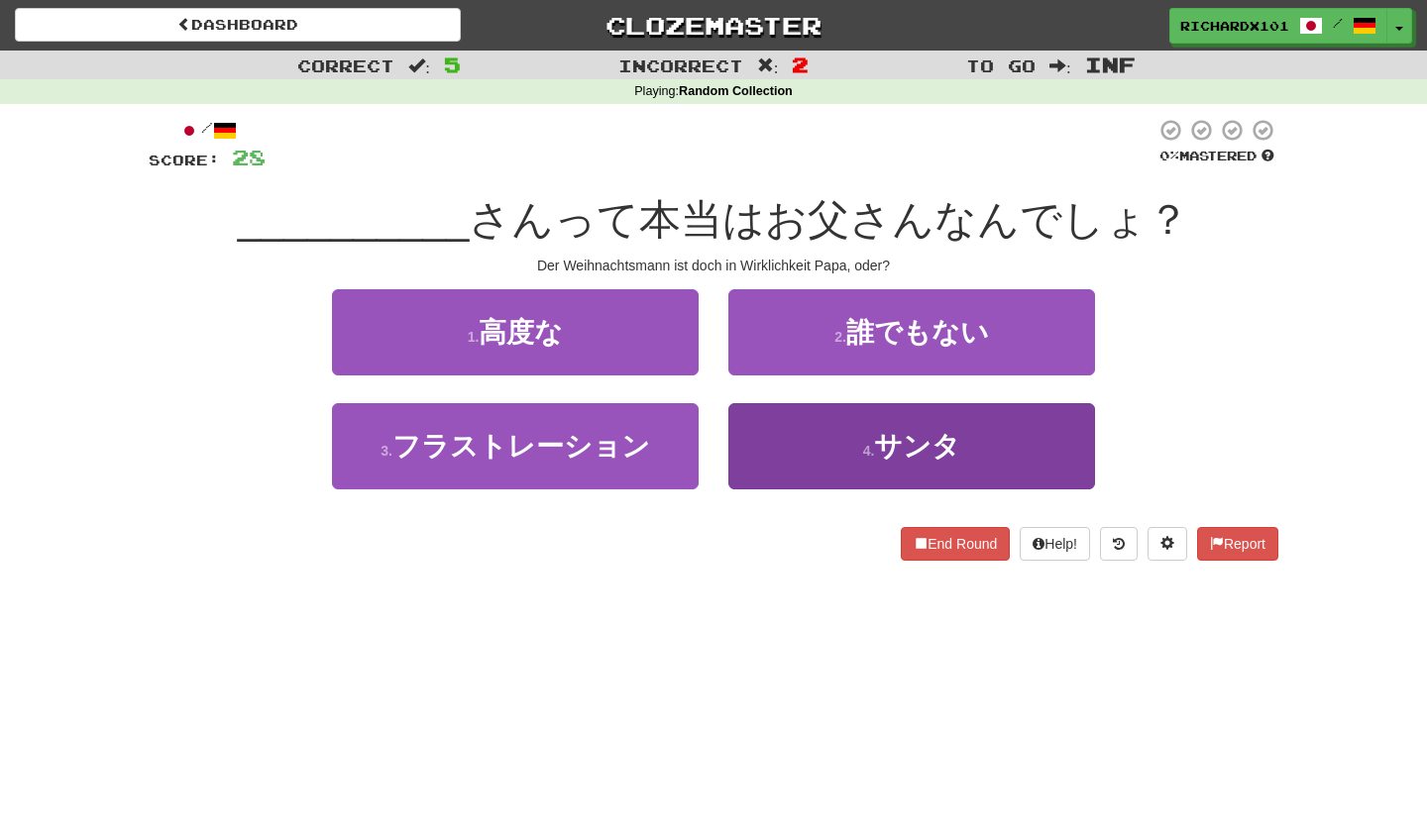 click on "4 .  サンタ" at bounding box center [912, 446] 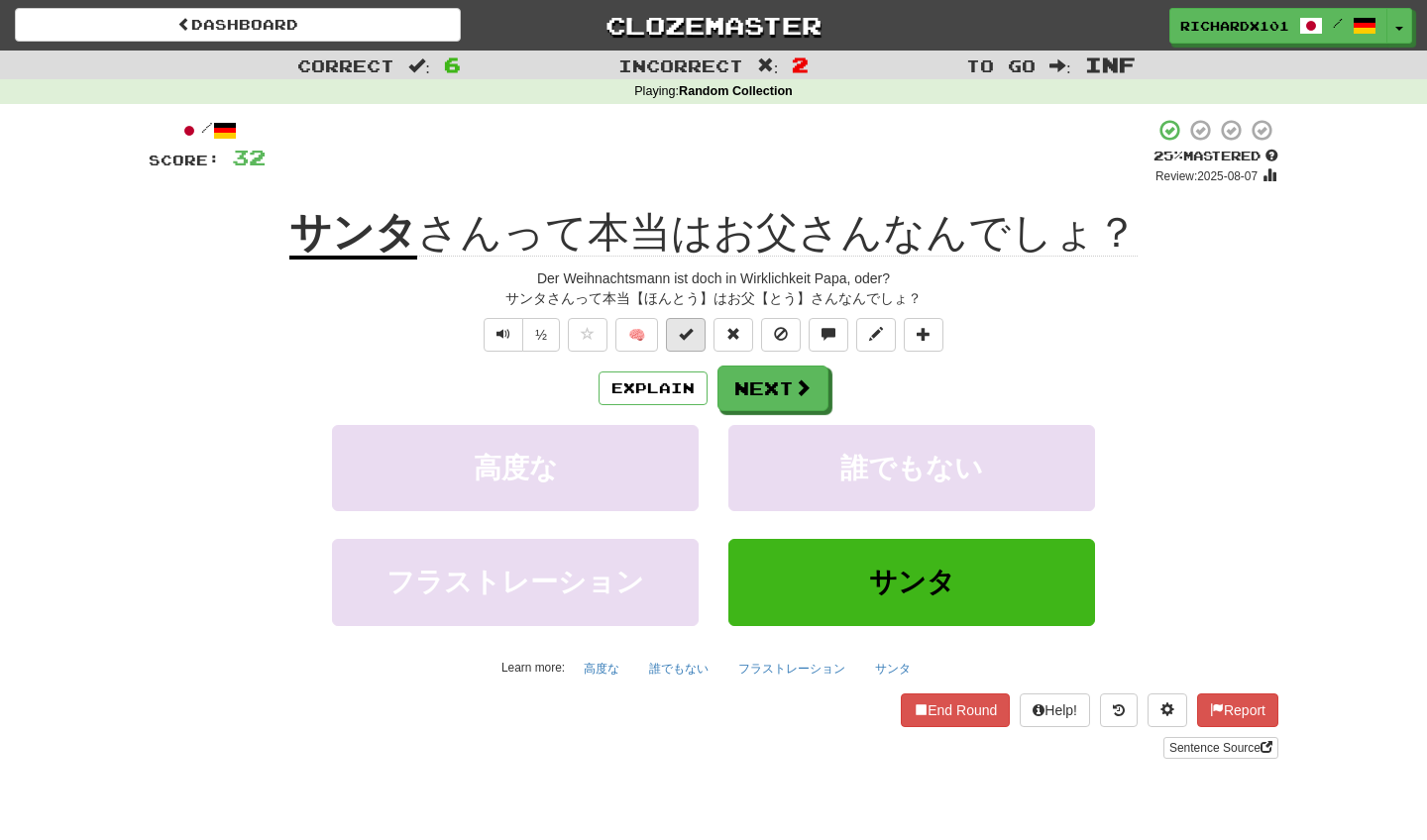 click at bounding box center (686, 335) 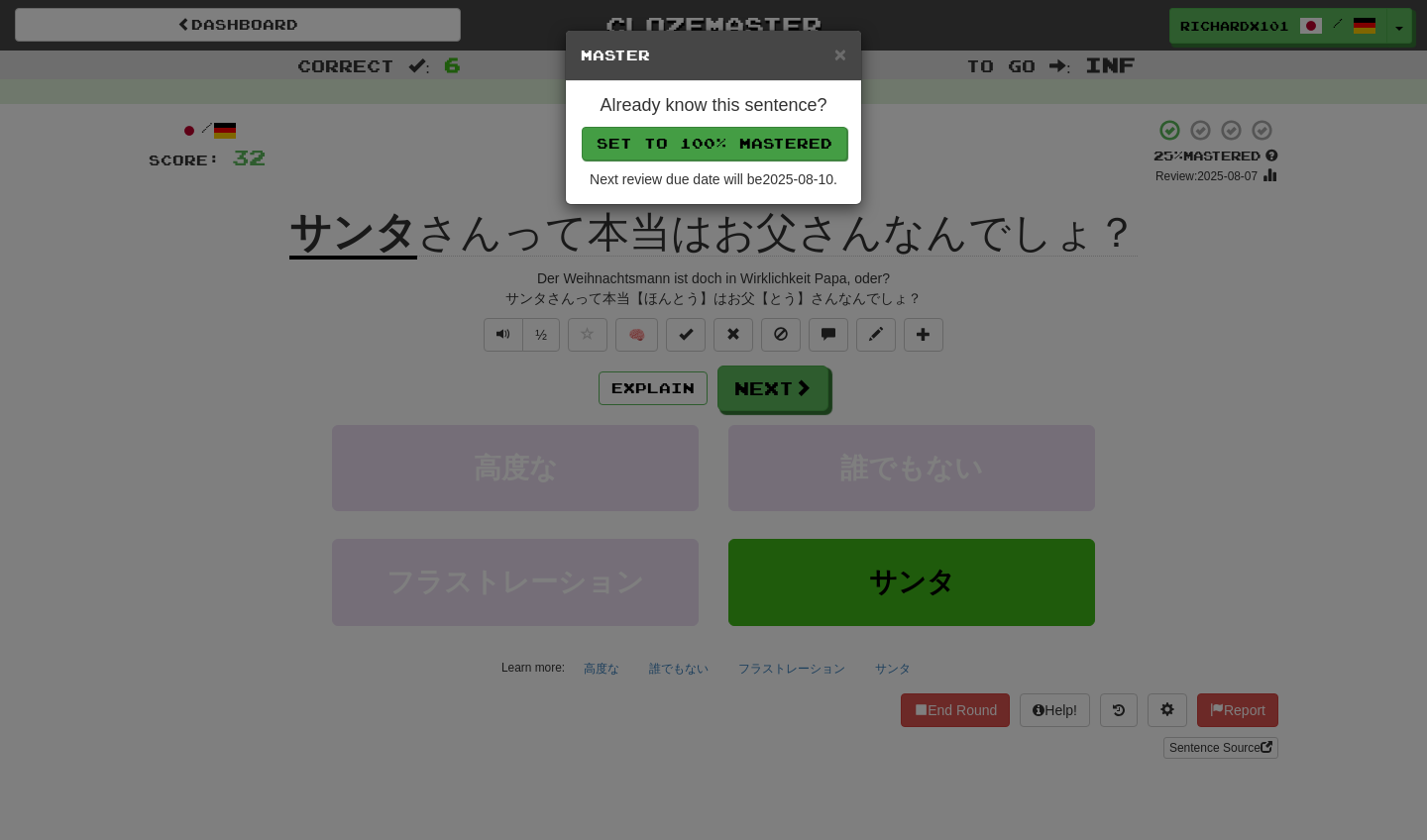 click on "Set to 100% Mastered" at bounding box center (714, 144) 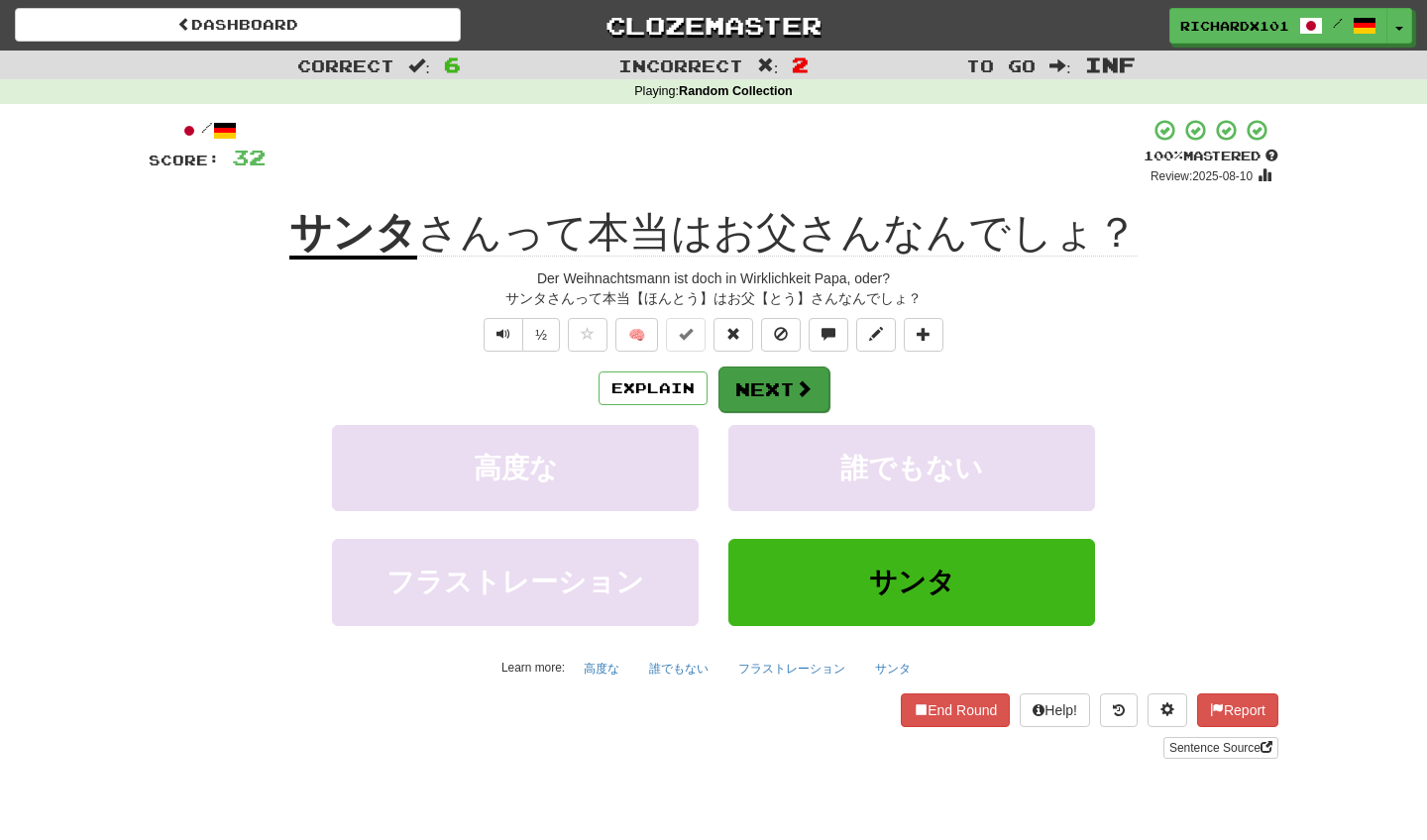 click on "Next" at bounding box center (774, 389) 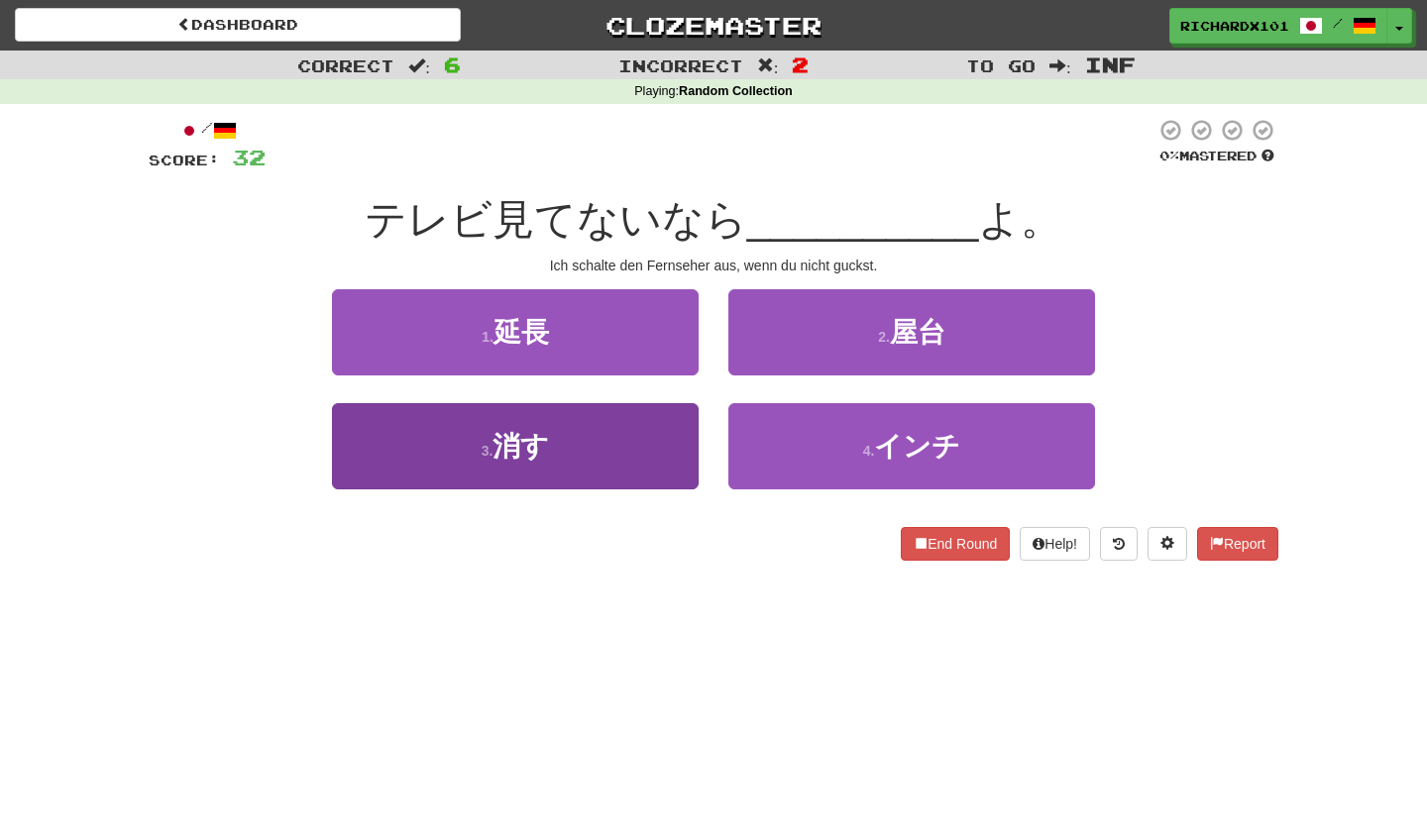 click on "3 .  消す" at bounding box center (515, 446) 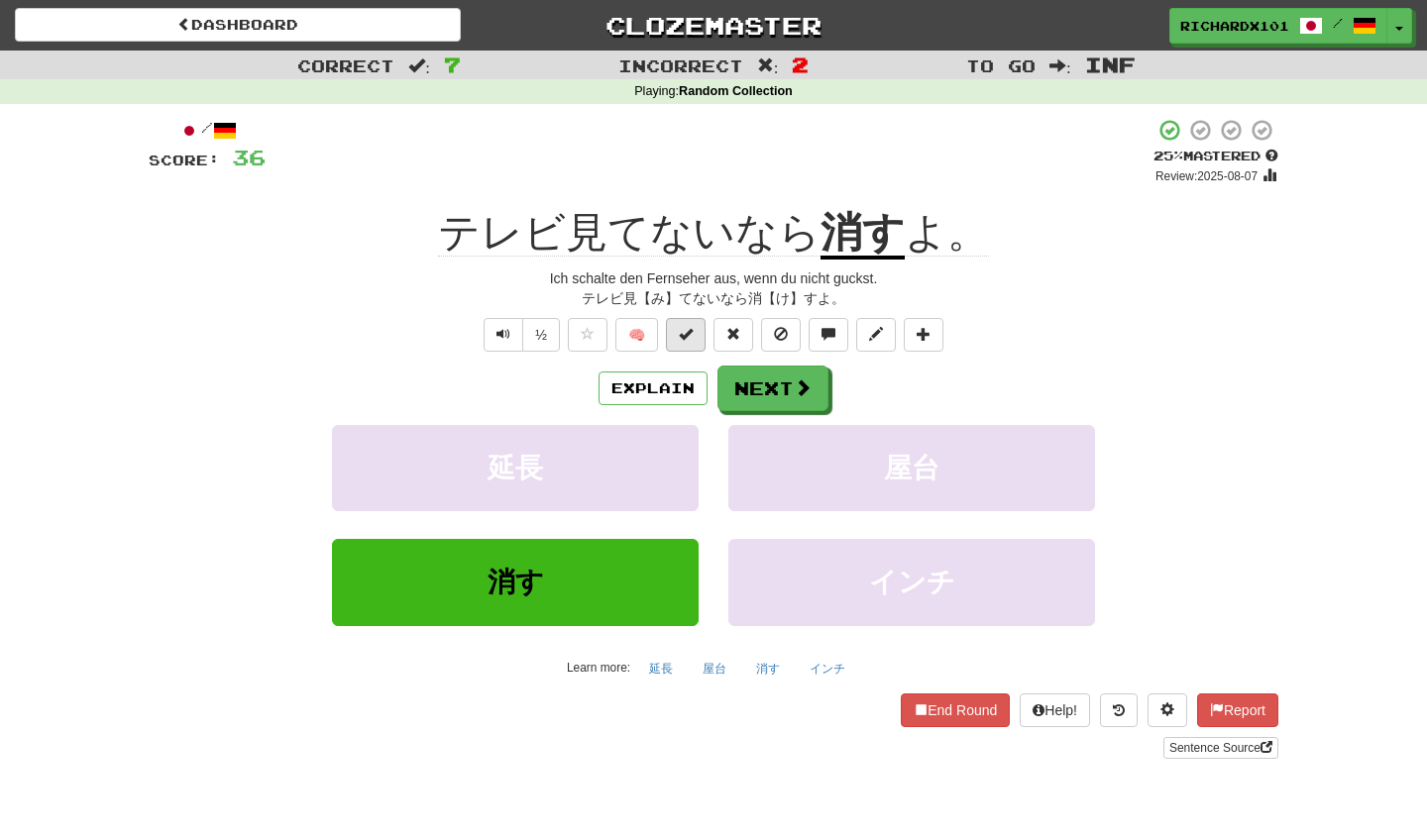 click at bounding box center (686, 334) 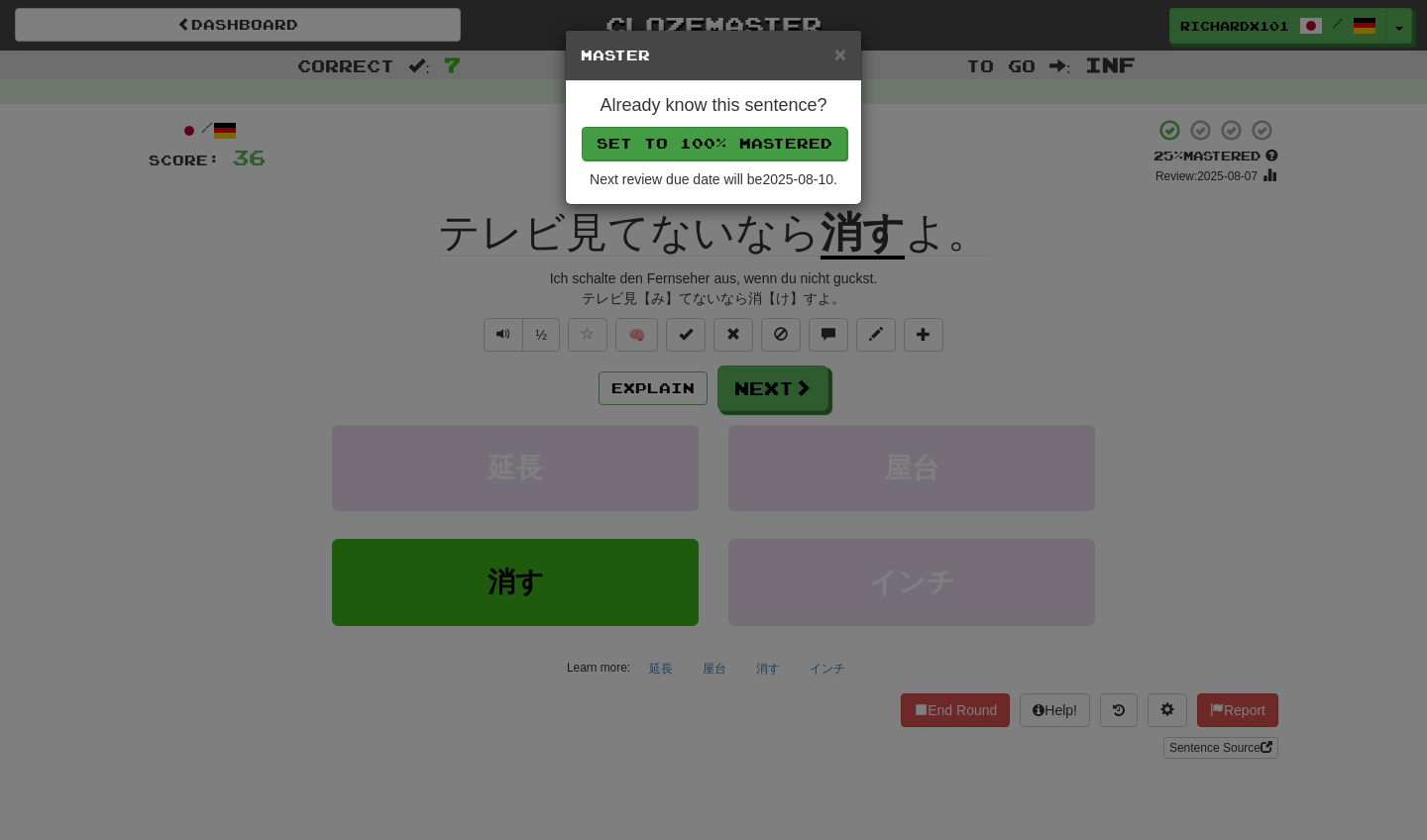 click on "Set to 100% Mastered" at bounding box center [714, 144] 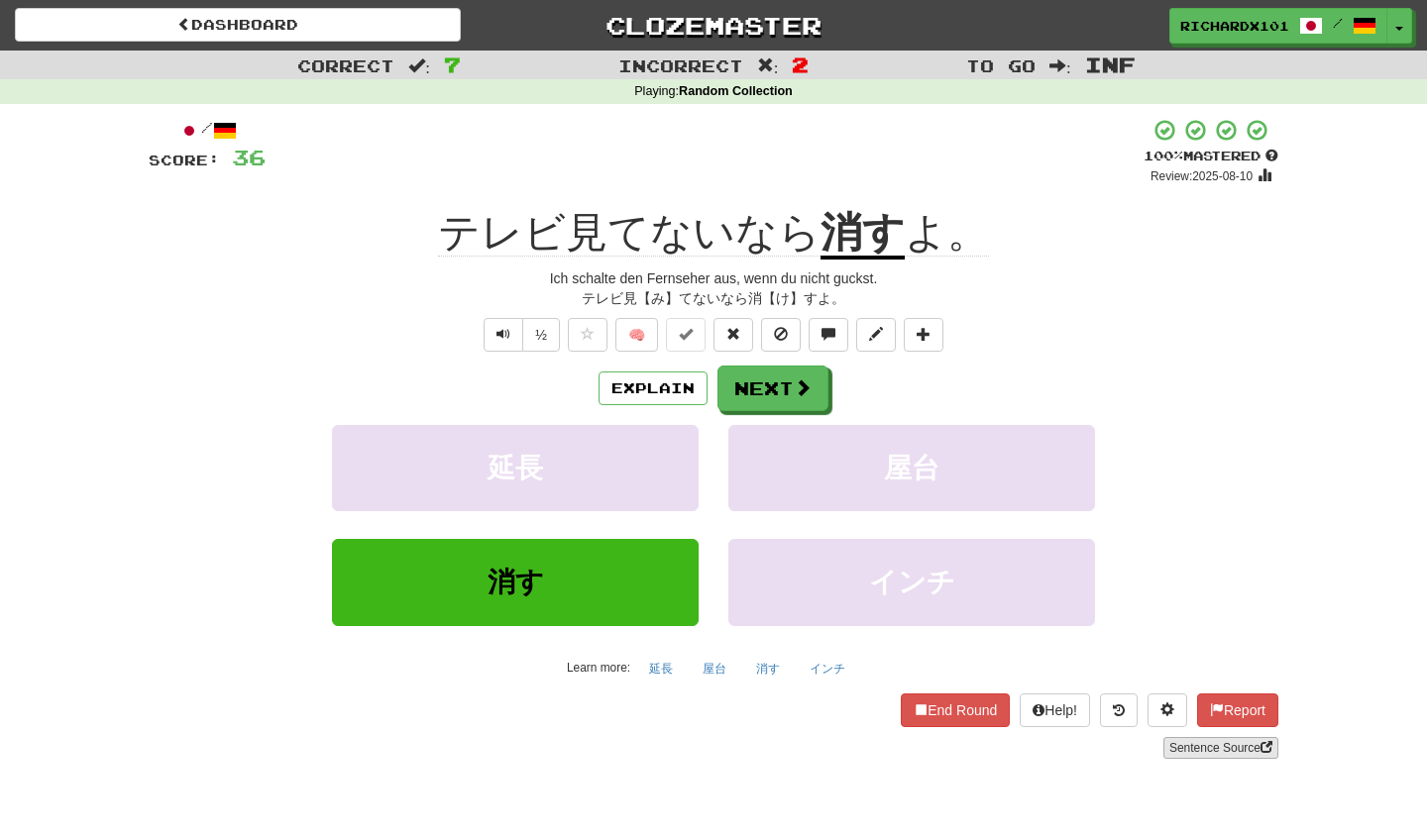 click on "Sentence Source" at bounding box center (1221, 748) 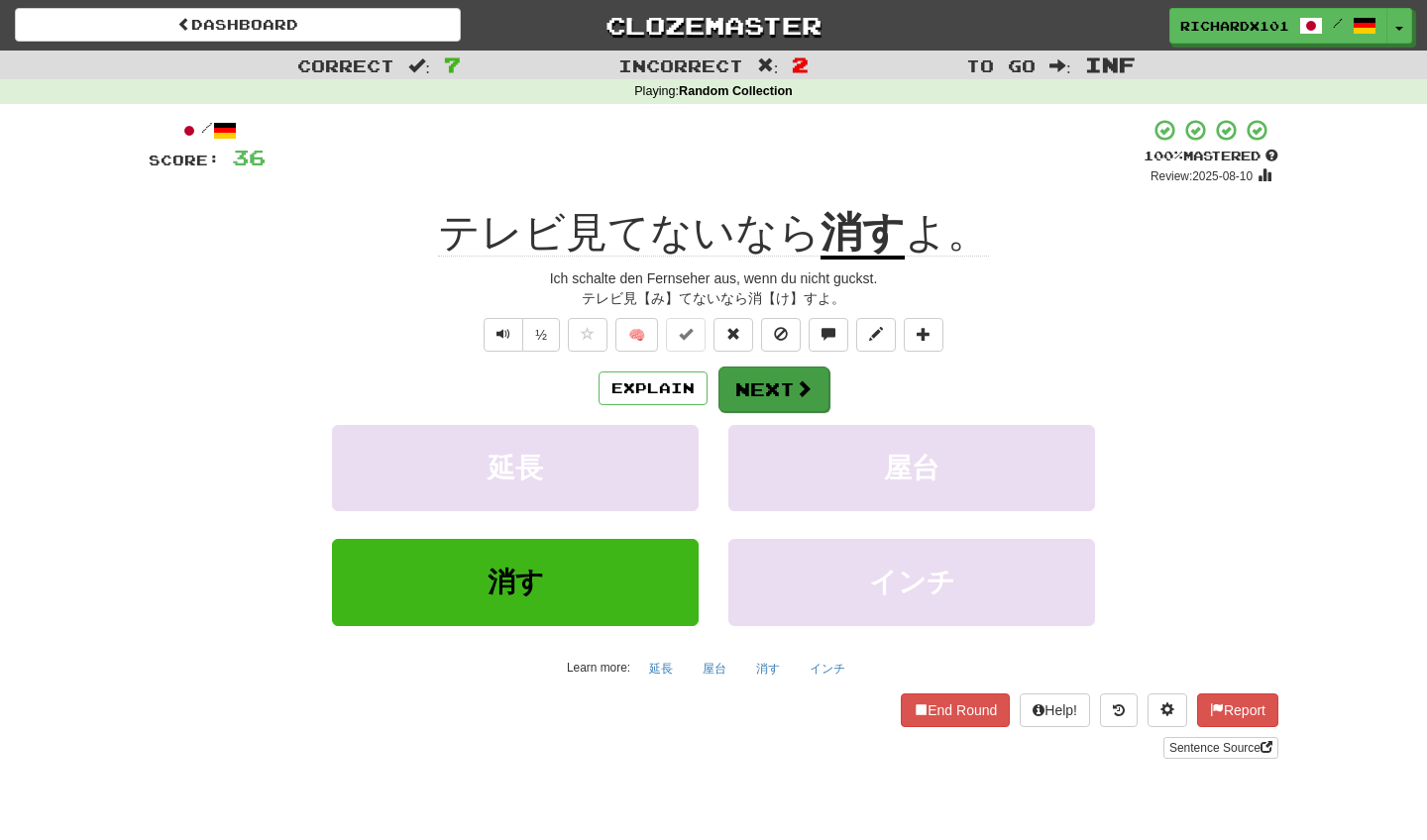 click on "Next" at bounding box center (774, 389) 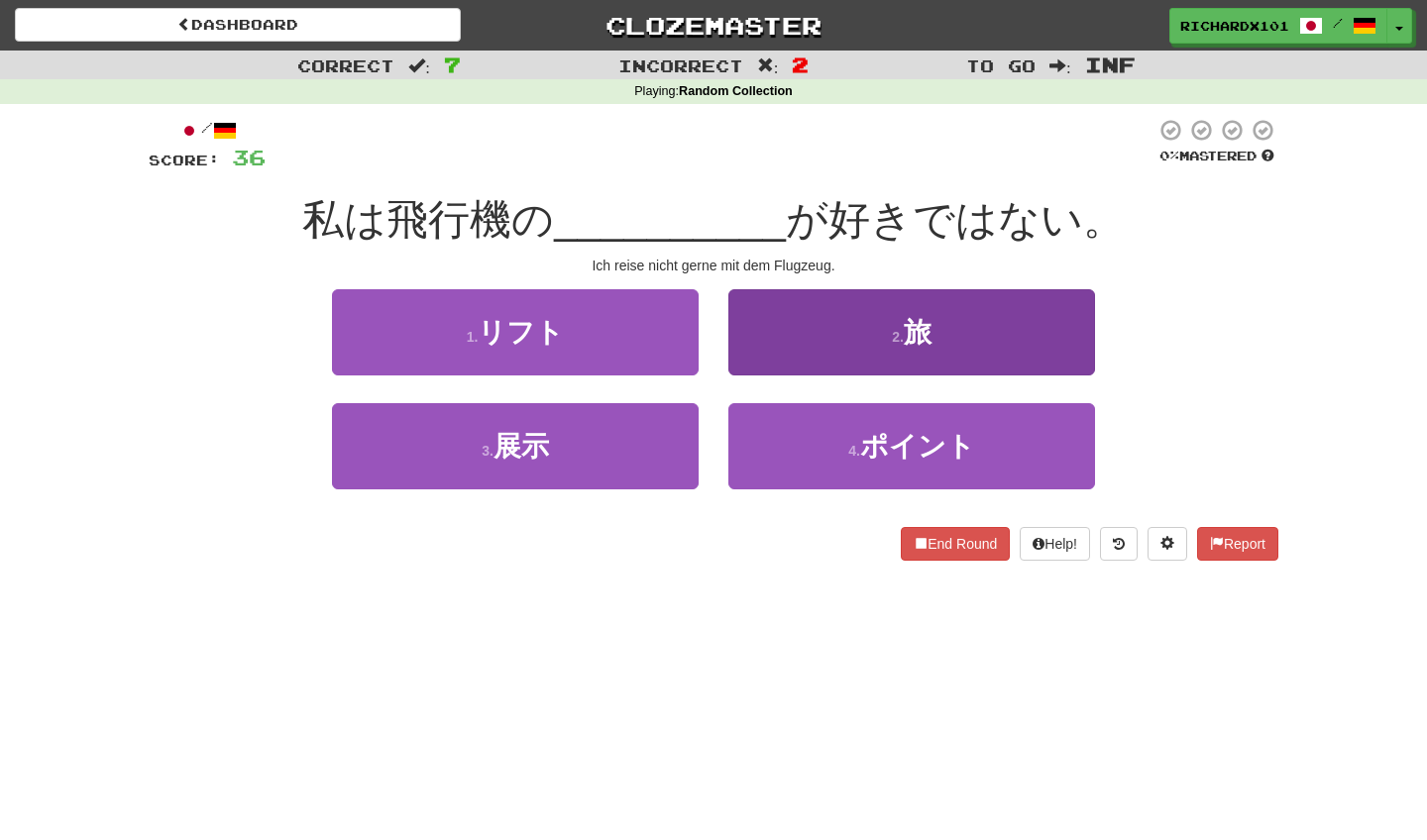 click on "2 .  旅" at bounding box center [912, 332] 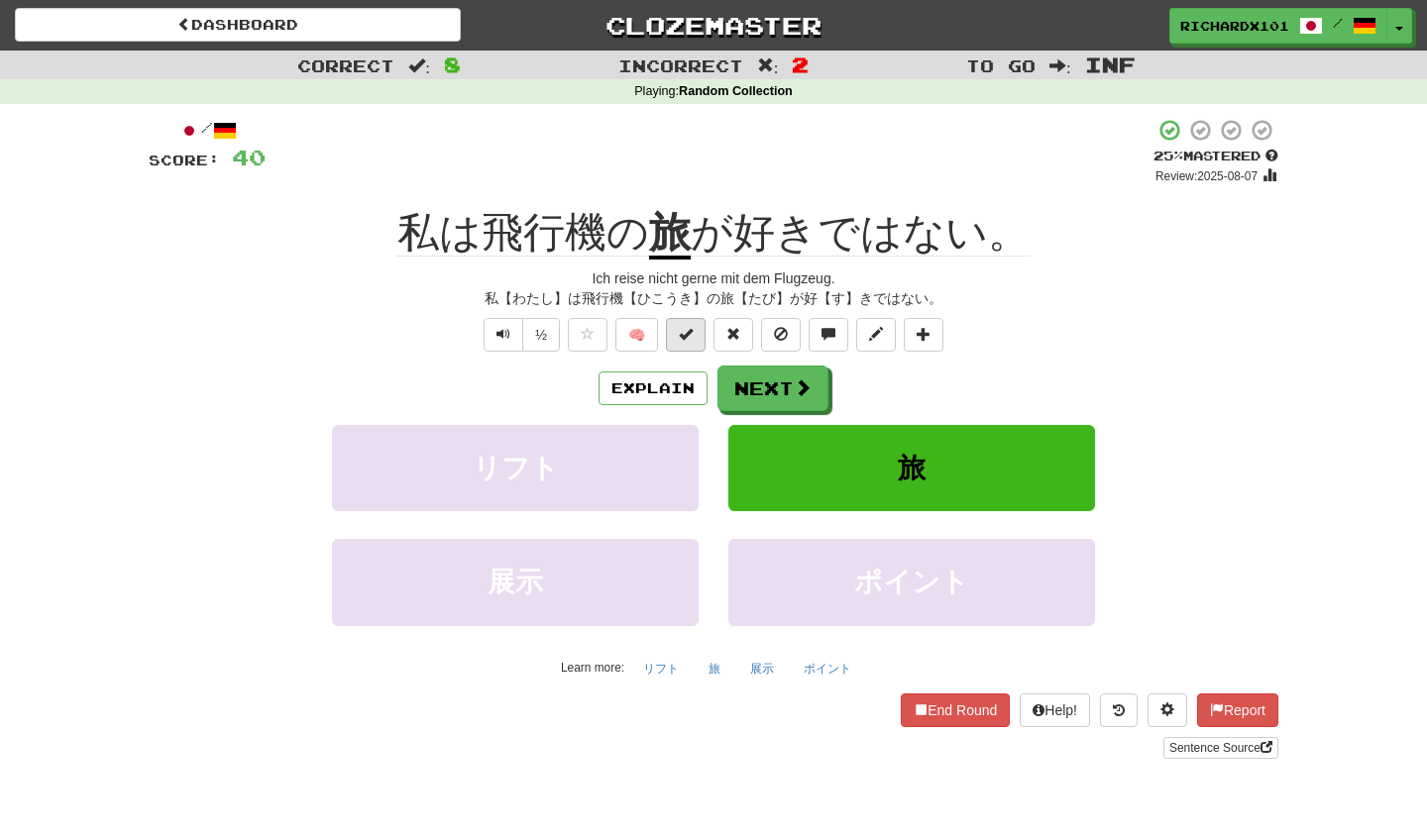 click at bounding box center (686, 335) 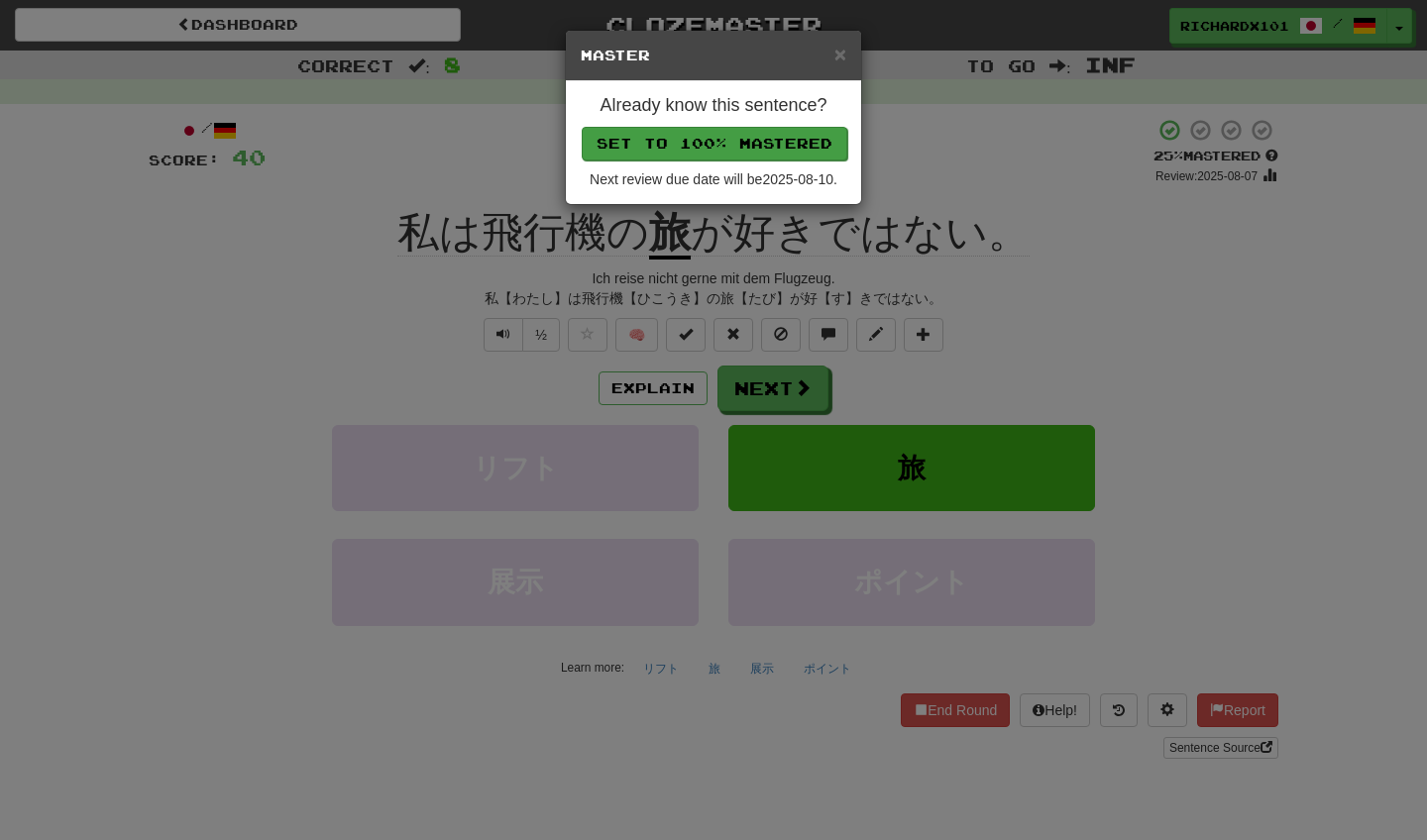 click on "Set to 100% Mastered" at bounding box center [714, 144] 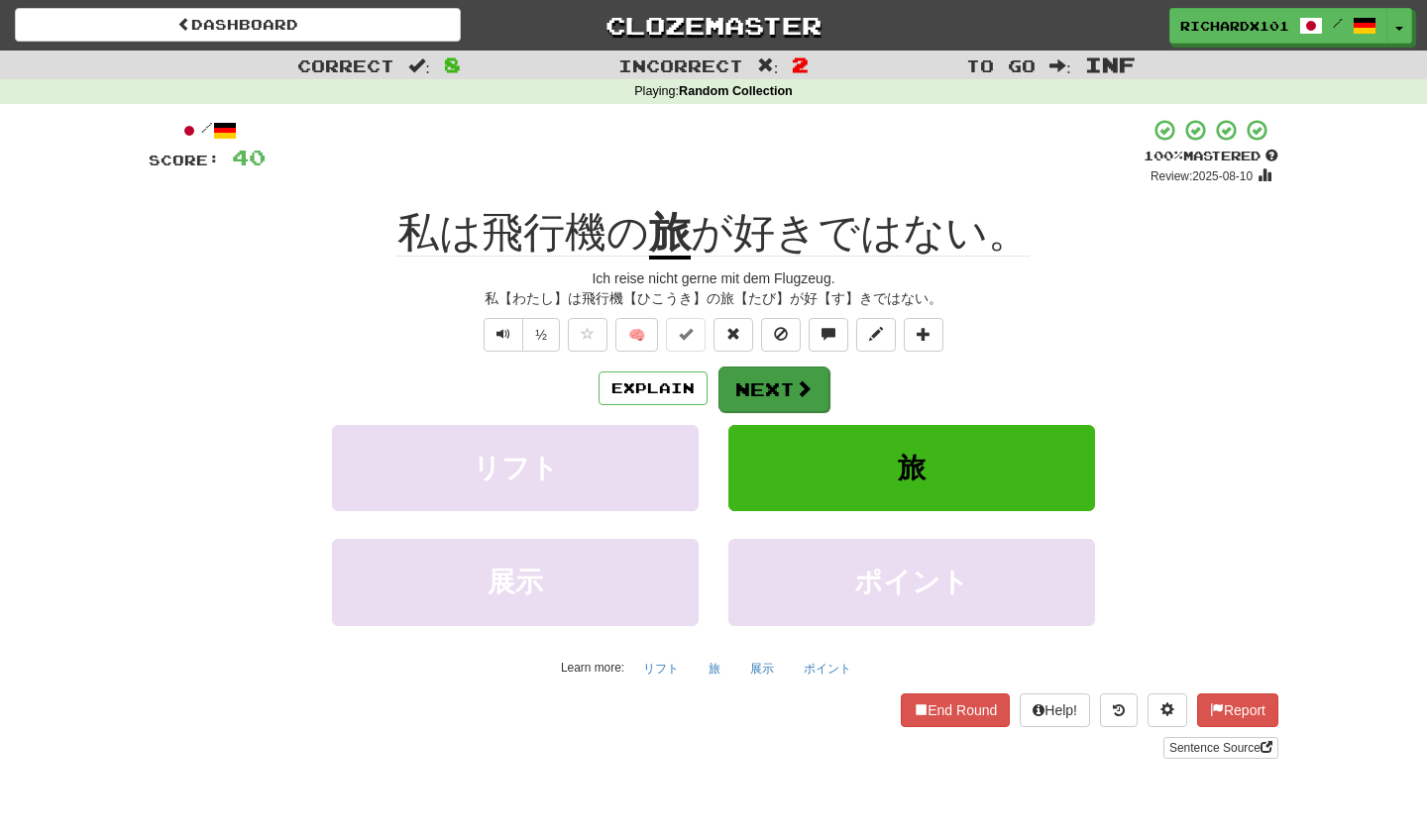 click on "Next" at bounding box center (774, 389) 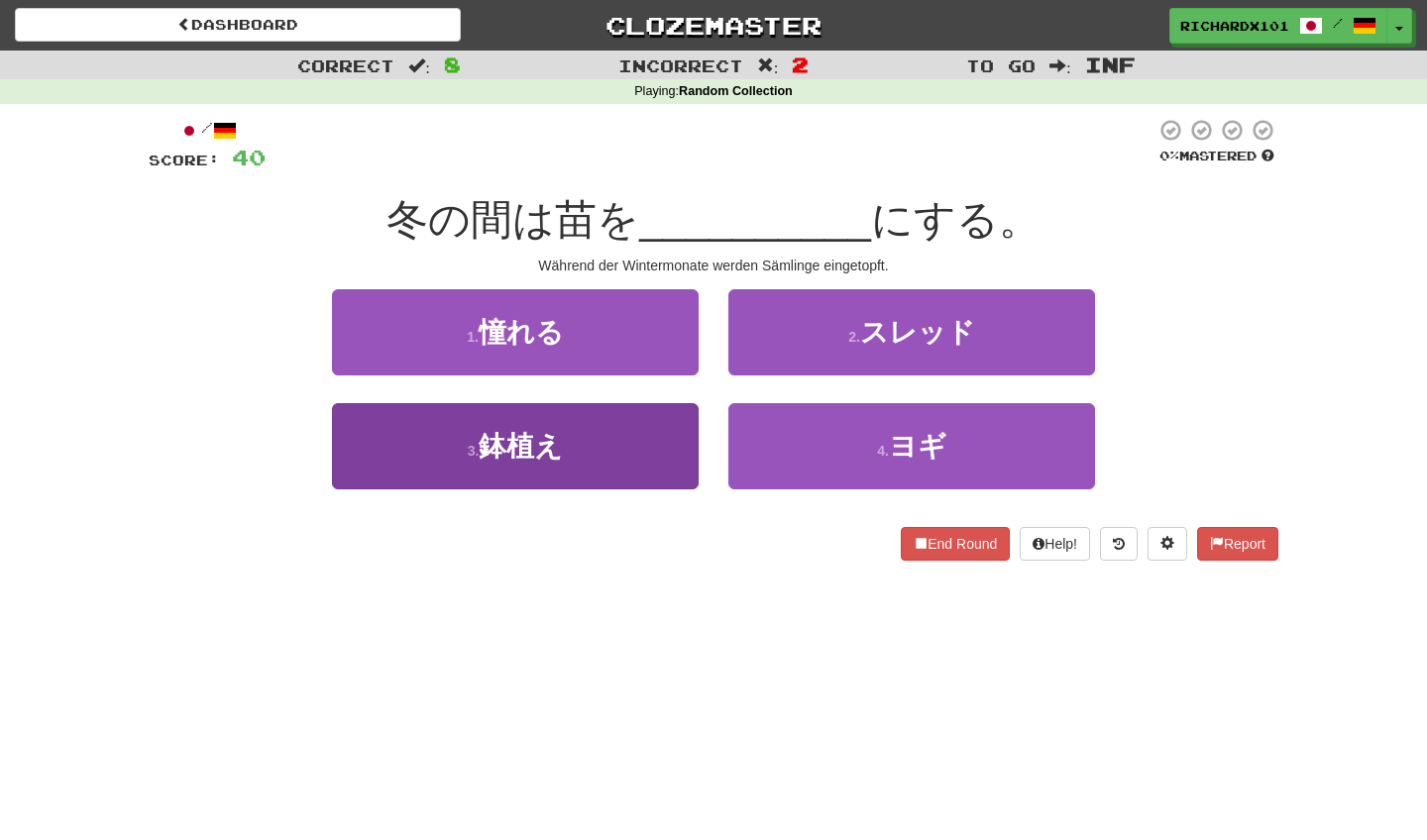 click on "3 .  鉢植え" at bounding box center [515, 446] 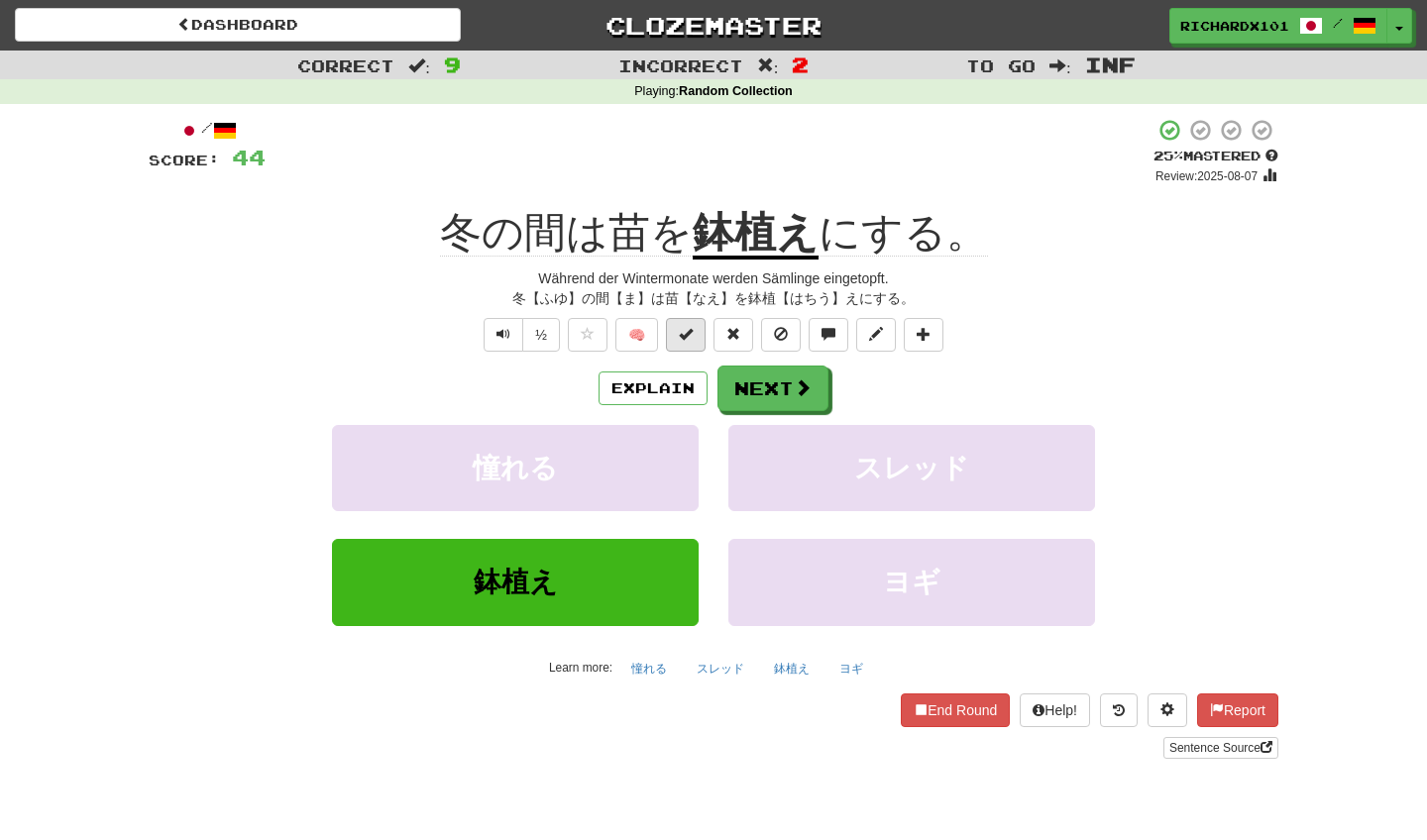click at bounding box center [686, 335] 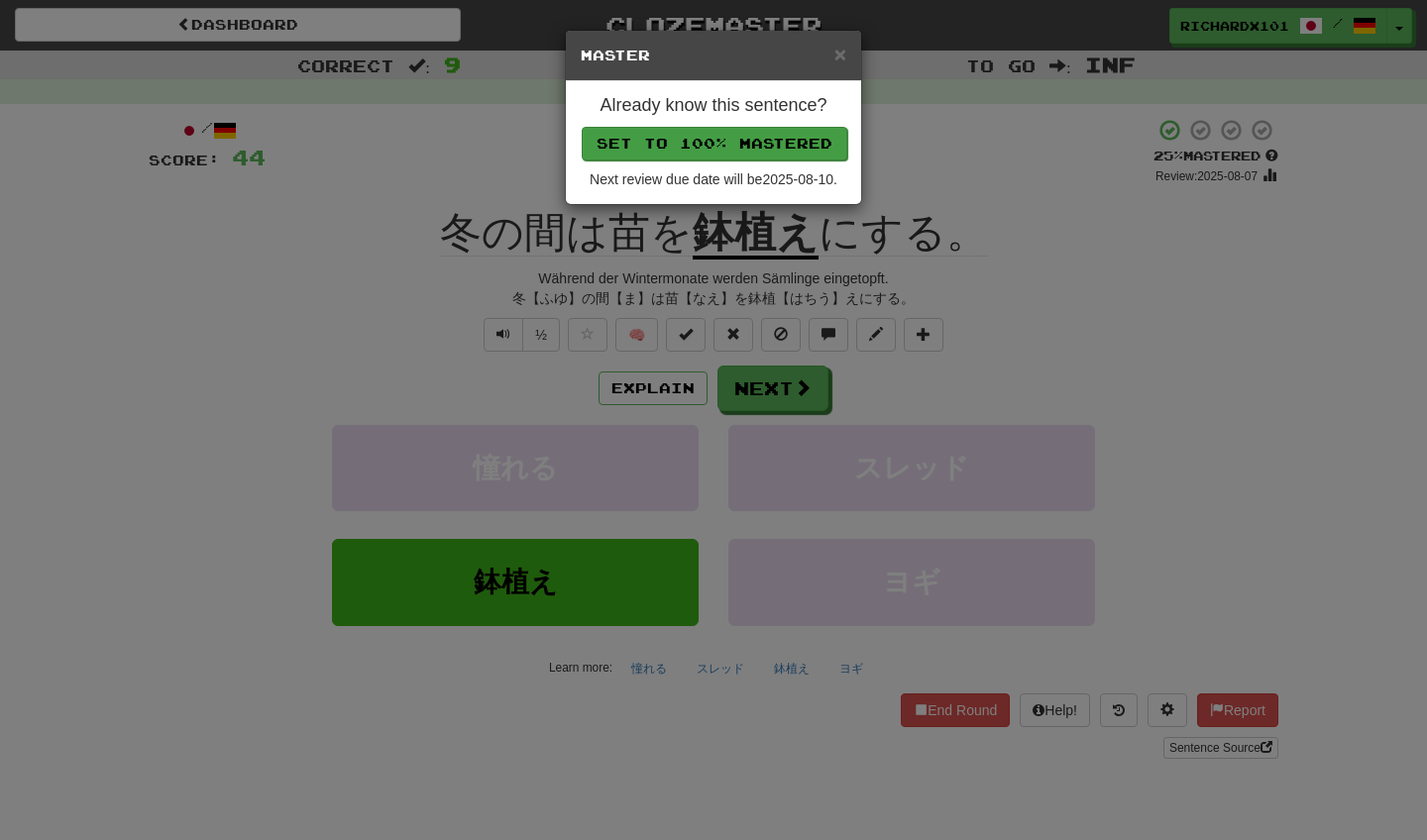 click on "Set to 100% Mastered" at bounding box center (714, 144) 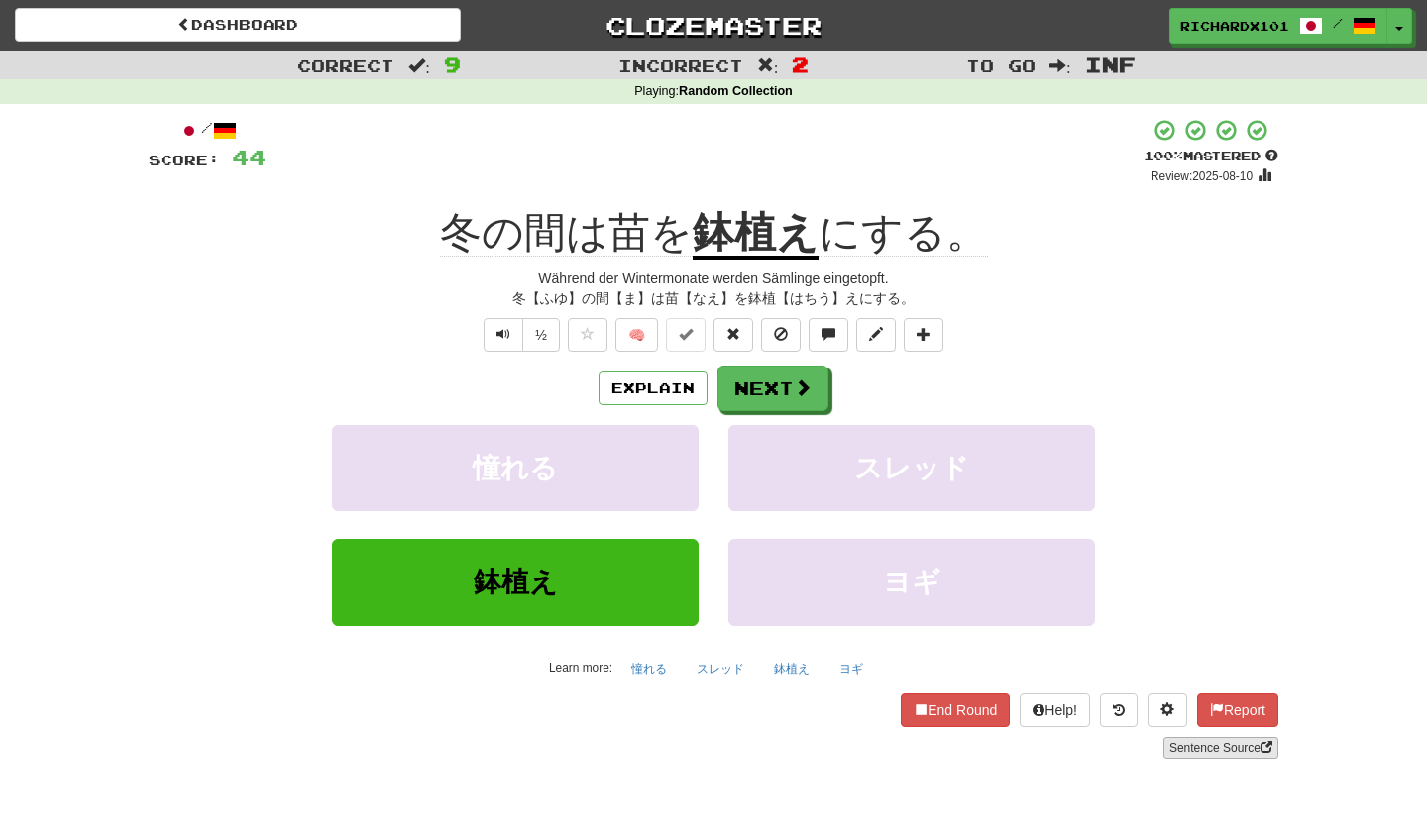 click on "Sentence Source" at bounding box center (1221, 748) 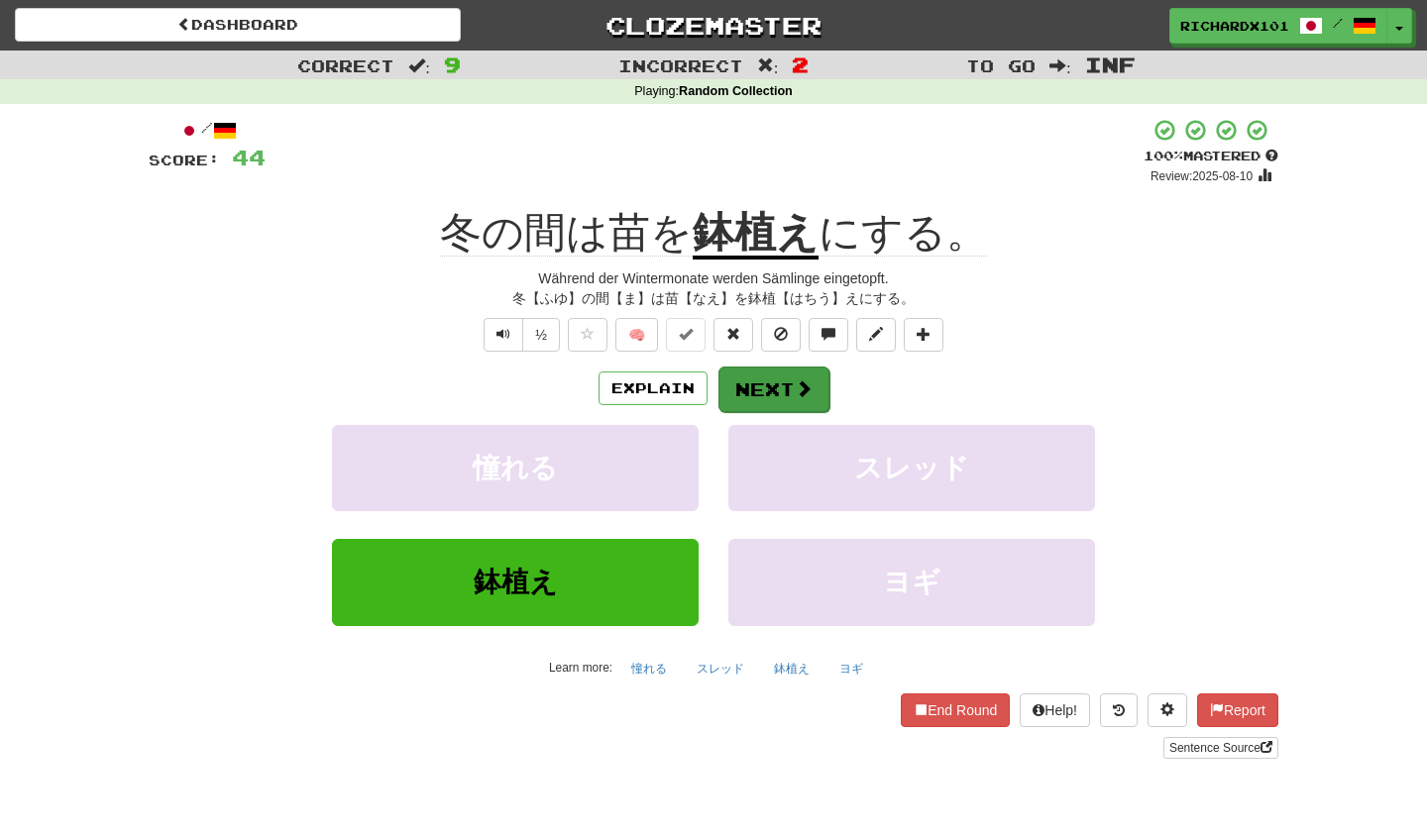 click on "Next" at bounding box center (774, 389) 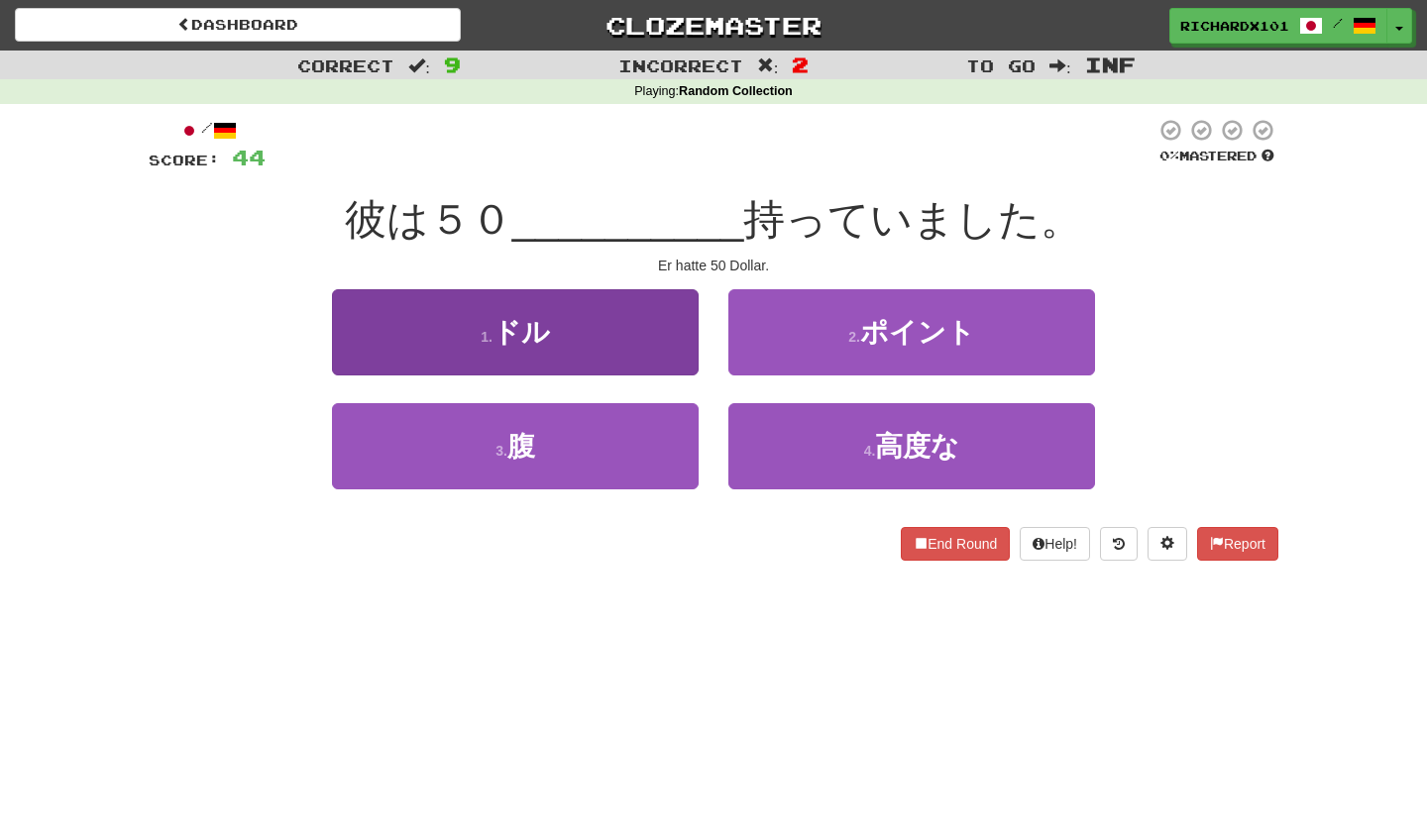 click on "1 .  ドル" at bounding box center [515, 332] 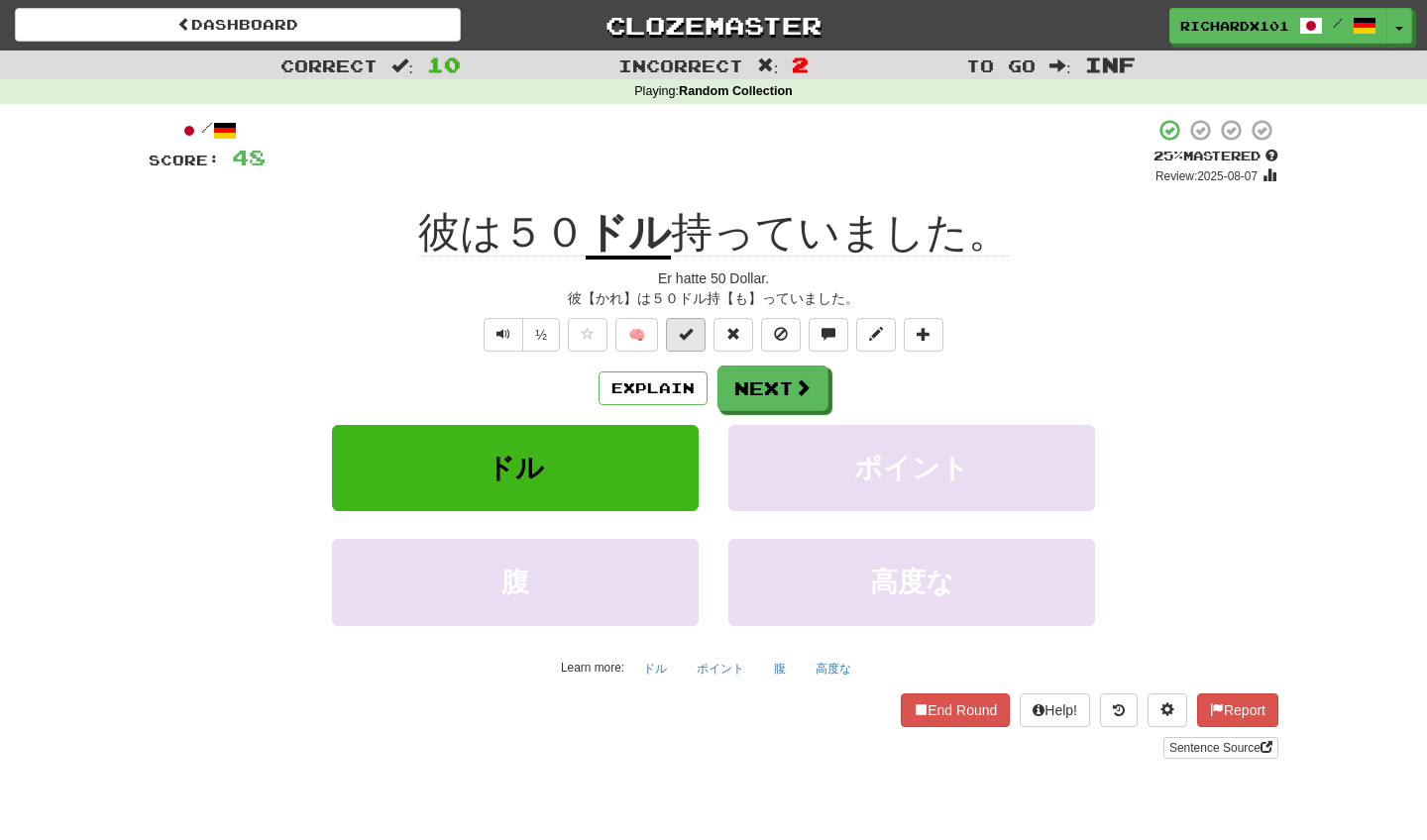 click at bounding box center [686, 334] 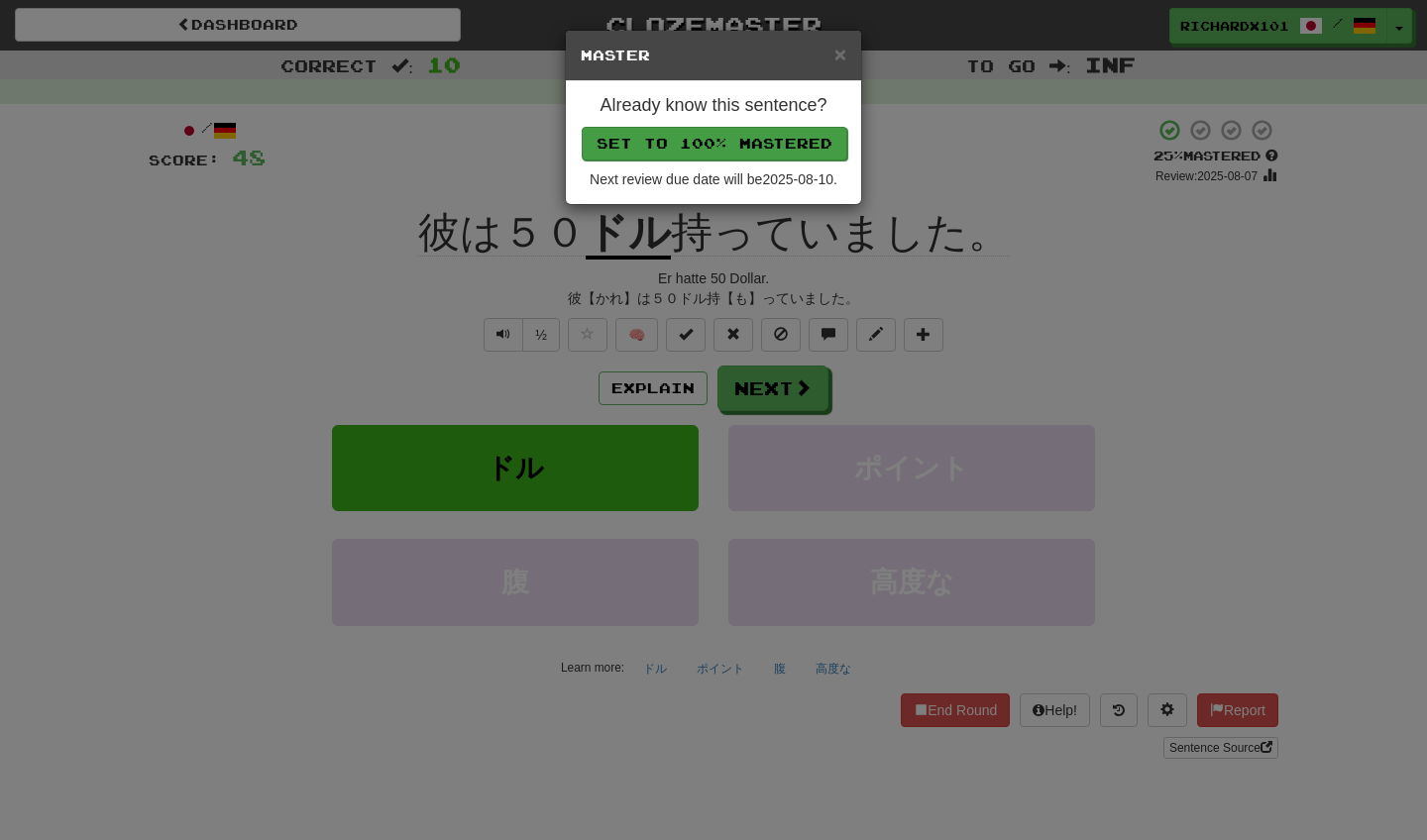click on "Set to 100% Mastered" at bounding box center [714, 144] 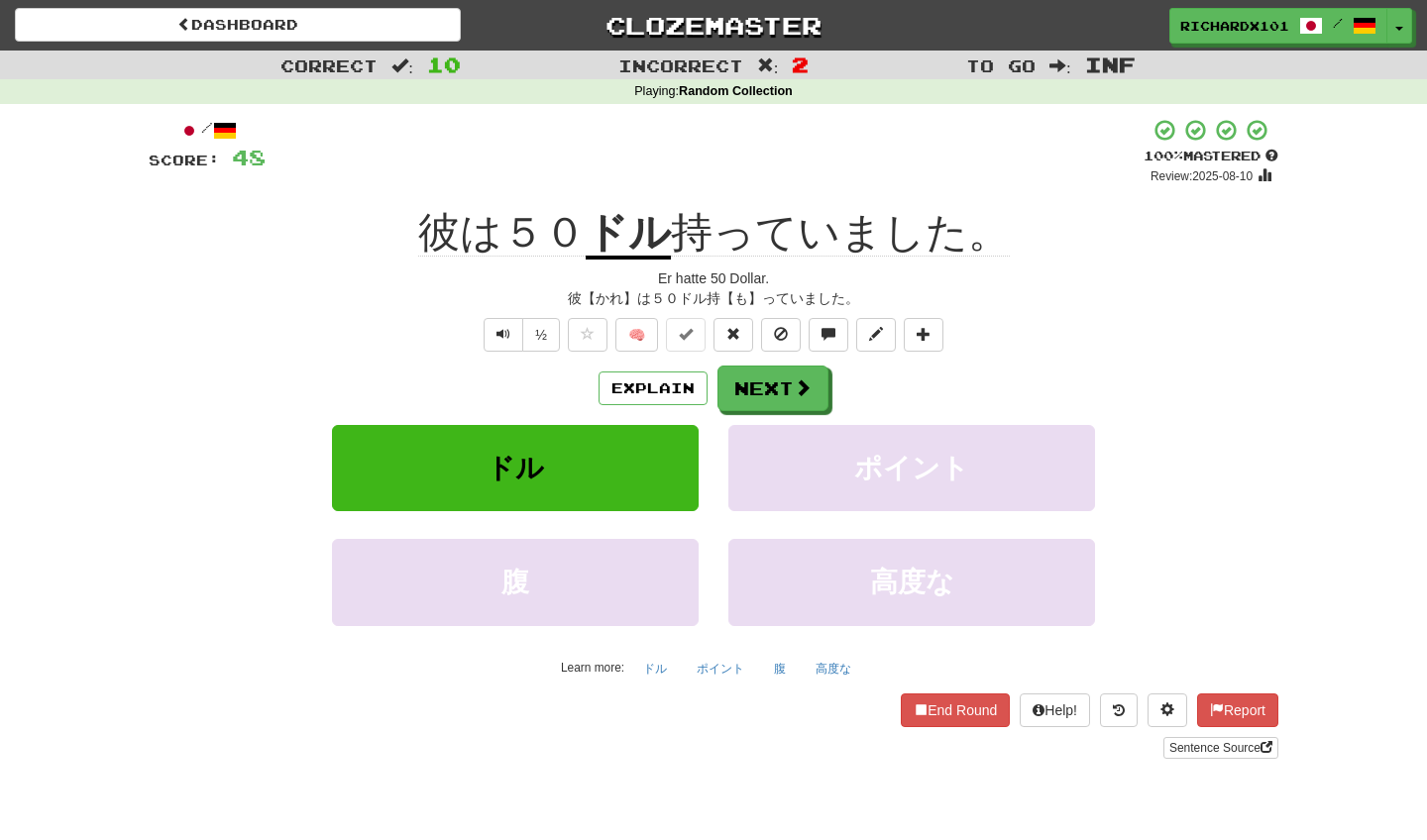 click at bounding box center [686, 334] 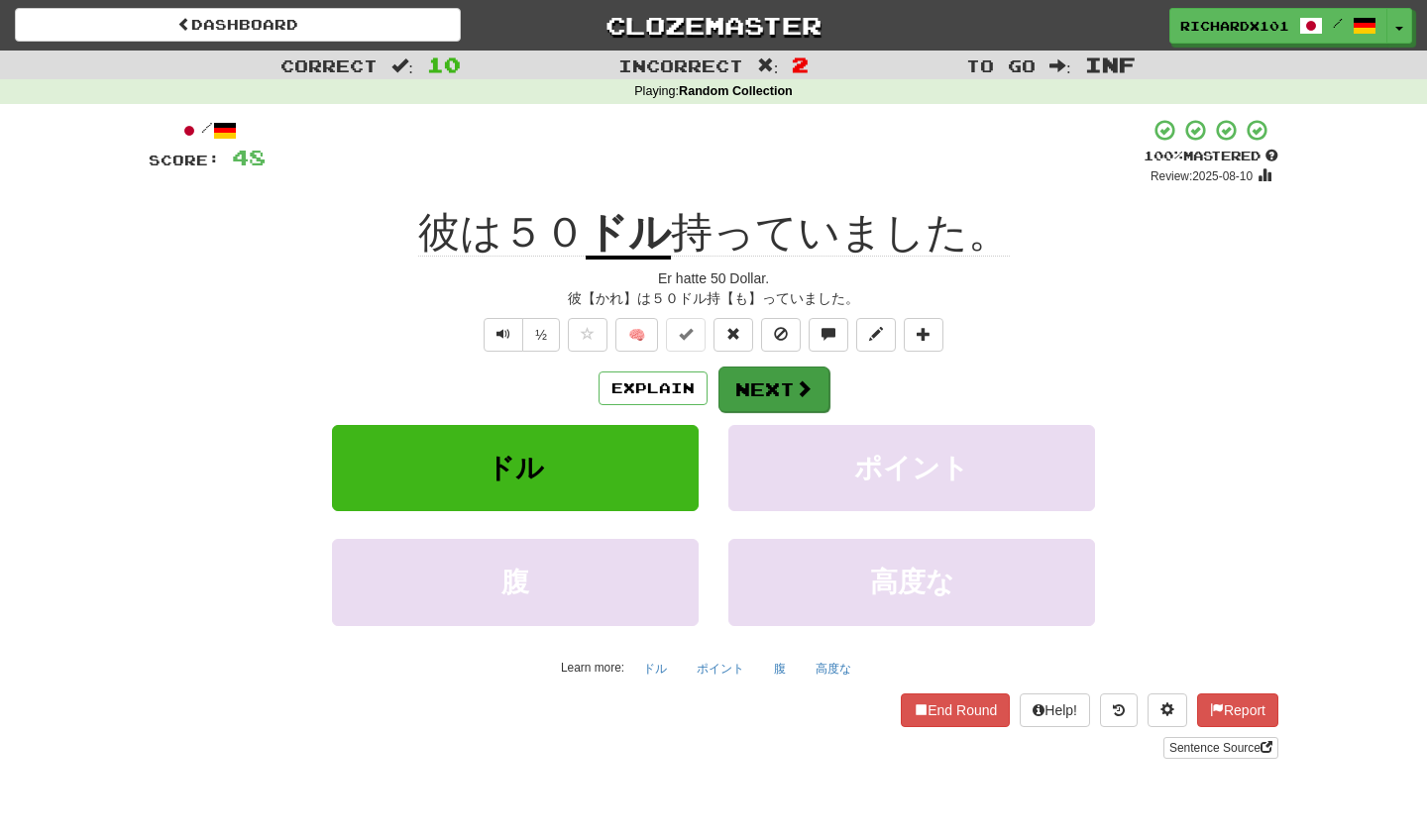 click on "Next" at bounding box center (774, 389) 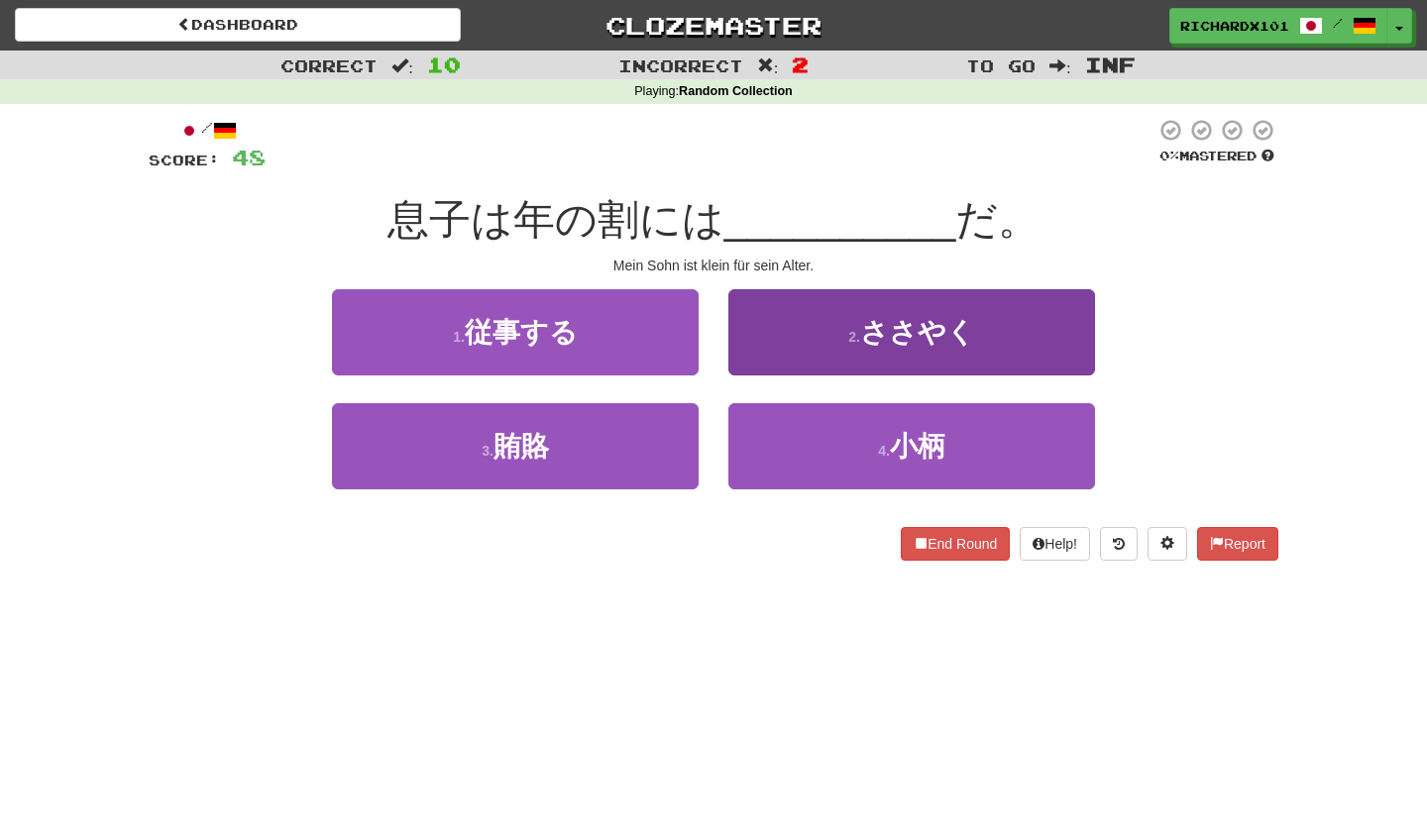 click on "2 .  ささやく" at bounding box center (912, 332) 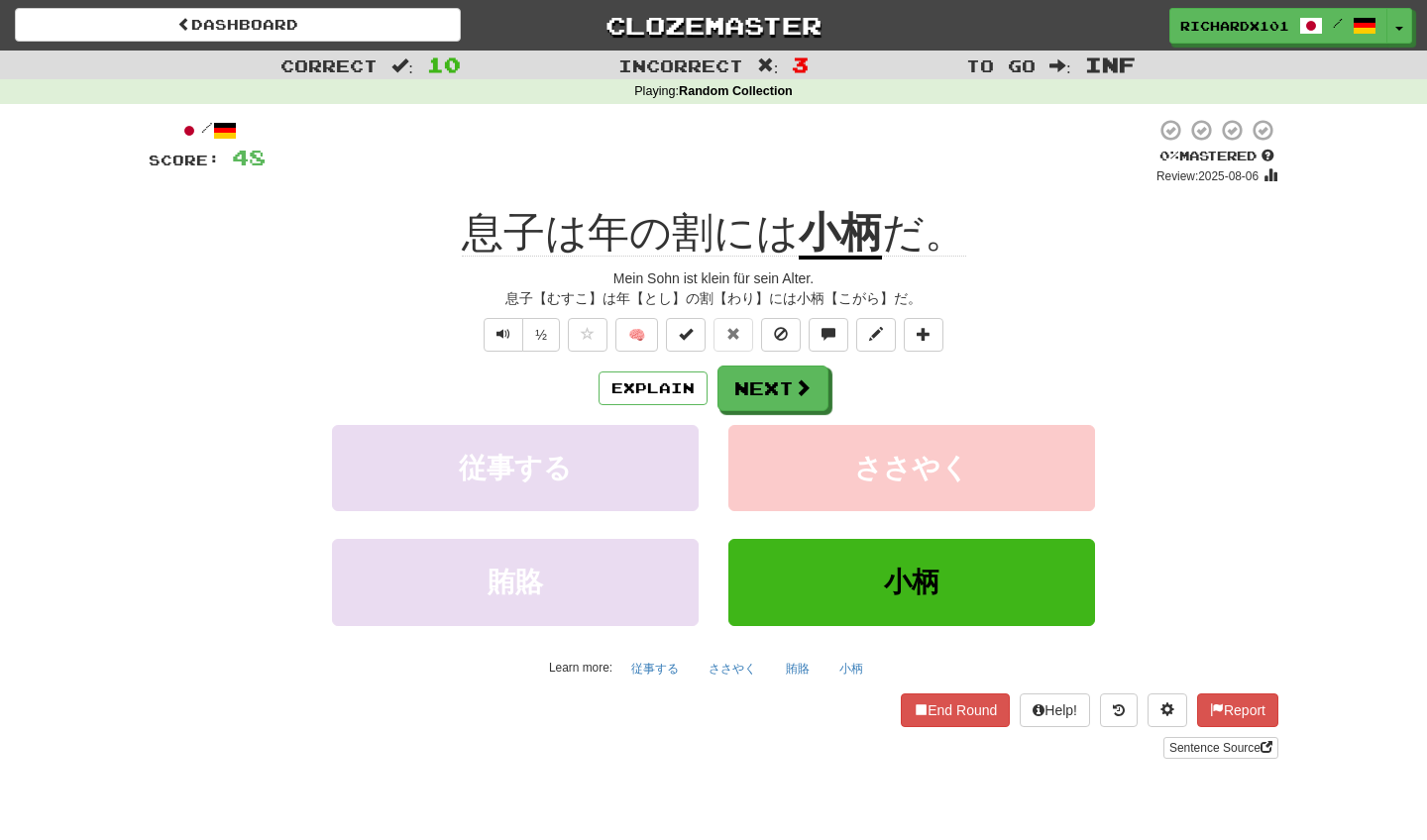 scroll, scrollTop: 0, scrollLeft: 0, axis: both 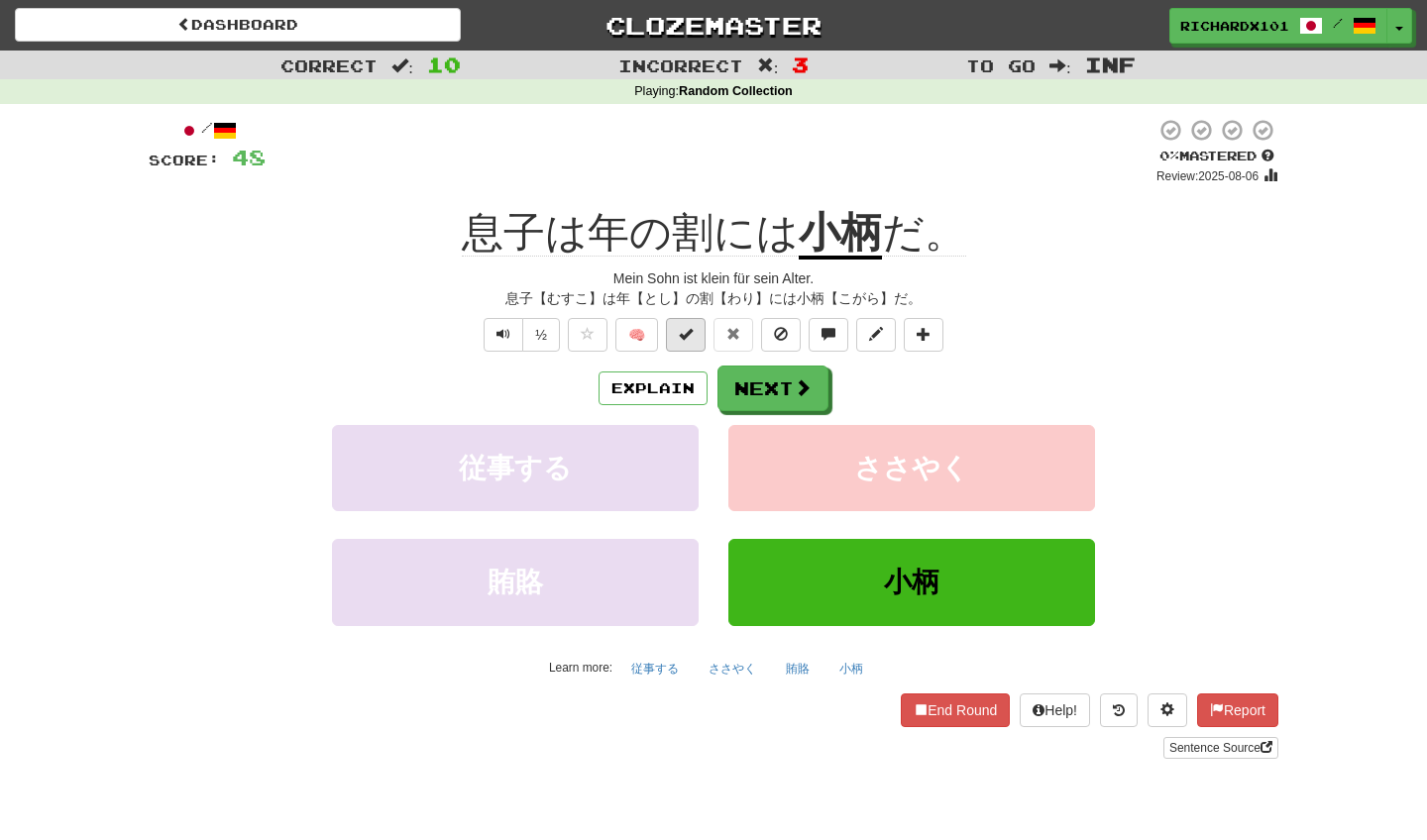 click at bounding box center (686, 335) 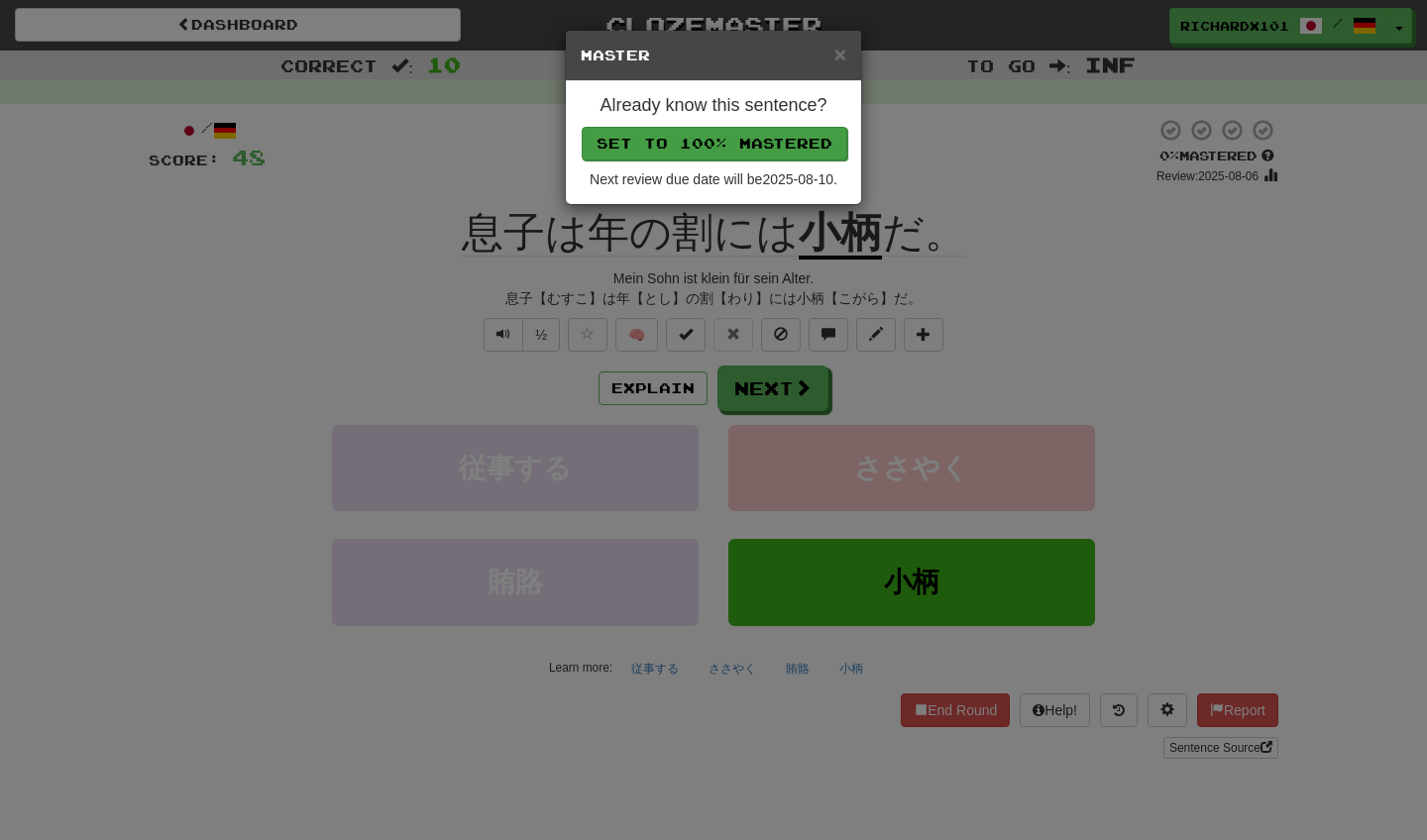 click on "Set to 100% Mastered" at bounding box center [714, 144] 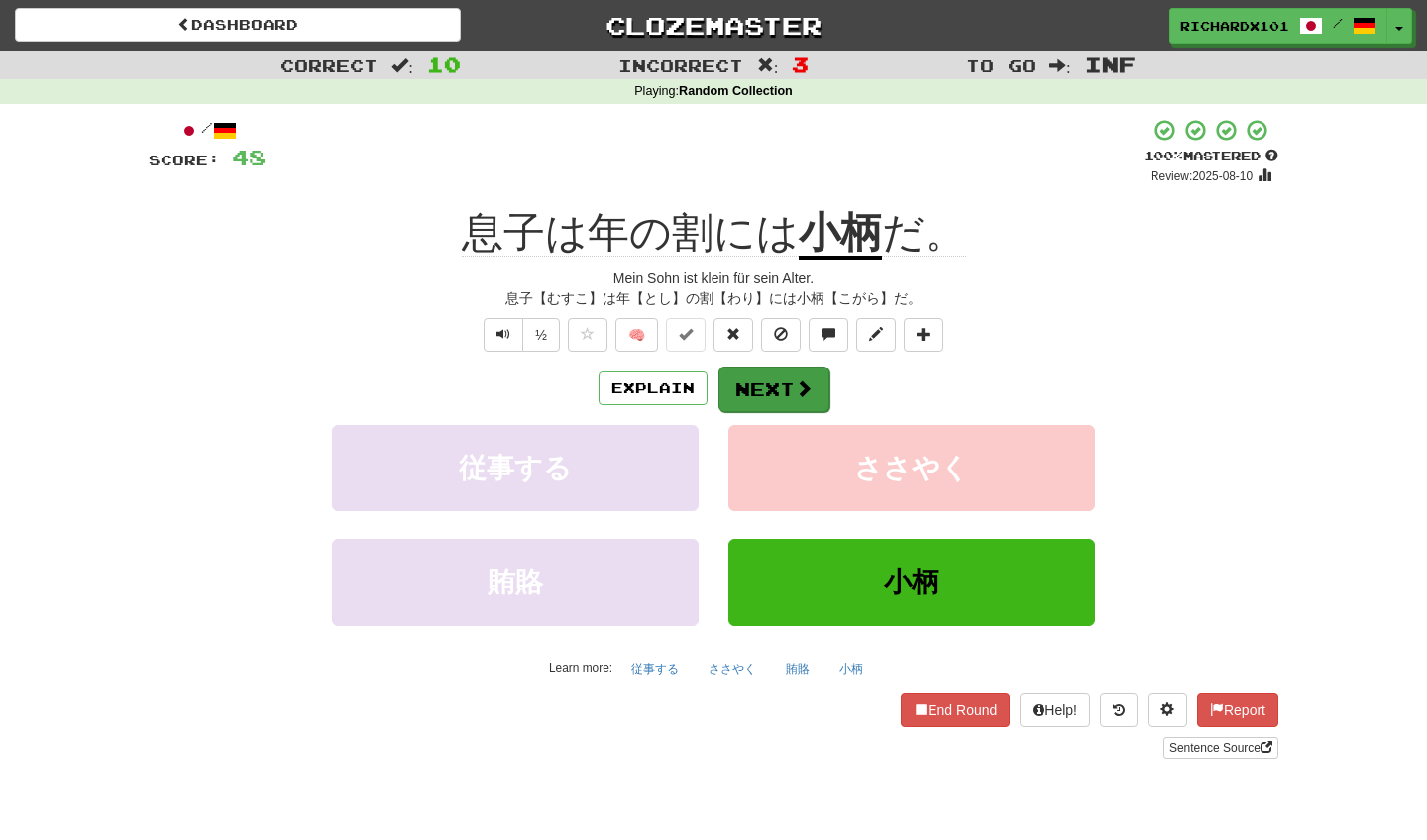 click on "Next" at bounding box center [774, 389] 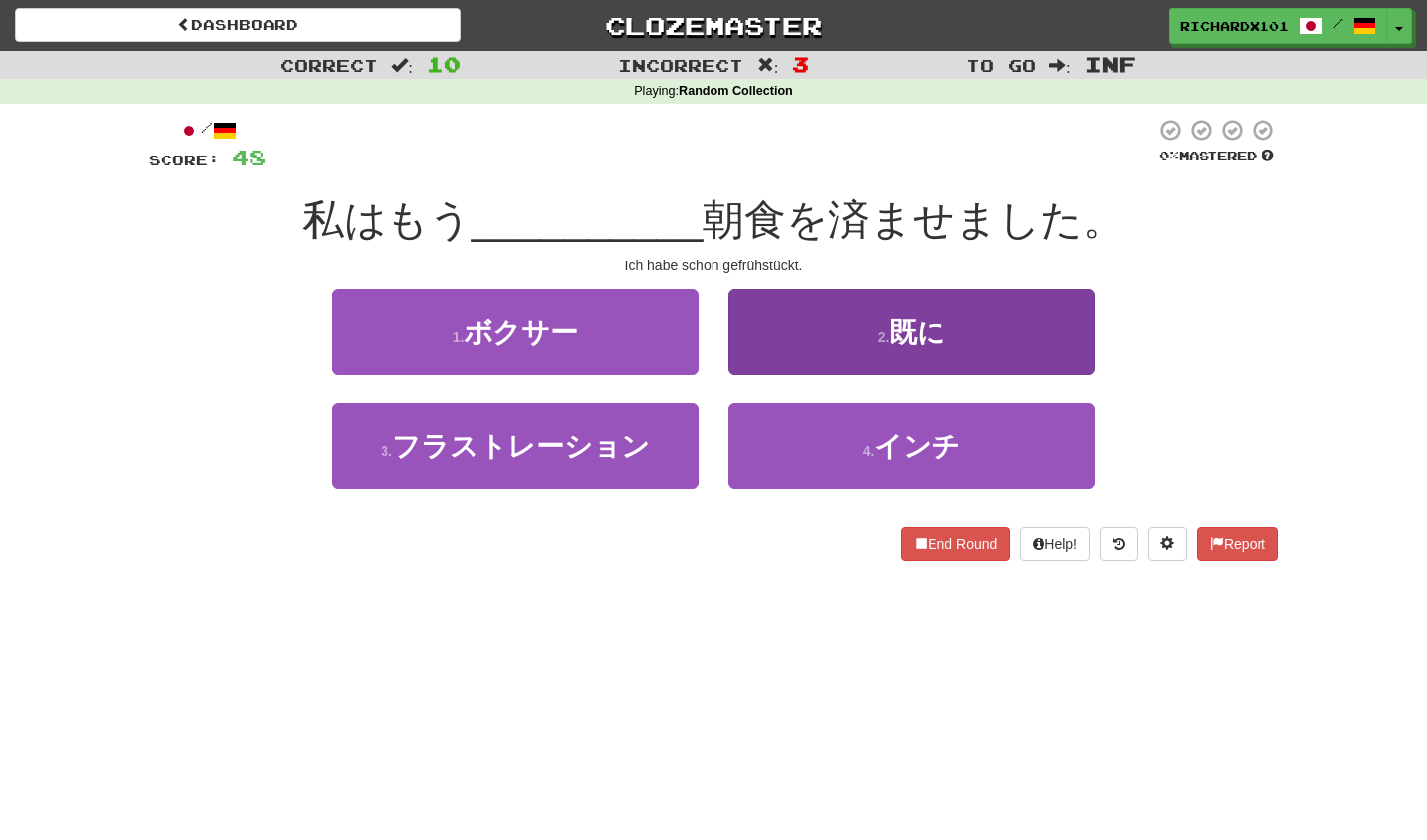 click on "2 .  既に" at bounding box center (912, 332) 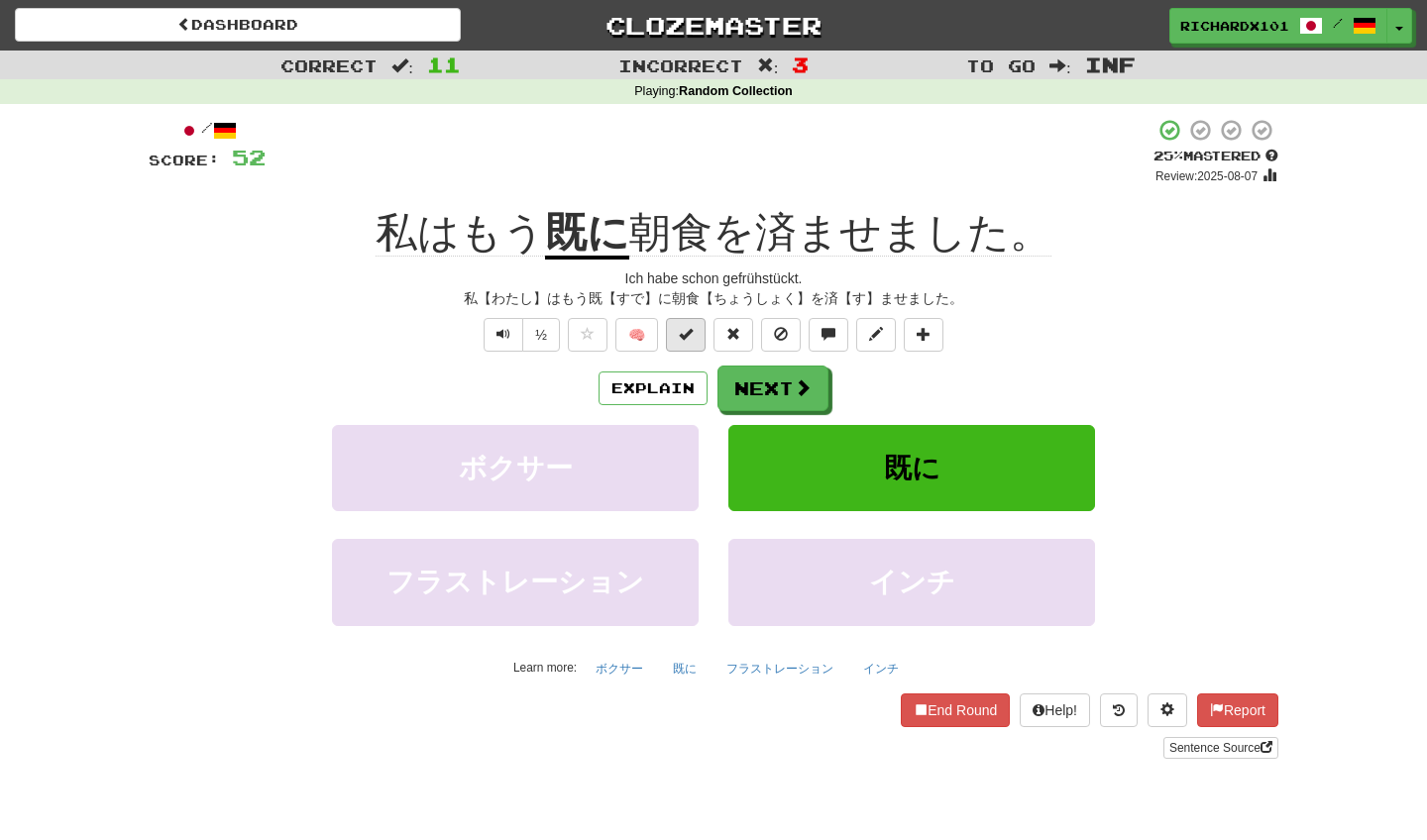 click at bounding box center (686, 334) 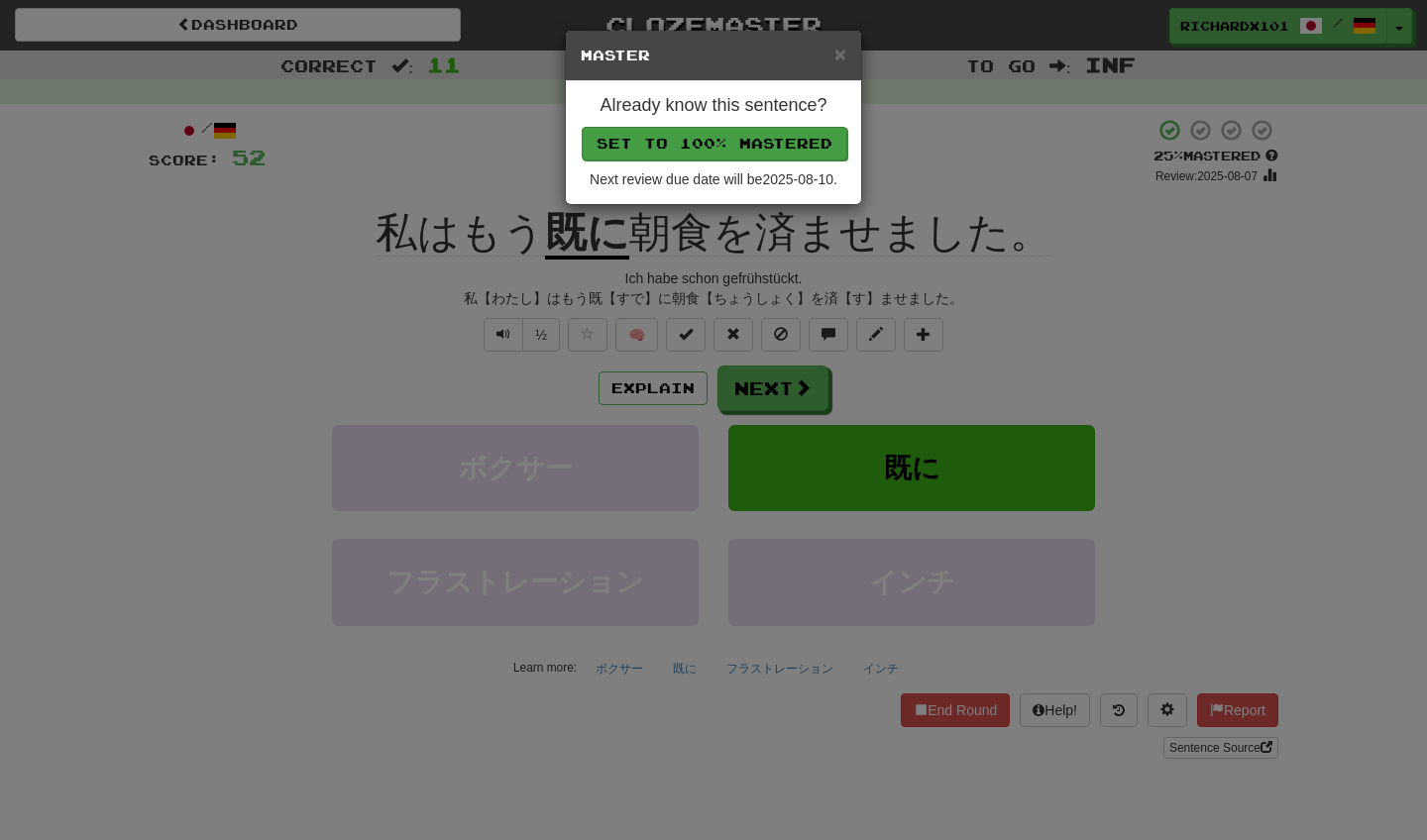 click on "Set to 100% Mastered" at bounding box center [714, 144] 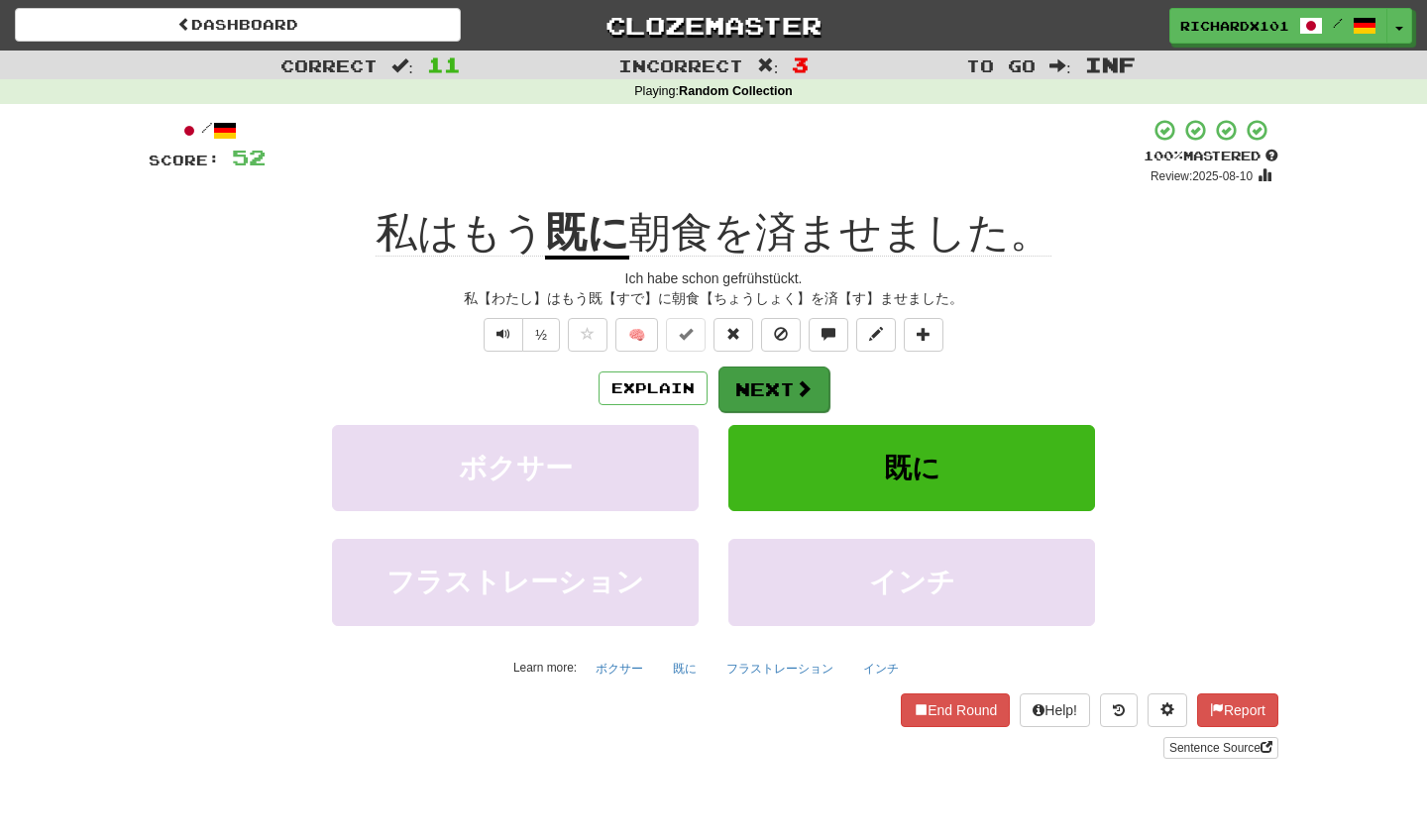 click on "Next" at bounding box center (774, 389) 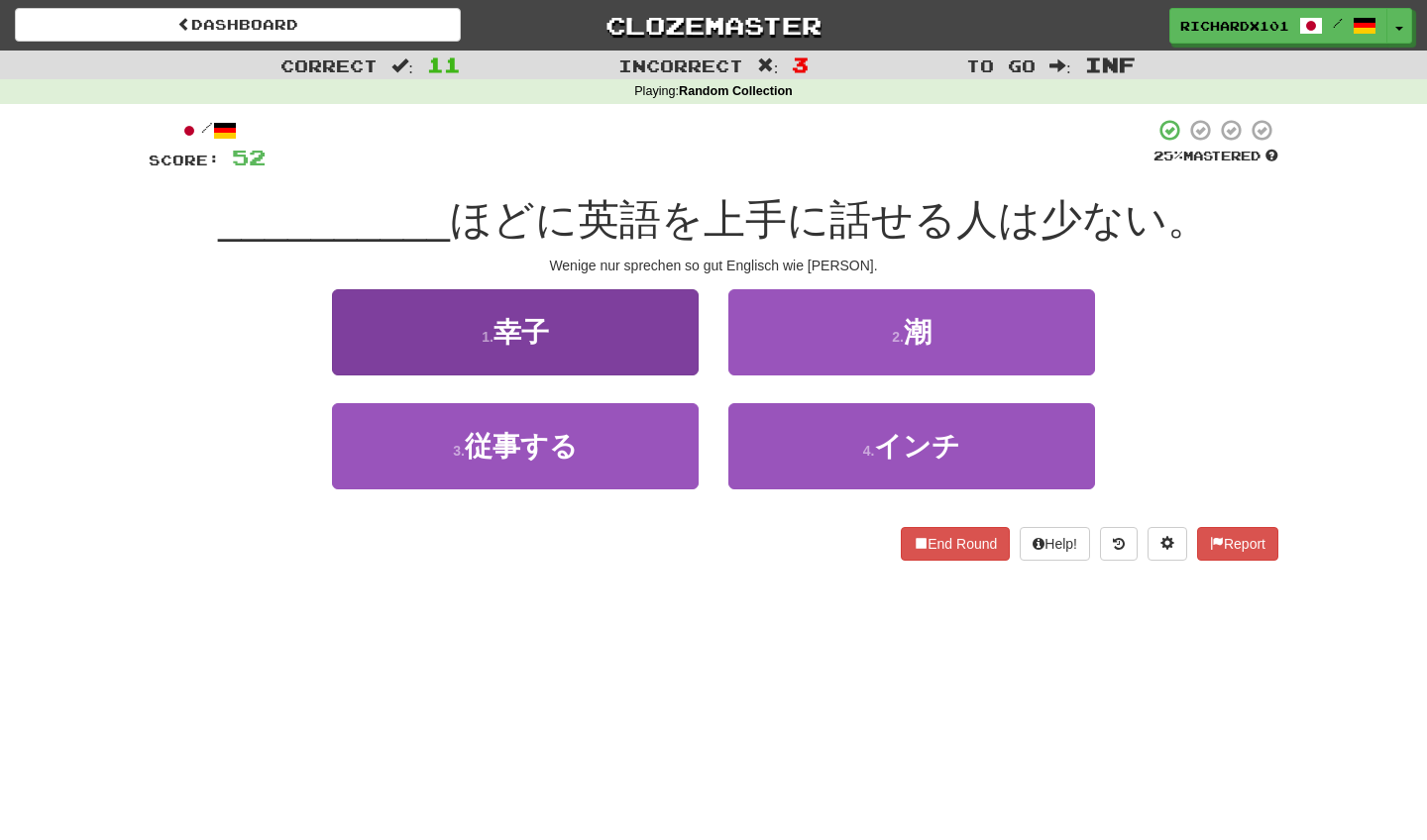 click on "1 .  幸子" at bounding box center (515, 332) 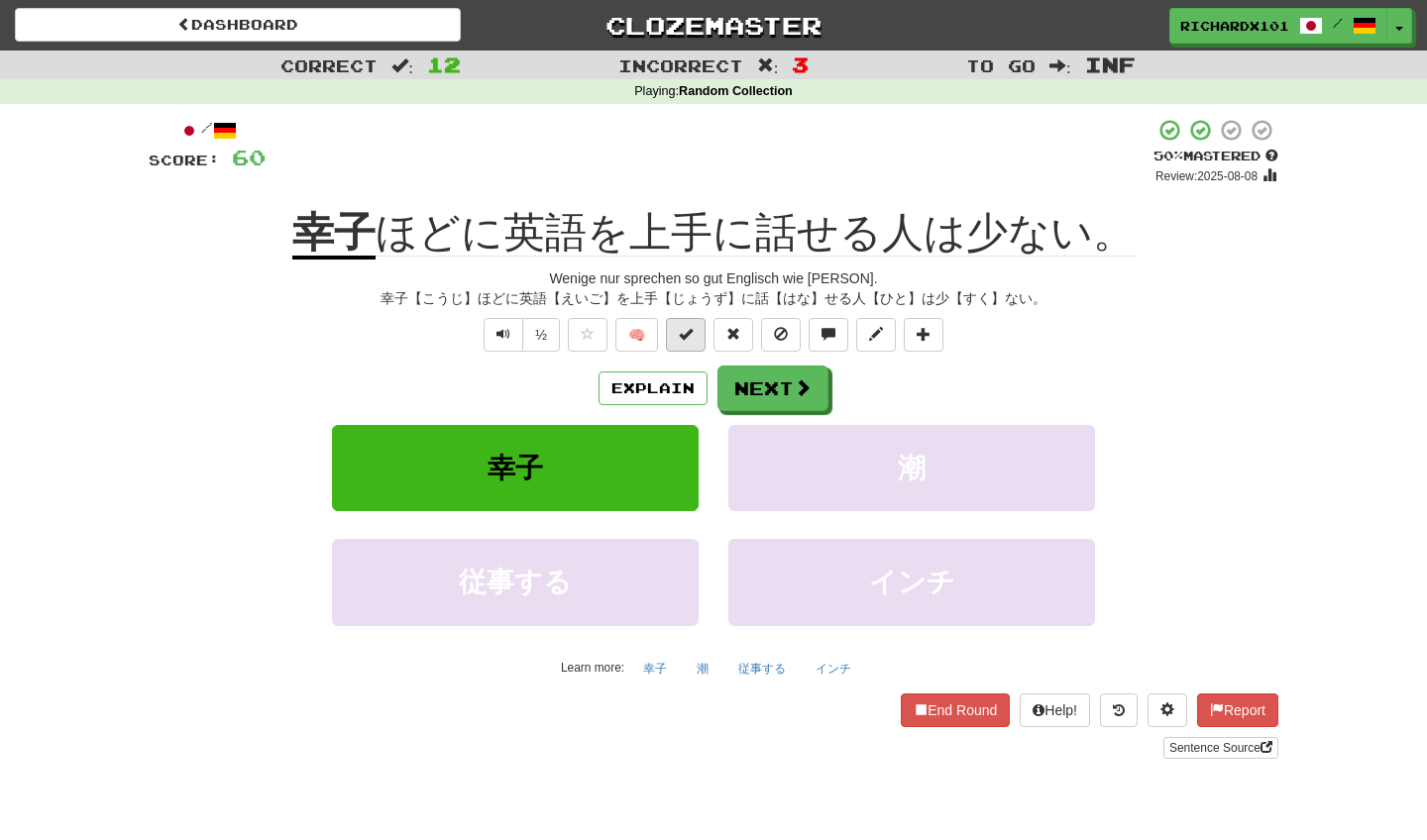 click at bounding box center [686, 334] 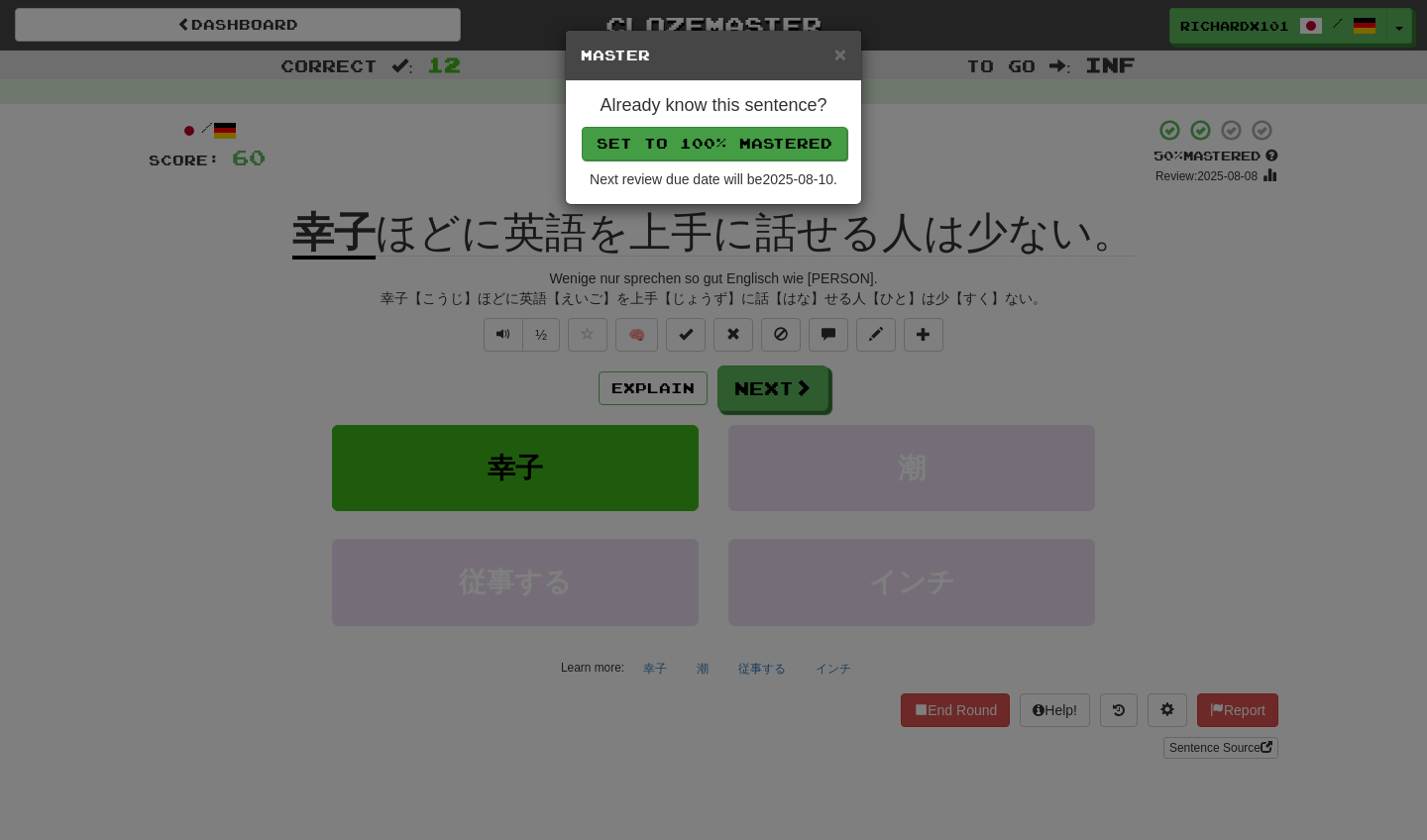 click on "Set to 100% Mastered" at bounding box center (714, 144) 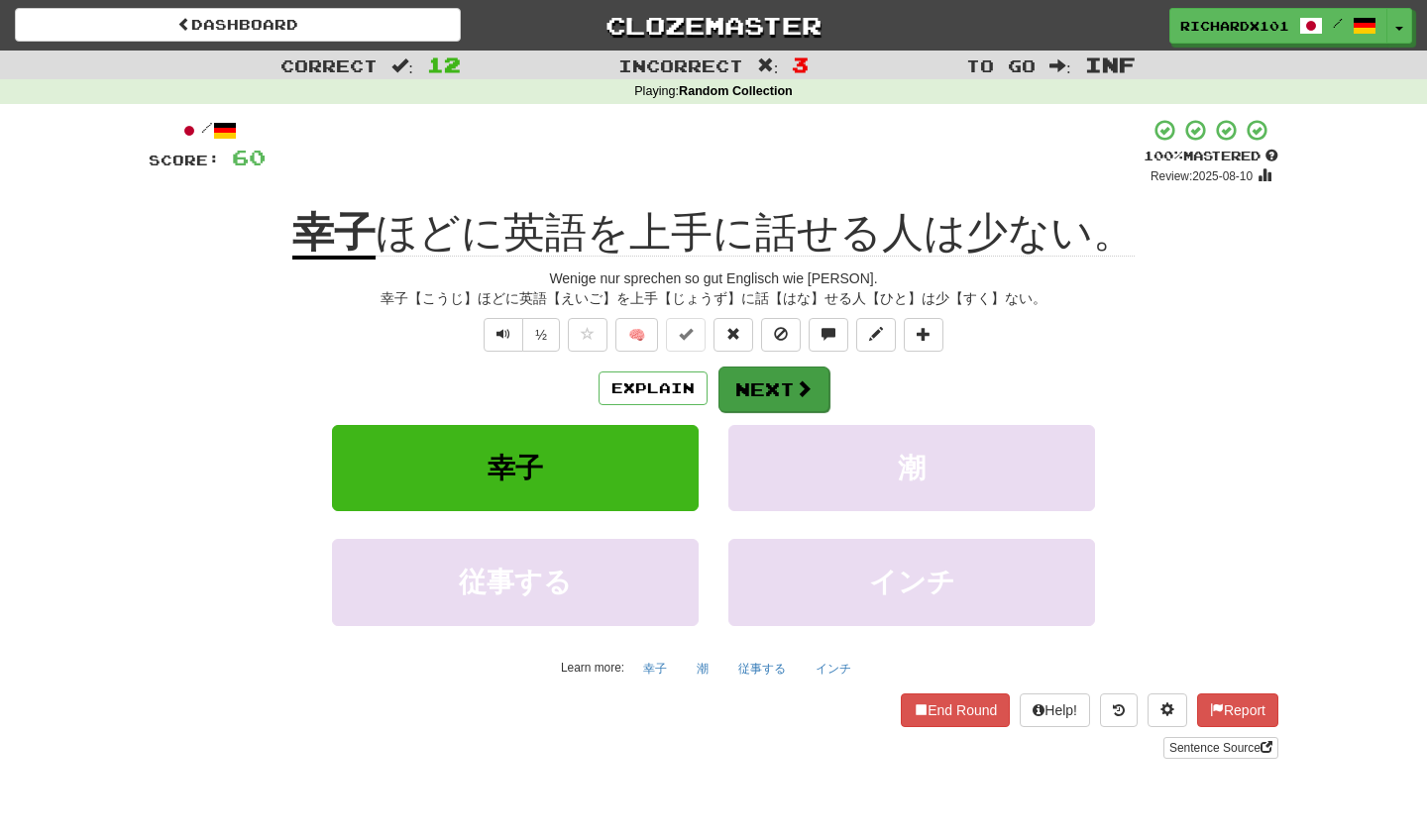 click on "Next" at bounding box center [774, 389] 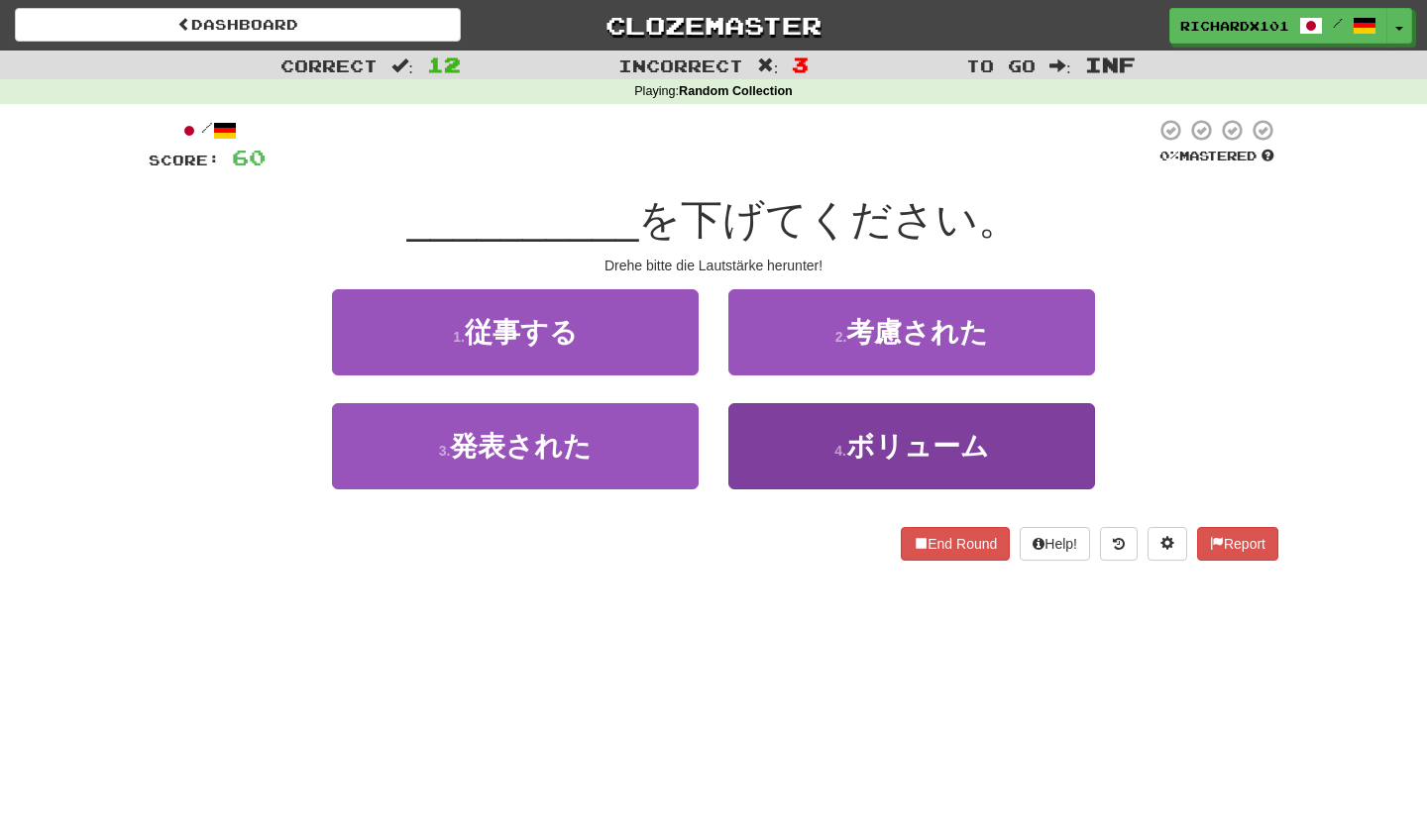 click on "4 .  ボリューム" at bounding box center [912, 446] 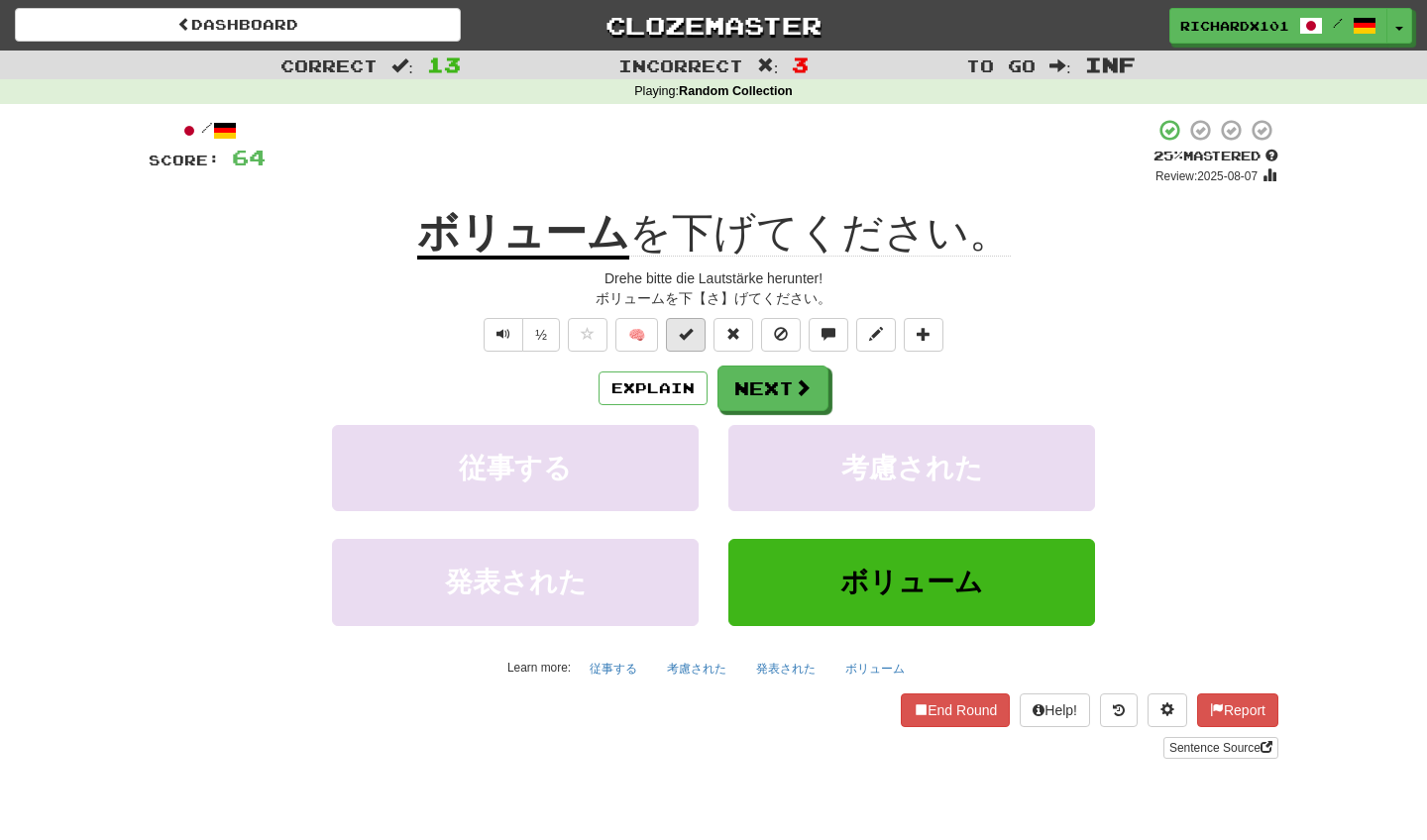 click at bounding box center [686, 335] 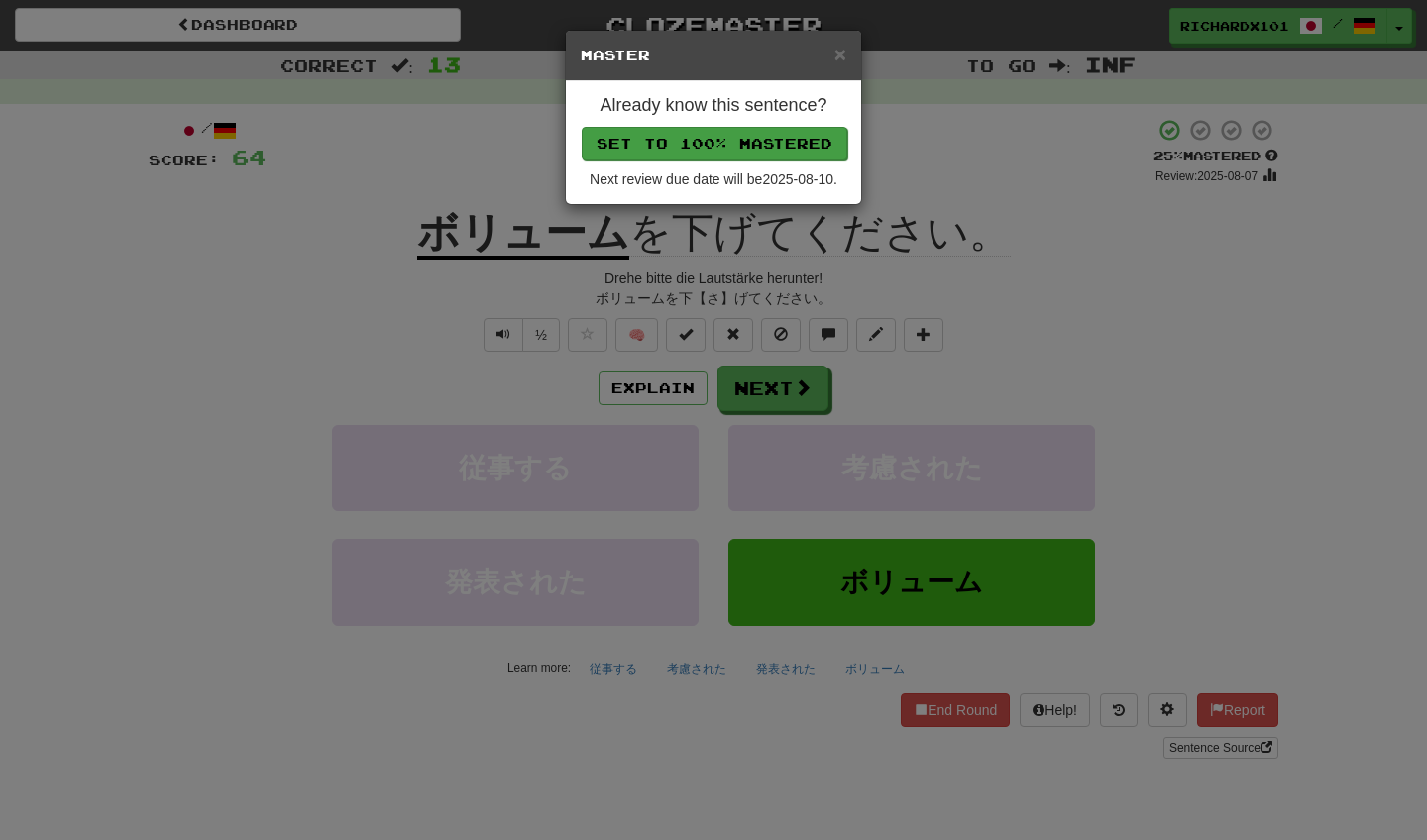 click on "Set to 100% Mastered" at bounding box center (714, 144) 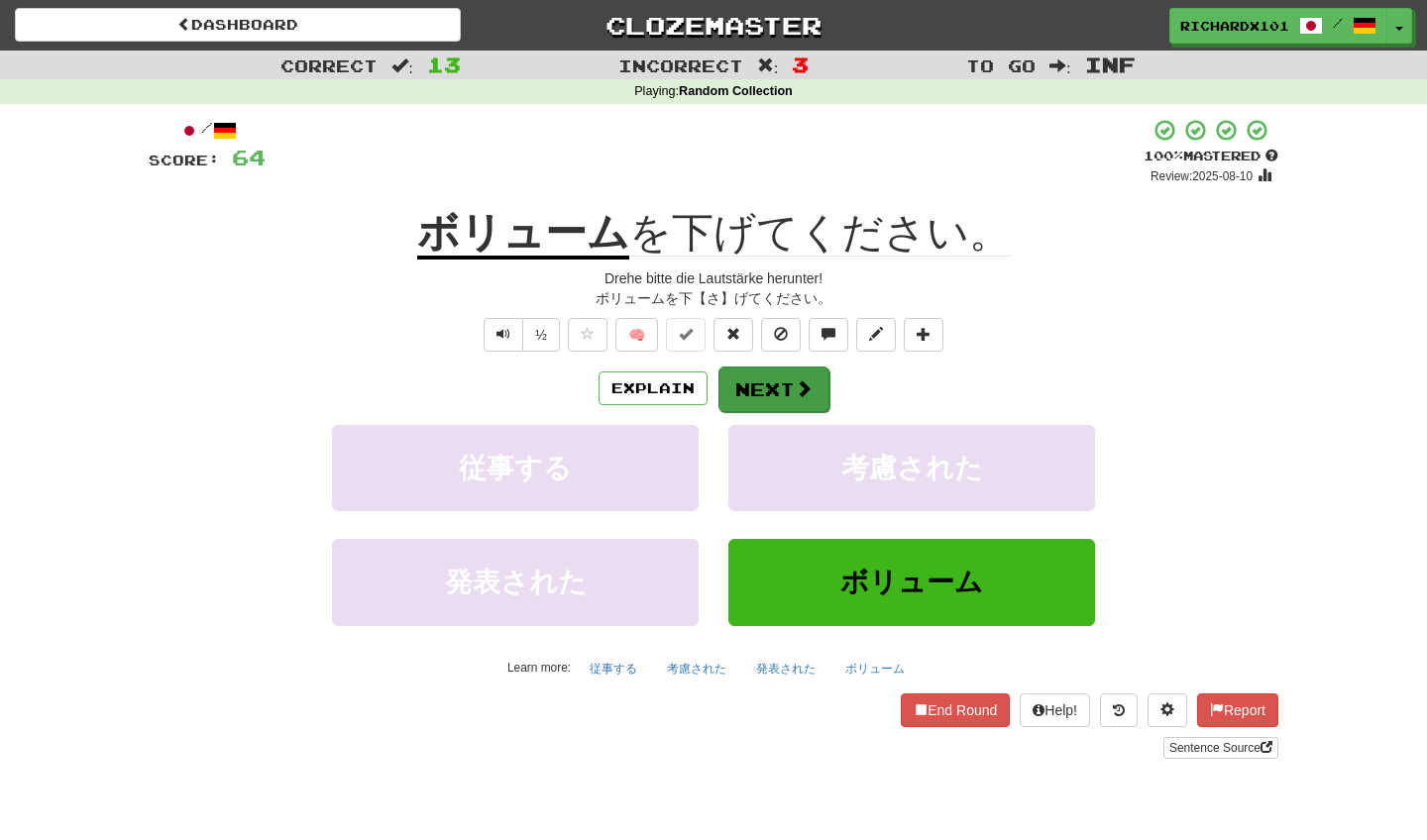 click on "Next" at bounding box center [774, 389] 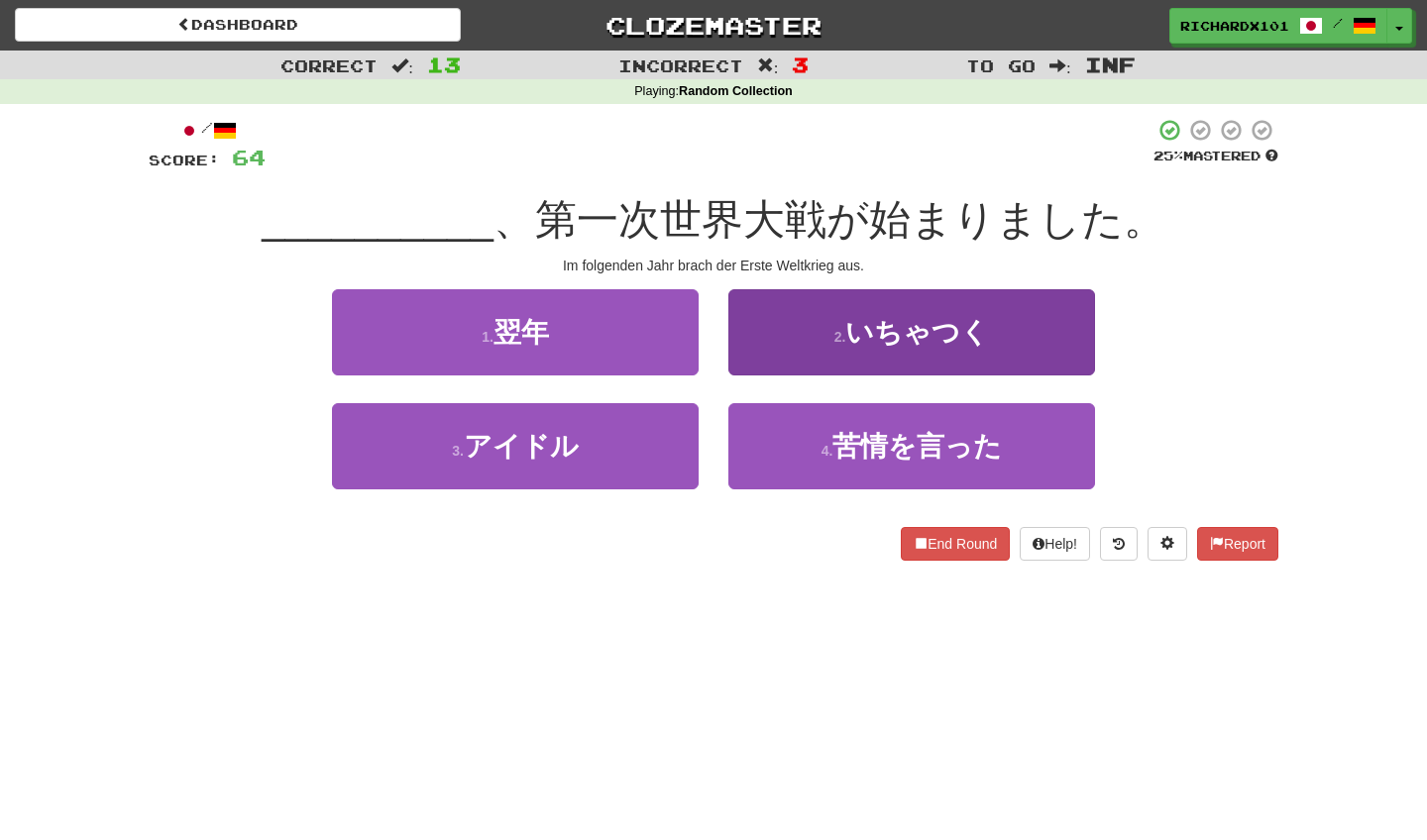 click on "2 .  いちゃつく" at bounding box center (912, 332) 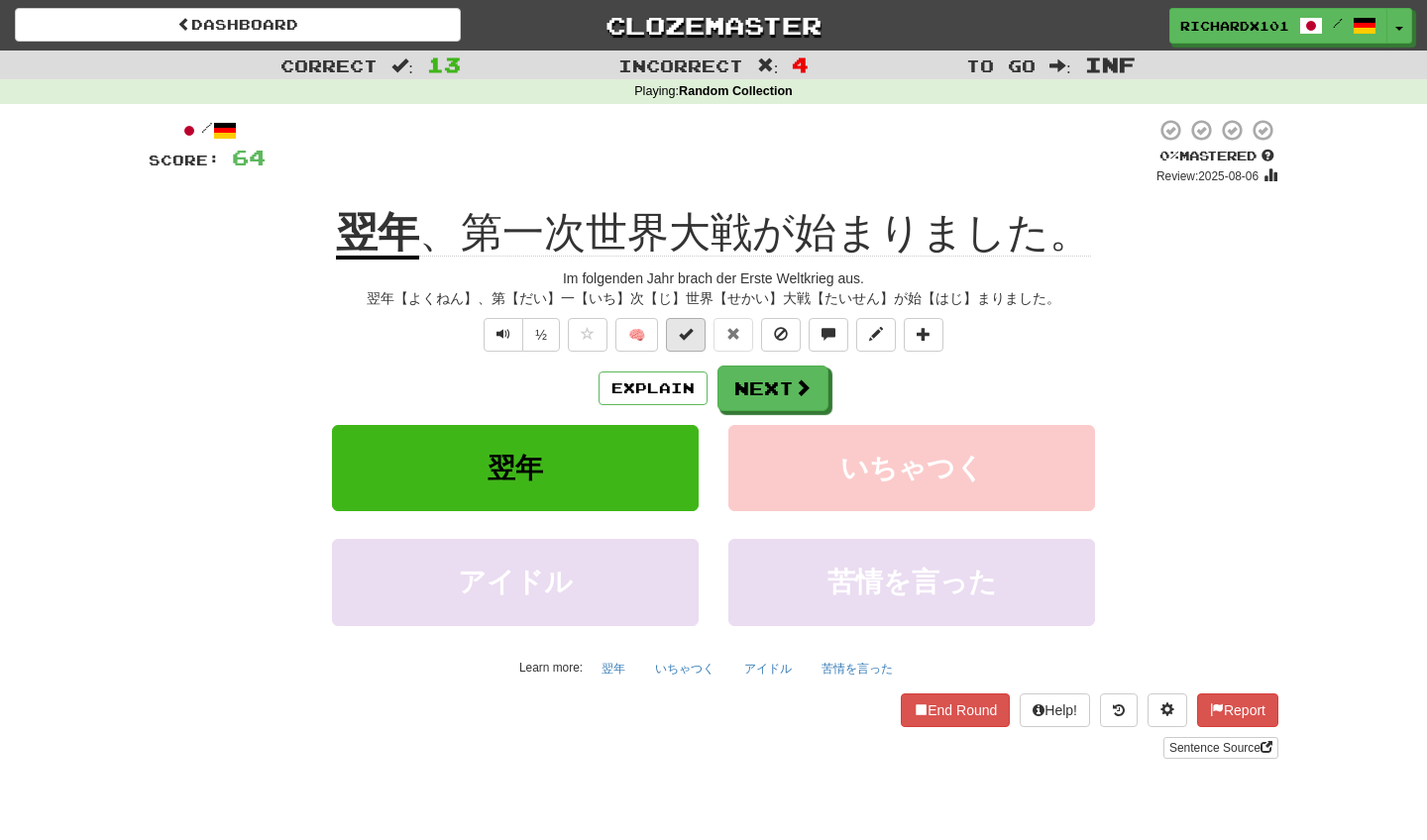 click at bounding box center [686, 335] 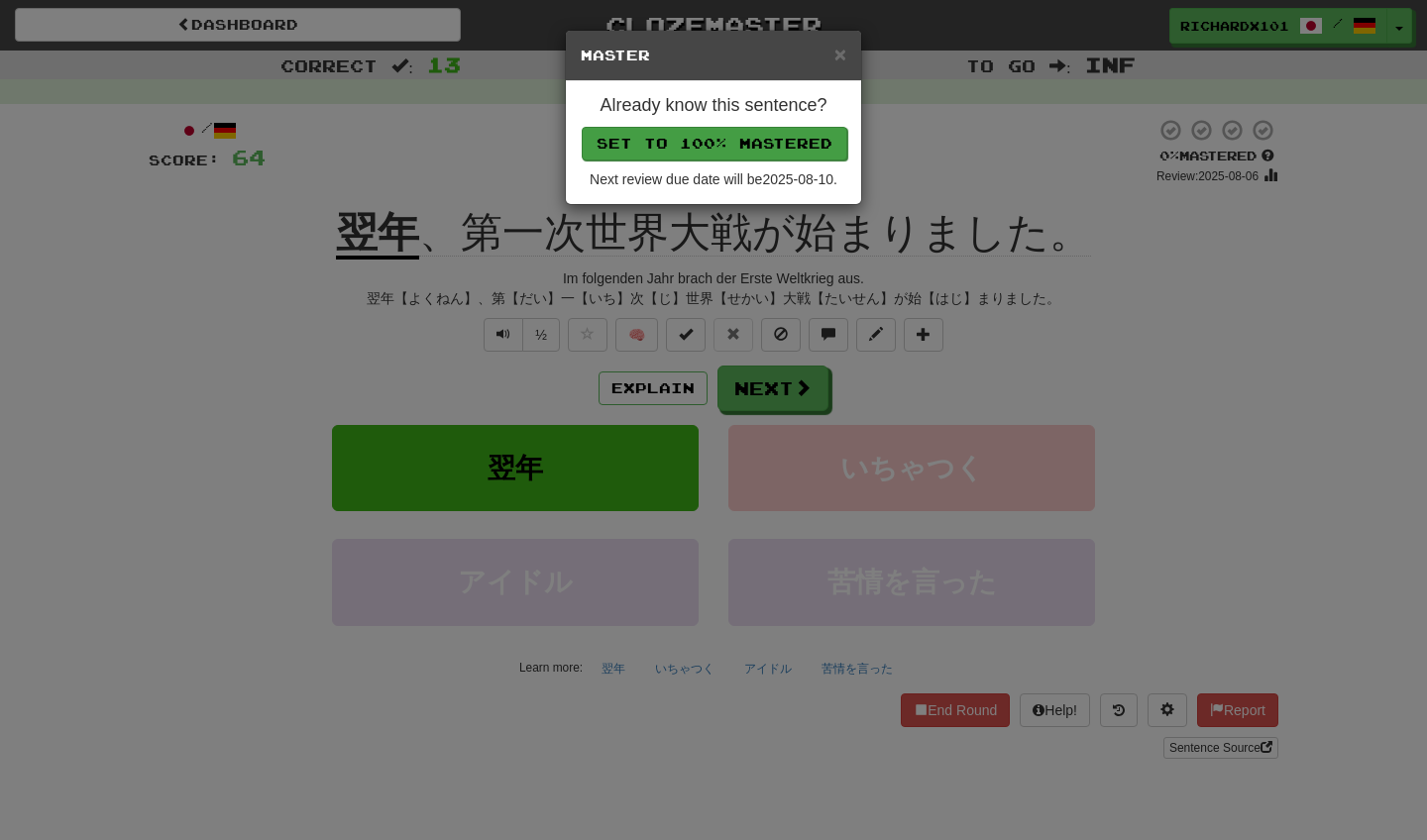 click on "Set to 100% Mastered" at bounding box center [714, 144] 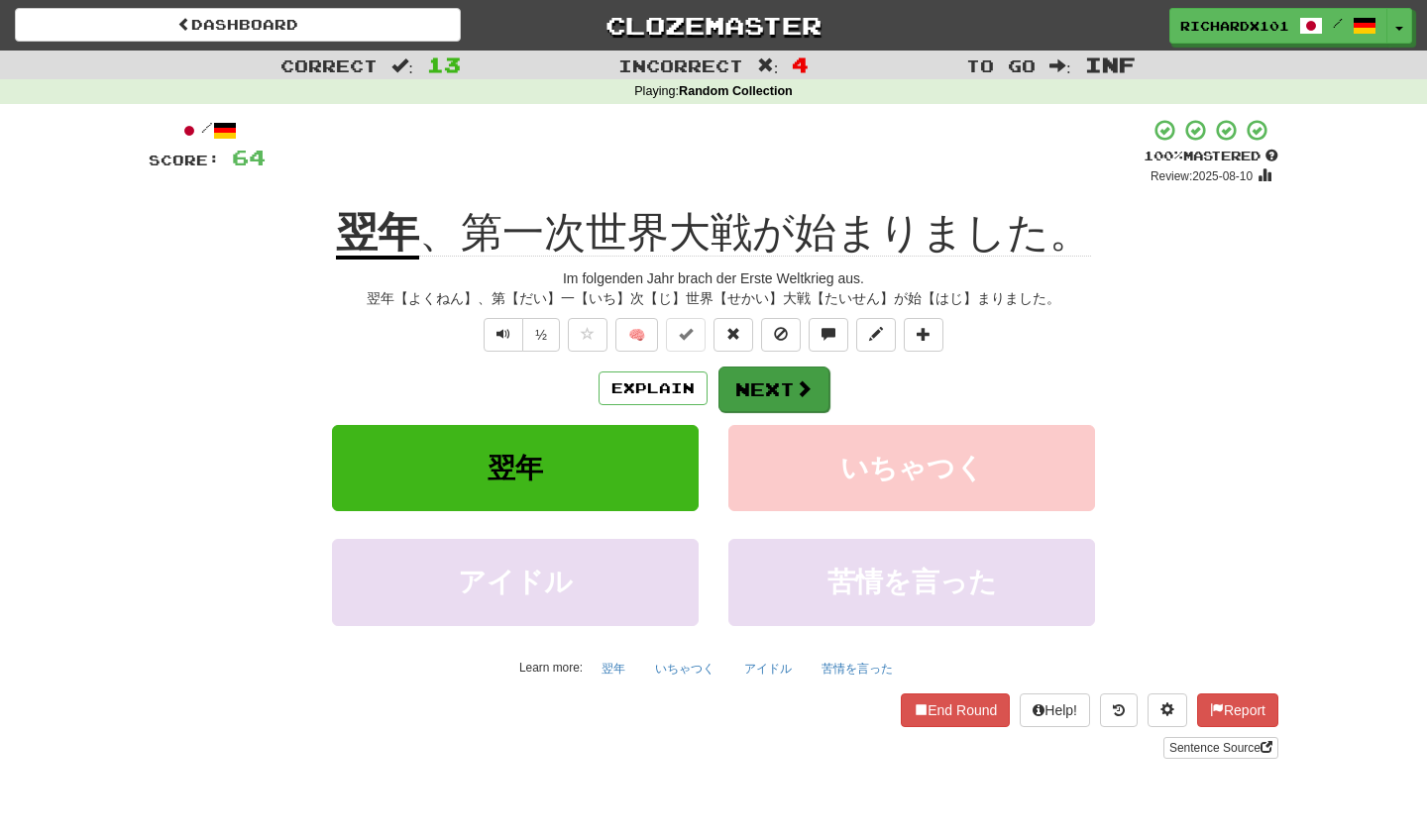 click on "Next" at bounding box center (774, 389) 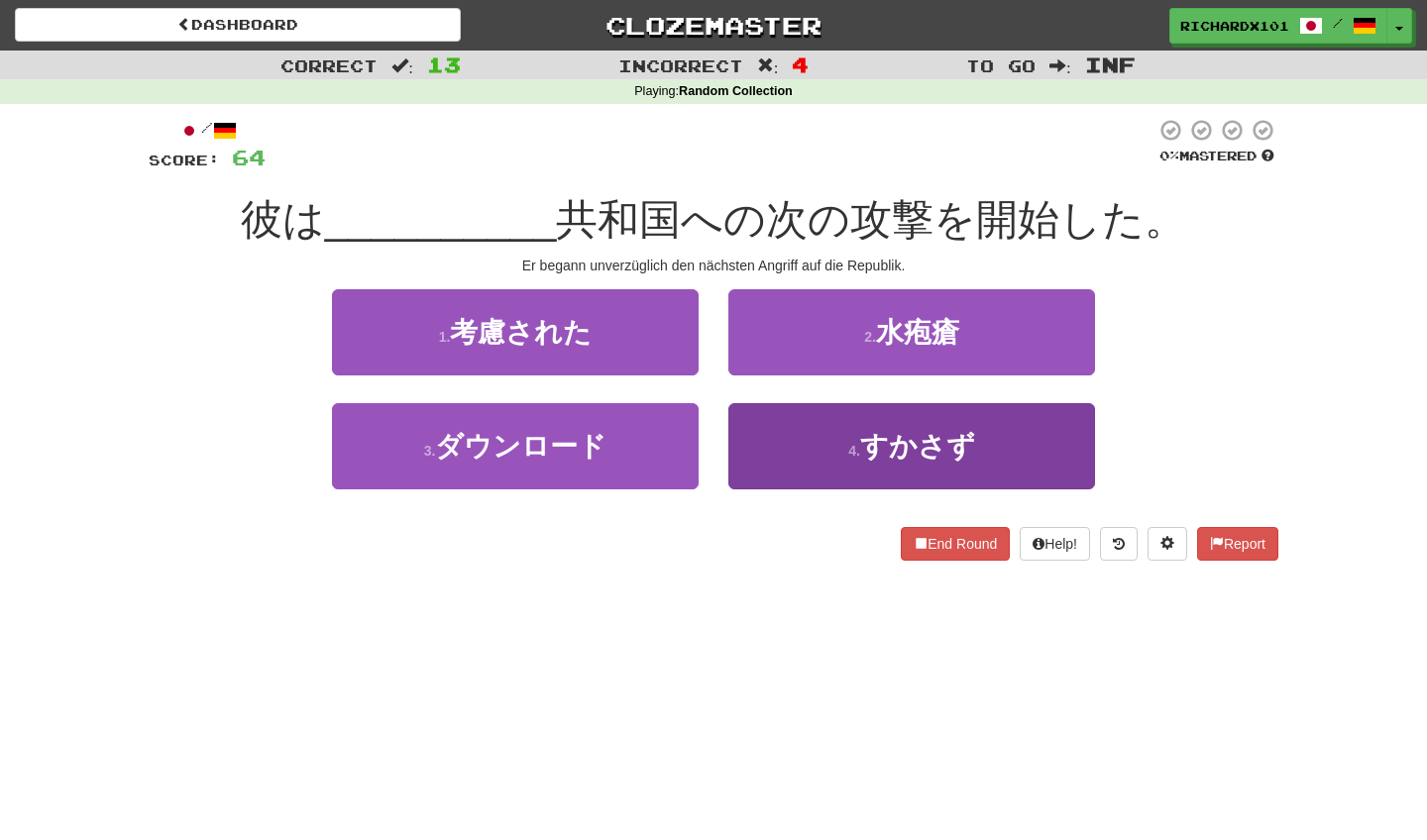 click on "4 .  すかさず" at bounding box center [912, 446] 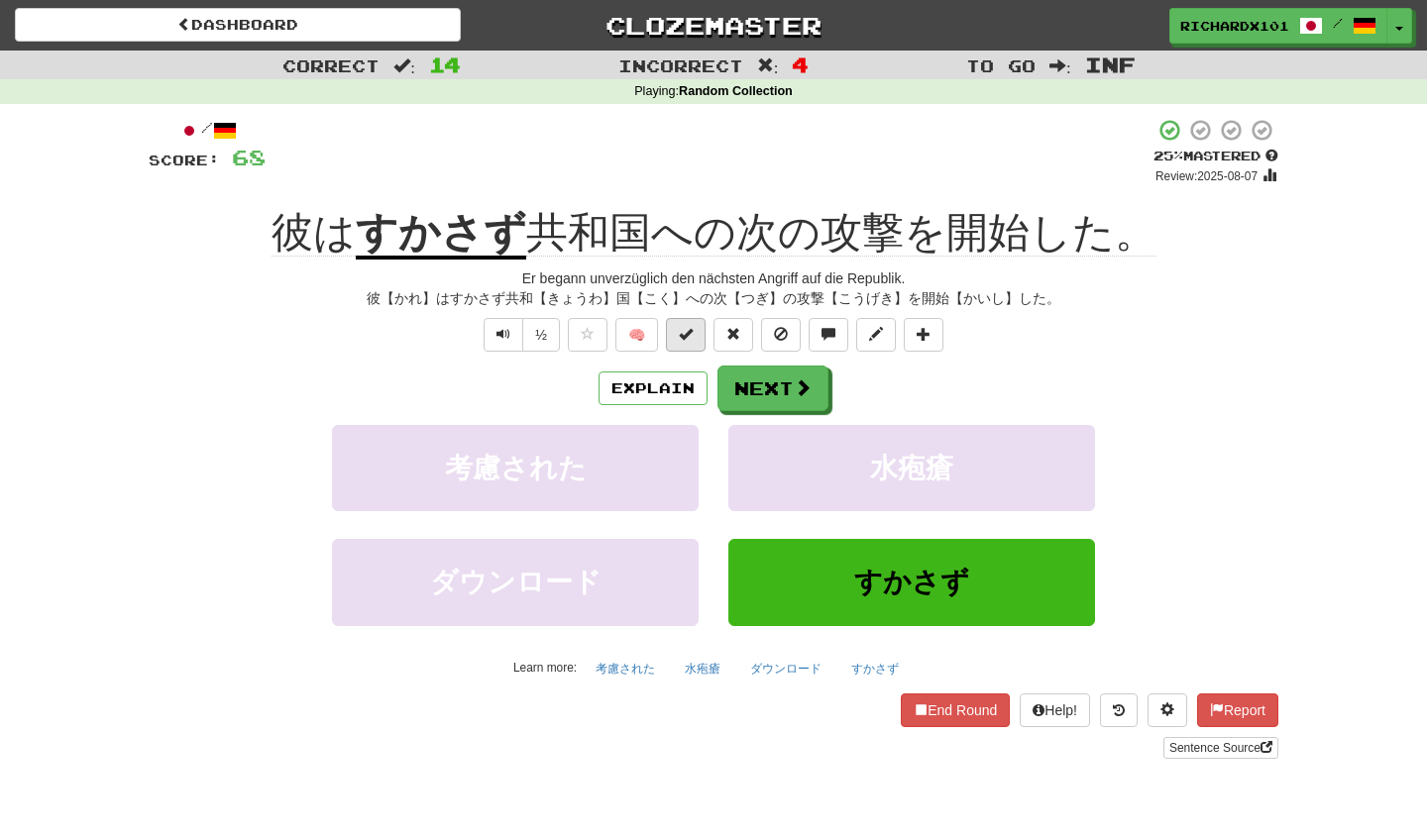 click at bounding box center [686, 335] 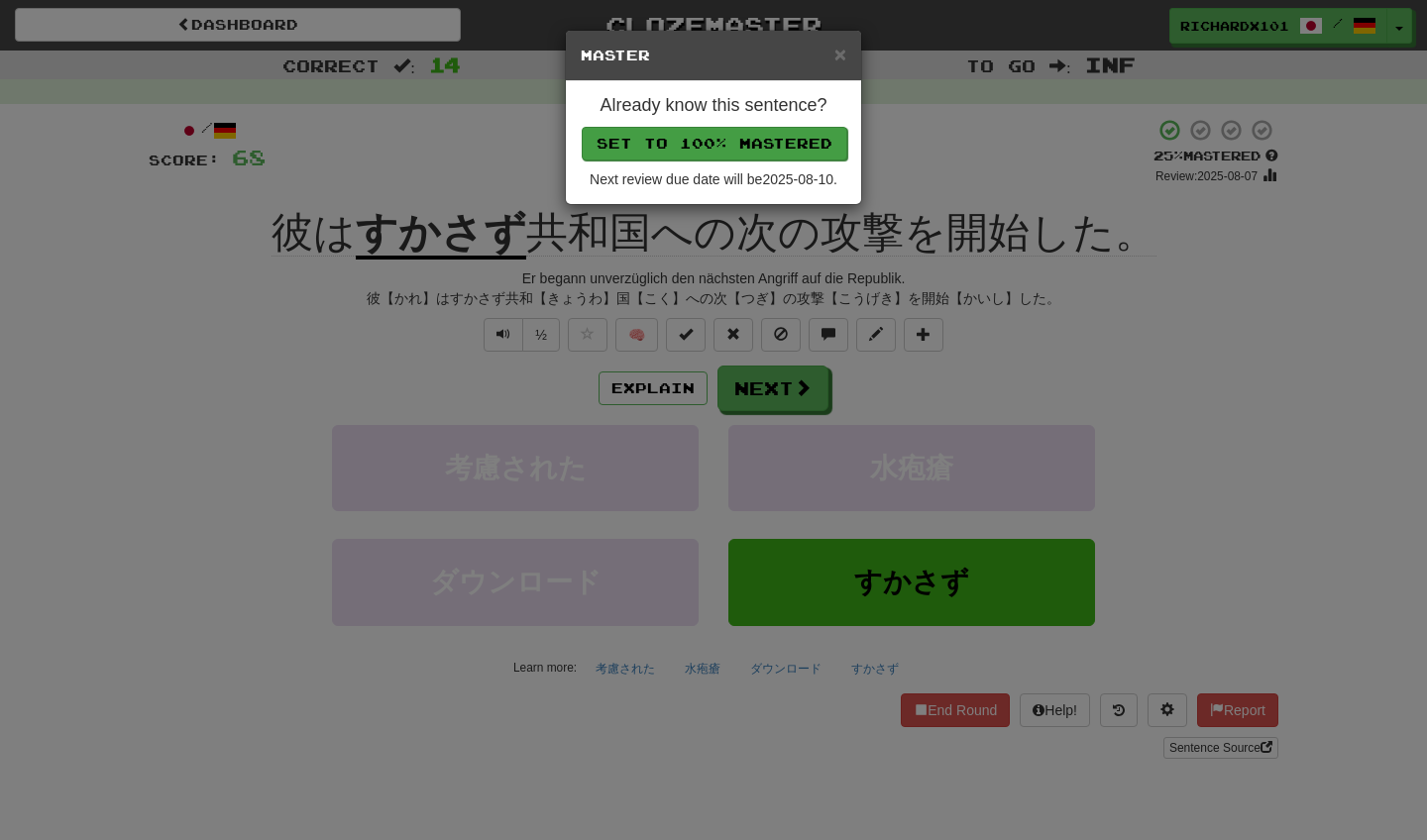 click on "Set to 100% Mastered" at bounding box center (714, 144) 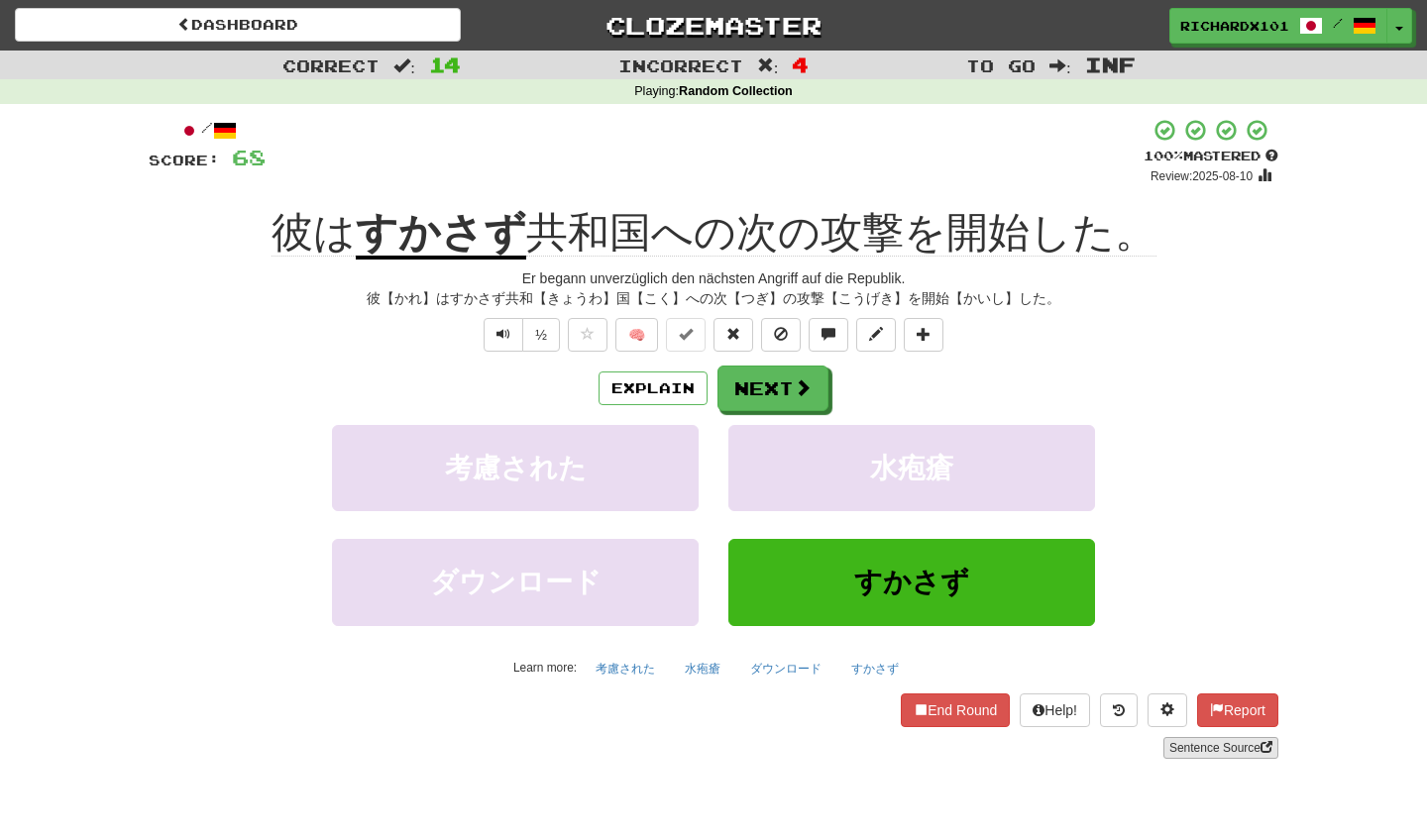 click on "Sentence Source" at bounding box center (1221, 748) 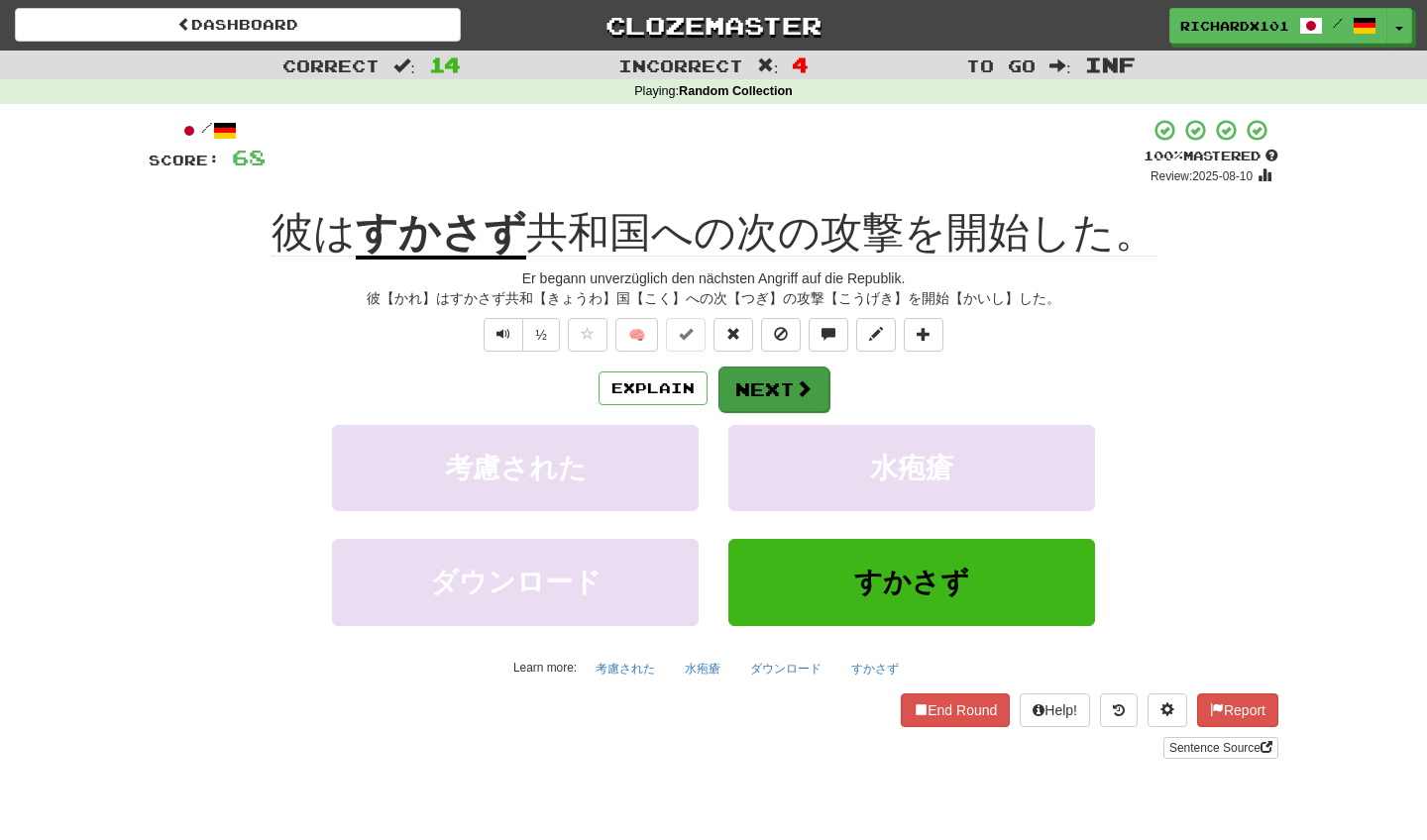 click at bounding box center (804, 388) 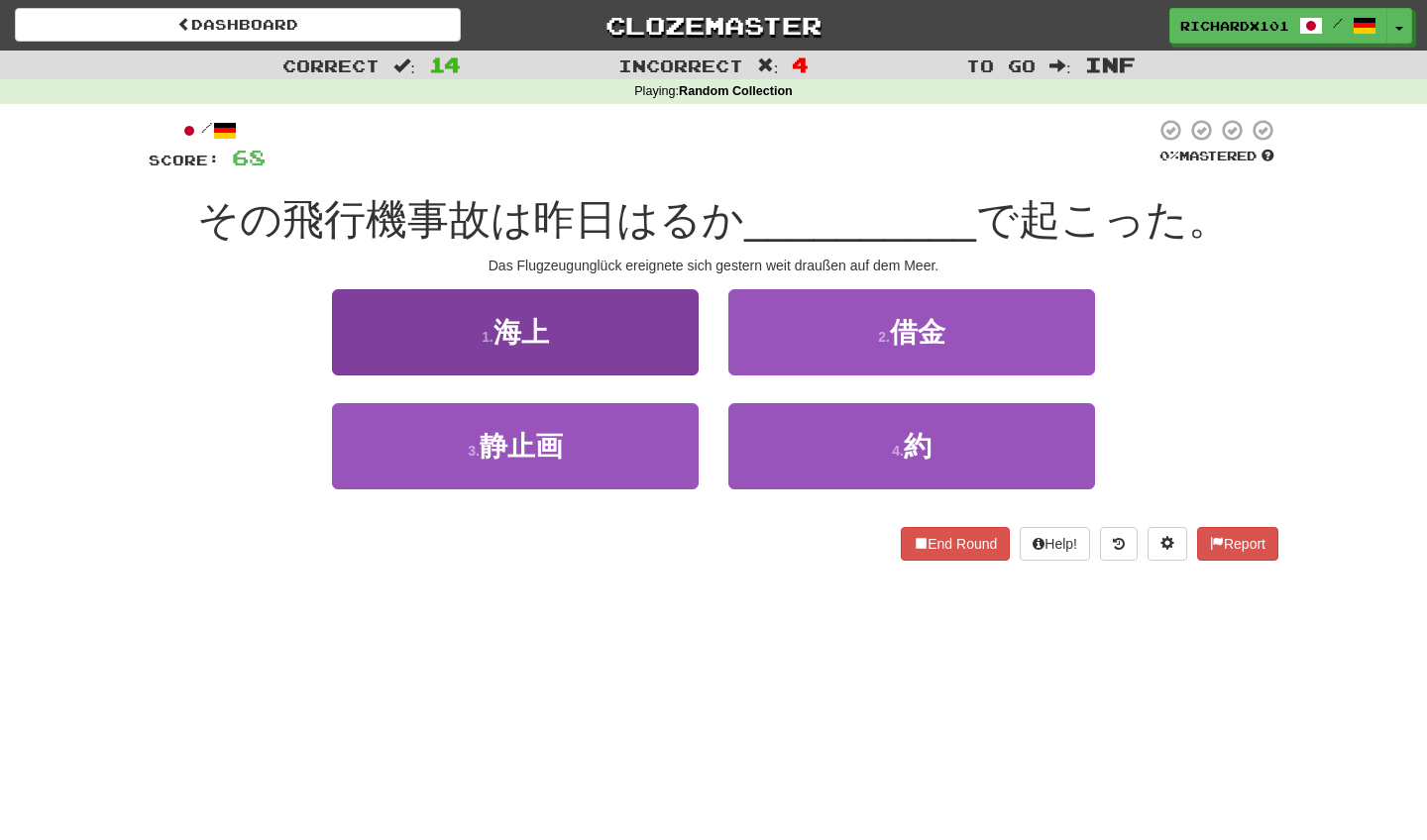 click on "1 .  海上" at bounding box center (515, 332) 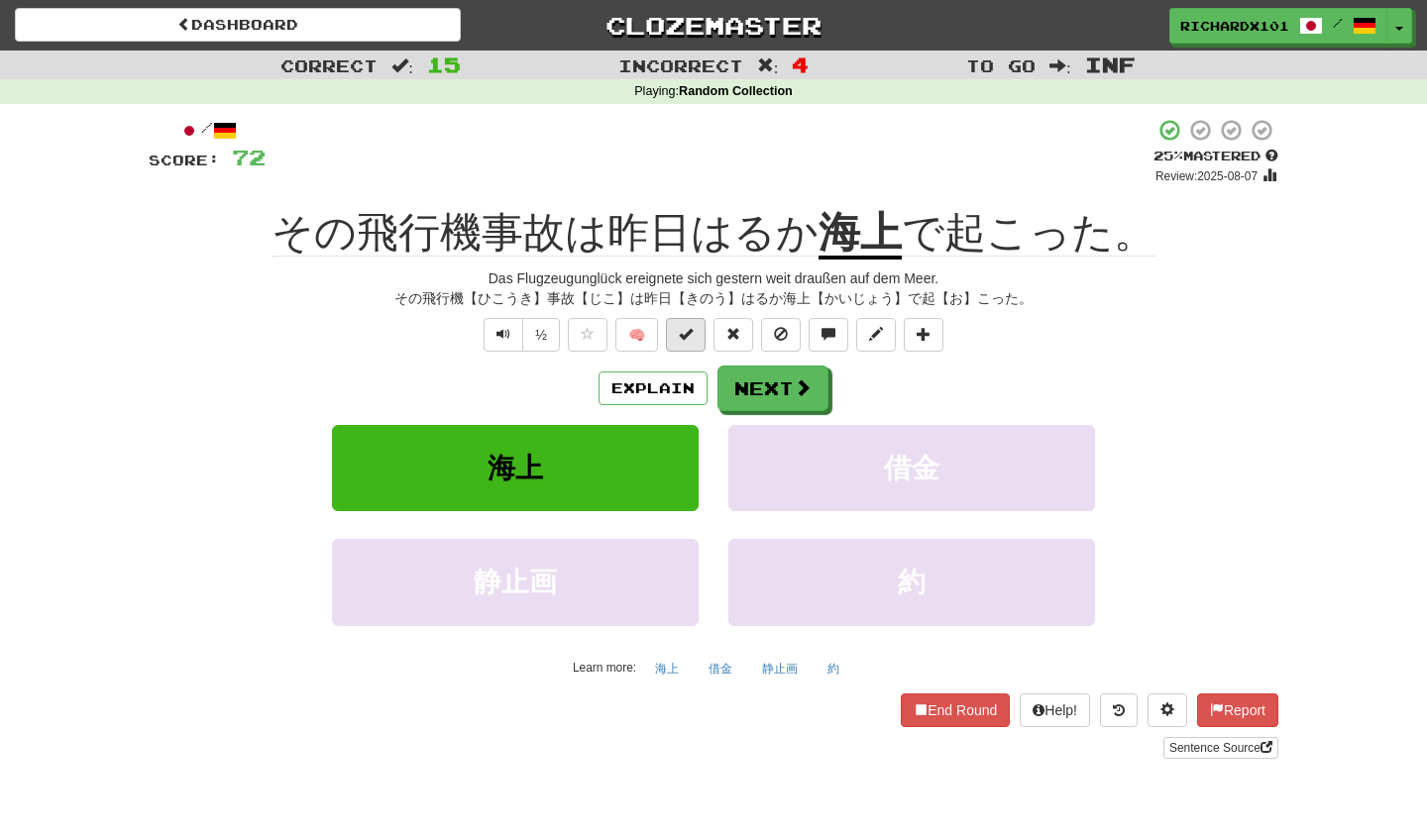 click at bounding box center [686, 335] 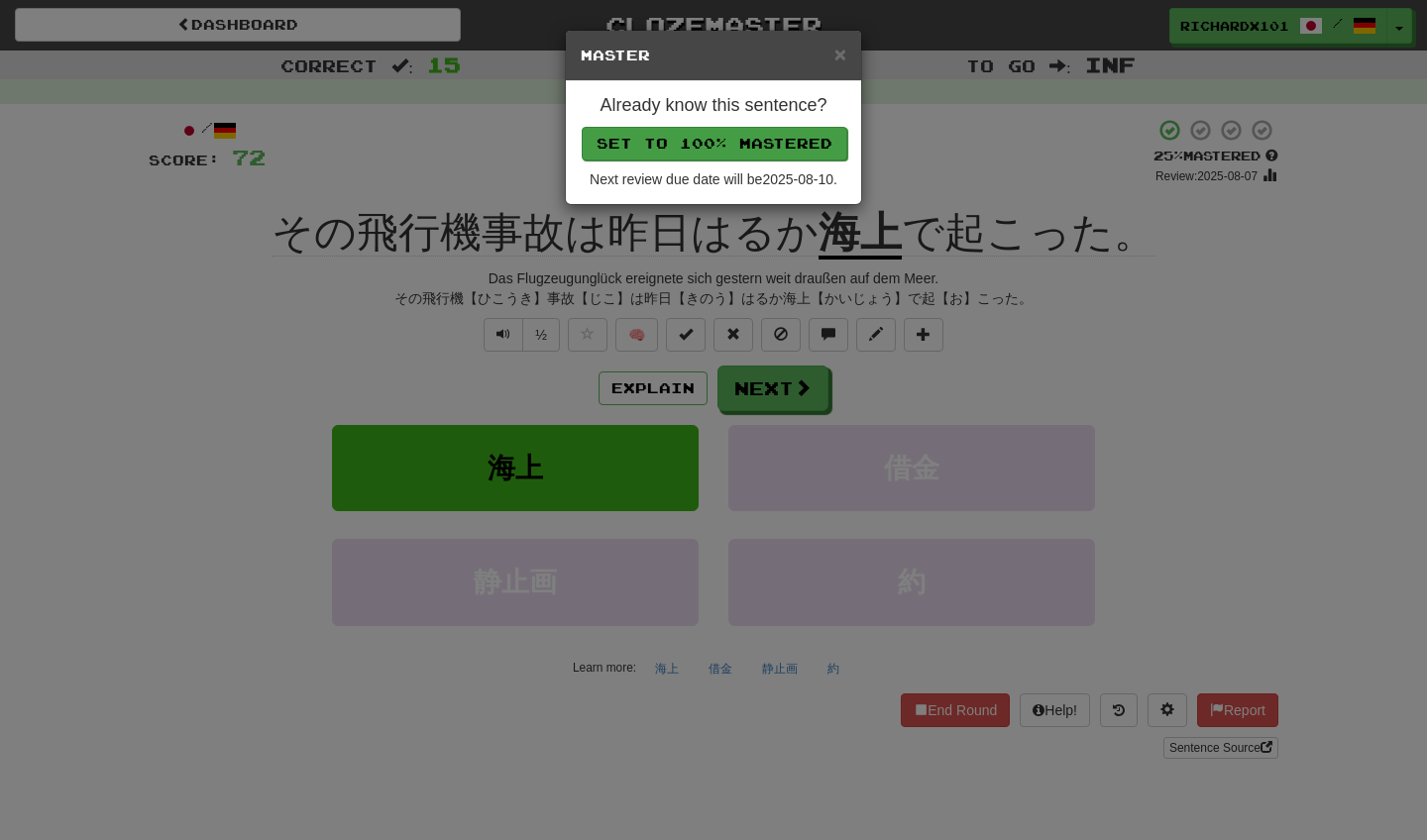 click on "Set to 100% Mastered" at bounding box center (714, 144) 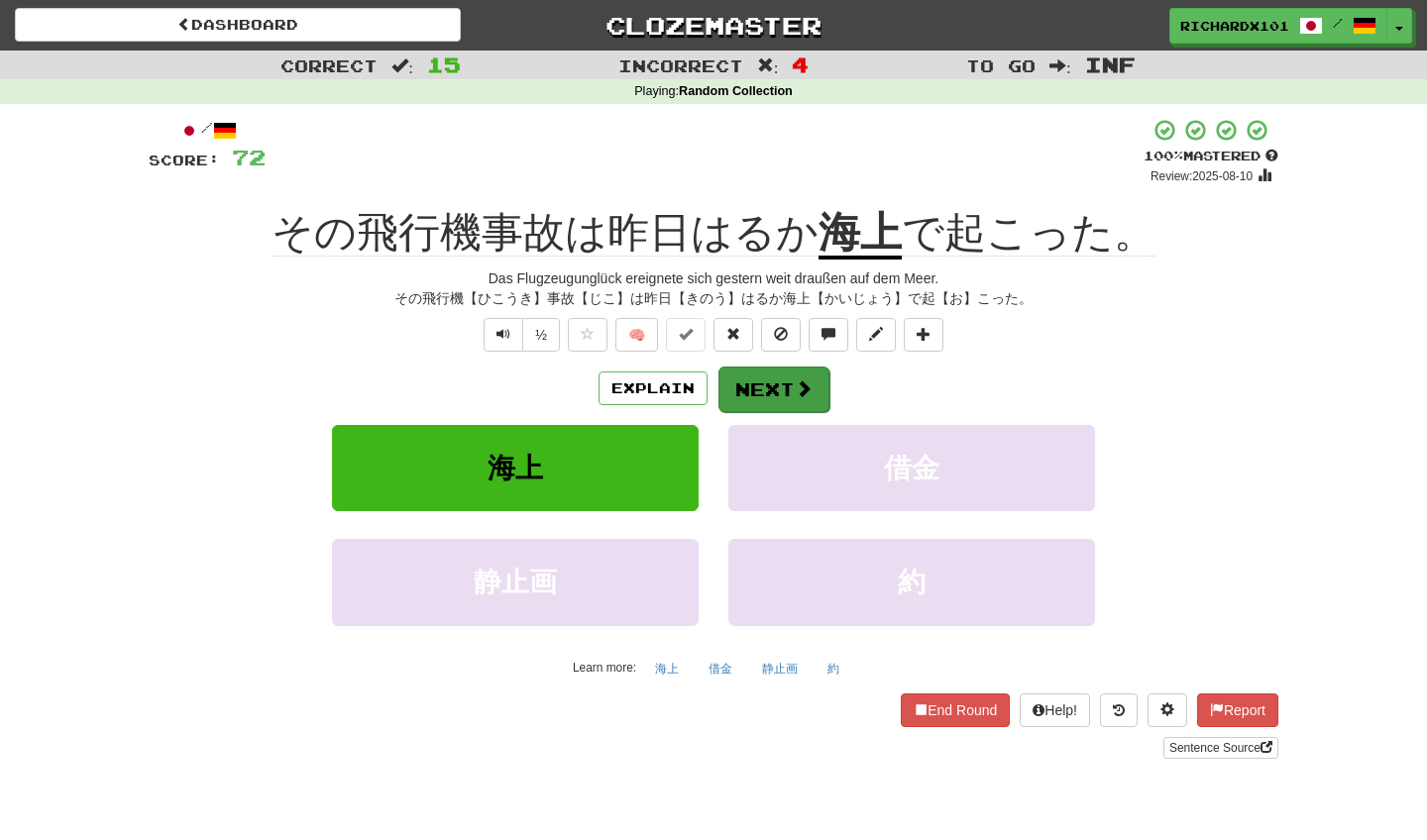 click on "Next" at bounding box center [774, 389] 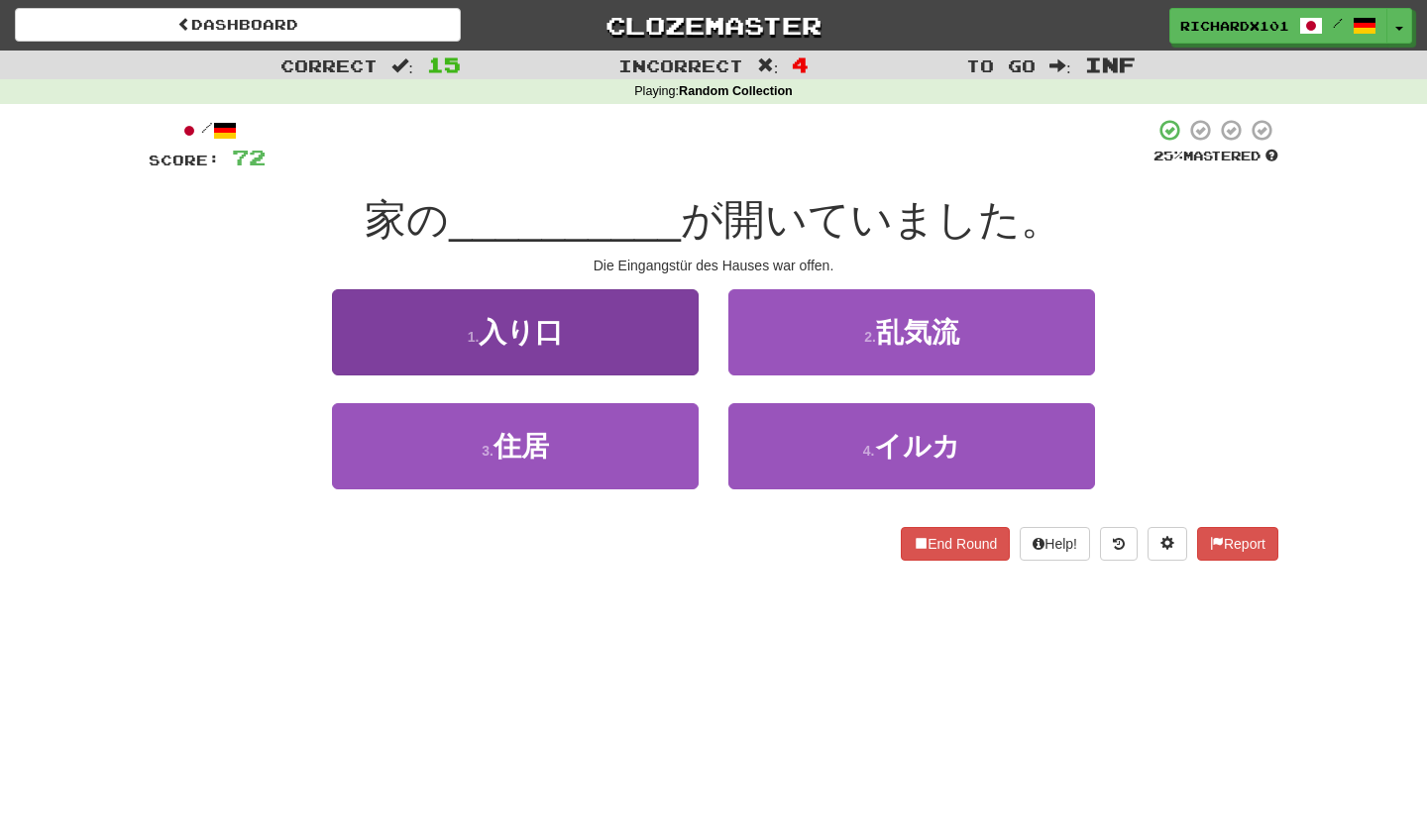 click on "1 .  入り口" at bounding box center [515, 332] 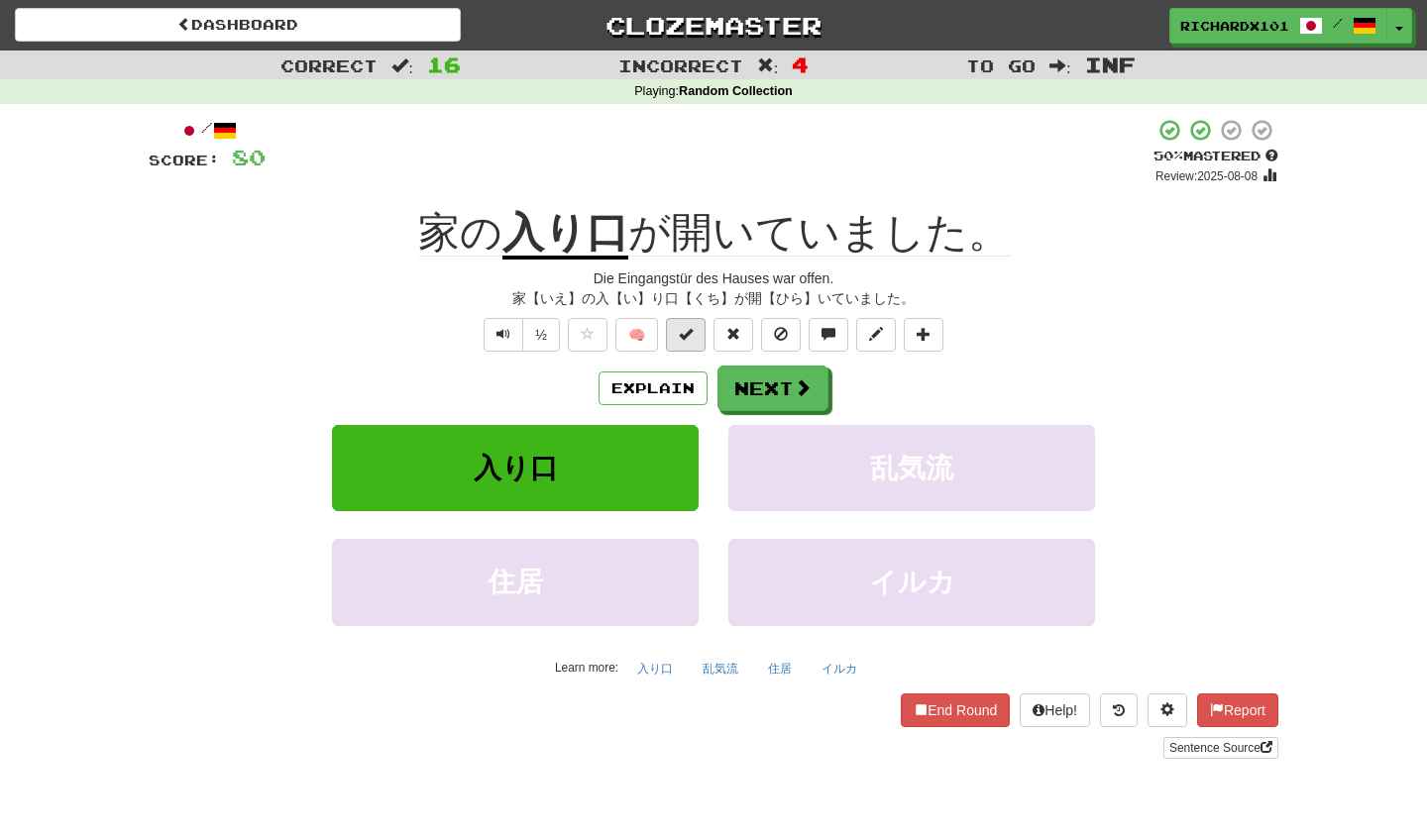 click at bounding box center (686, 334) 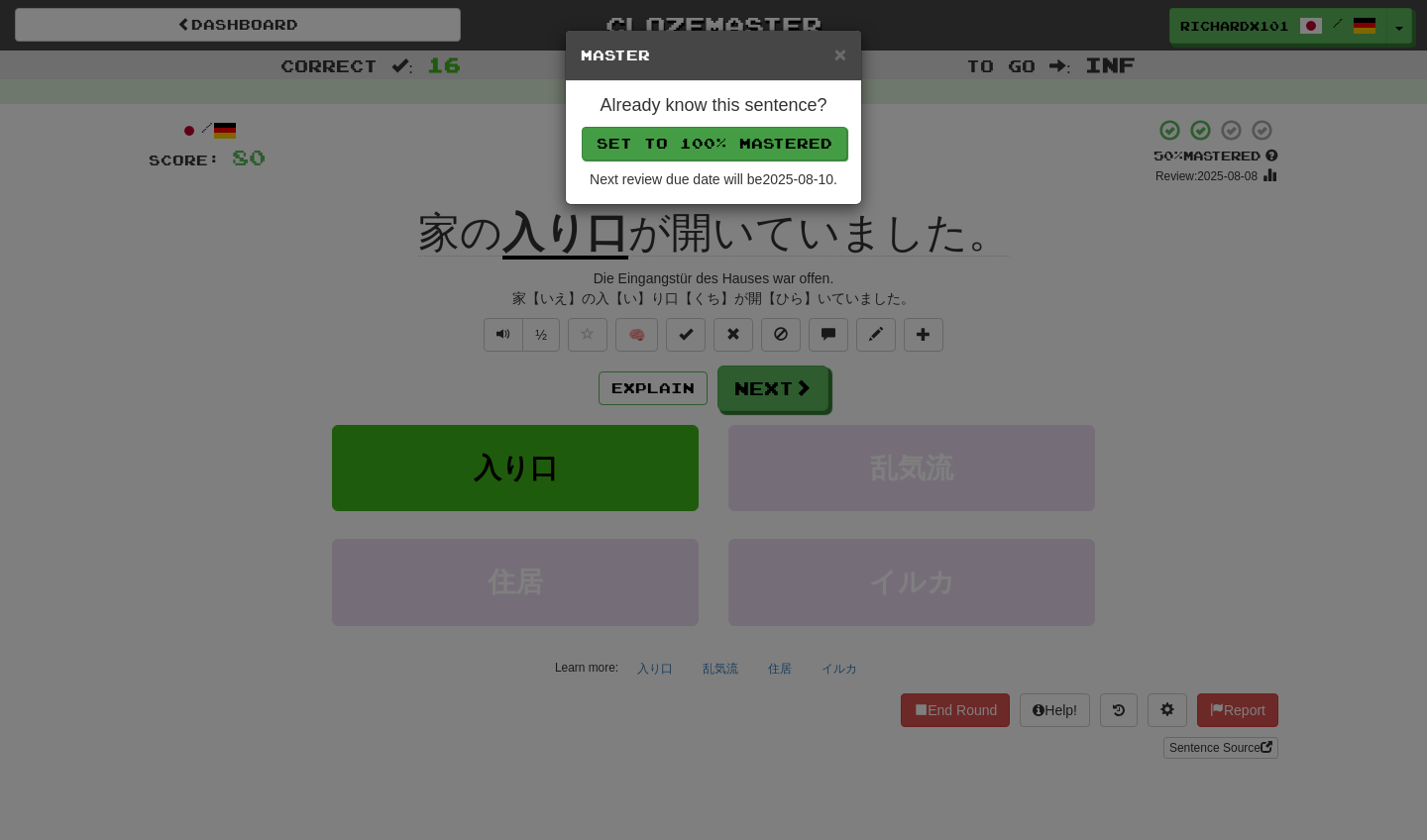 click on "Set to 100% Mastered" at bounding box center (714, 144) 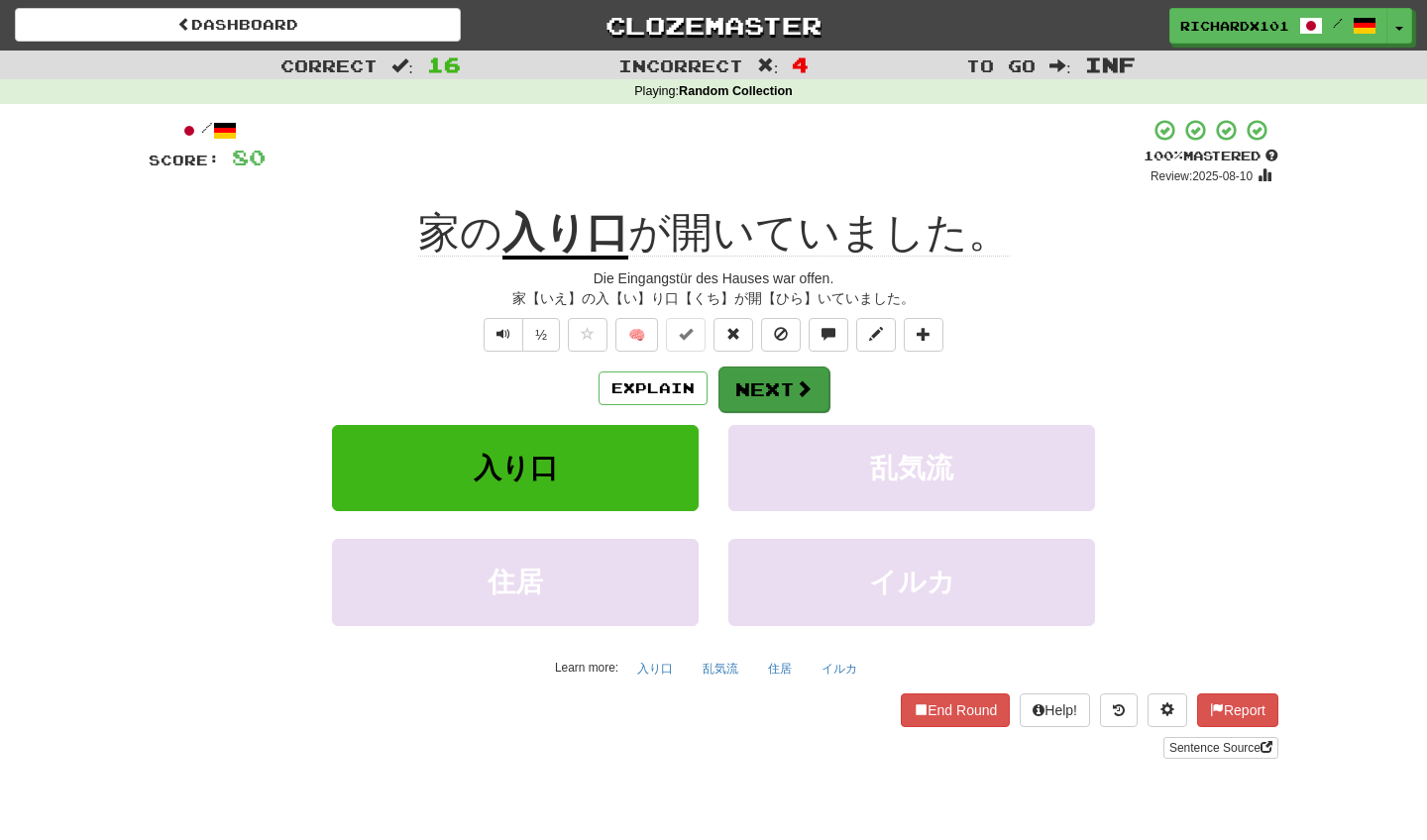 click on "Next" at bounding box center (774, 389) 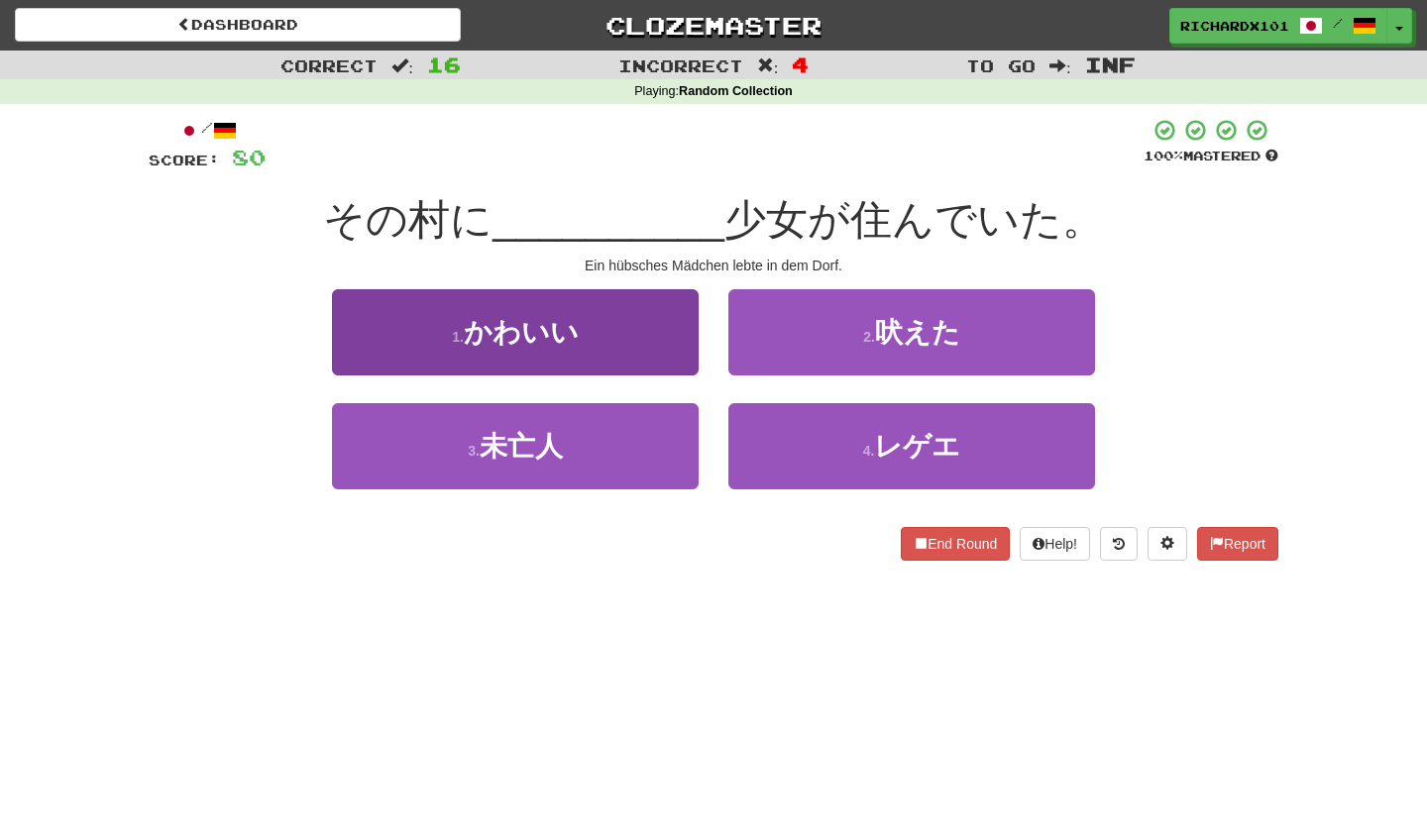 click on "1 .  かわいい" at bounding box center (515, 332) 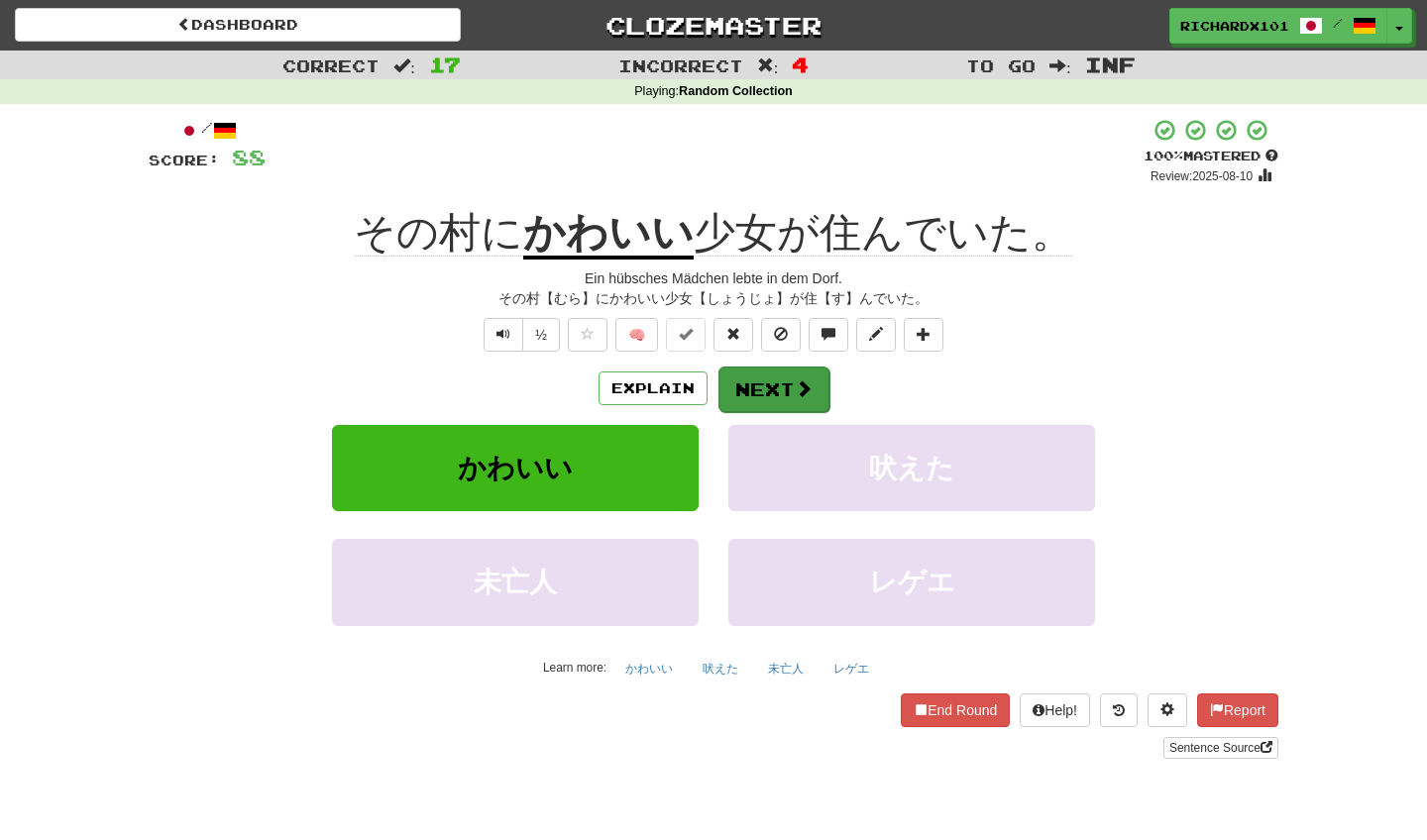 click on "Next" at bounding box center (774, 389) 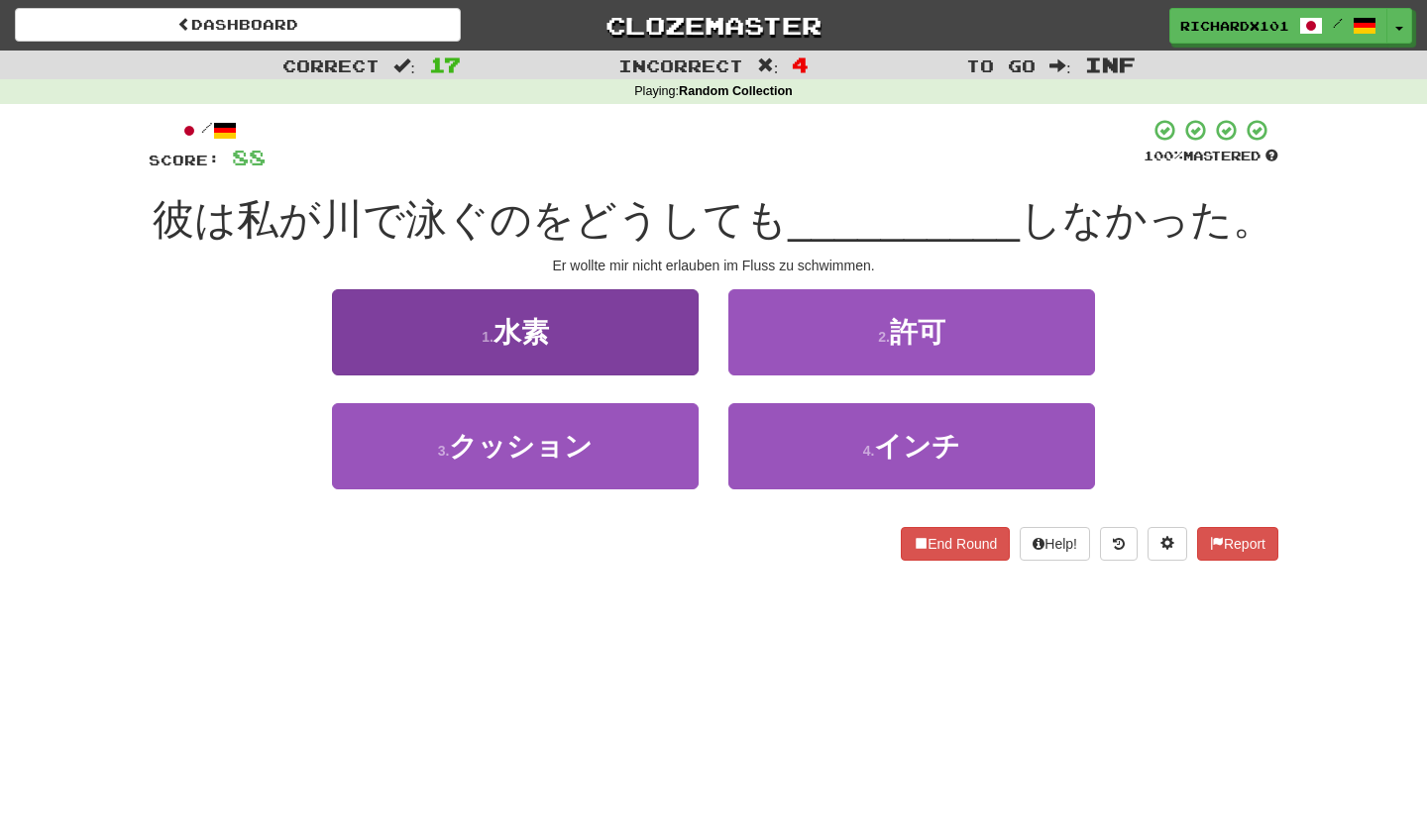 click on "1 .  水素" at bounding box center (515, 332) 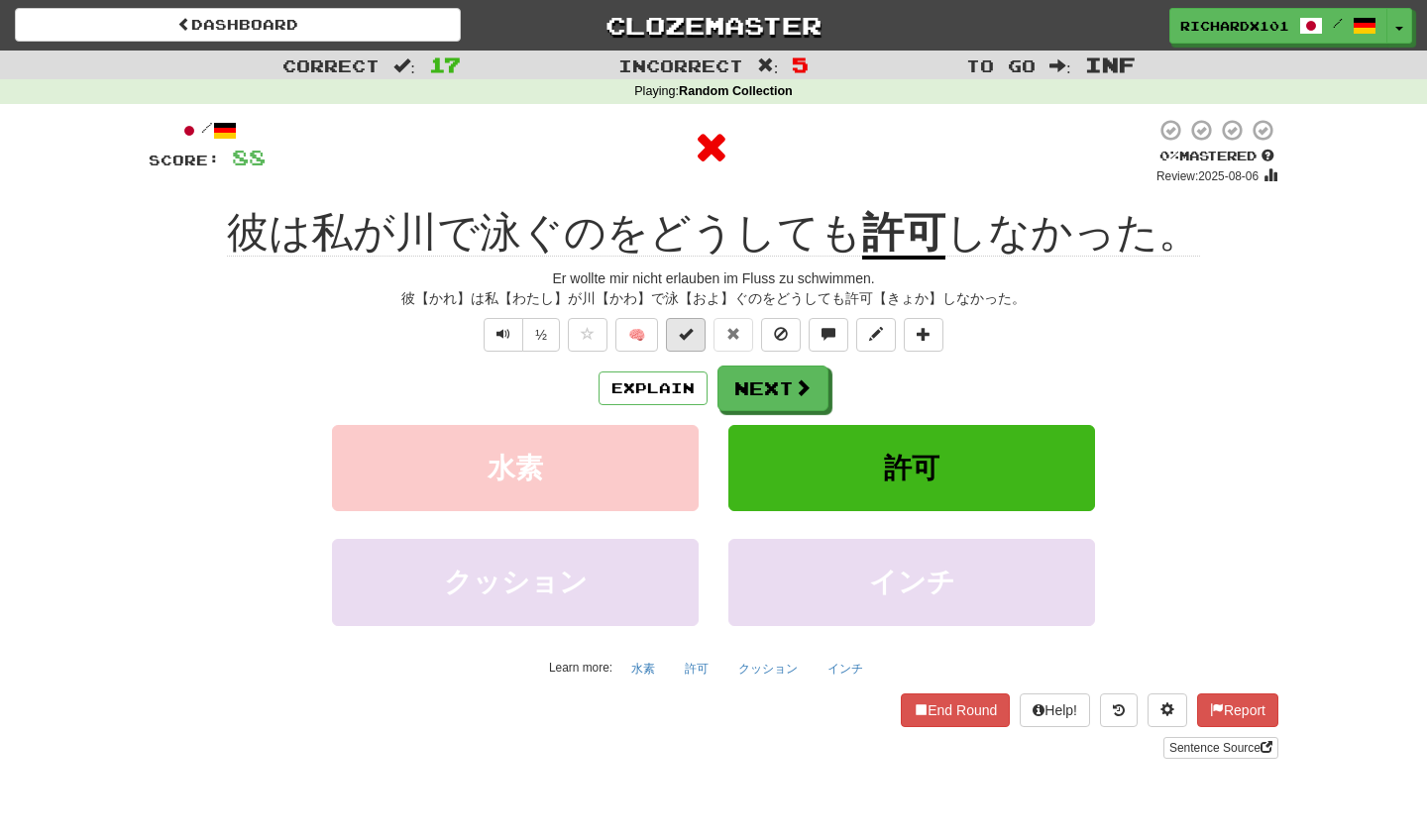 click at bounding box center [686, 334] 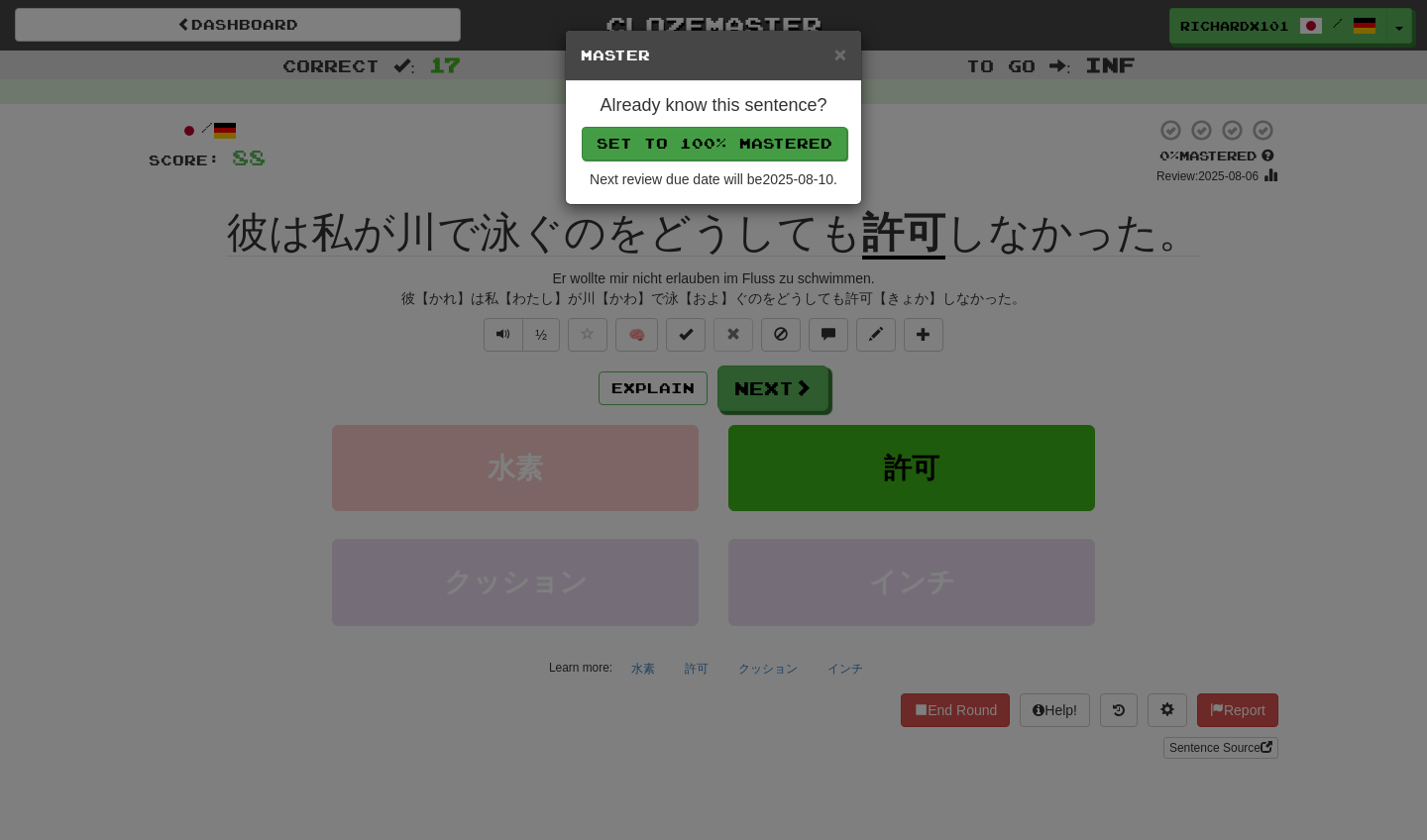 click on "Set to 100% Mastered" at bounding box center [714, 144] 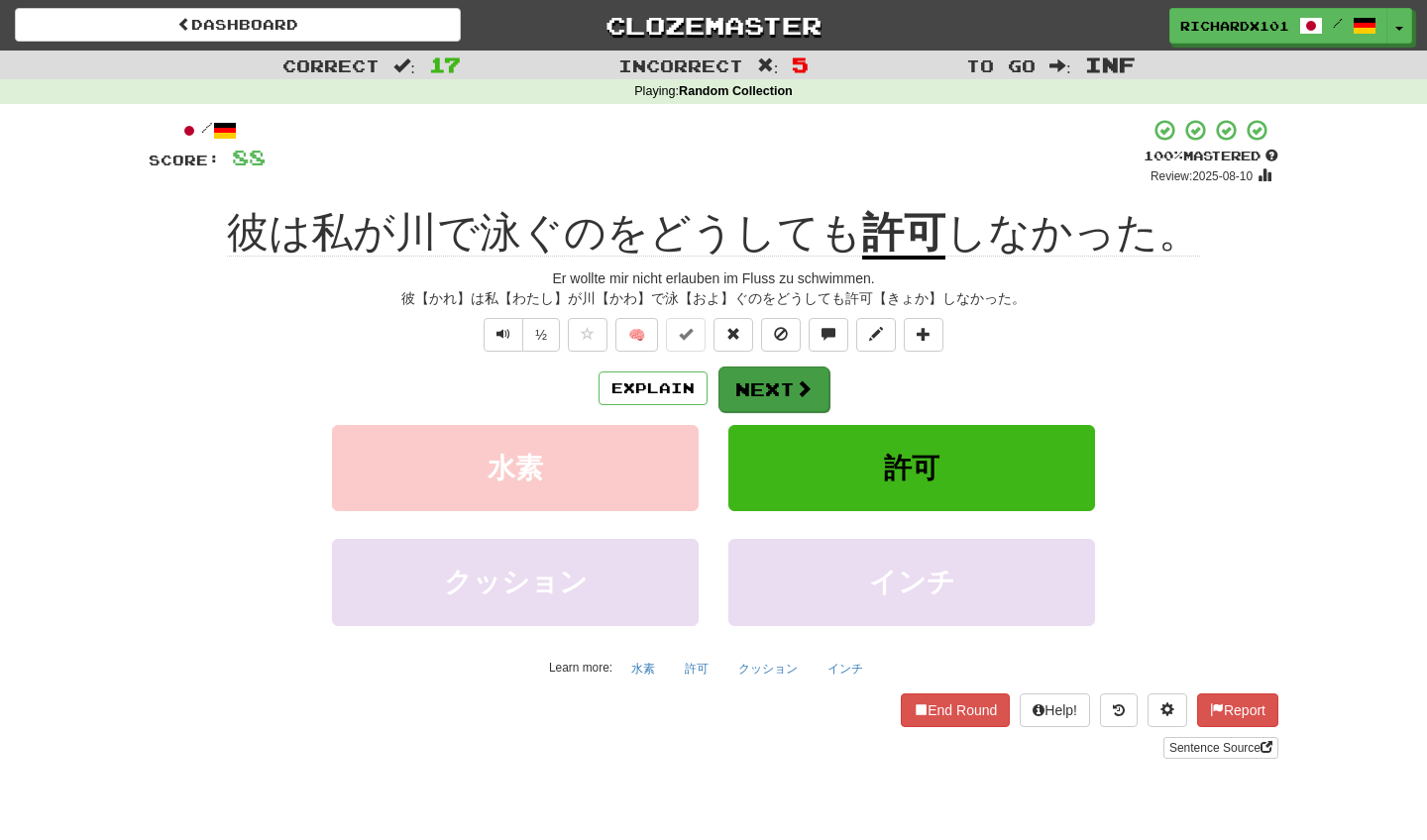 click on "Next" at bounding box center [774, 389] 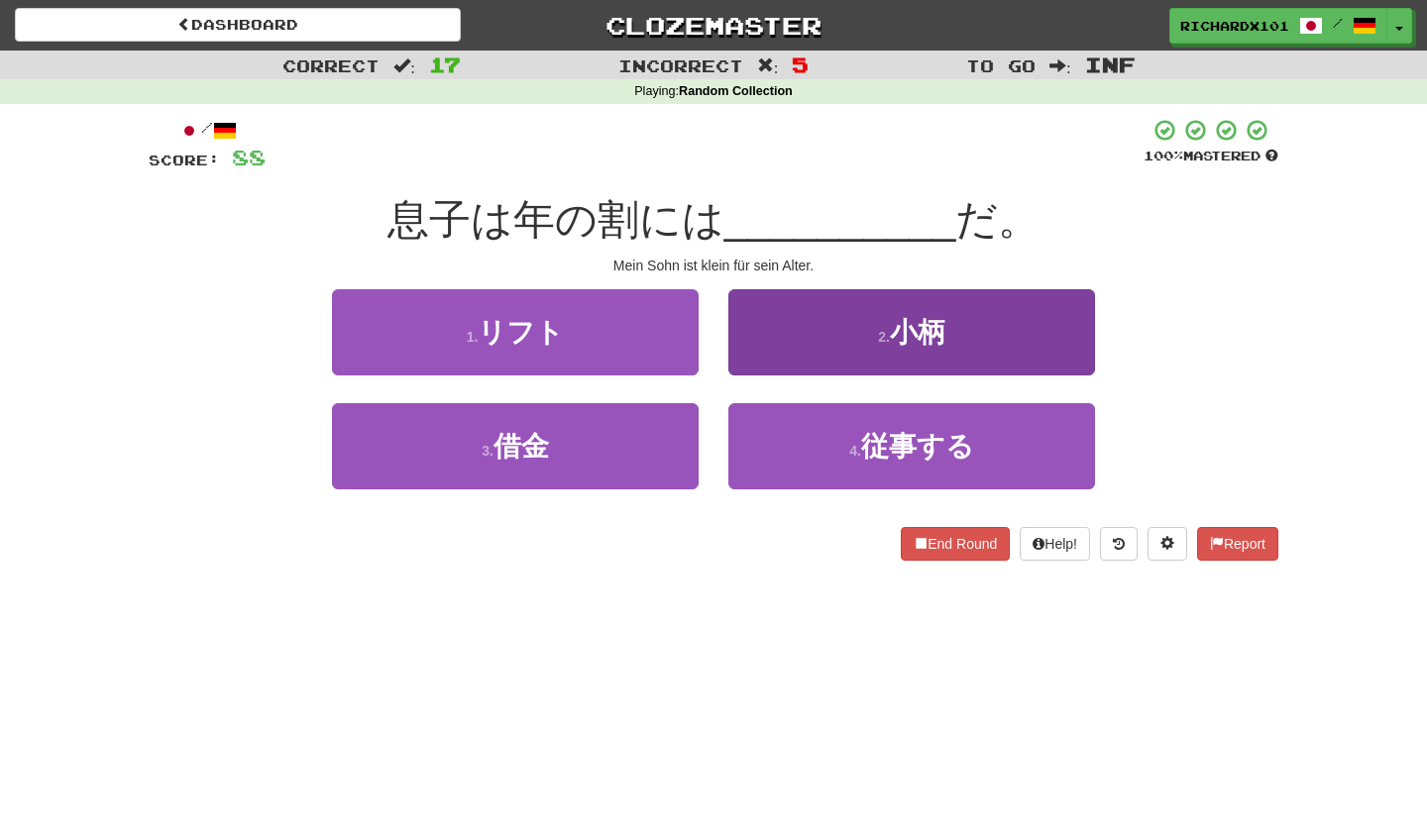 click on "2 .  小柄" at bounding box center [912, 332] 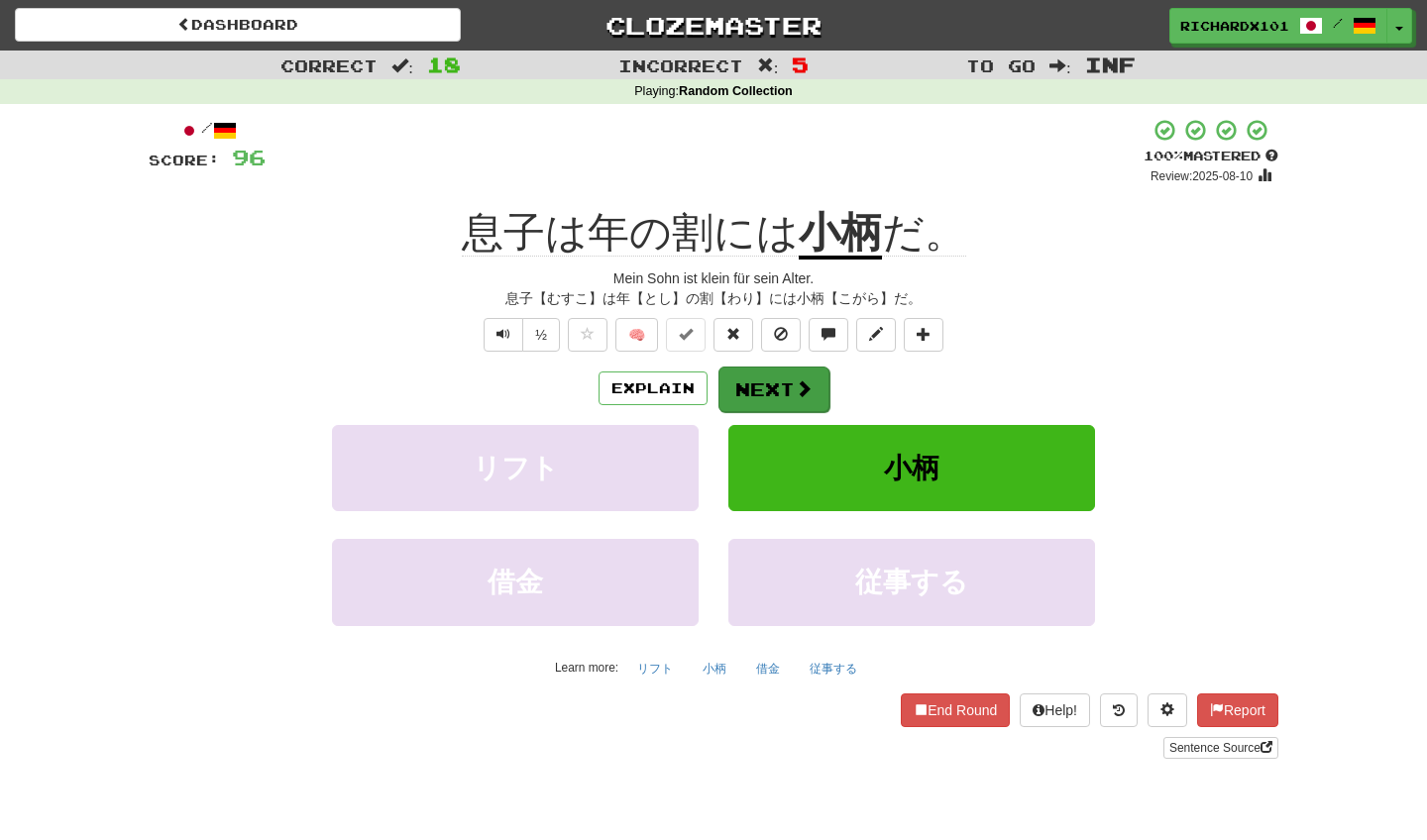 click on "Next" at bounding box center (774, 389) 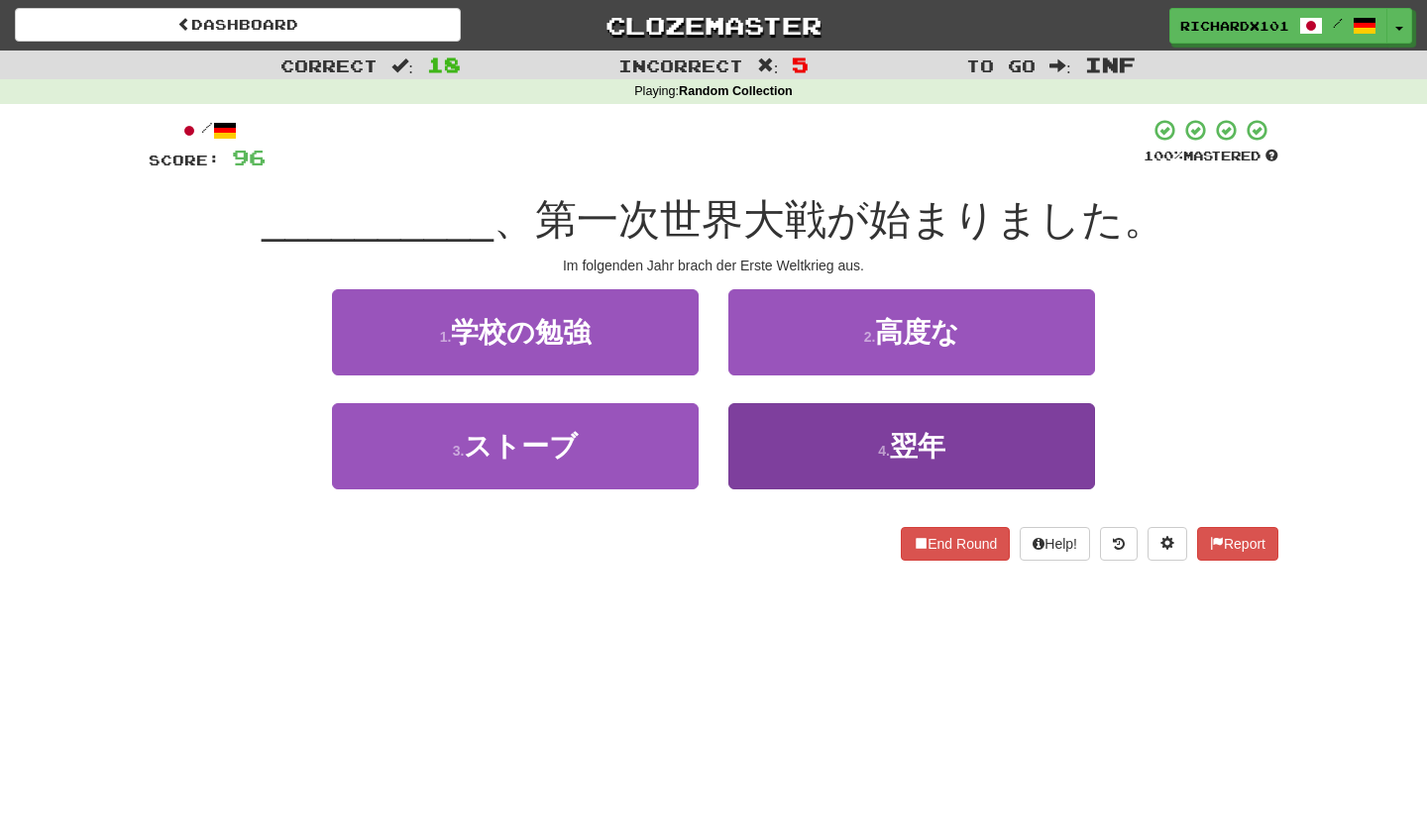 click on "4 .  翌年" at bounding box center [912, 446] 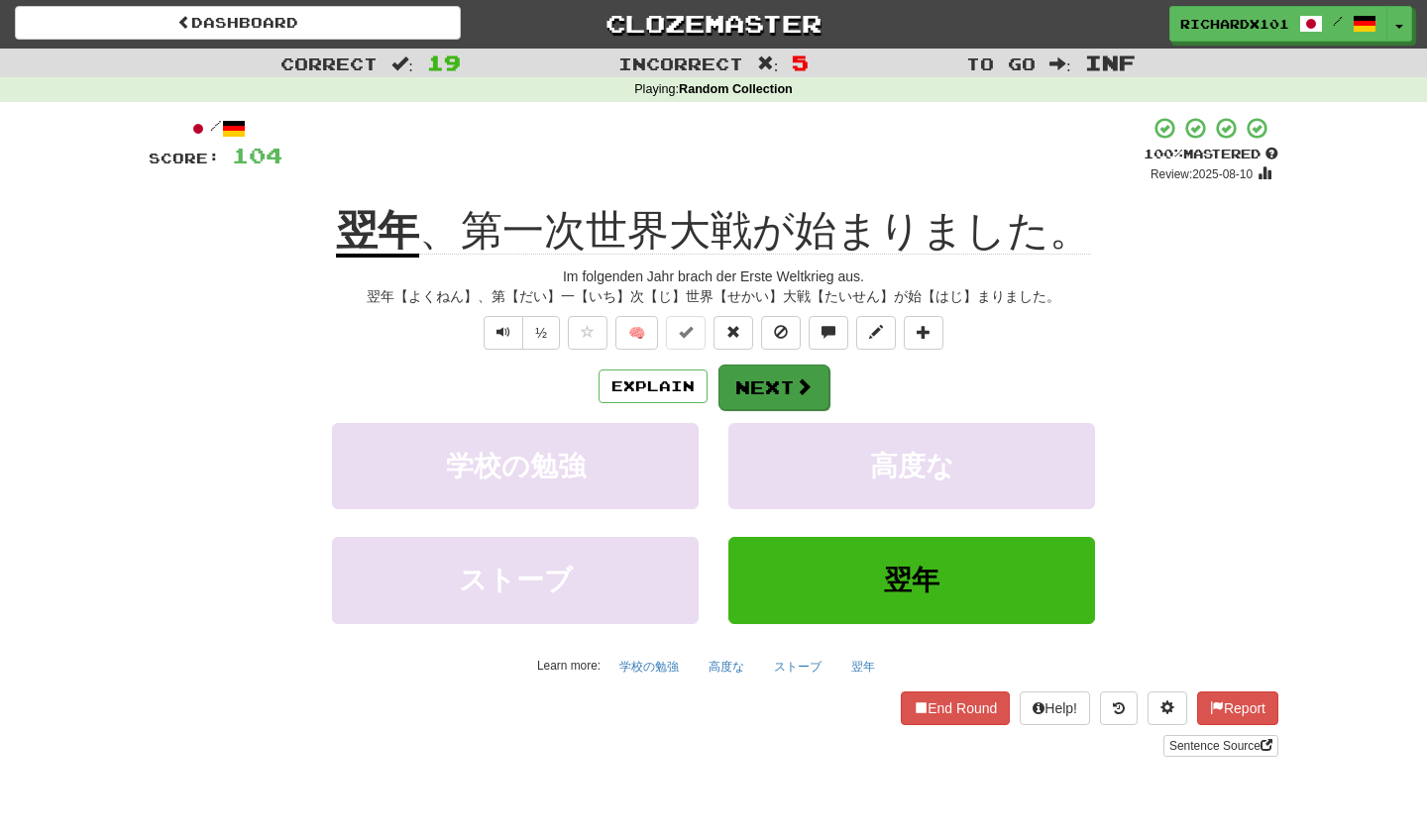 scroll, scrollTop: 6, scrollLeft: 0, axis: vertical 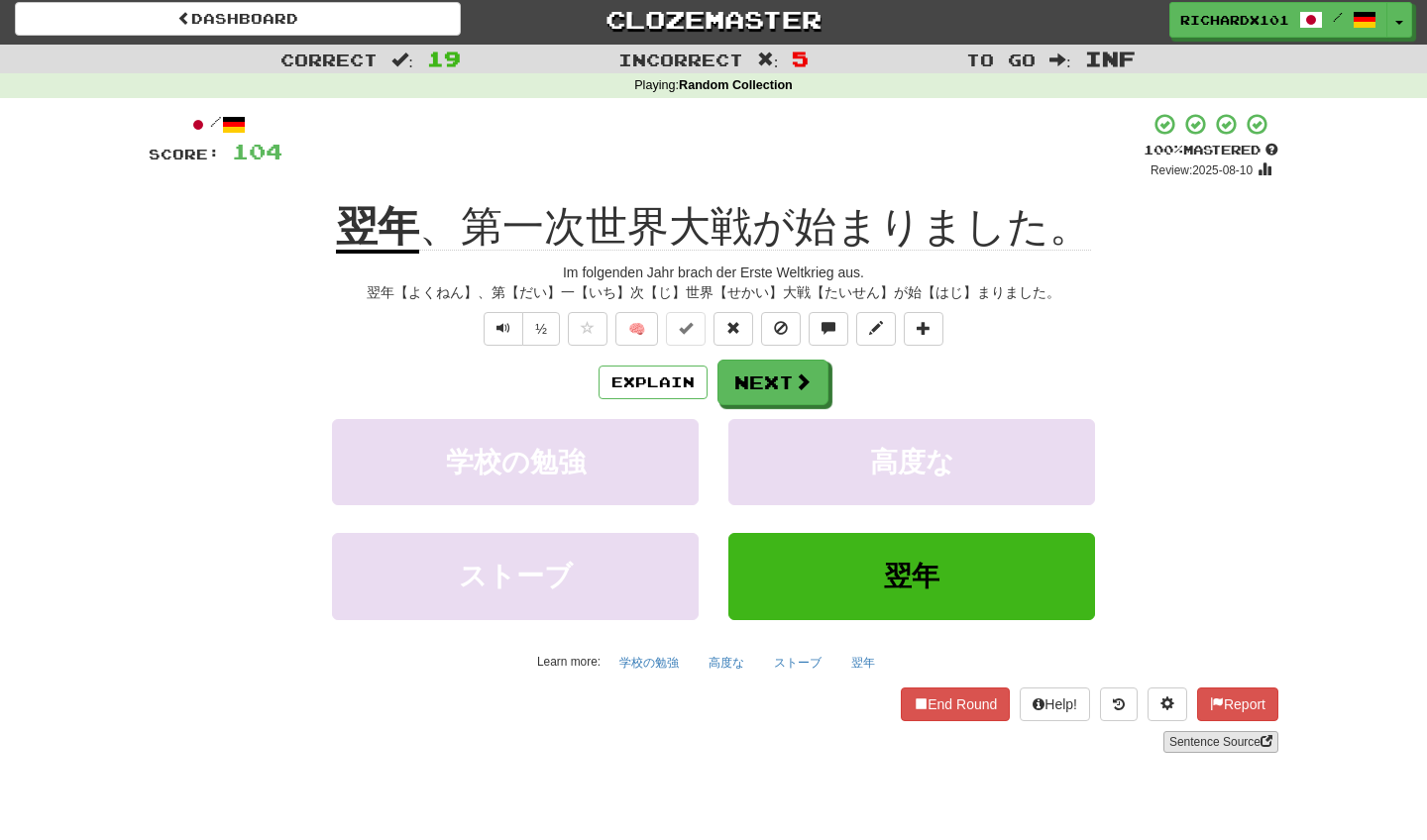 click on "Sentence Source" at bounding box center [1221, 742] 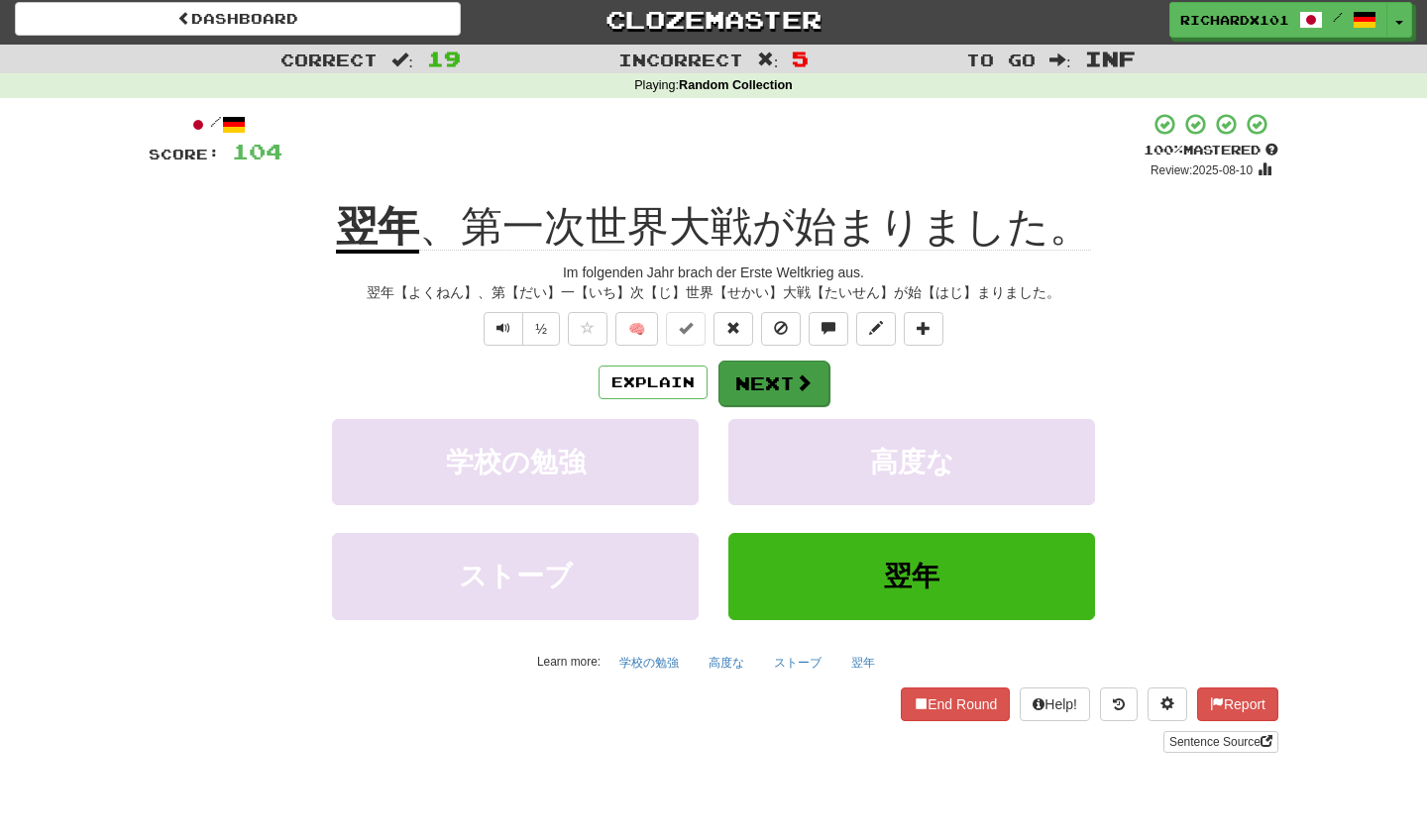 click on "Next" at bounding box center (774, 383) 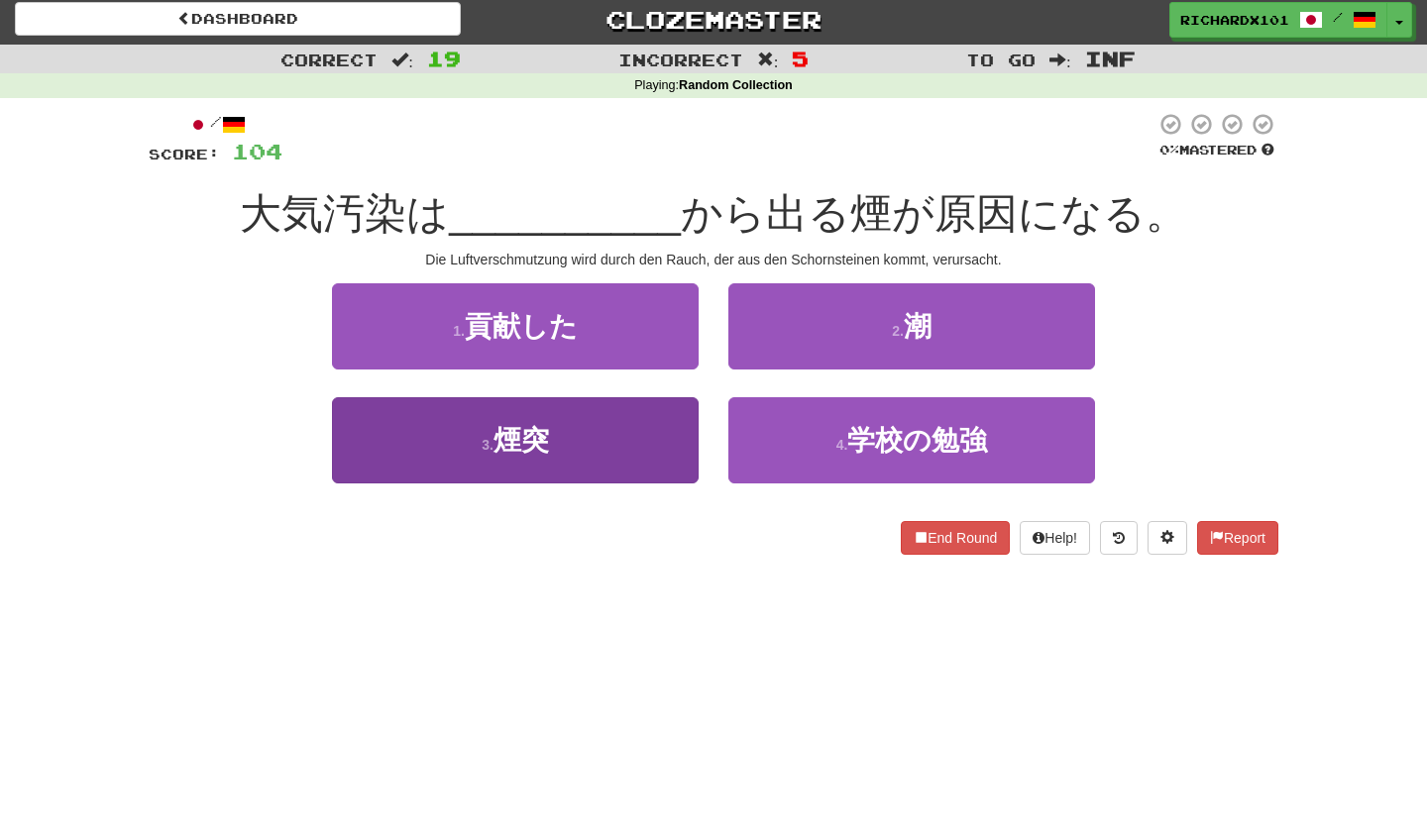 click on "3 .  煙突" at bounding box center [515, 440] 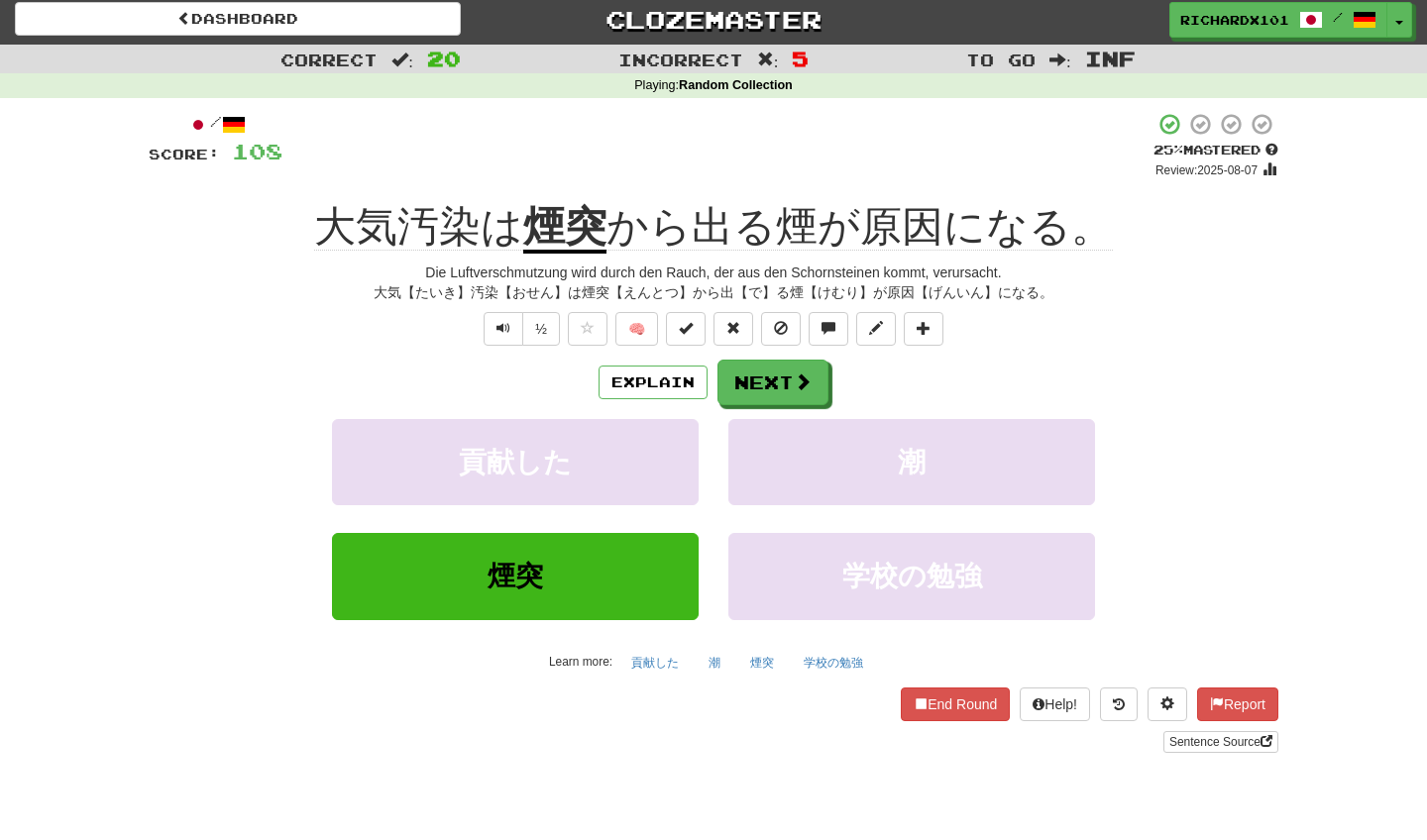 scroll, scrollTop: 15, scrollLeft: 0, axis: vertical 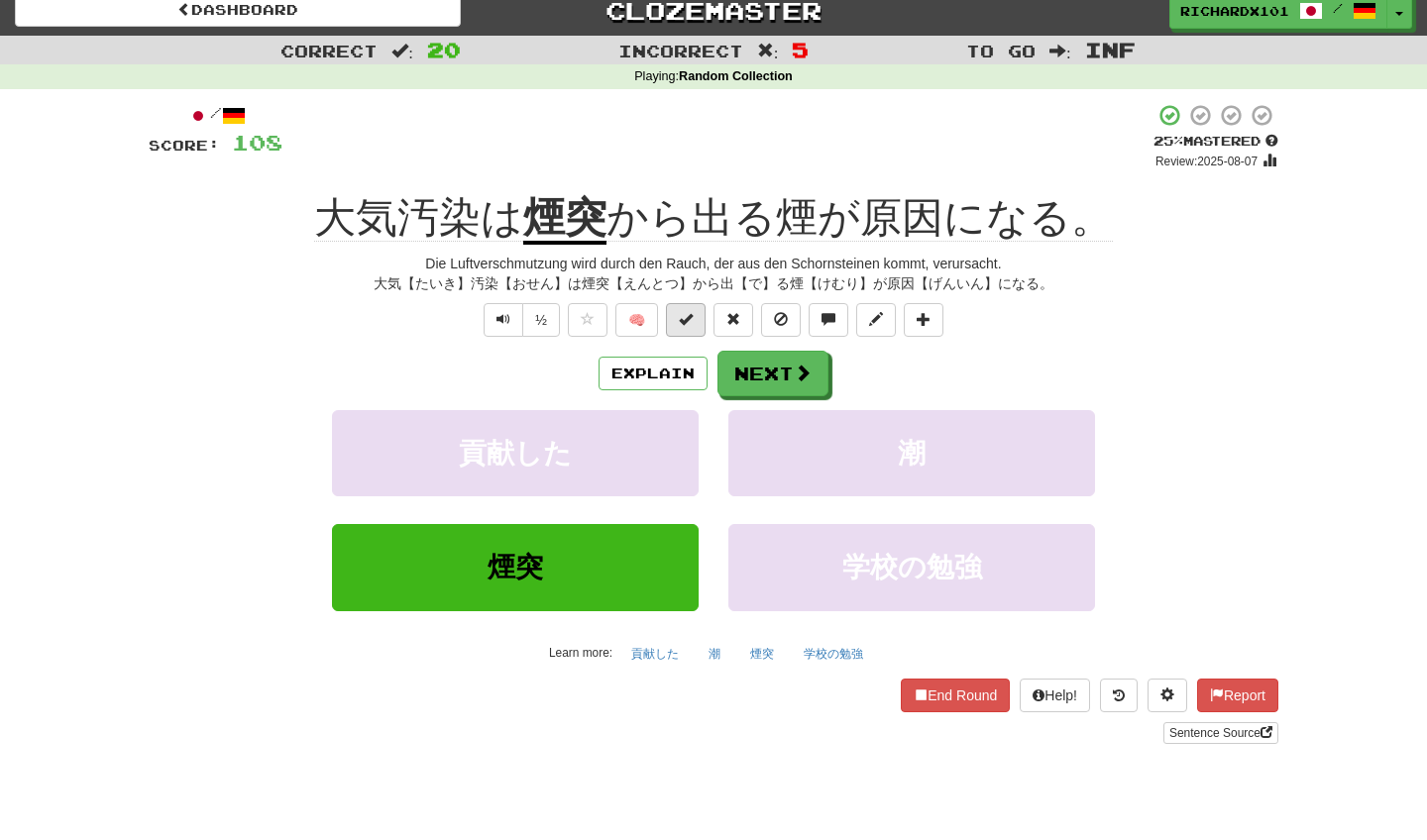 click at bounding box center [686, 320] 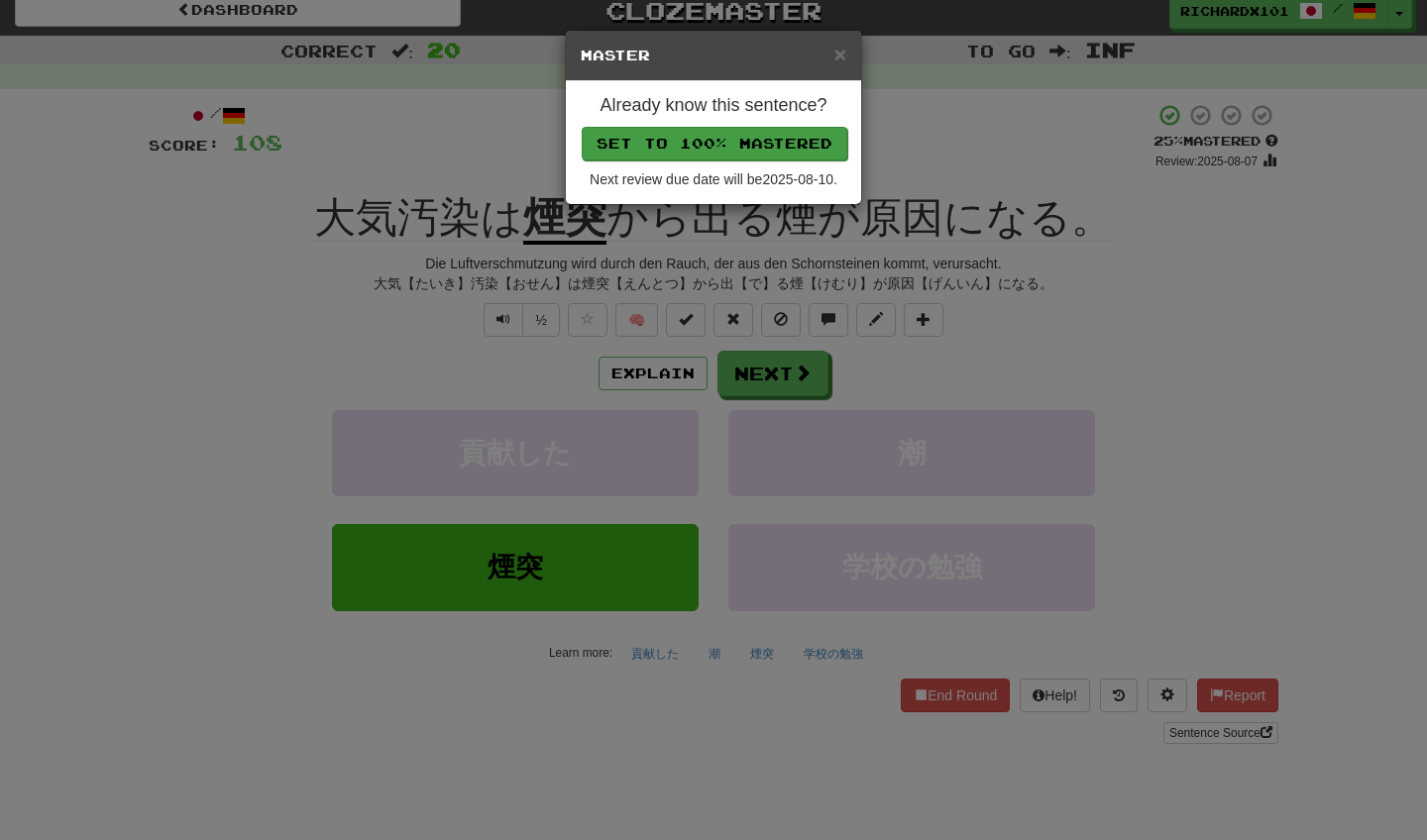 click on "Set to 100% Mastered" at bounding box center [714, 144] 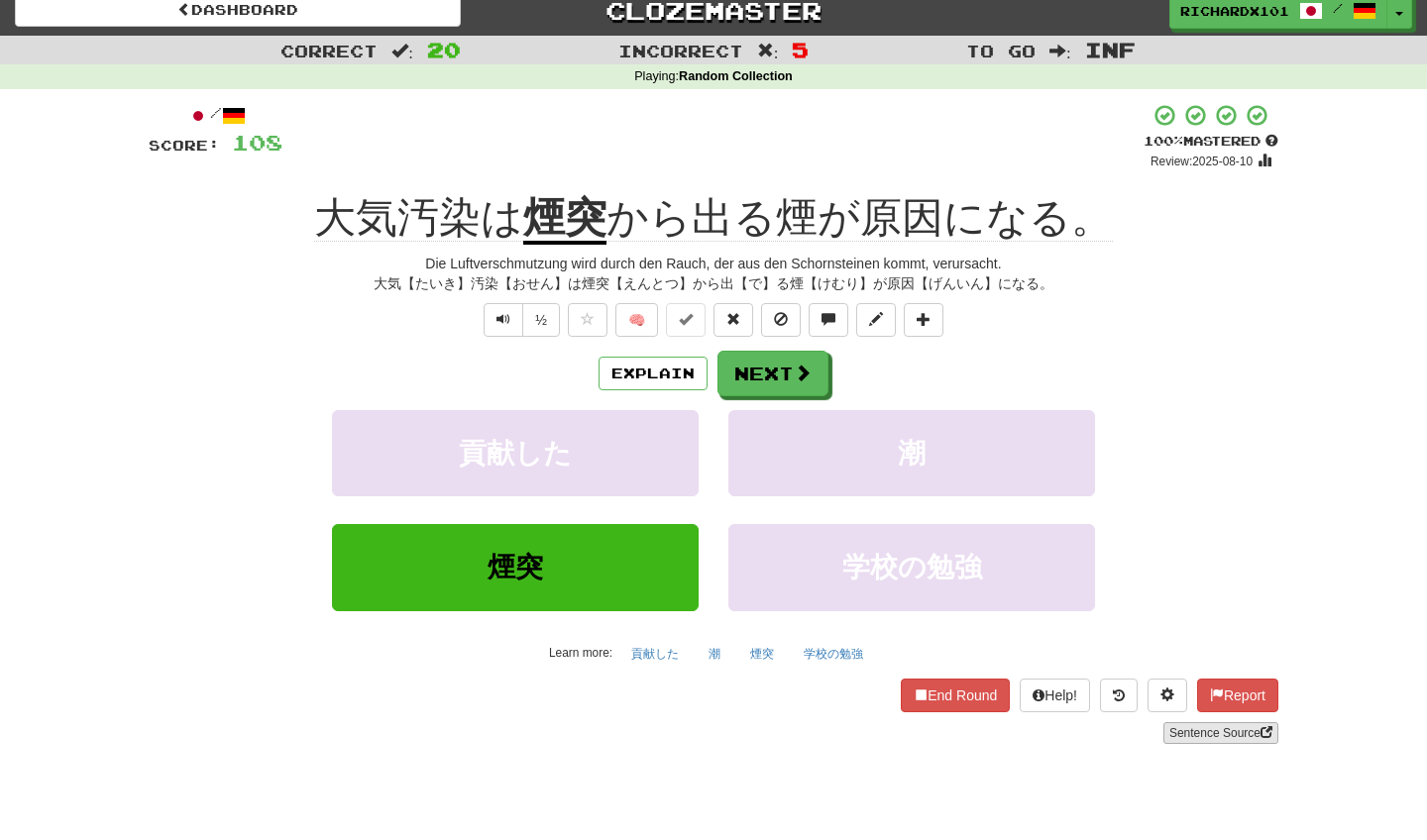 click on "Sentence Source" at bounding box center [1221, 733] 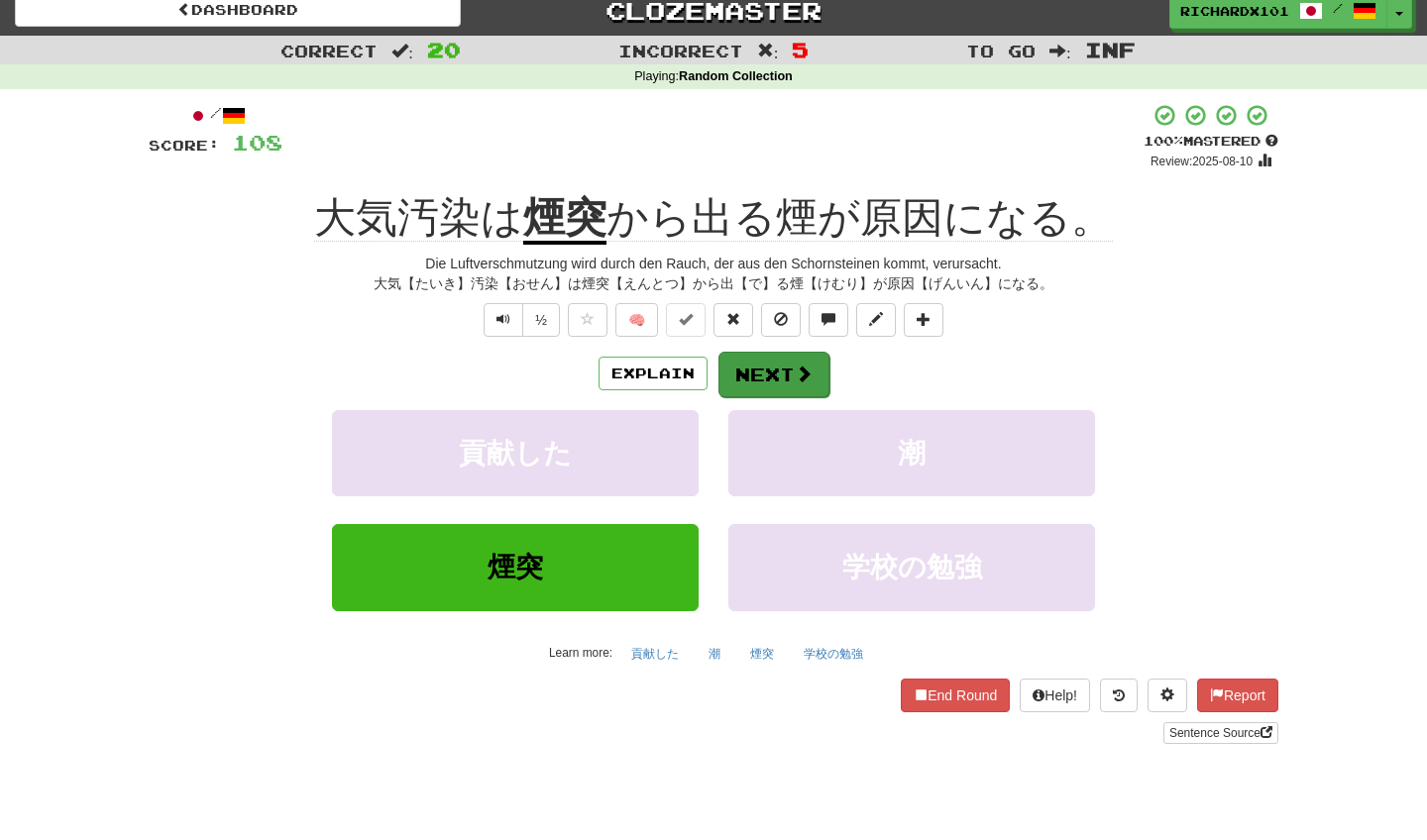click on "Next" at bounding box center [774, 374] 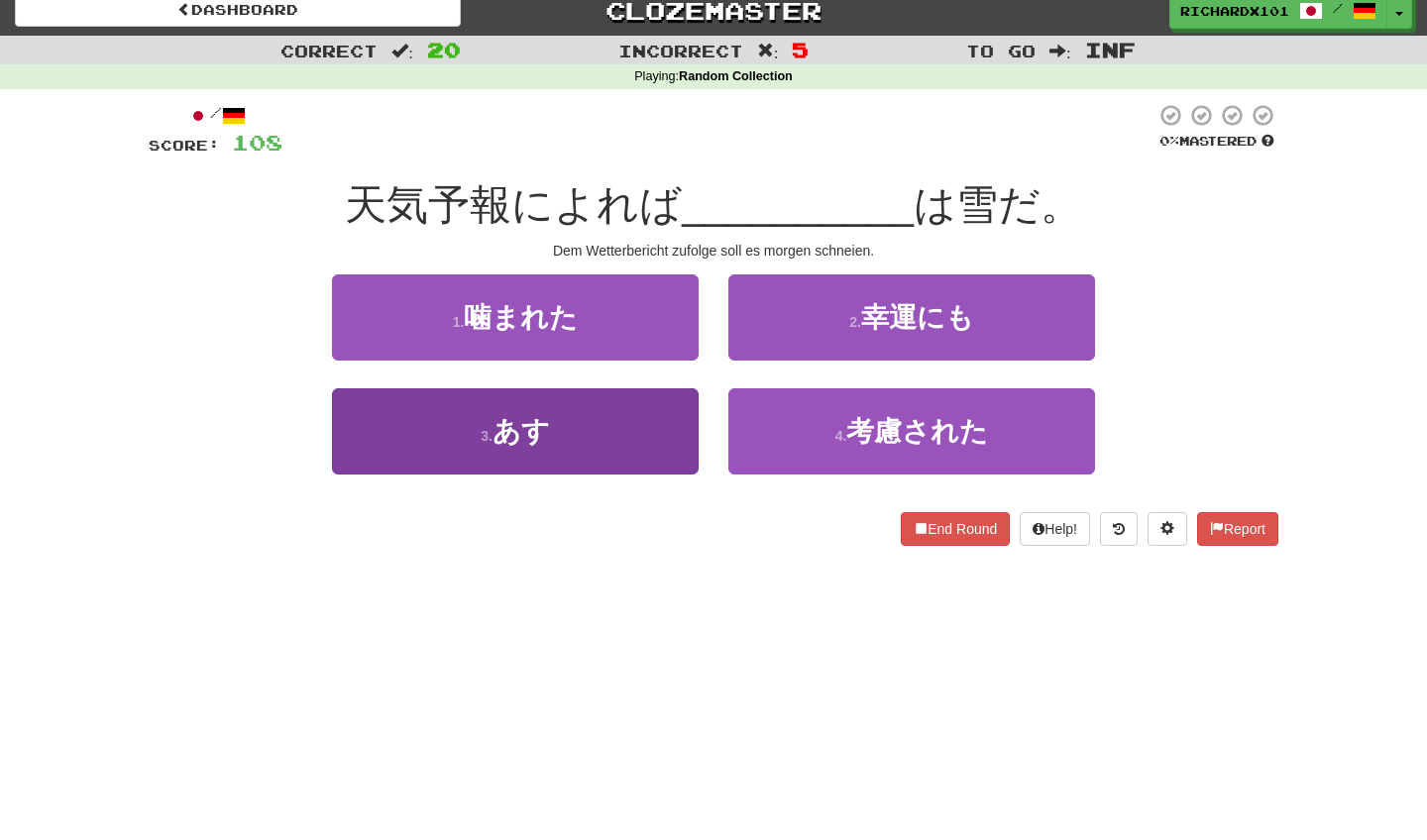 click on "3 .  あす" at bounding box center [515, 431] 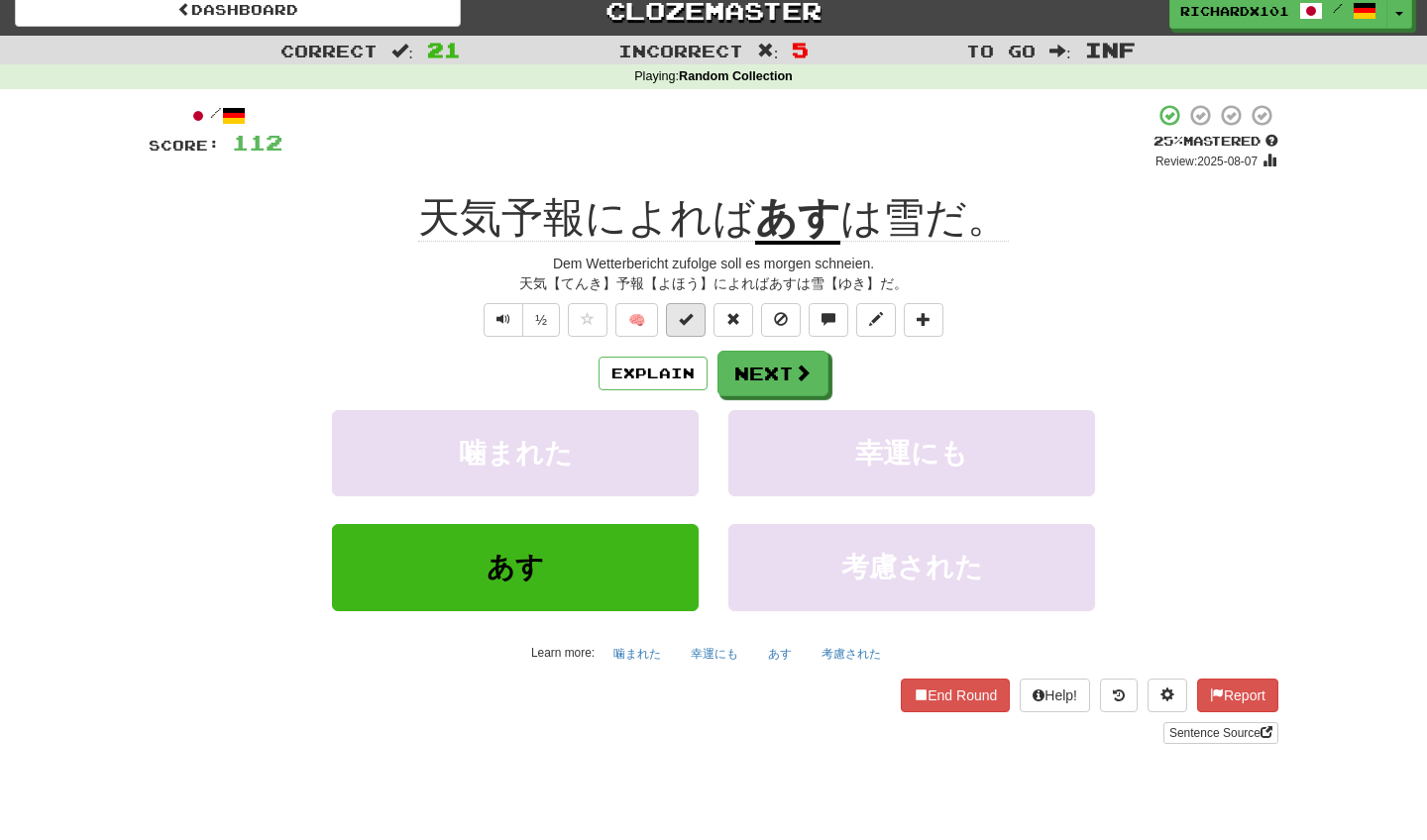 click at bounding box center [686, 320] 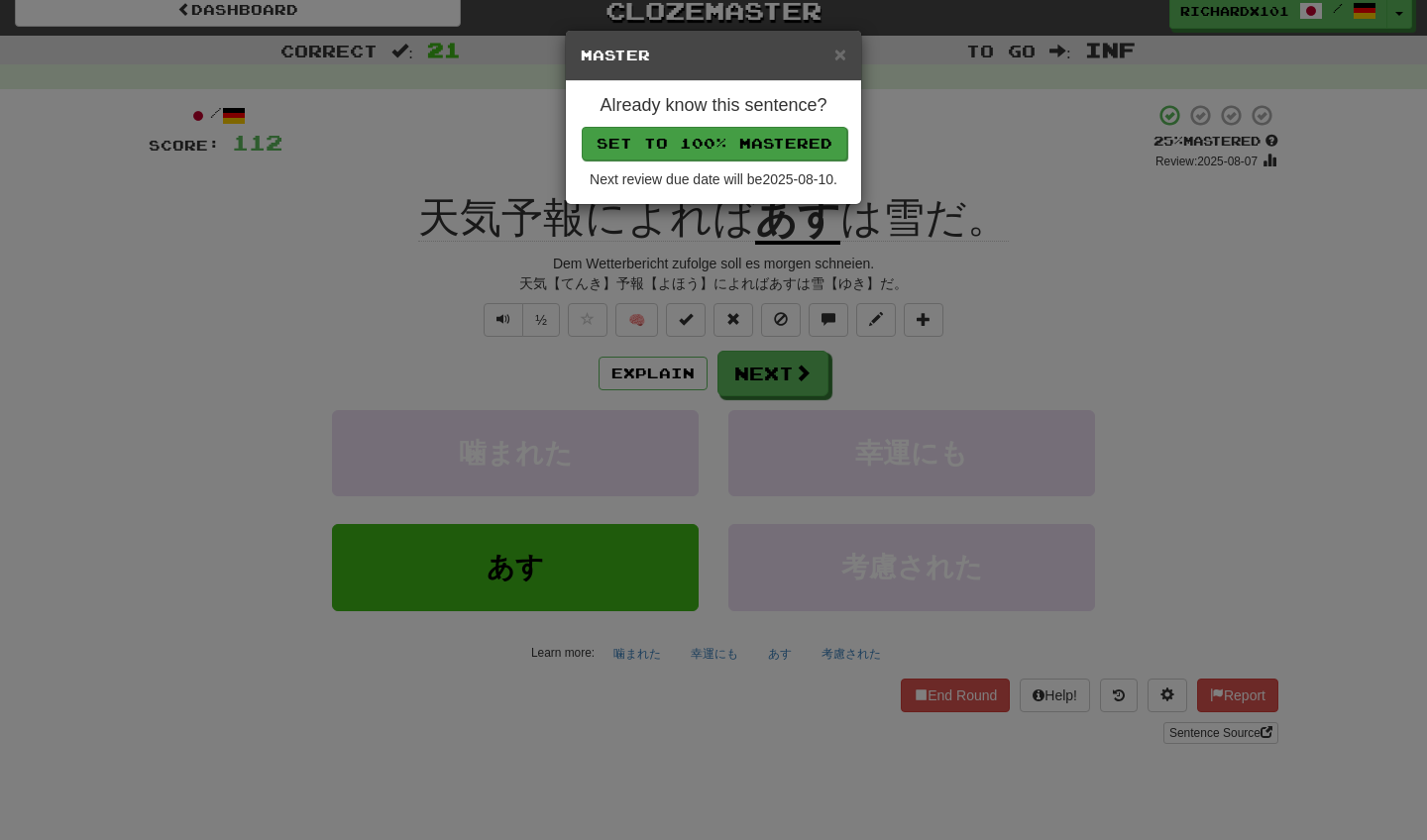 click on "Set to 100% Mastered" at bounding box center [714, 144] 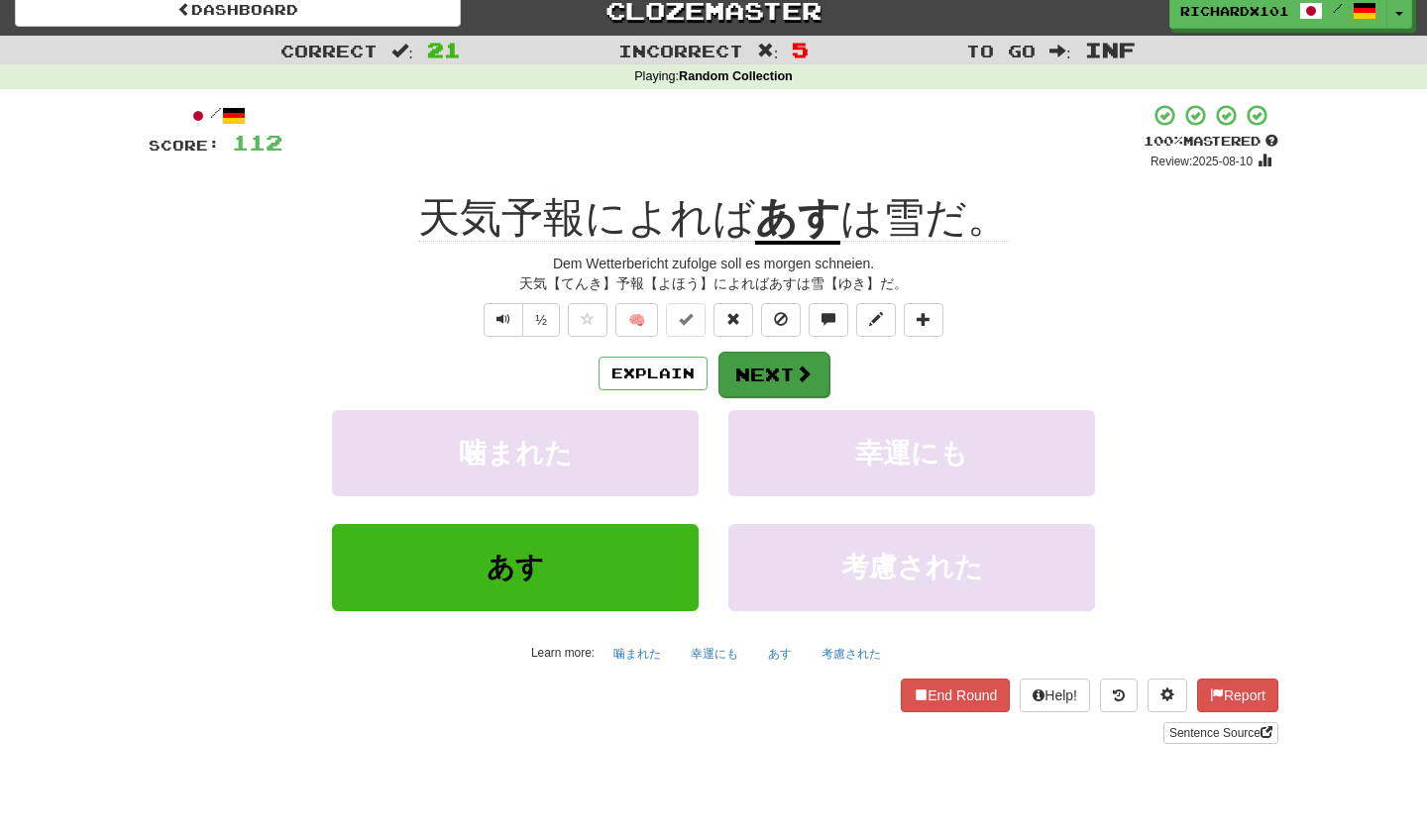 click on "Next" at bounding box center [774, 374] 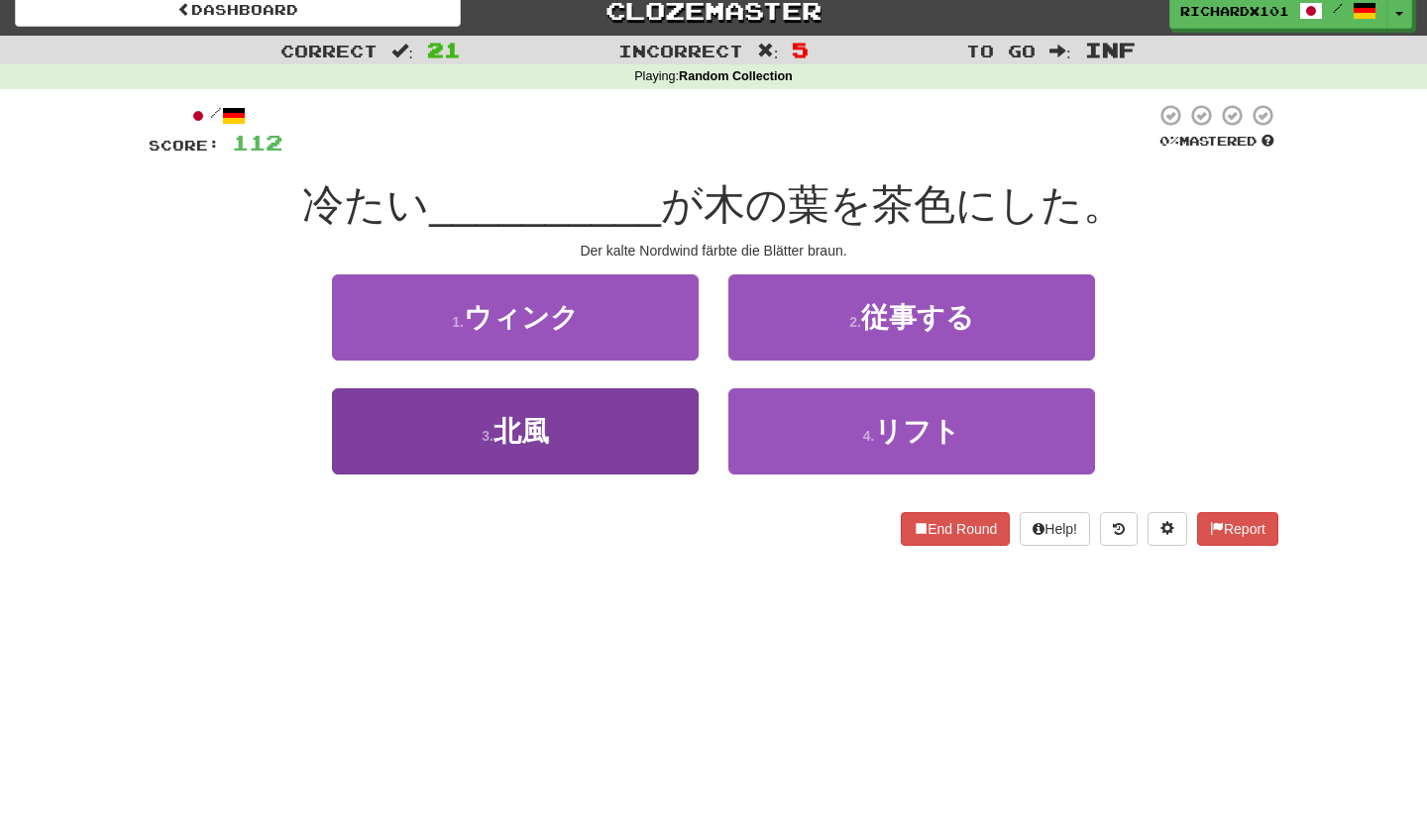click on "3 .  北風" at bounding box center (515, 431) 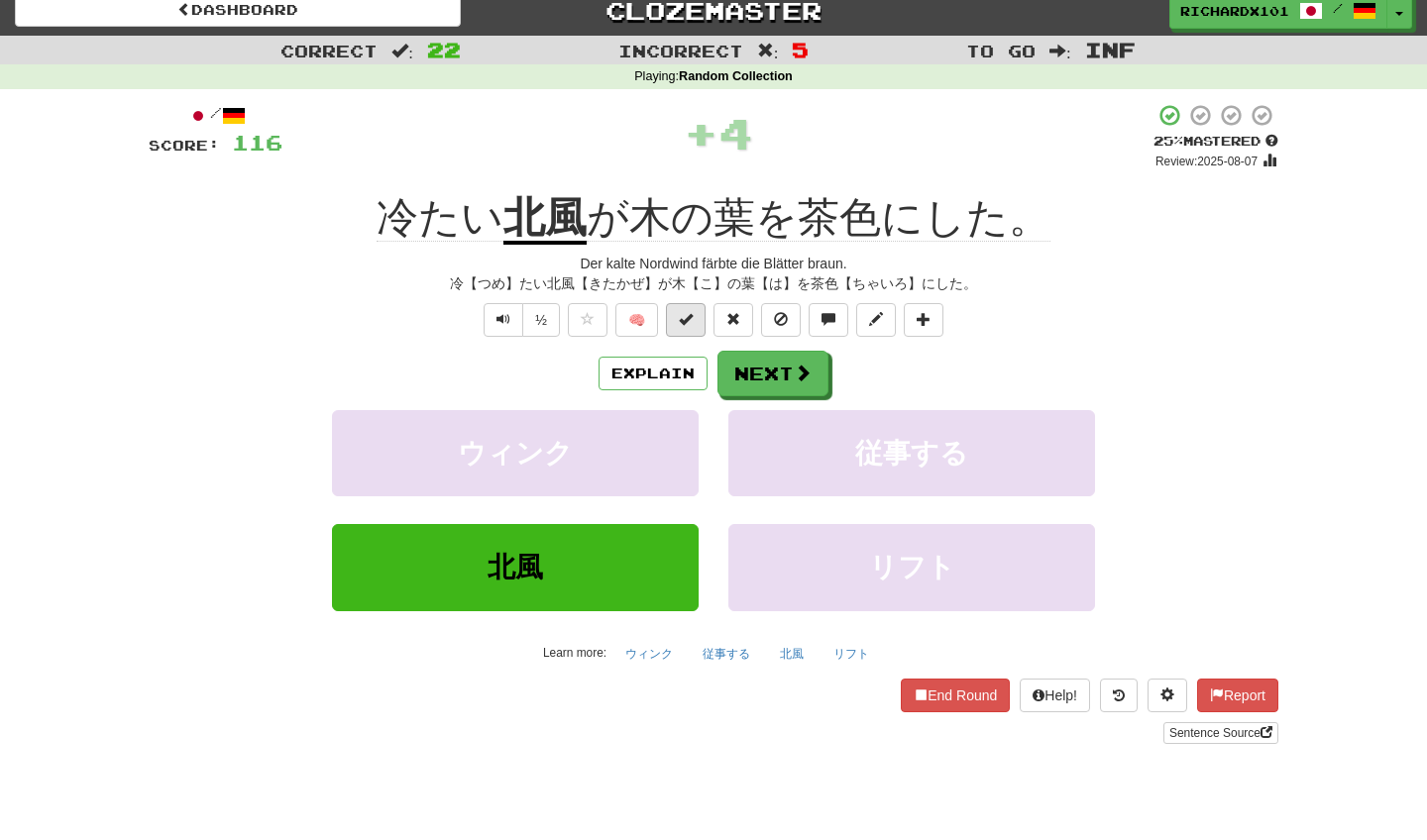 click at bounding box center (686, 319) 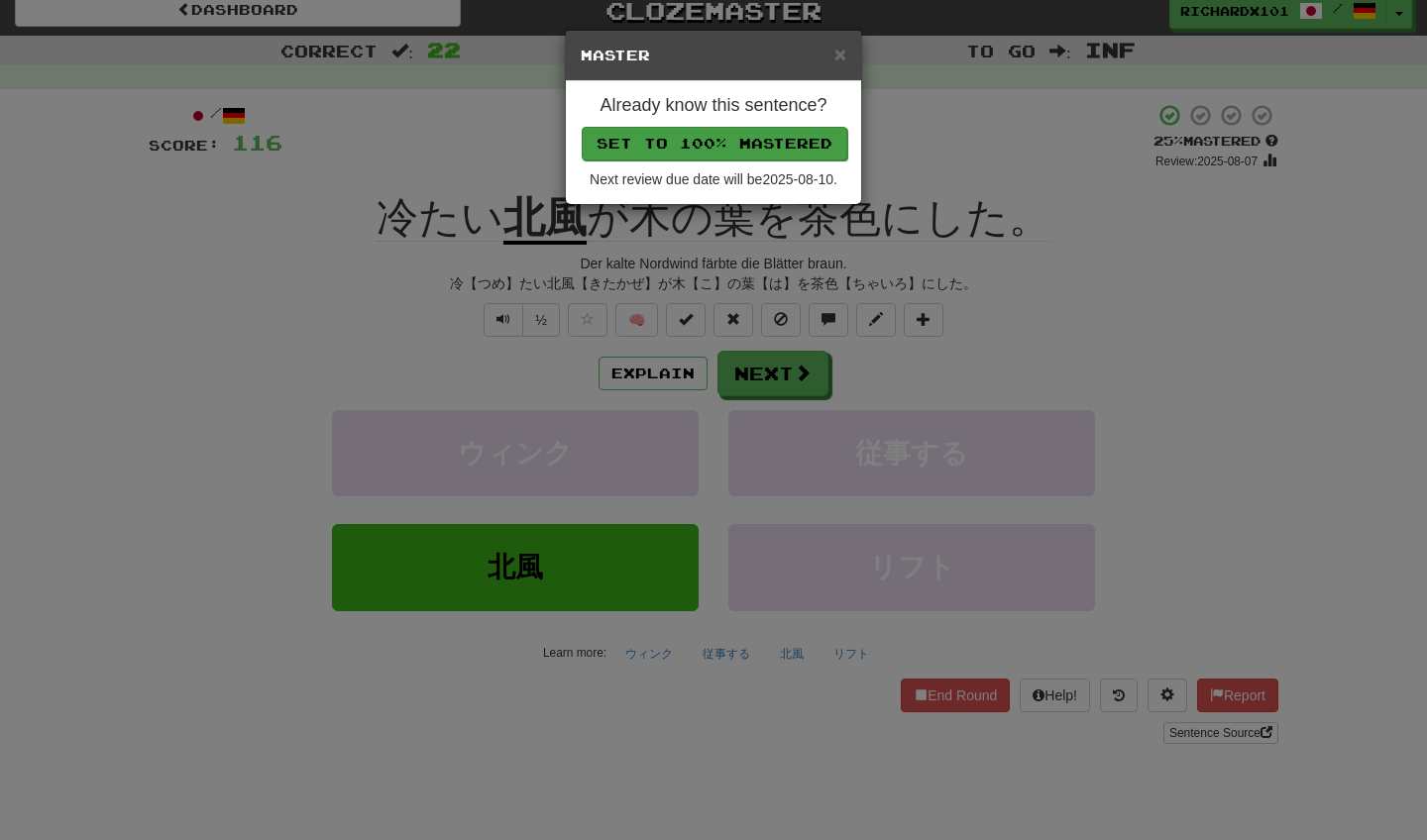 click on "Set to 100% Mastered" at bounding box center (714, 144) 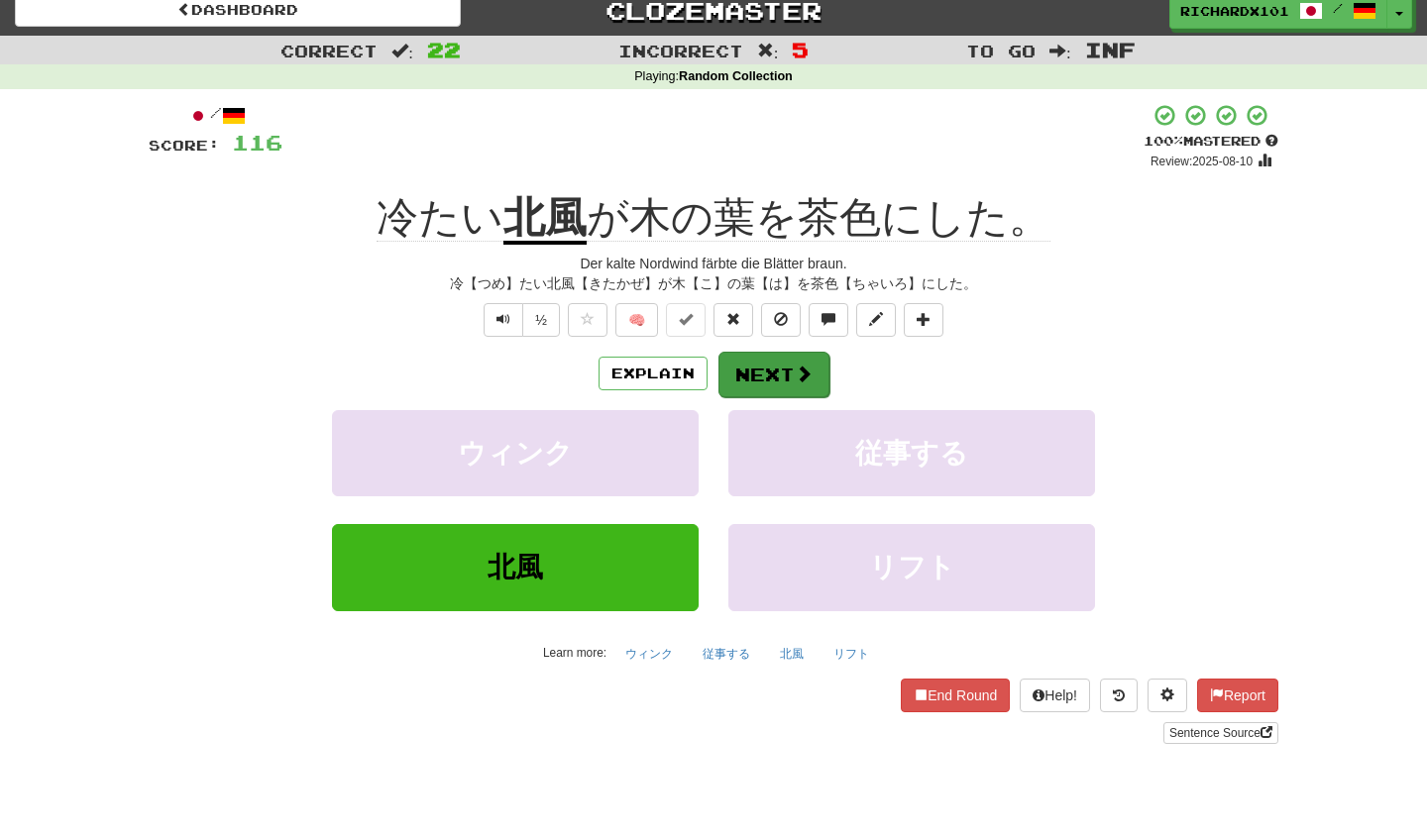 click on "Next" at bounding box center (774, 374) 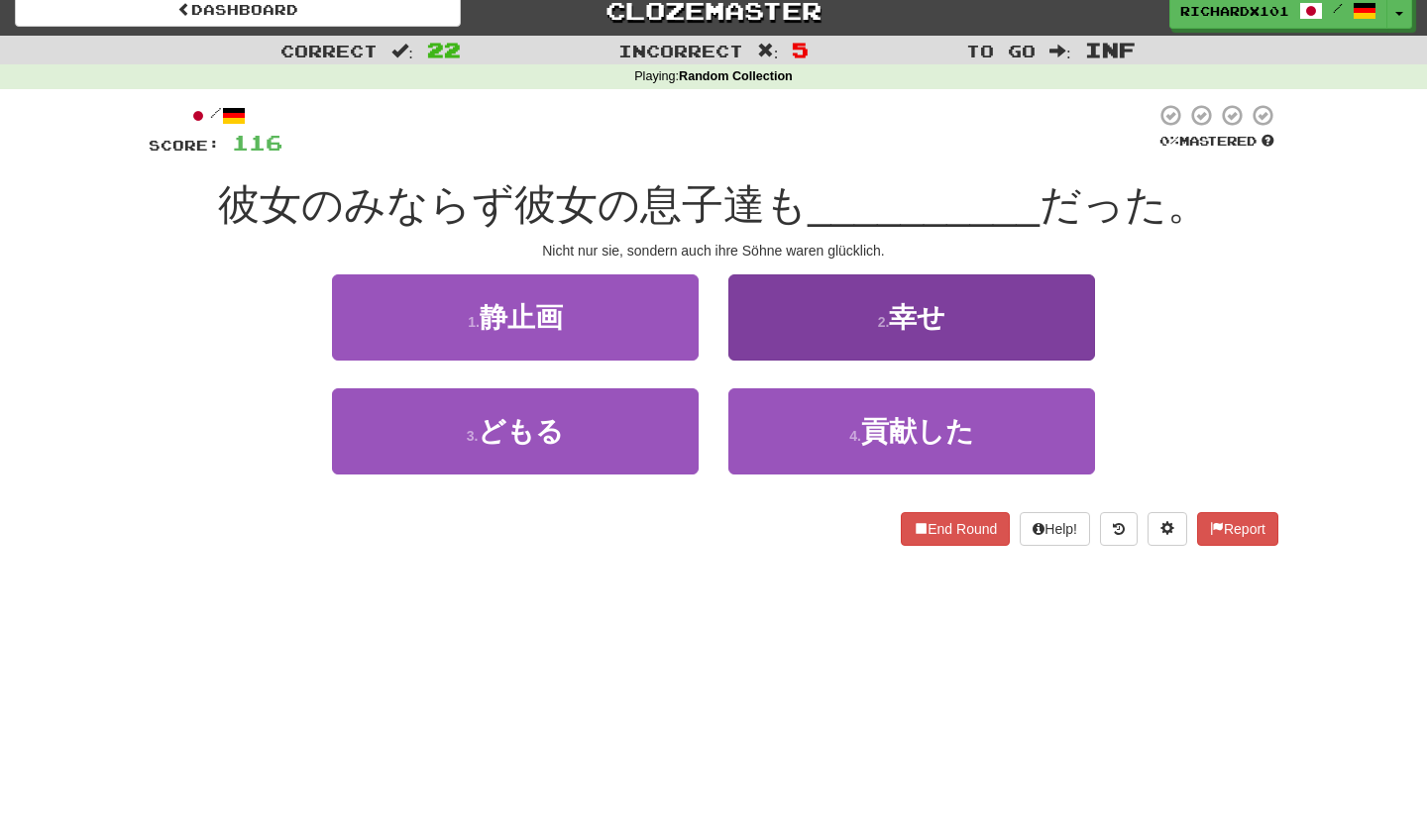 click on "2 .  幸せ" at bounding box center [912, 317] 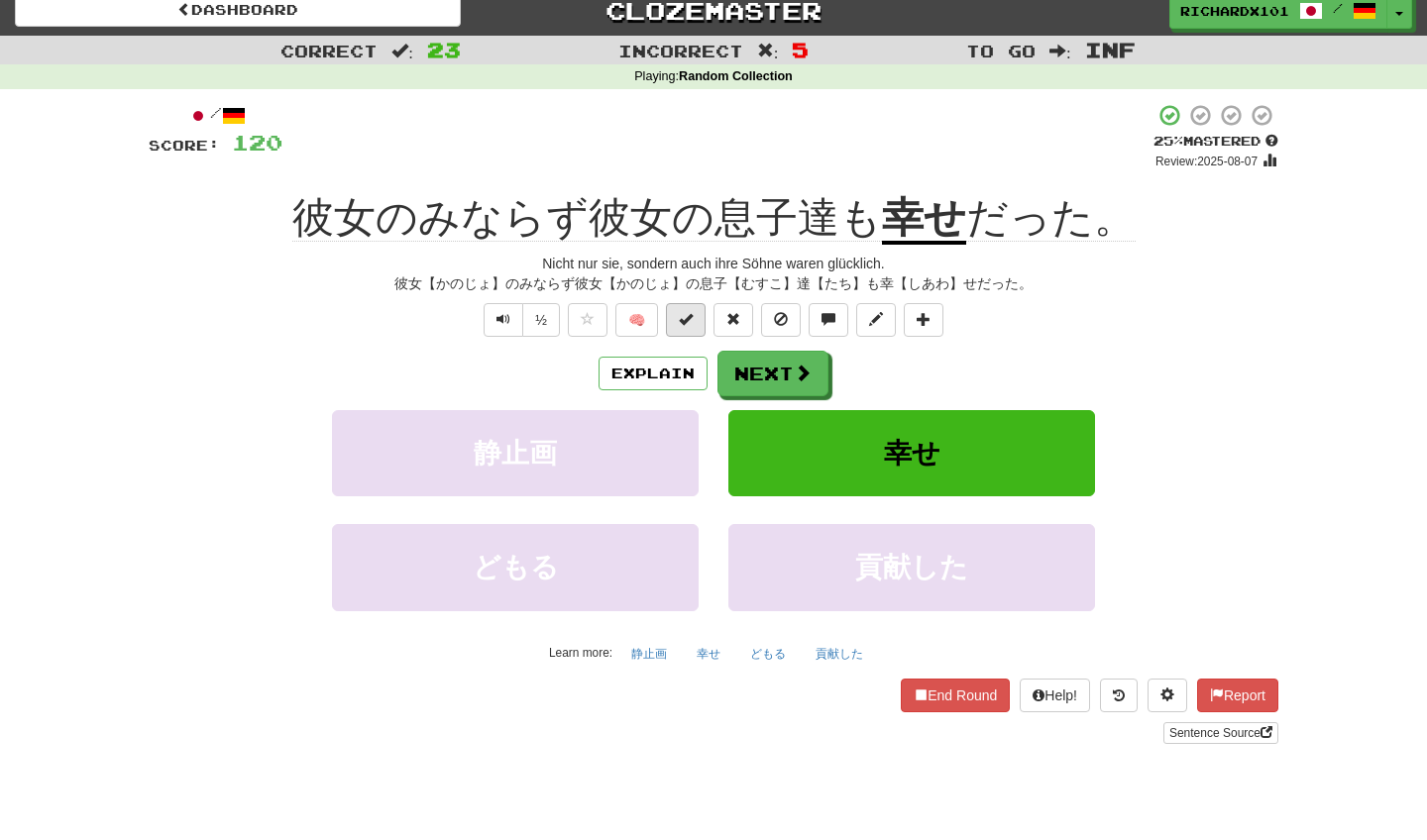 click at bounding box center [686, 319] 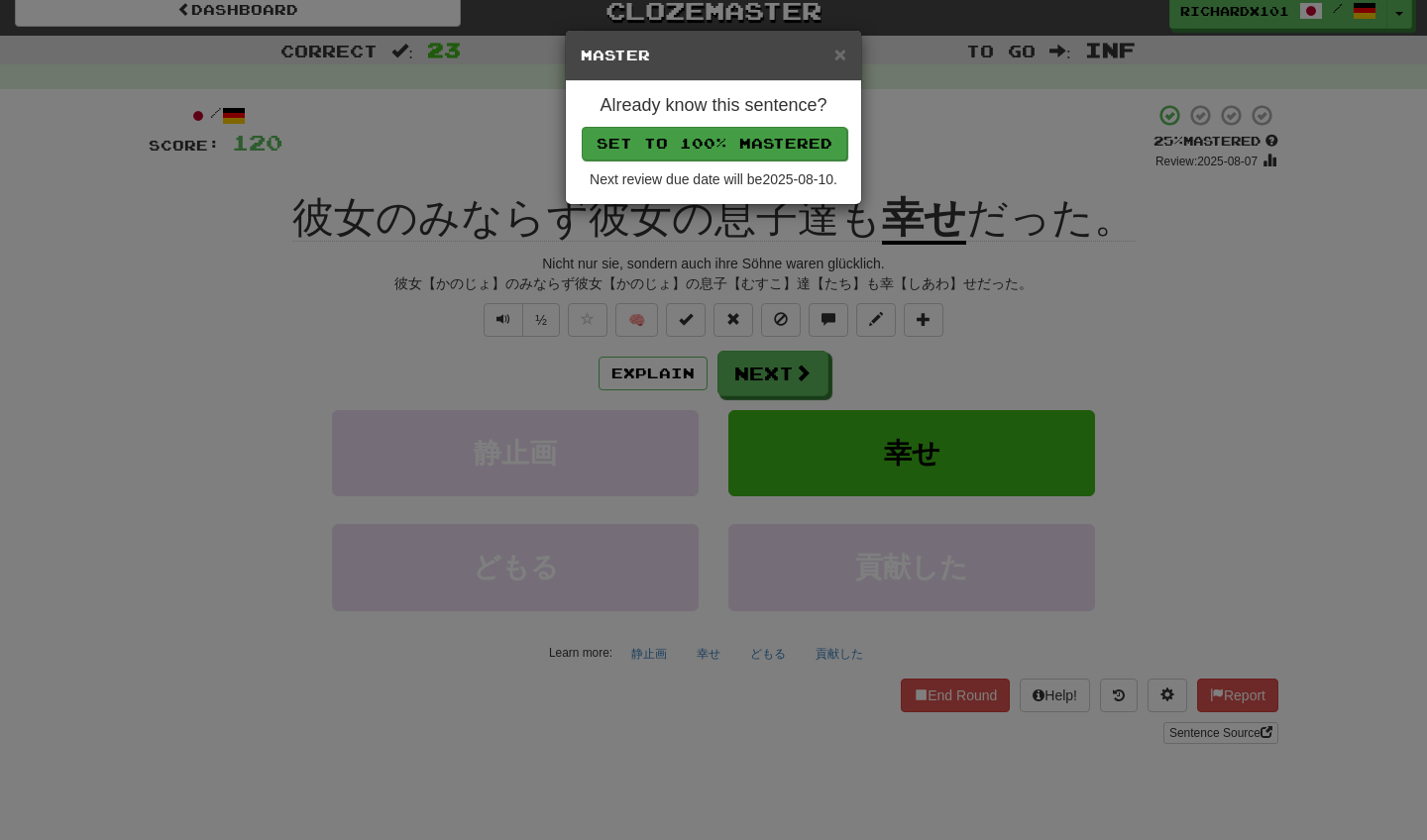click on "Set to 100% Mastered" at bounding box center (714, 144) 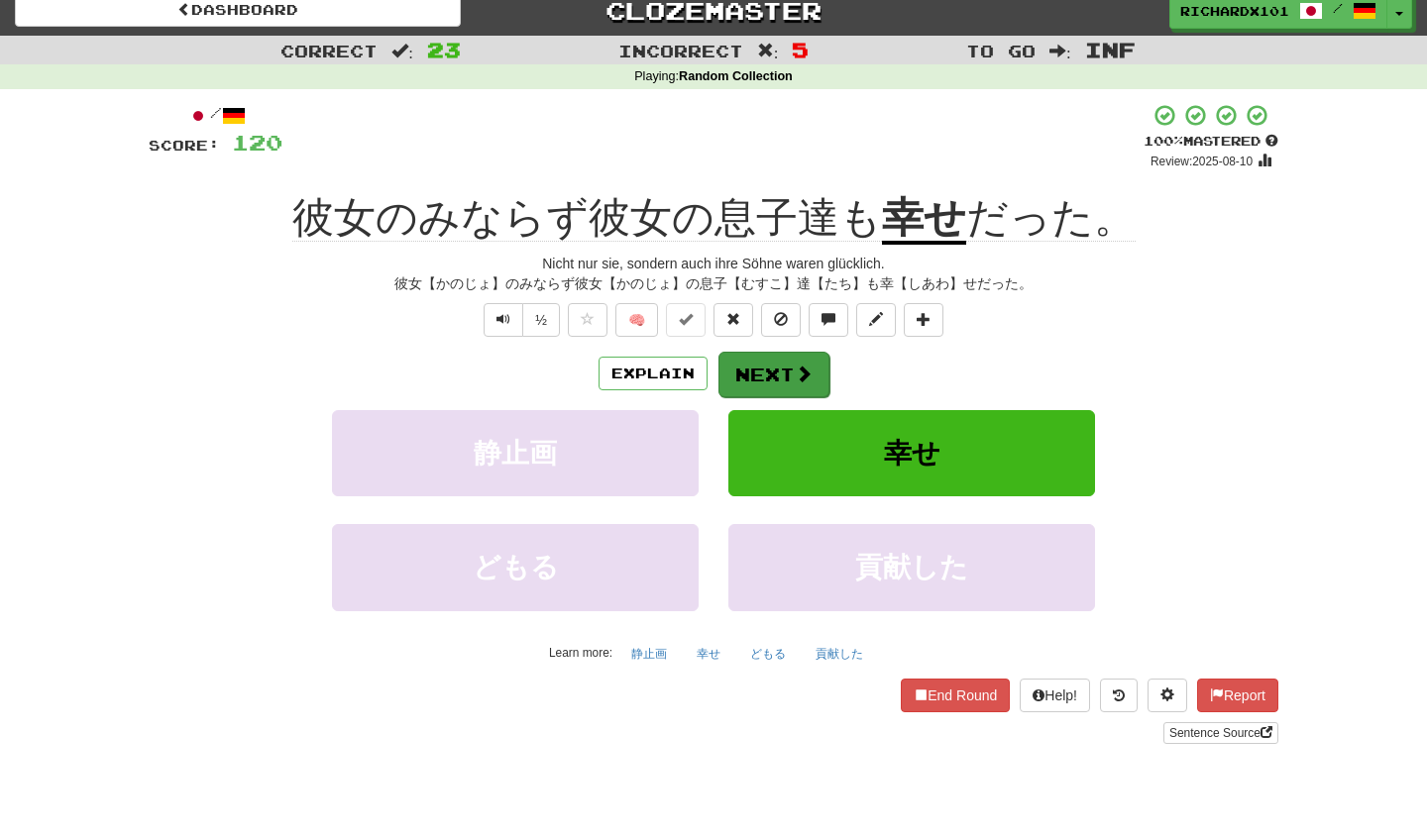click on "Next" at bounding box center [774, 374] 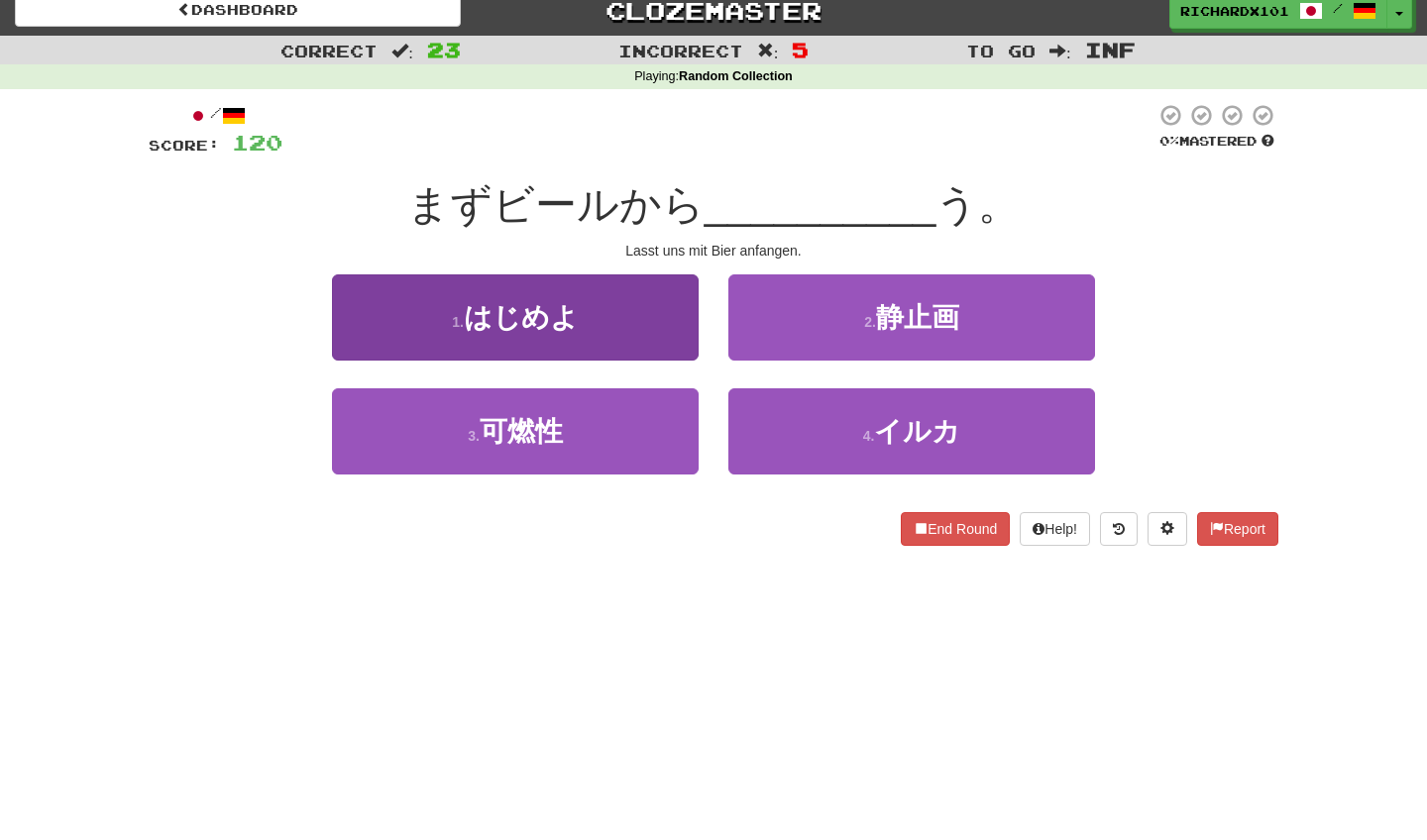 click on "1 .  はじめよ" at bounding box center (515, 317) 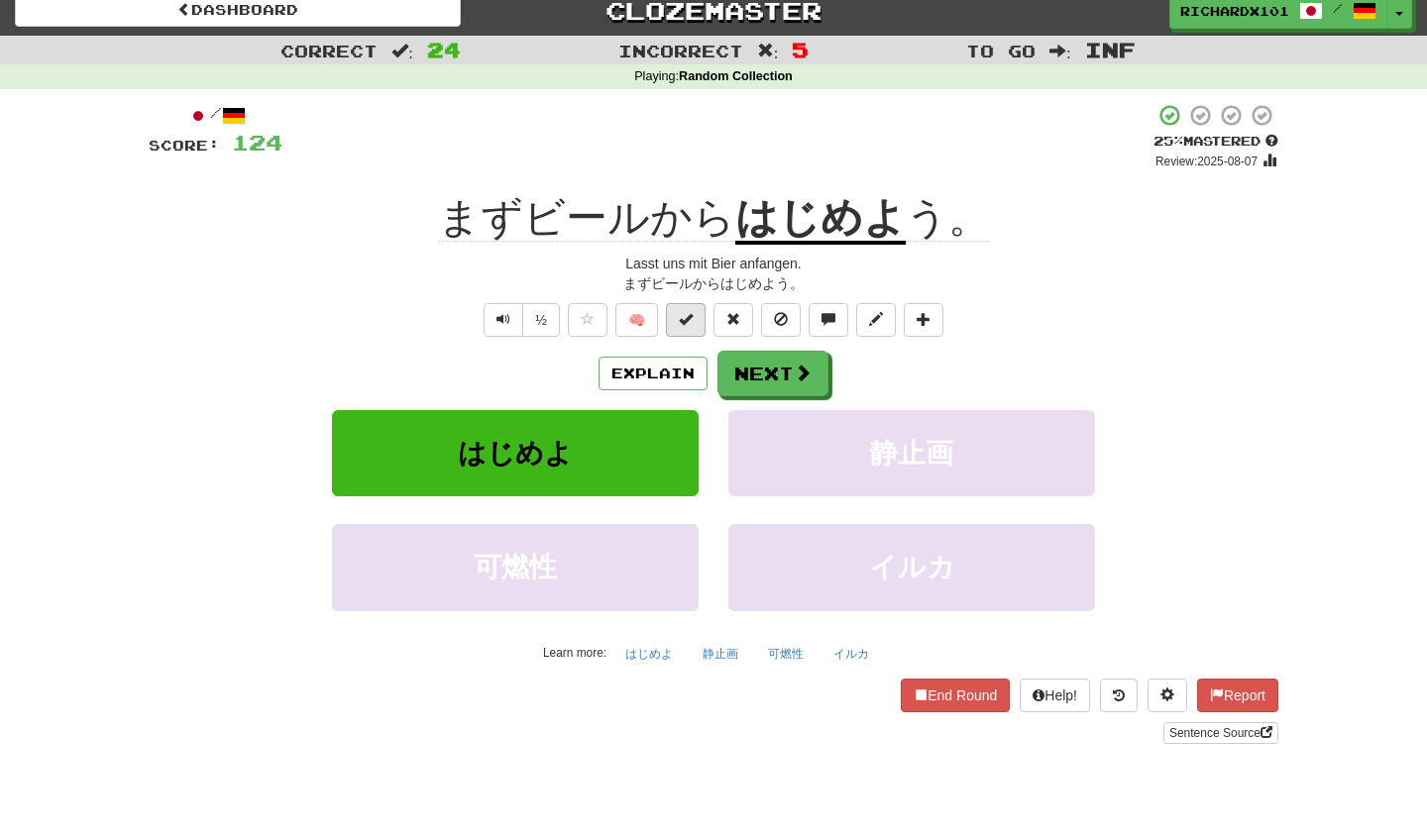 click at bounding box center (686, 320) 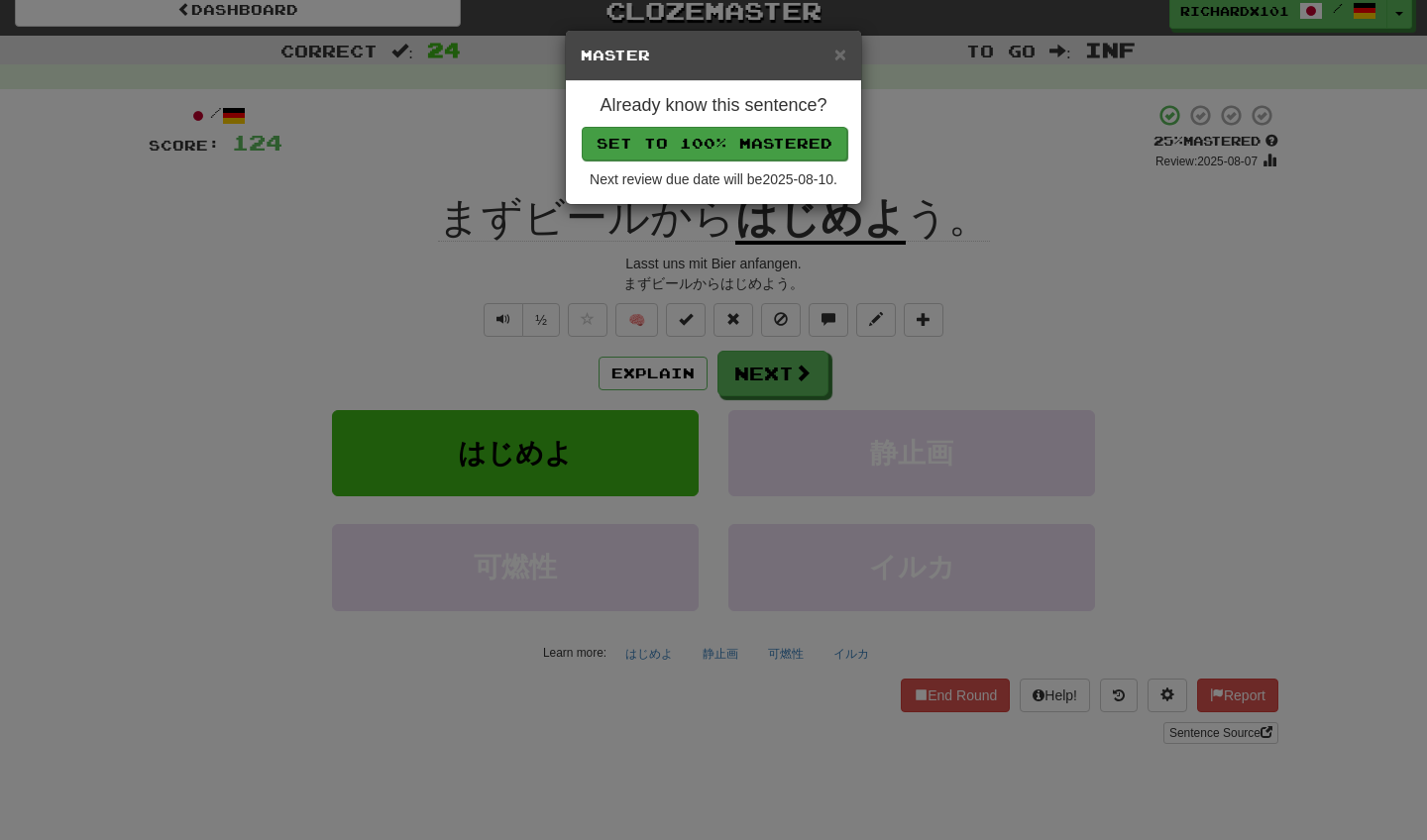click on "Set to 100% Mastered" at bounding box center [714, 144] 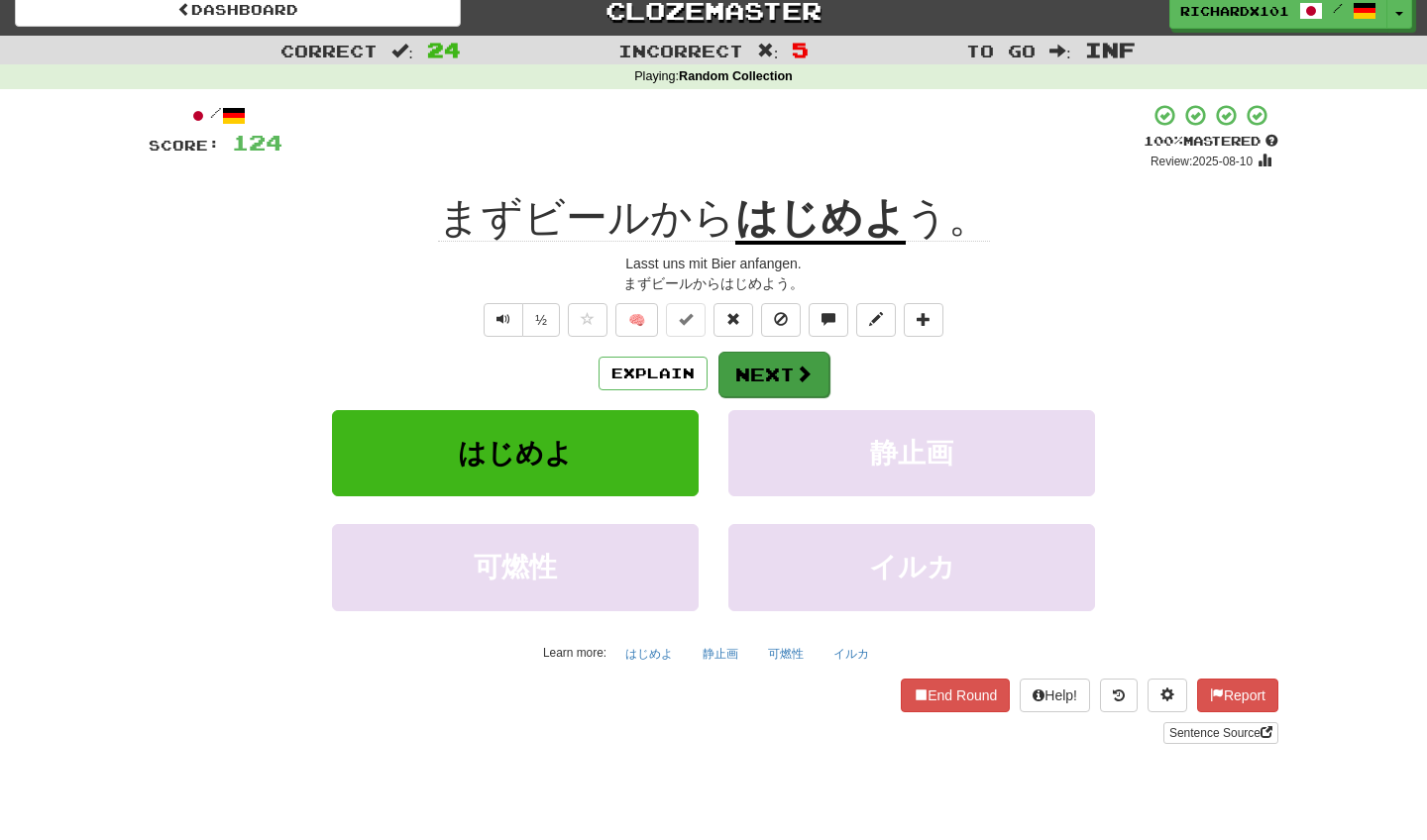 click on "Next" at bounding box center (774, 374) 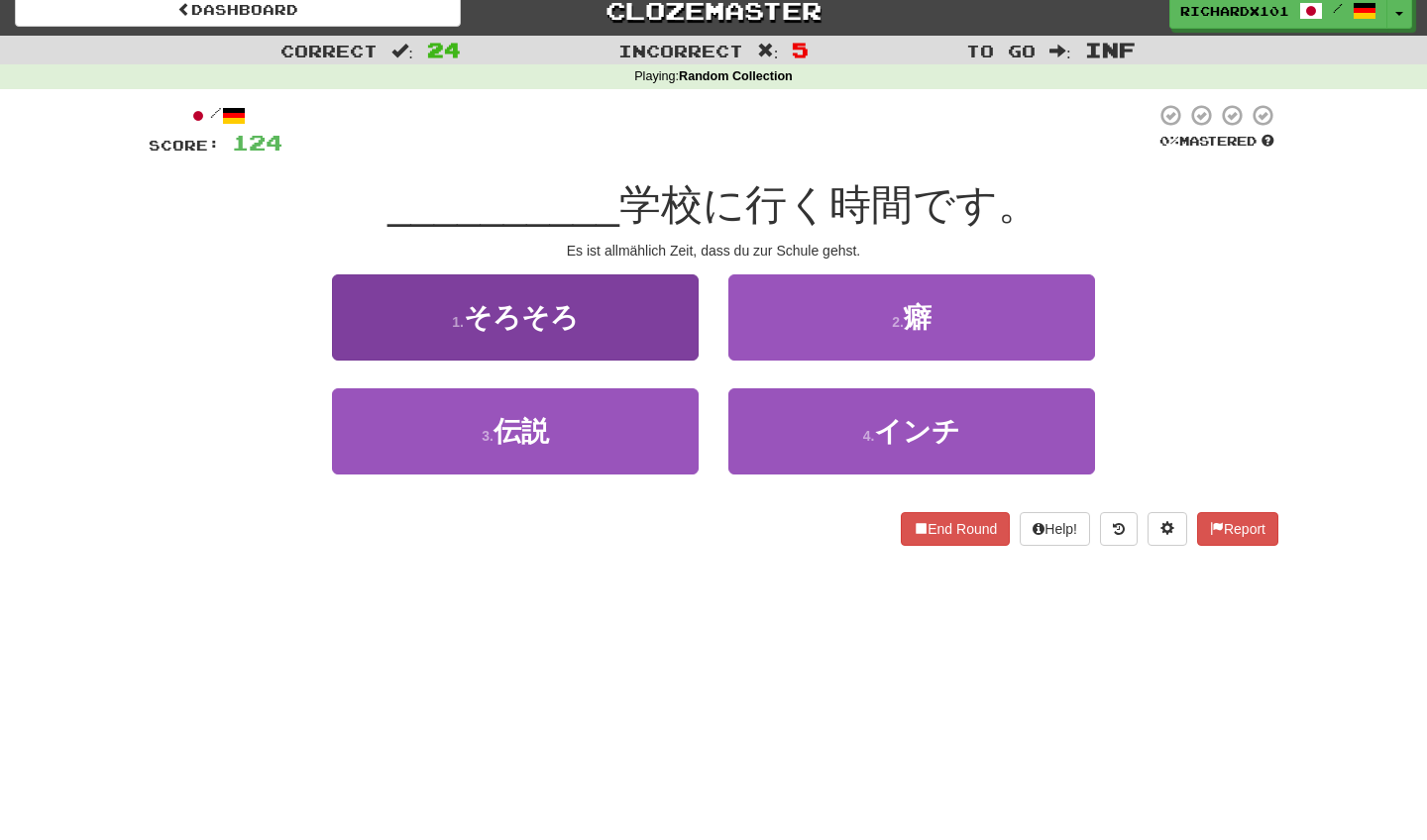 click on "1 .  そろそろ" at bounding box center (515, 317) 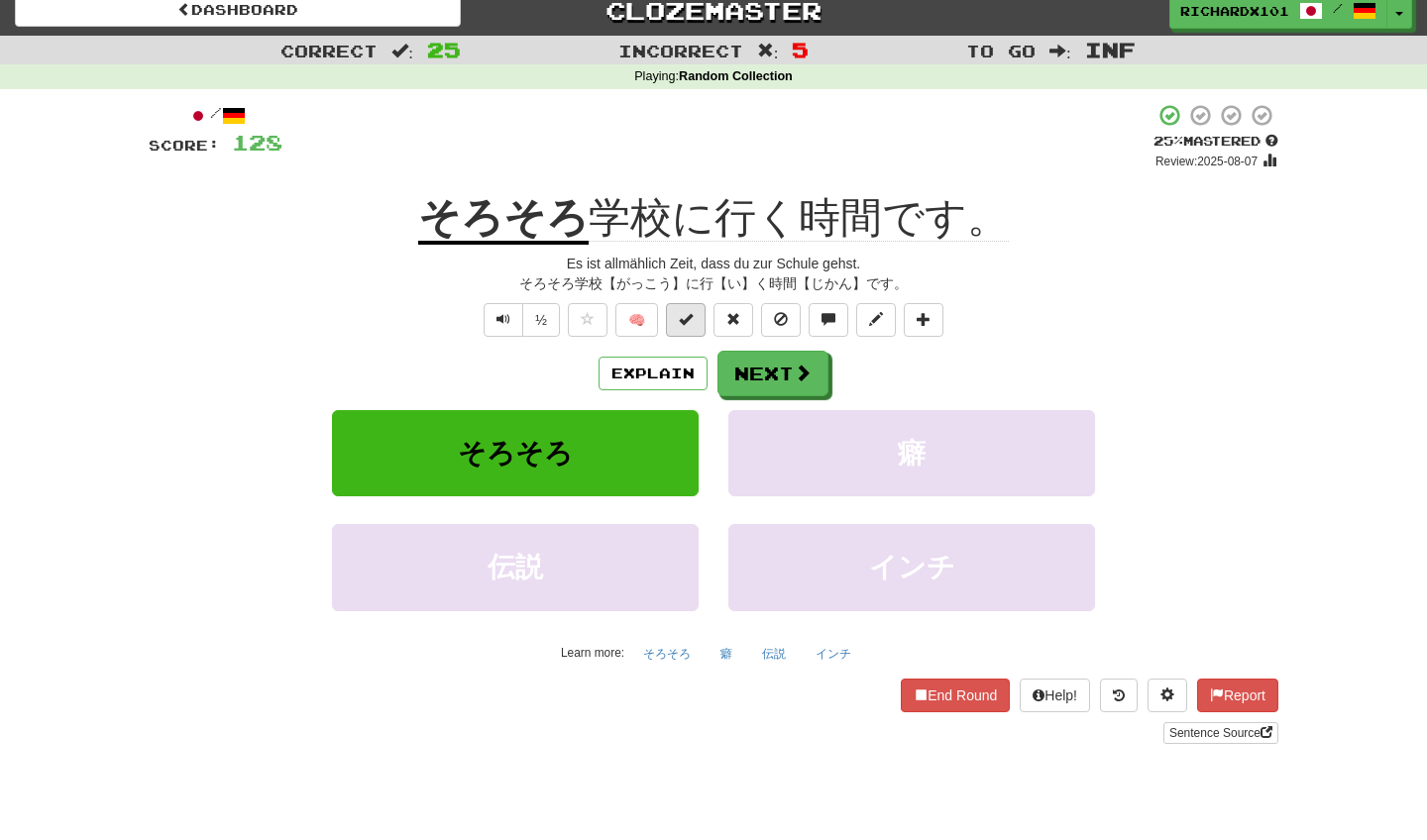 click at bounding box center (686, 319) 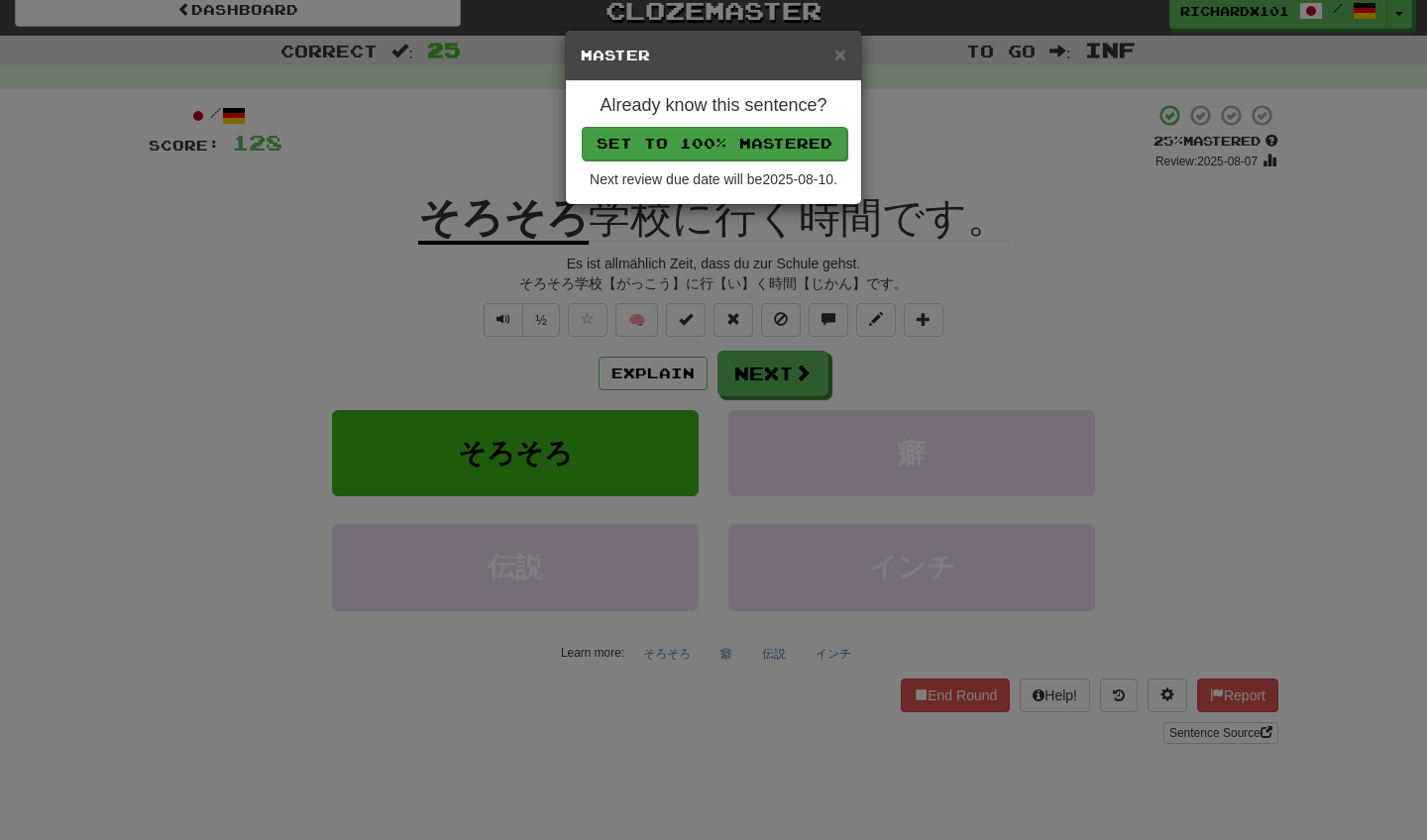 click on "Set to 100% Mastered" at bounding box center [714, 144] 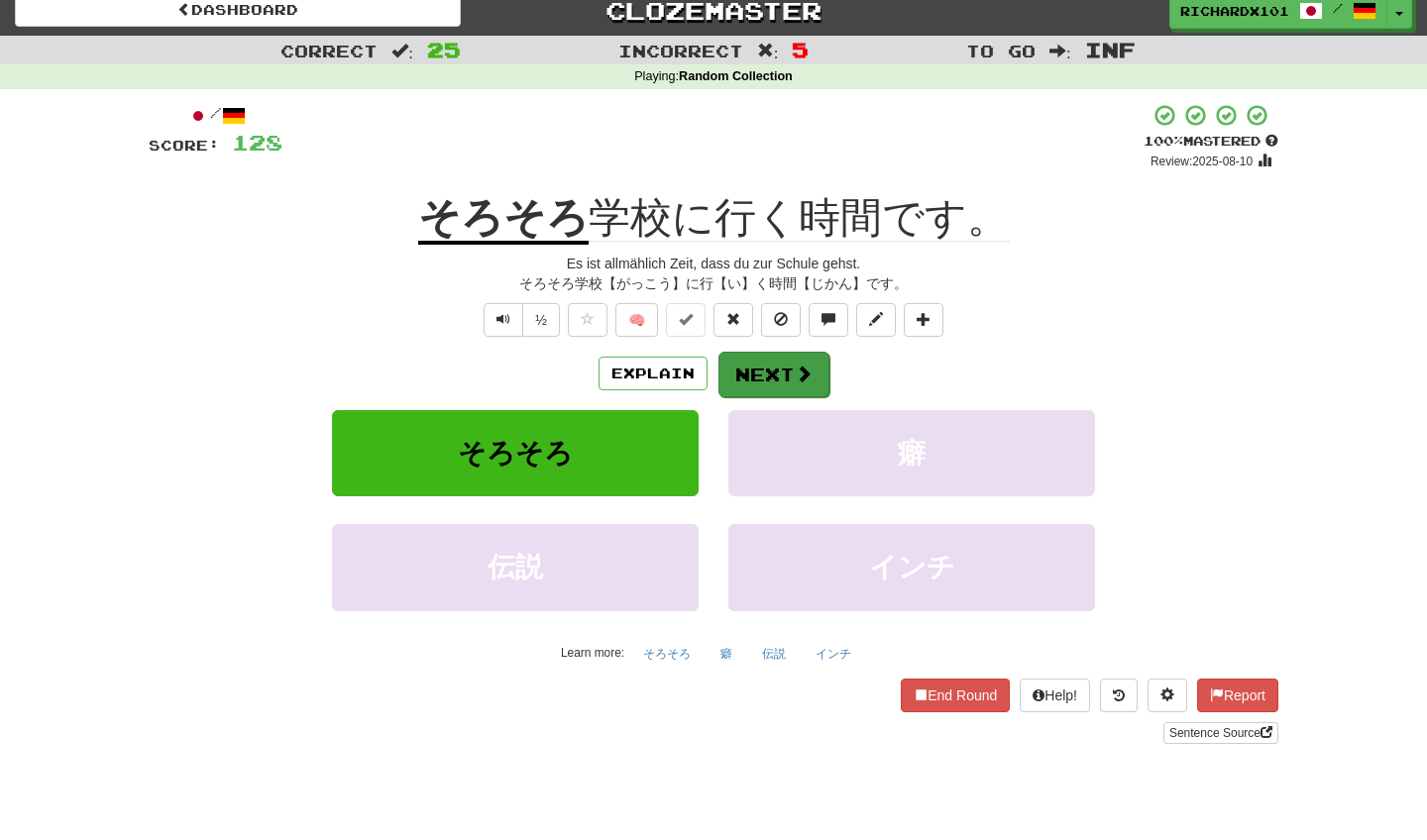click on "Next" at bounding box center [774, 374] 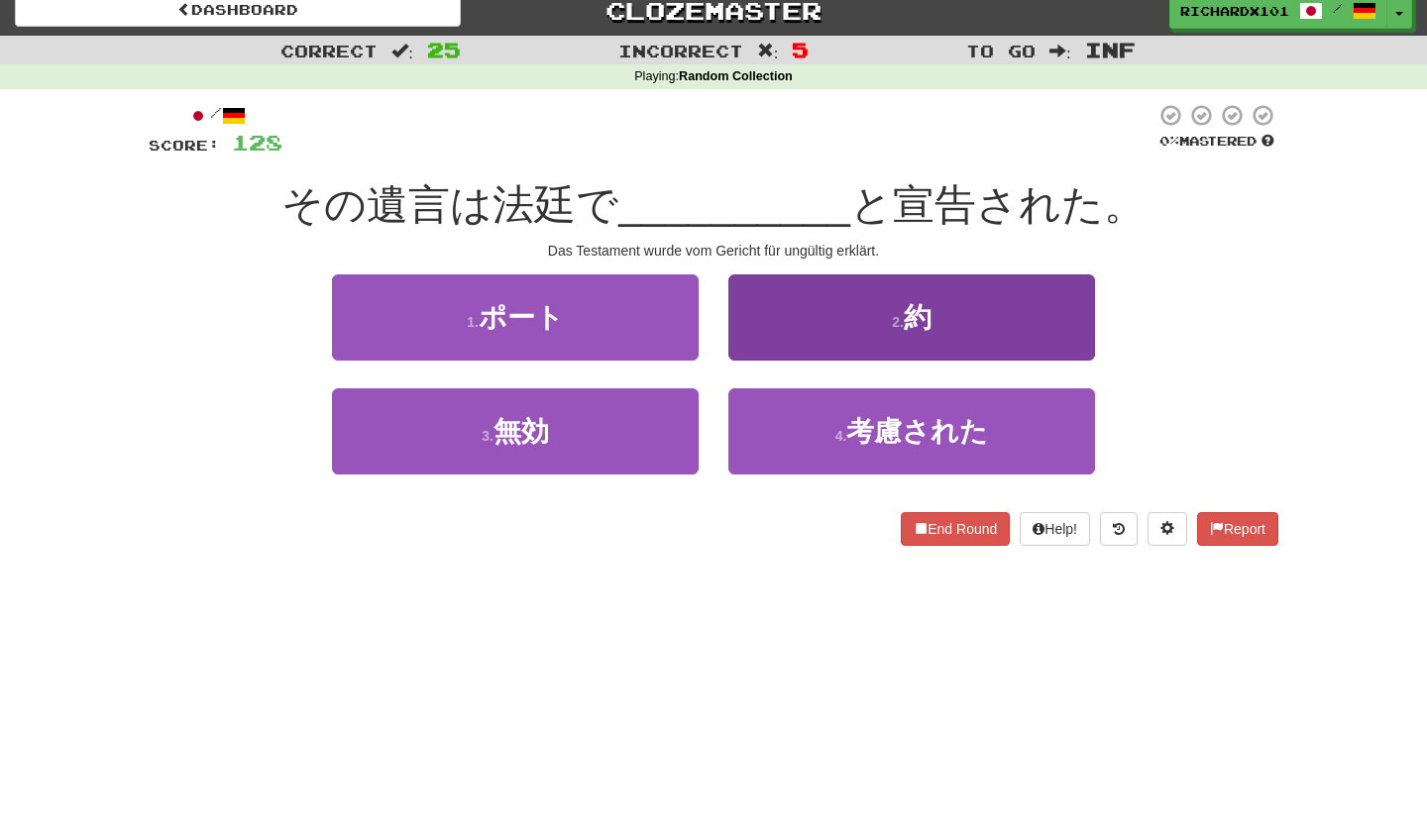 click on "2 .  約" at bounding box center (912, 317) 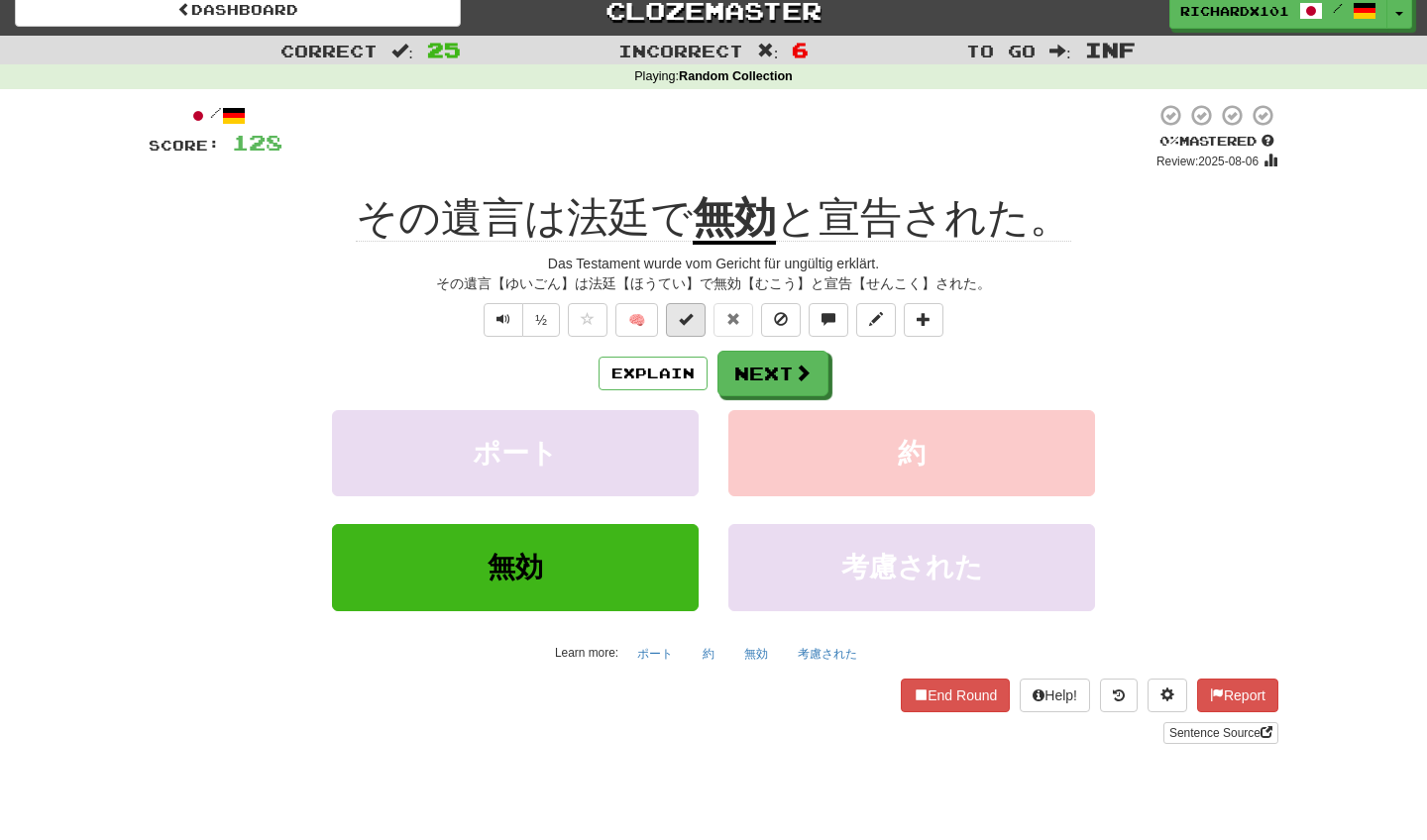 click at bounding box center [686, 320] 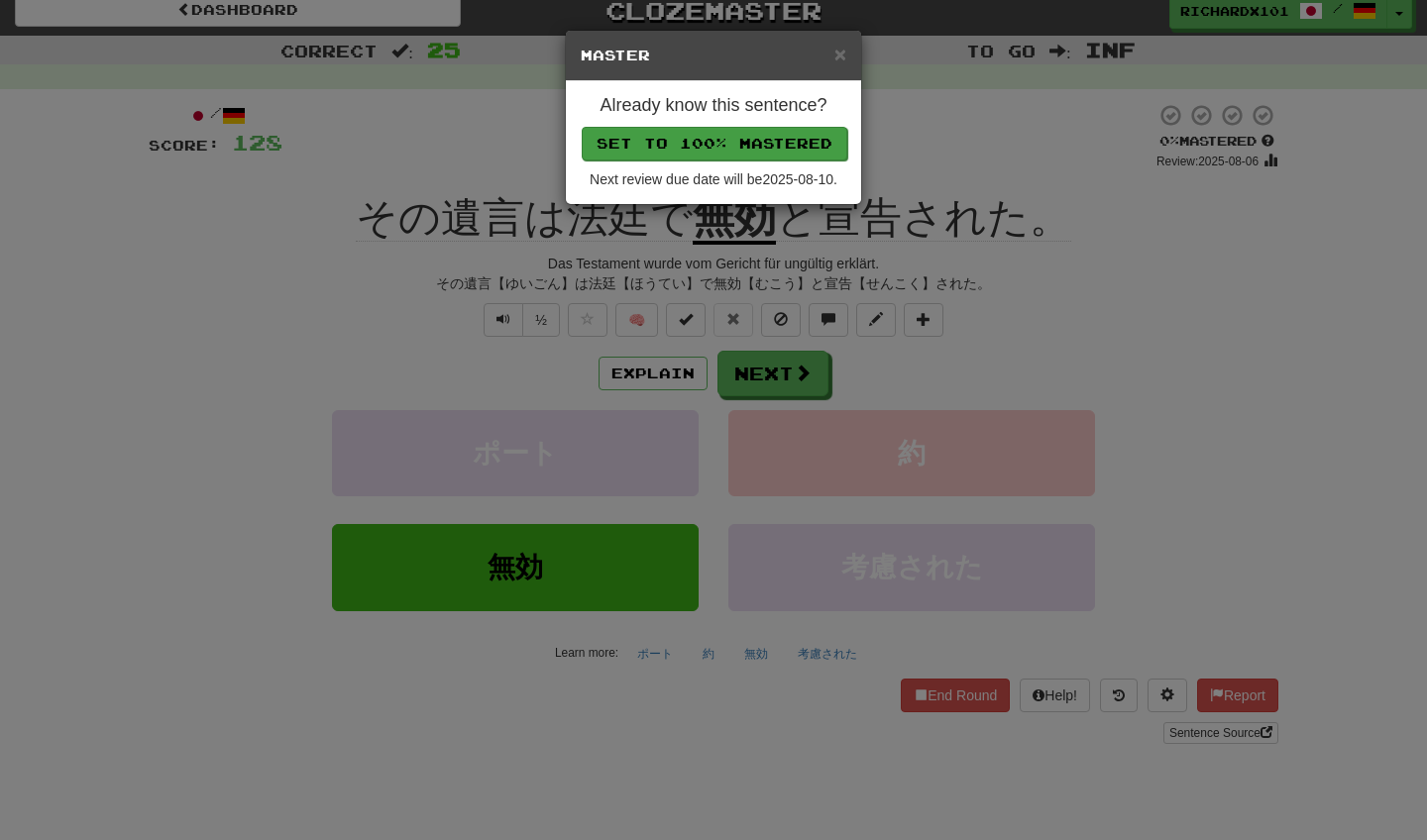 click on "Set to 100% Mastered" at bounding box center [714, 144] 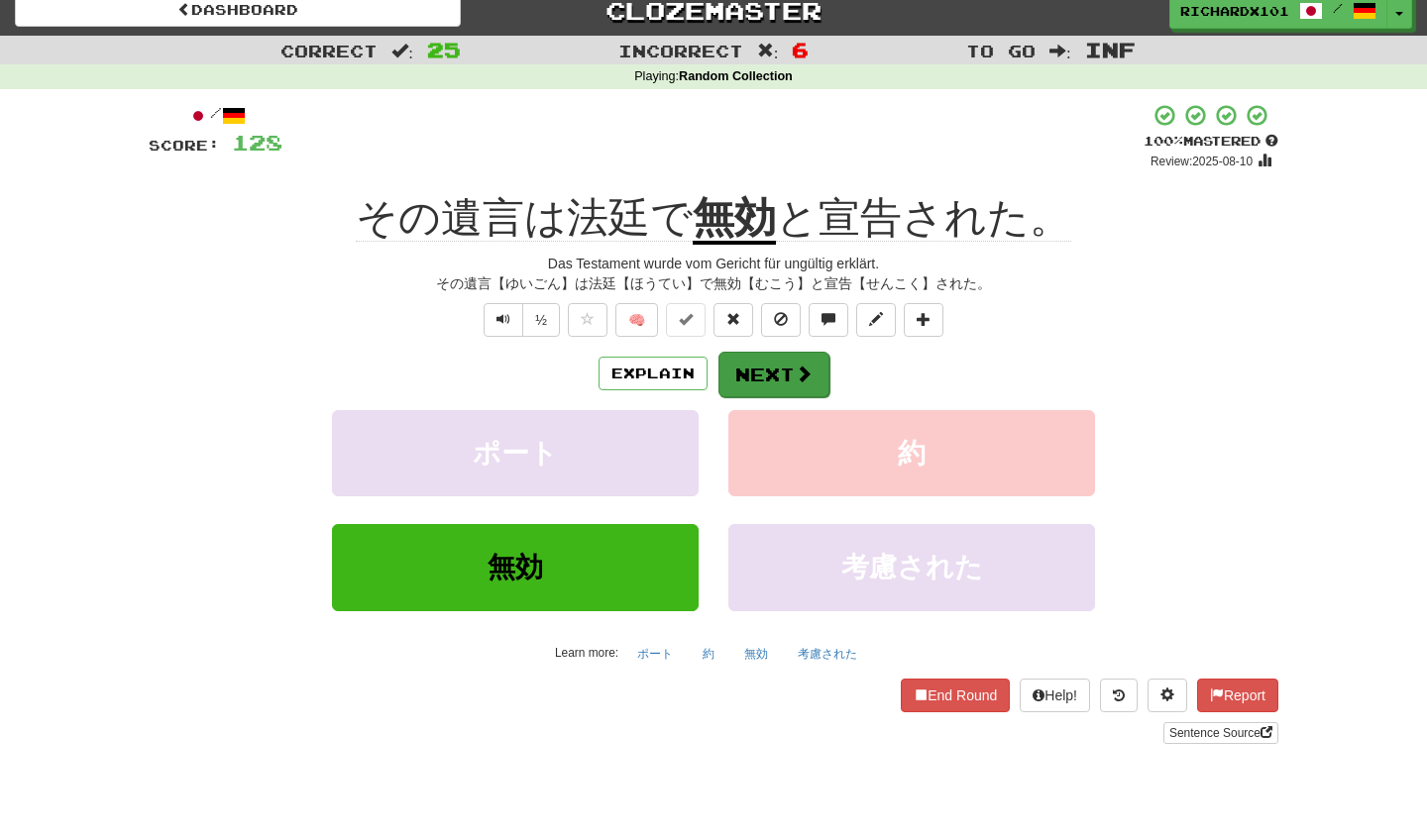 click on "Next" at bounding box center (774, 374) 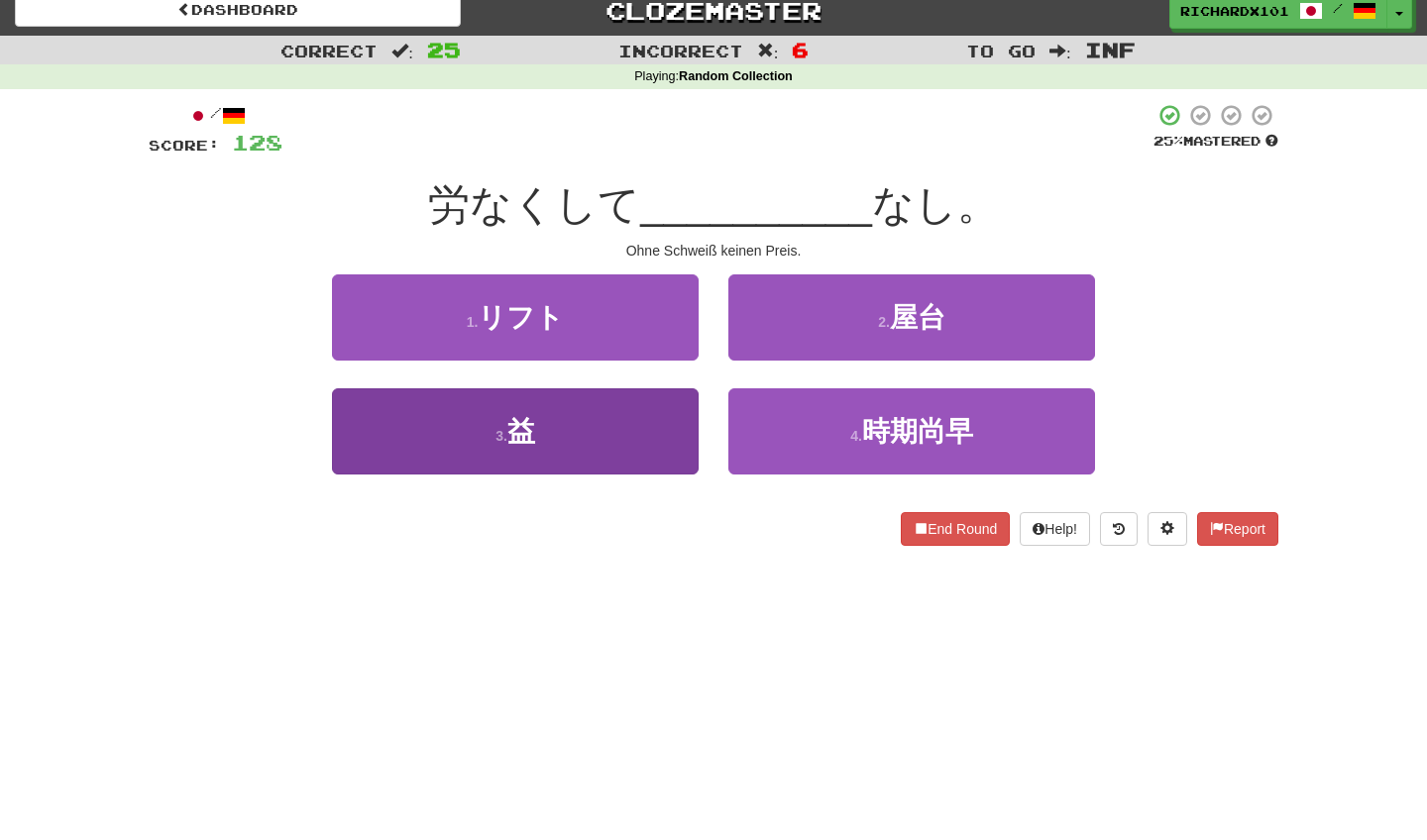 click on "3 .  益" at bounding box center (515, 431) 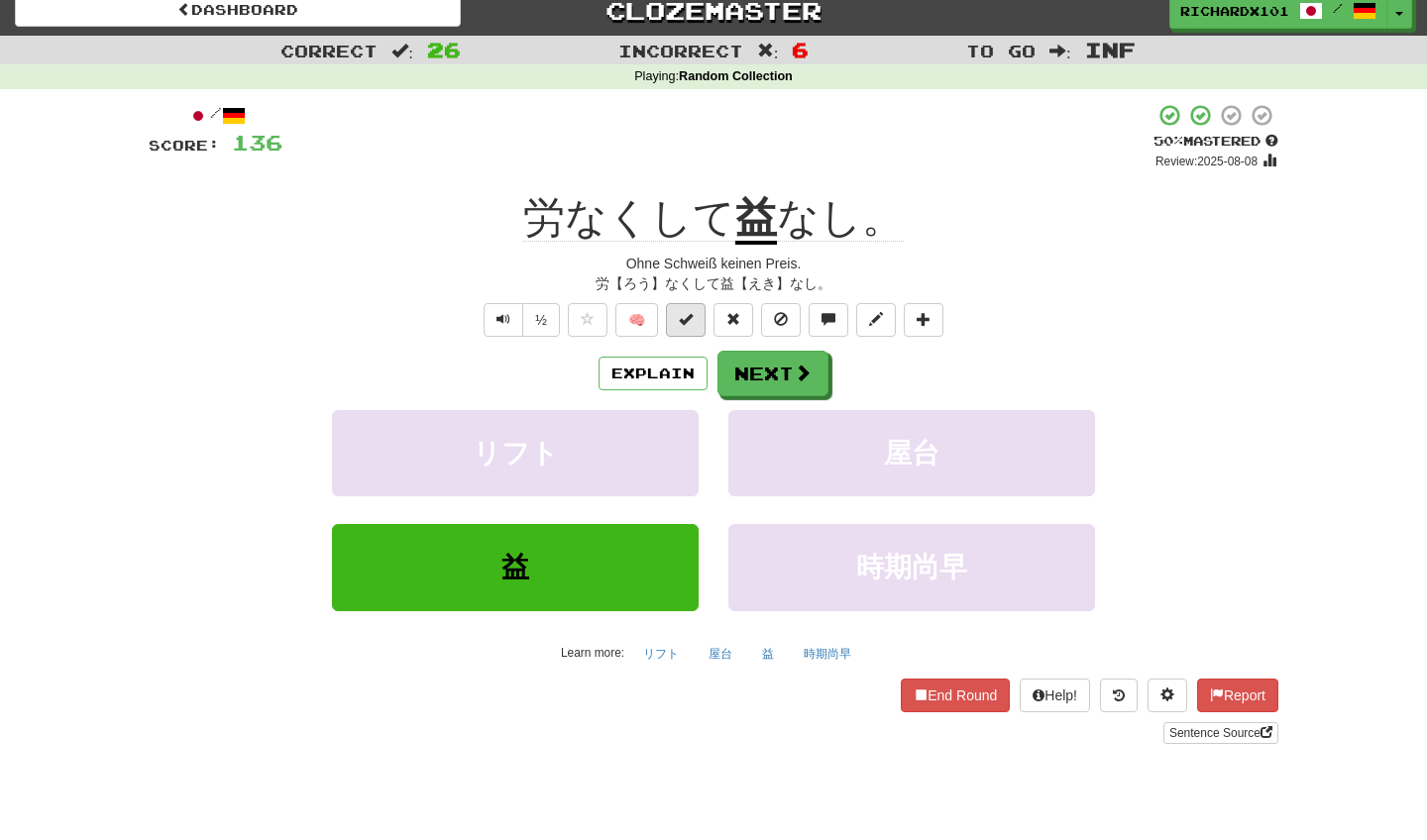 click at bounding box center [686, 319] 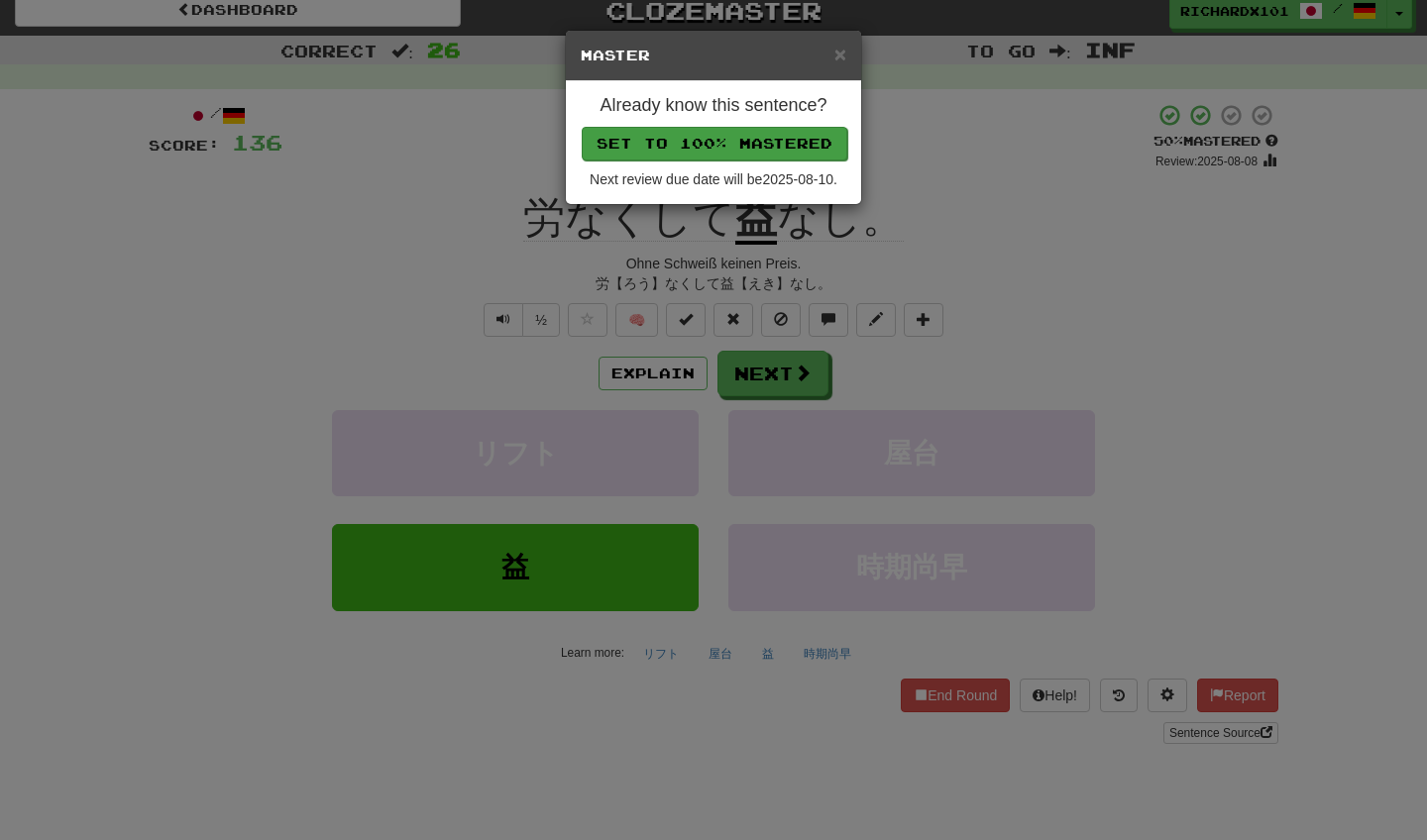 click on "Set to 100% Mastered" at bounding box center [714, 144] 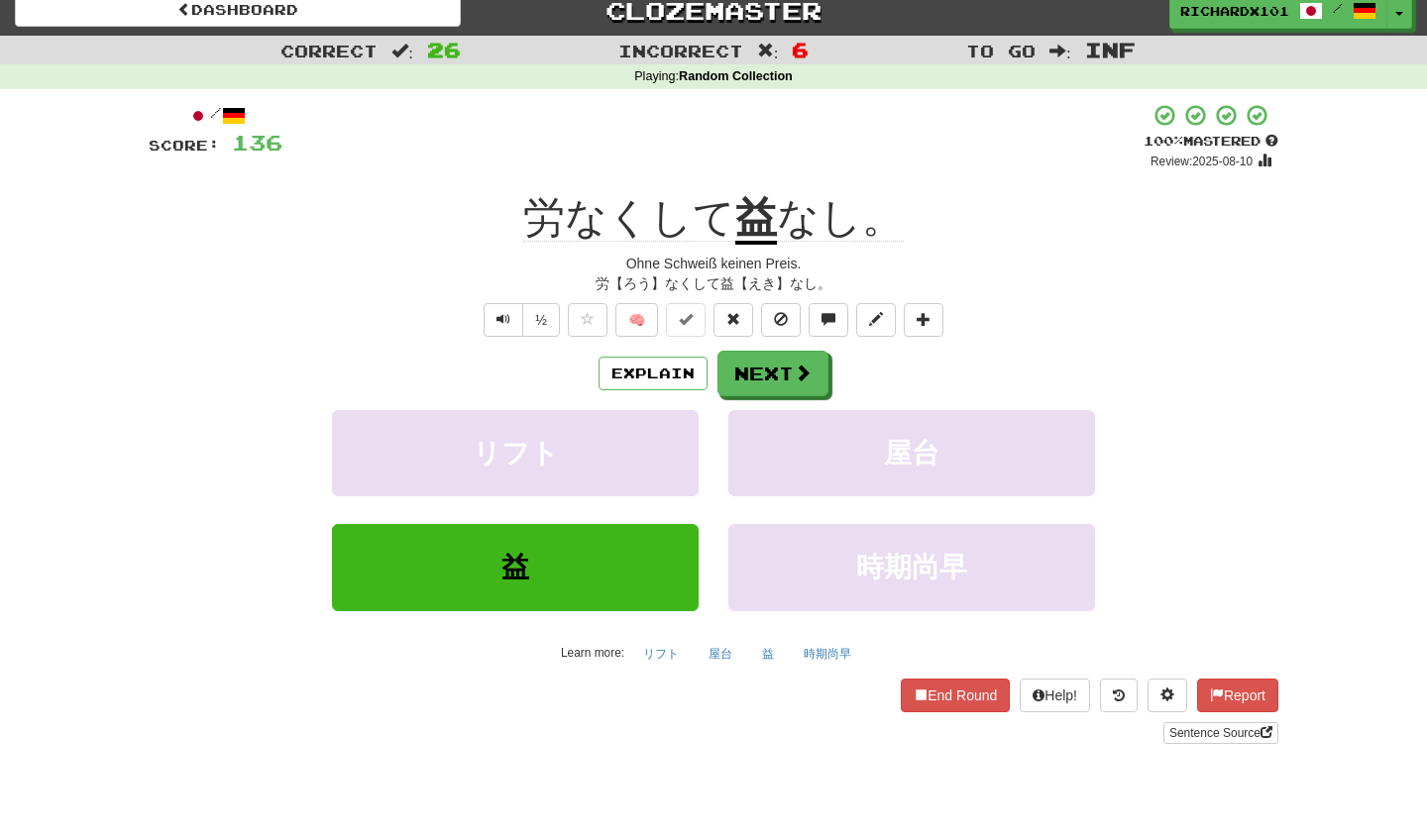 scroll, scrollTop: 11, scrollLeft: 0, axis: vertical 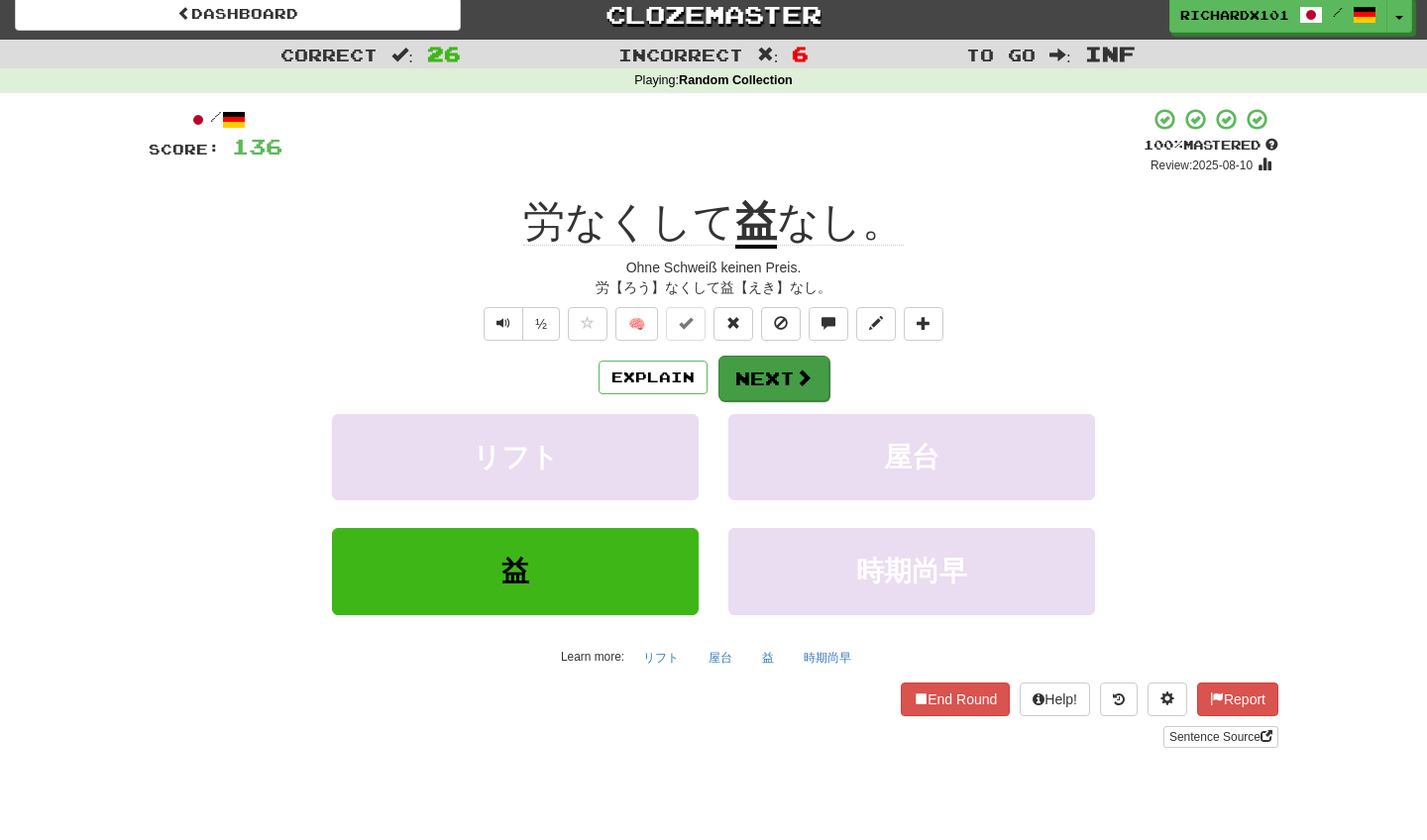 click on "Next" at bounding box center [774, 378] 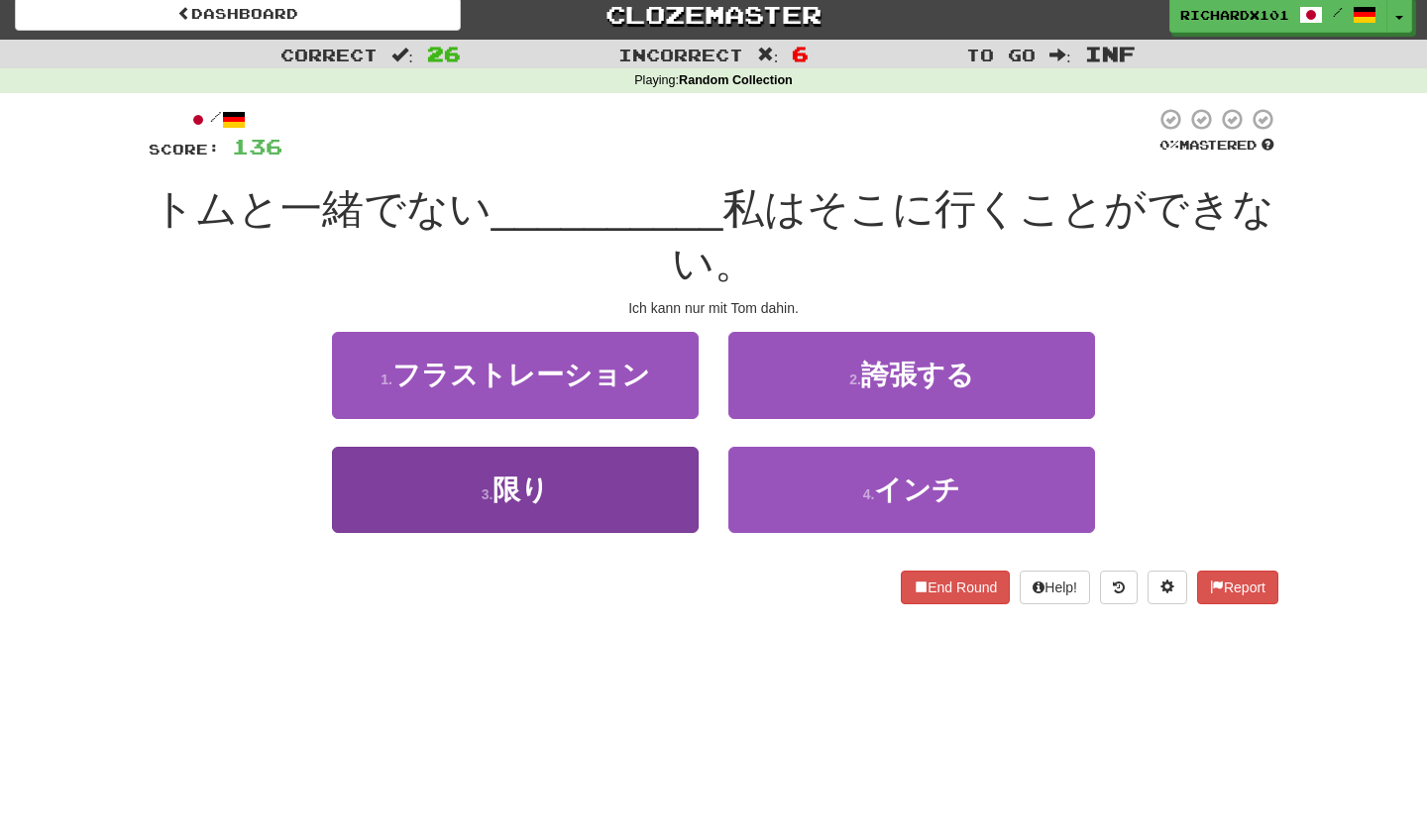 click on "3 .  限り" at bounding box center [515, 489] 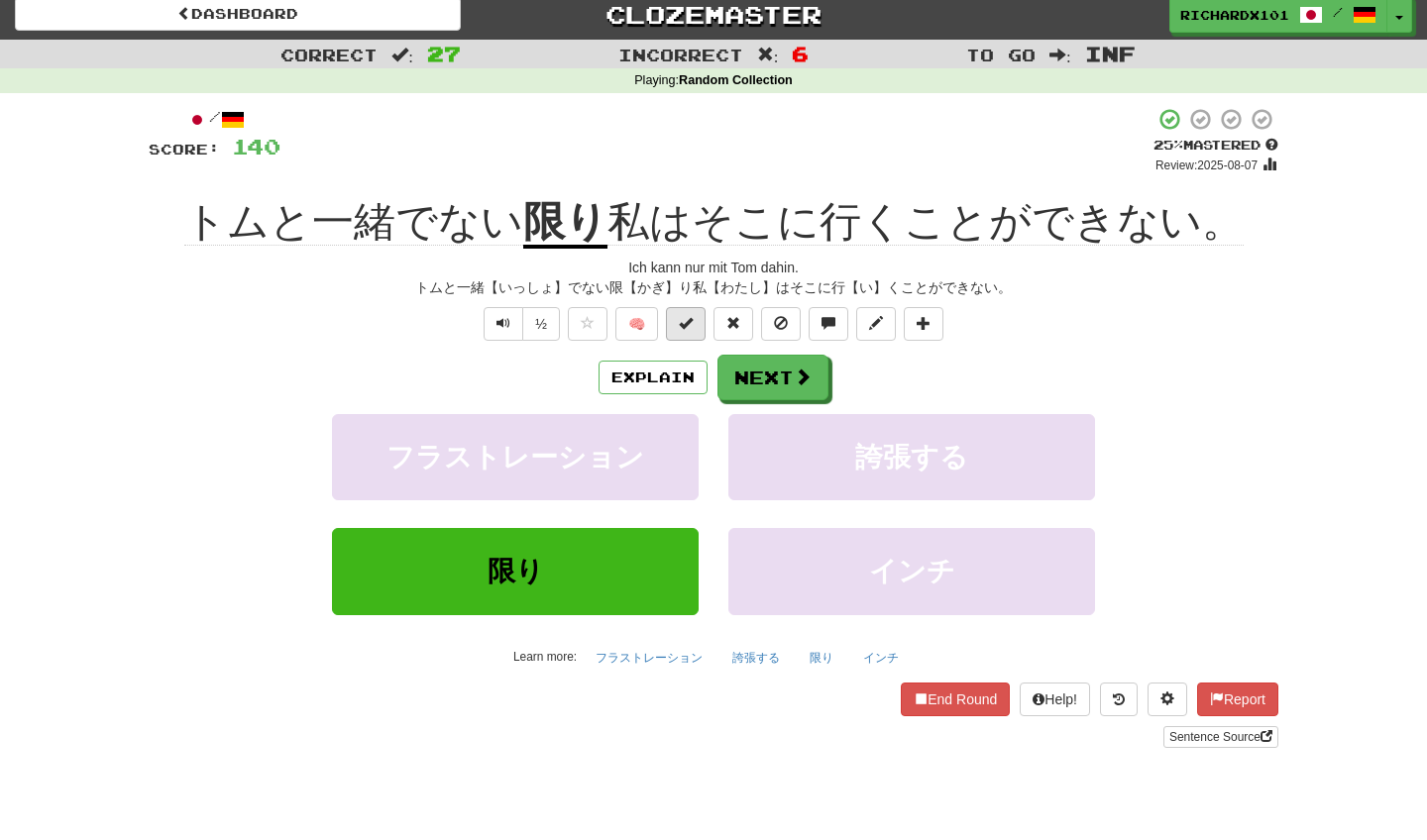 click at bounding box center [686, 324] 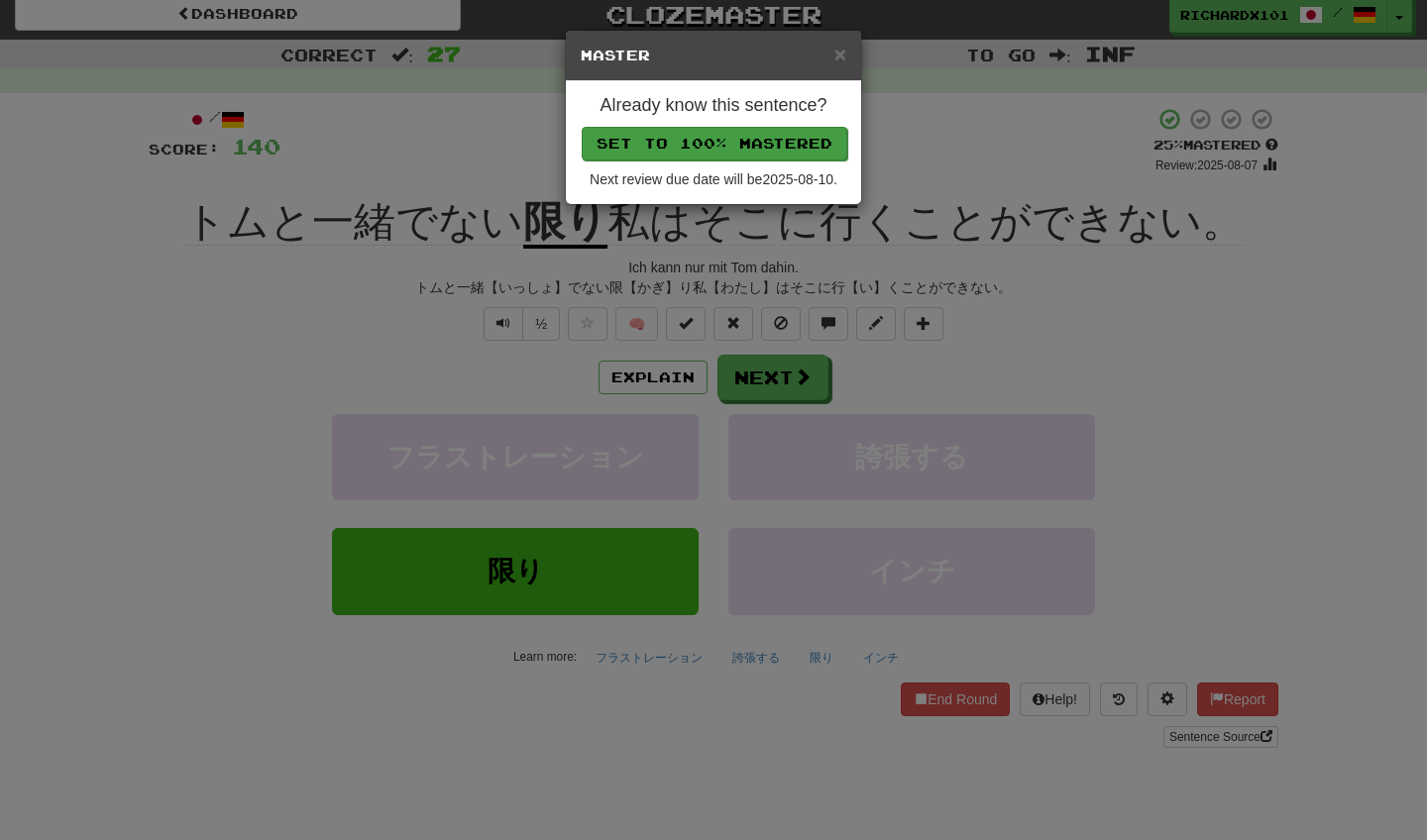 click on "Set to 100% Mastered" at bounding box center [714, 144] 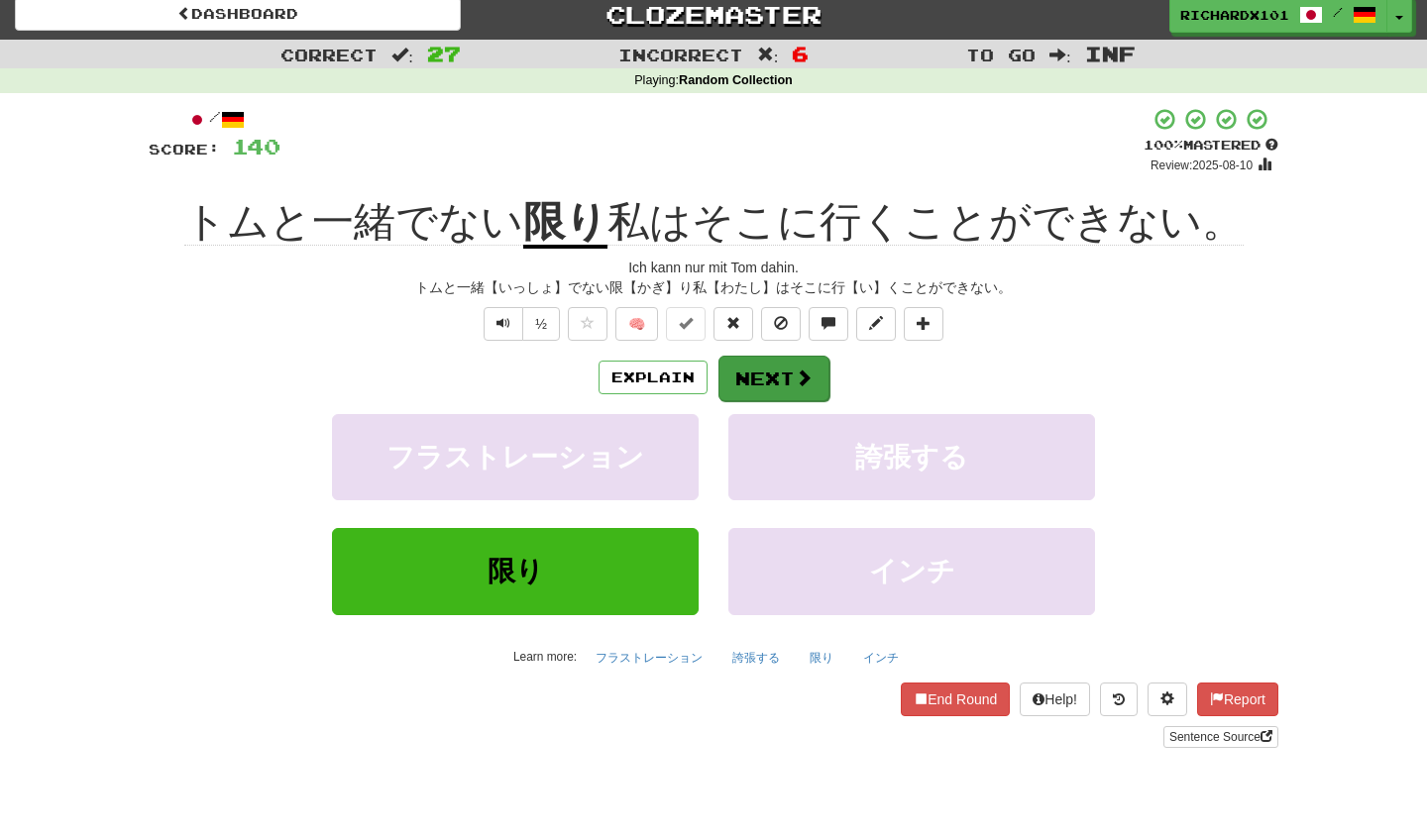 click on "Next" at bounding box center [774, 378] 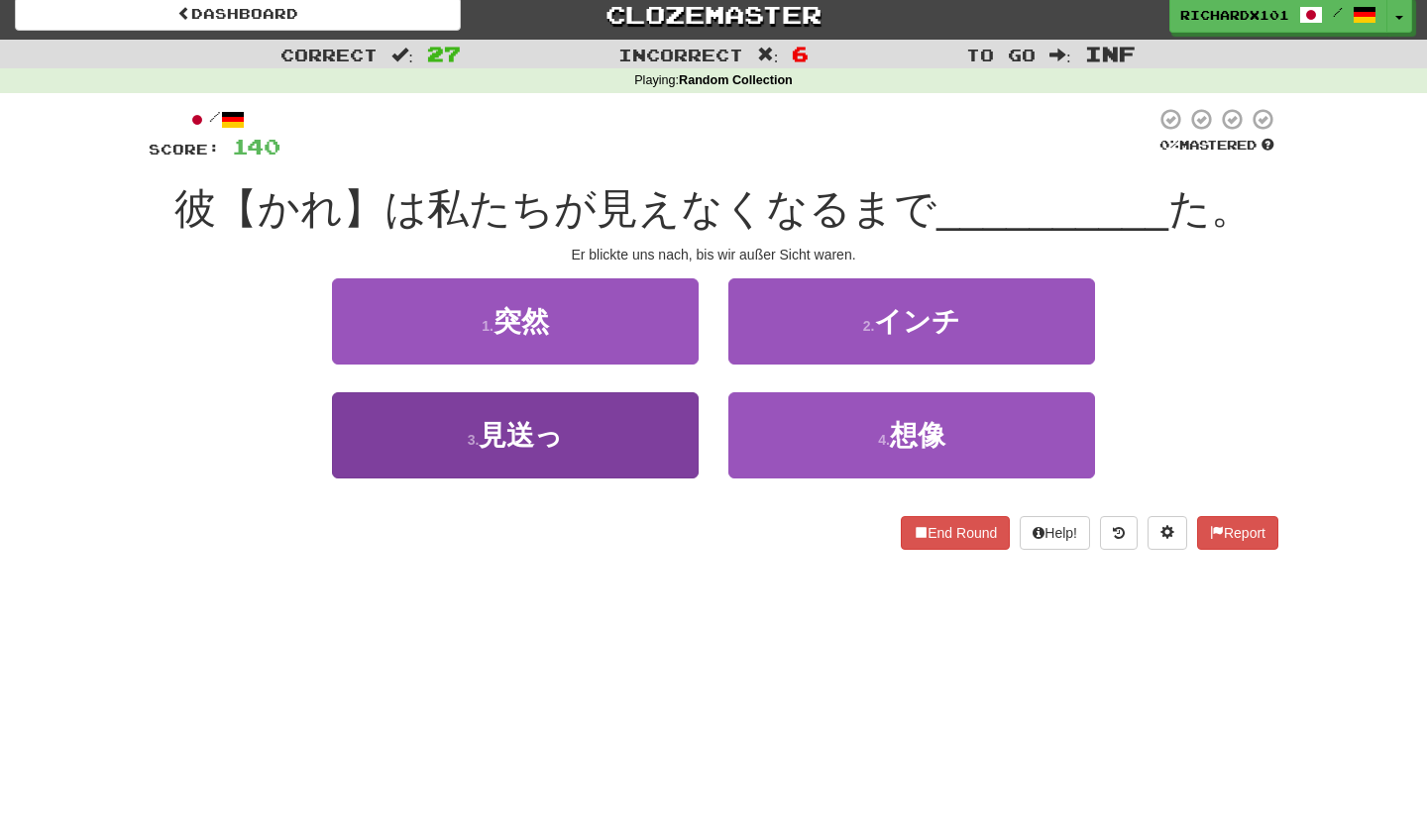 click on "3 .  見送っ" at bounding box center (515, 435) 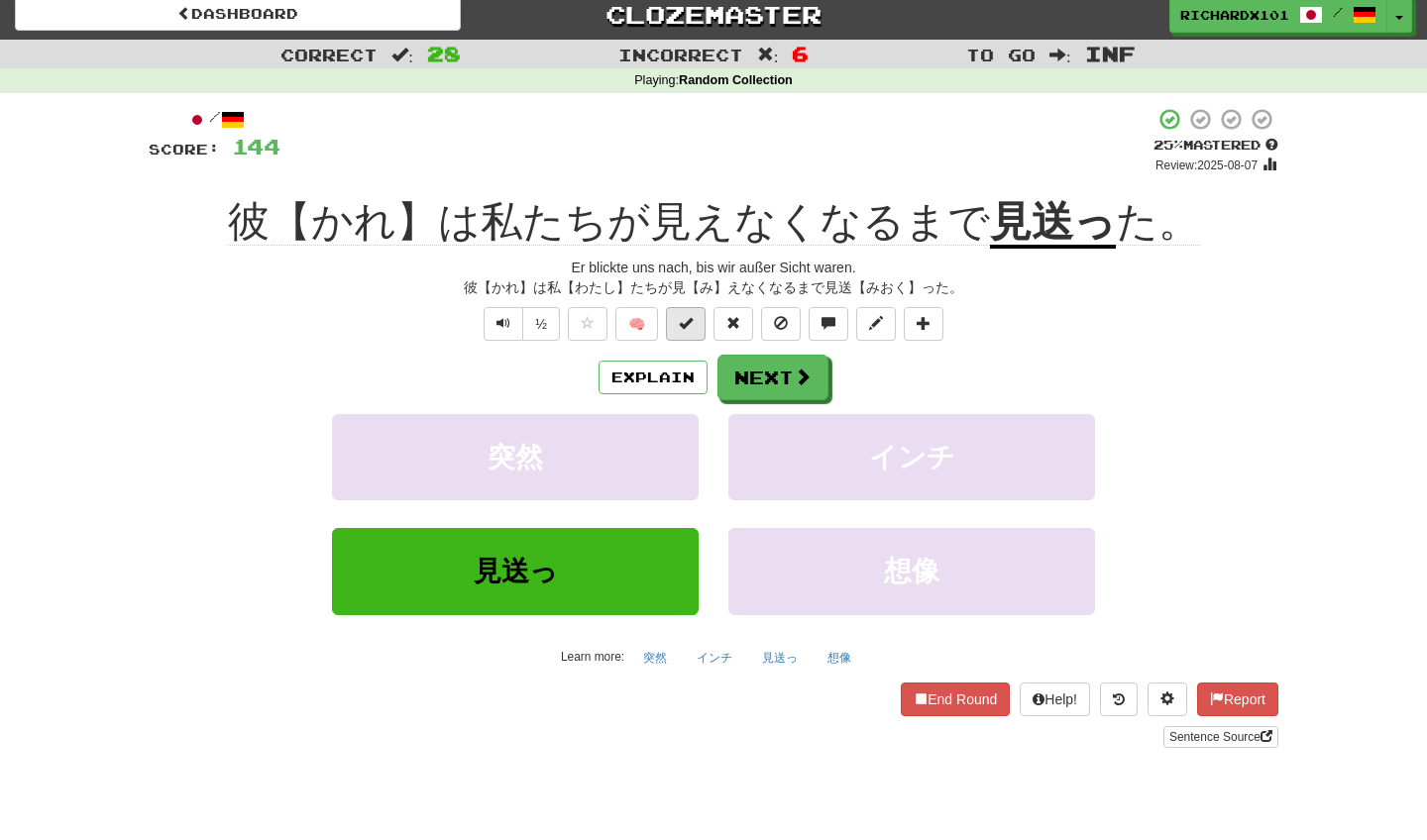 click at bounding box center [686, 324] 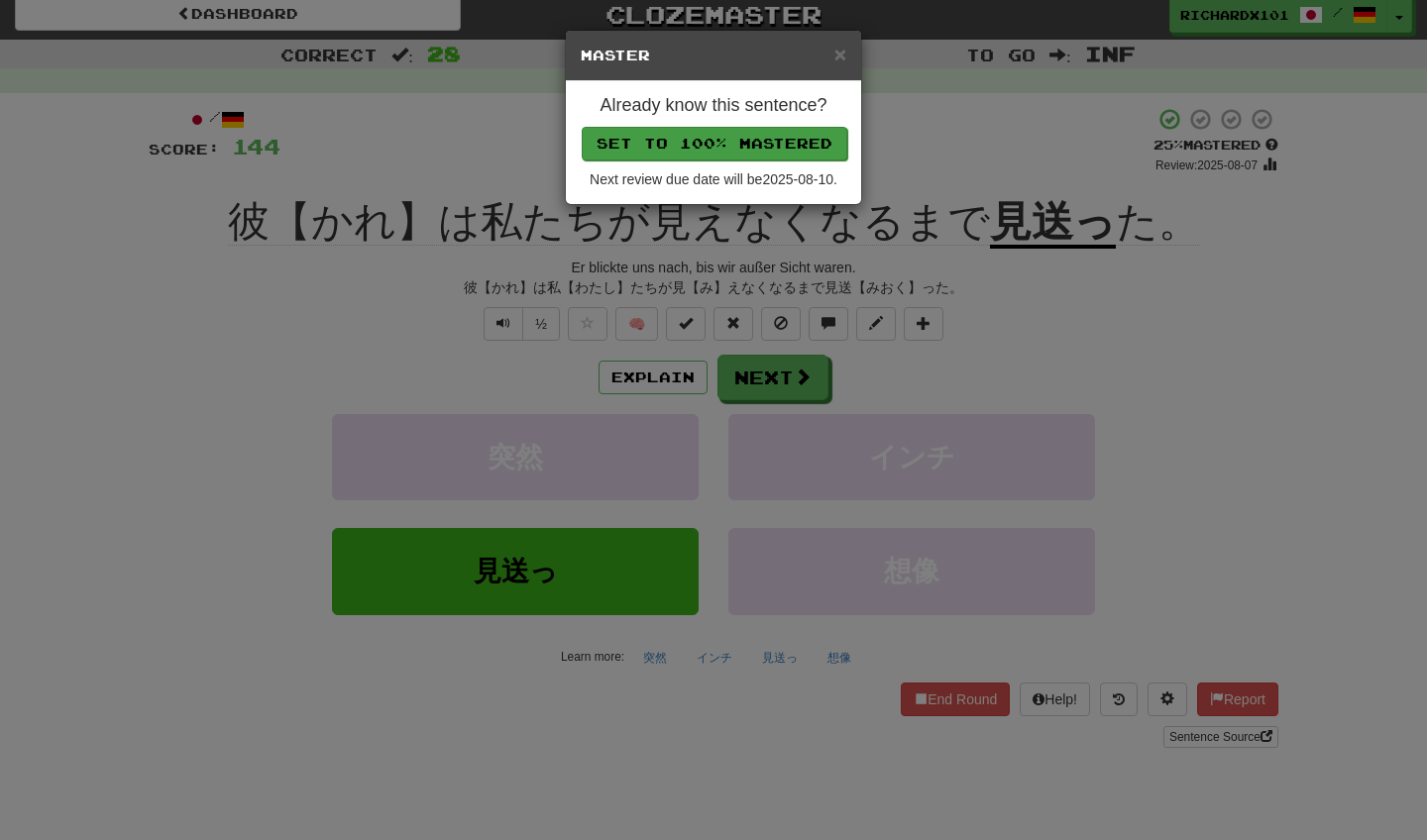 click on "Set to 100% Mastered" at bounding box center (714, 144) 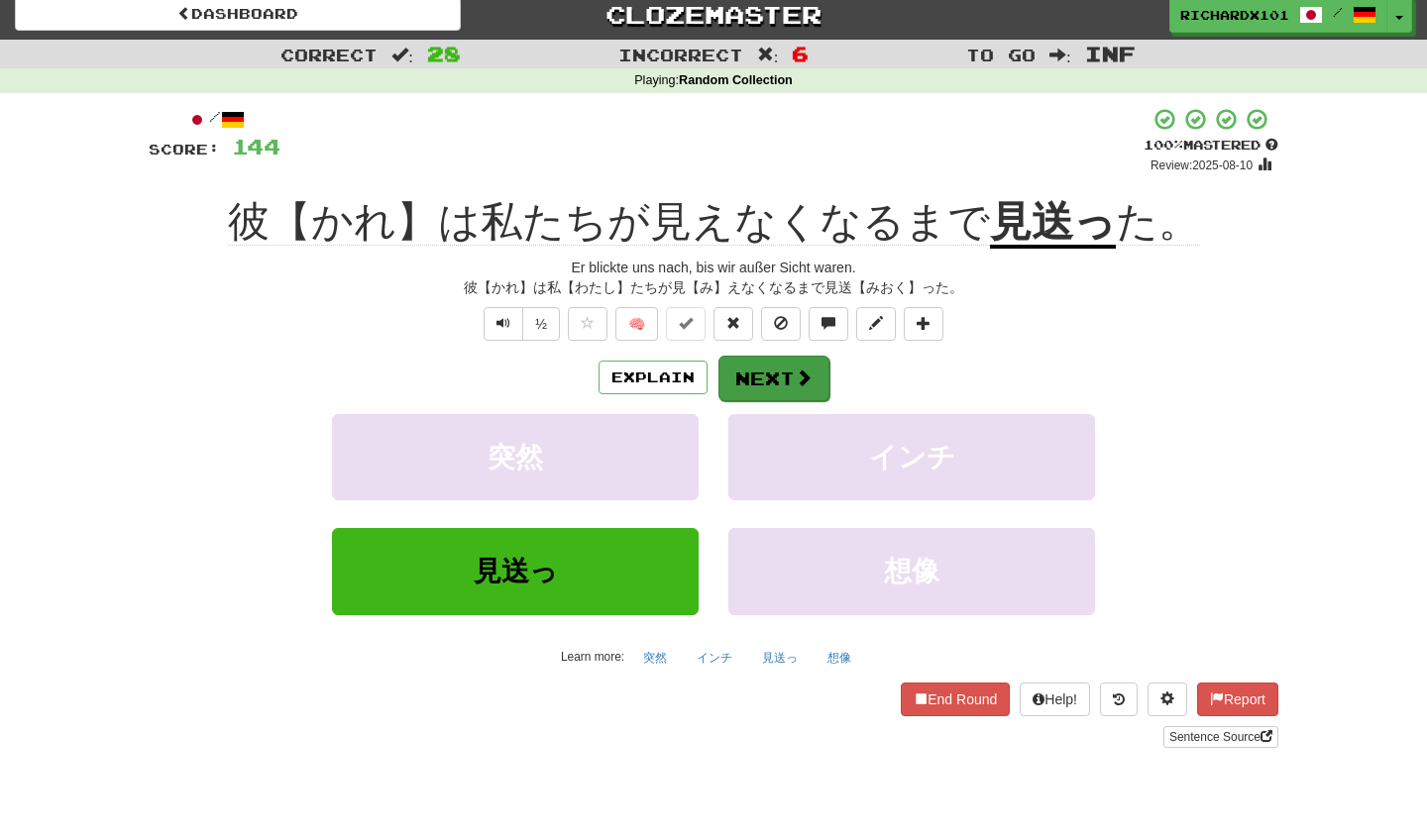 click on "Next" at bounding box center (774, 378) 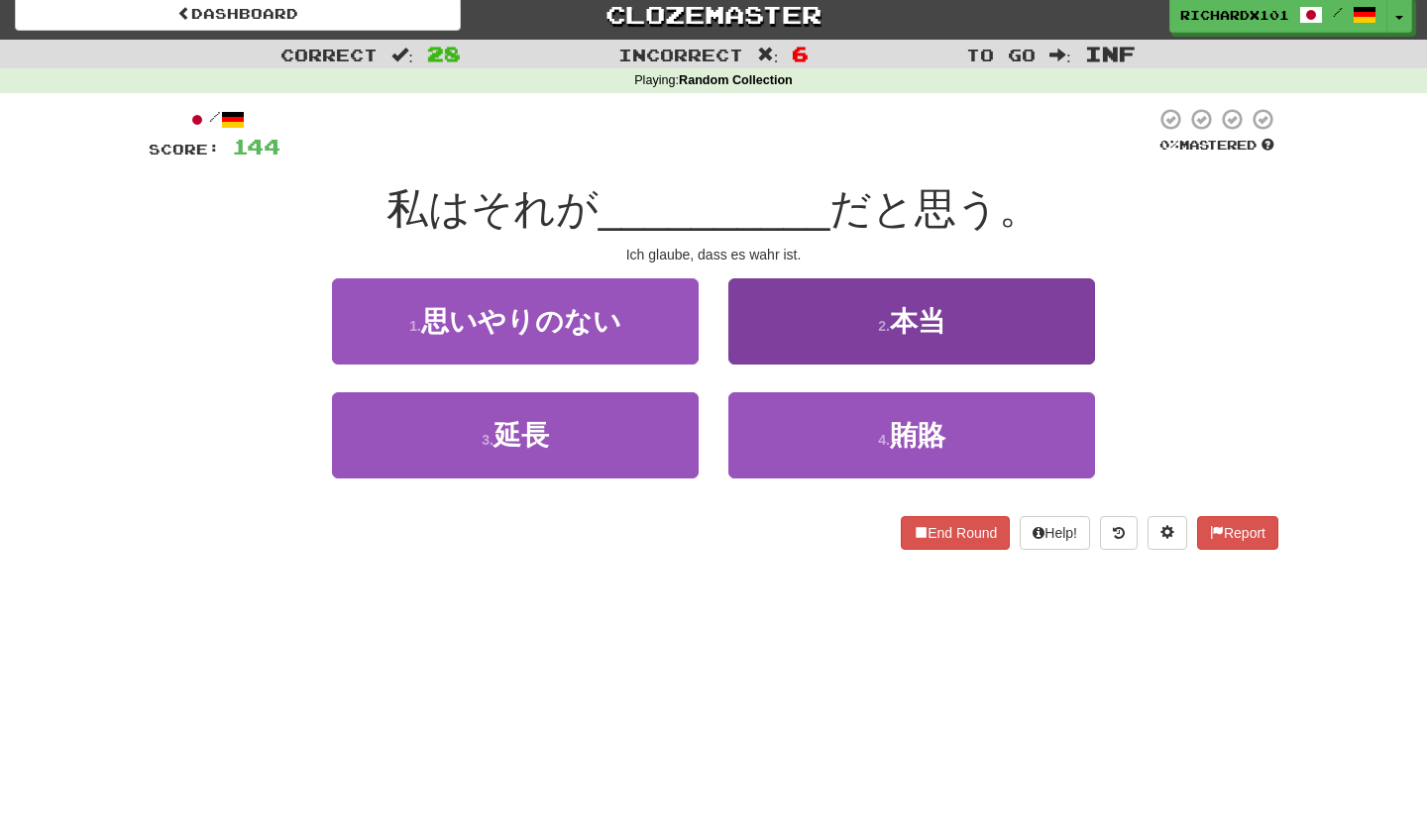 click on "2 .  本当" at bounding box center [912, 321] 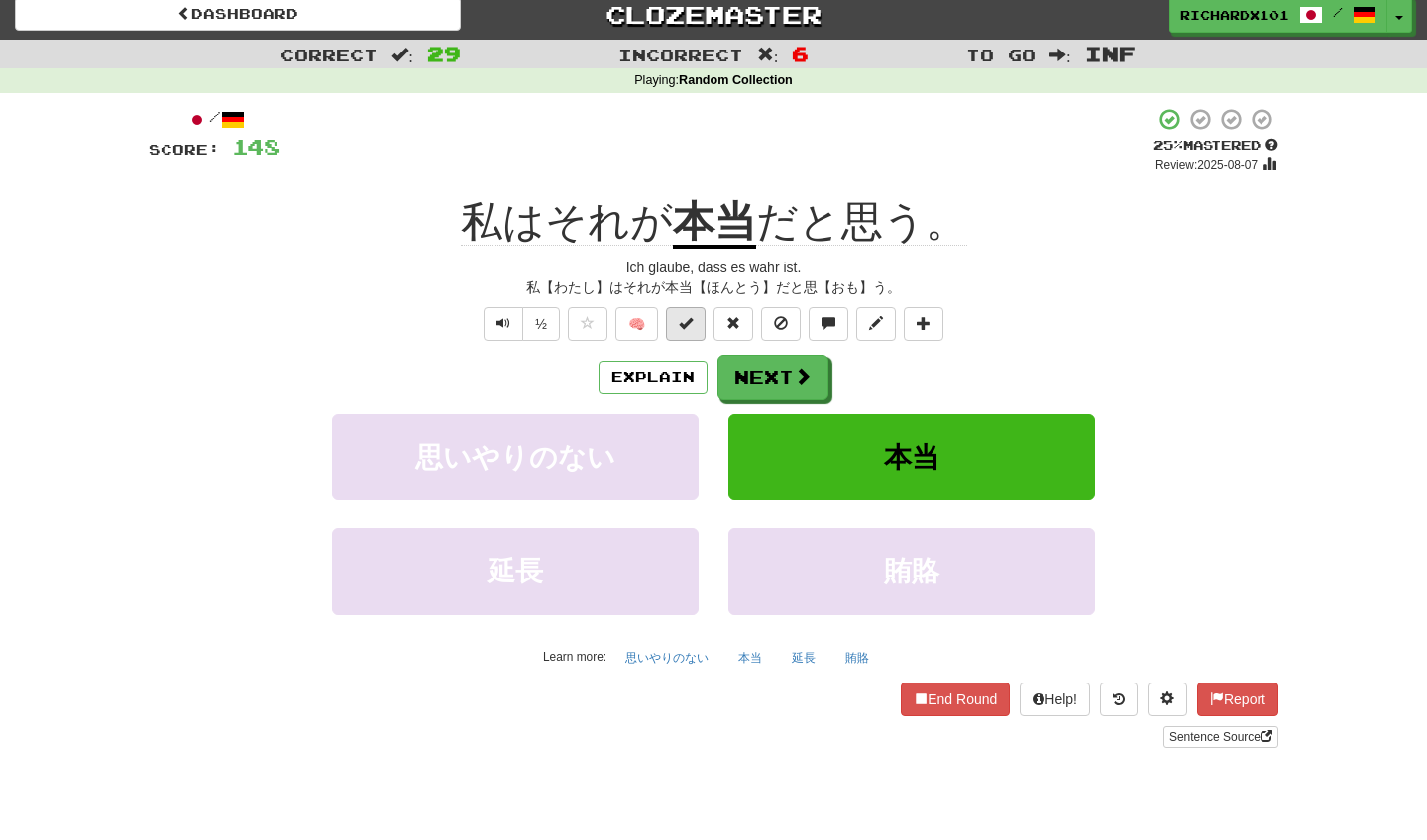 click at bounding box center [686, 324] 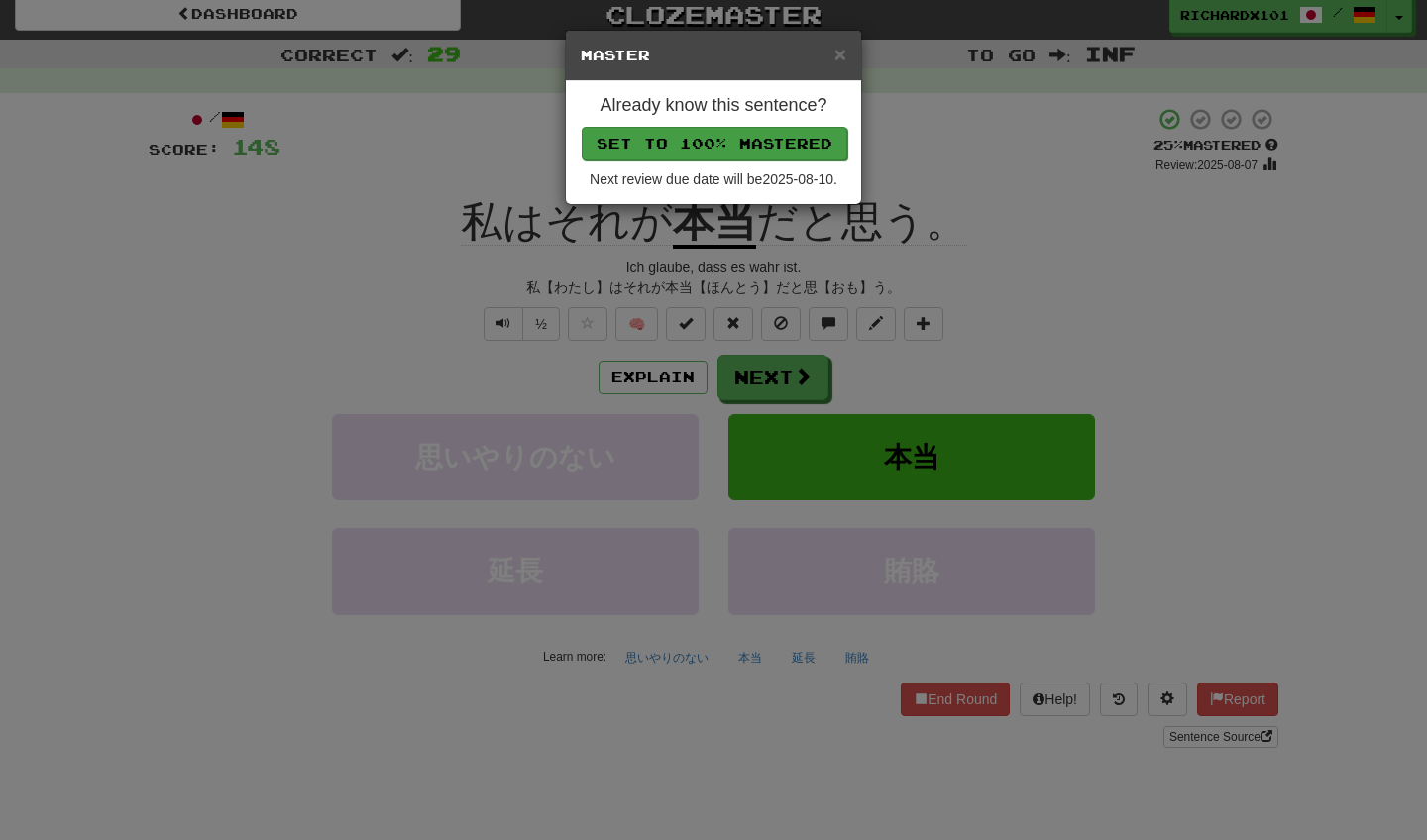 click on "Set to 100% Mastered" at bounding box center (714, 144) 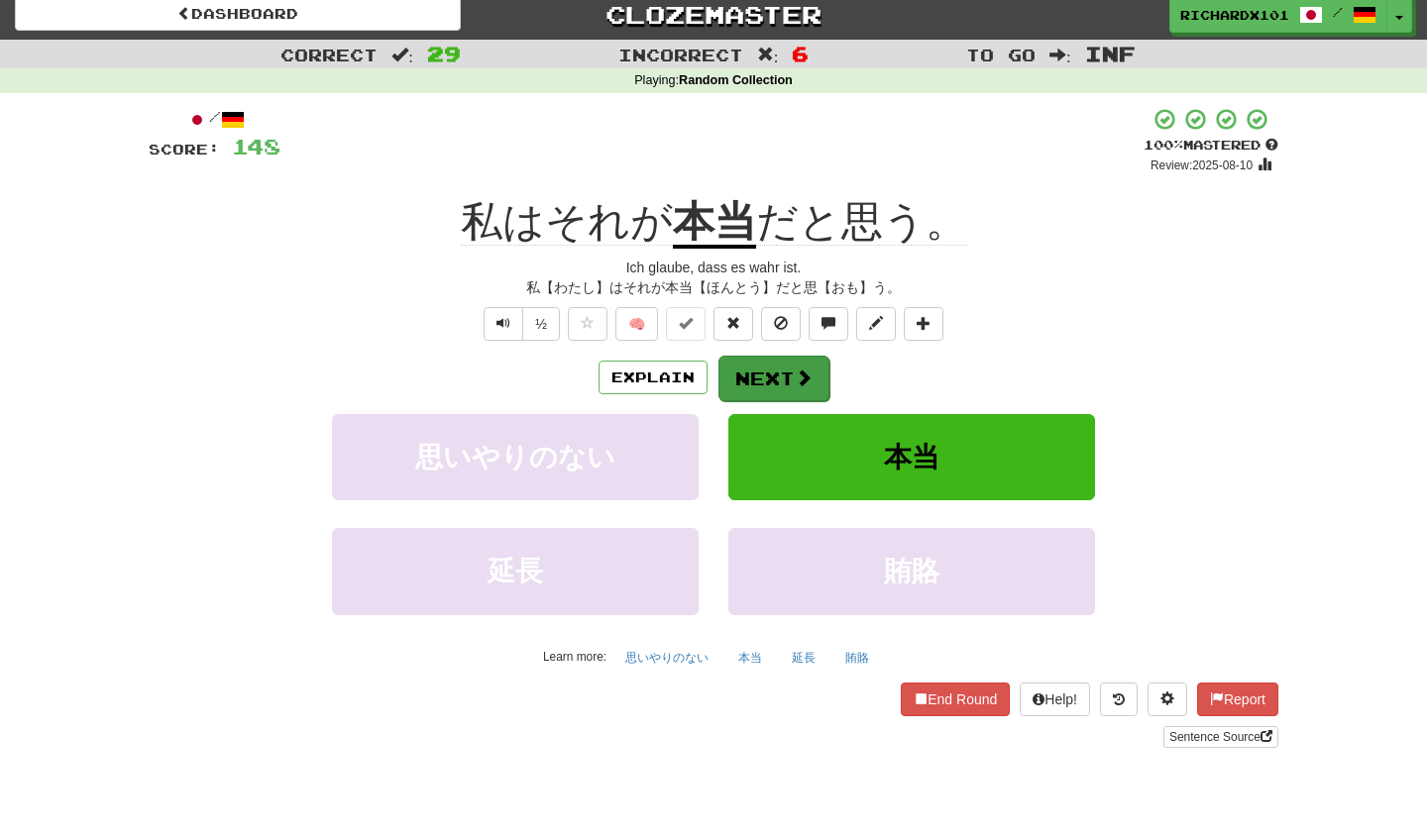 click on "Next" at bounding box center (774, 378) 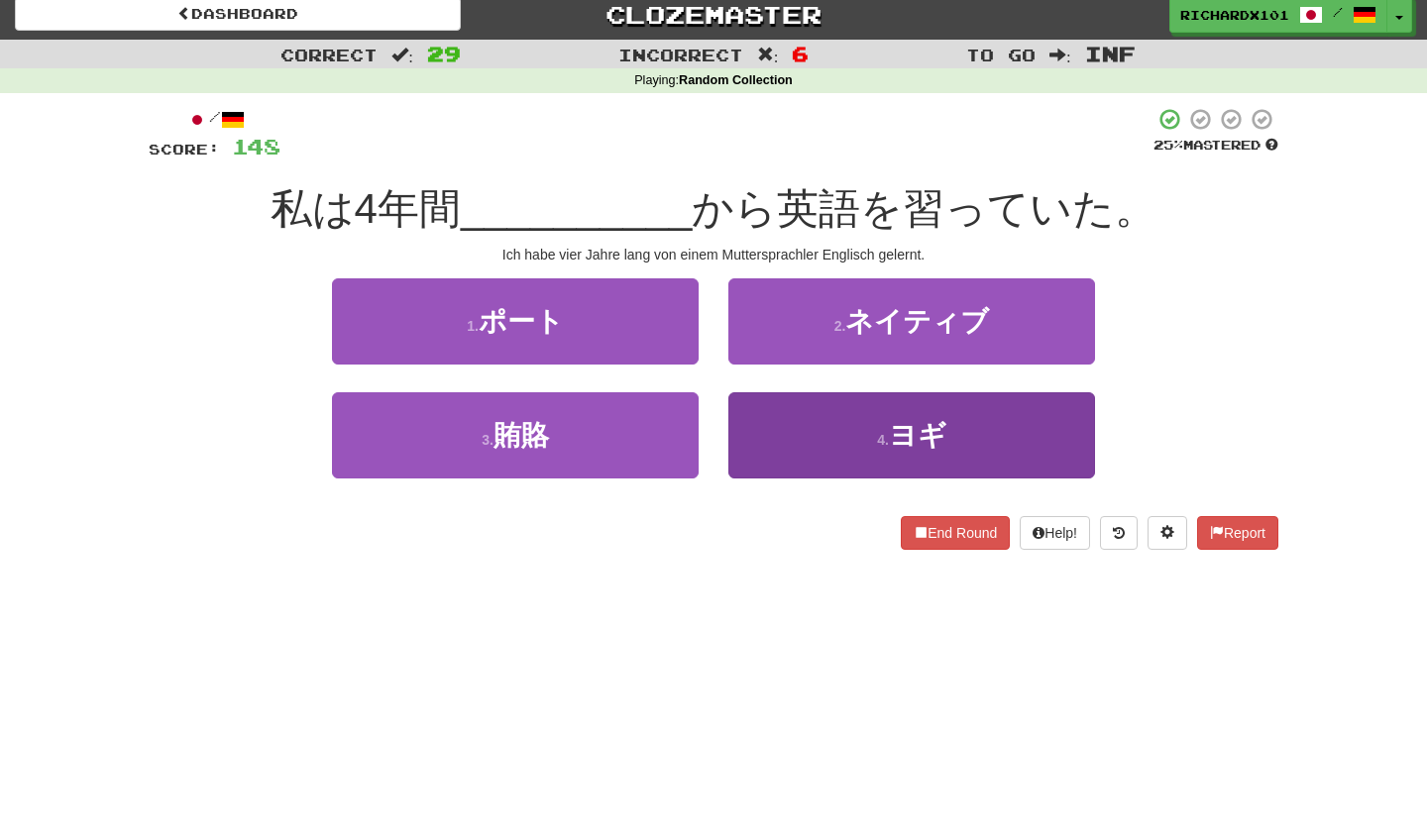 click on "4 .  ヨギ" at bounding box center (912, 435) 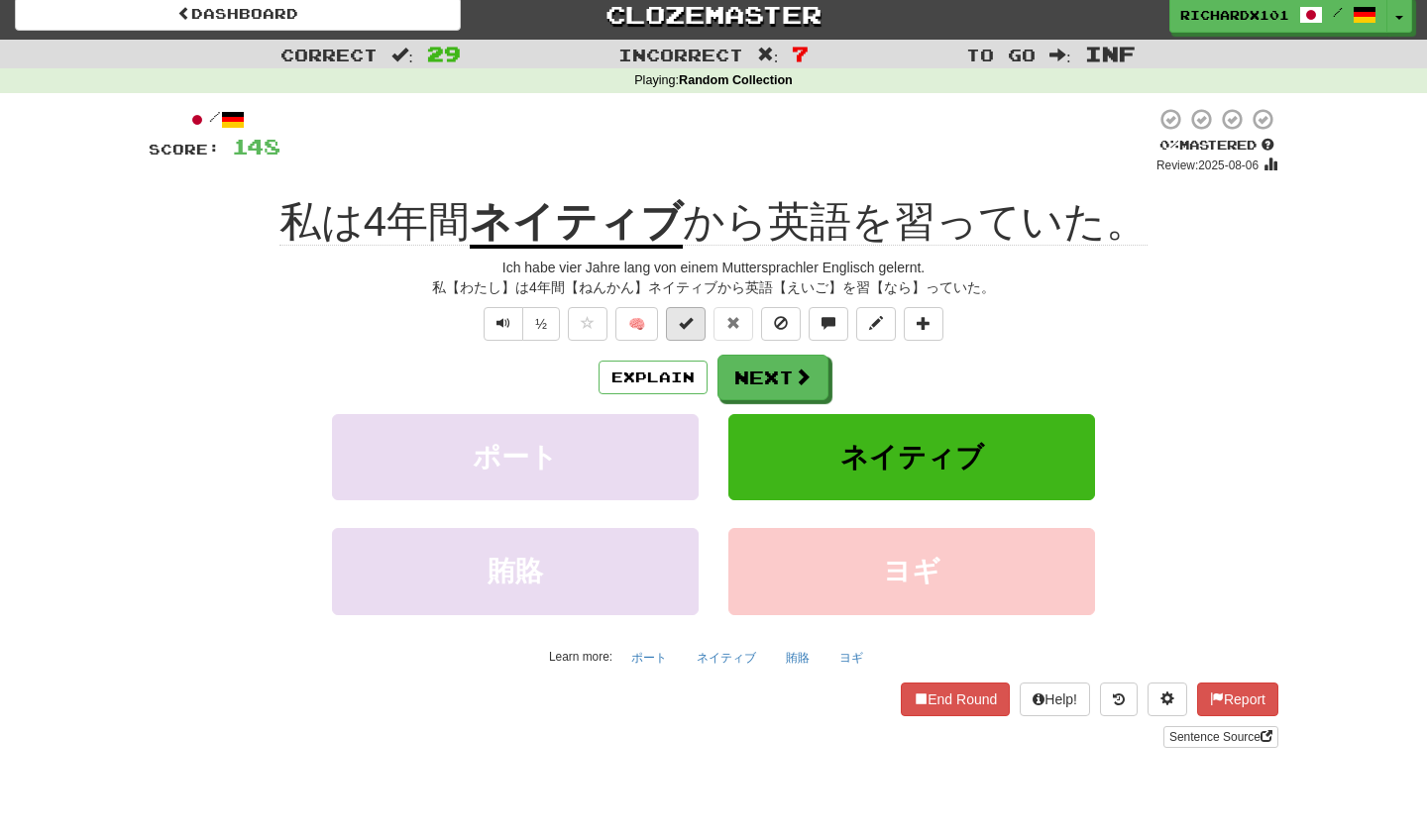 click at bounding box center [686, 324] 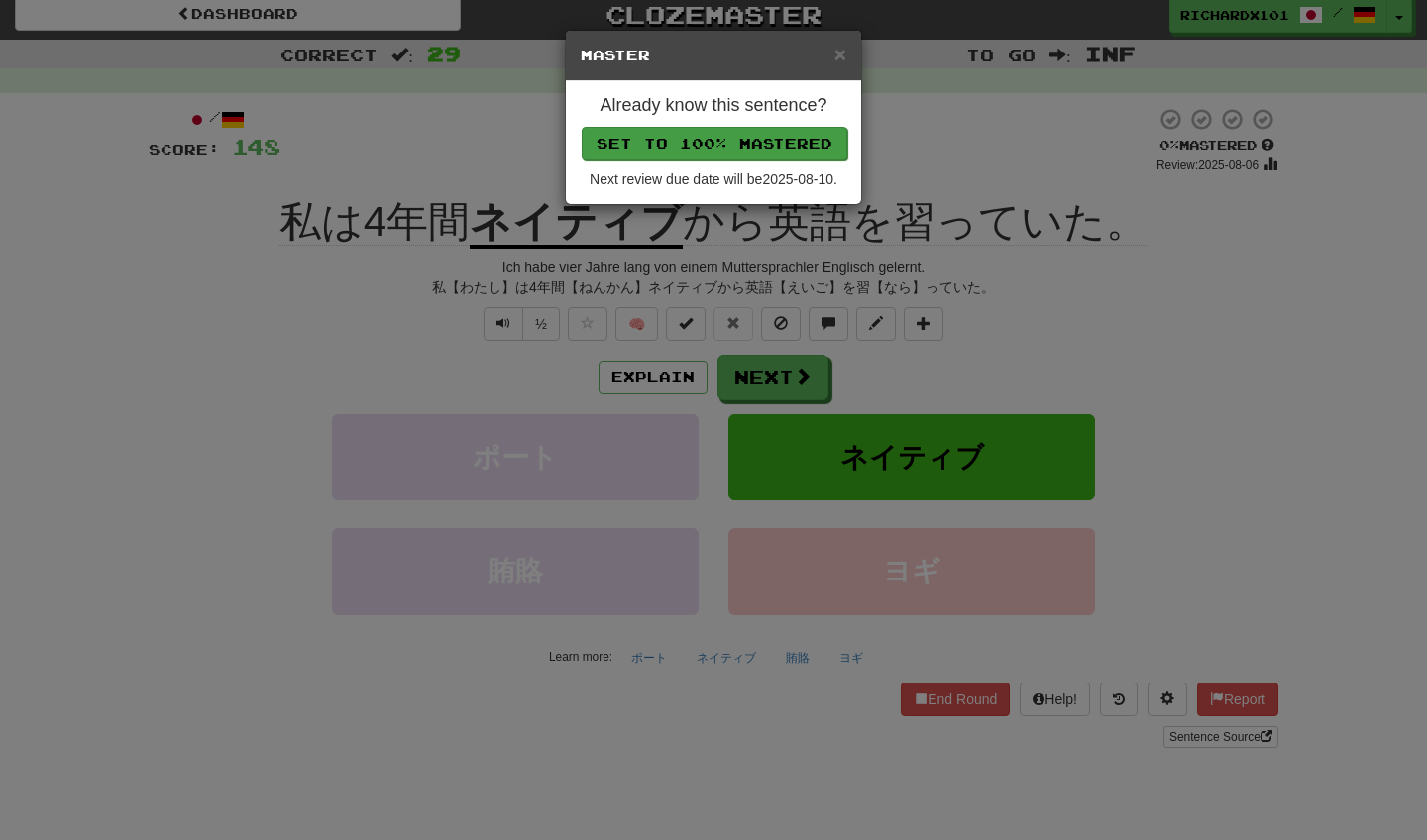 click on "Set to 100% Mastered" at bounding box center [714, 144] 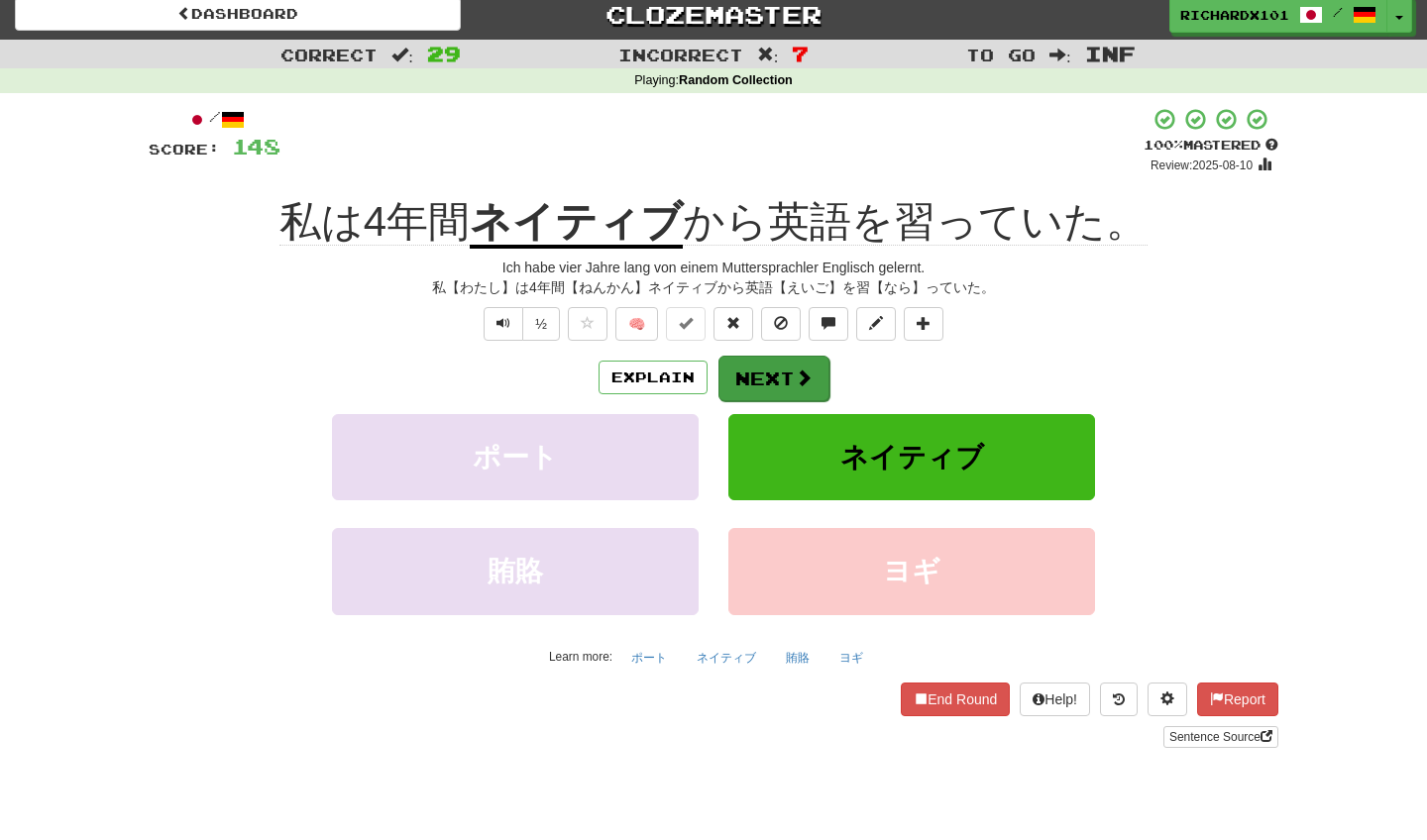 click on "Next" at bounding box center (774, 378) 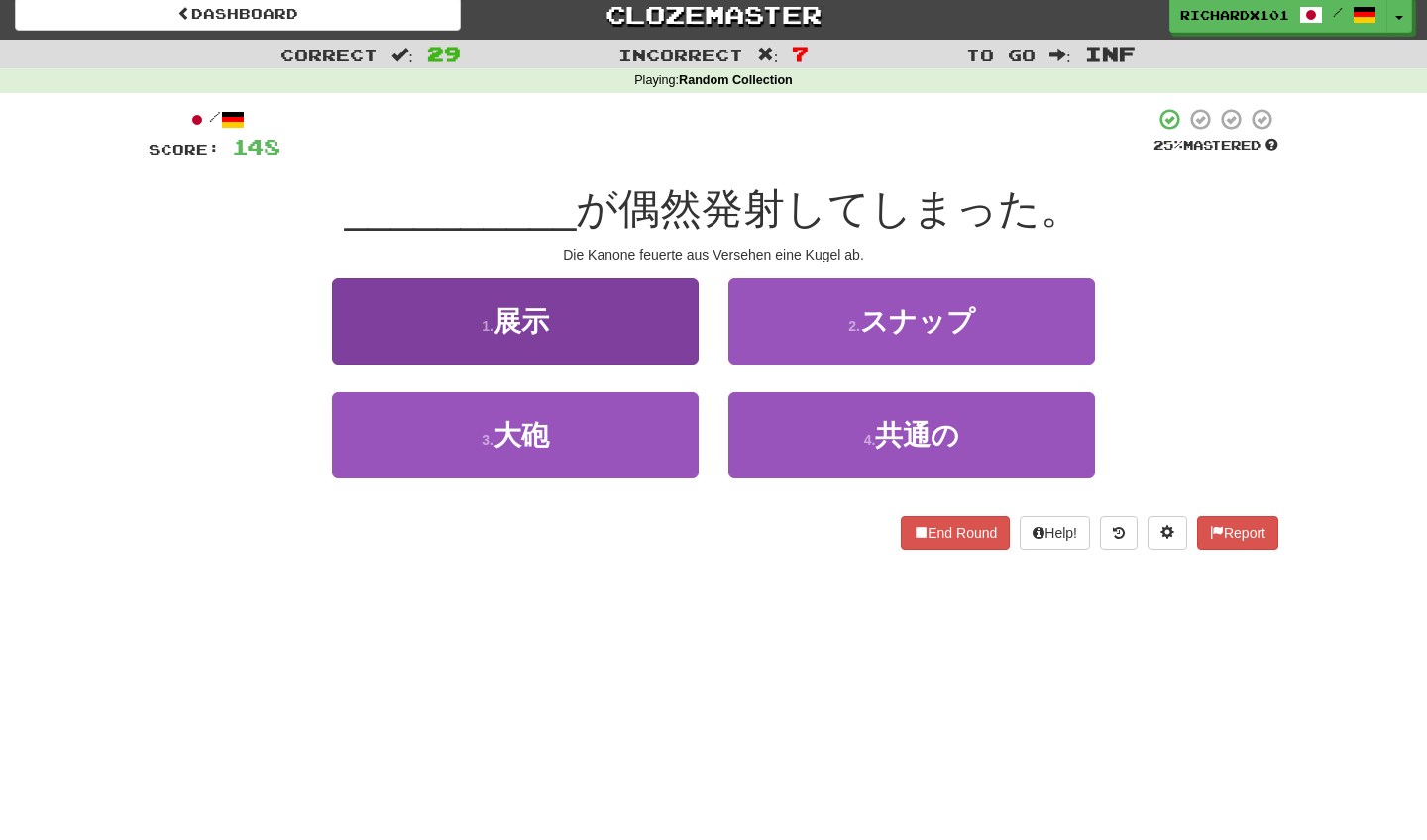 click on "1 .  展示" at bounding box center (515, 321) 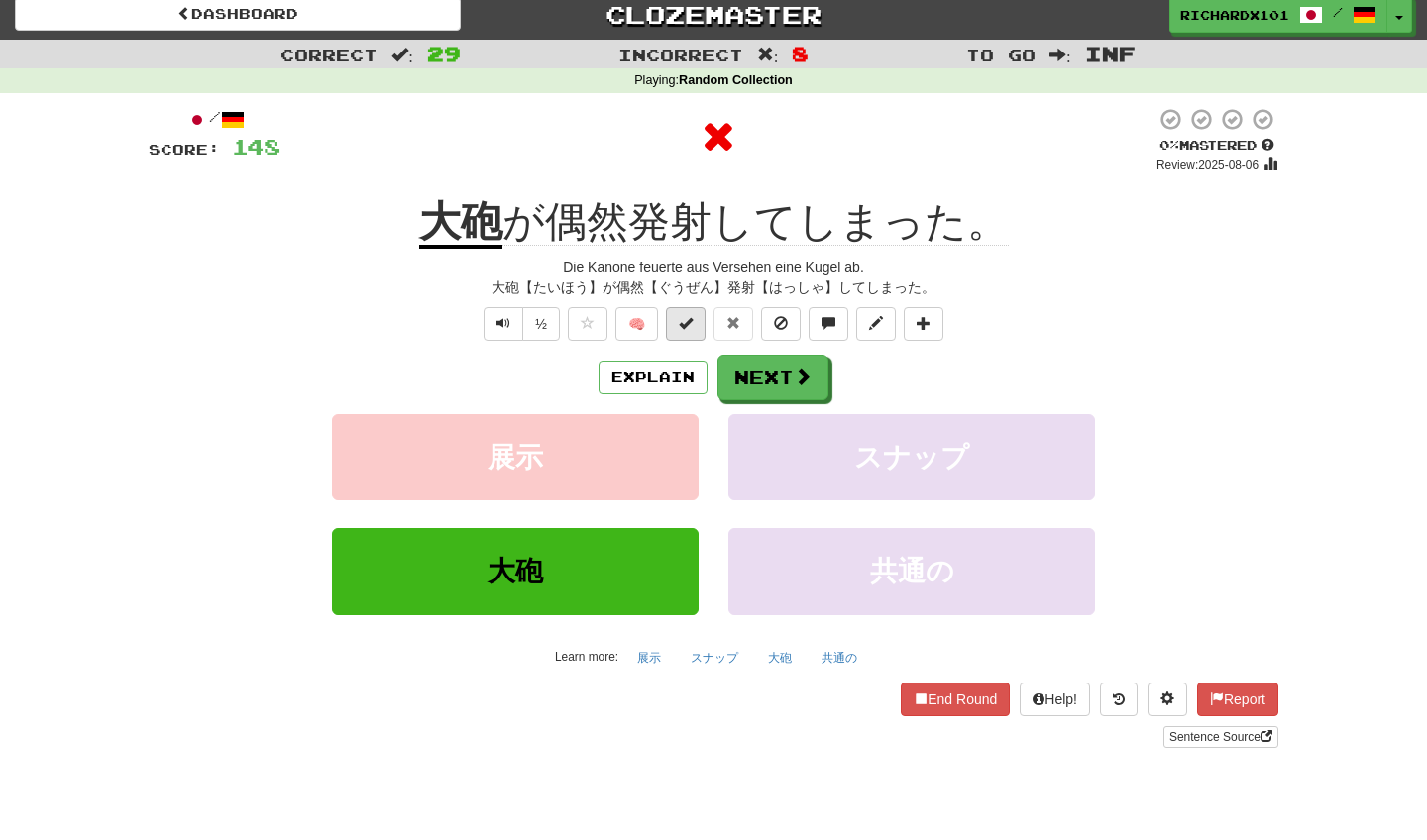 click at bounding box center (686, 323) 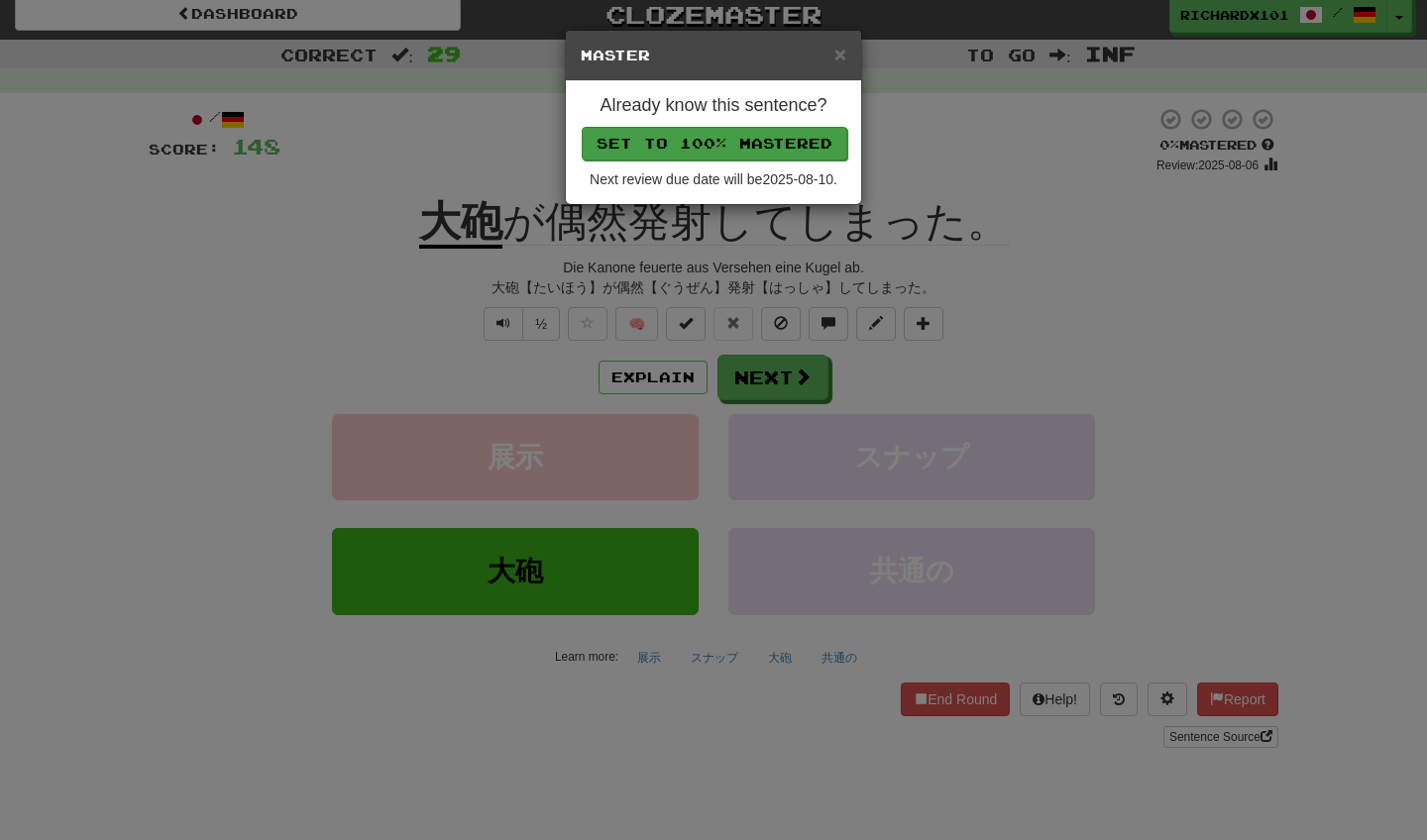 click on "Set to 100% Mastered" at bounding box center [714, 144] 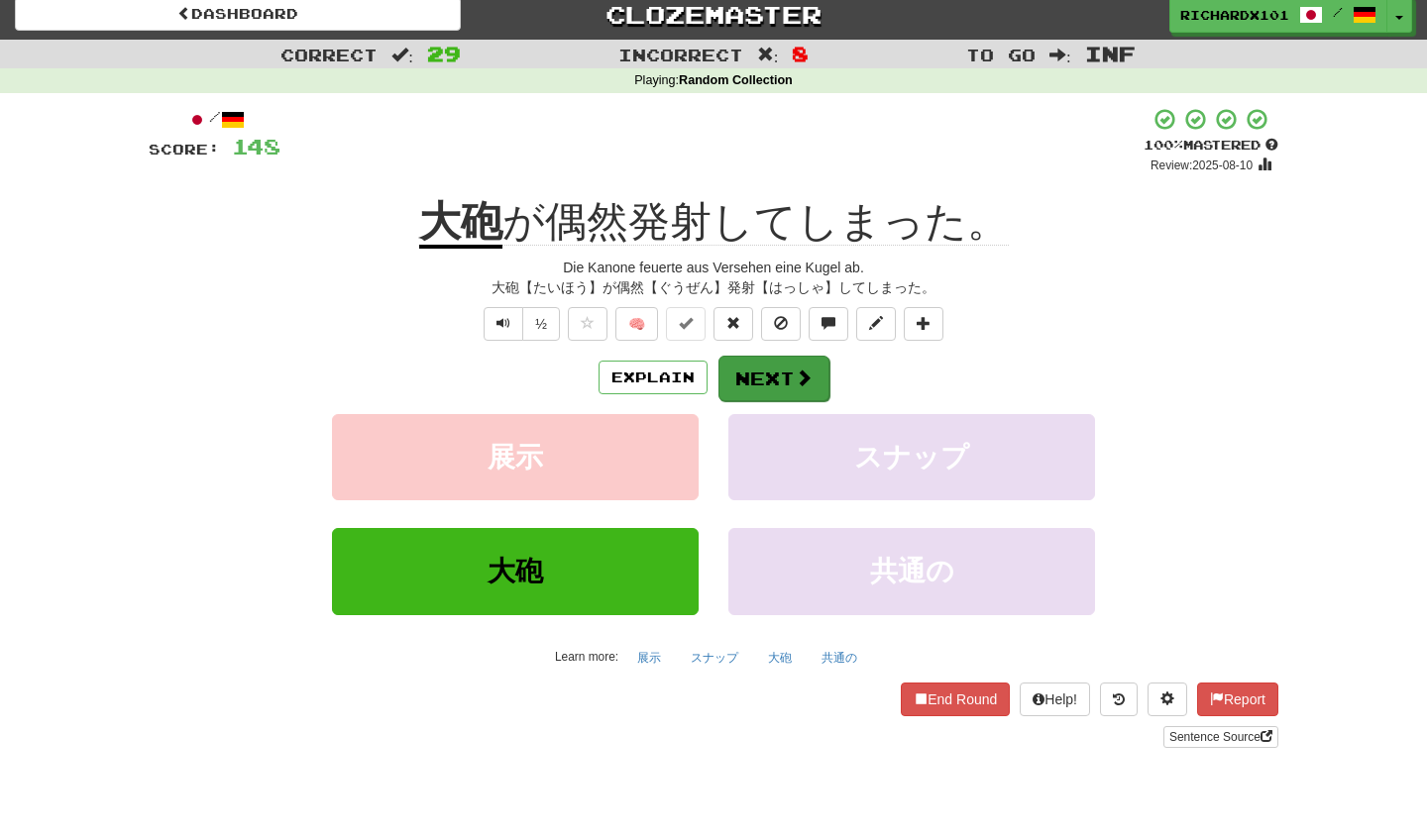 click on "Next" at bounding box center (774, 378) 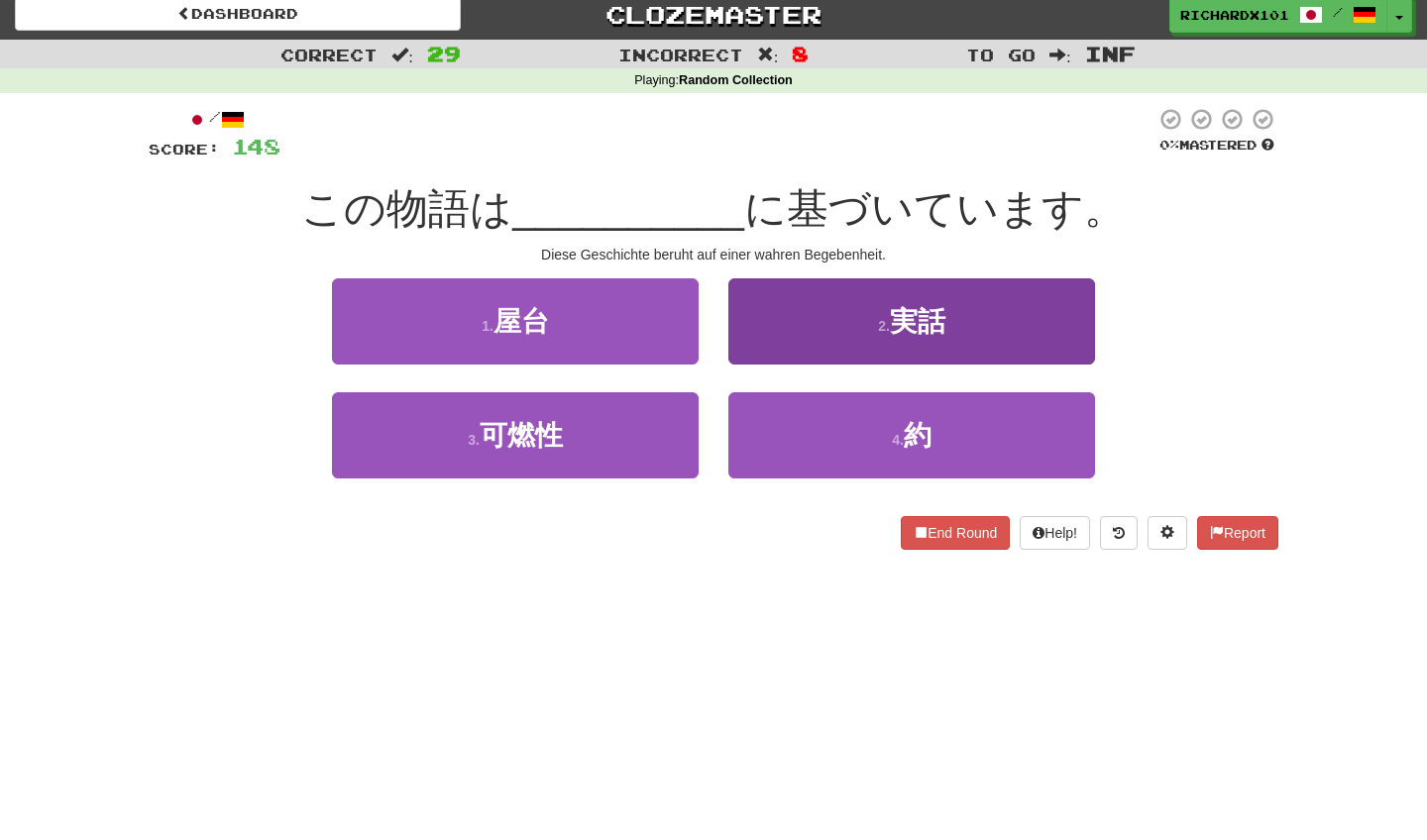 click on "2 .  実話" at bounding box center [912, 321] 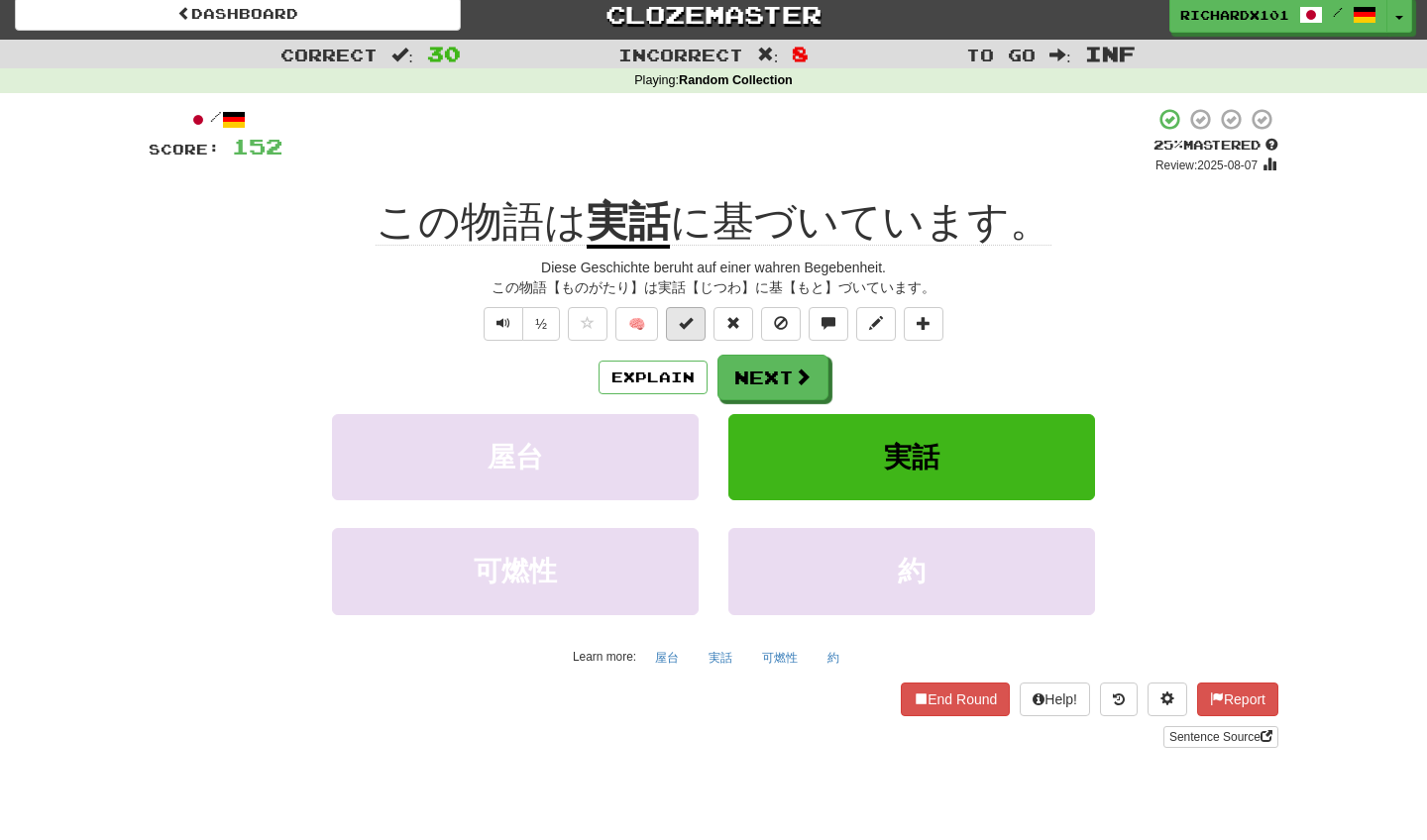 click at bounding box center (686, 324) 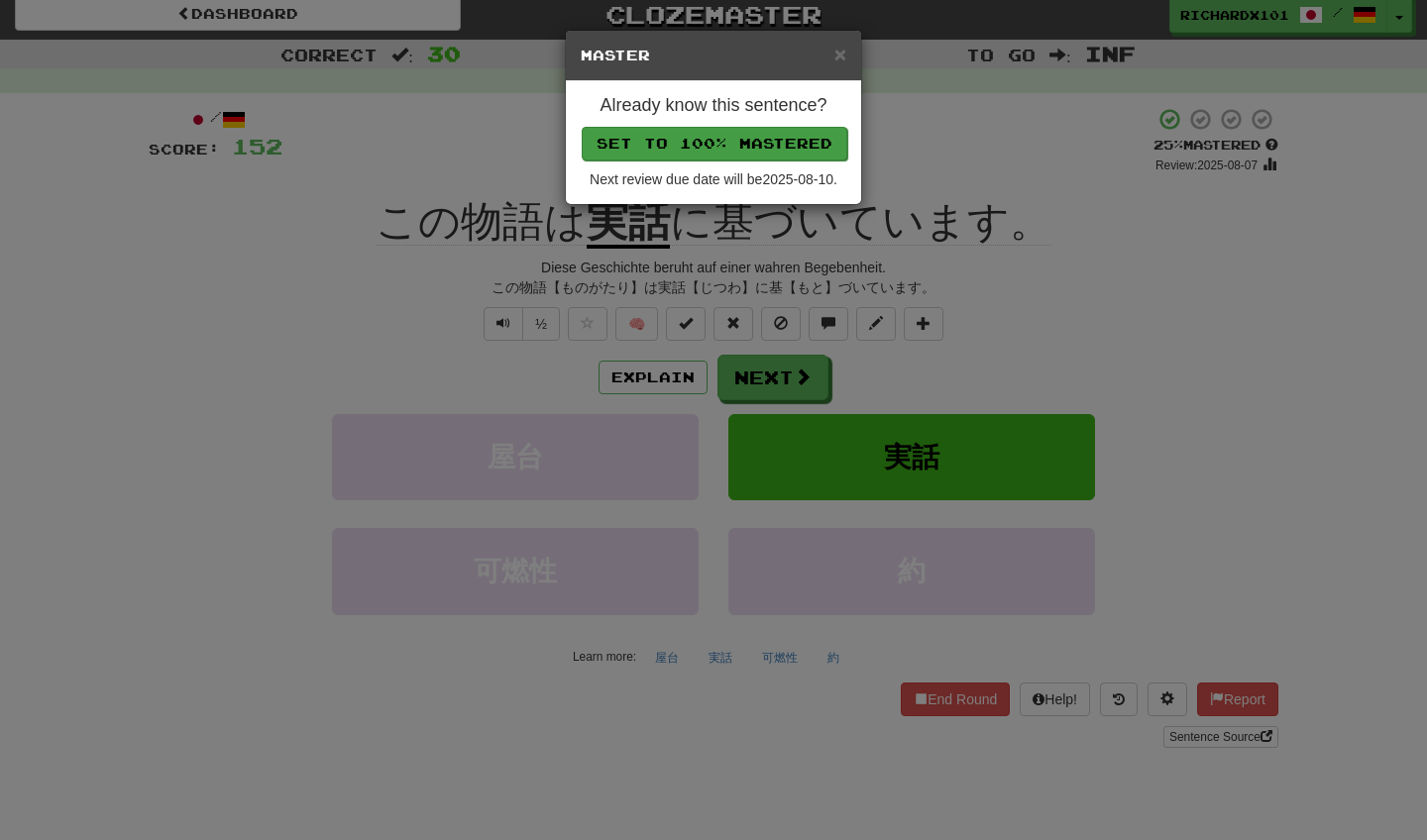 click on "Set to 100% Mastered" at bounding box center [714, 144] 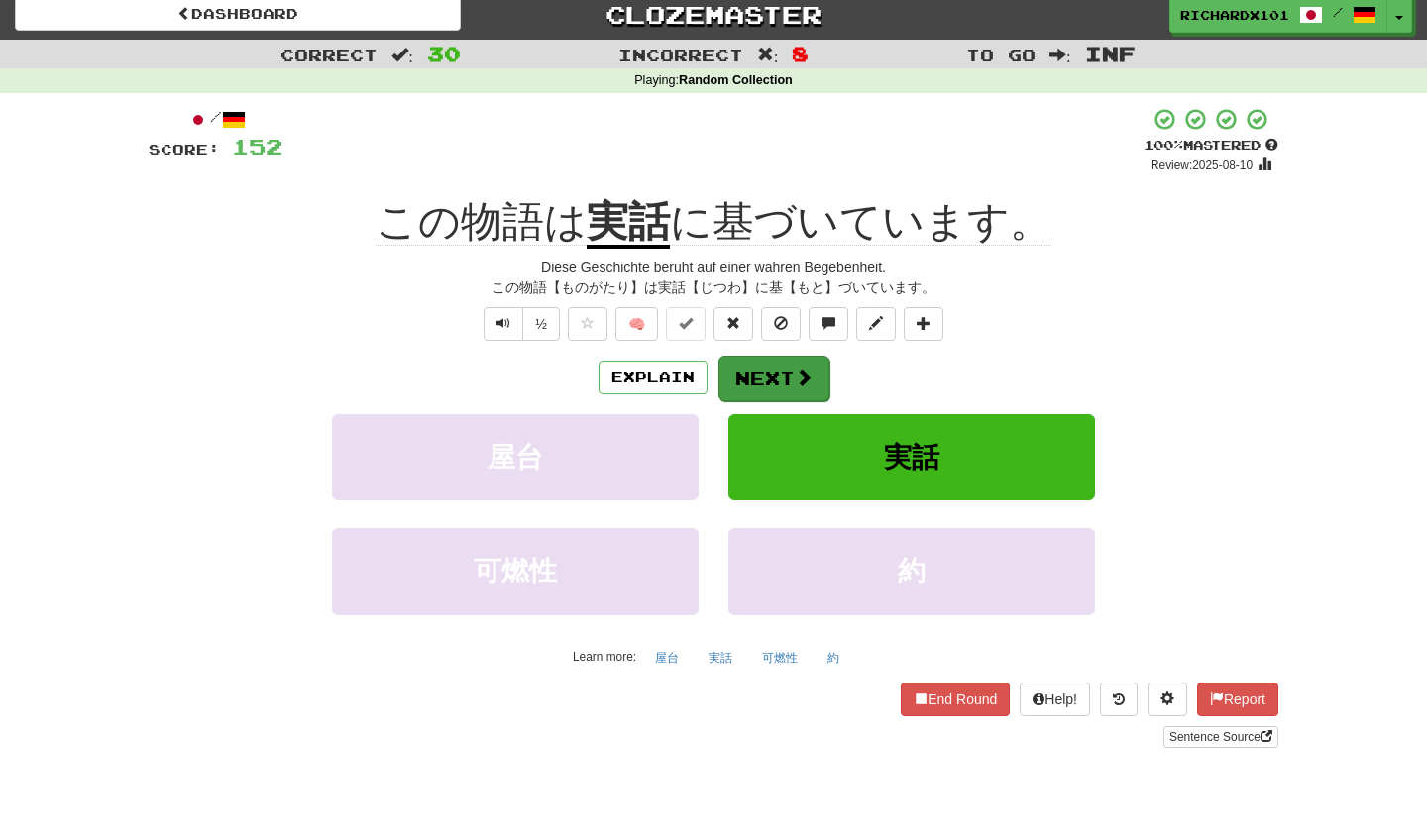 click on "Next" at bounding box center (774, 378) 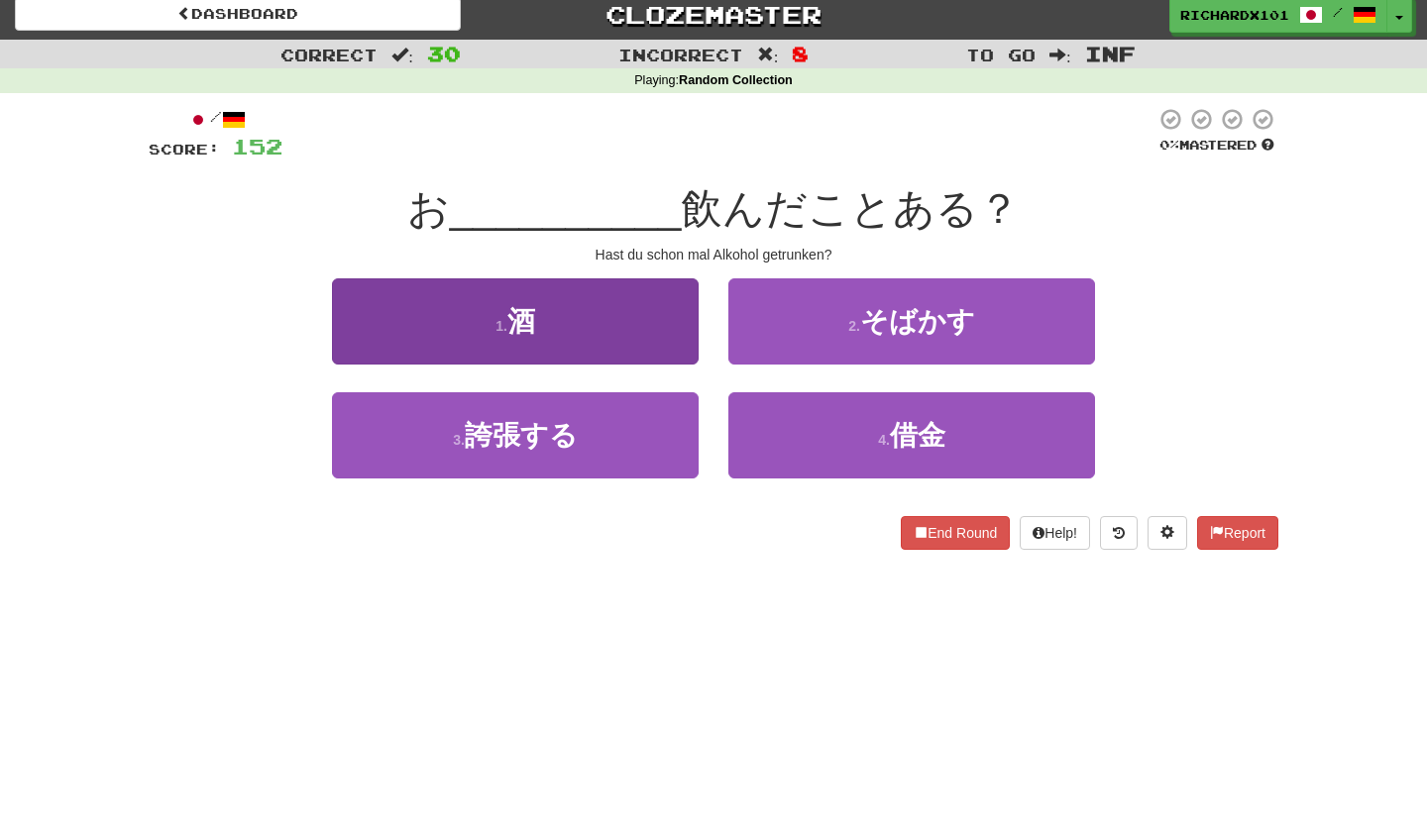 click on "1 .  酒" at bounding box center [515, 321] 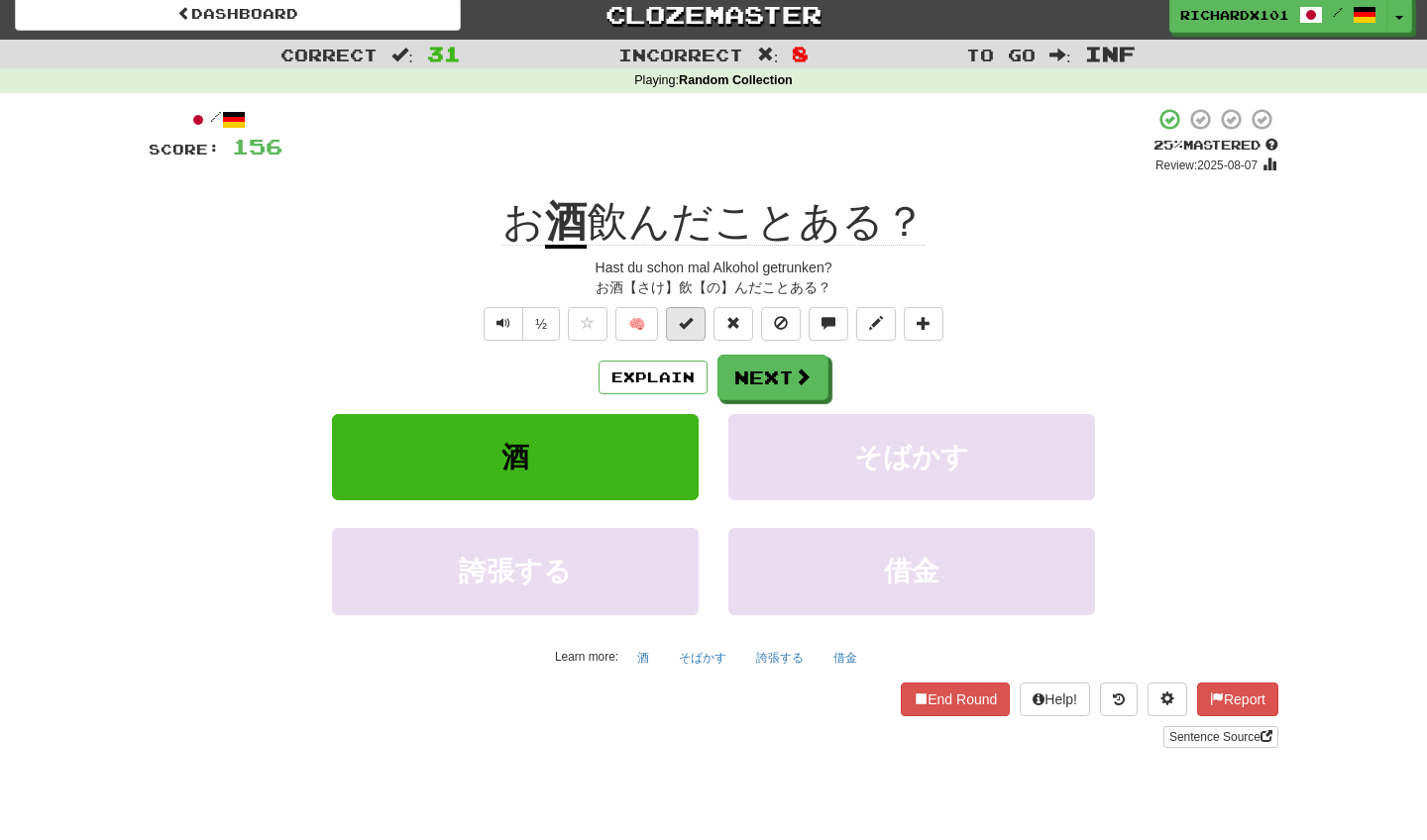 click at bounding box center [686, 323] 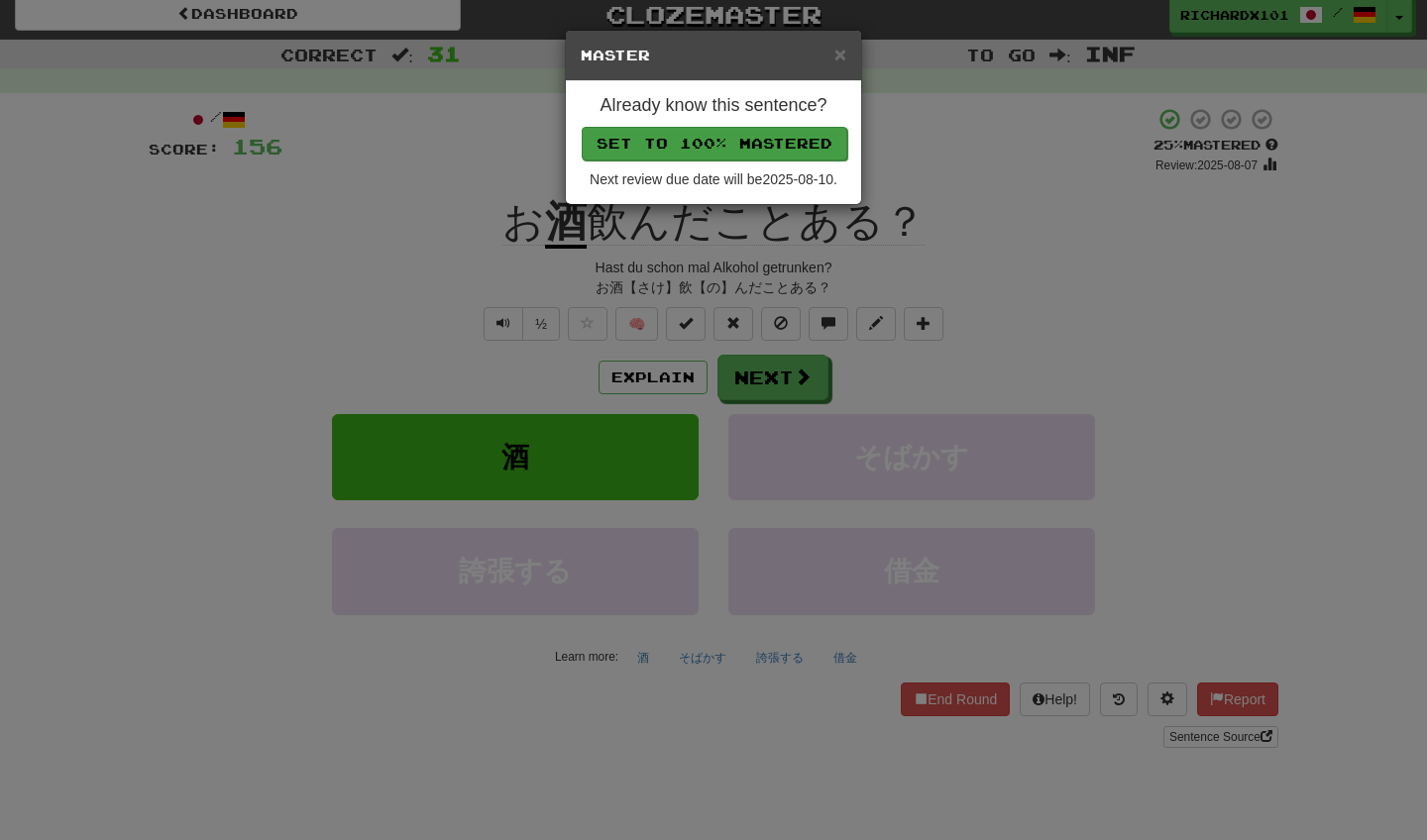 click on "Set to 100% Mastered" at bounding box center (714, 144) 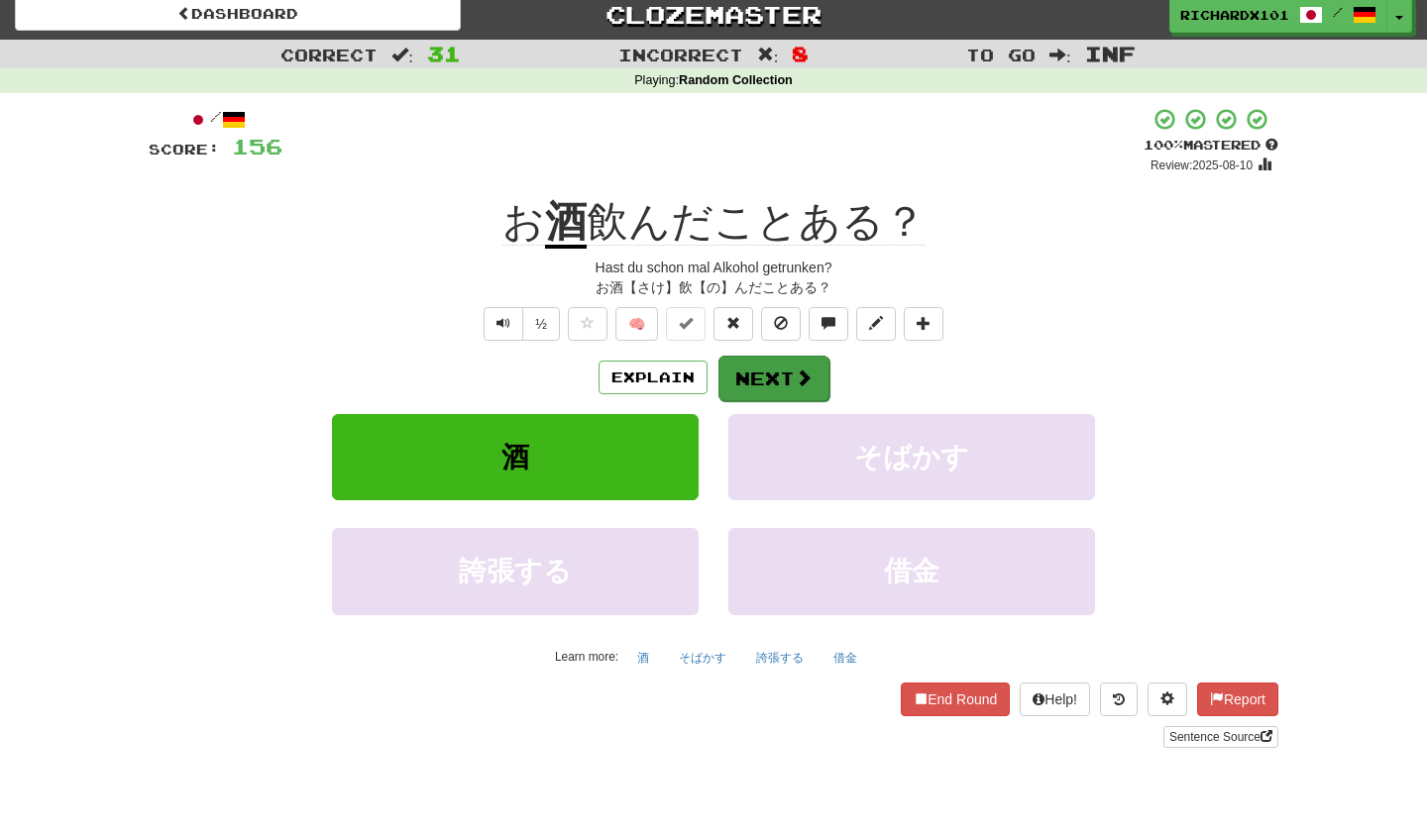 click on "Next" at bounding box center (774, 378) 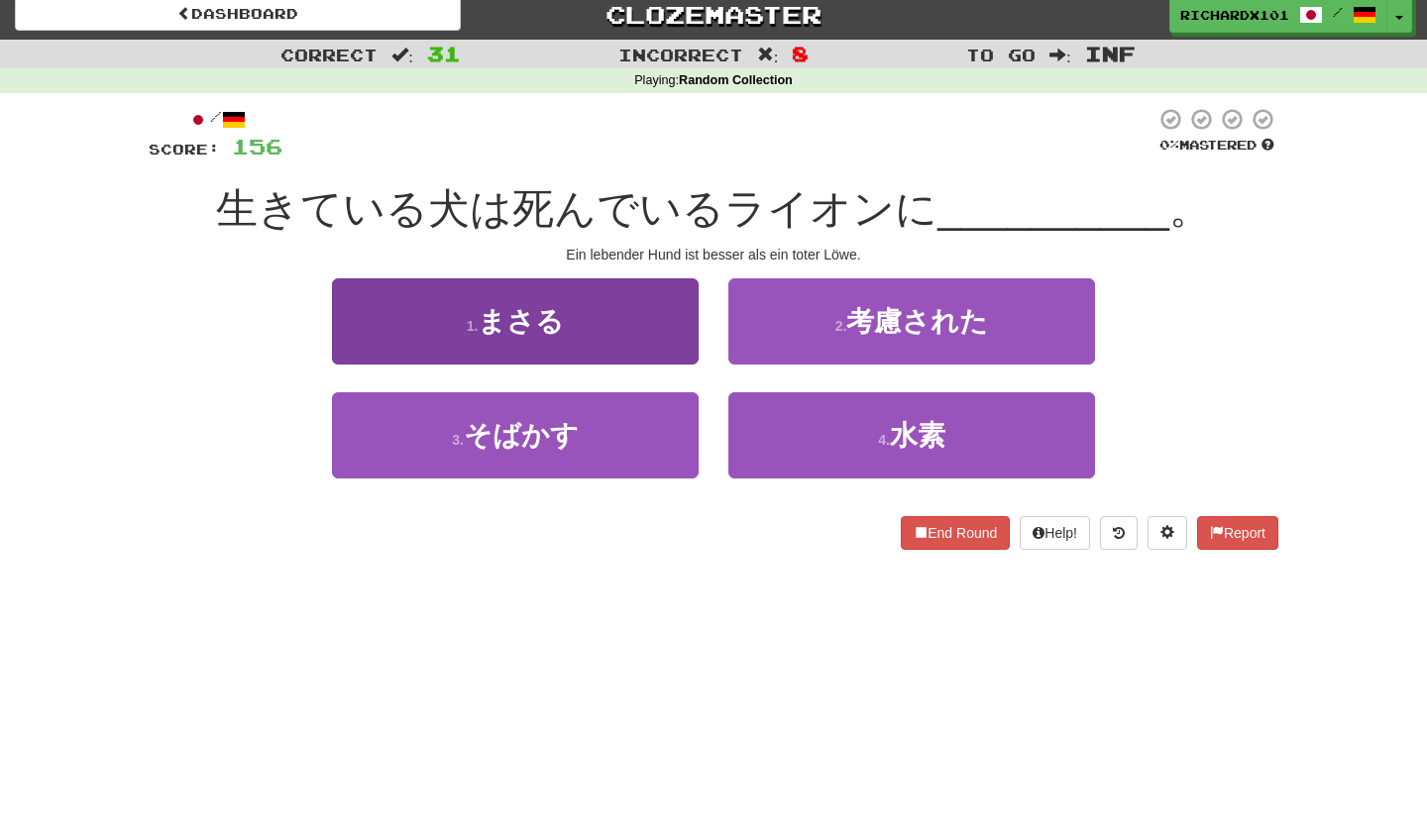 click on "1 .  まさる" at bounding box center (515, 321) 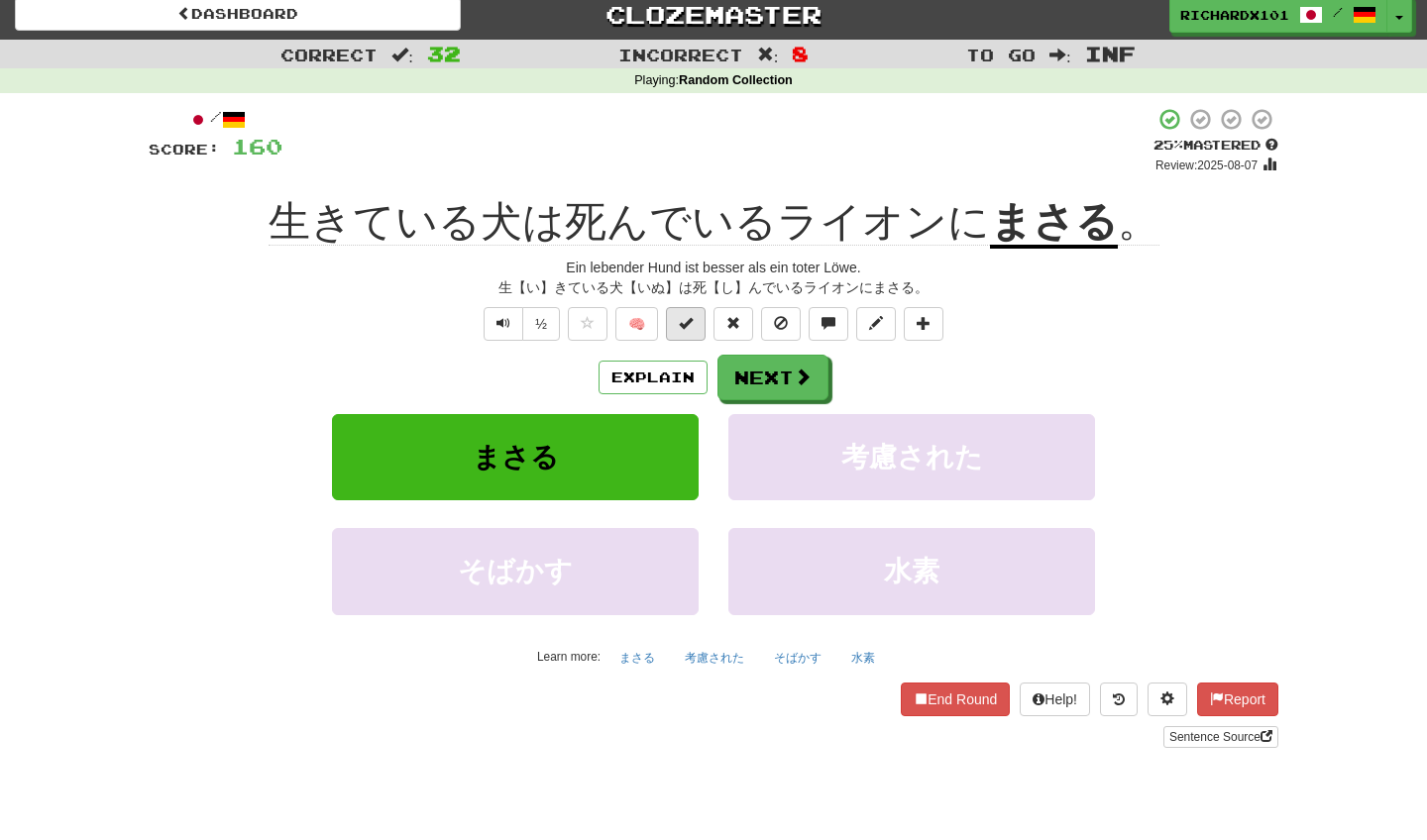 click at bounding box center (686, 323) 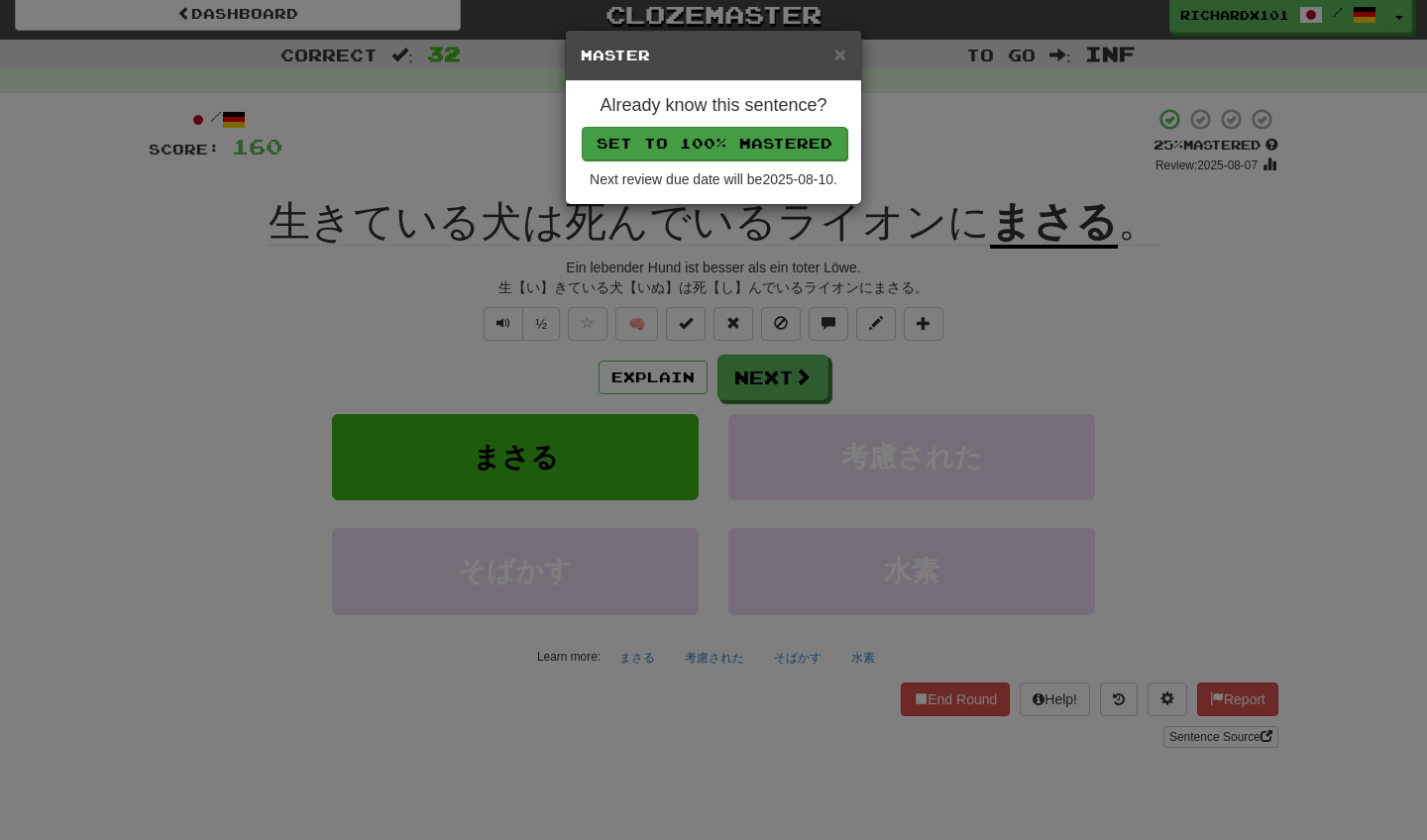 click on "Set to 100% Mastered" at bounding box center (714, 144) 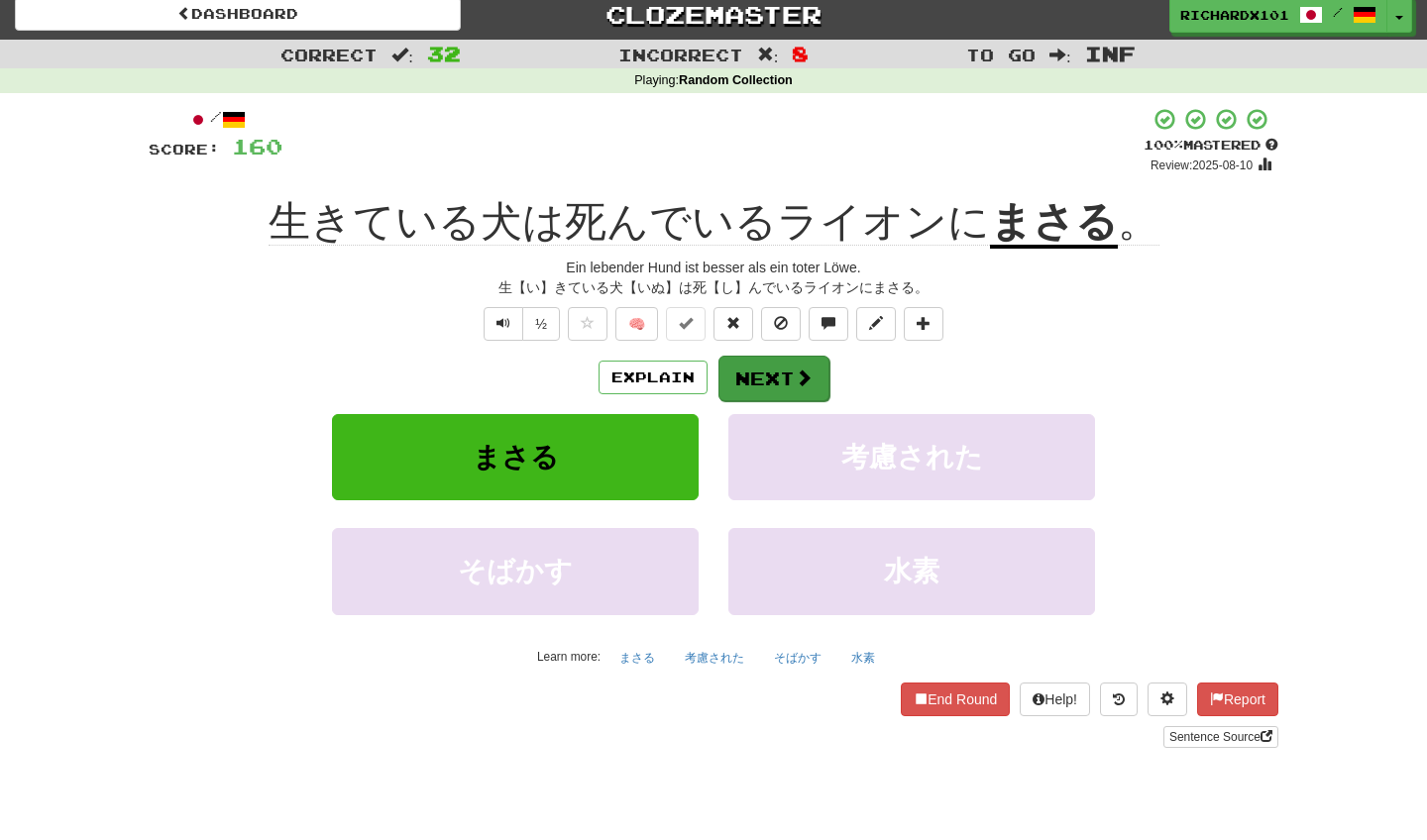 click on "Next" at bounding box center [774, 378] 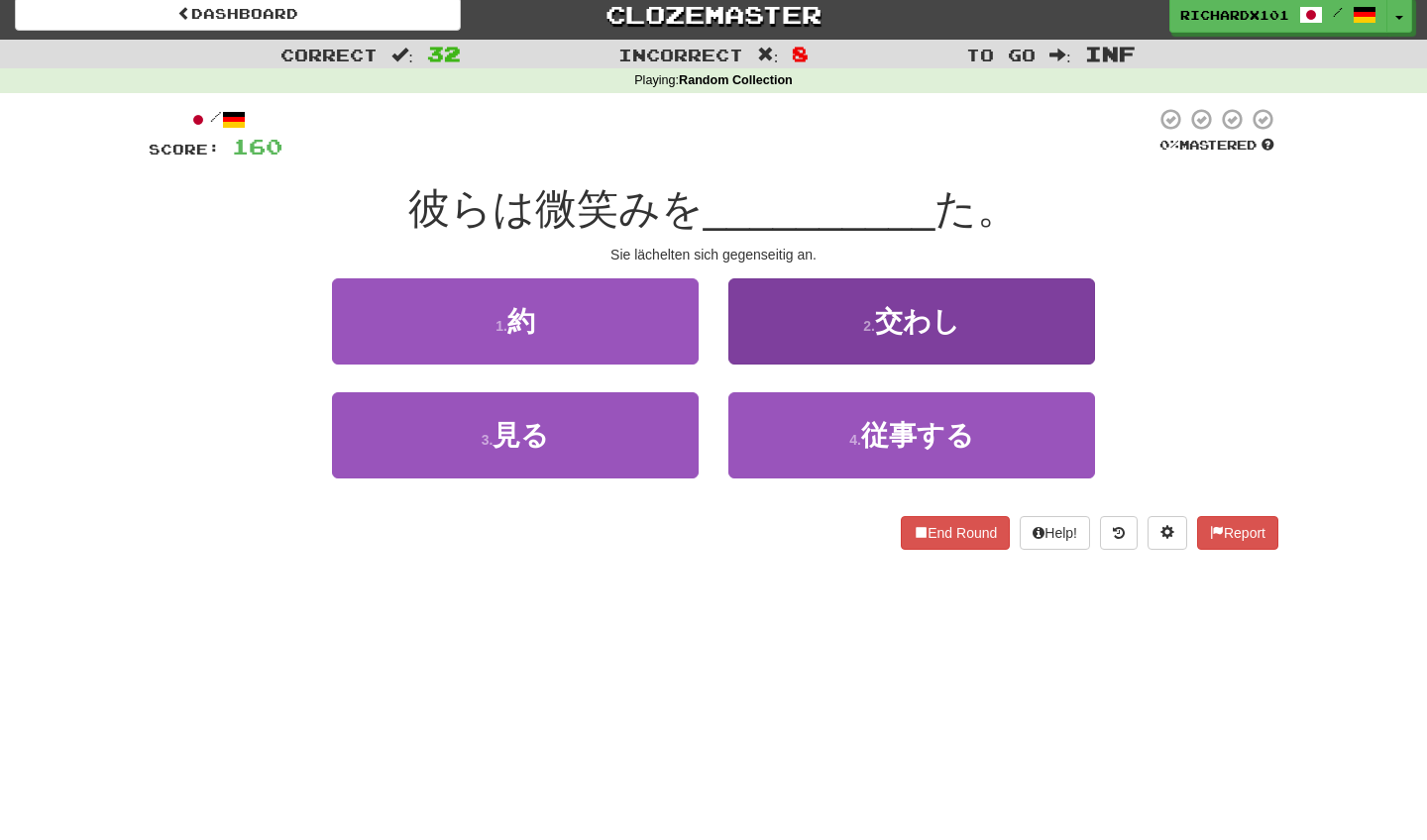 click on "2 .  交わし" at bounding box center [912, 321] 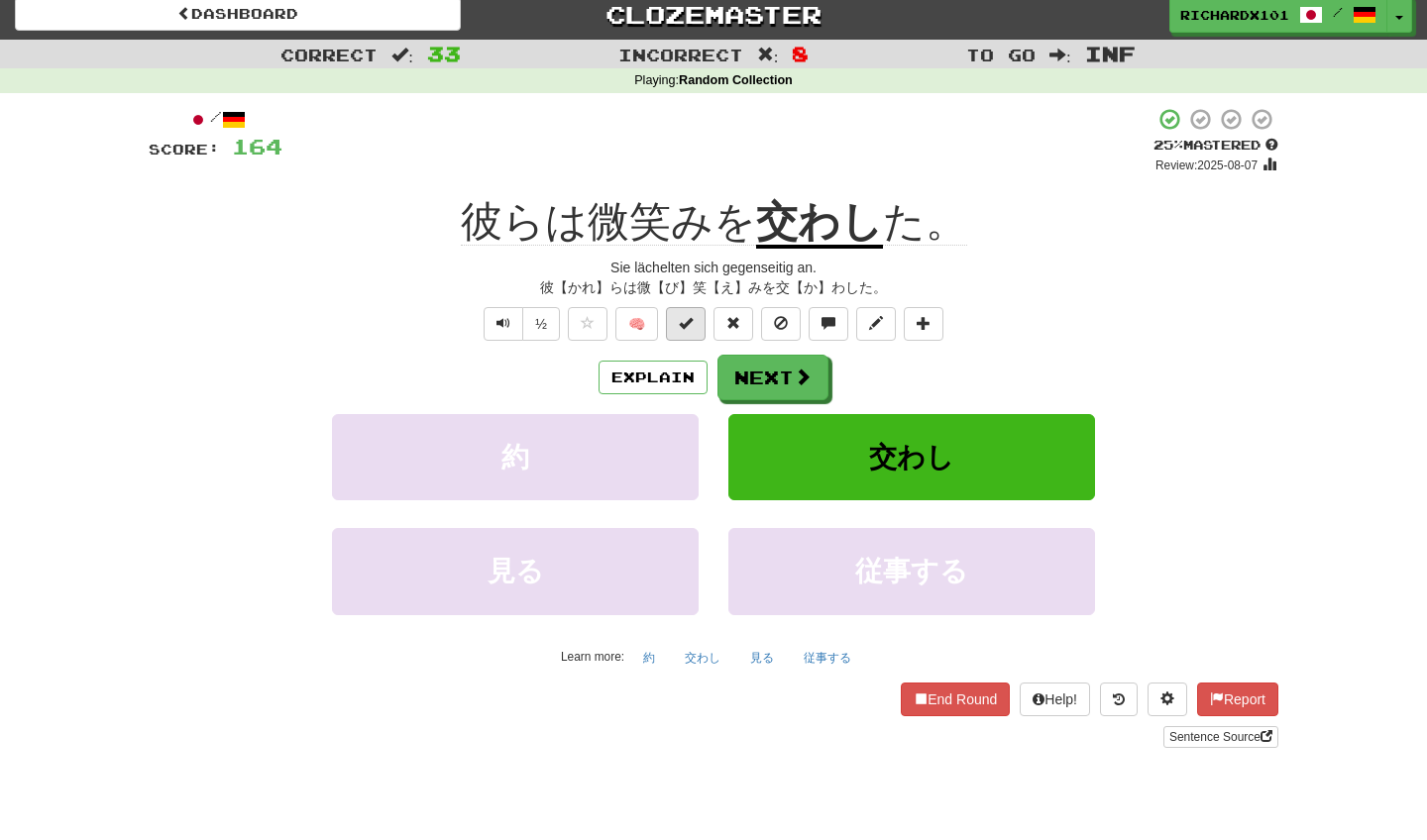 click at bounding box center [686, 323] 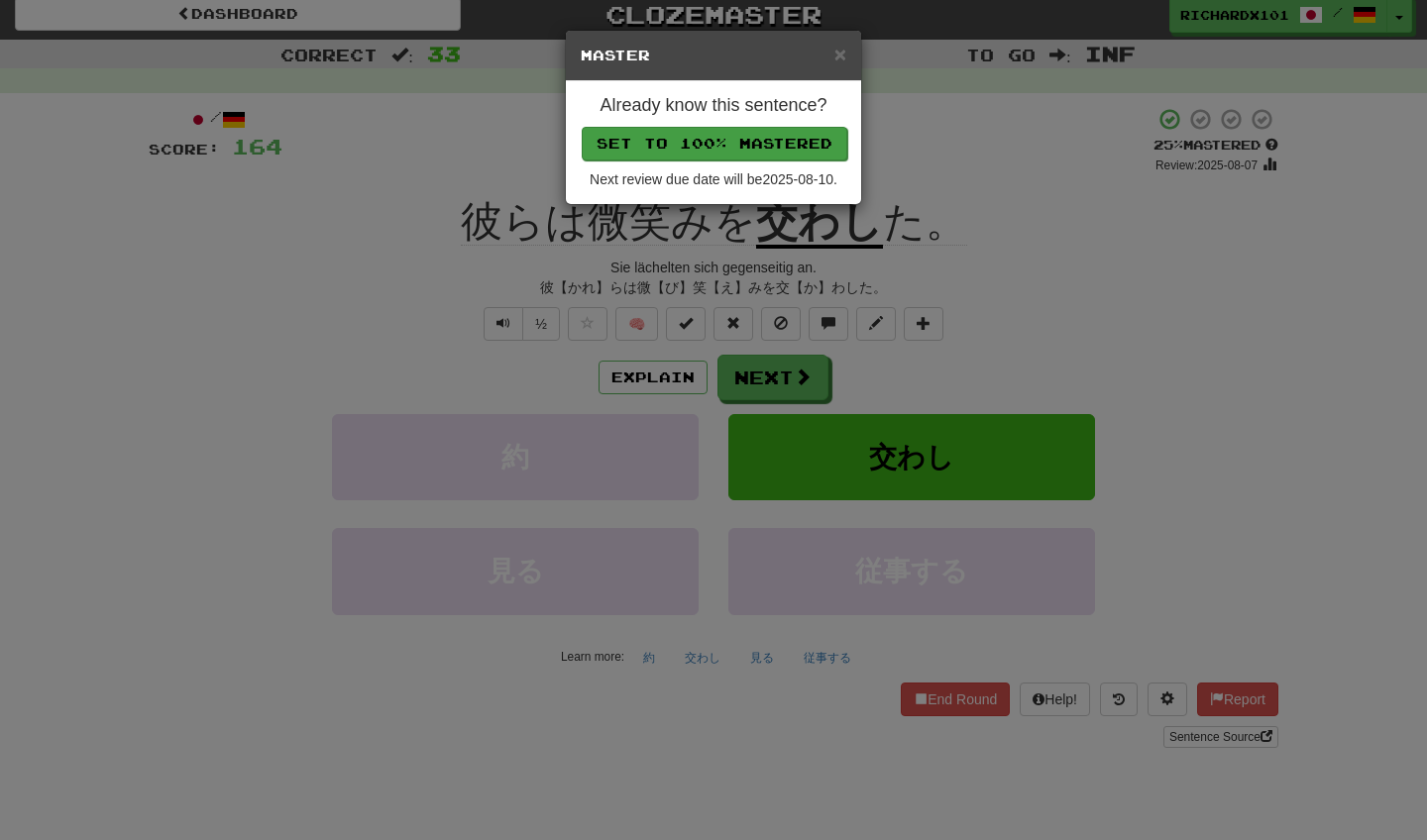 click on "Set to 100% Mastered" at bounding box center (714, 144) 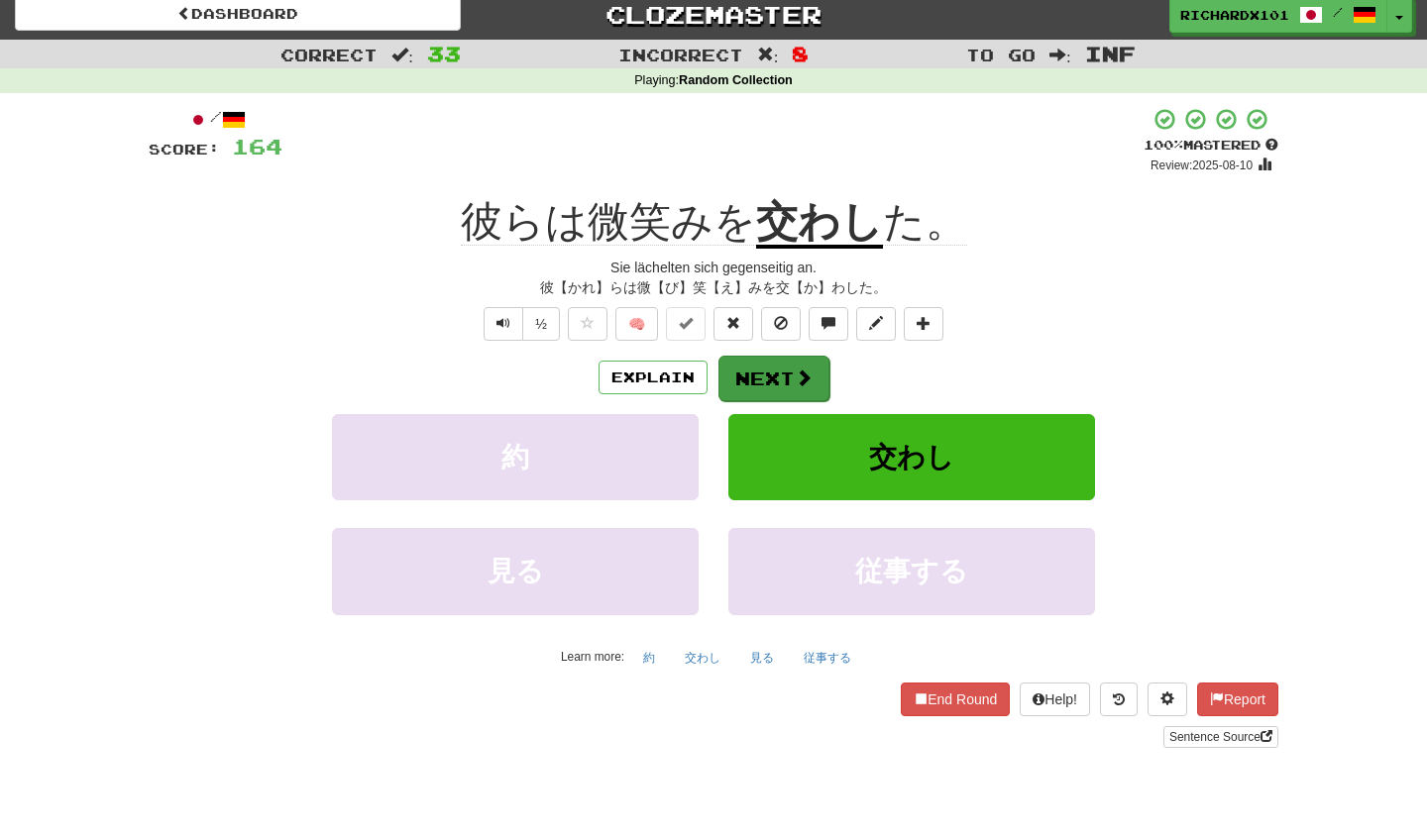 click on "Next" at bounding box center (774, 378) 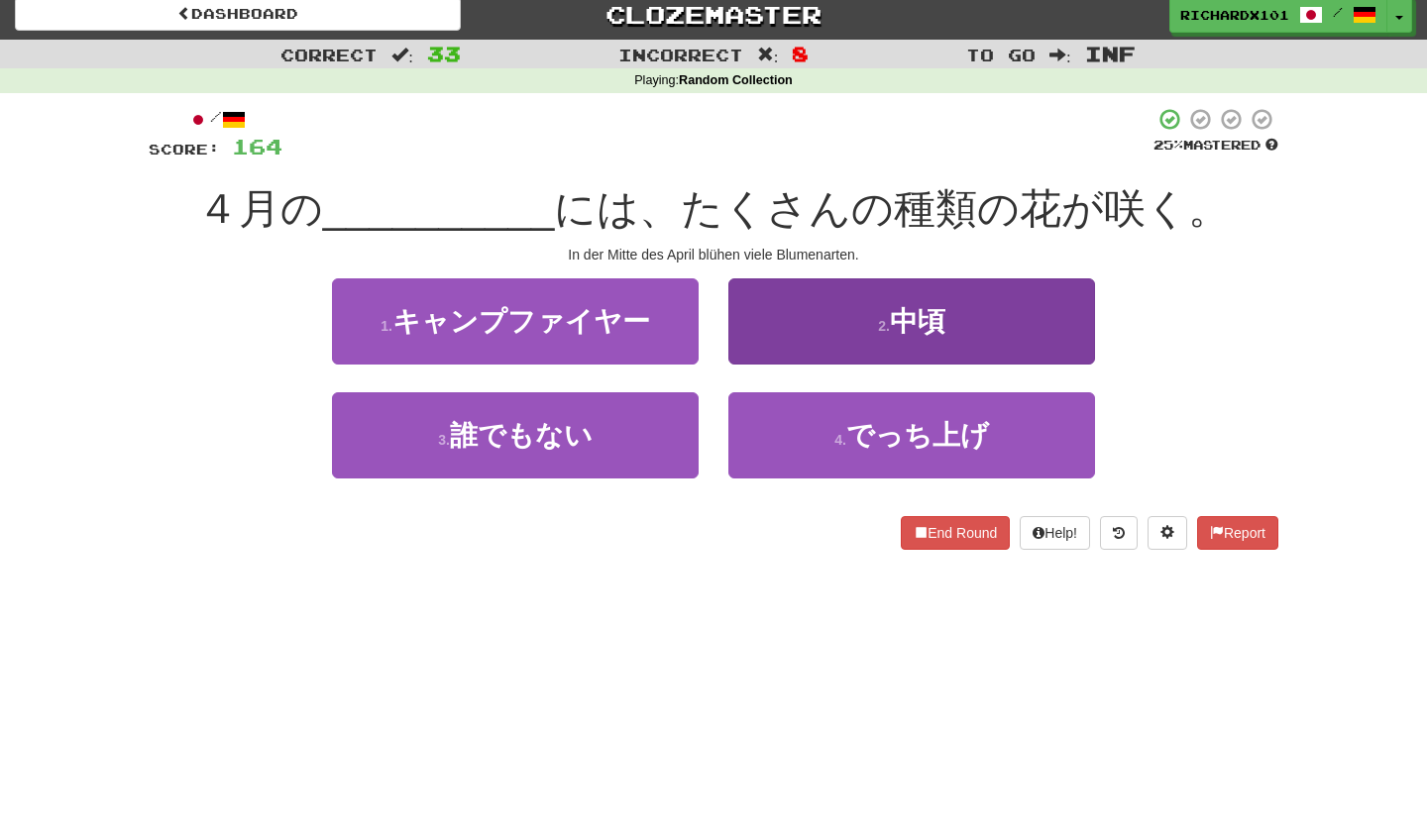 click on "2 .  中頃" at bounding box center [912, 321] 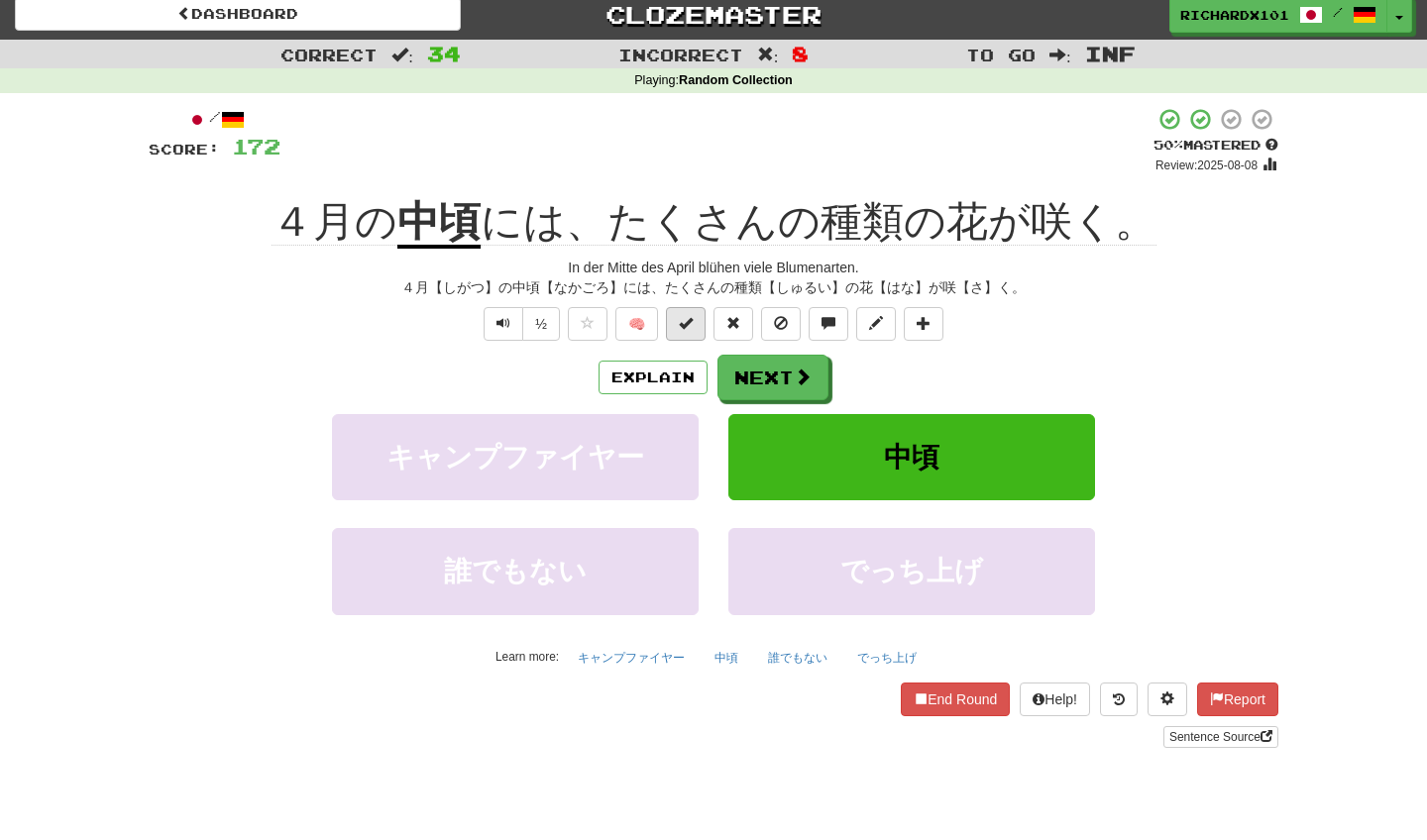 click at bounding box center (686, 323) 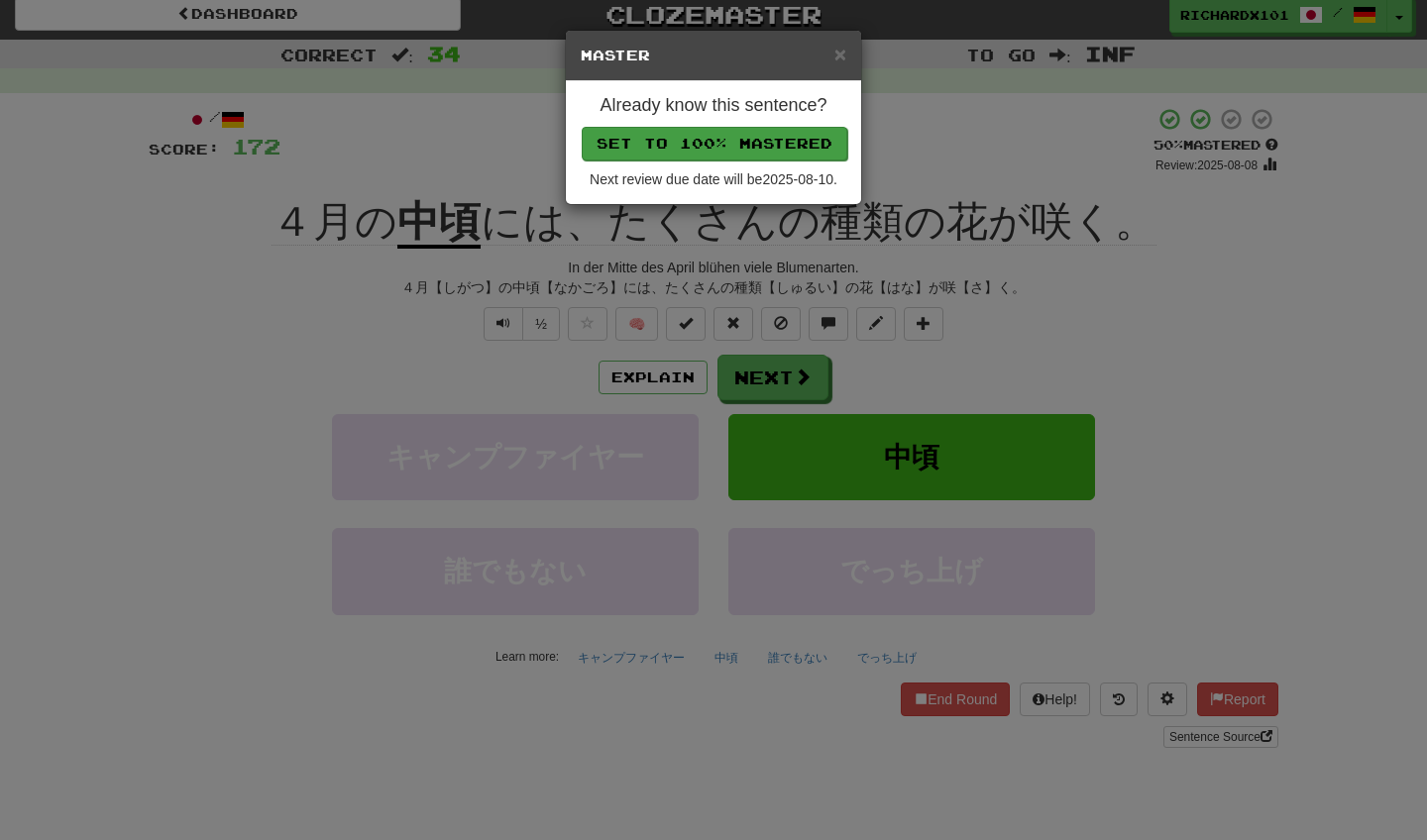 click on "Set to 100% Mastered" at bounding box center [714, 144] 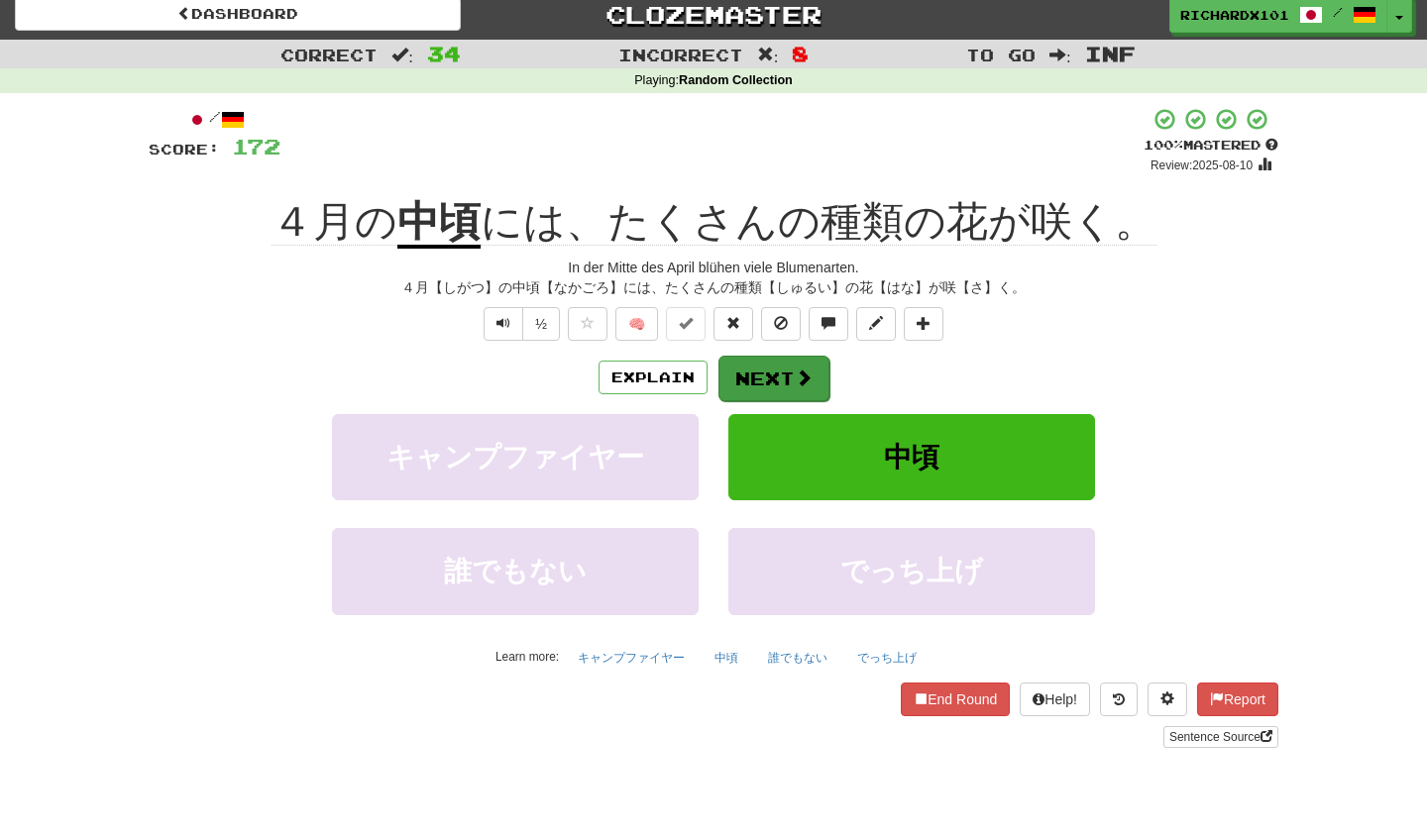 click on "Next" at bounding box center [774, 378] 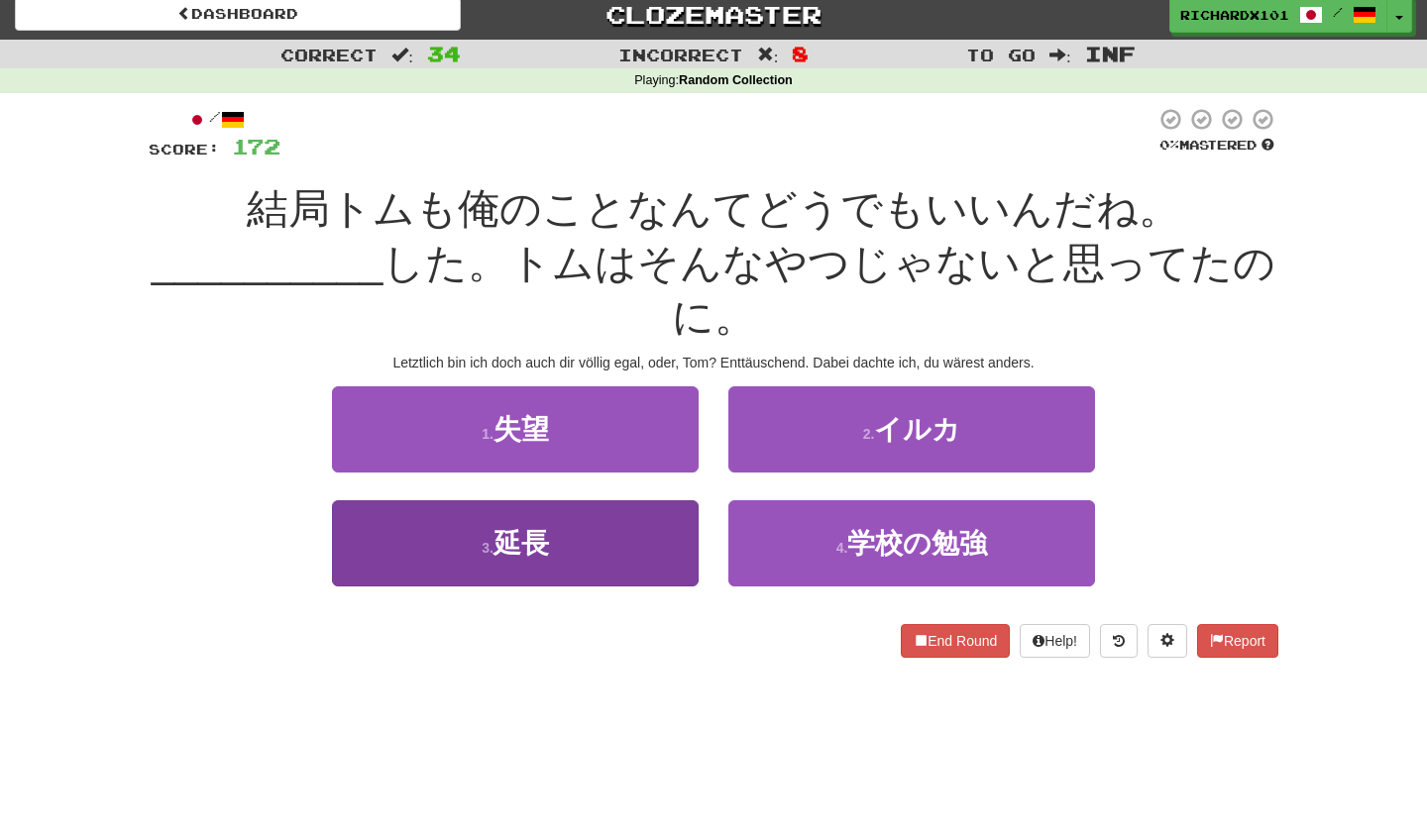 click on "3 .  延長" at bounding box center (515, 543) 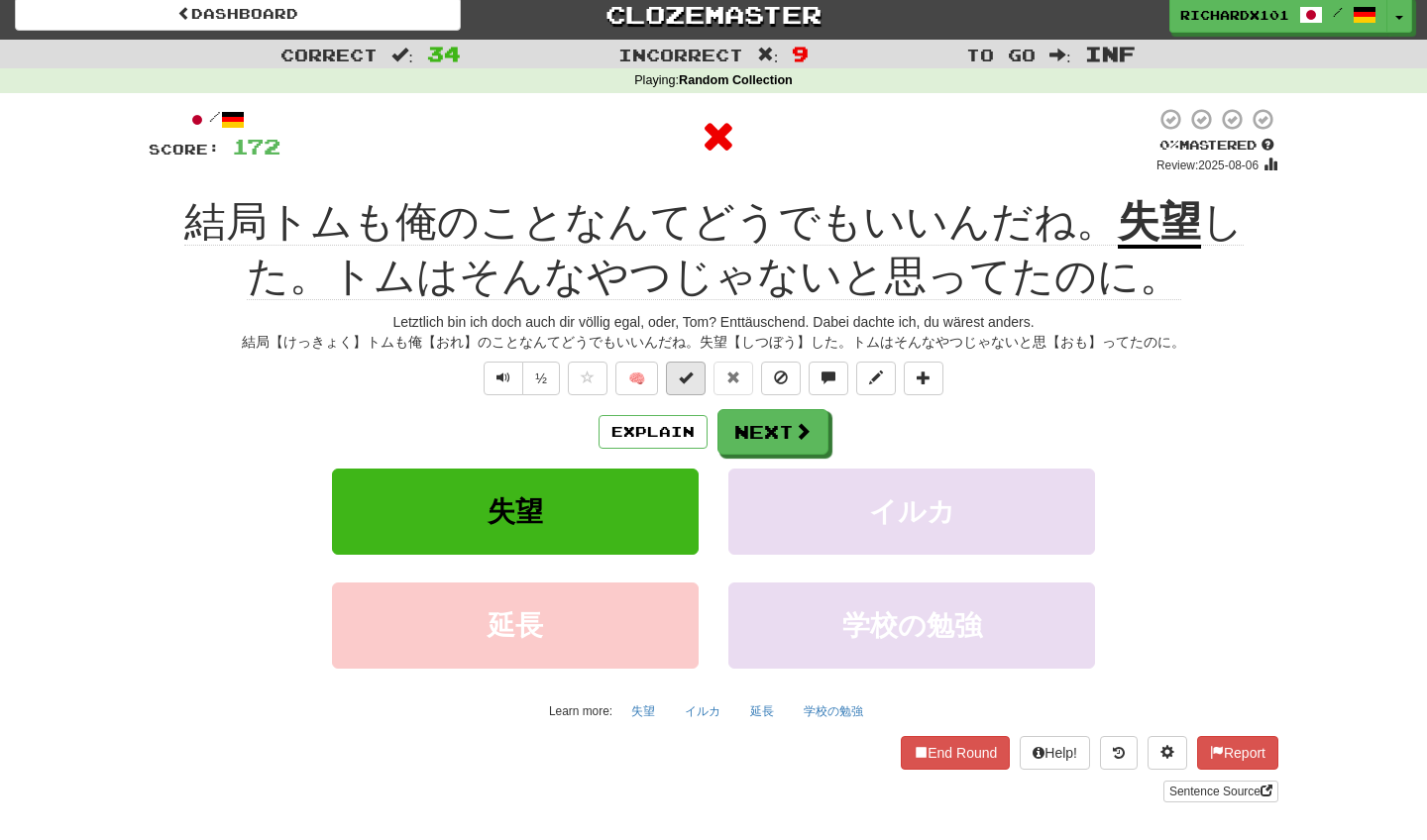 click at bounding box center [686, 377] 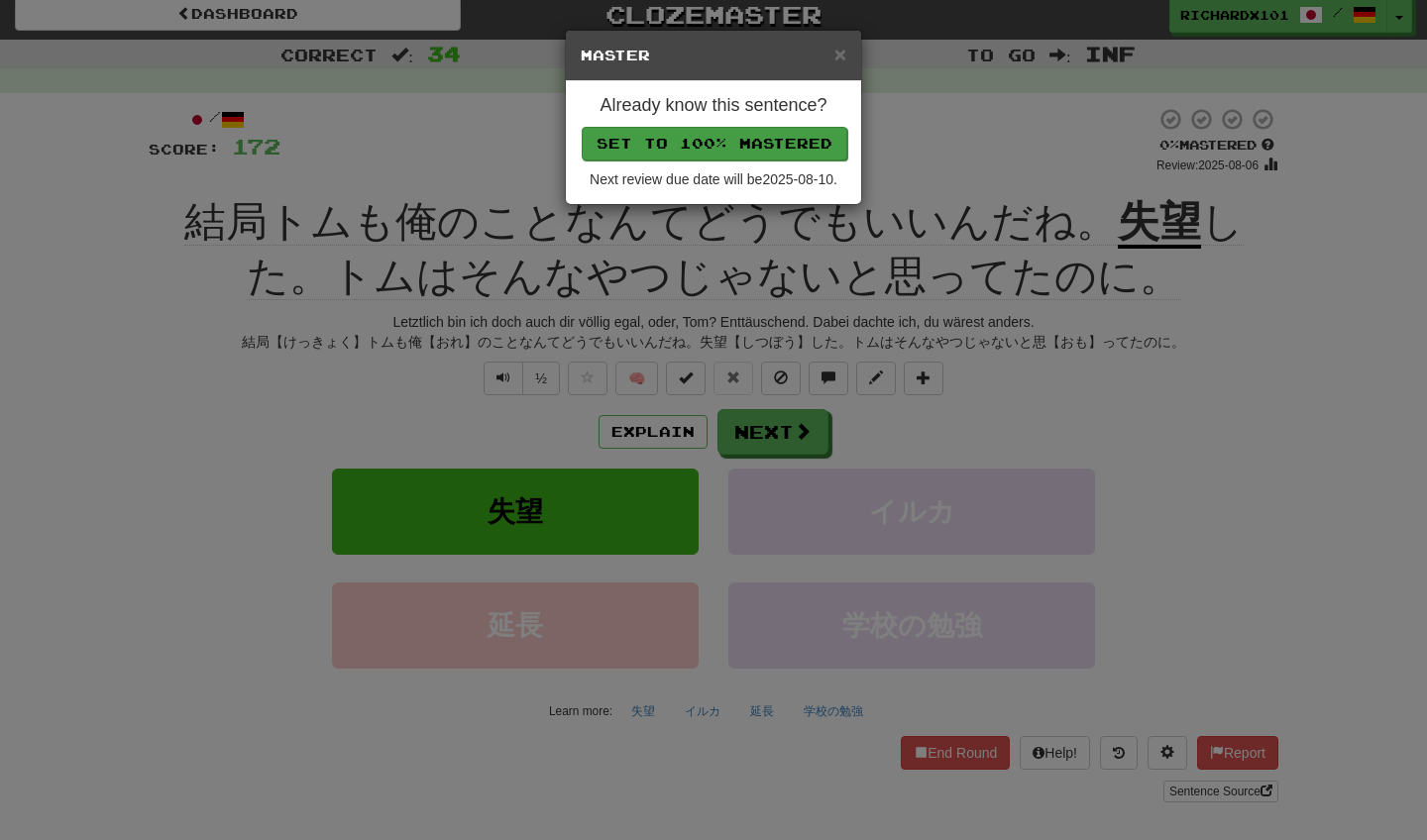click on "Set to 100% Mastered" at bounding box center [714, 144] 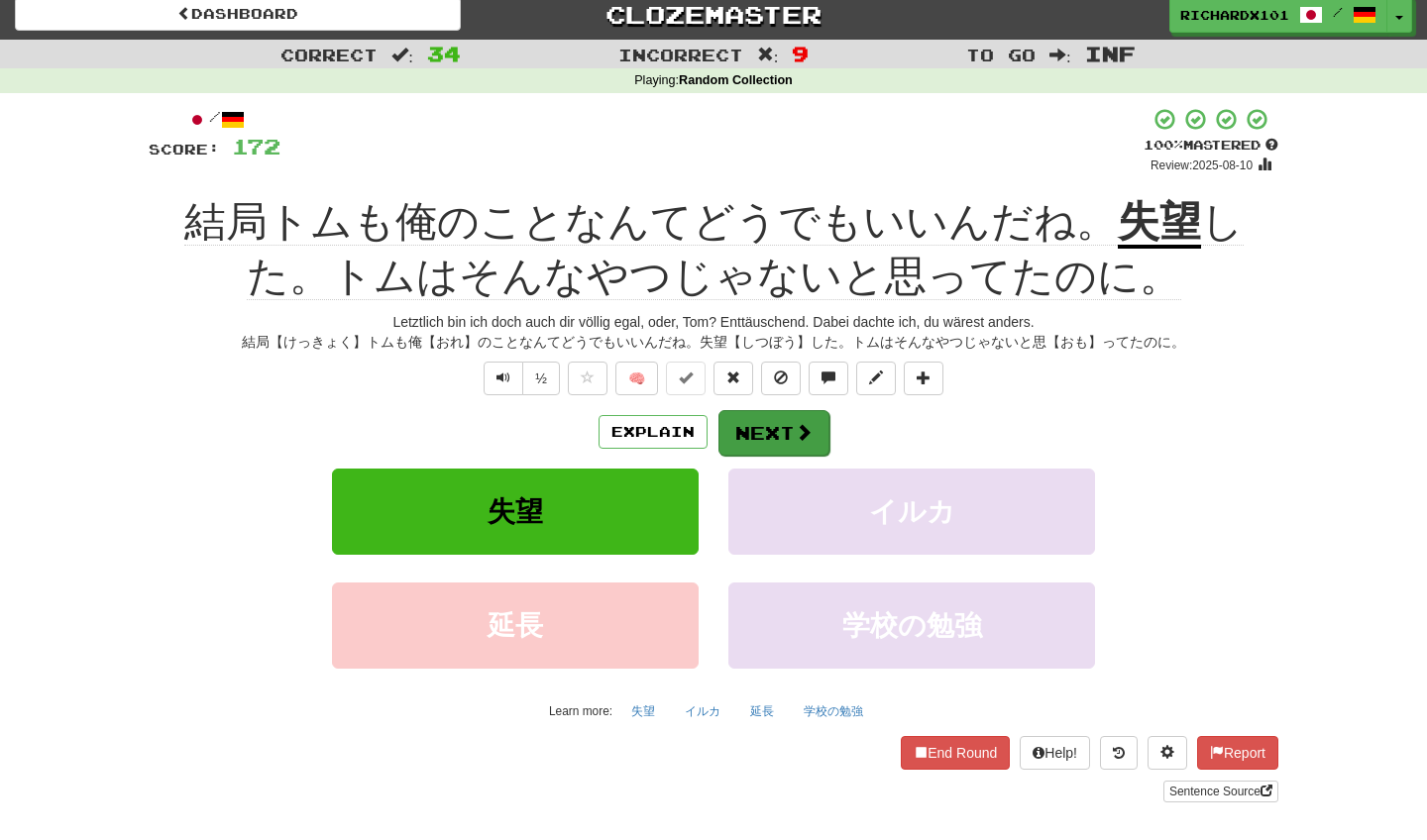 click on "Next" at bounding box center [774, 433] 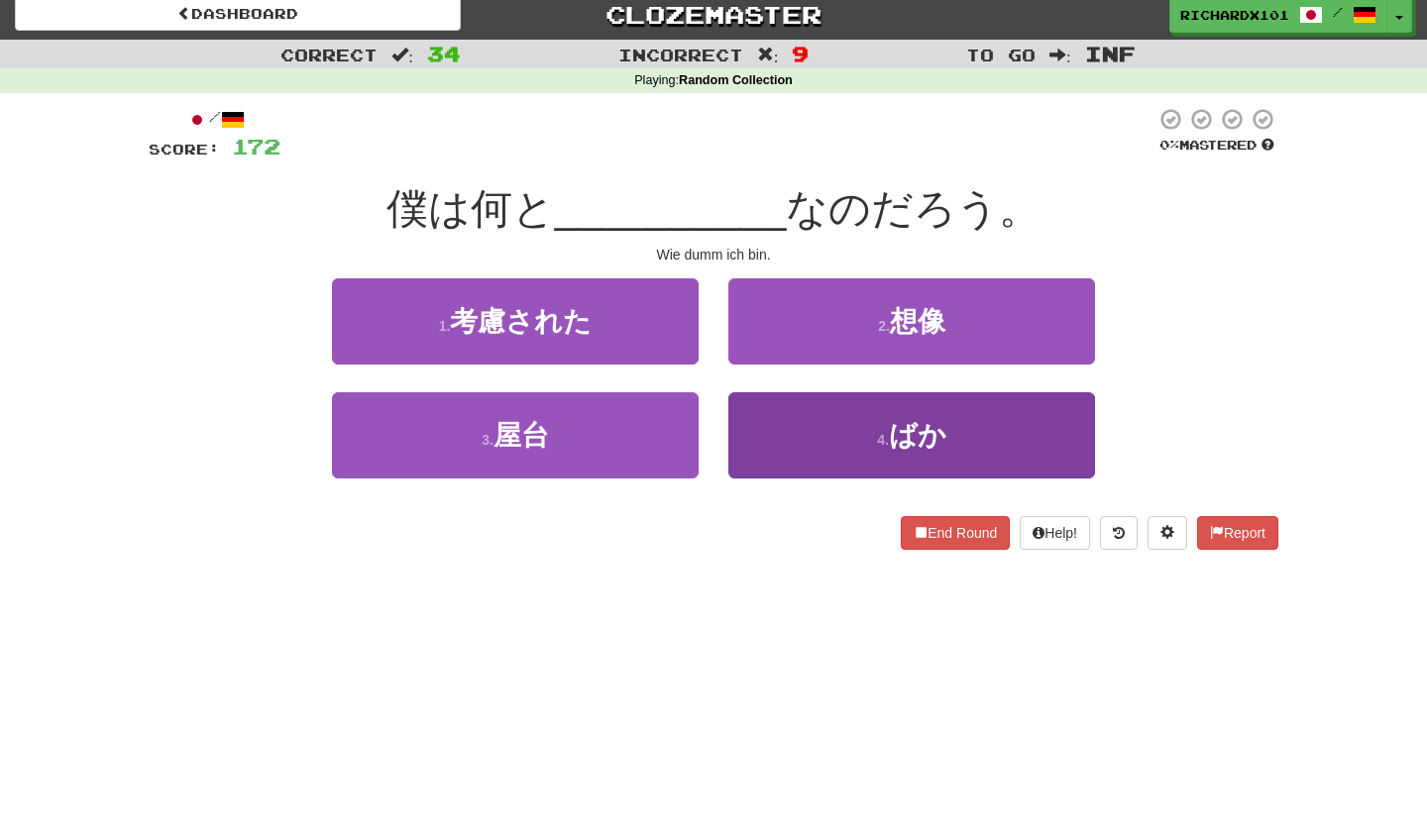 click on "4 .  ばか" at bounding box center (912, 435) 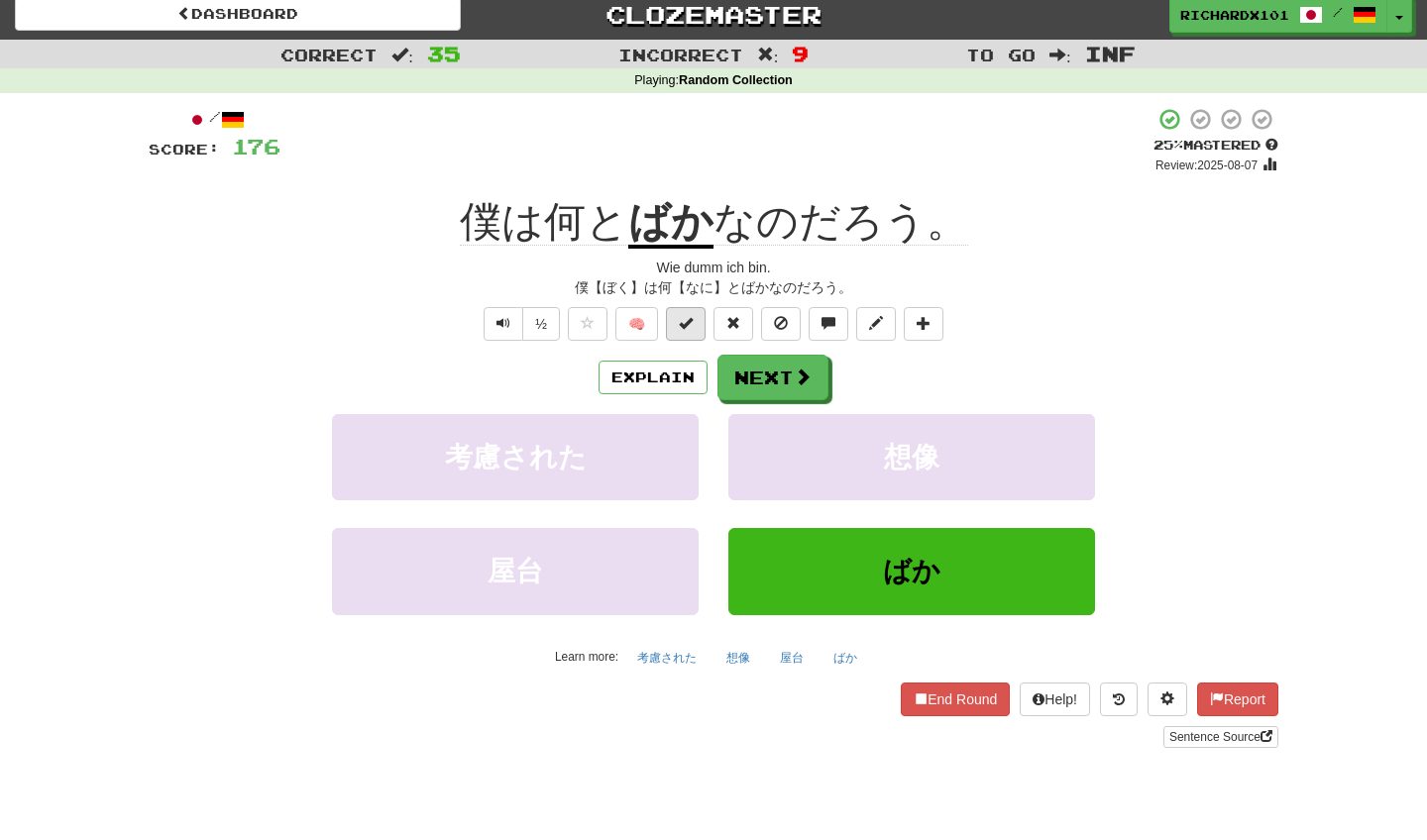 click at bounding box center (686, 324) 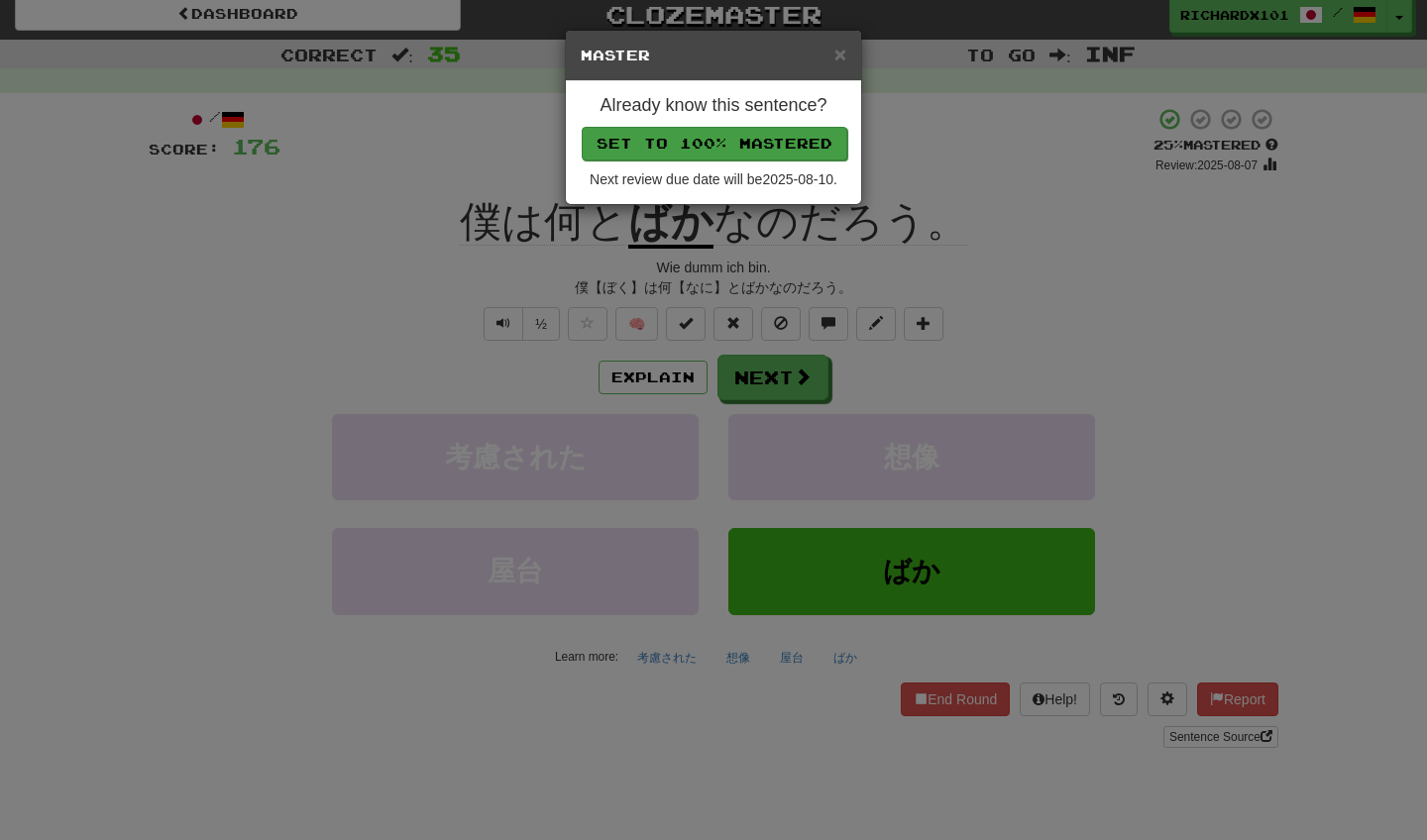 click on "Set to 100% Mastered" at bounding box center [714, 144] 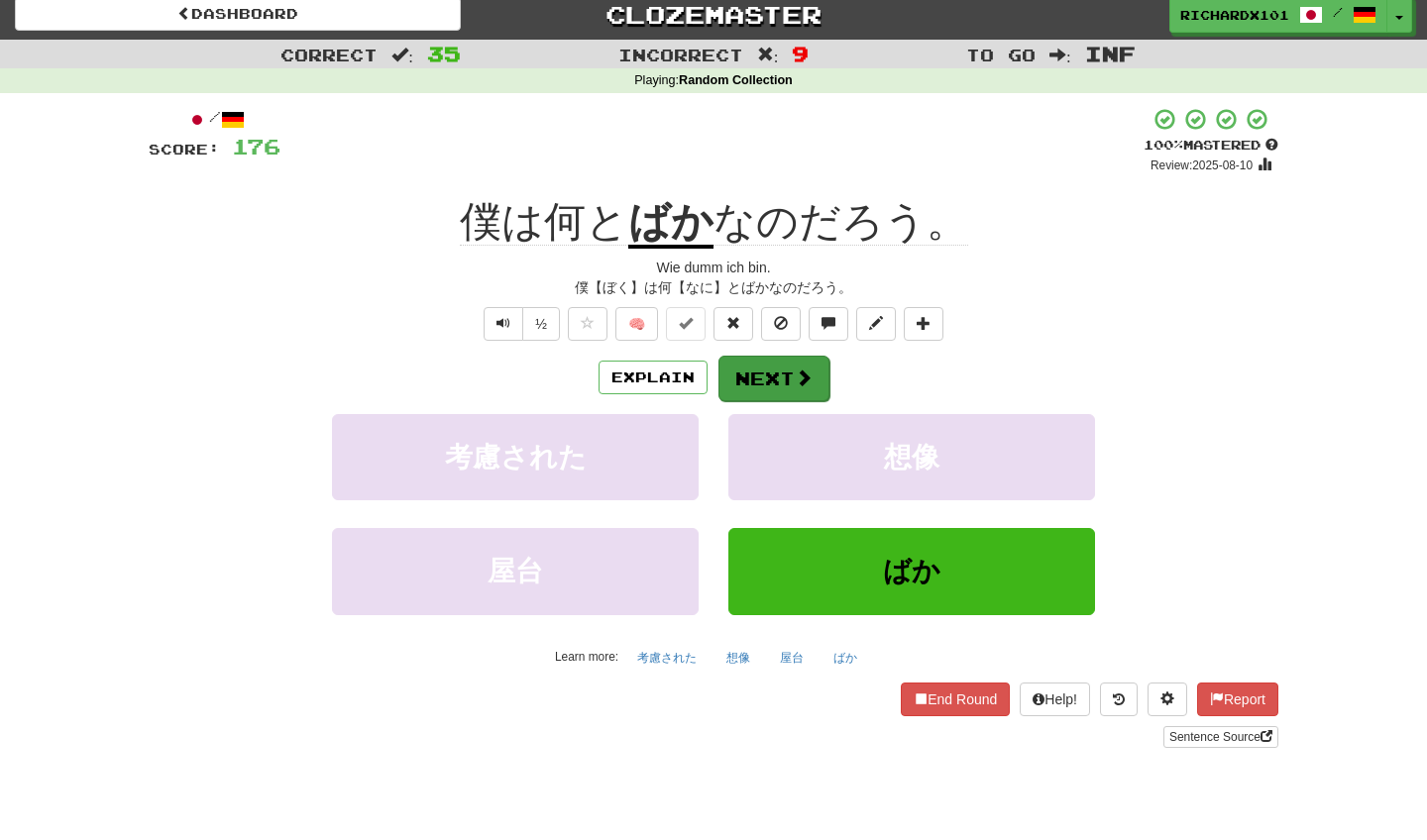click on "Next" at bounding box center [774, 378] 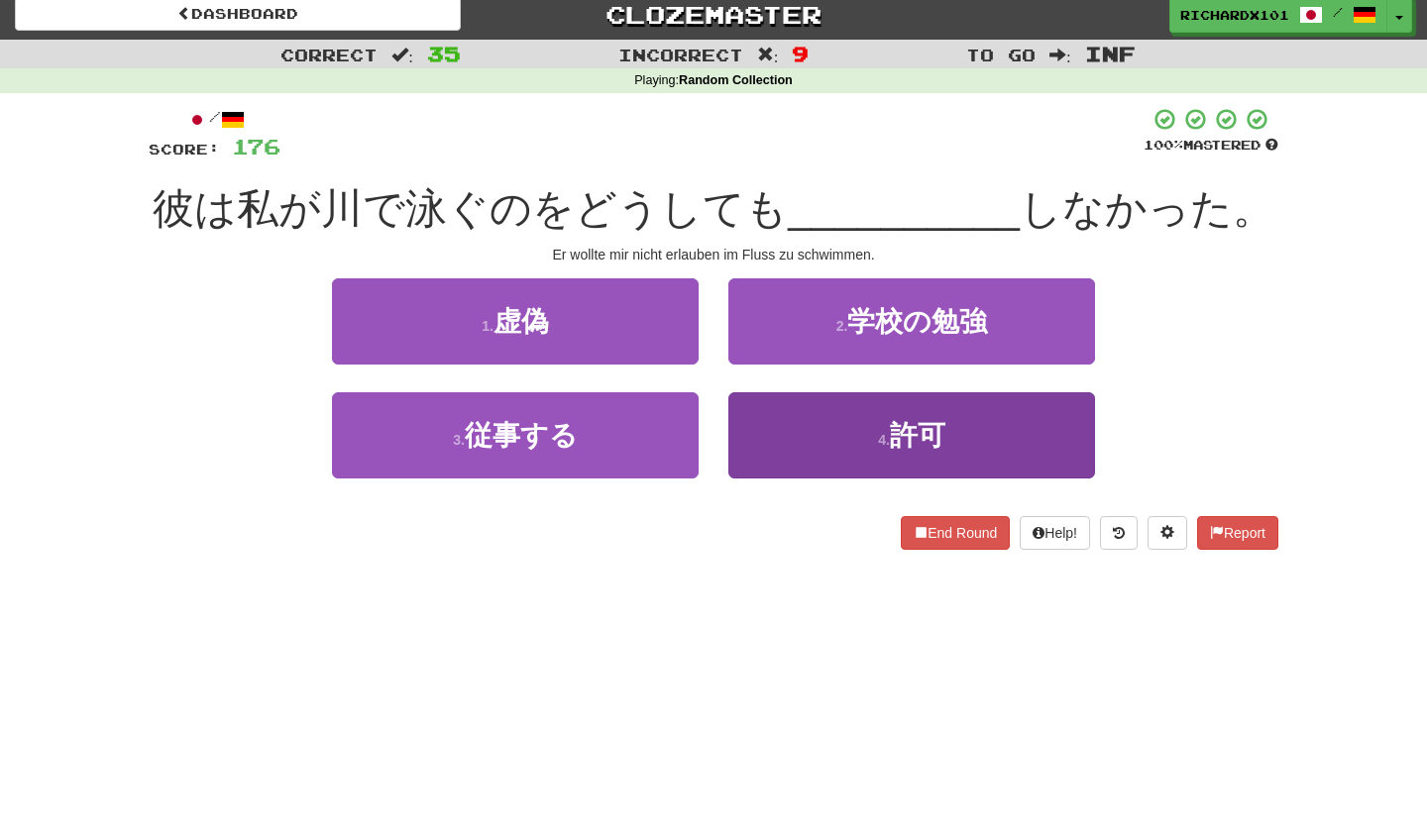 click on "4 .  許可" at bounding box center (912, 435) 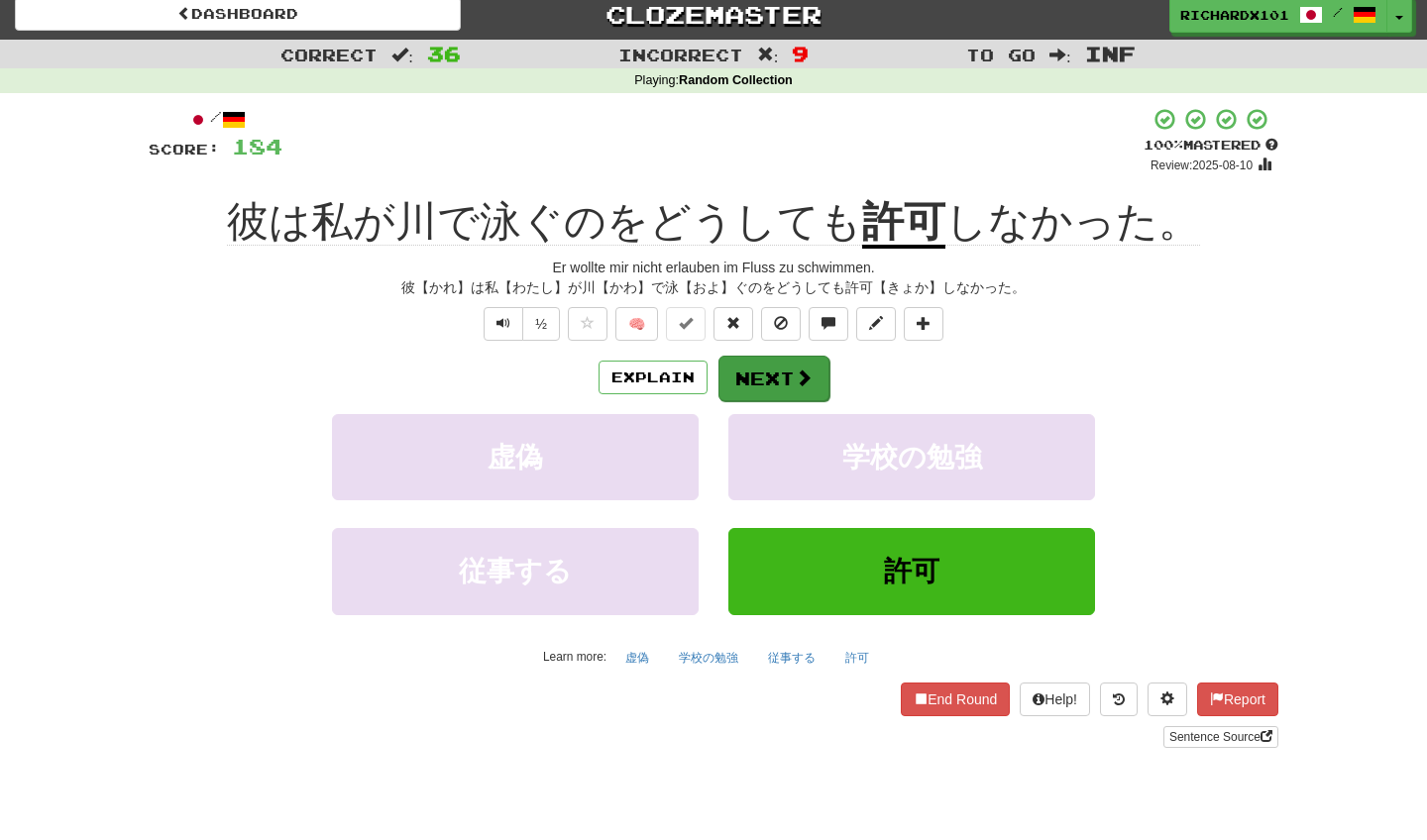 click on "Next" at bounding box center (774, 378) 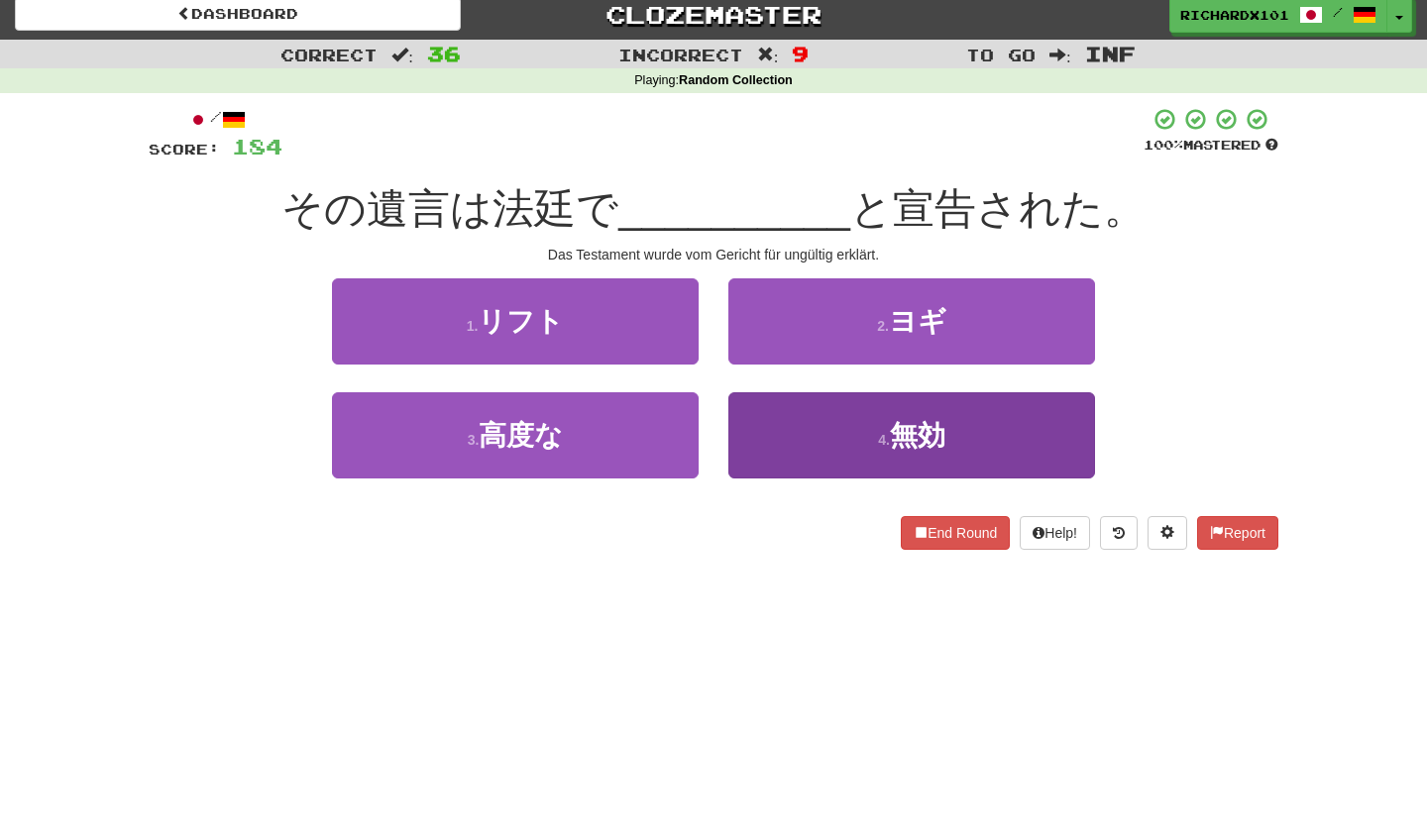 click on "4 .  無効" at bounding box center (912, 435) 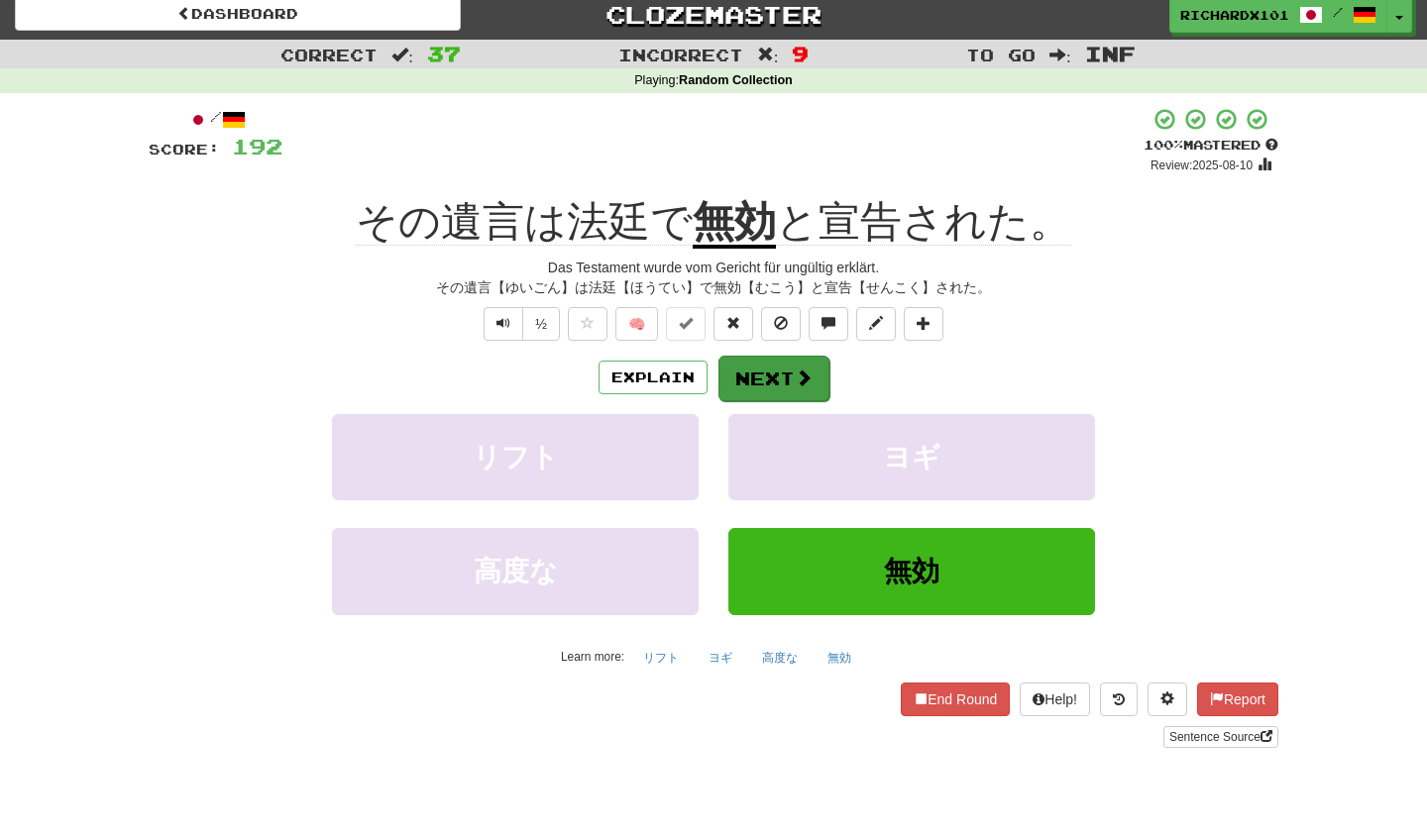 click on "Next" at bounding box center [774, 378] 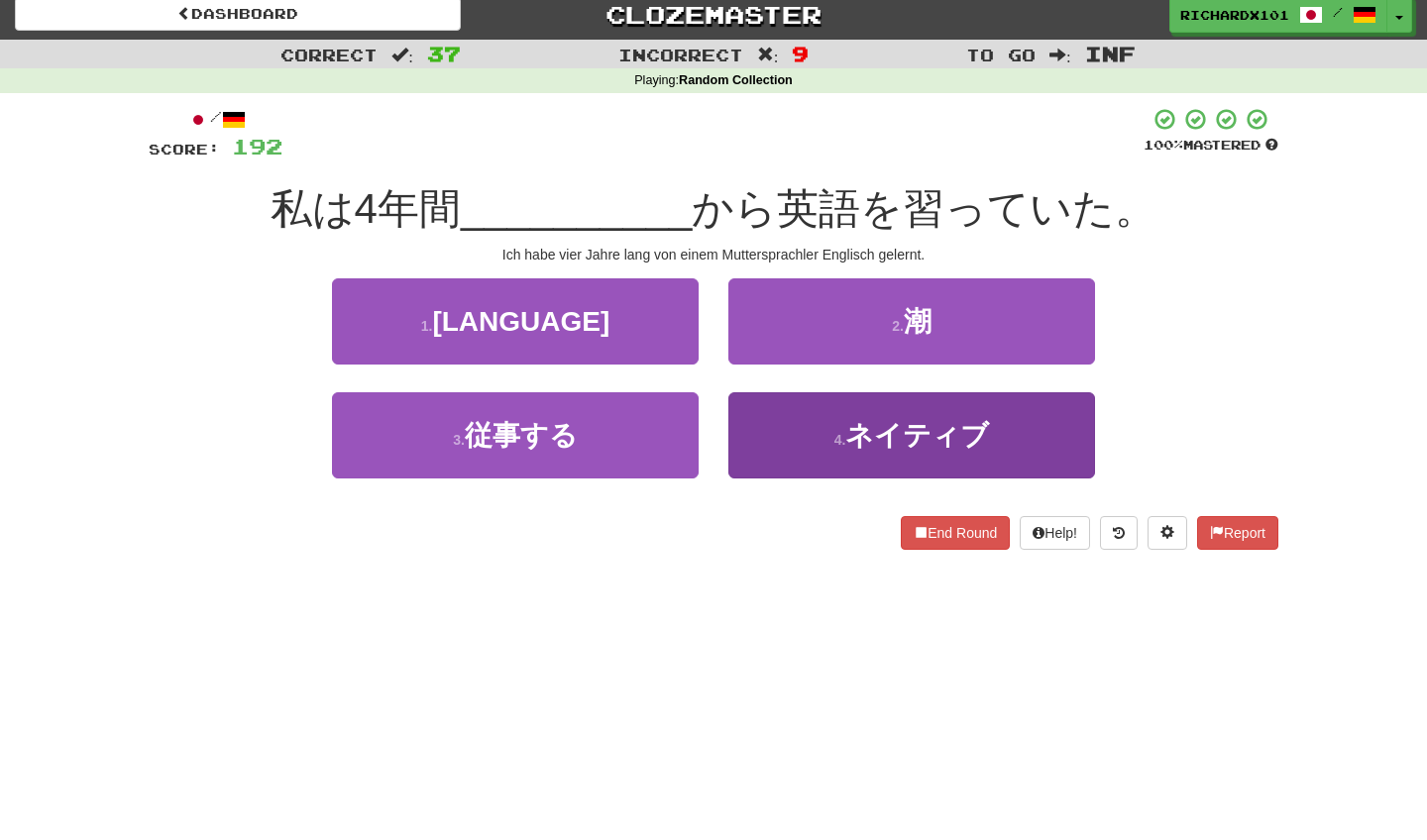 click on "4 .  ネイティブ" at bounding box center (912, 435) 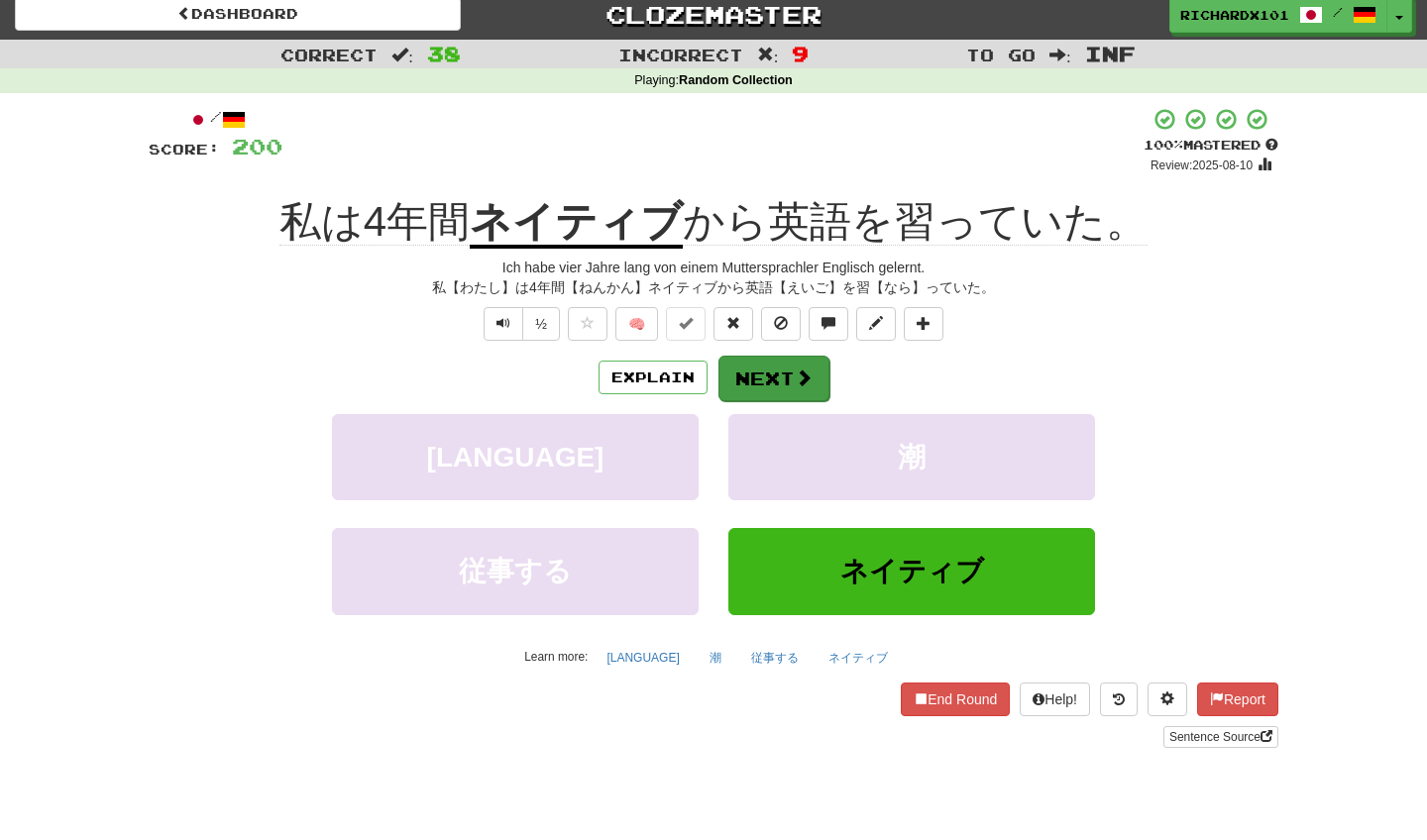 click at bounding box center (804, 377) 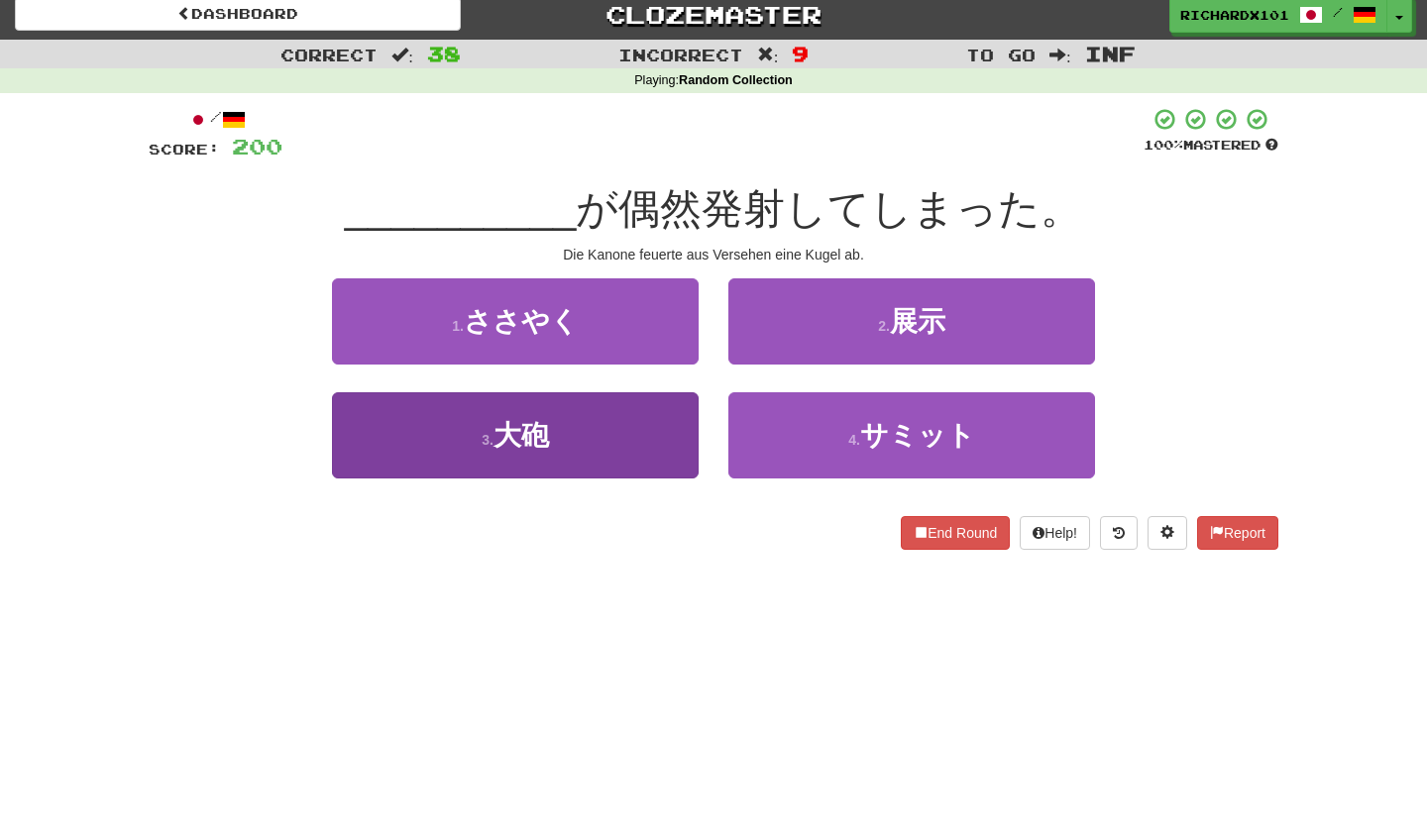 click on "3 .  大砲" at bounding box center [515, 435] 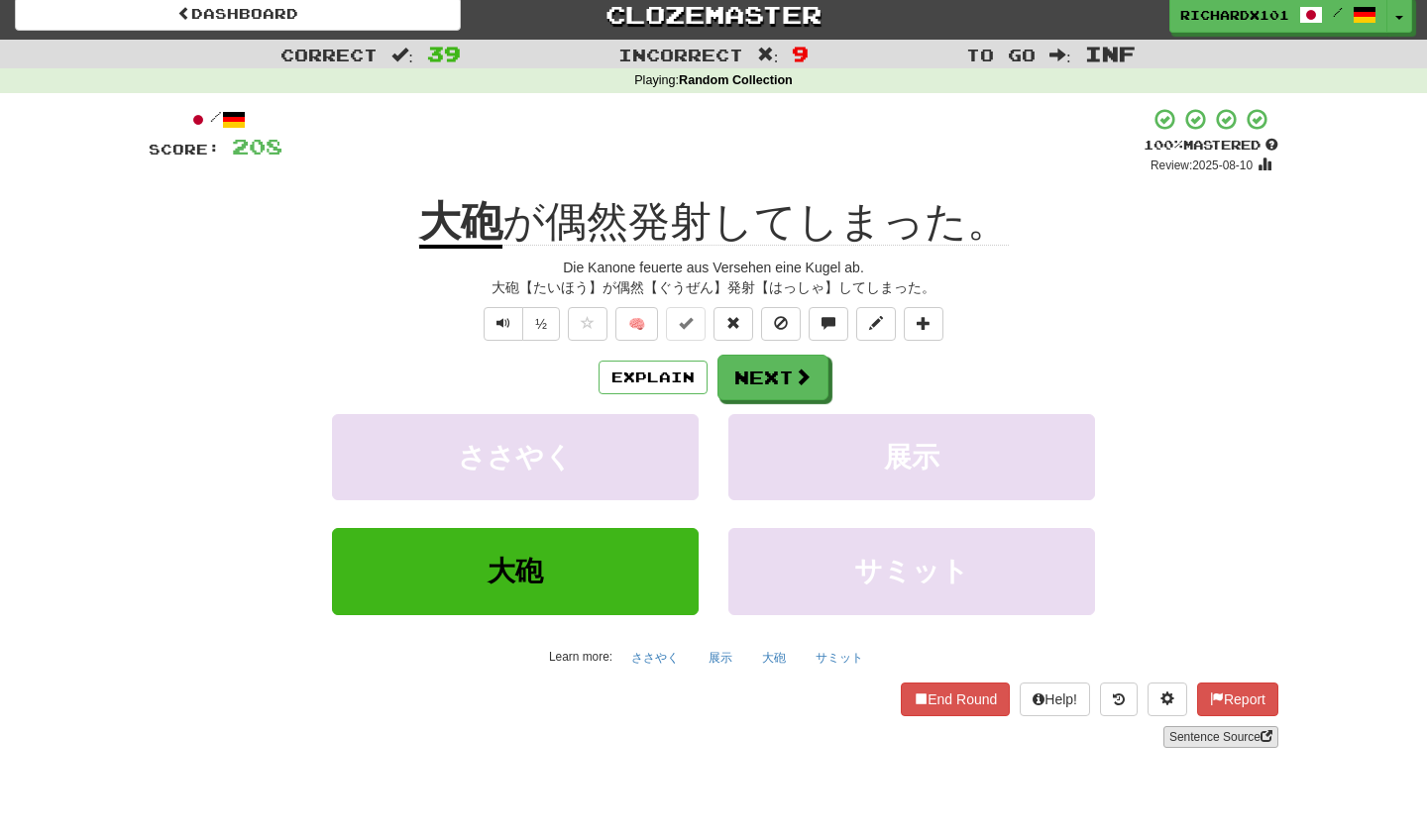 click on "Sentence Source" at bounding box center (1221, 737) 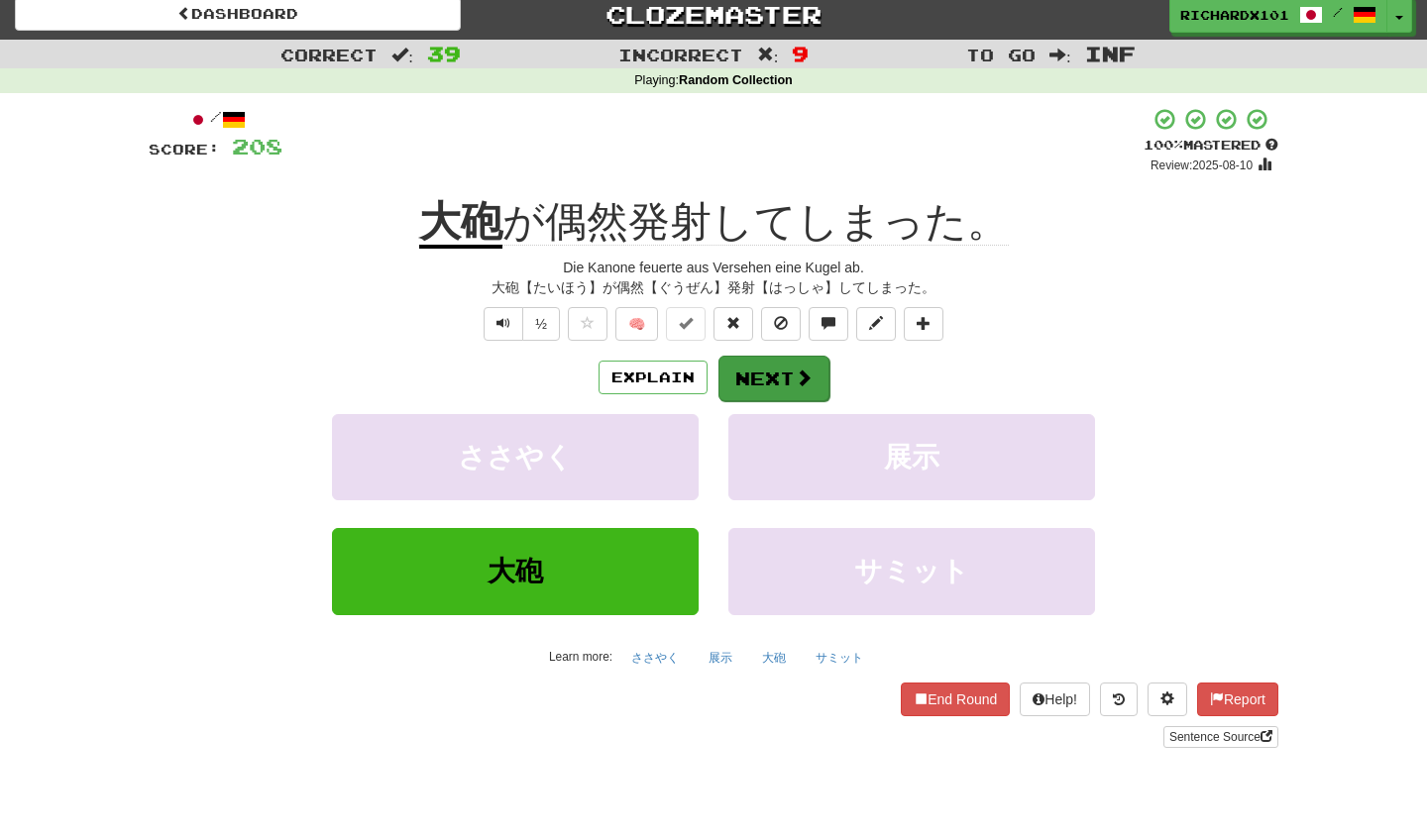 click on "Next" at bounding box center [774, 378] 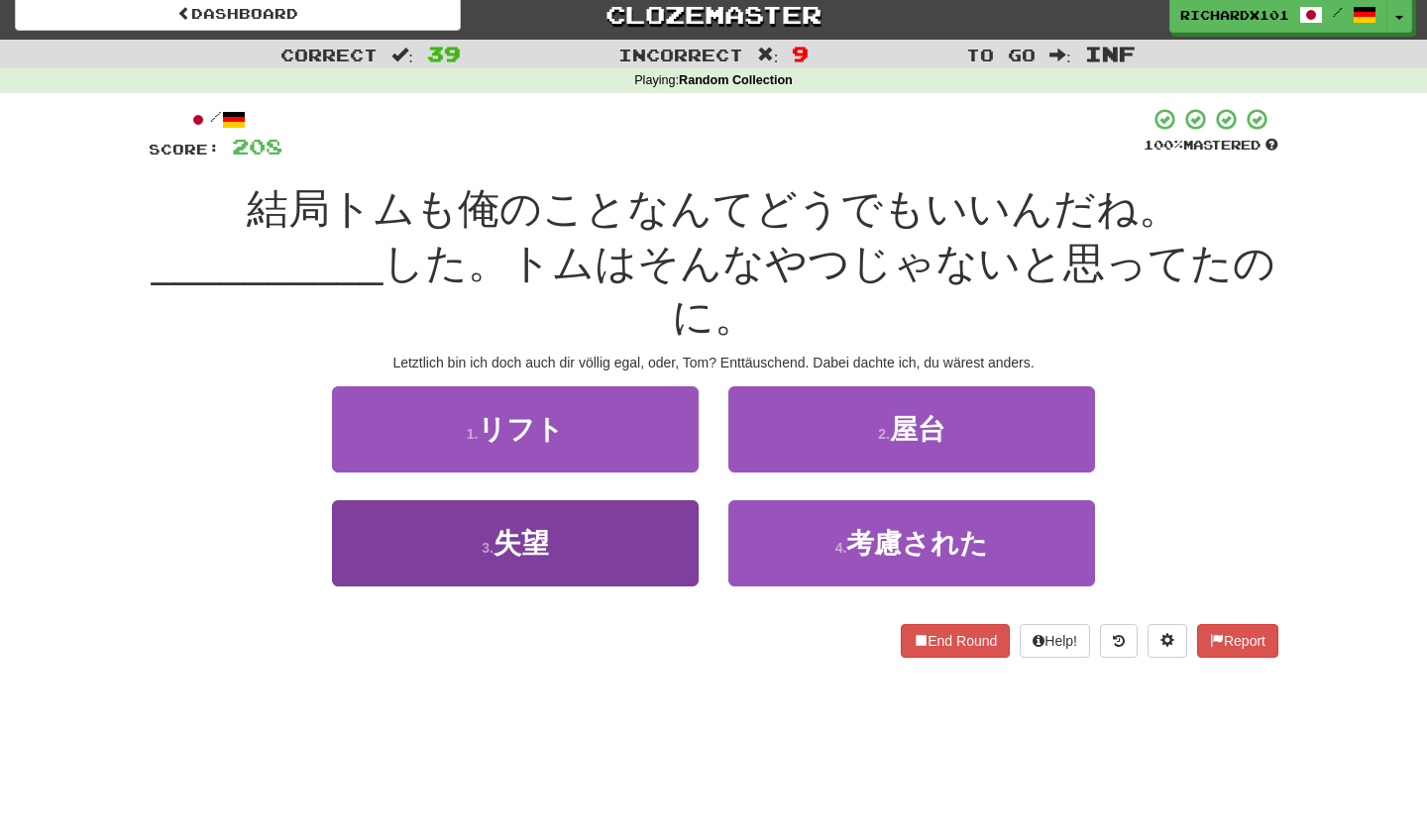 click on "3 .  失望" at bounding box center [515, 543] 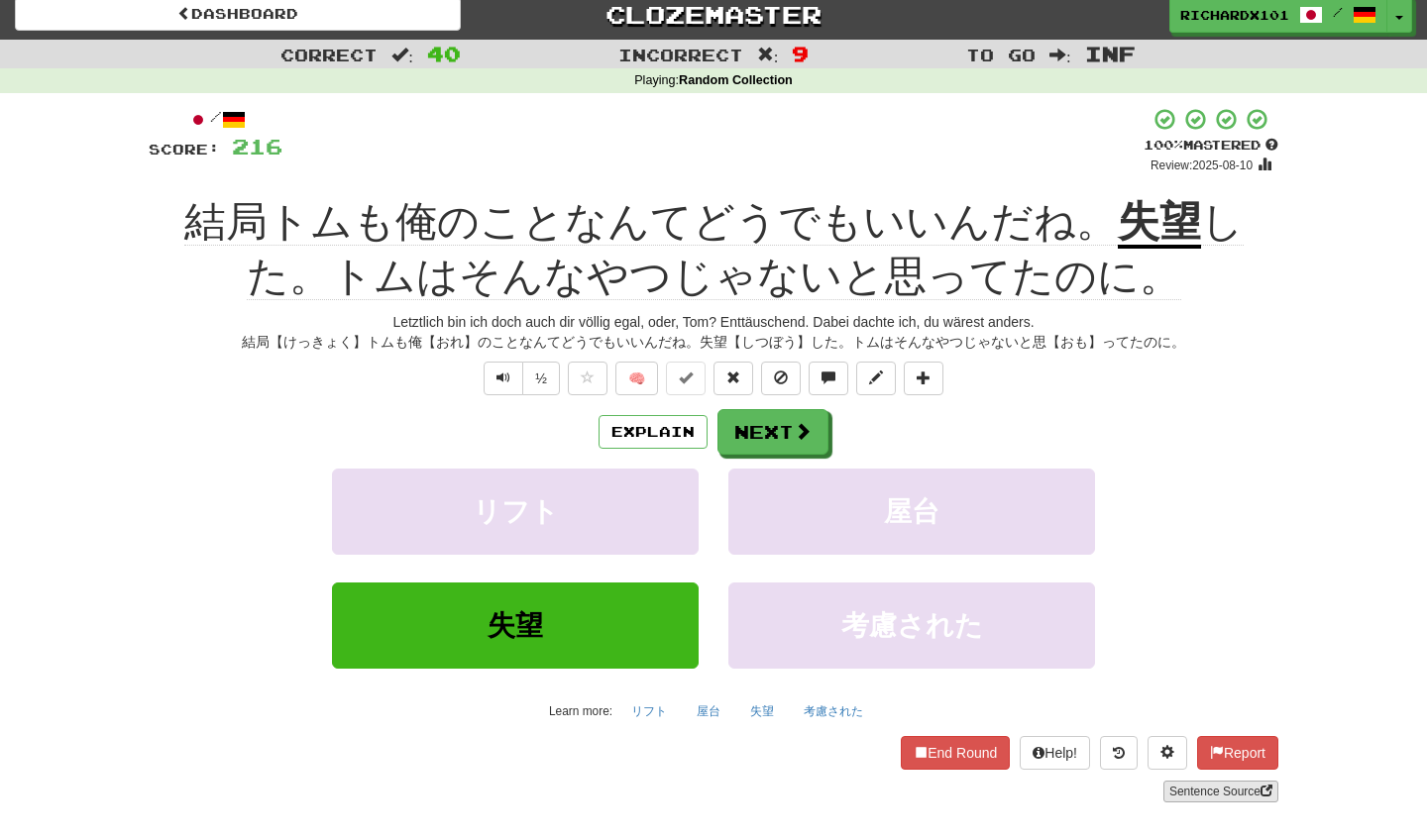 click on "Sentence Source" at bounding box center (1221, 791) 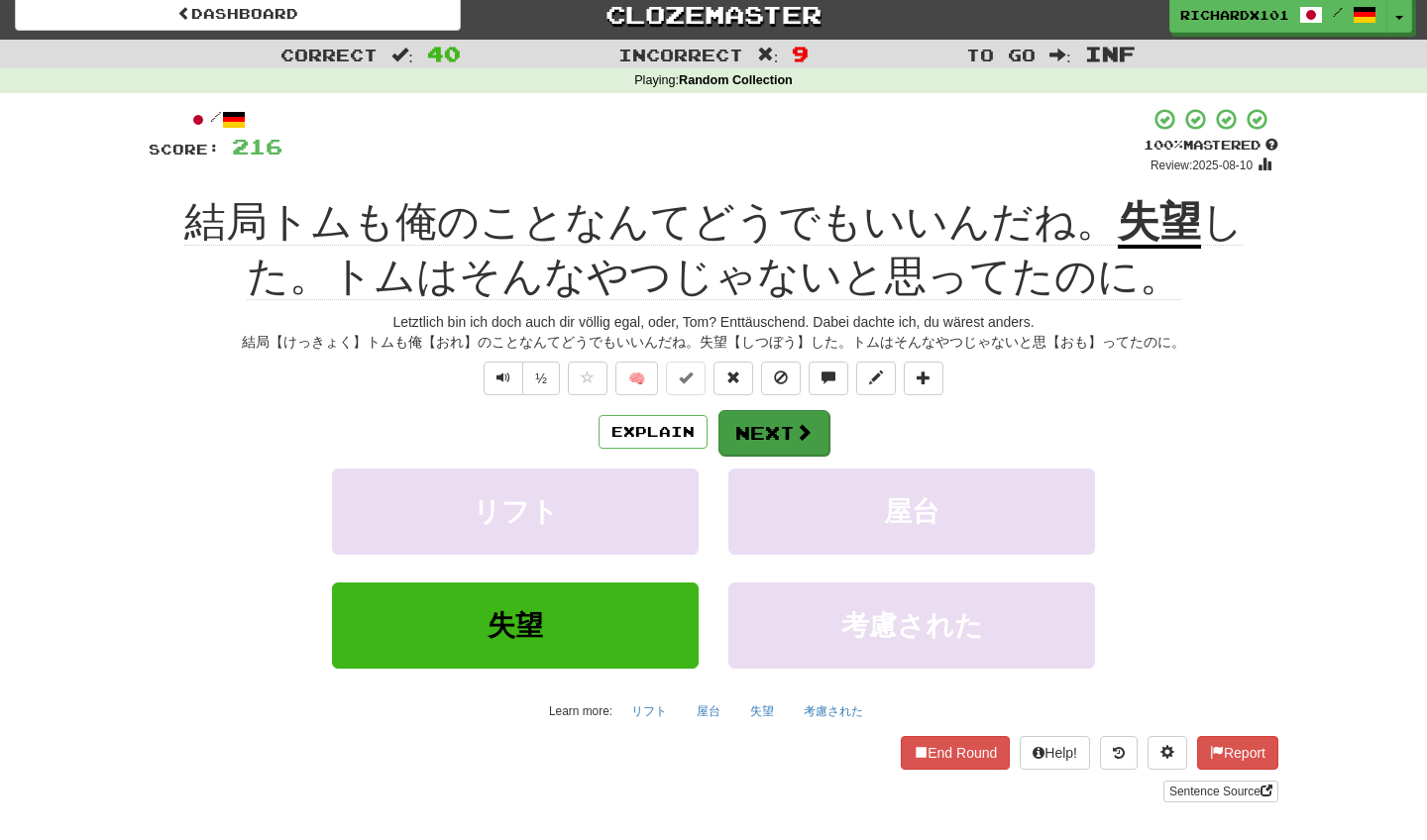 click on "Next" at bounding box center (774, 433) 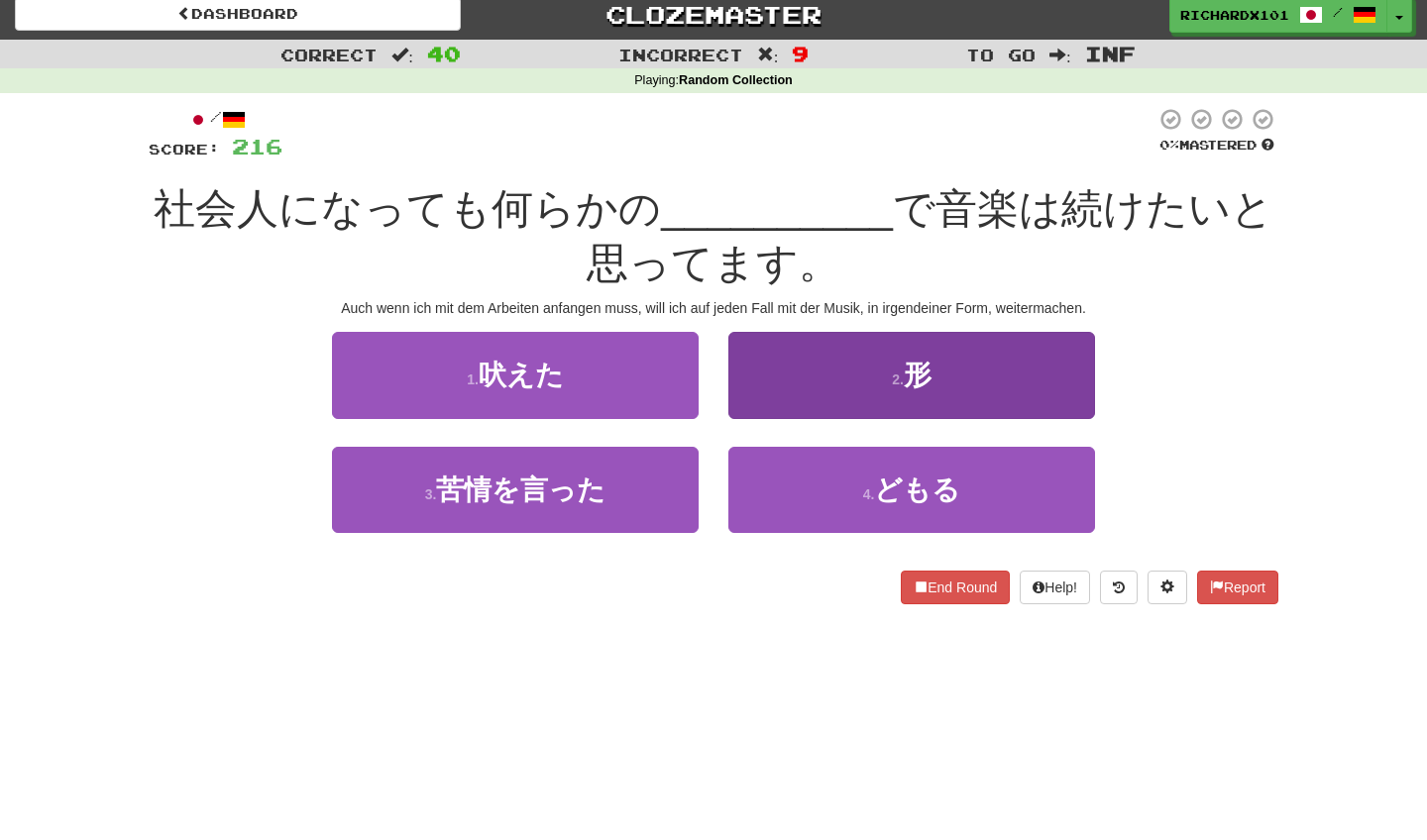 click on "2 .  形" at bounding box center [912, 374] 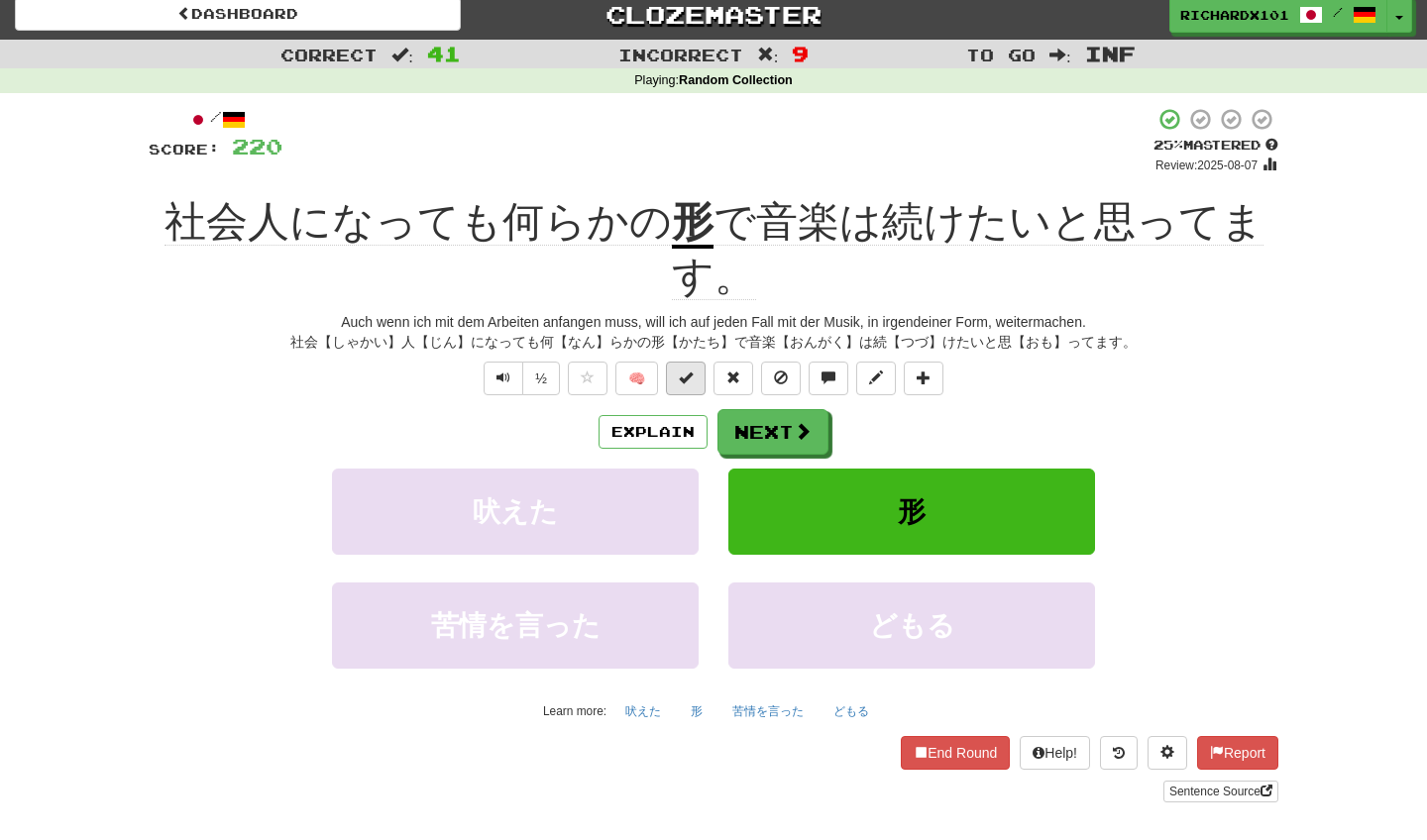 click at bounding box center [686, 378] 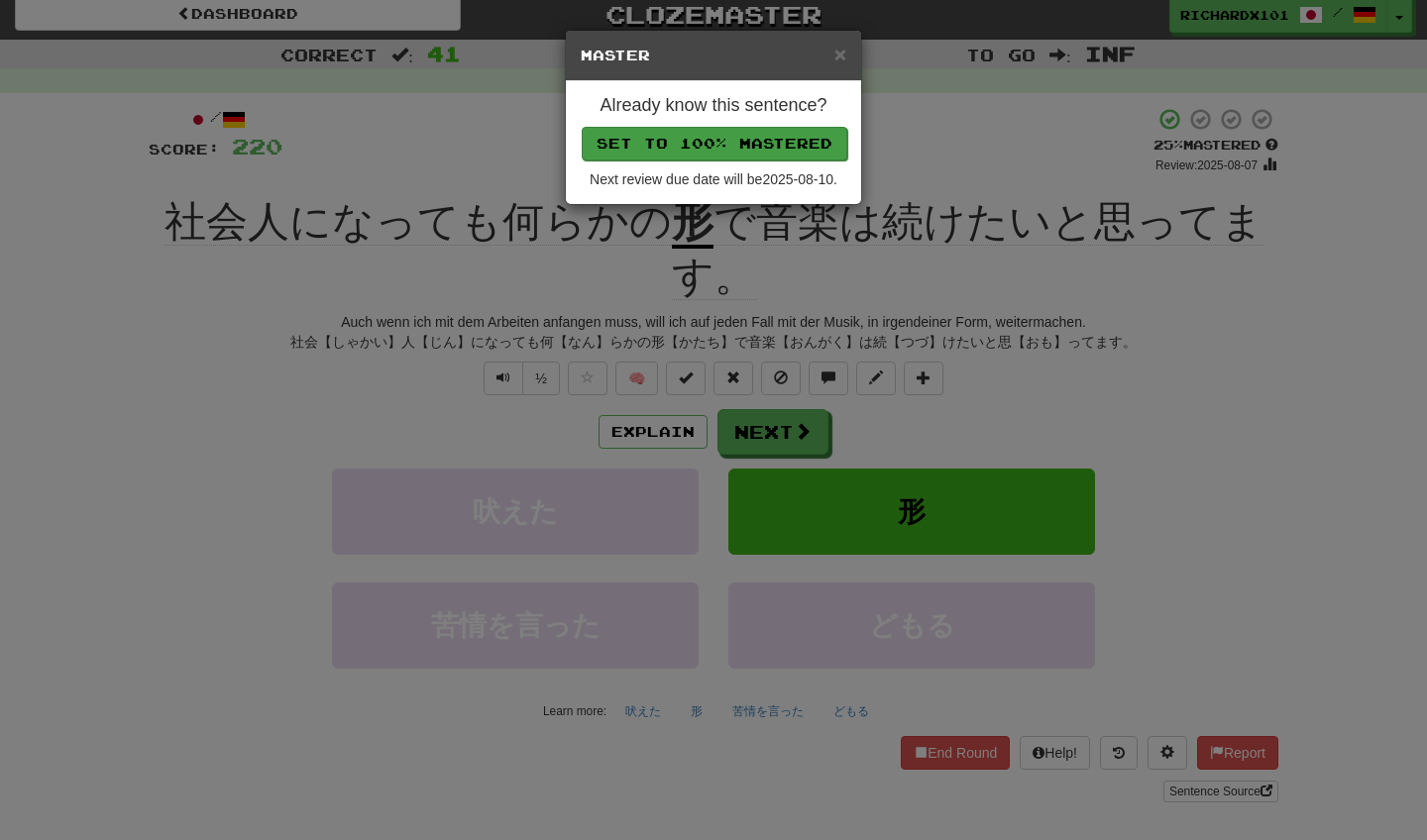 click on "Set to 100% Mastered" at bounding box center (714, 144) 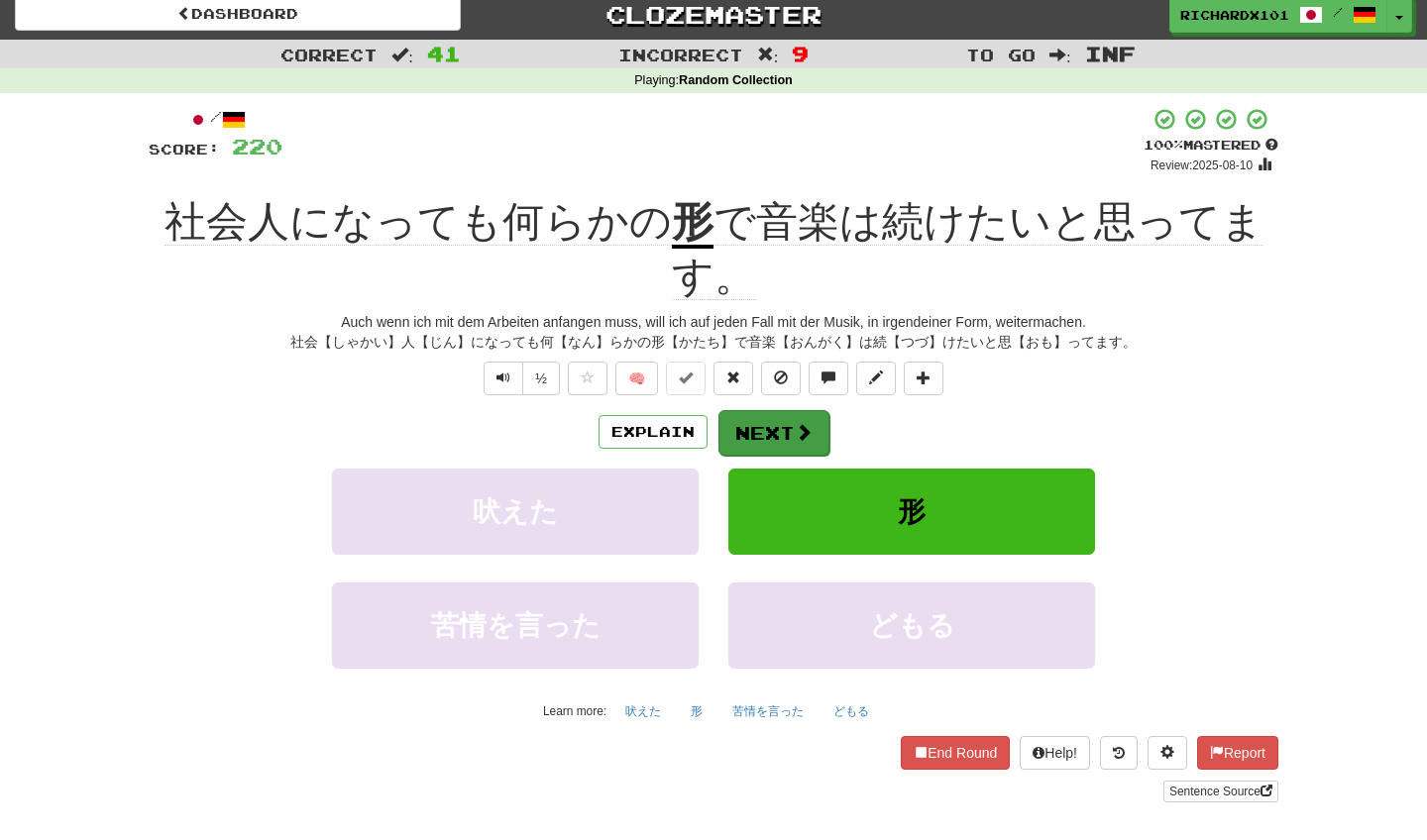 click on "Next" at bounding box center (774, 433) 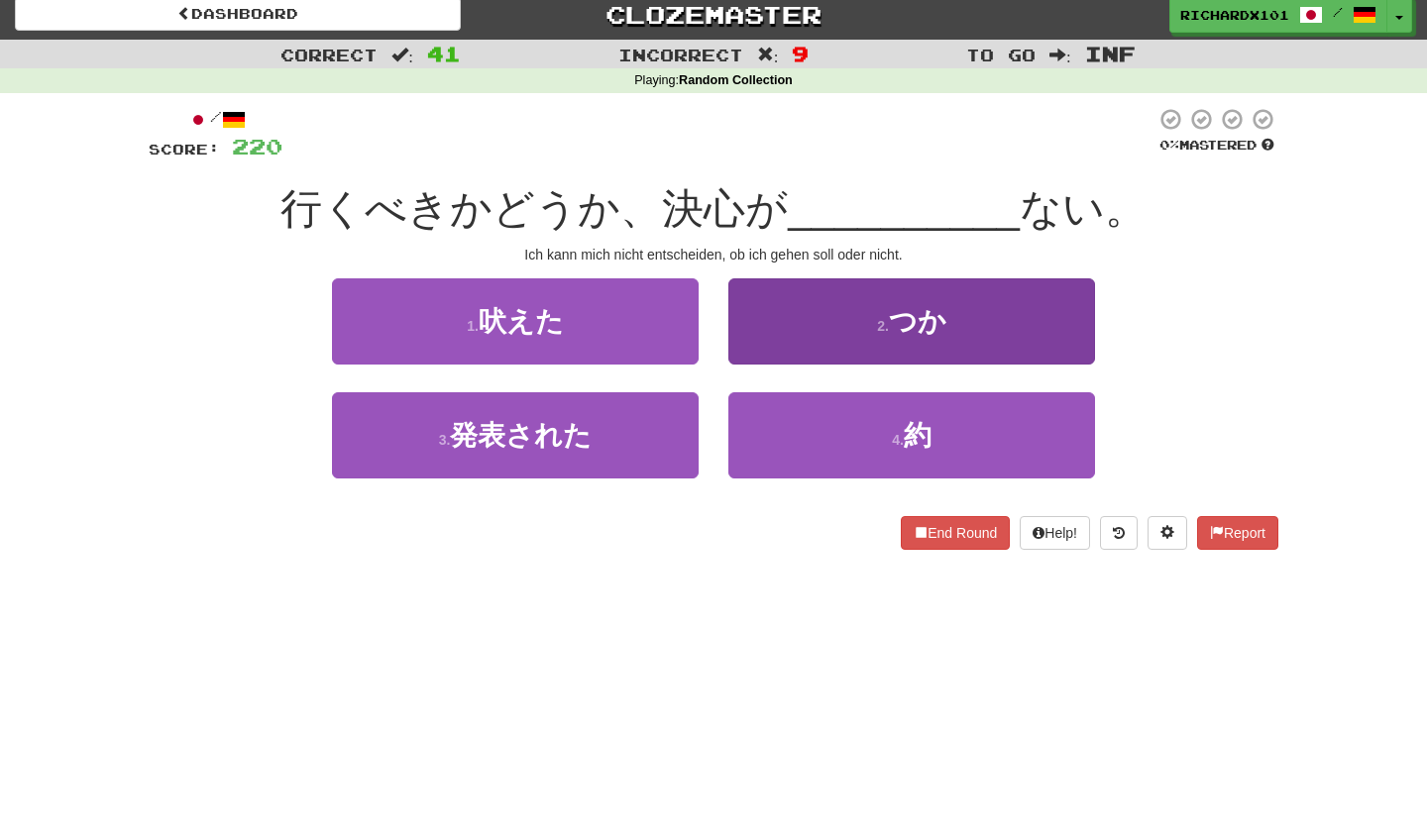 click on "2 .  つか" at bounding box center [912, 321] 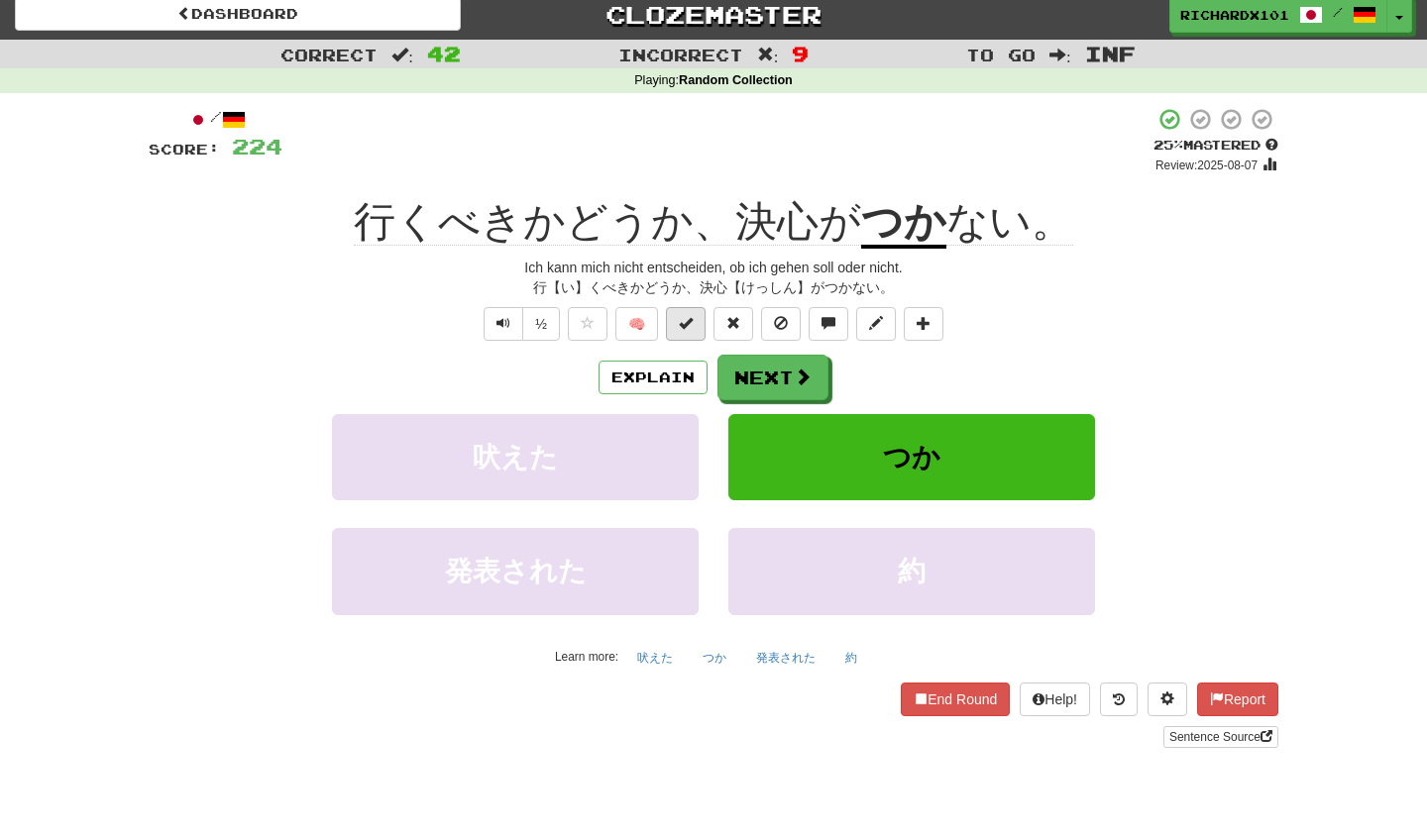 click at bounding box center (686, 324) 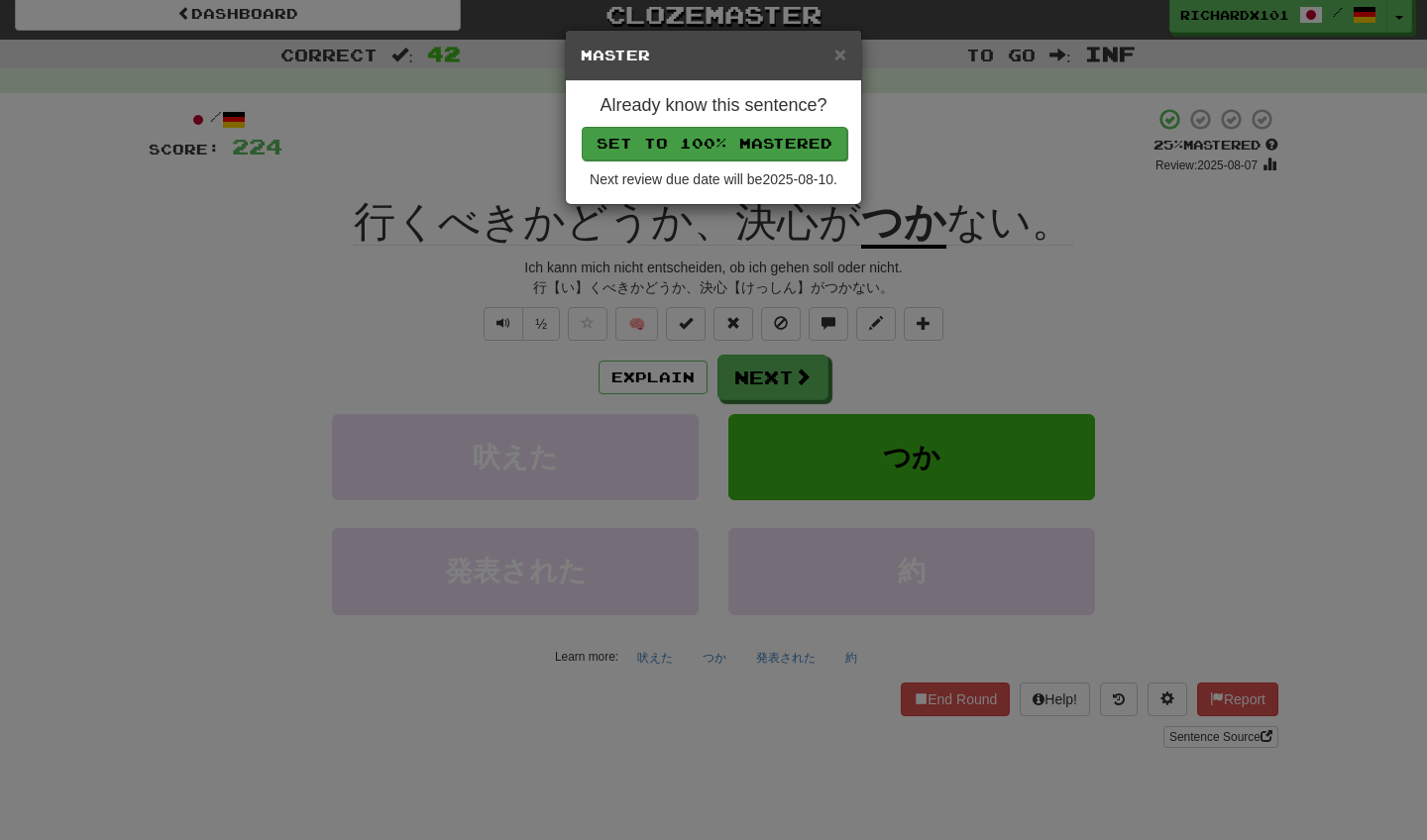 click on "Set to 100% Mastered" at bounding box center [714, 144] 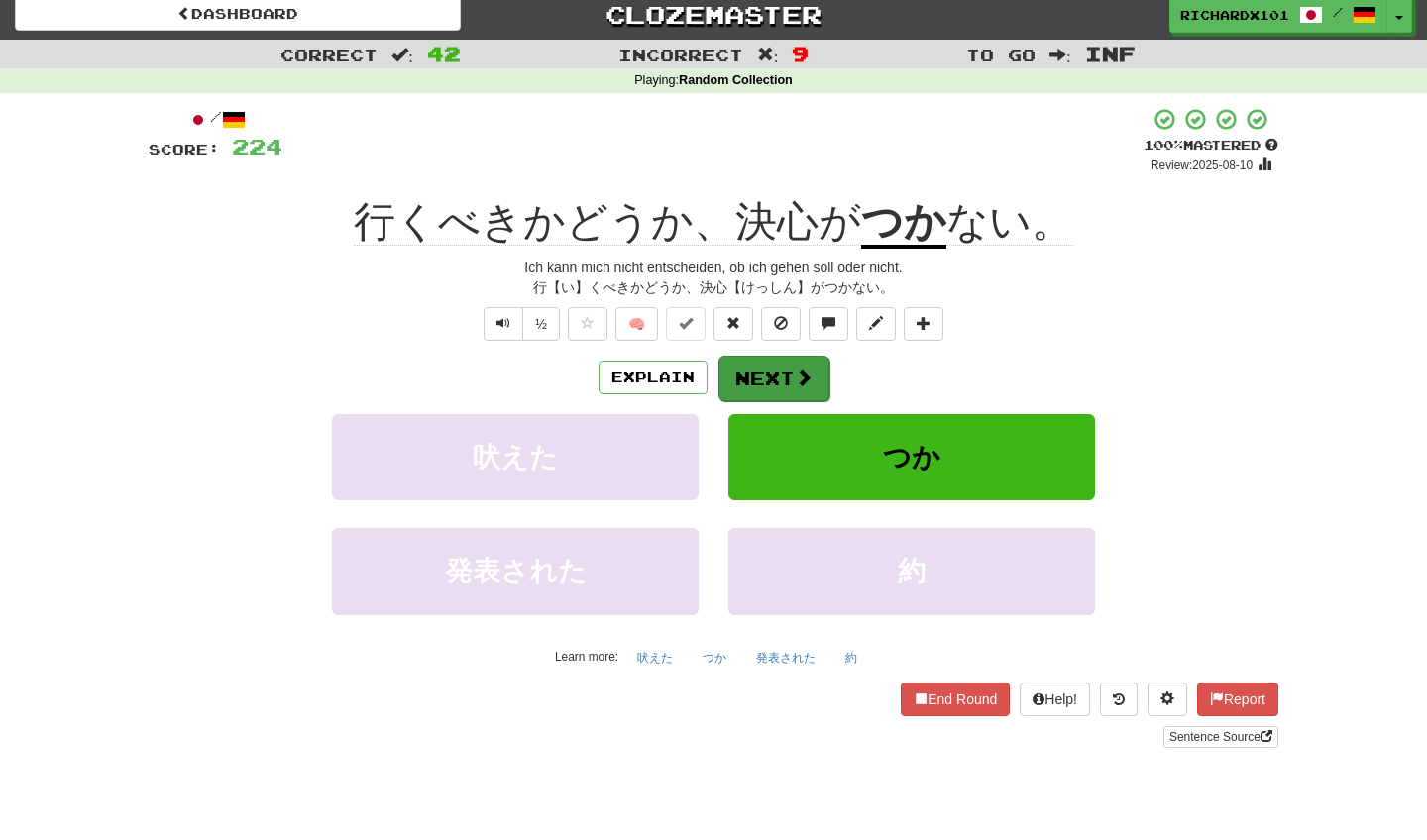 click on "Next" at bounding box center (774, 378) 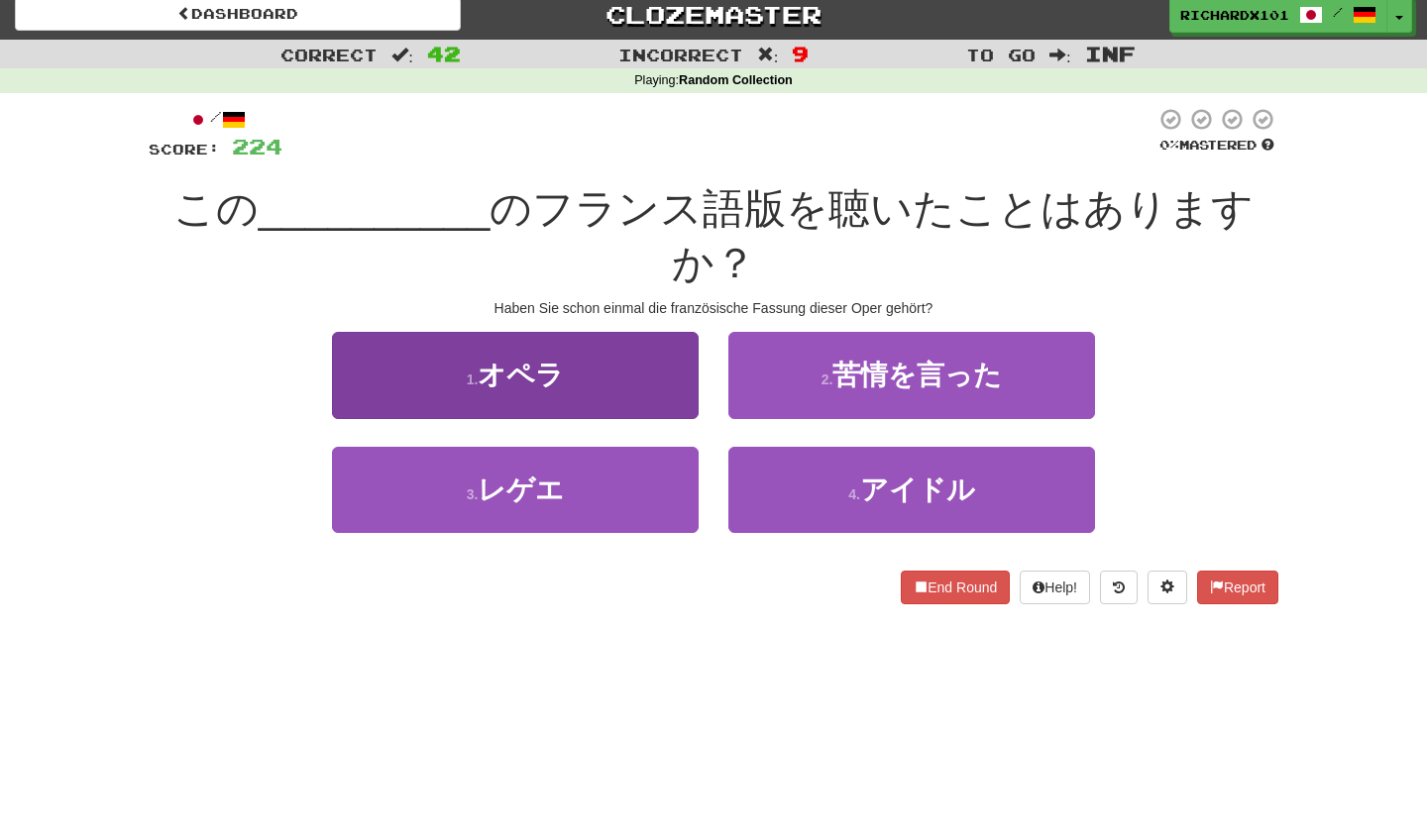 click on "1 .  オペラ" at bounding box center [515, 374] 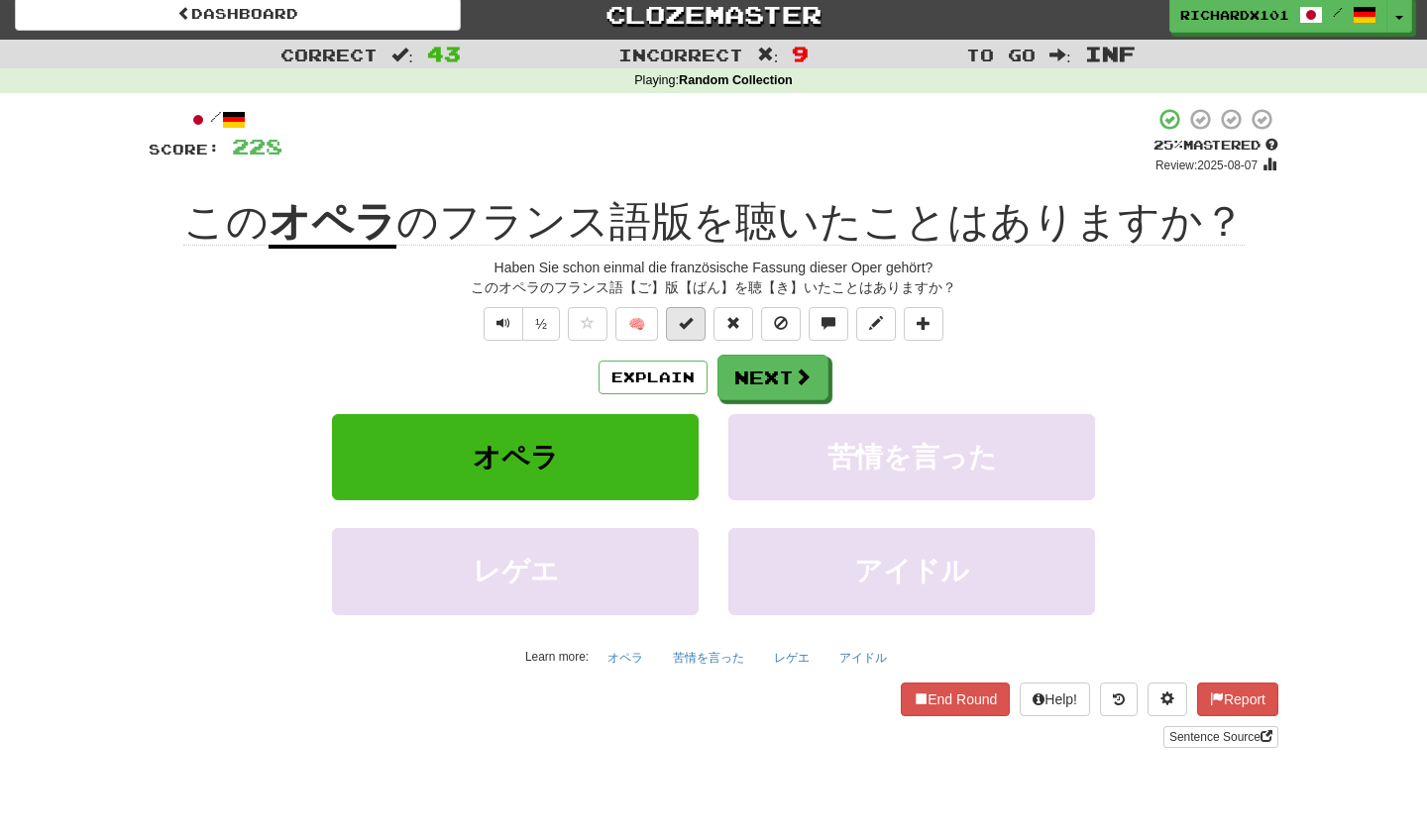 click at bounding box center [686, 324] 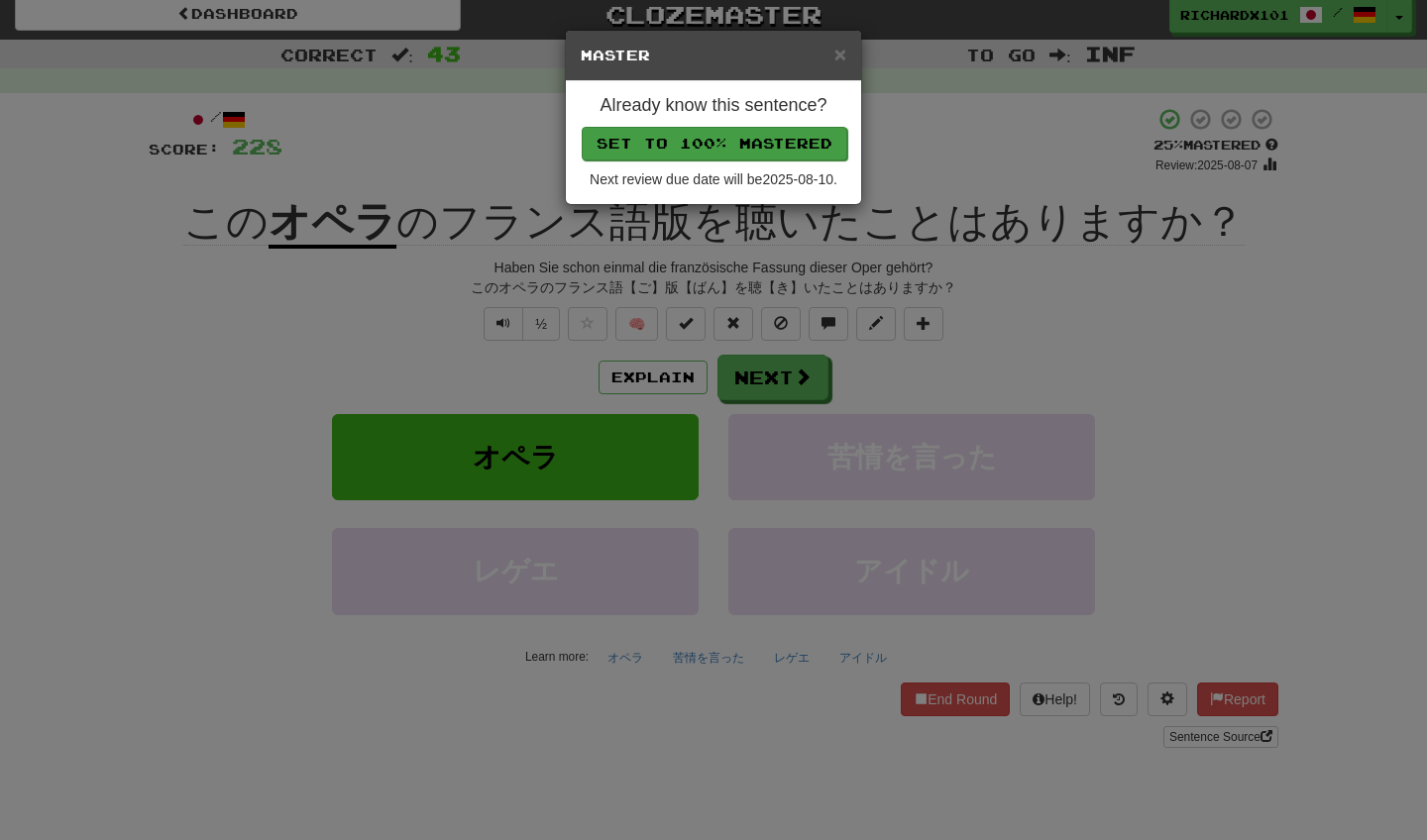 click on "Set to 100% Mastered" at bounding box center [714, 144] 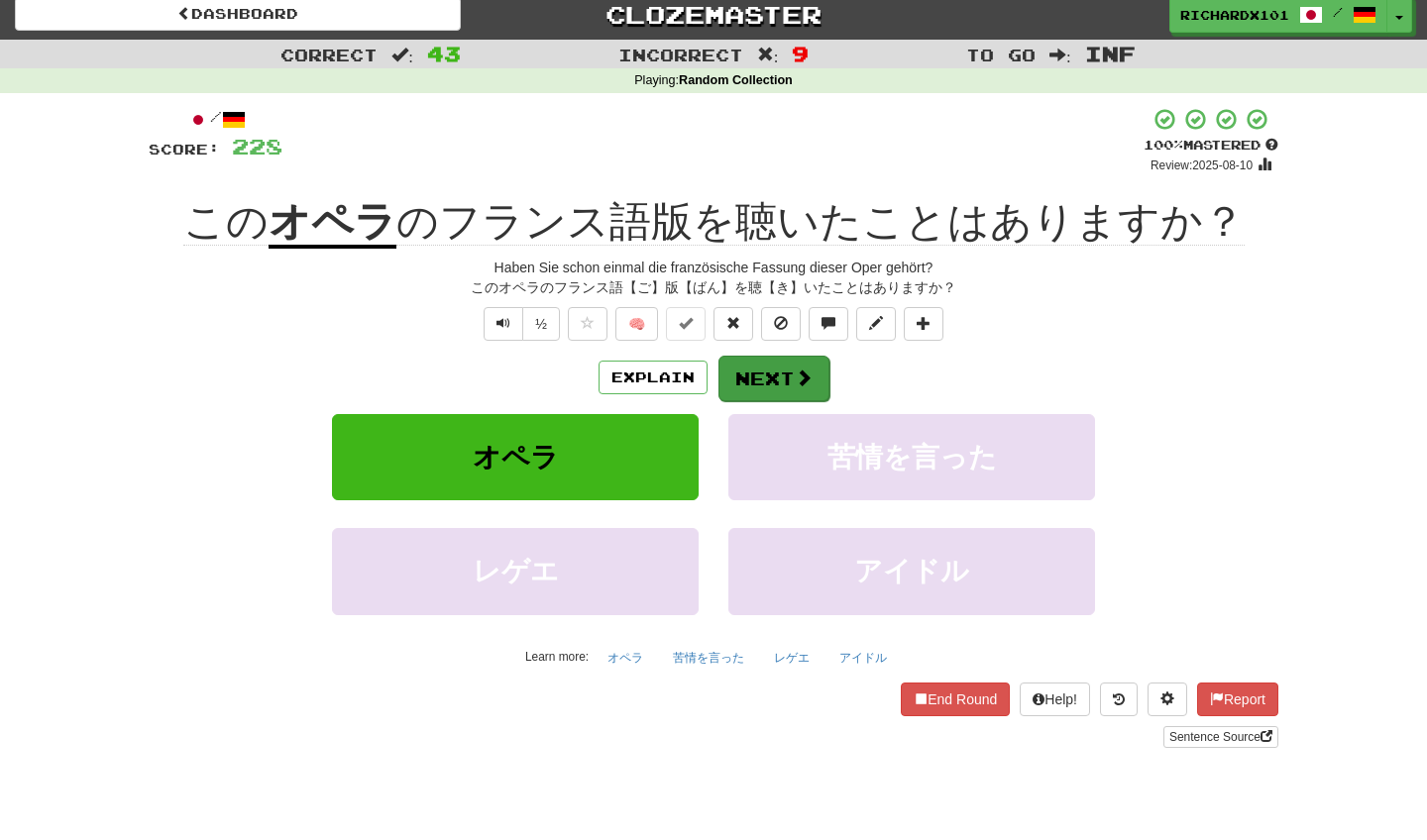 click on "Next" at bounding box center [774, 378] 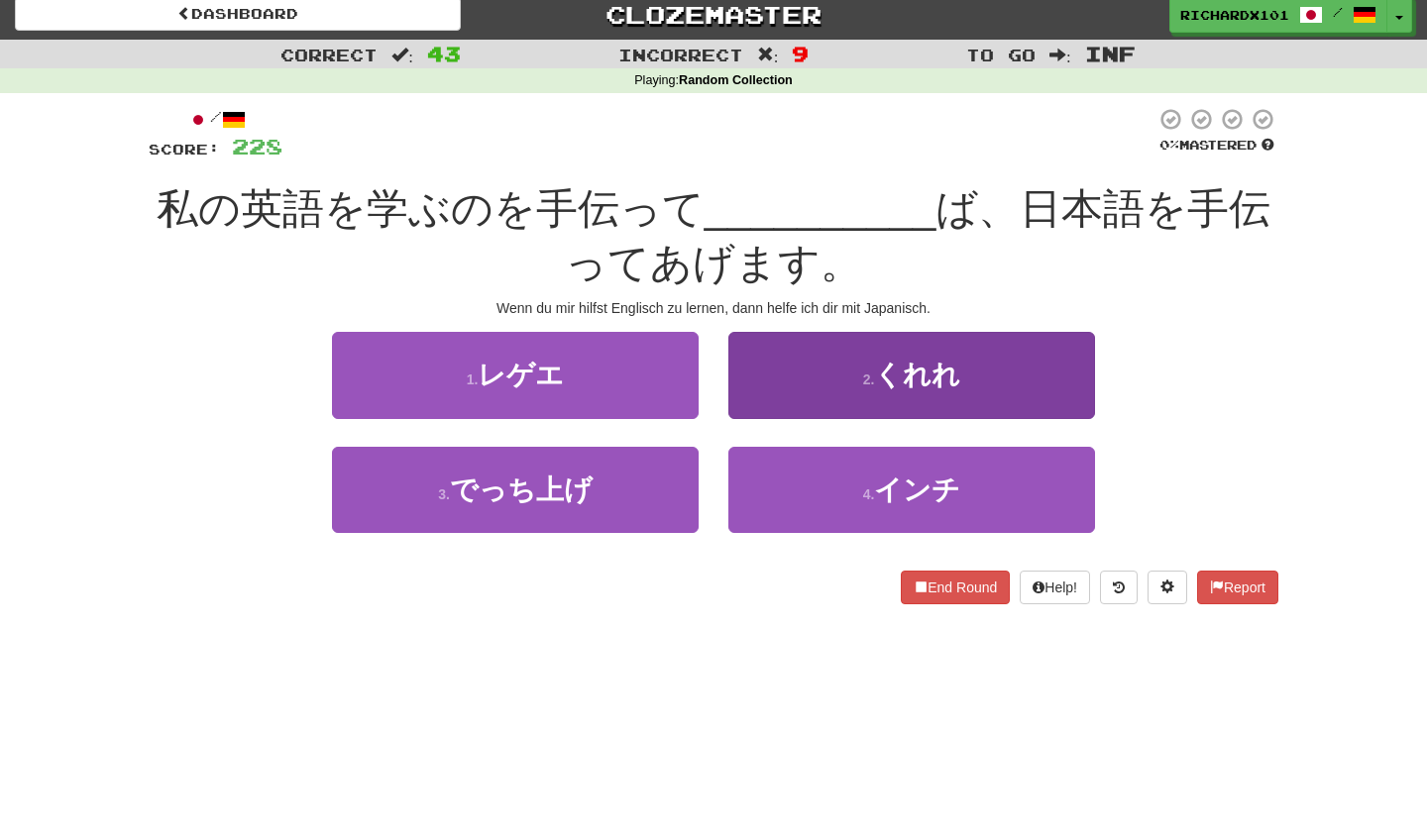 click on "2 .  くれれ" at bounding box center [912, 374] 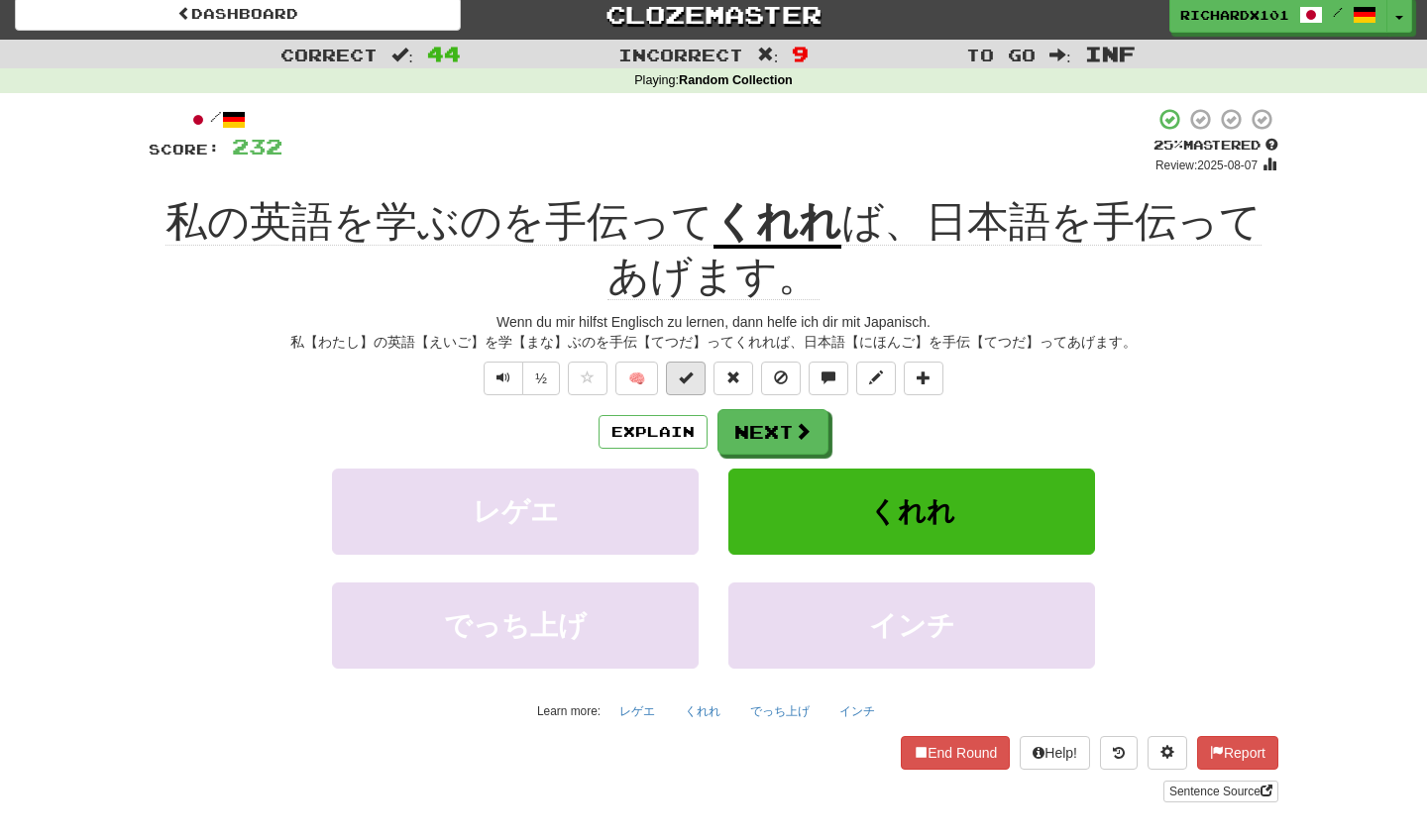 click at bounding box center [686, 378] 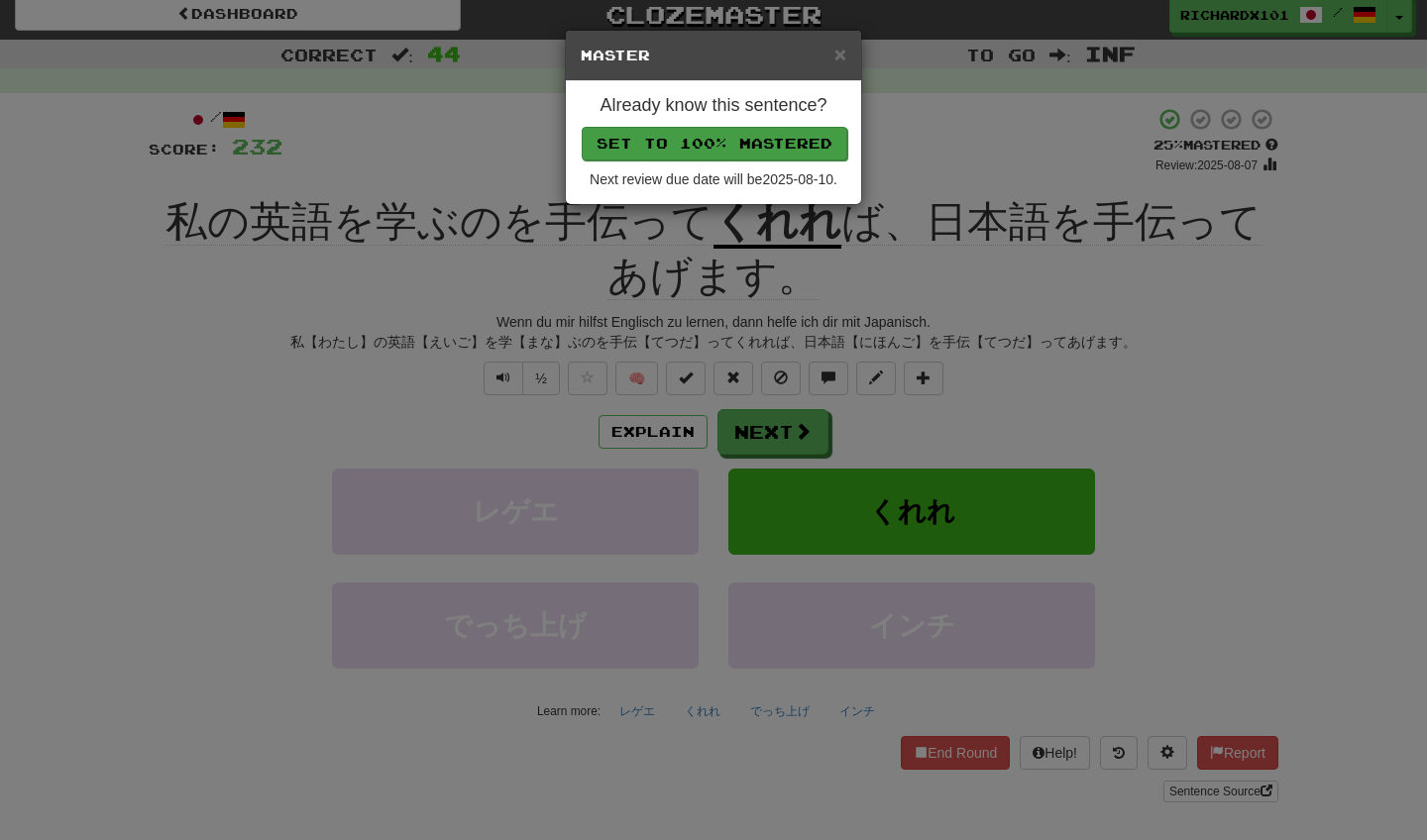 click on "Set to 100% Mastered" at bounding box center (714, 144) 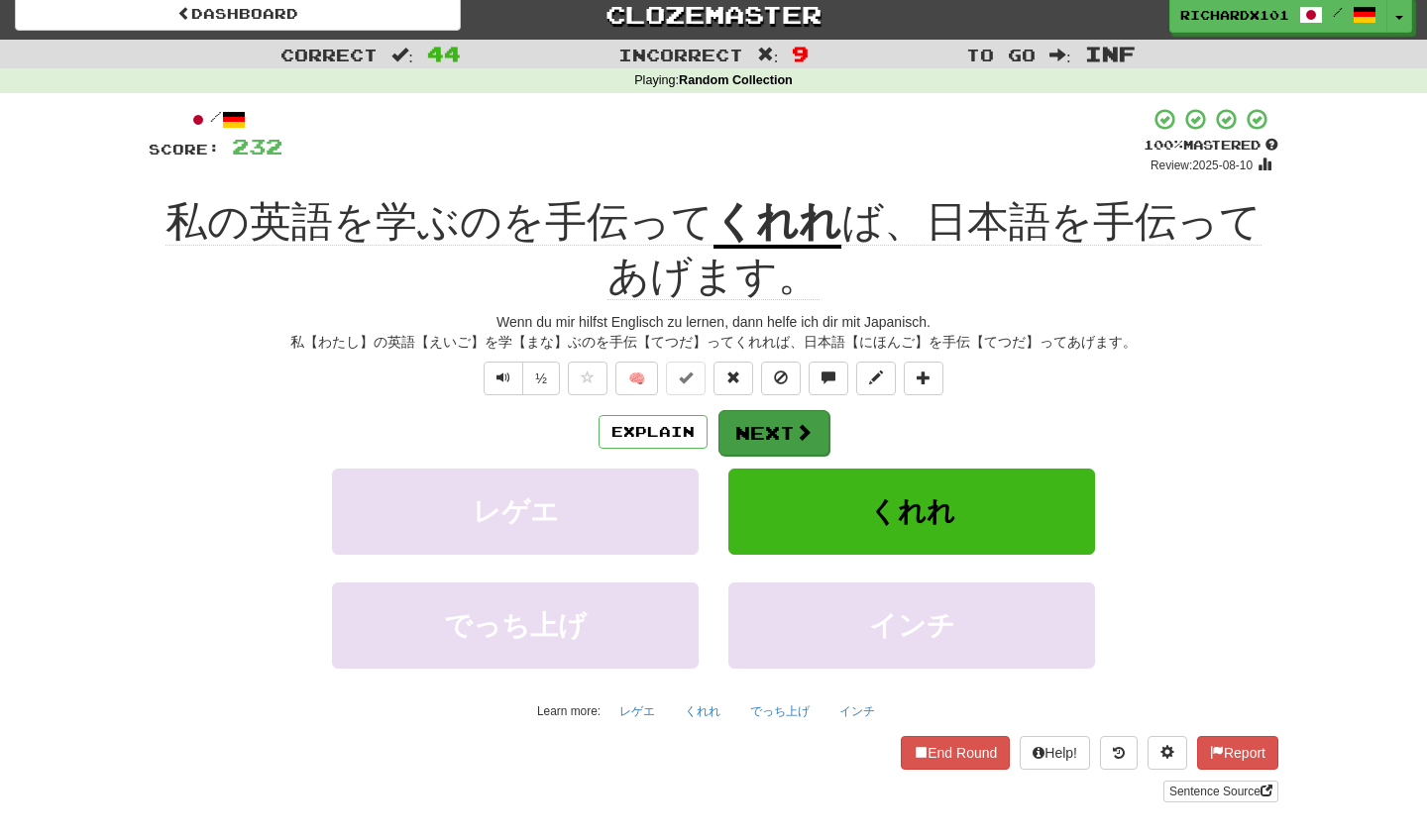 click on "Next" at bounding box center (774, 433) 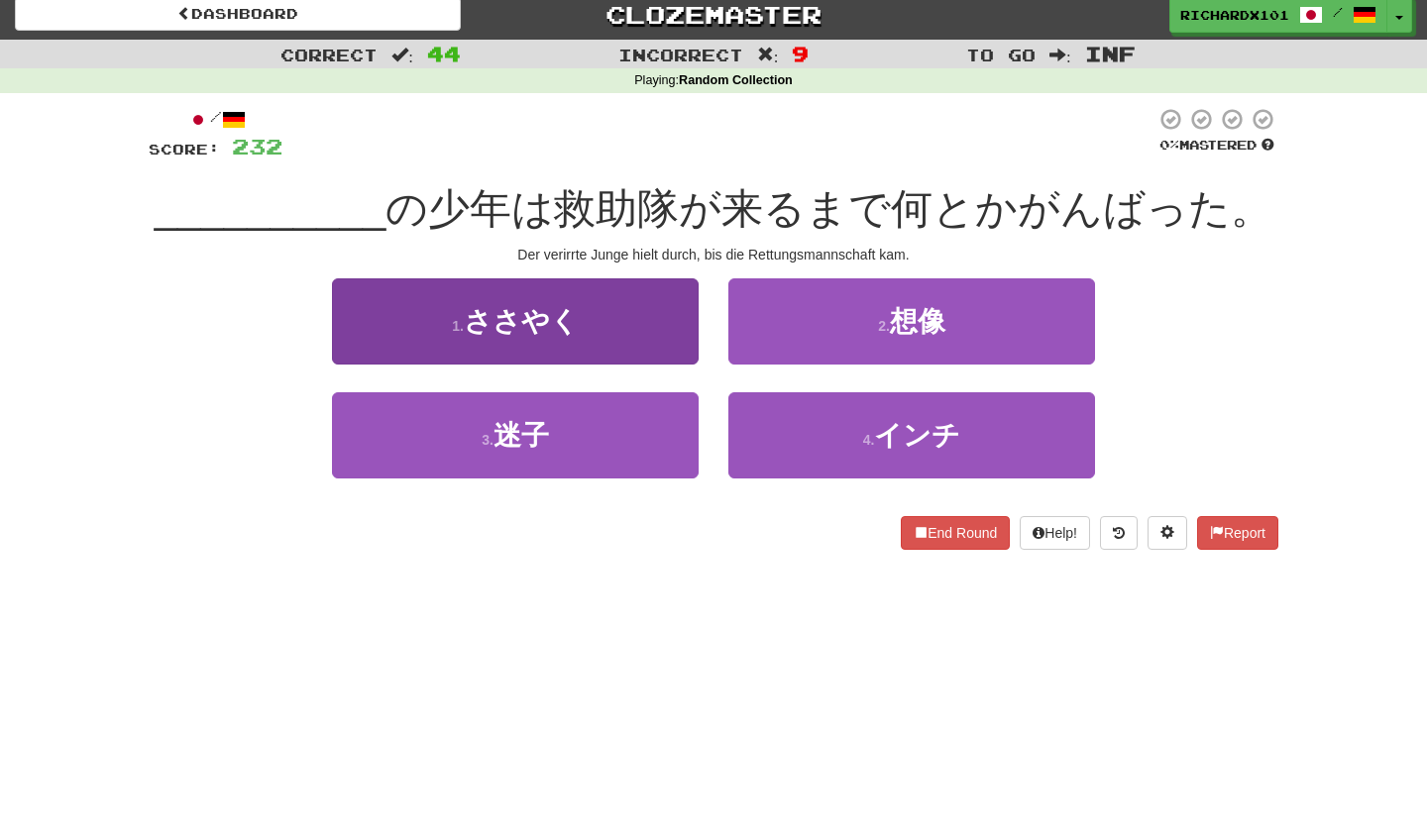 click on "1 .  ささやく" at bounding box center (515, 321) 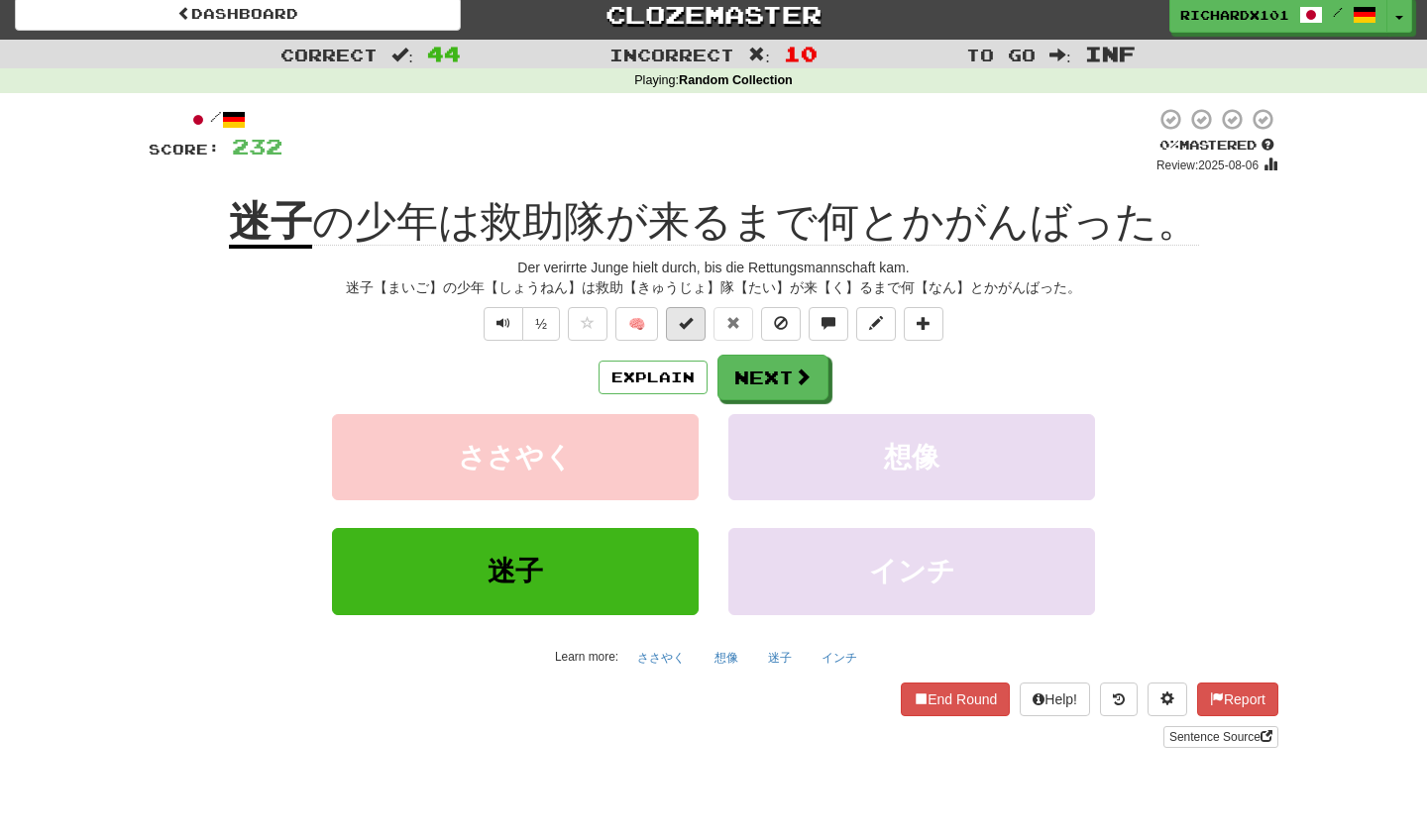 click at bounding box center (686, 324) 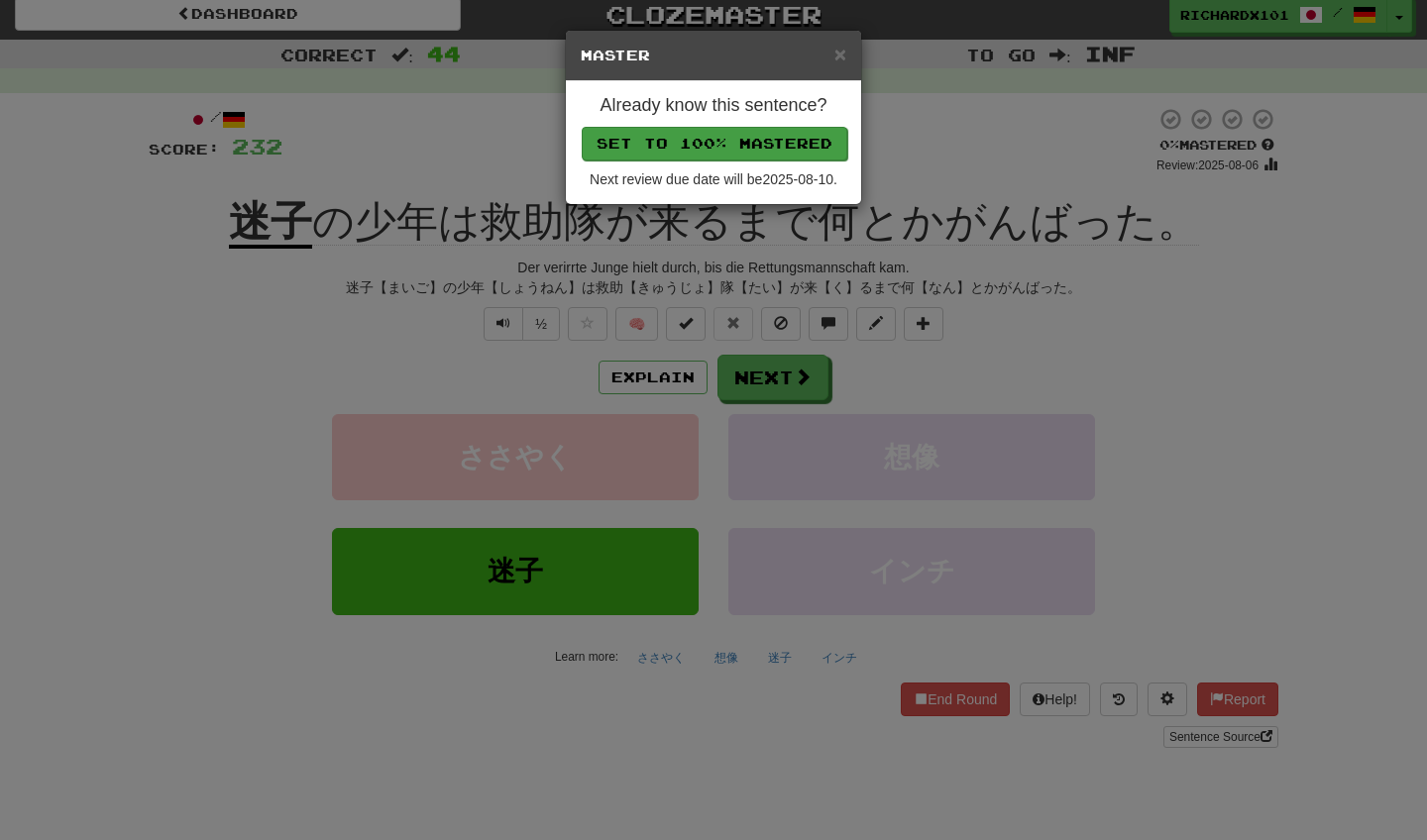 click on "Set to 100% Mastered" at bounding box center (714, 144) 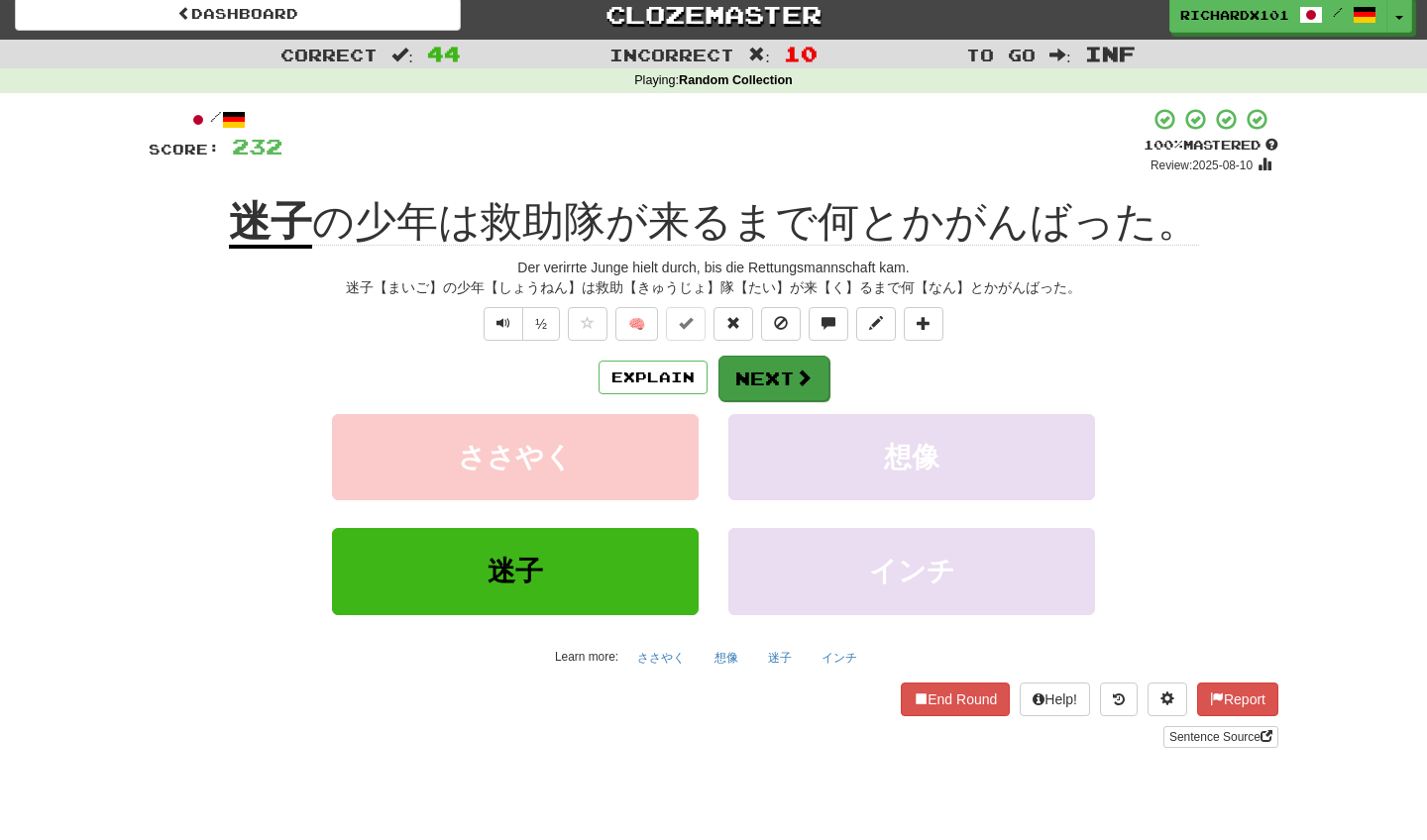 click on "Next" at bounding box center [774, 378] 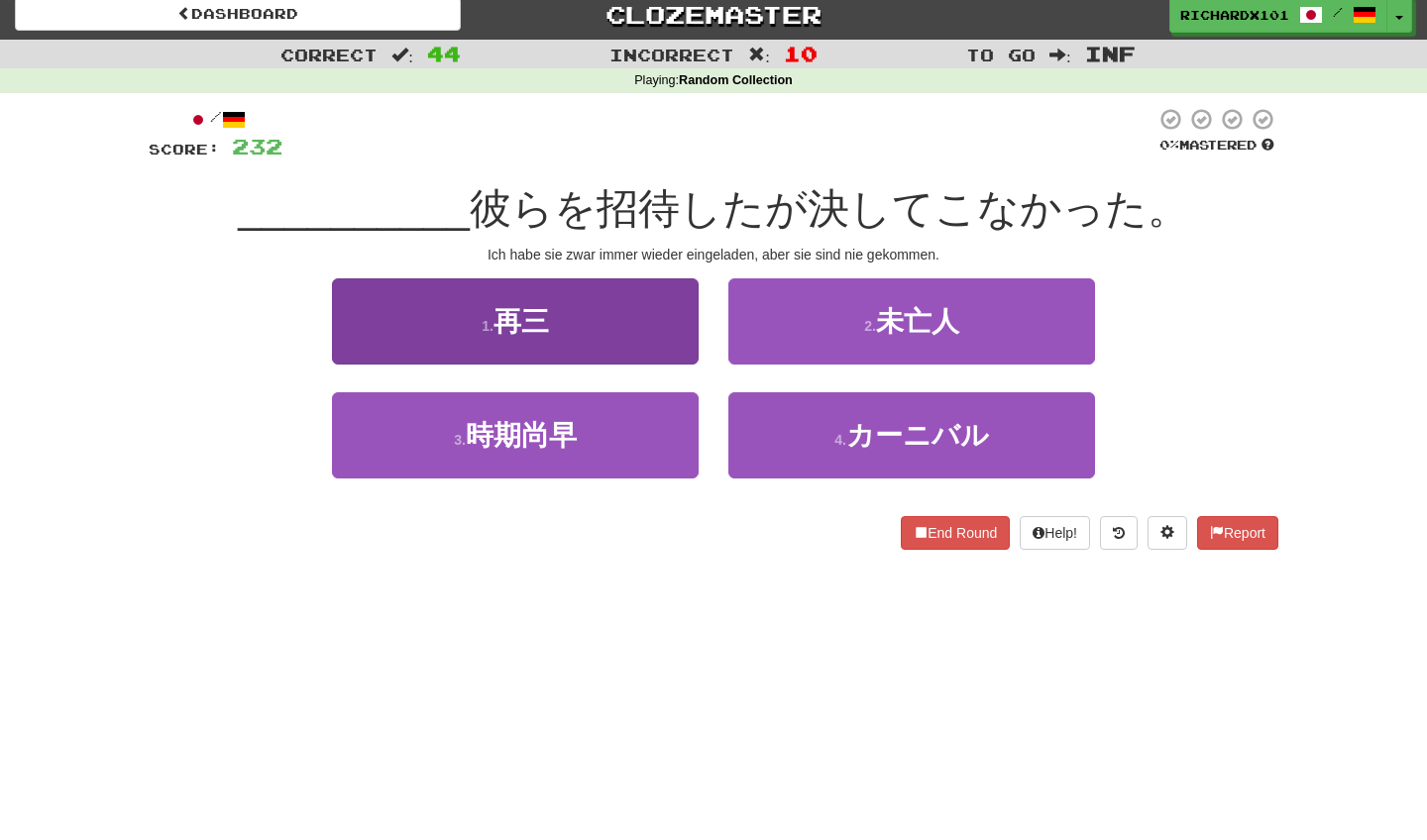 click on "1 .  再三" at bounding box center (515, 321) 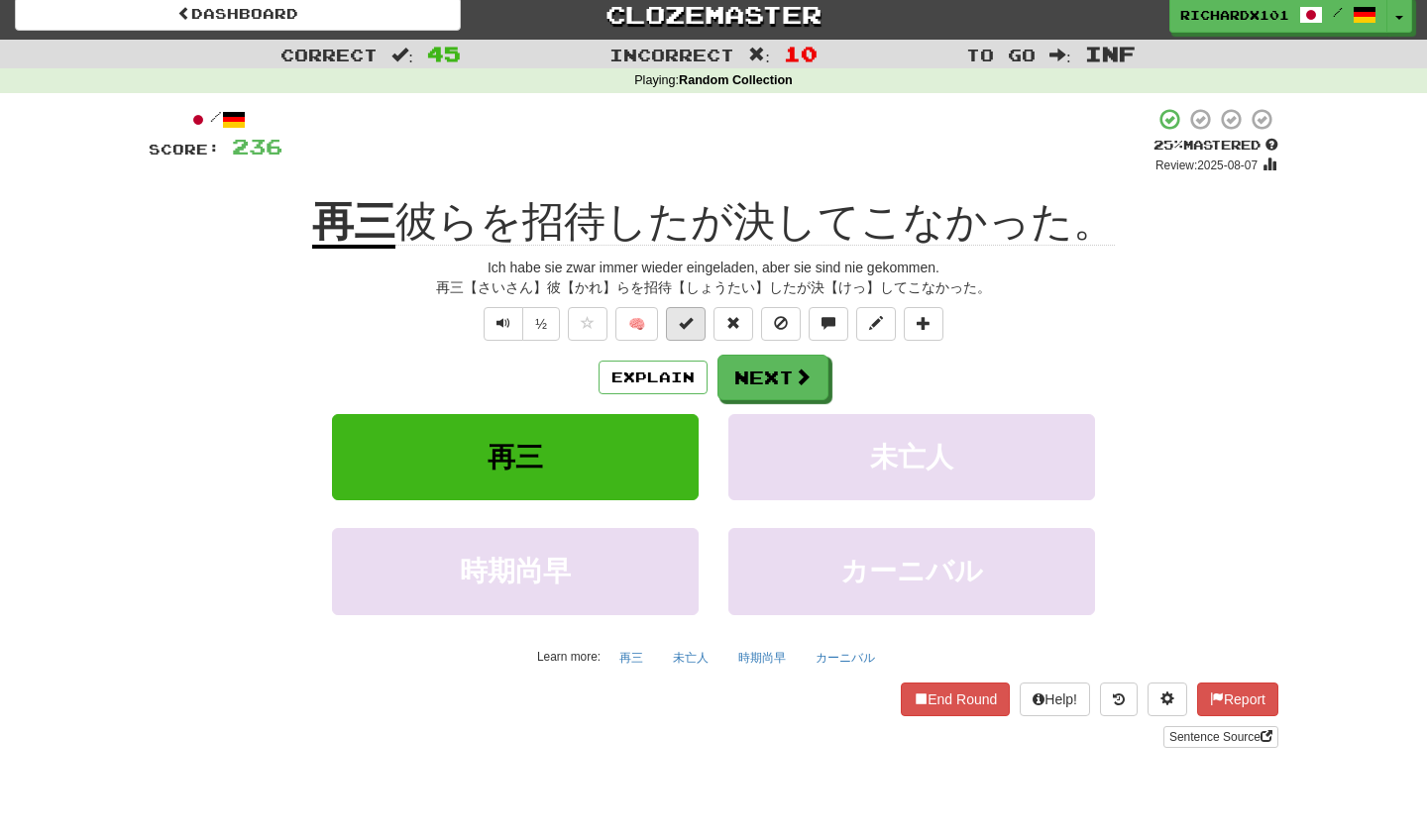 click at bounding box center (686, 324) 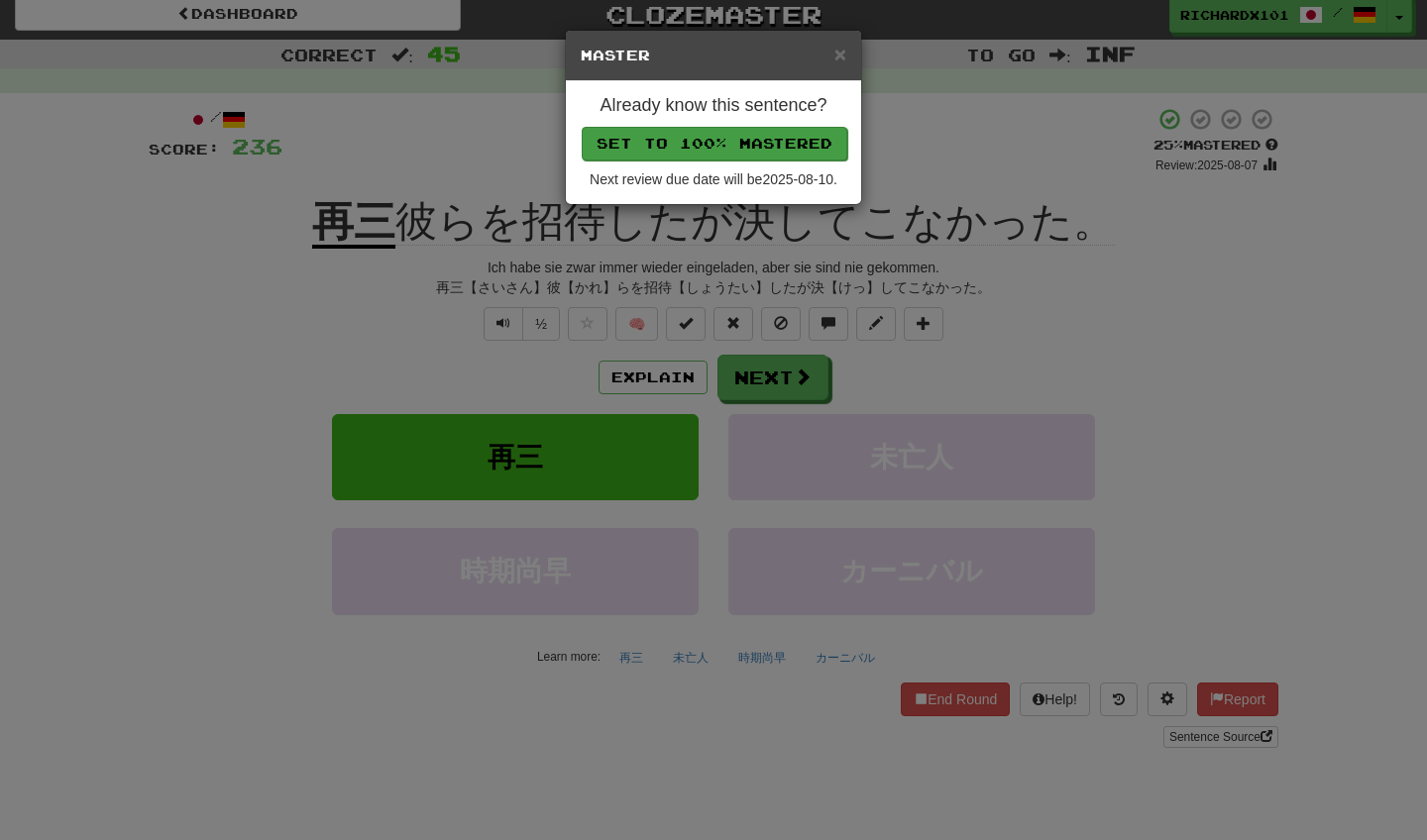 click on "Set to 100% Mastered" at bounding box center [714, 144] 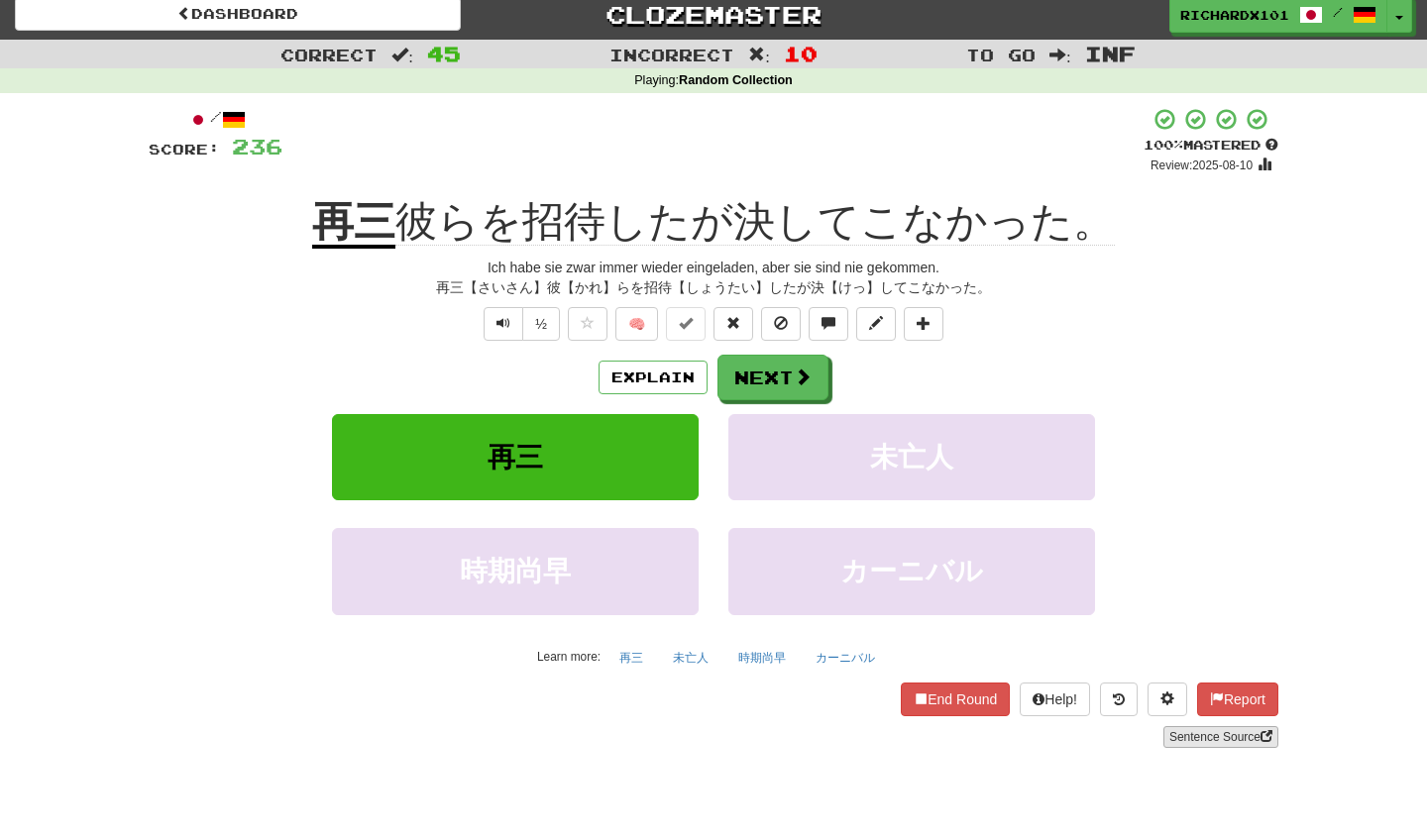 click on "Sentence Source" at bounding box center [1221, 737] 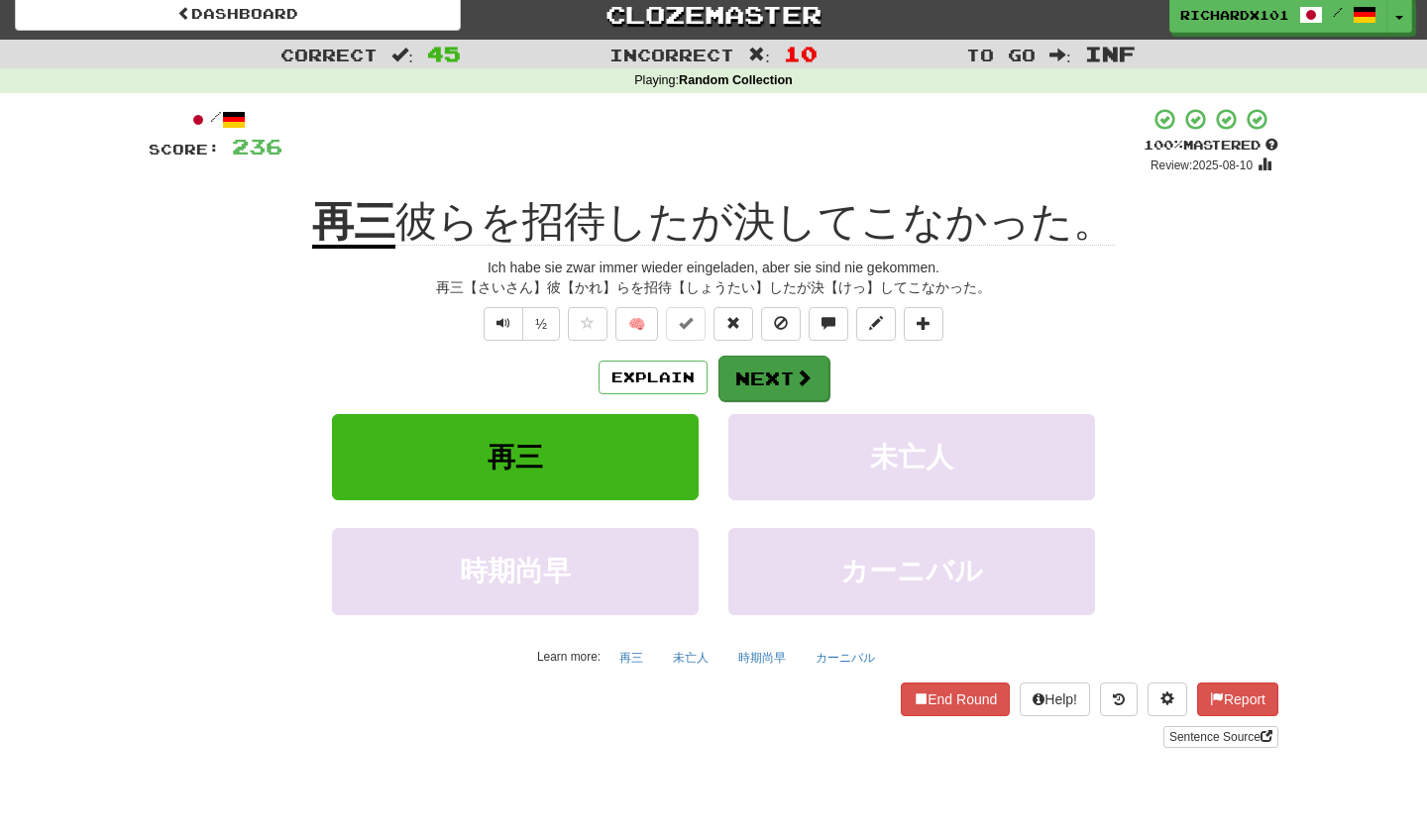click on "Next" at bounding box center (774, 378) 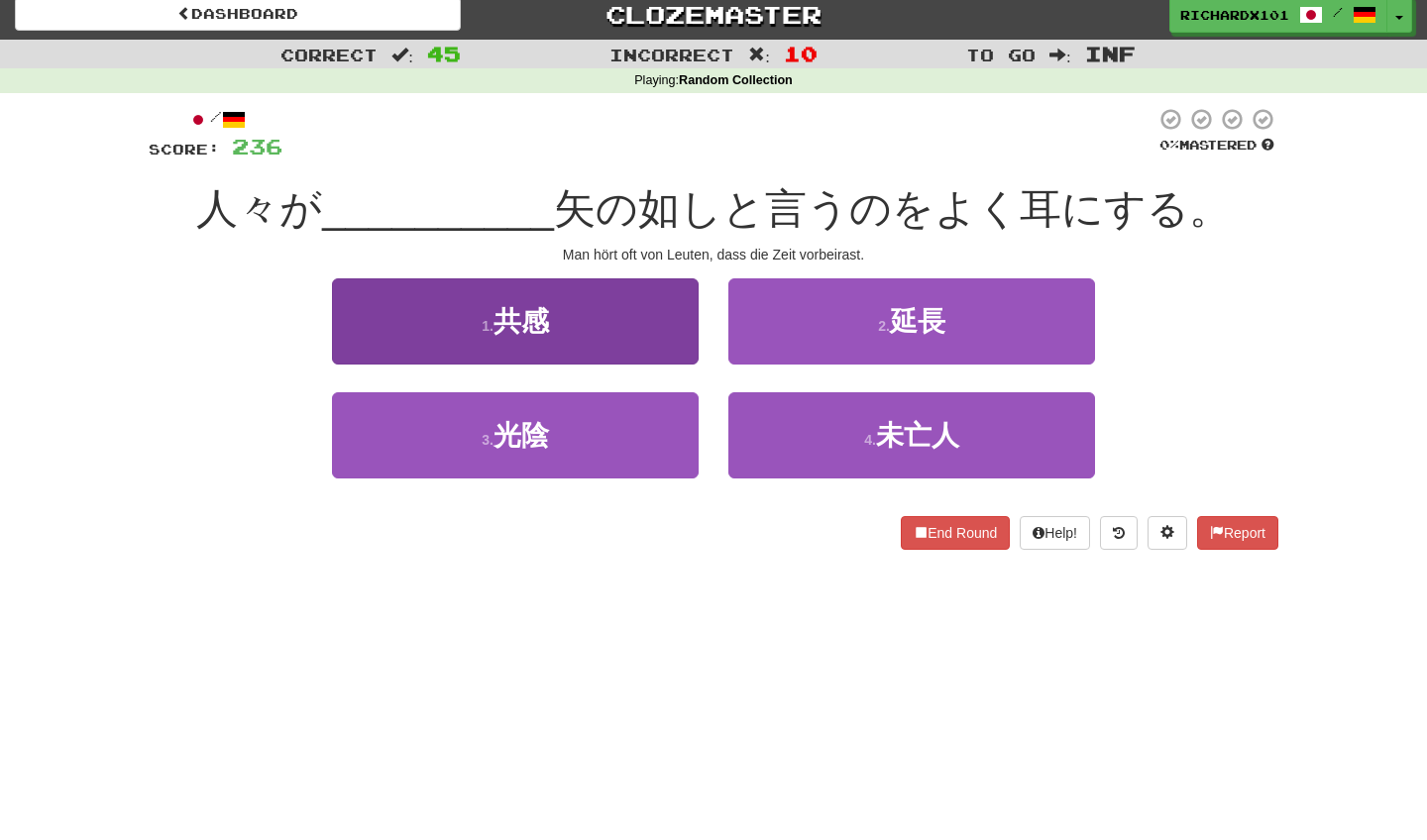 click on "1 .  共感" at bounding box center (515, 321) 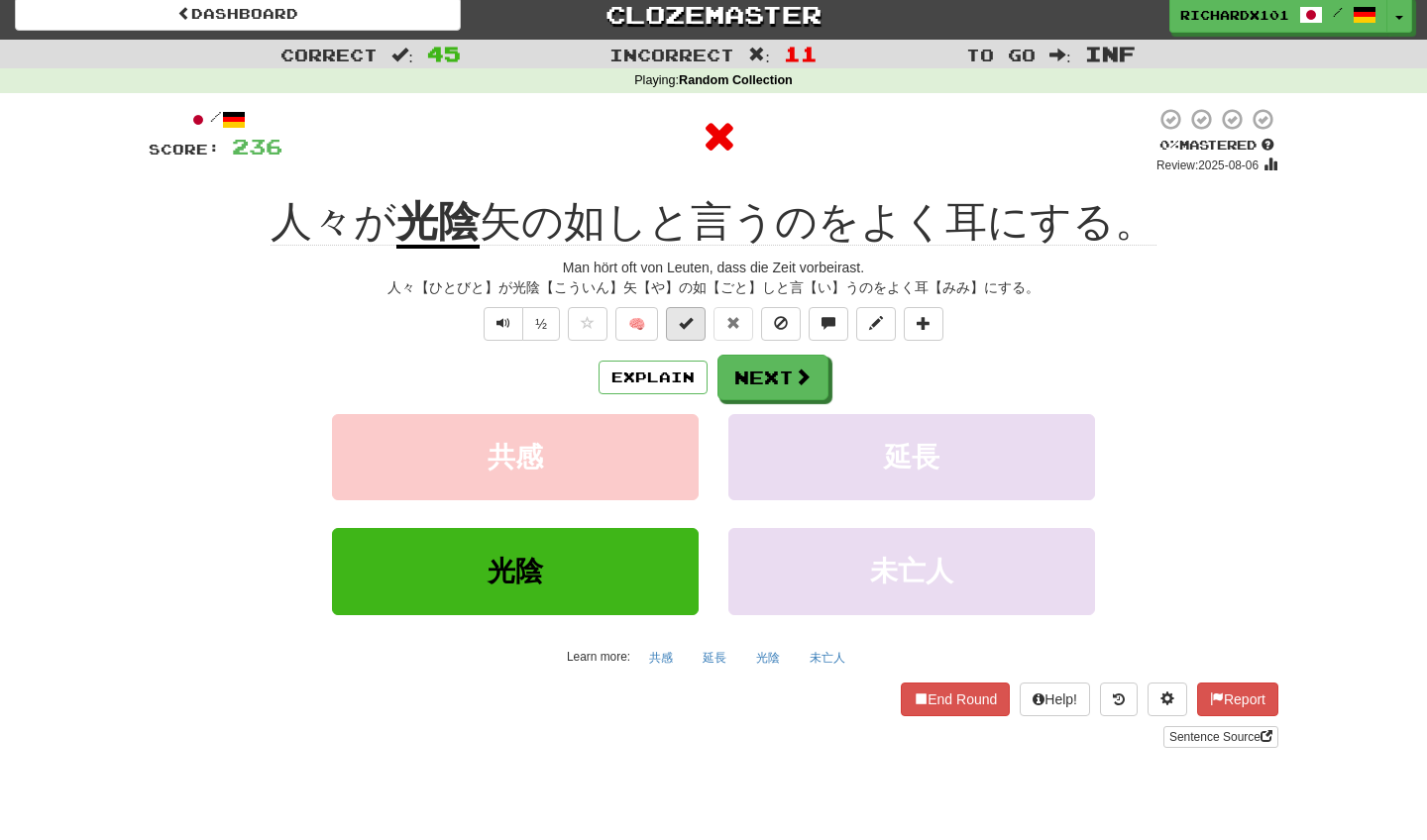 click at bounding box center [686, 323] 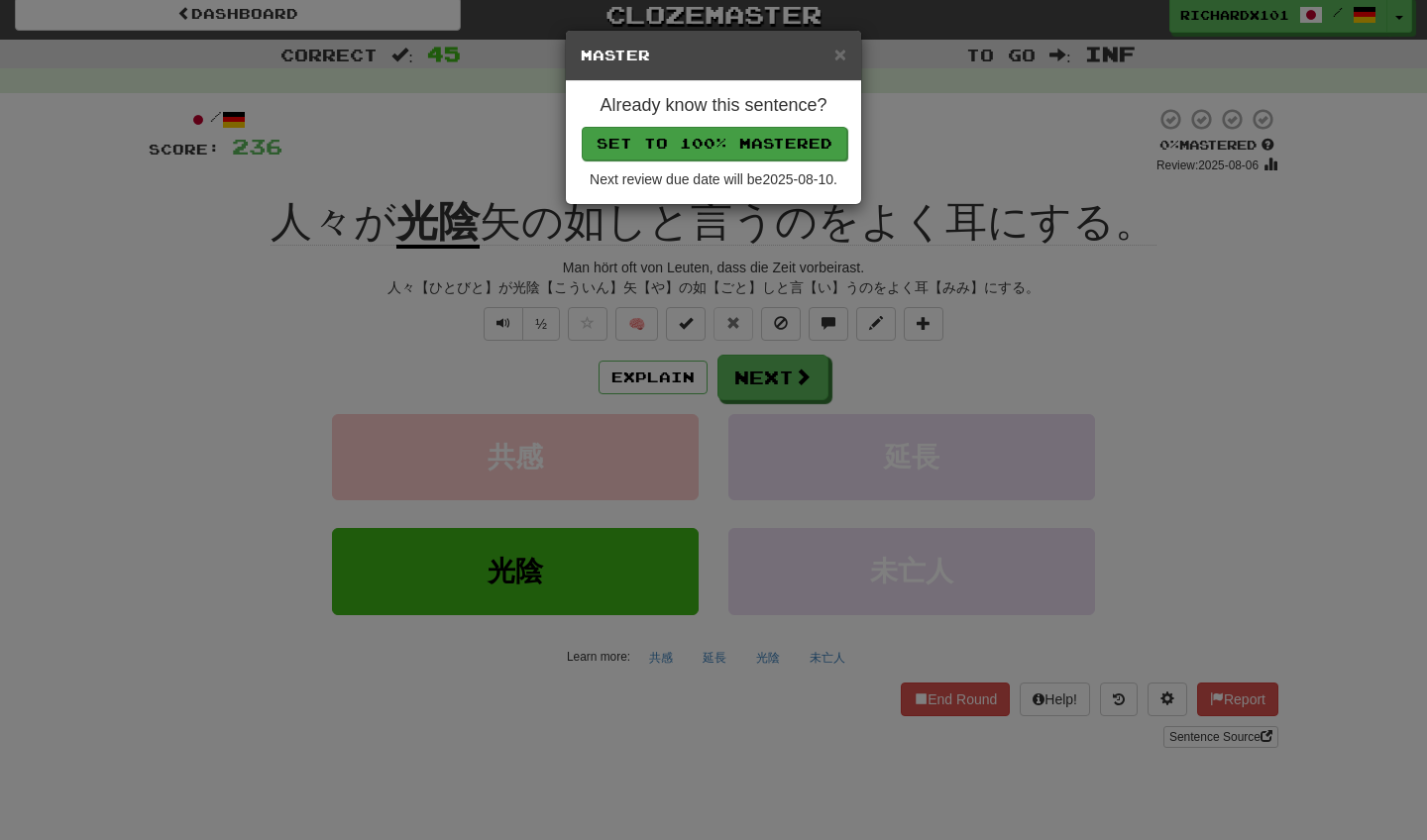 click on "Set to 100% Mastered" at bounding box center [714, 144] 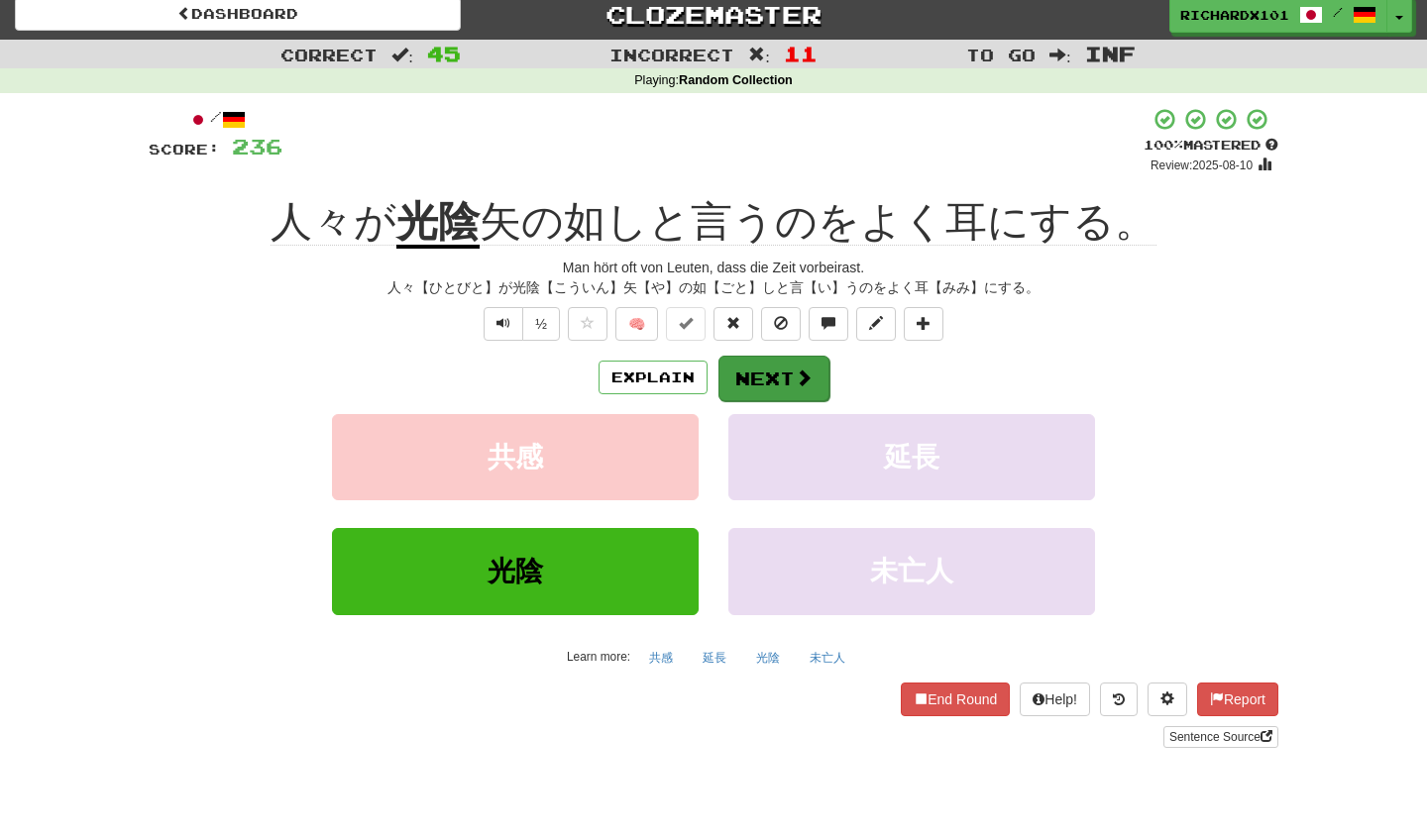 click on "Next" at bounding box center [774, 378] 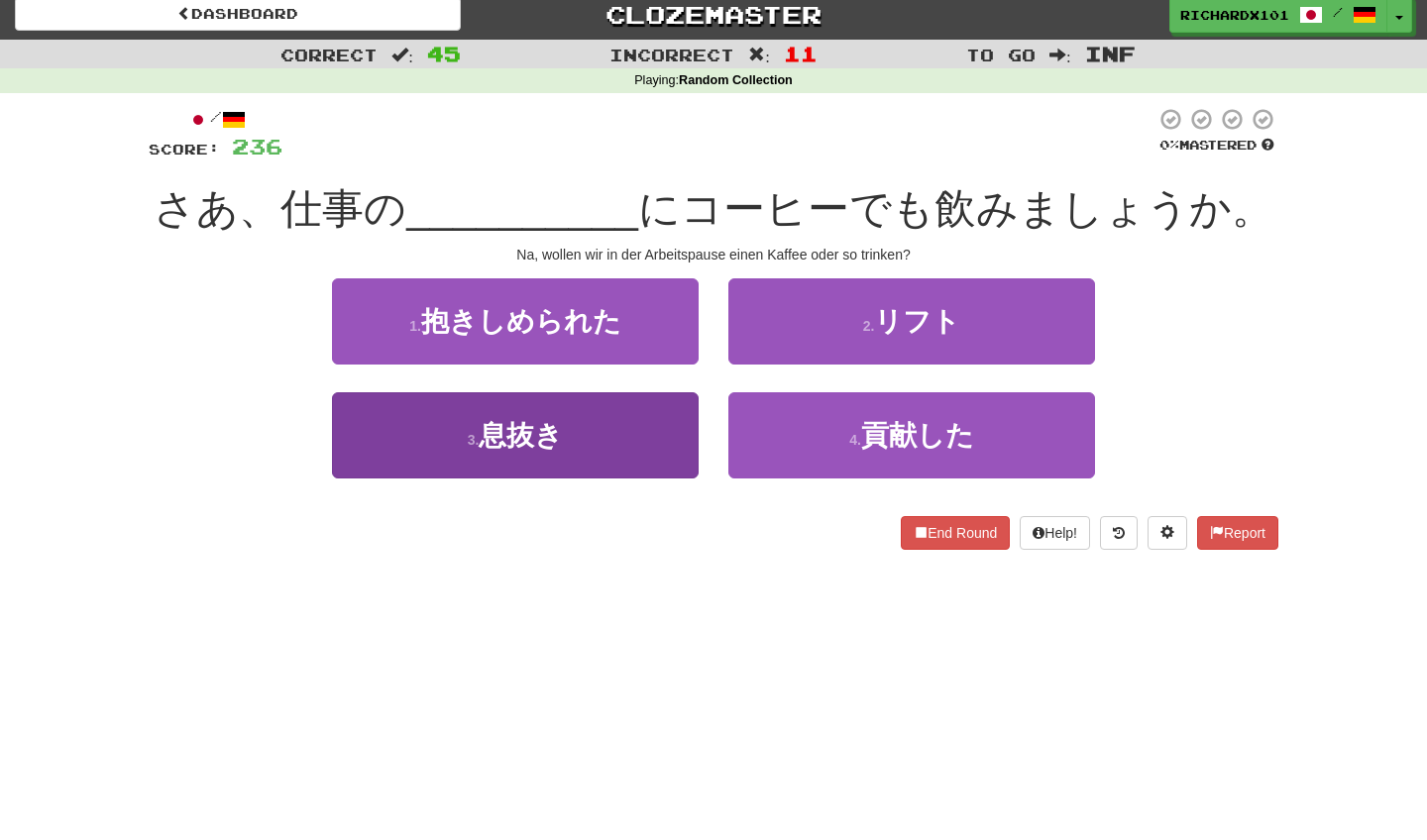 click on "3 .  息抜き" at bounding box center (515, 435) 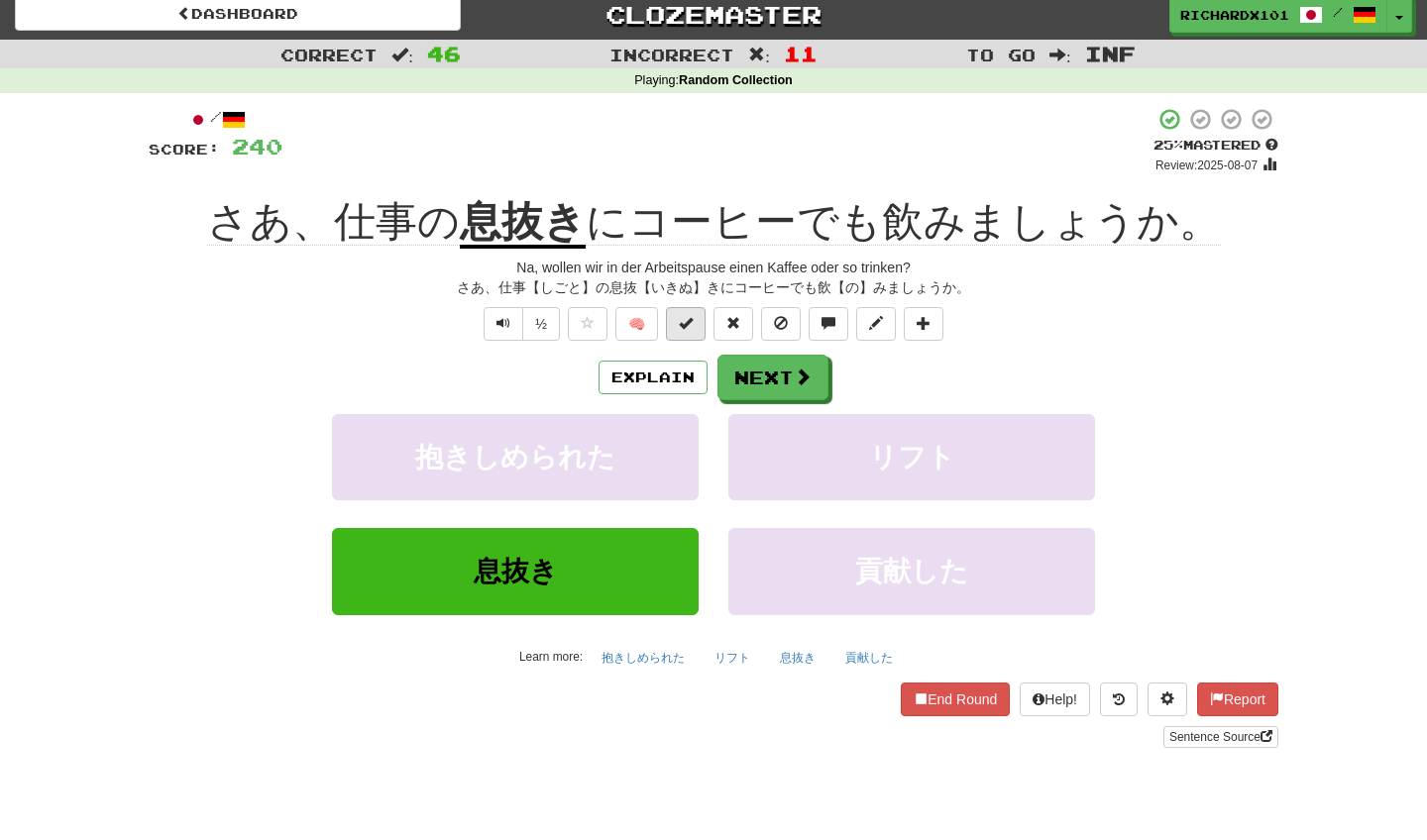 click at bounding box center (686, 324) 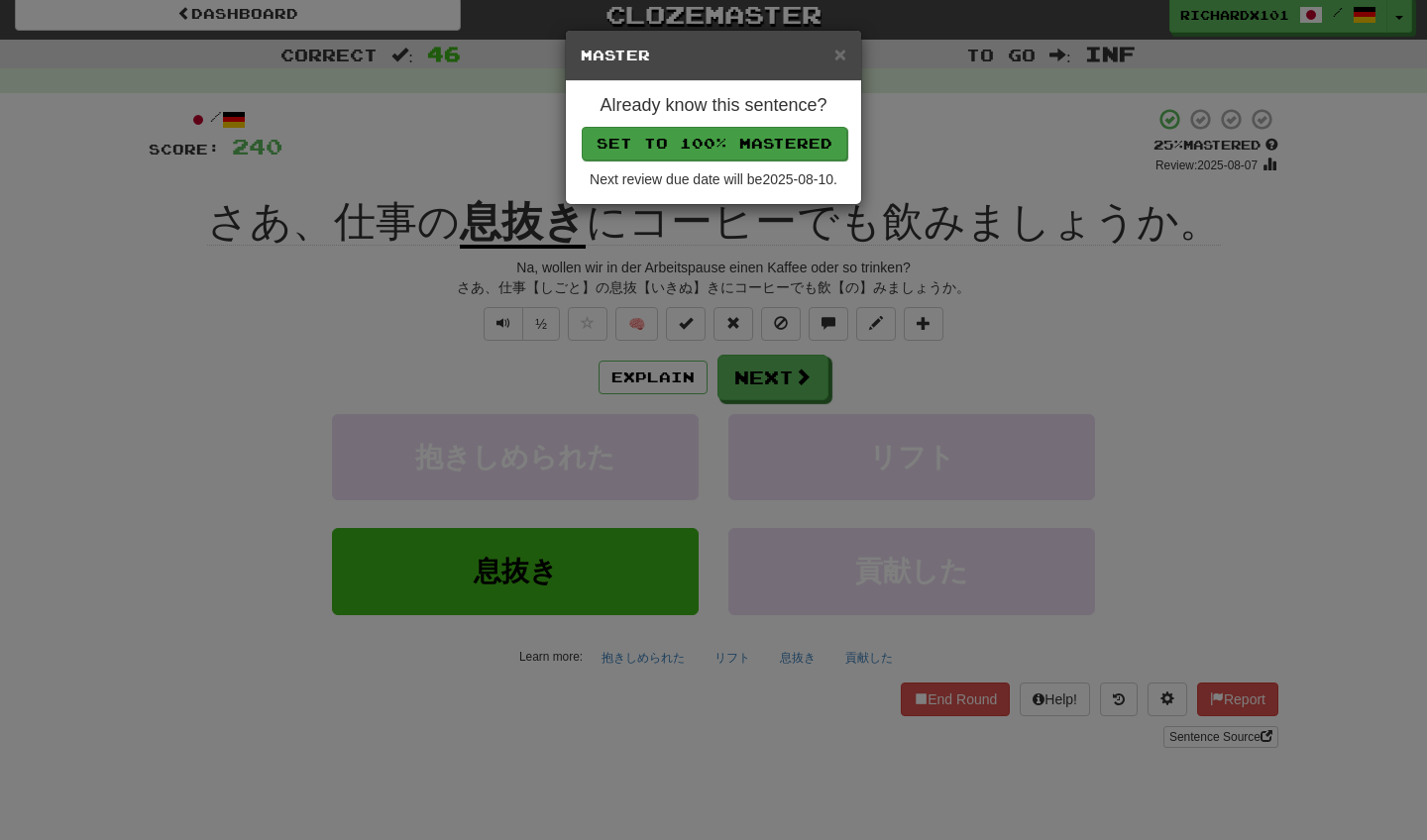 click on "Set to 100% Mastered" at bounding box center [714, 144] 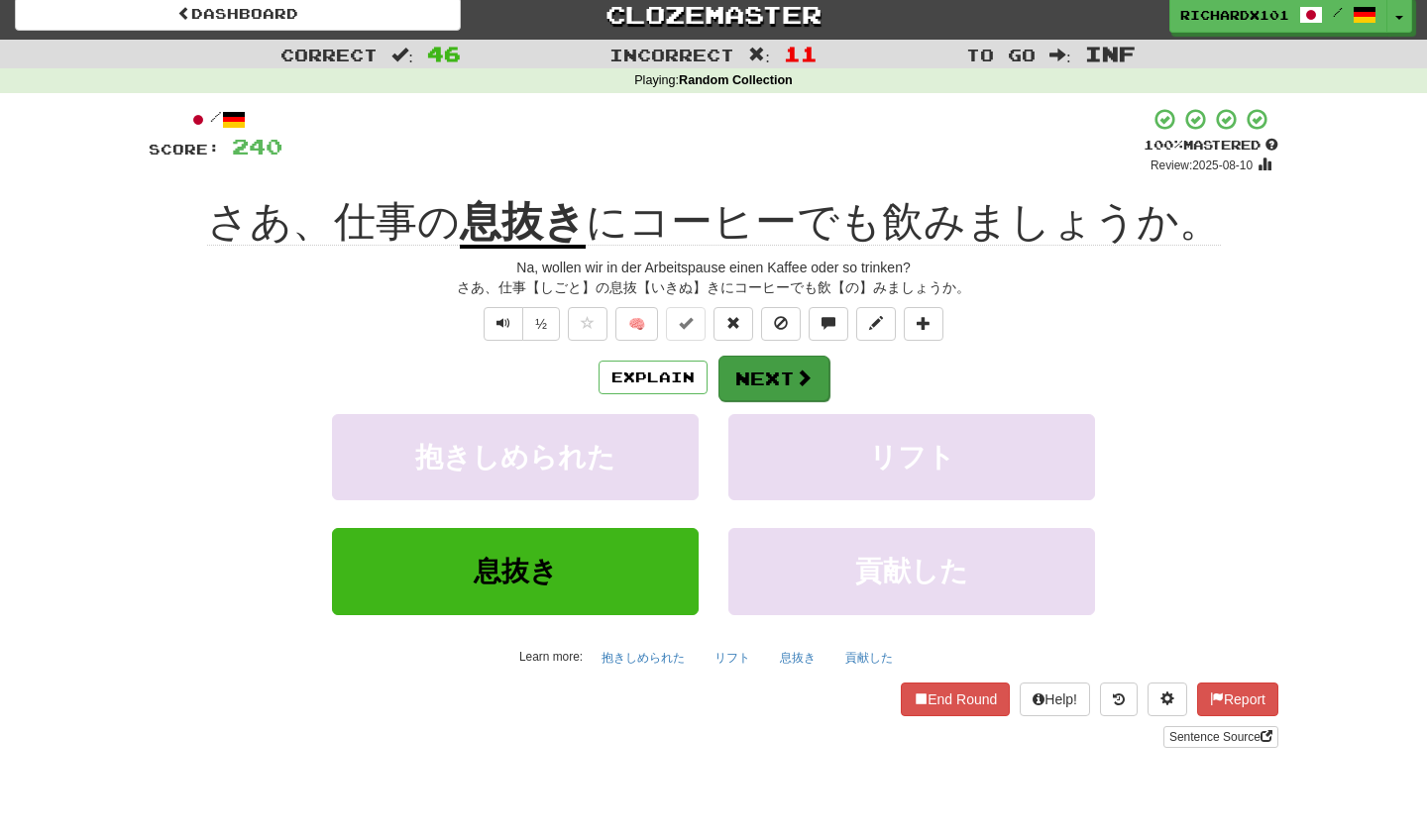 click on "Next" at bounding box center [774, 378] 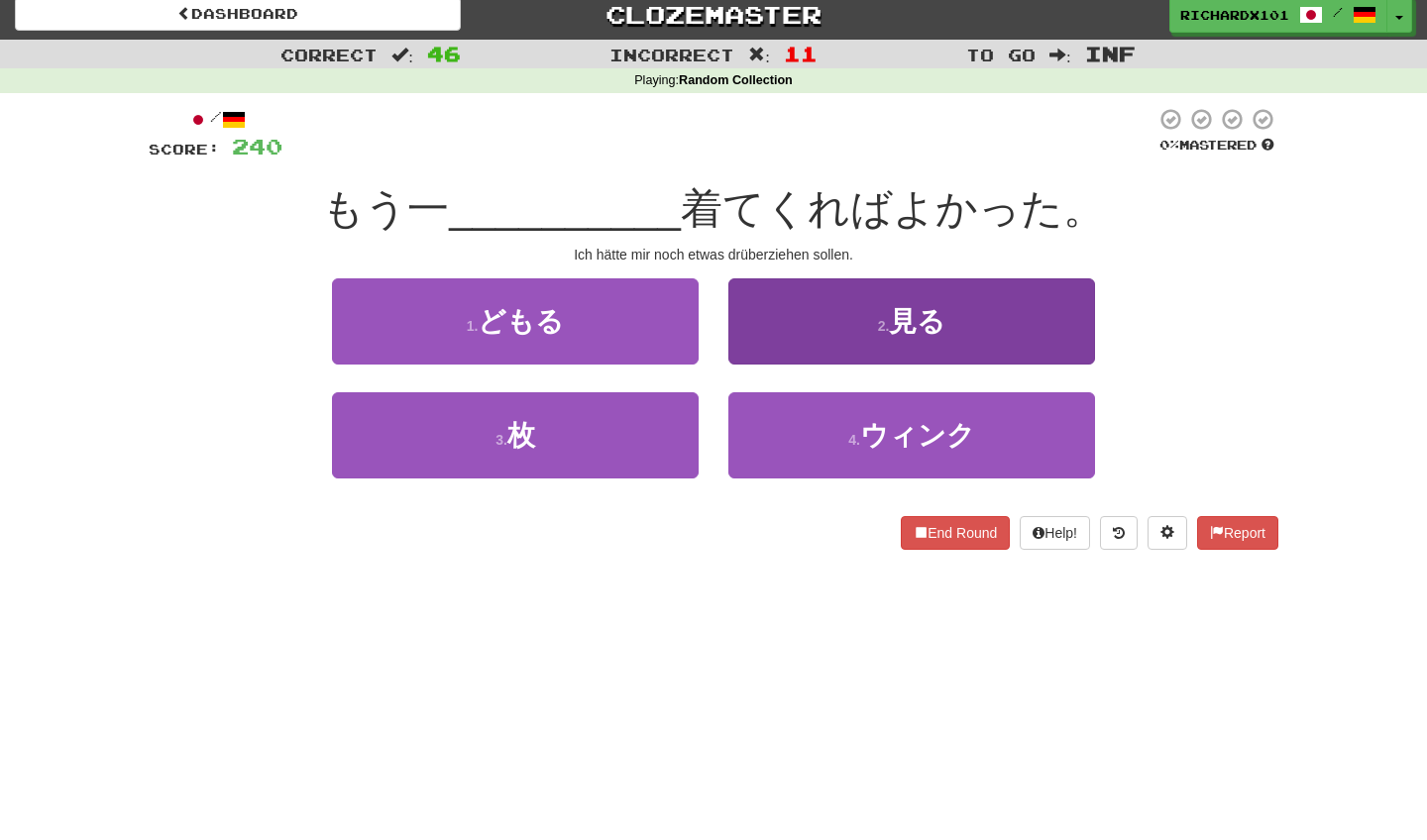 click on "2 .  見る" at bounding box center (912, 321) 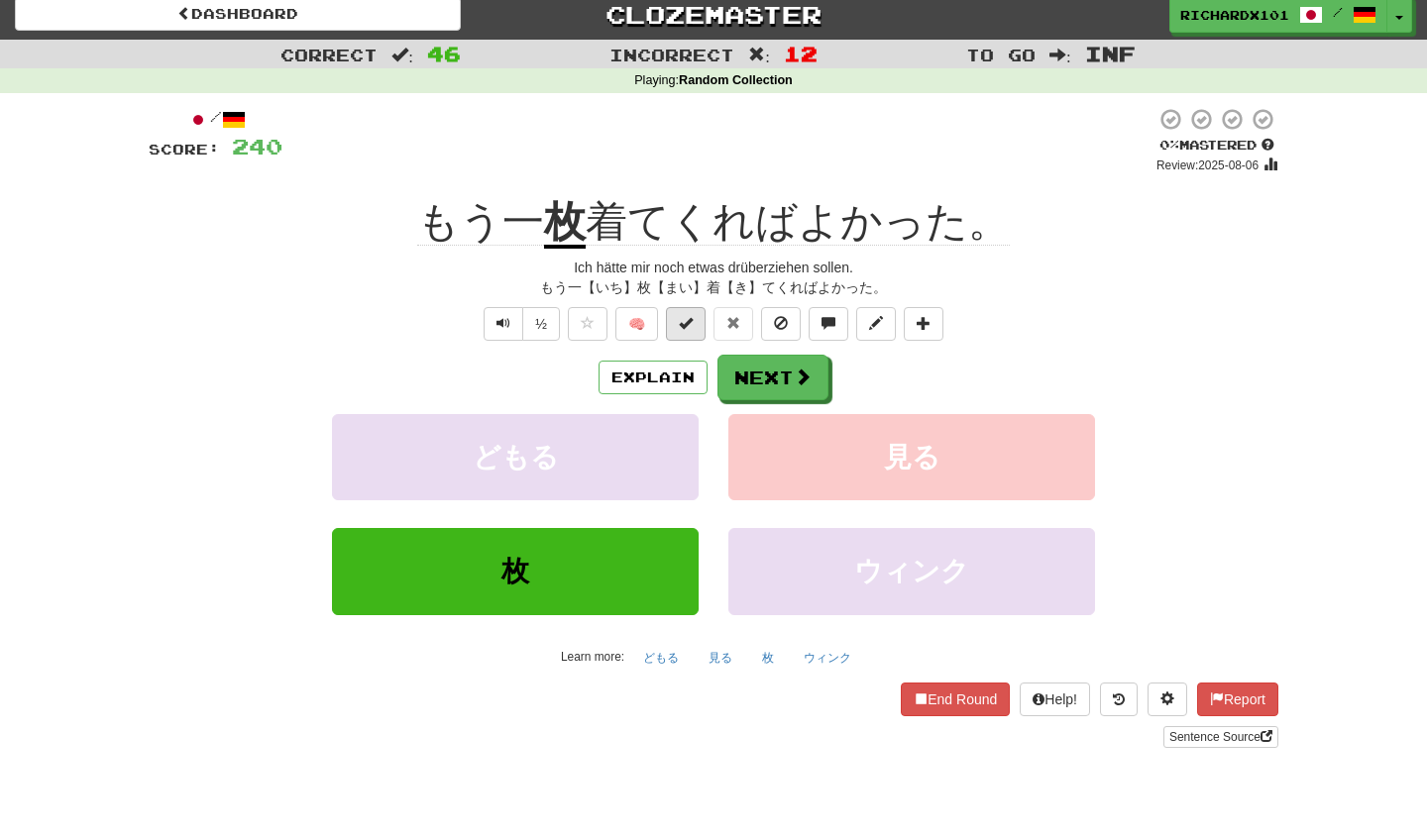 click at bounding box center (686, 324) 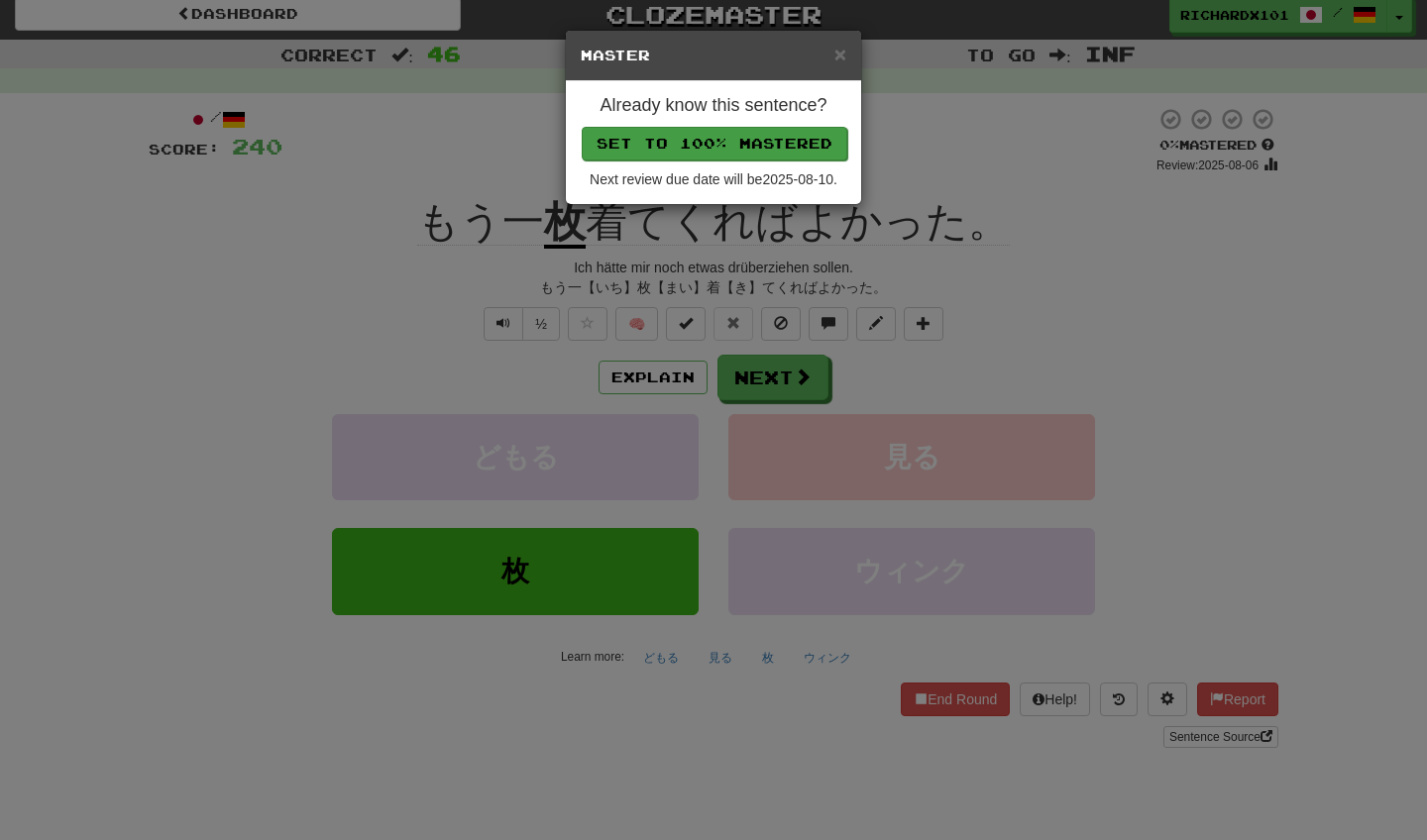 click on "Set to 100% Mastered" at bounding box center [714, 144] 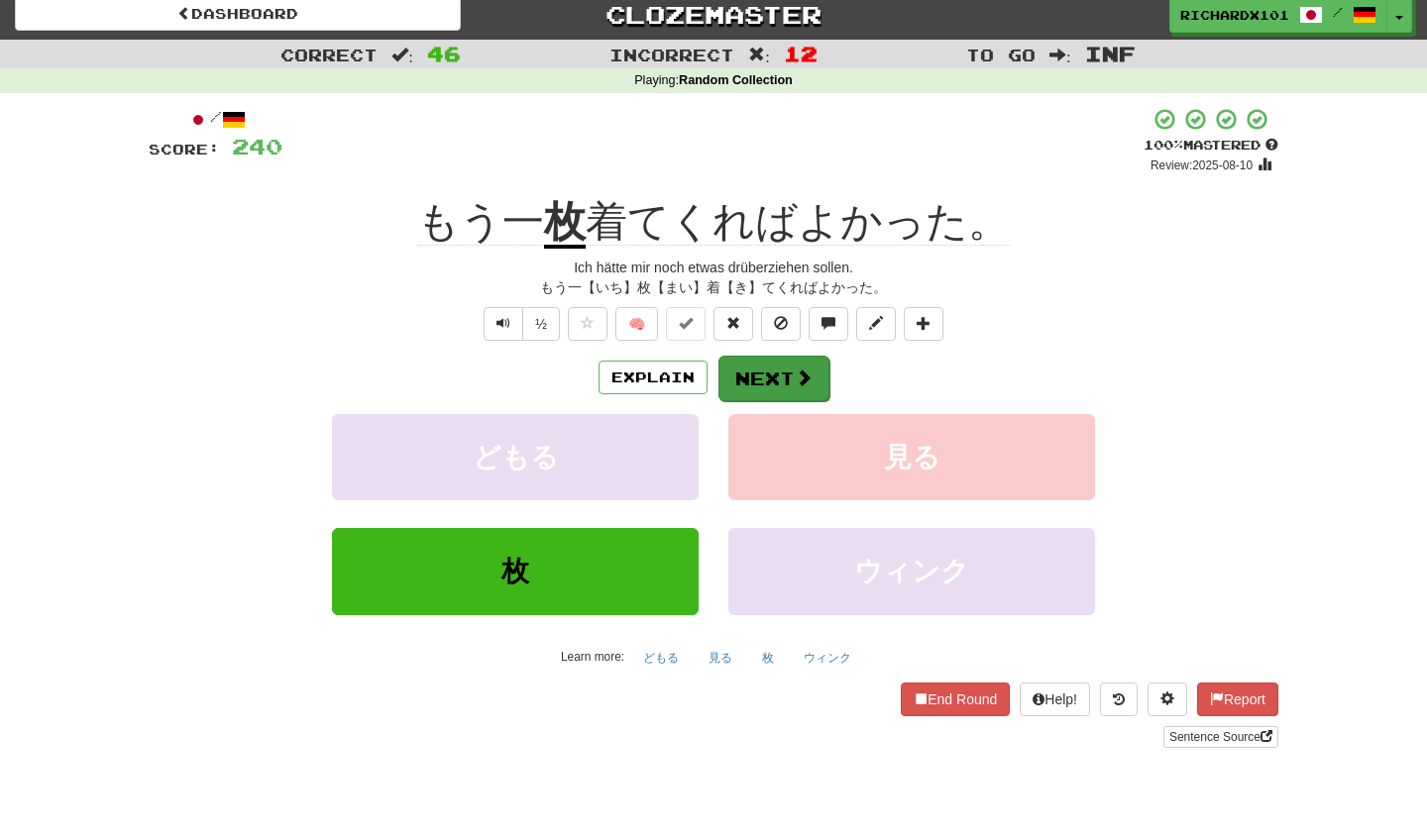 click on "Next" at bounding box center [774, 378] 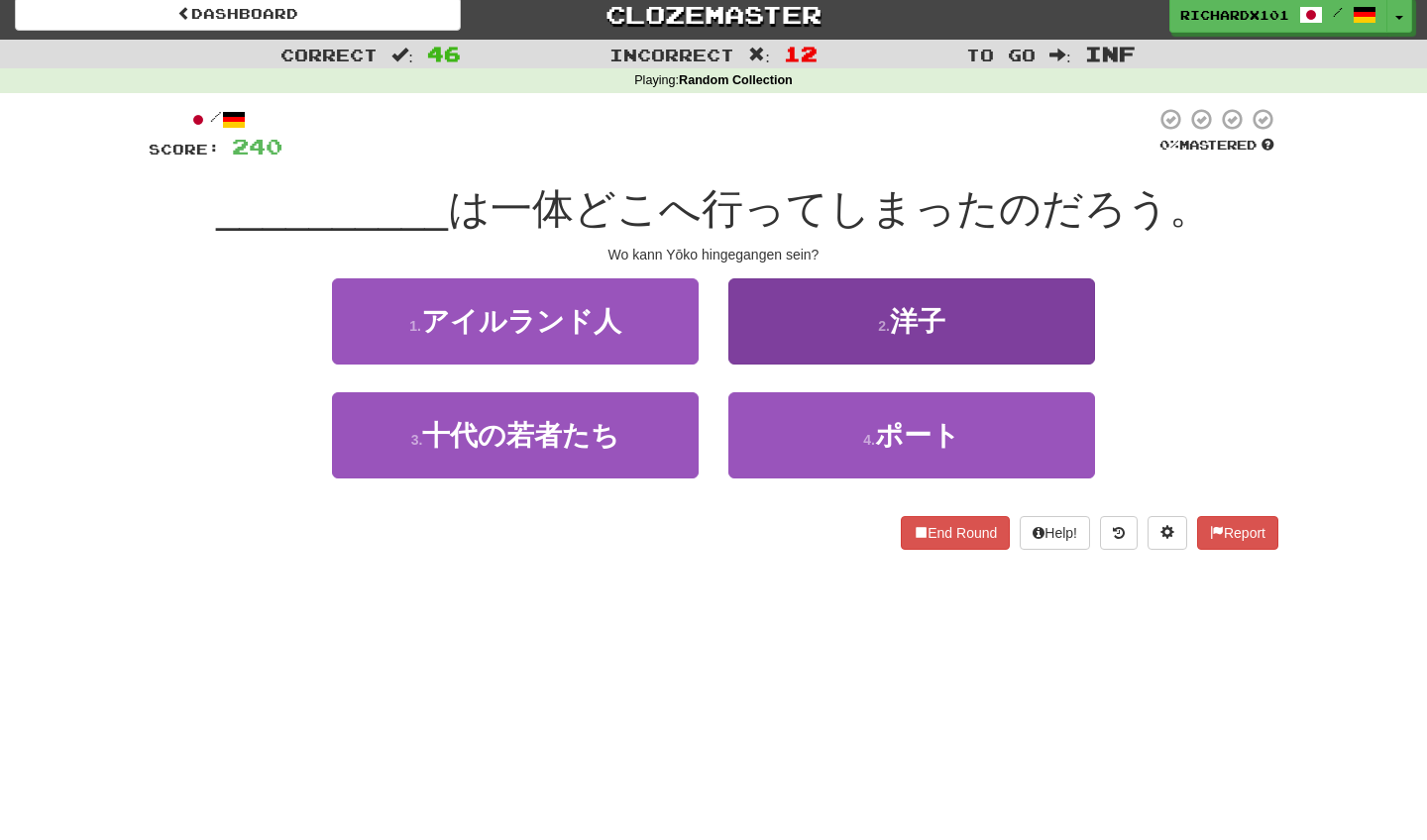 click on "2 .  洋子" at bounding box center (912, 321) 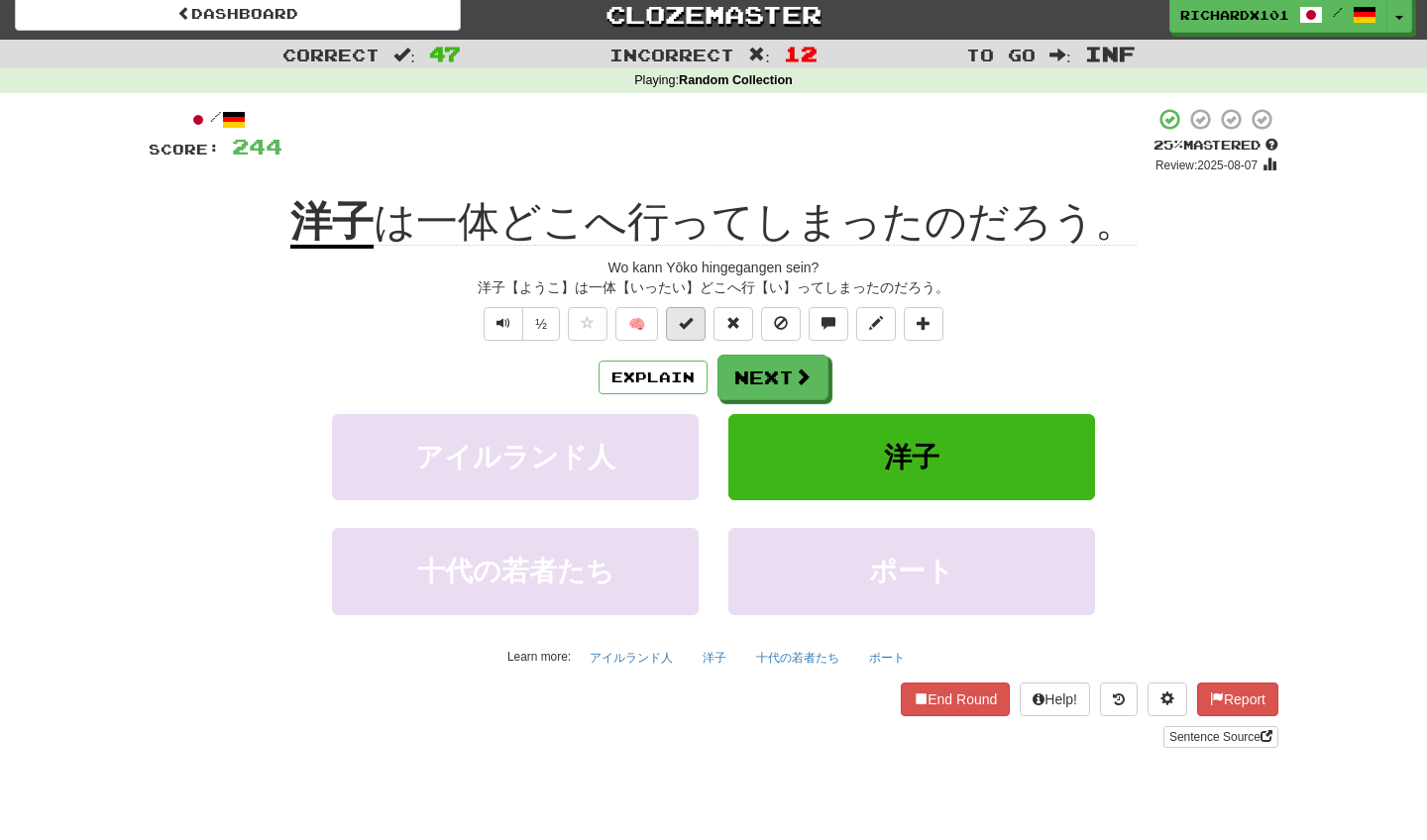click at bounding box center [686, 324] 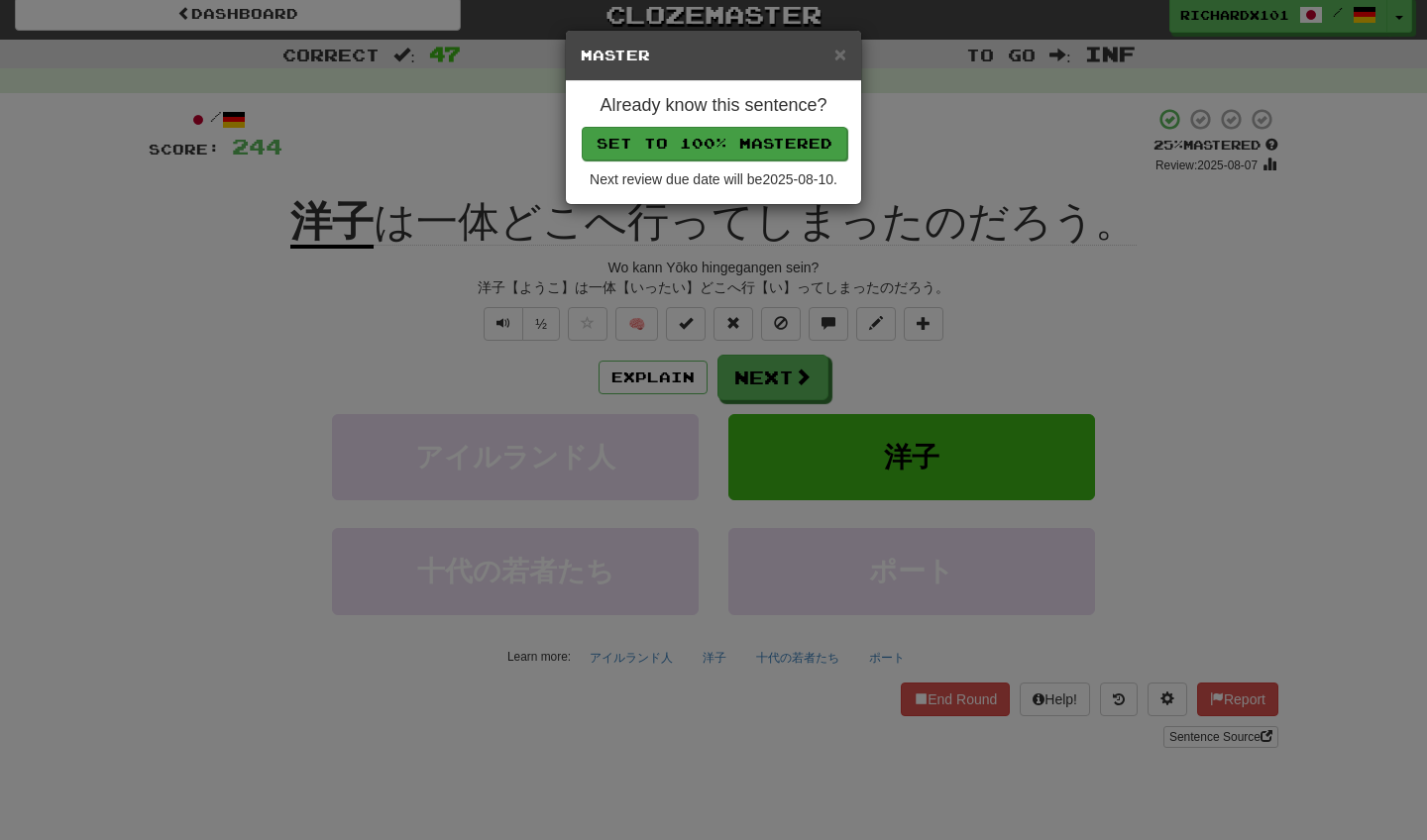 click on "Set to 100% Mastered" at bounding box center [714, 144] 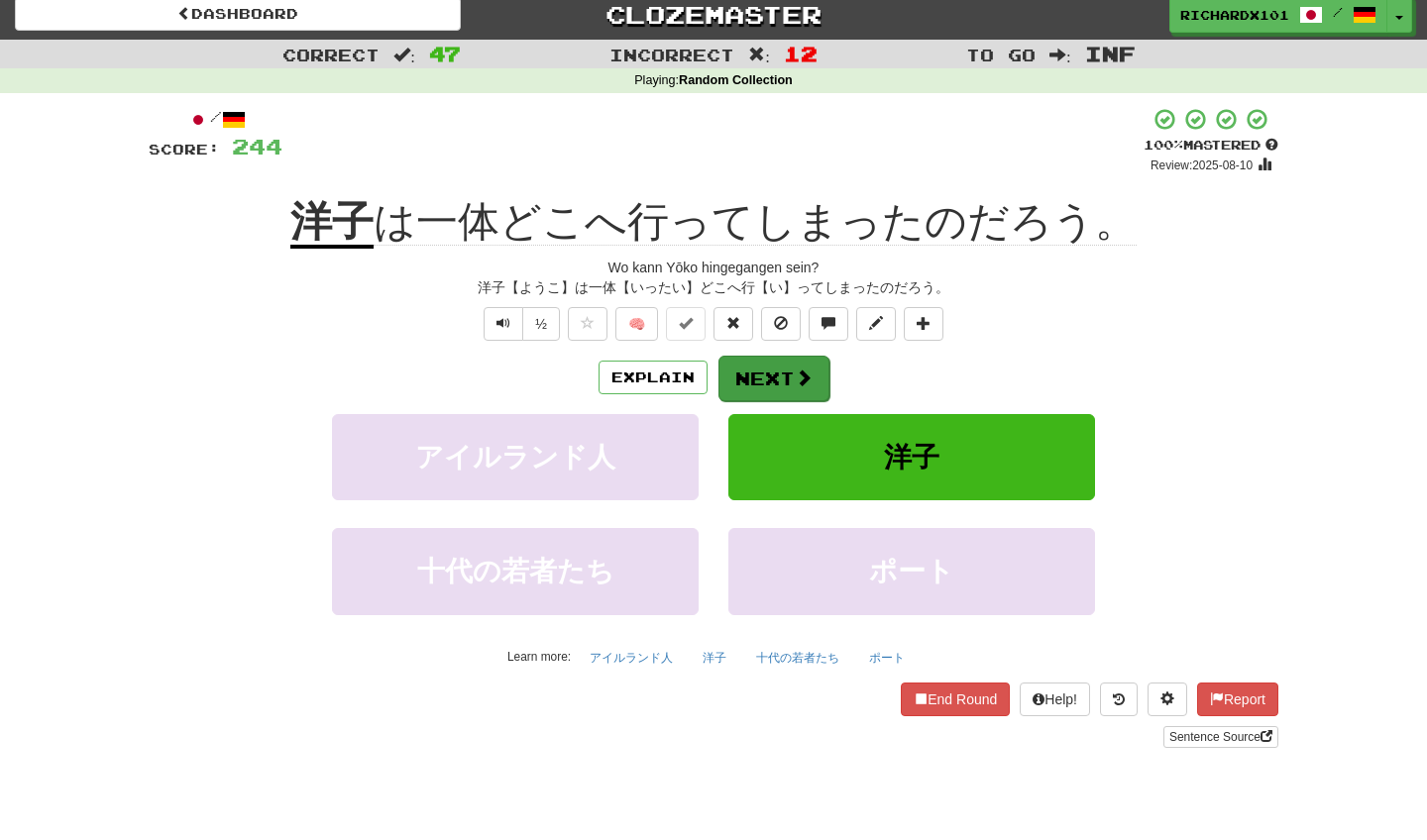 click on "Next" at bounding box center [774, 378] 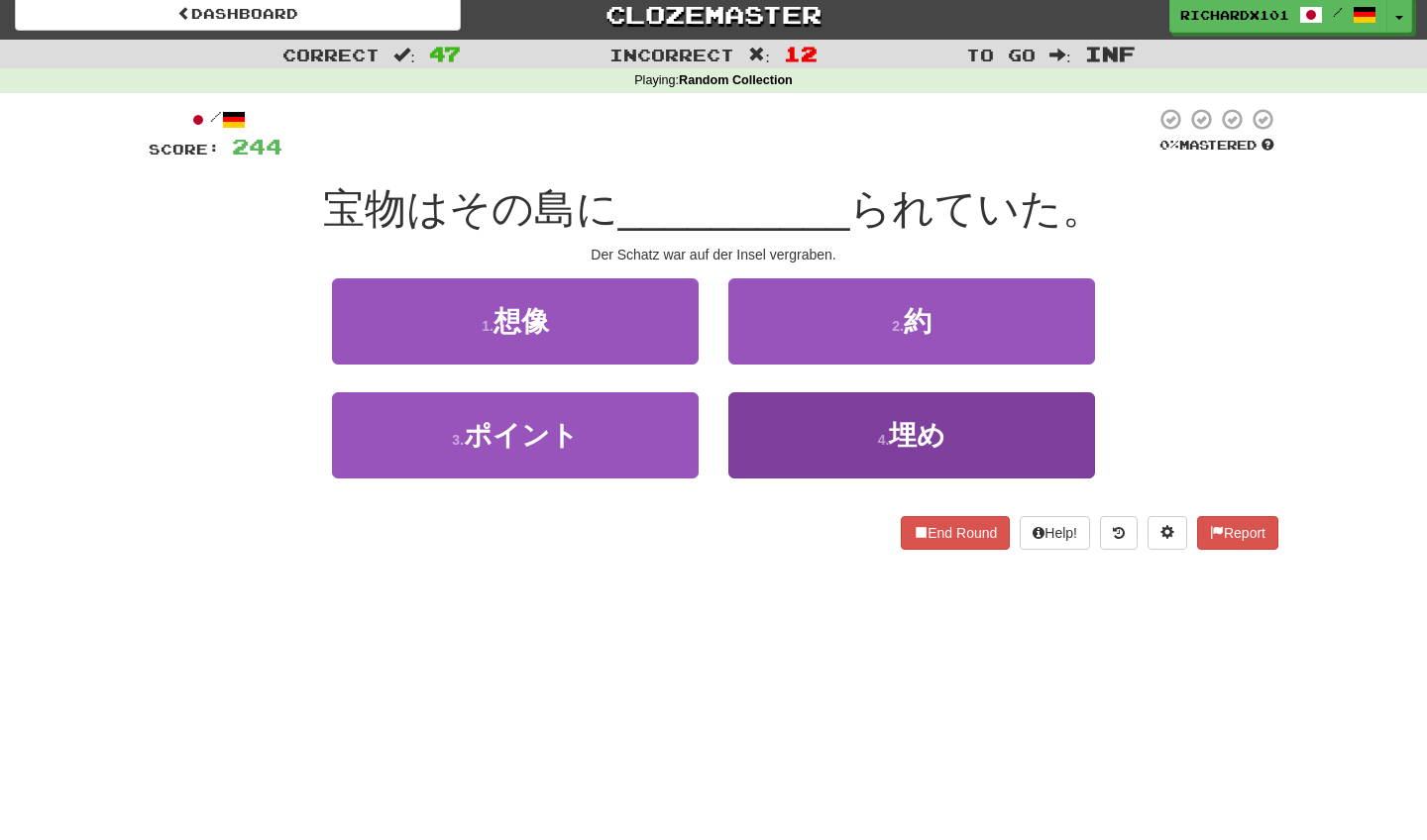 click on "4 .  埋め" at bounding box center (912, 435) 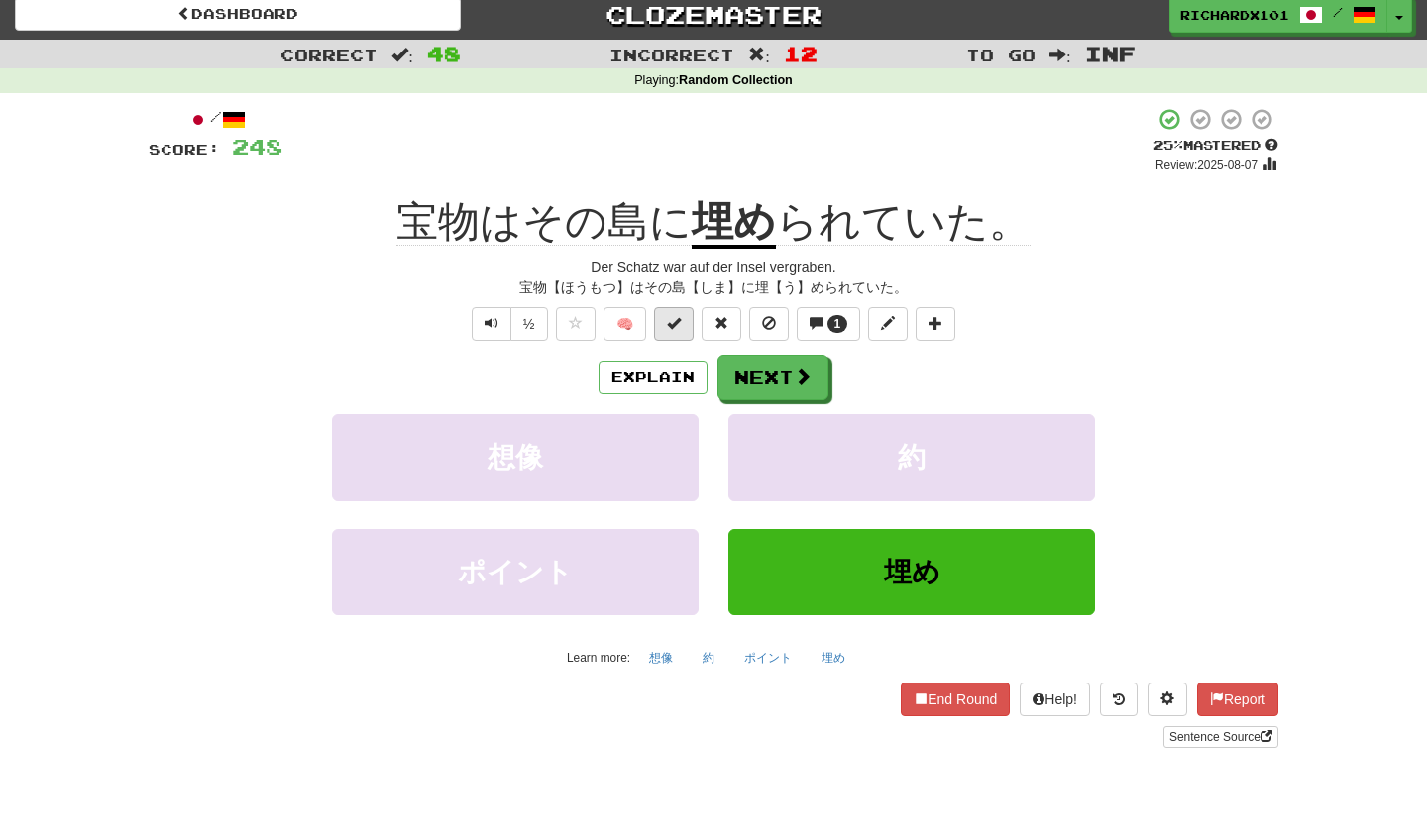 click at bounding box center [674, 323] 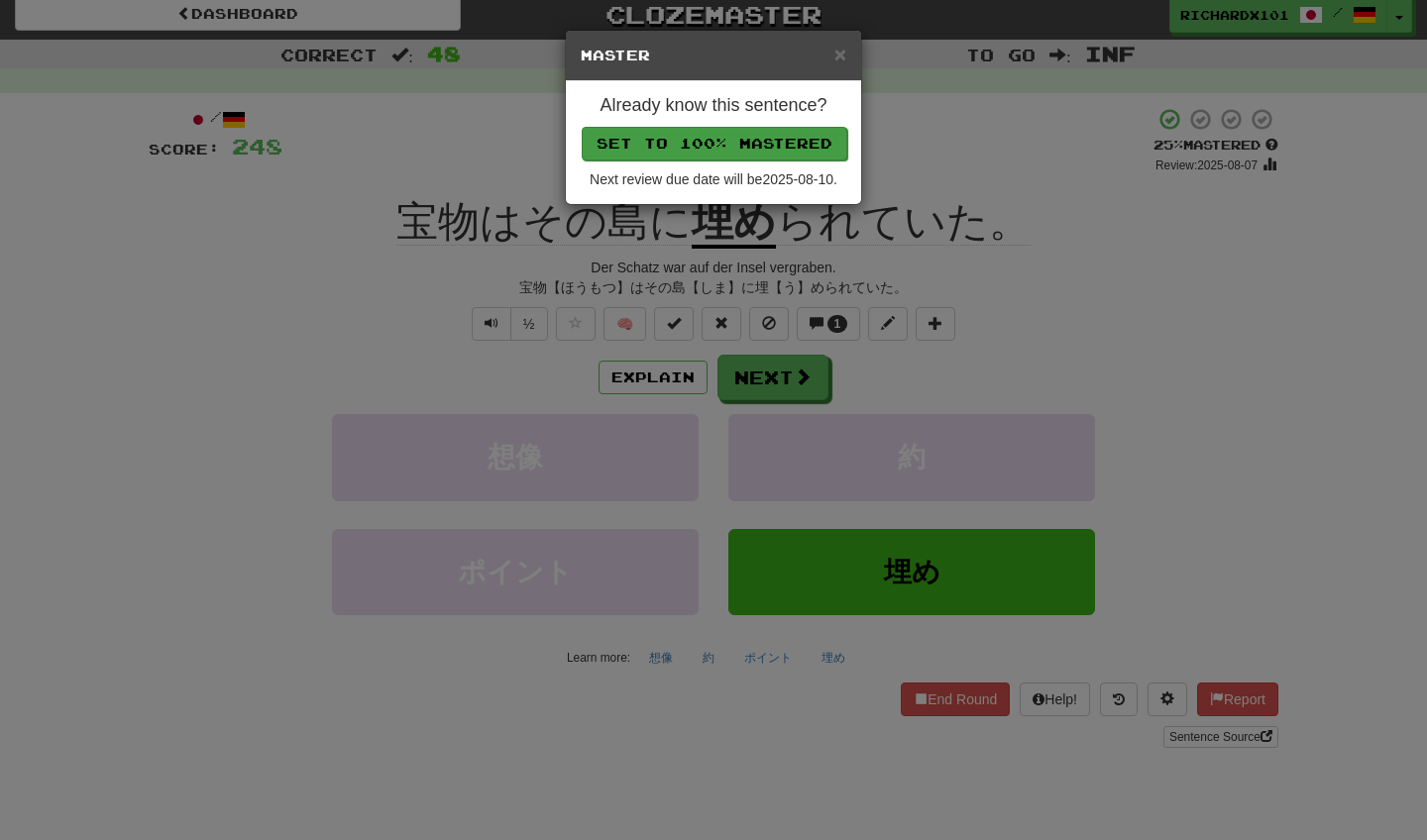click on "Set to 100% Mastered" at bounding box center [714, 144] 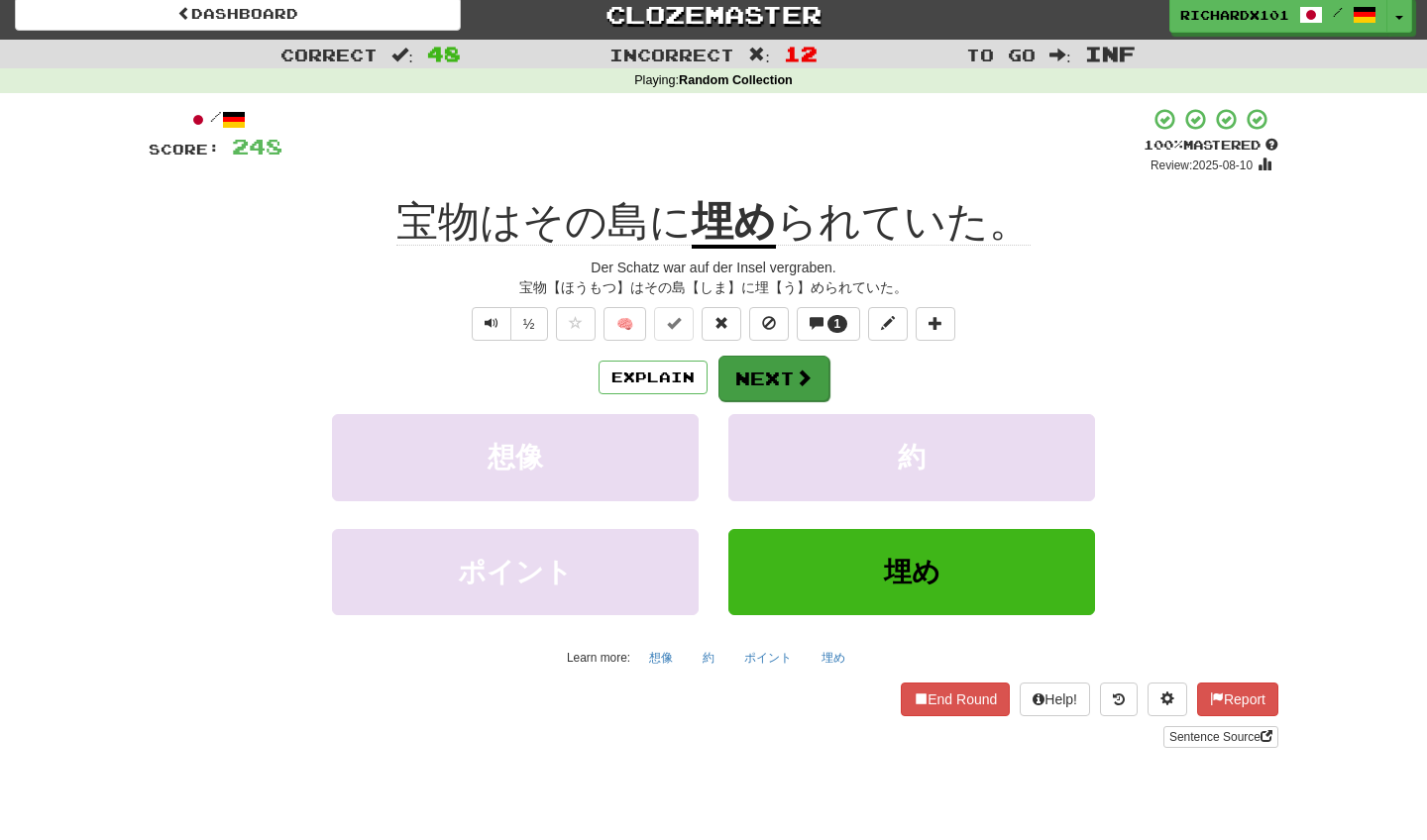 click on "Next" at bounding box center [774, 378] 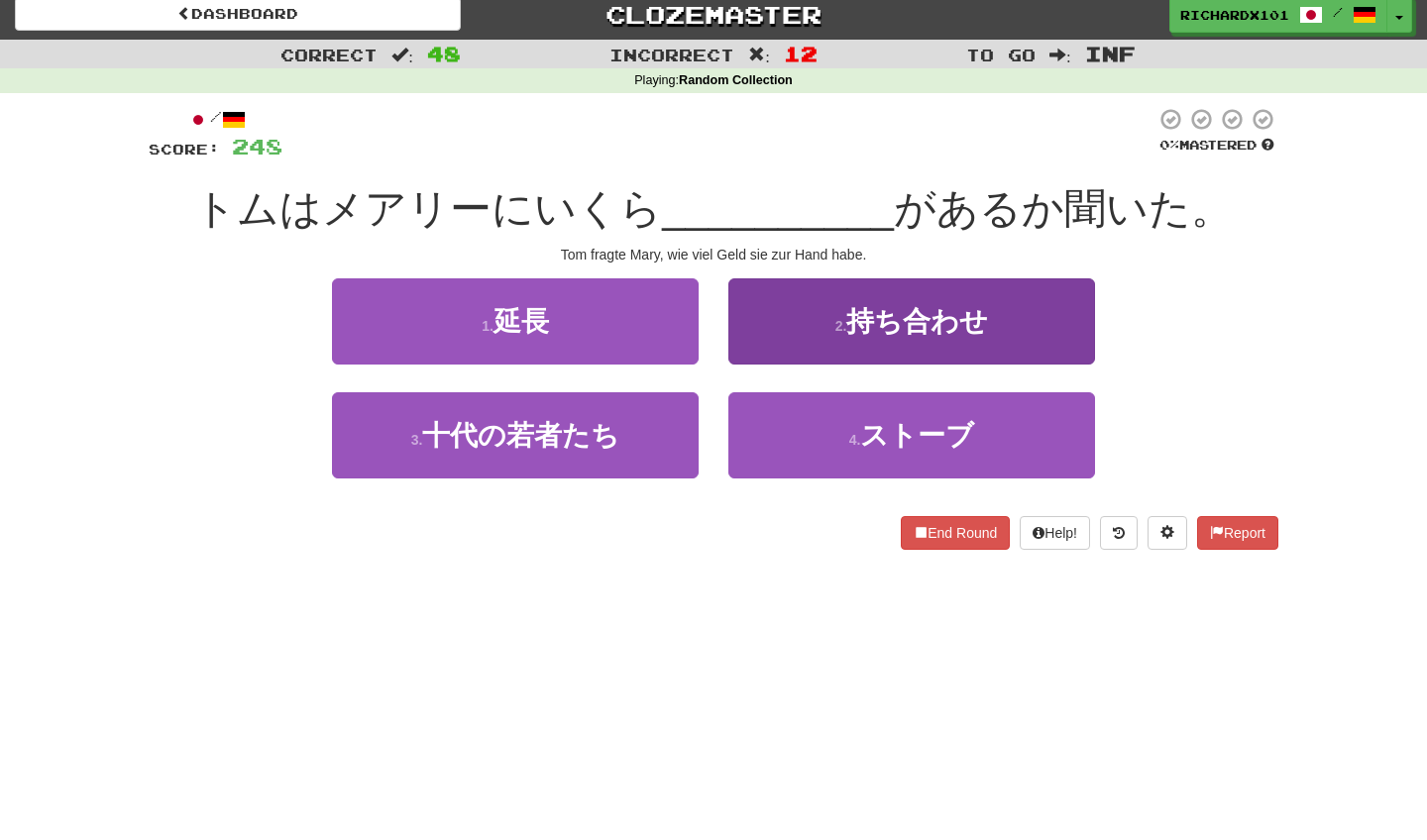 click on "2 .  持ち合わせ" at bounding box center (912, 321) 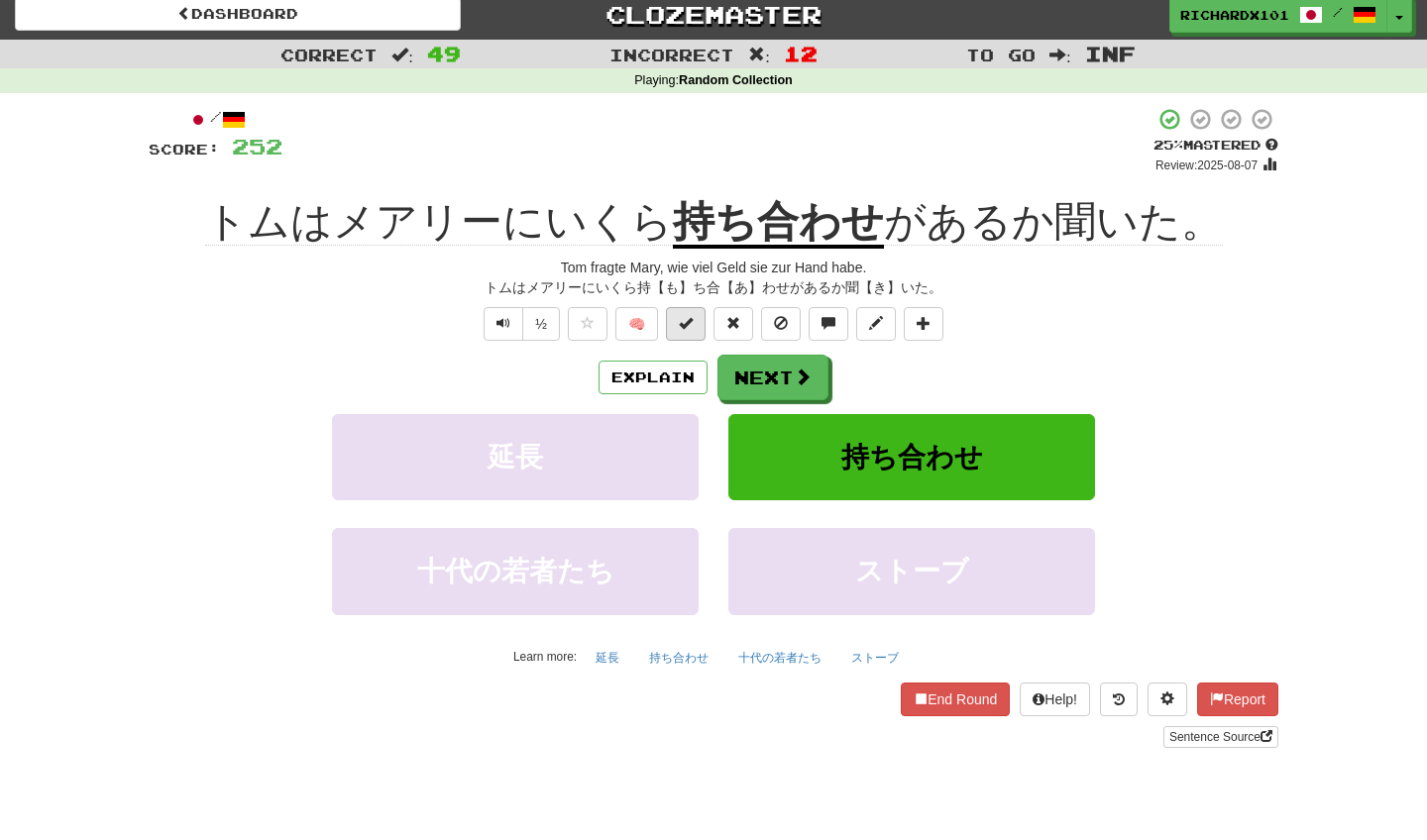 click at bounding box center (686, 324) 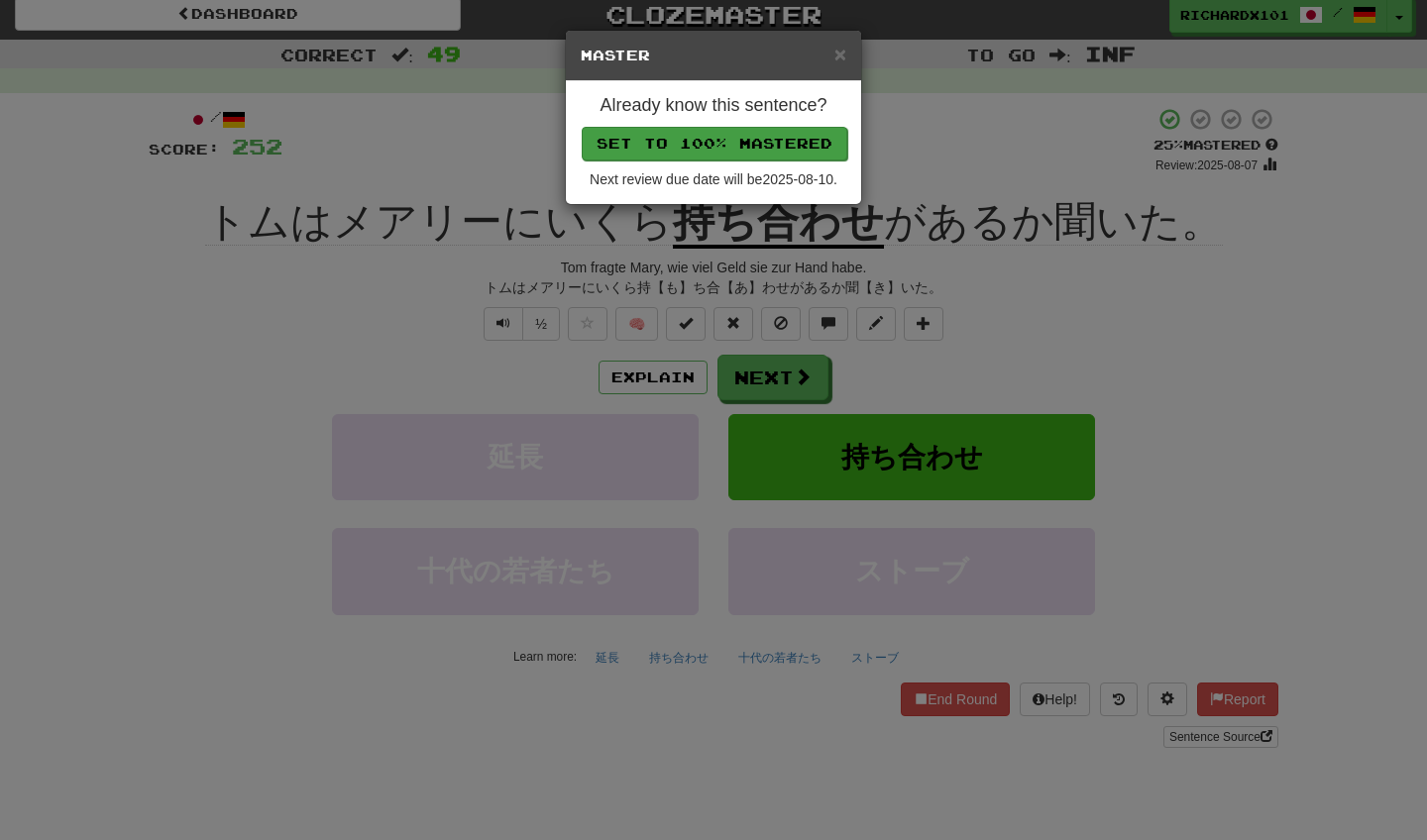 click on "Set to 100% Mastered" at bounding box center (714, 144) 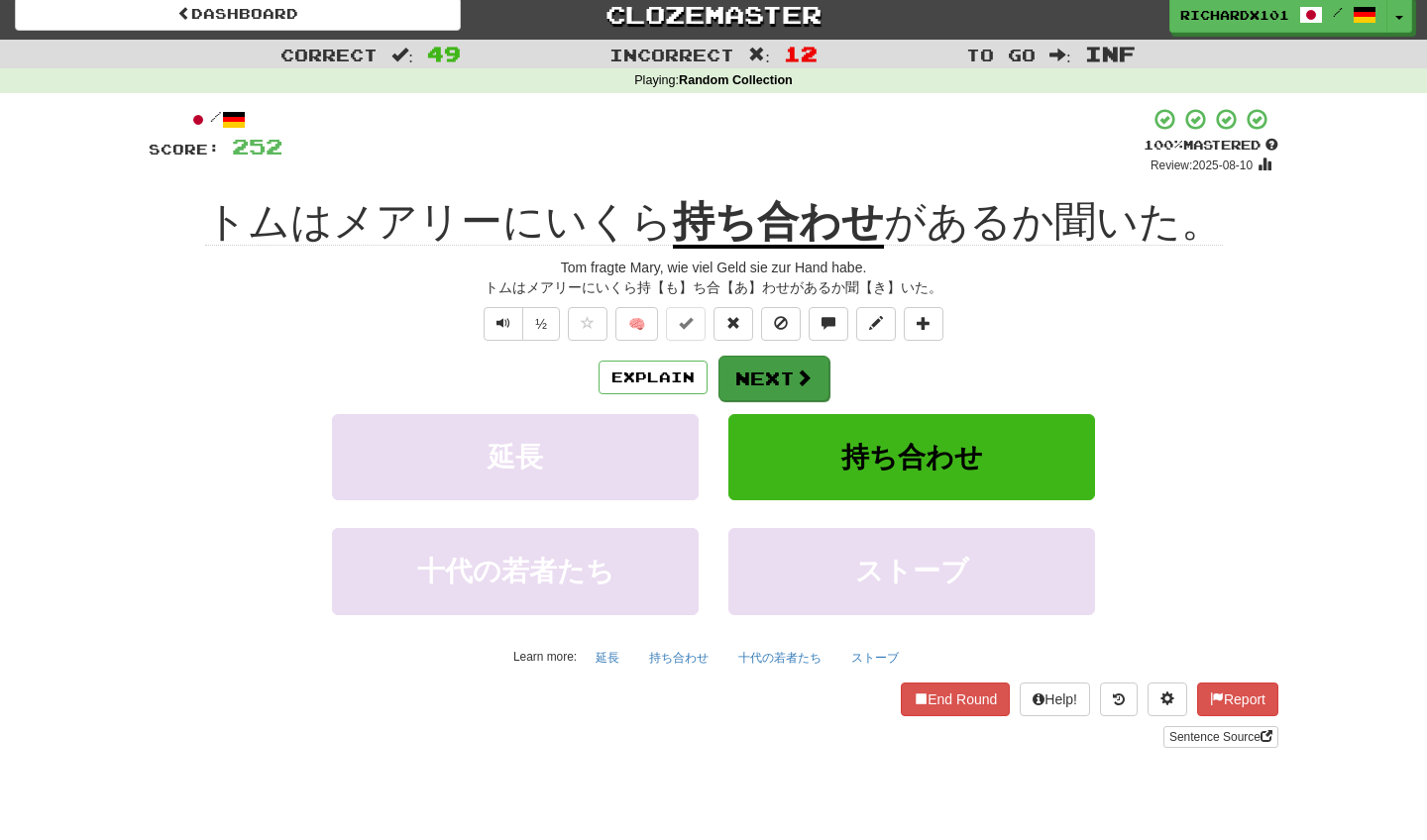 click at bounding box center (804, 377) 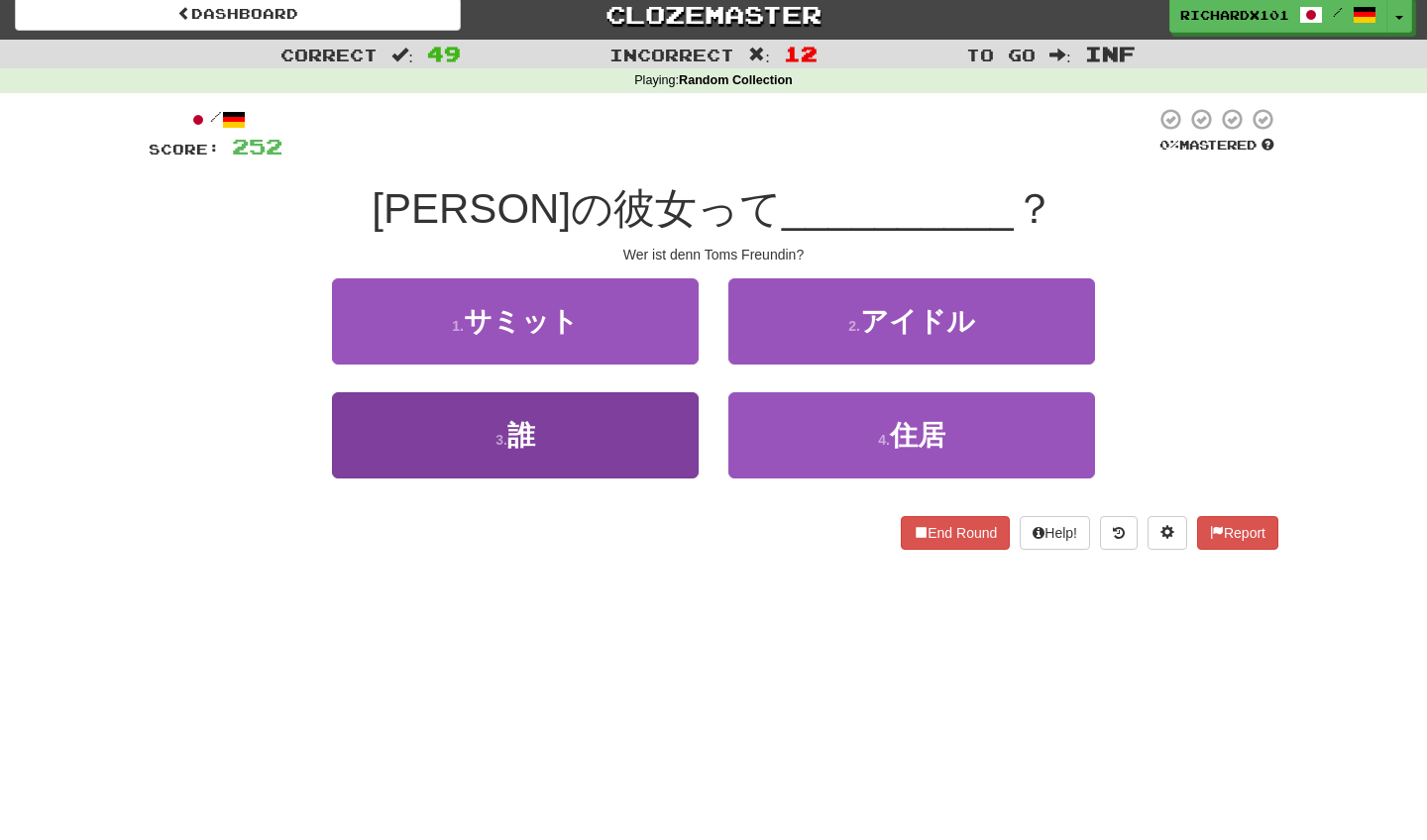 click on "3 .  誰" at bounding box center (515, 435) 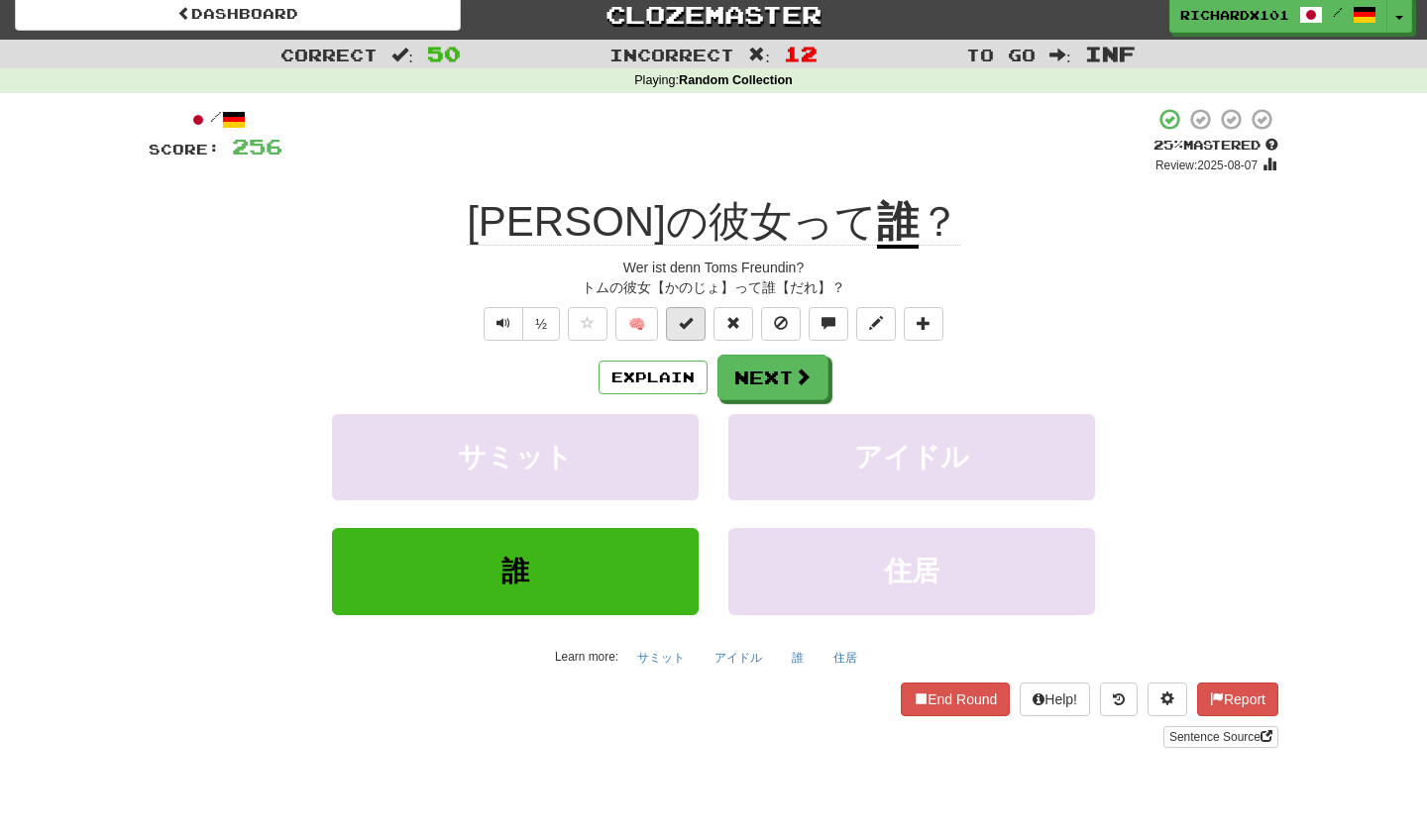 click at bounding box center [686, 323] 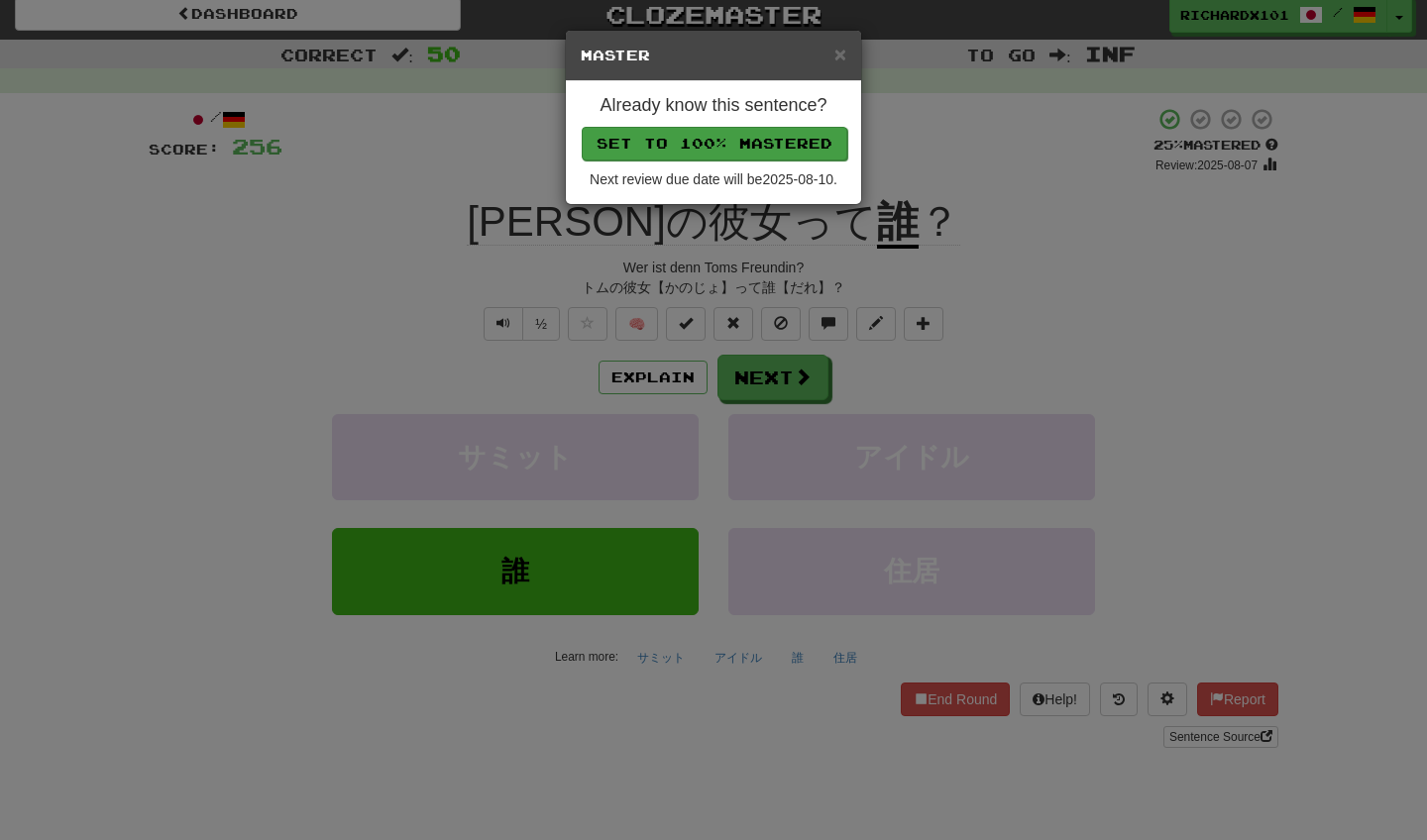 click on "Set to 100% Mastered" at bounding box center (714, 144) 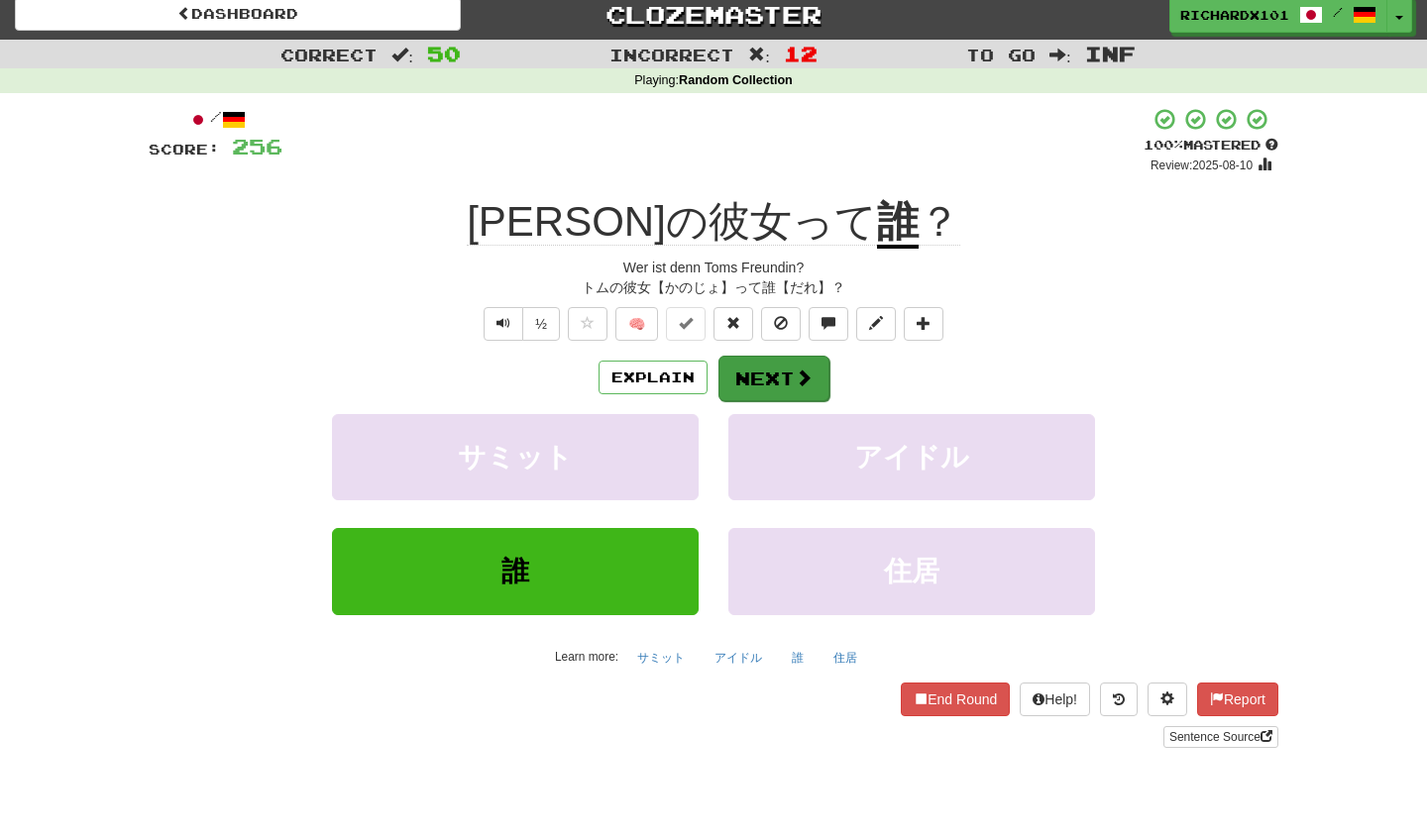 click on "Next" at bounding box center (774, 378) 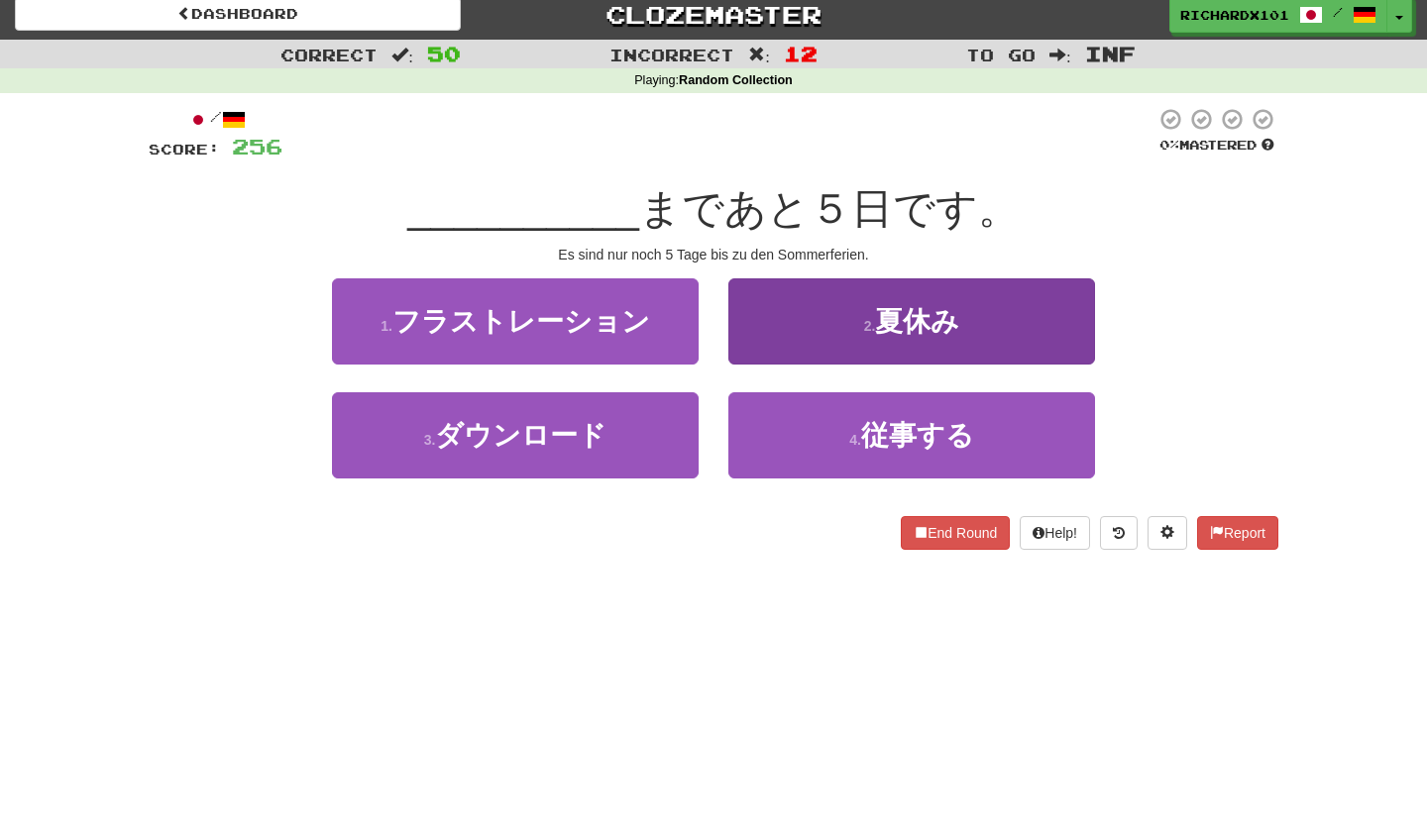 click on "2 .  夏休み" at bounding box center (912, 321) 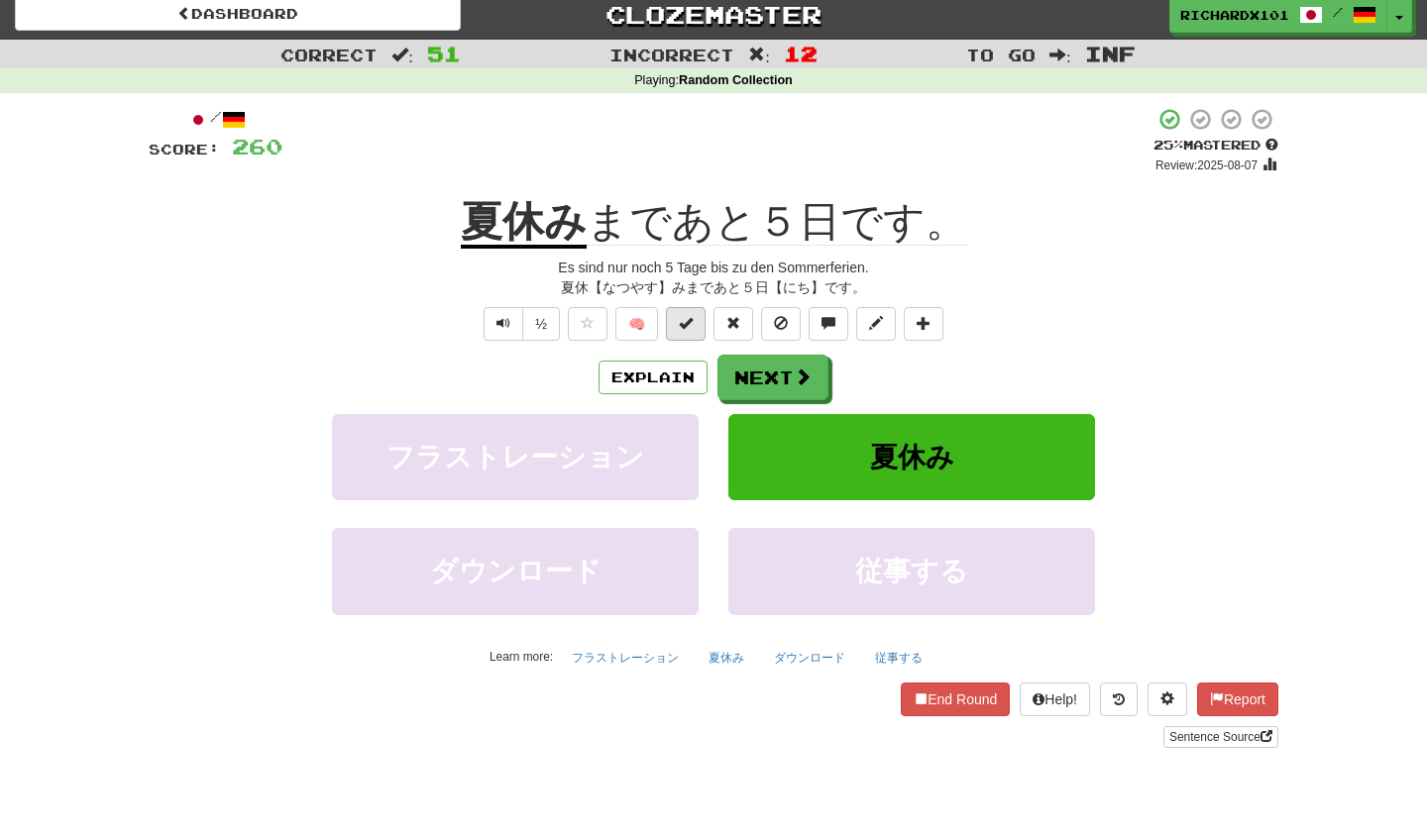 click at bounding box center [686, 324] 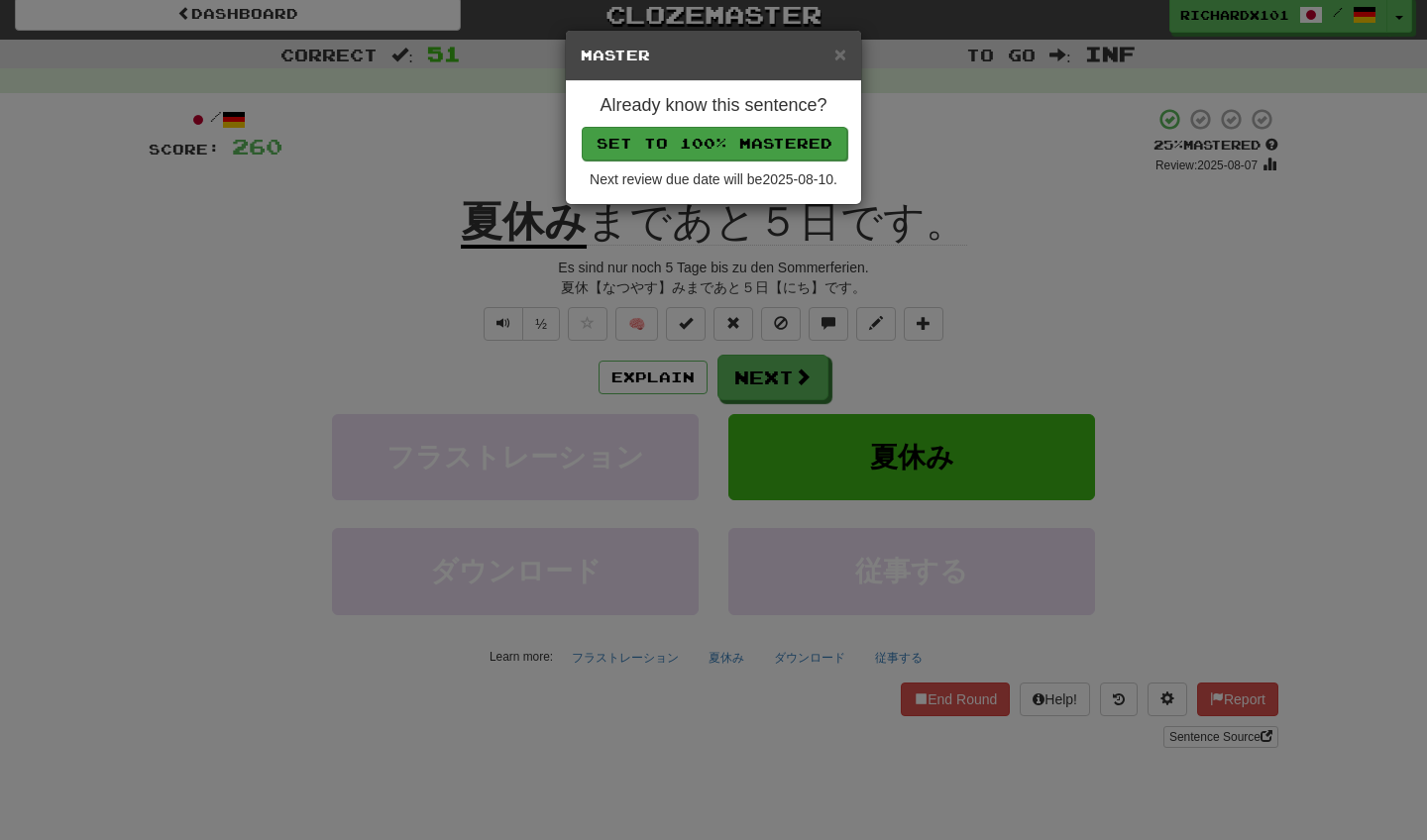 click on "Set to 100% Mastered" at bounding box center [714, 144] 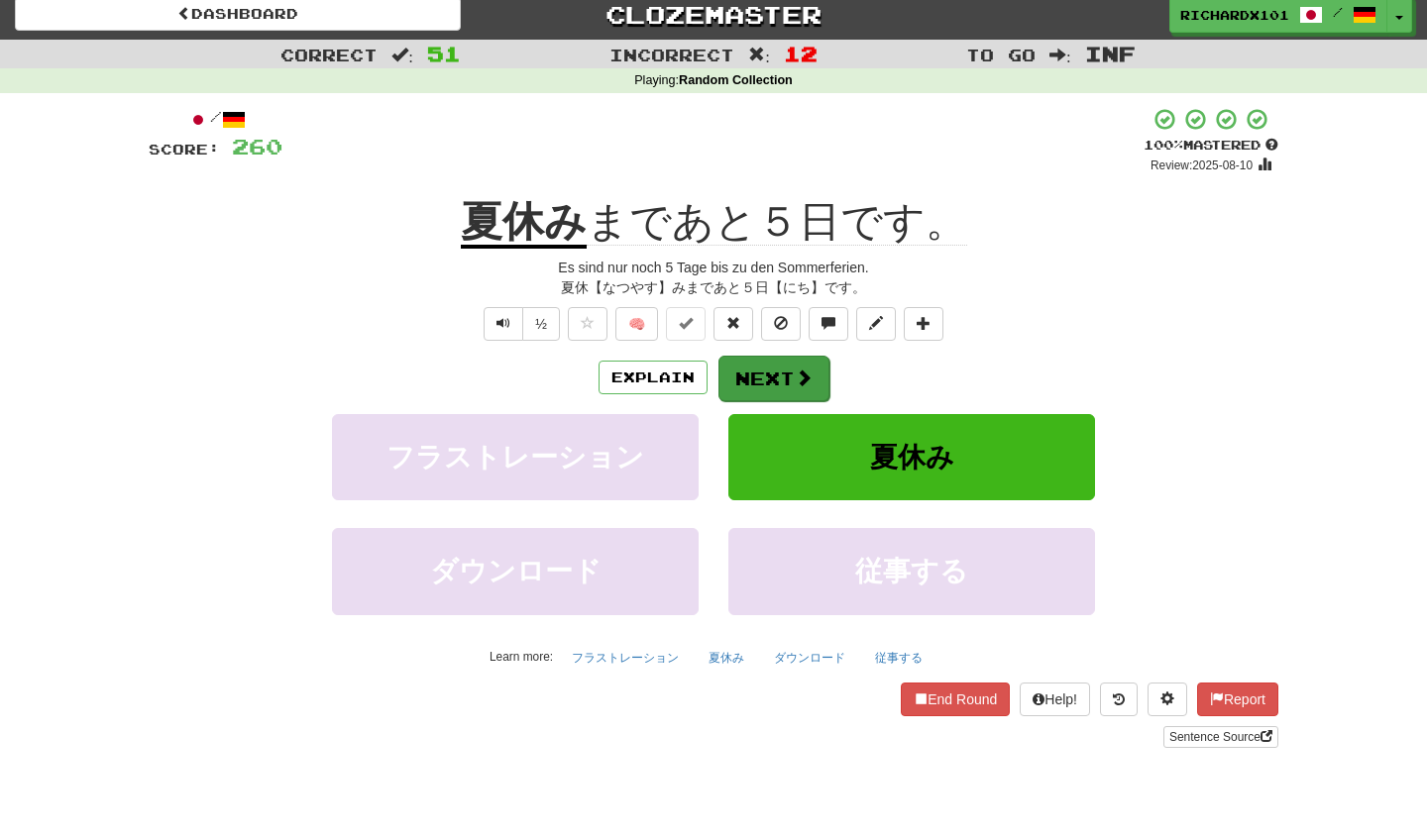 click on "Next" at bounding box center [774, 378] 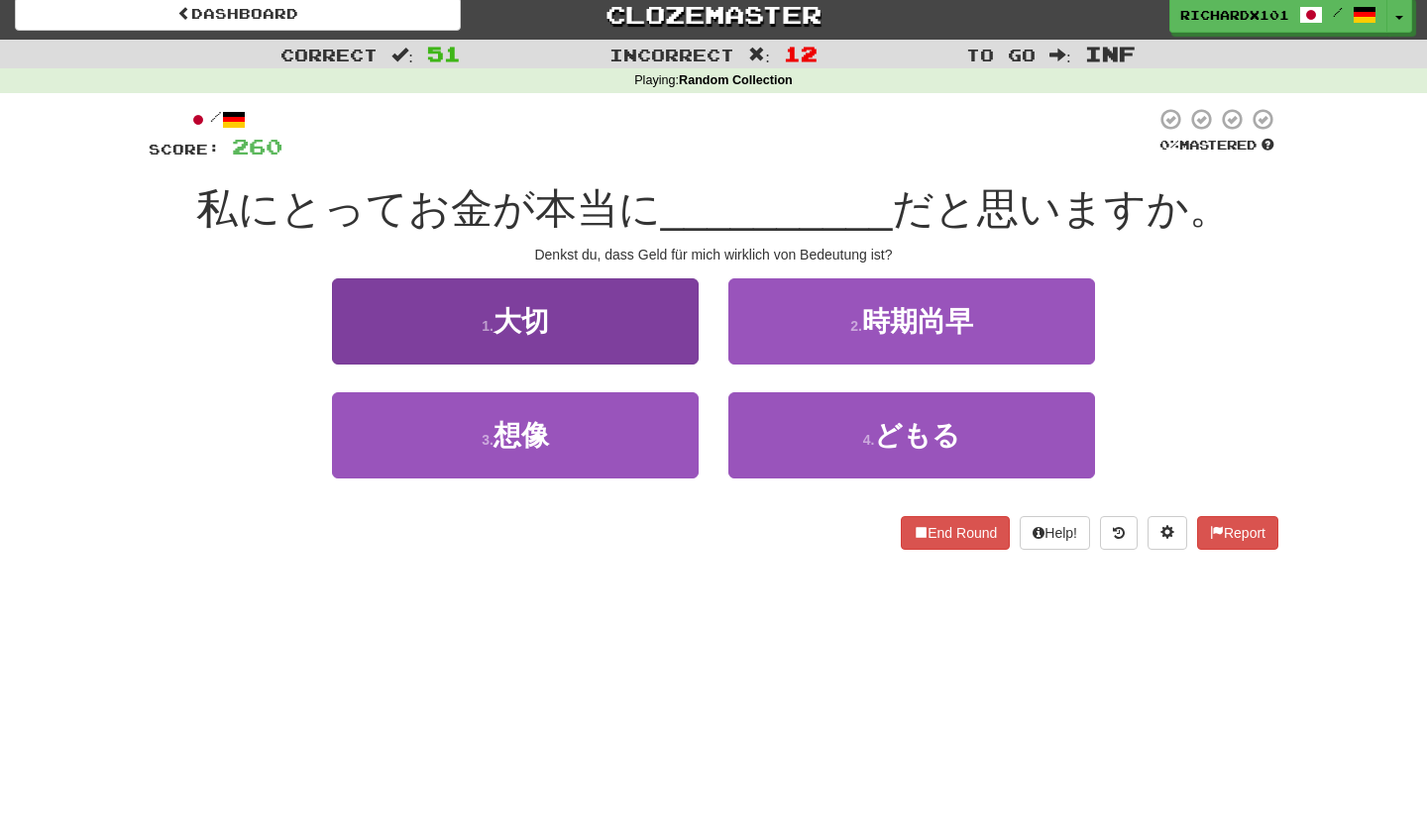 click on "1 .  大切" at bounding box center [515, 321] 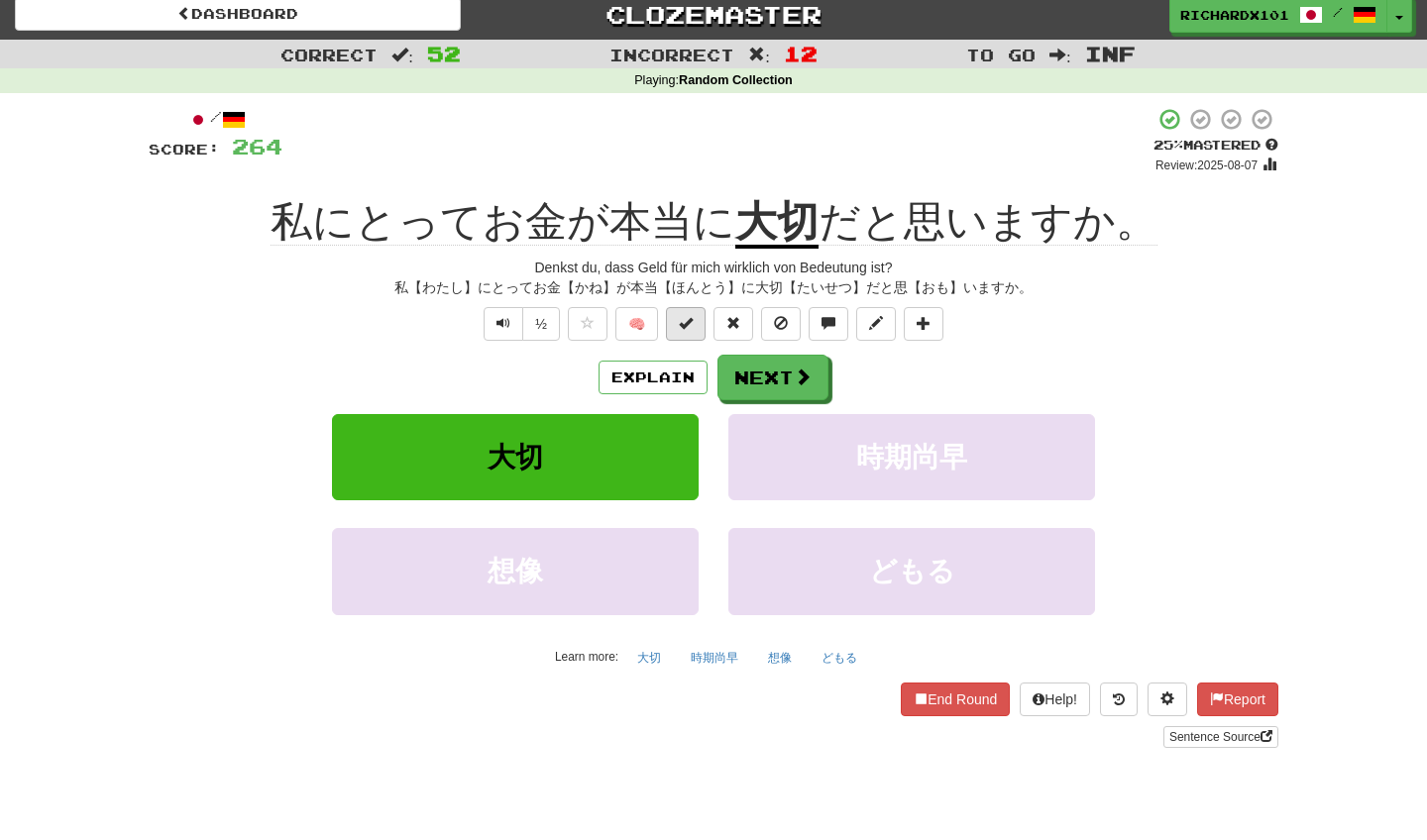 click at bounding box center [686, 323] 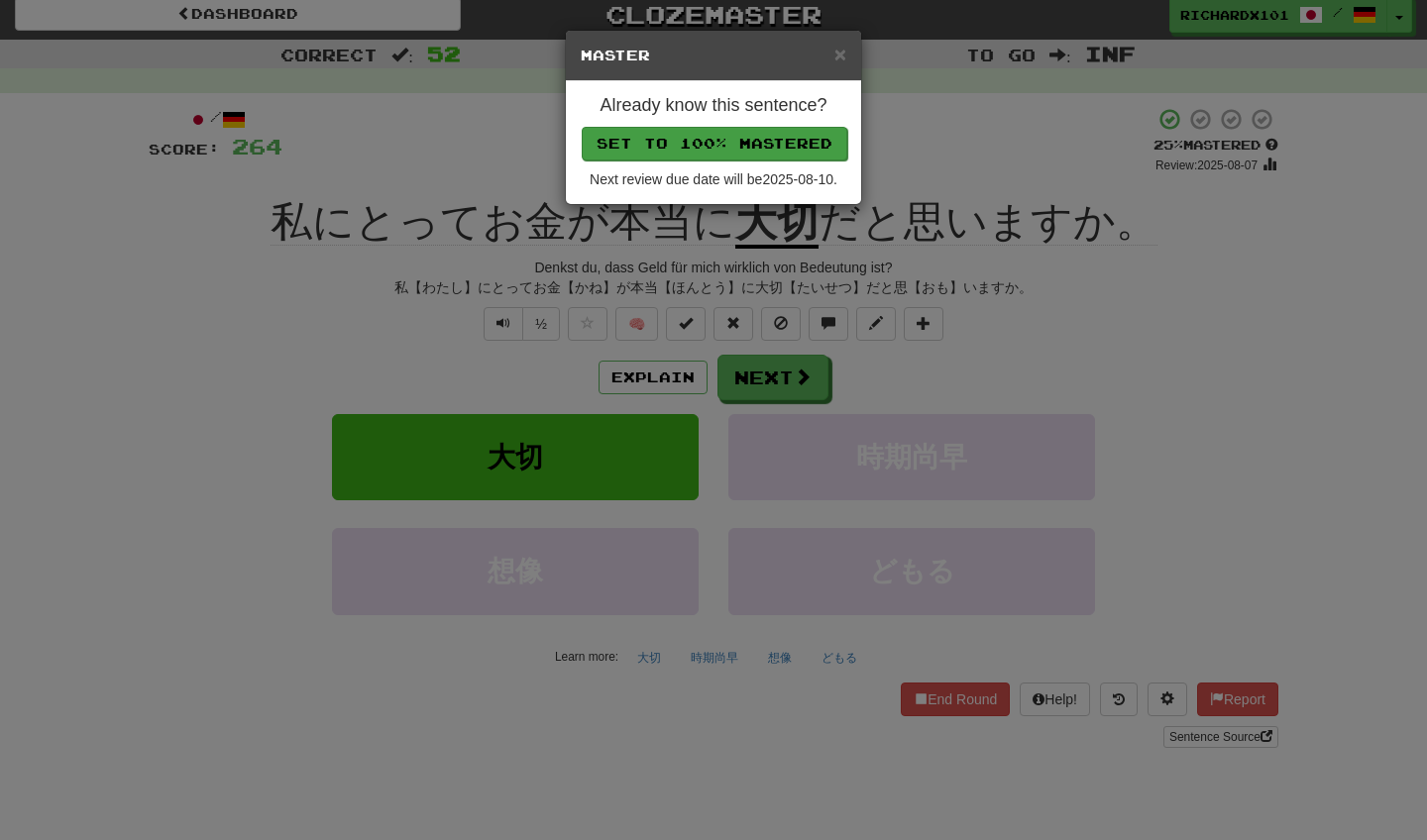 click on "Set to 100% Mastered" at bounding box center (714, 144) 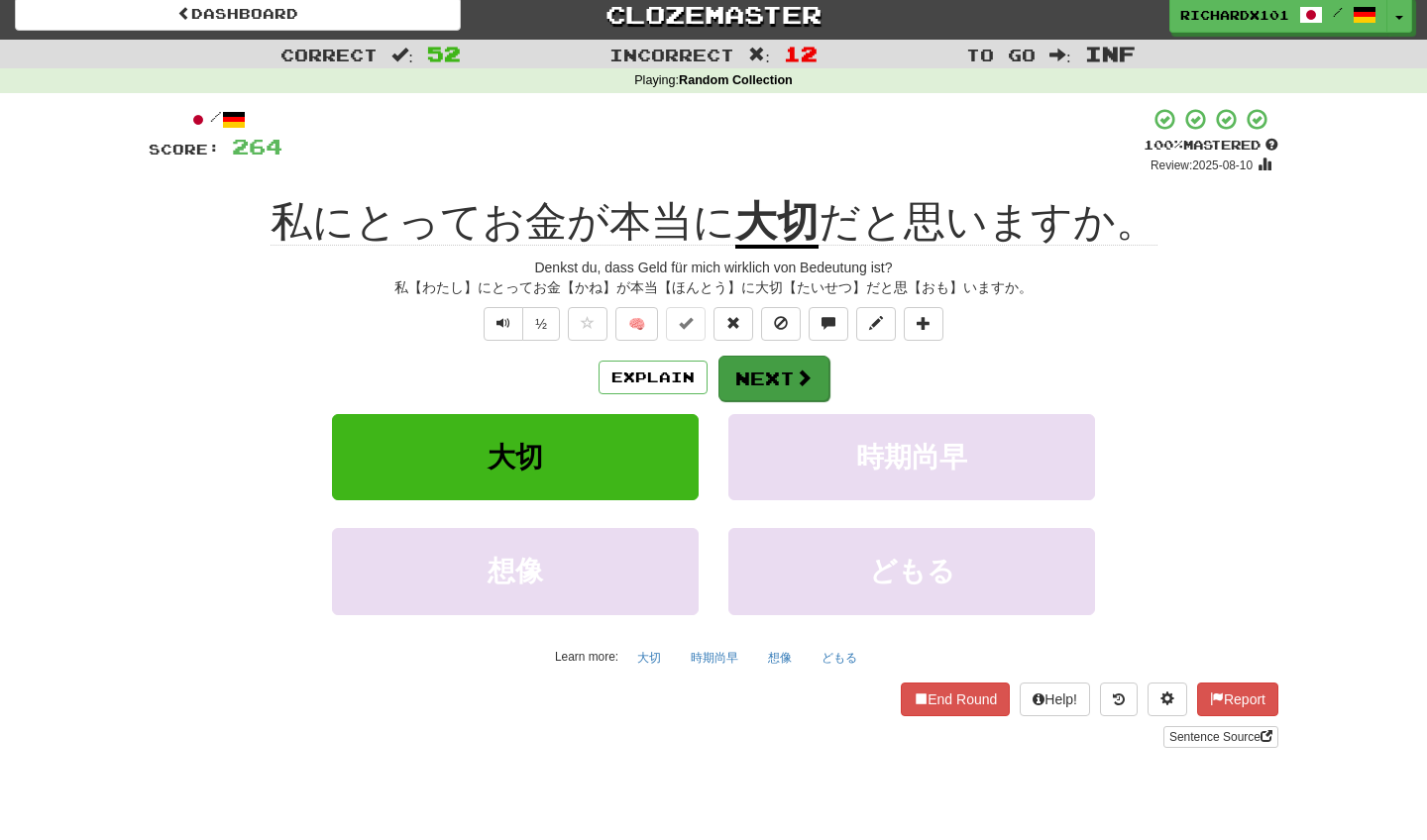 click on "Next" at bounding box center (774, 378) 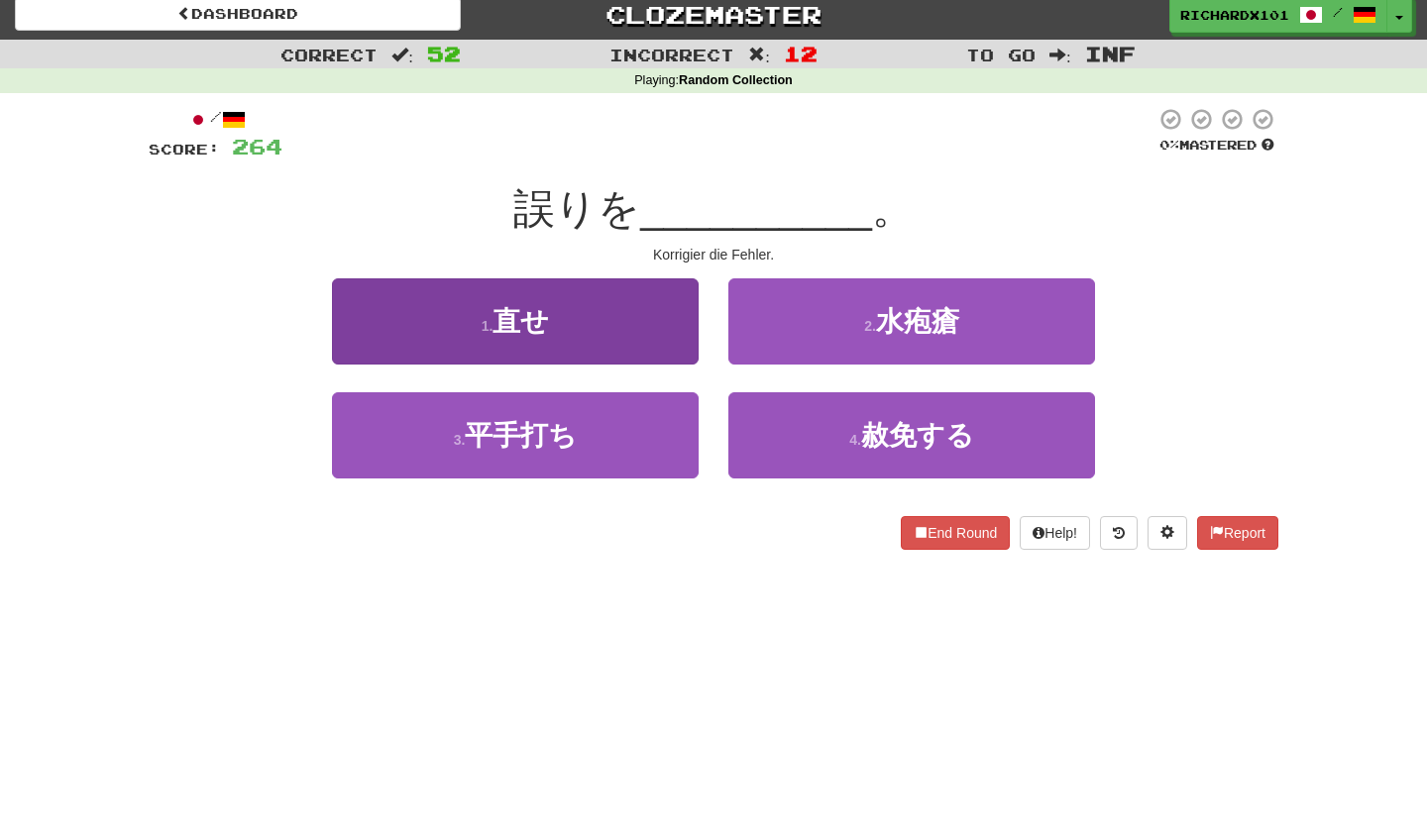 click on "1 .  直せ" at bounding box center [515, 321] 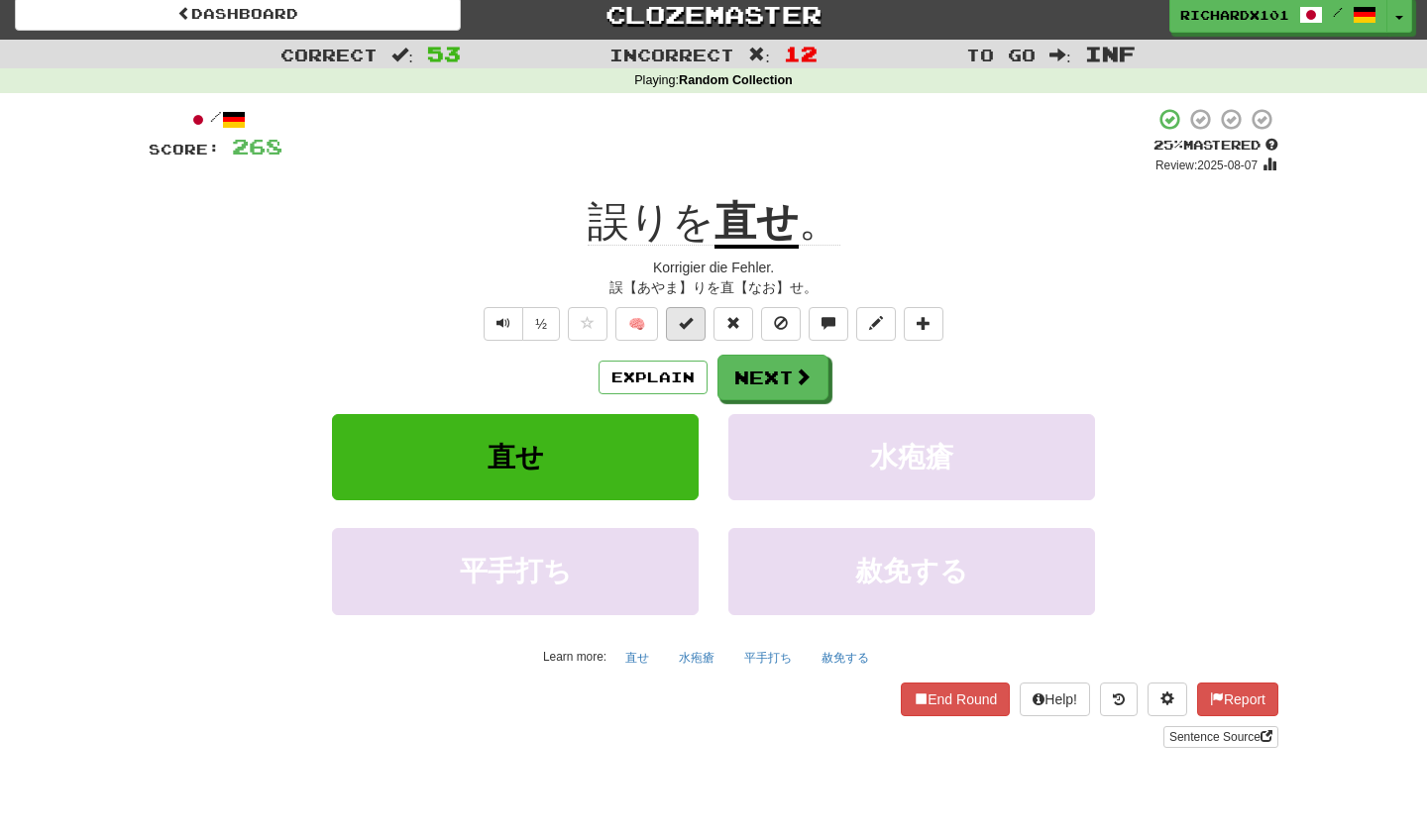 click at bounding box center [686, 324] 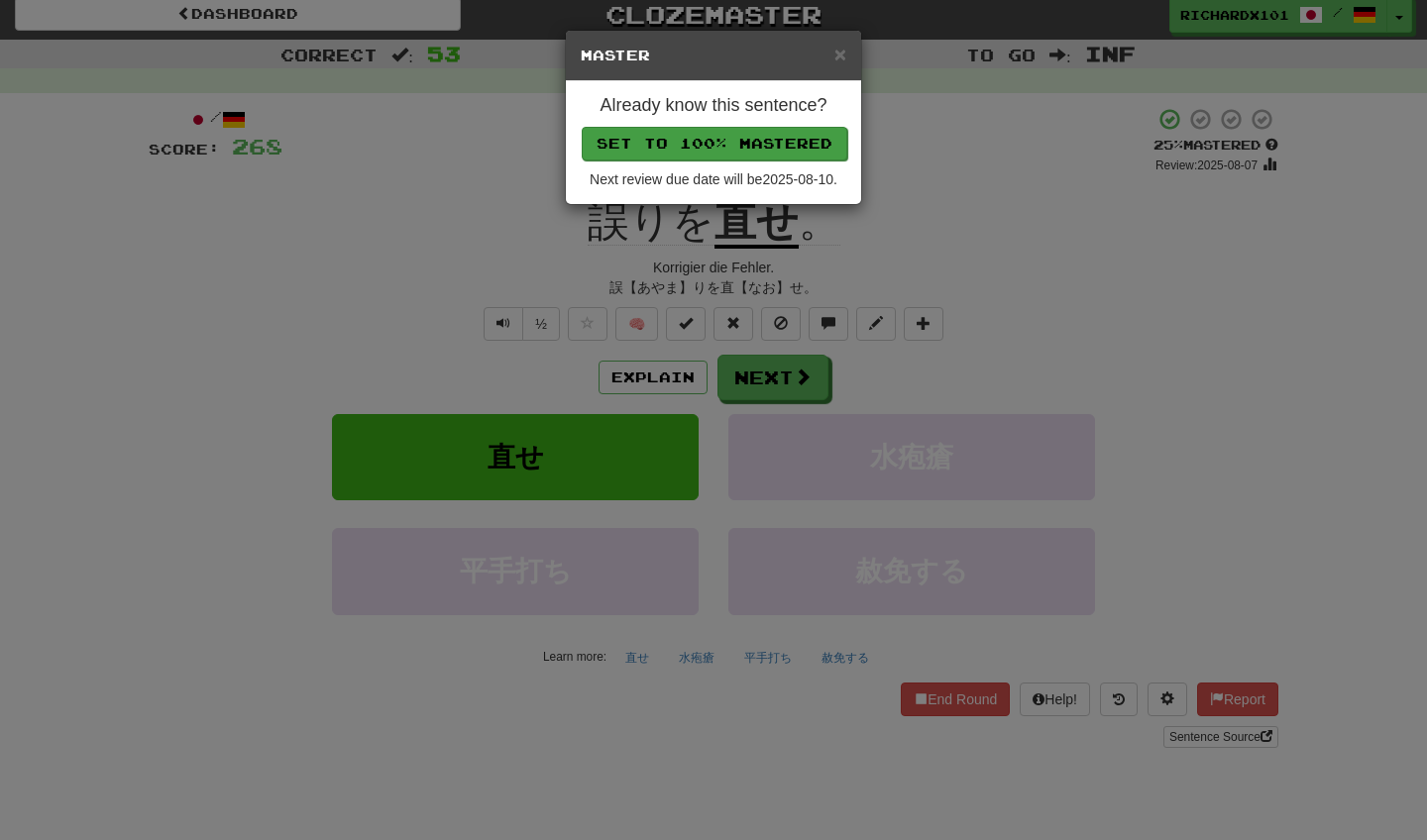 click on "Set to 100% Mastered" at bounding box center (714, 144) 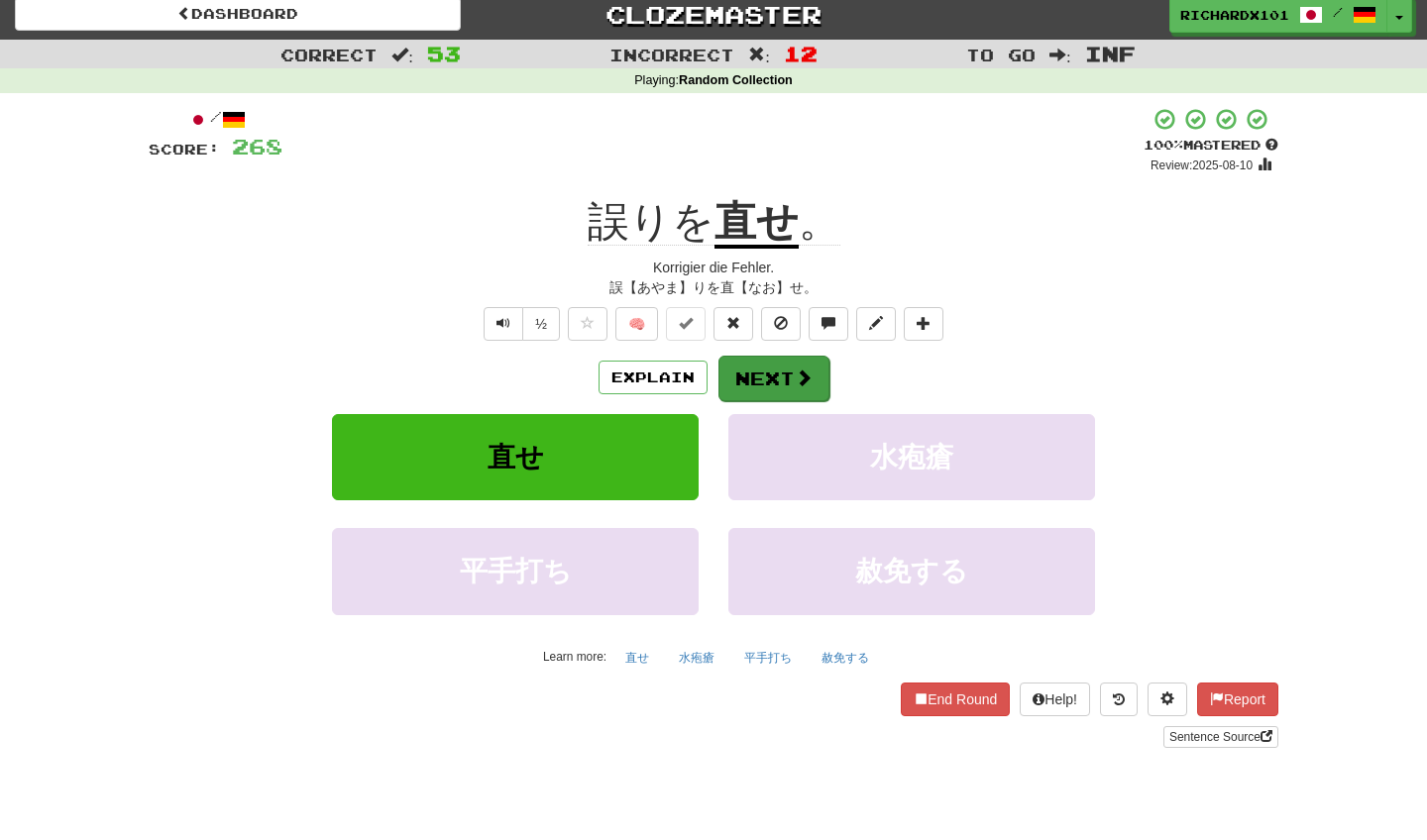 click on "Next" at bounding box center [774, 378] 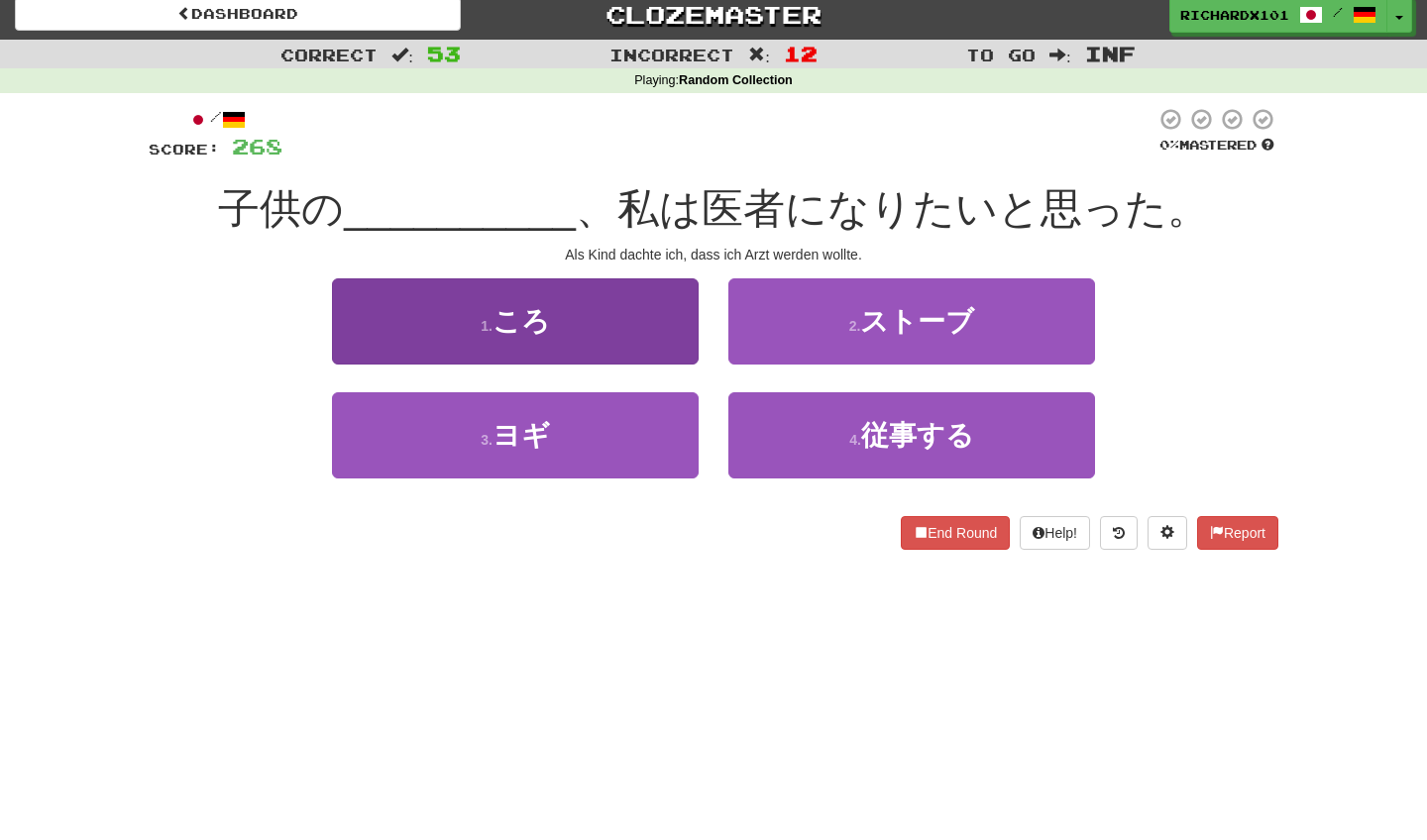 click on "1 .  ころ" at bounding box center [515, 321] 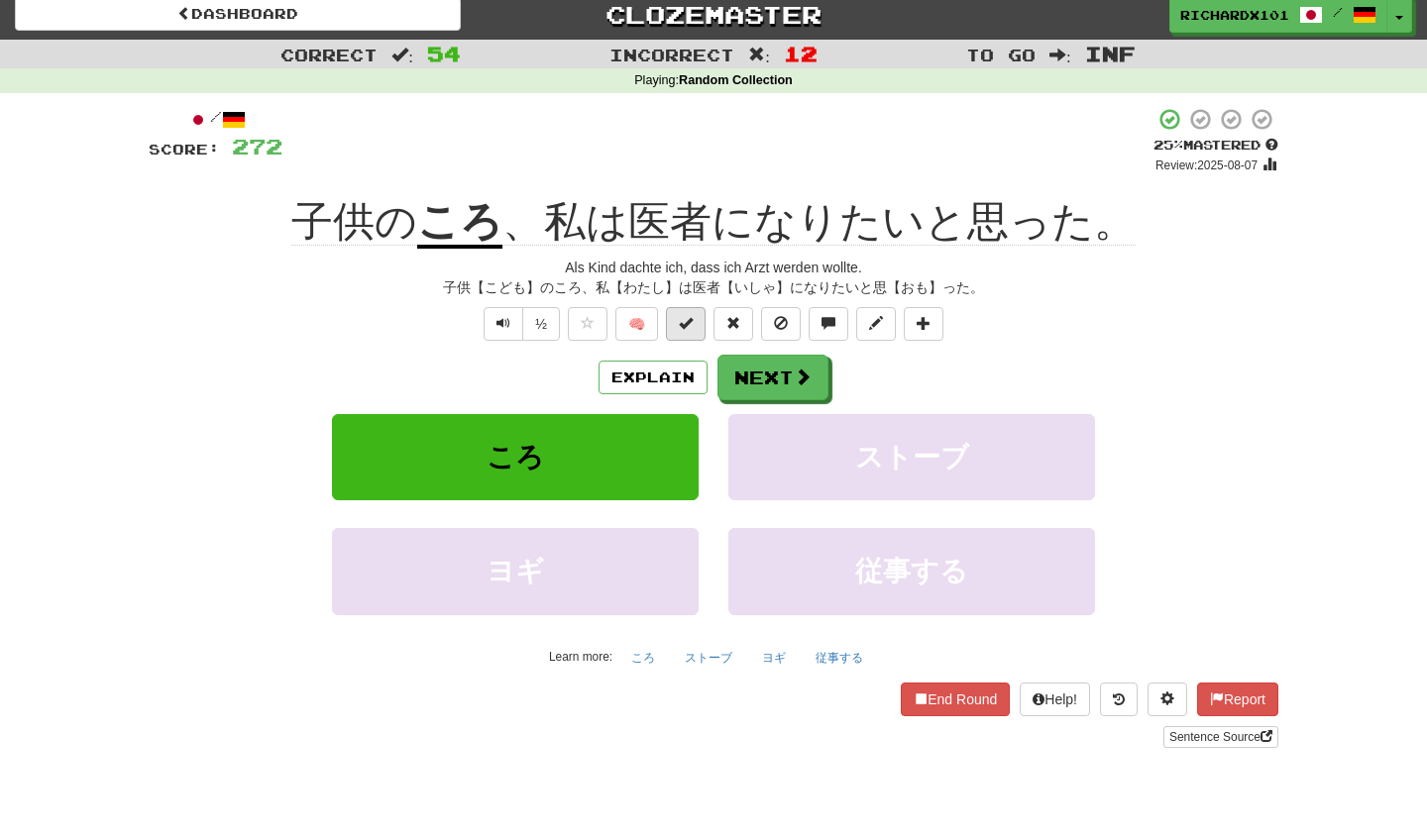 click at bounding box center (686, 323) 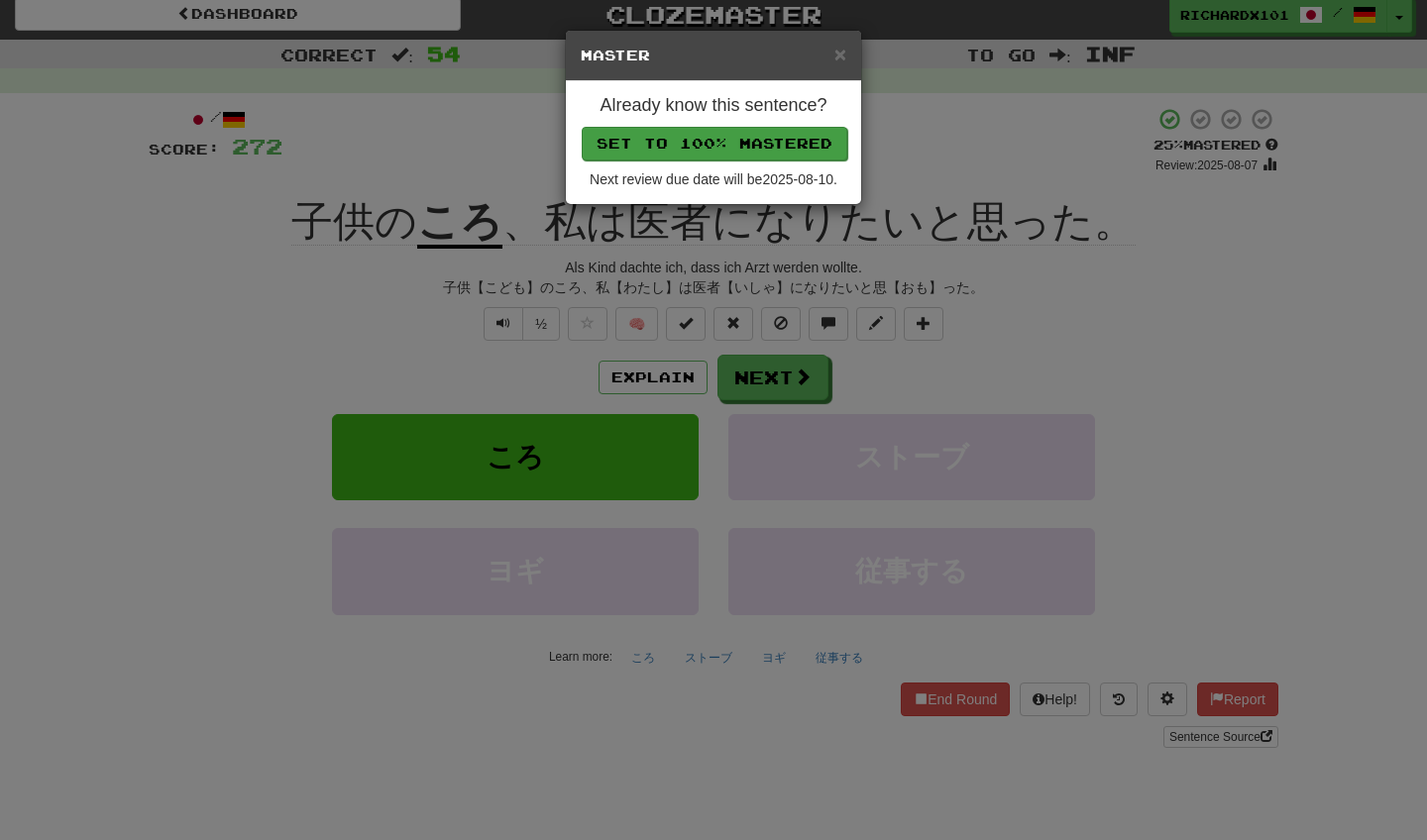 click on "Set to 100% Mastered" at bounding box center (714, 144) 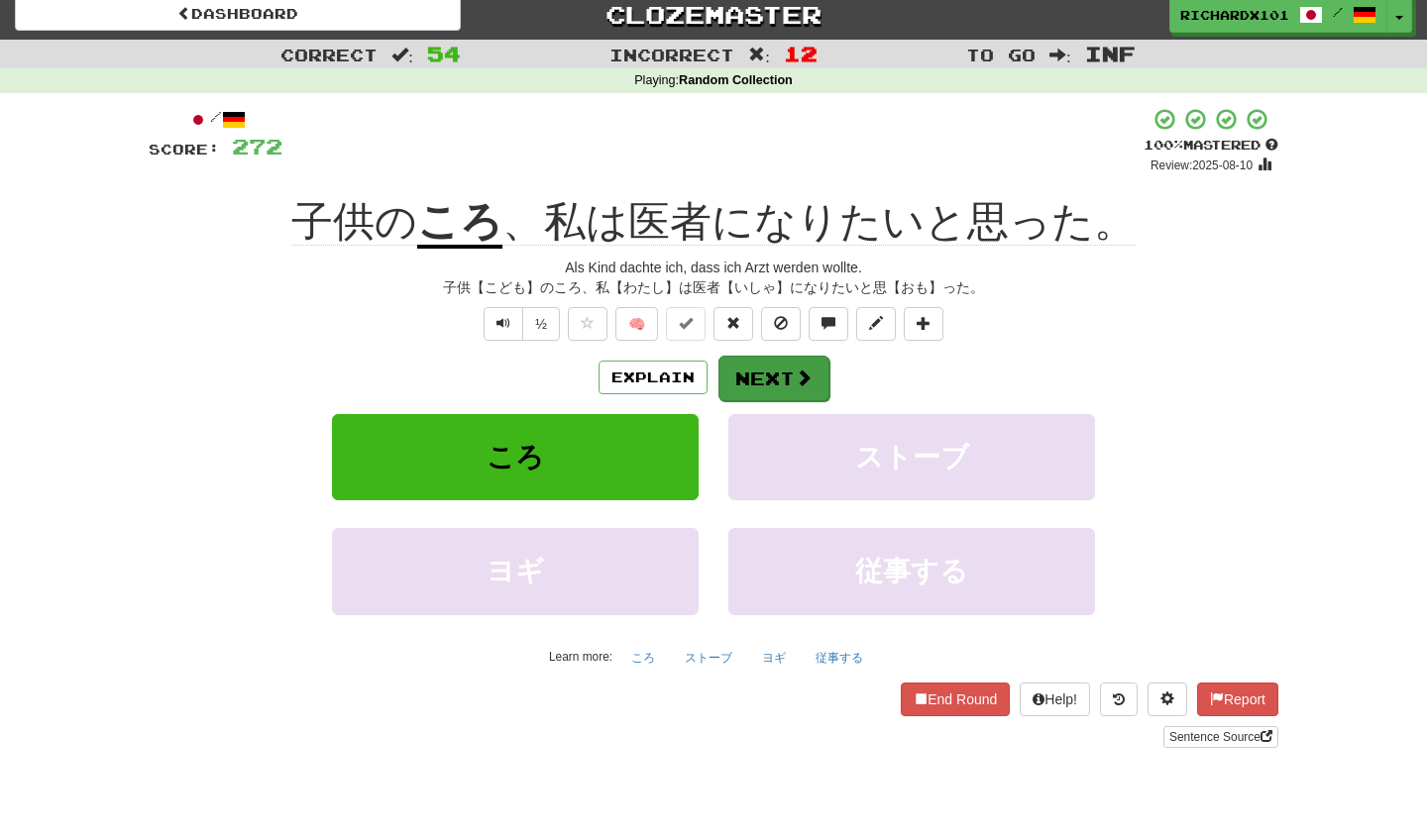 click on "Next" at bounding box center (774, 378) 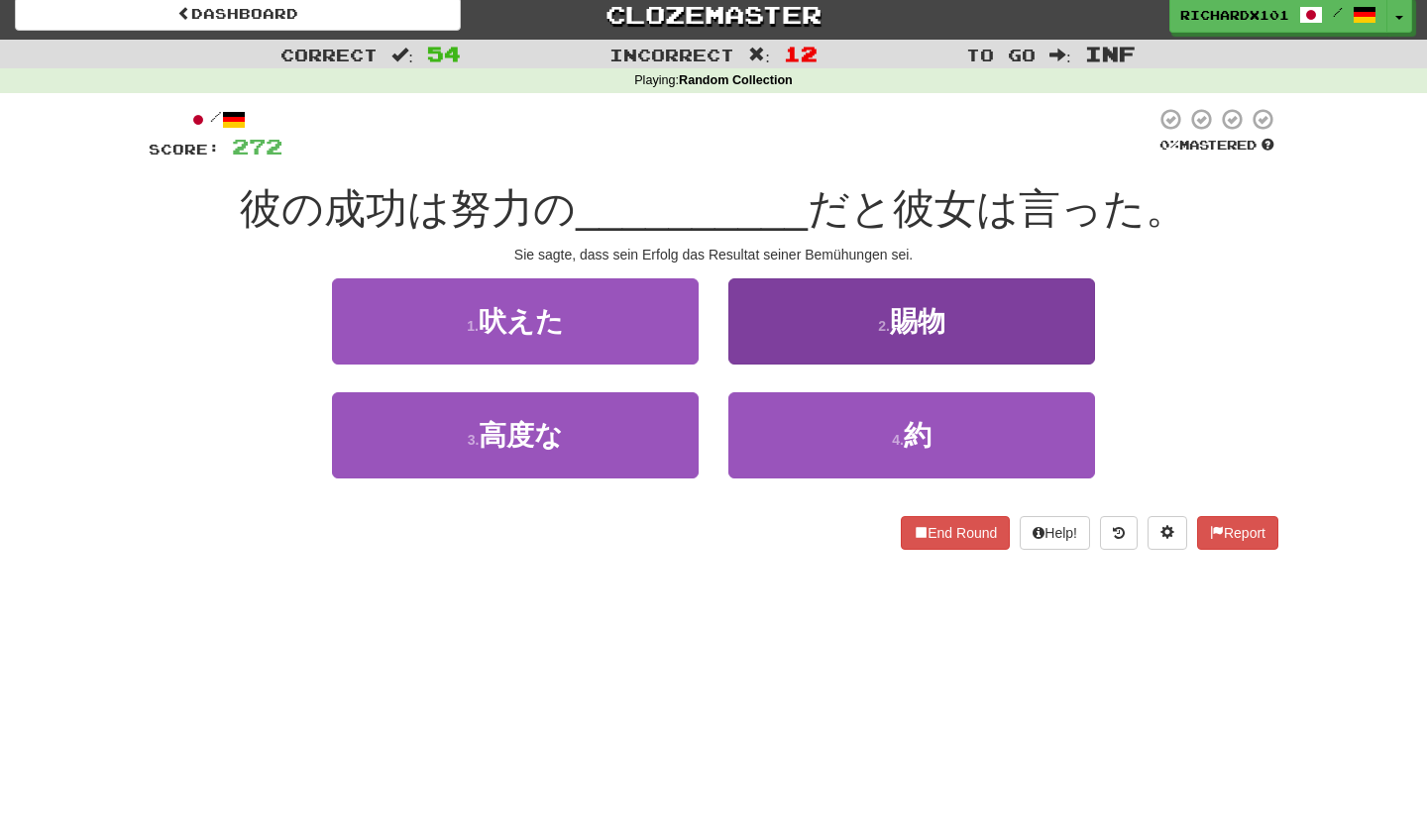 click on "2 .  賜物" at bounding box center [912, 321] 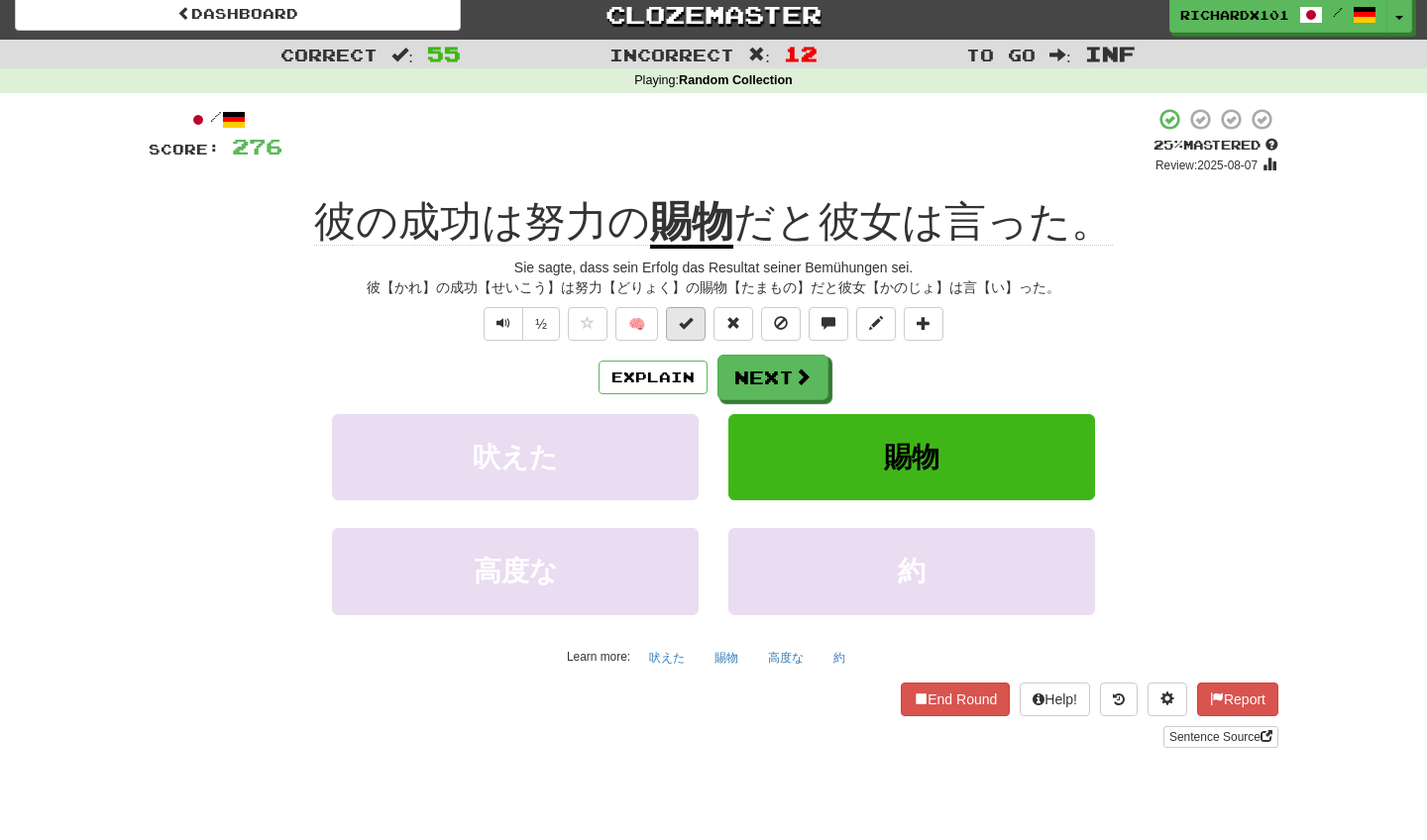 click at bounding box center [686, 323] 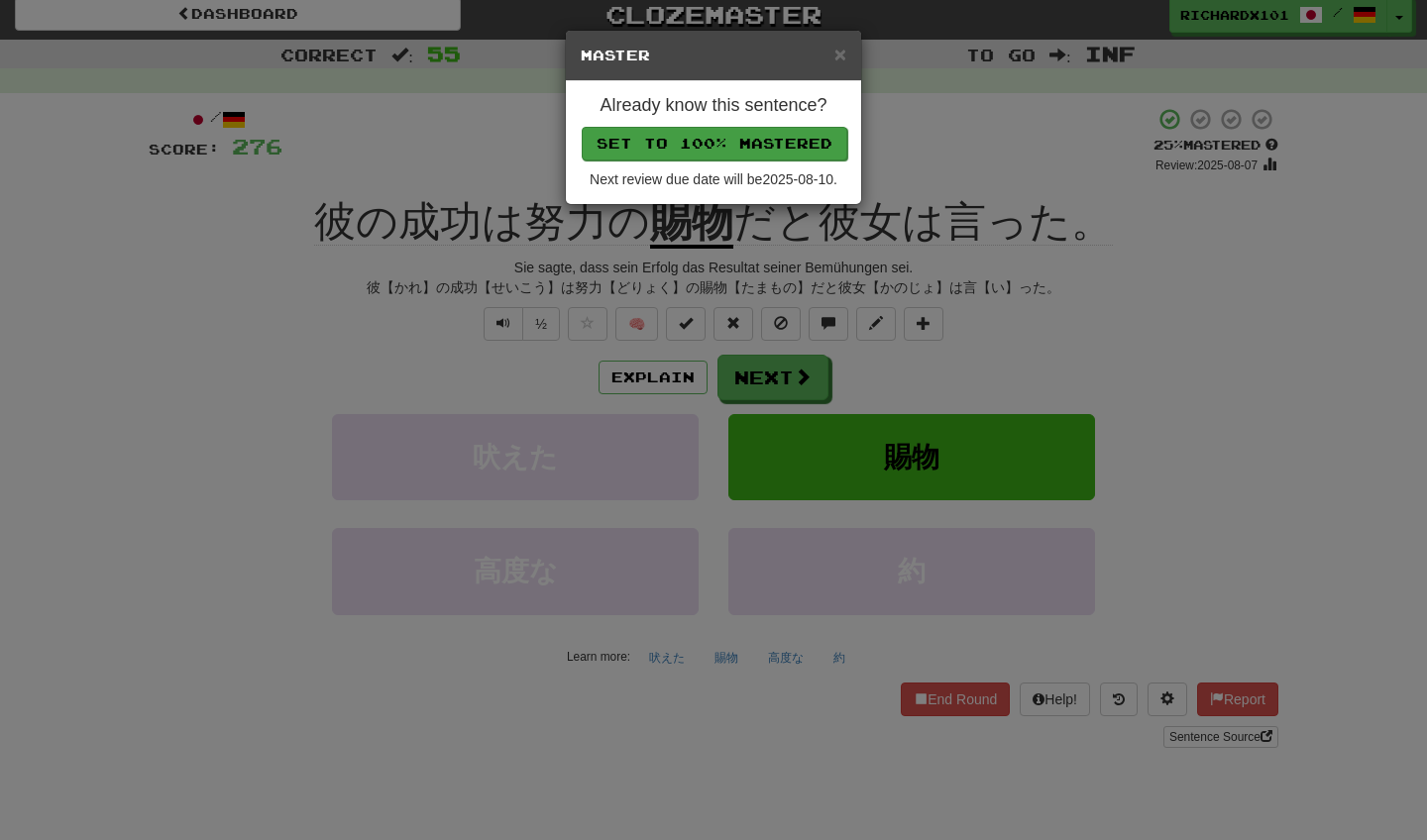 click on "Set to 100% Mastered" at bounding box center (714, 144) 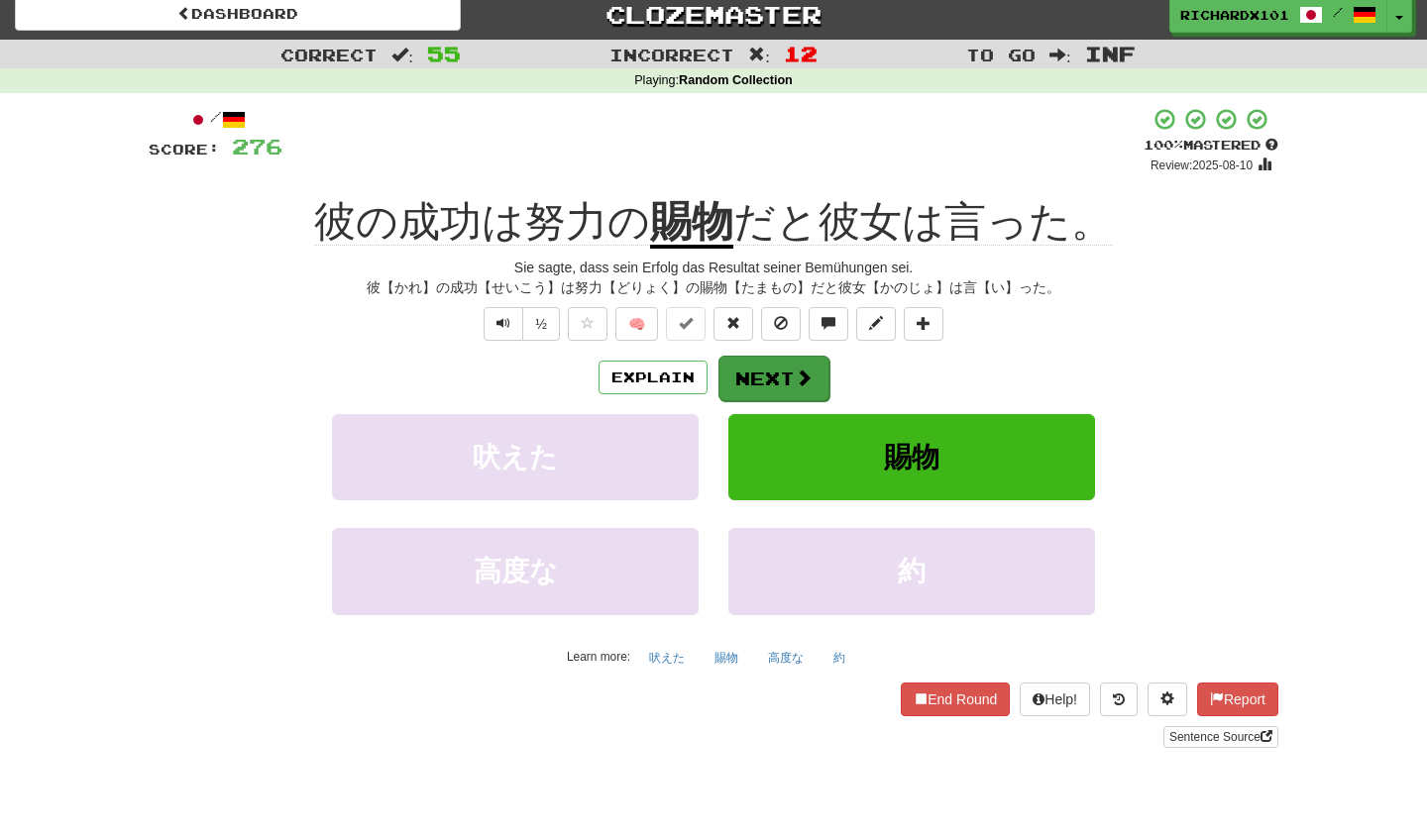 click on "Next" at bounding box center [774, 378] 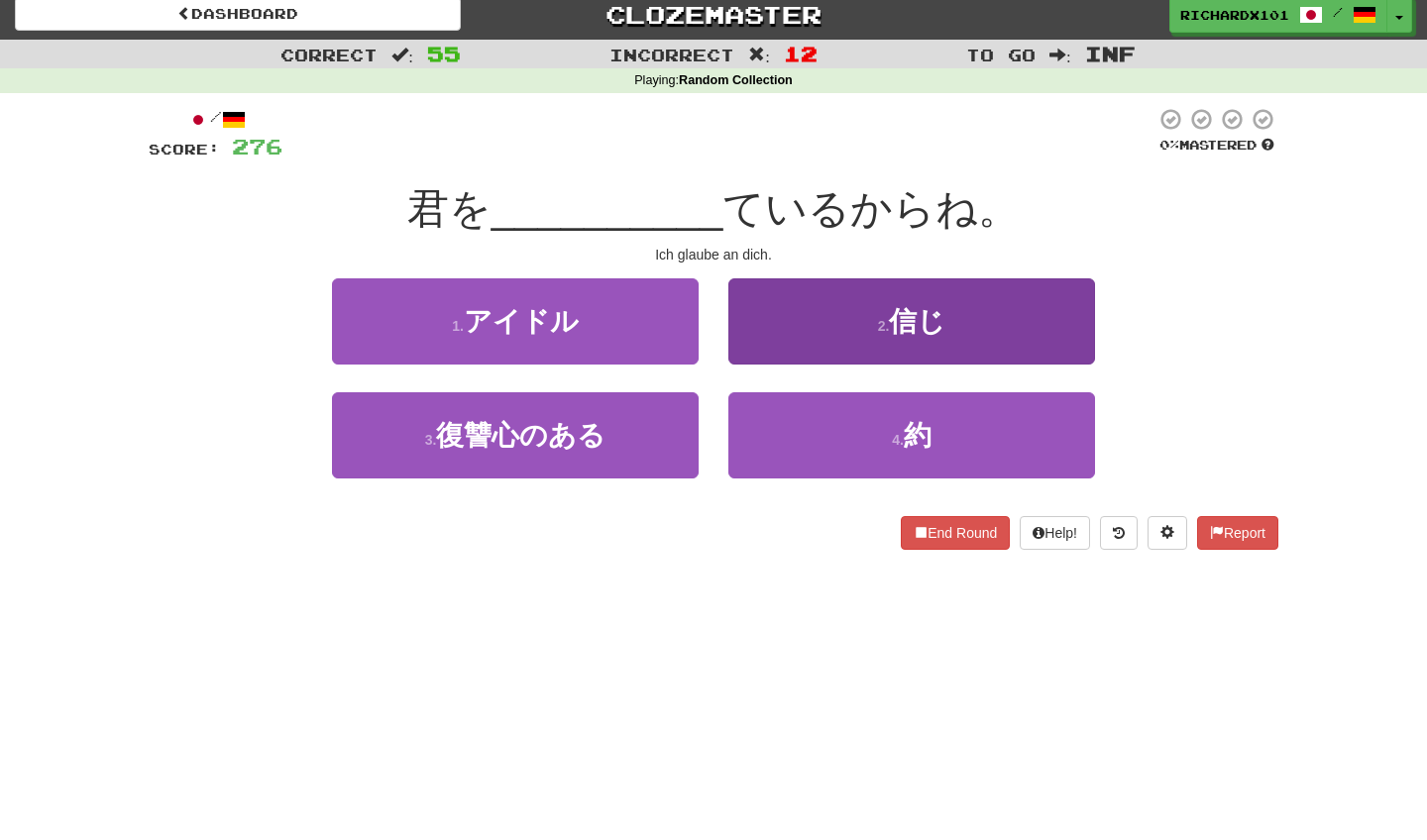 click on "2 .  信じ" at bounding box center (912, 321) 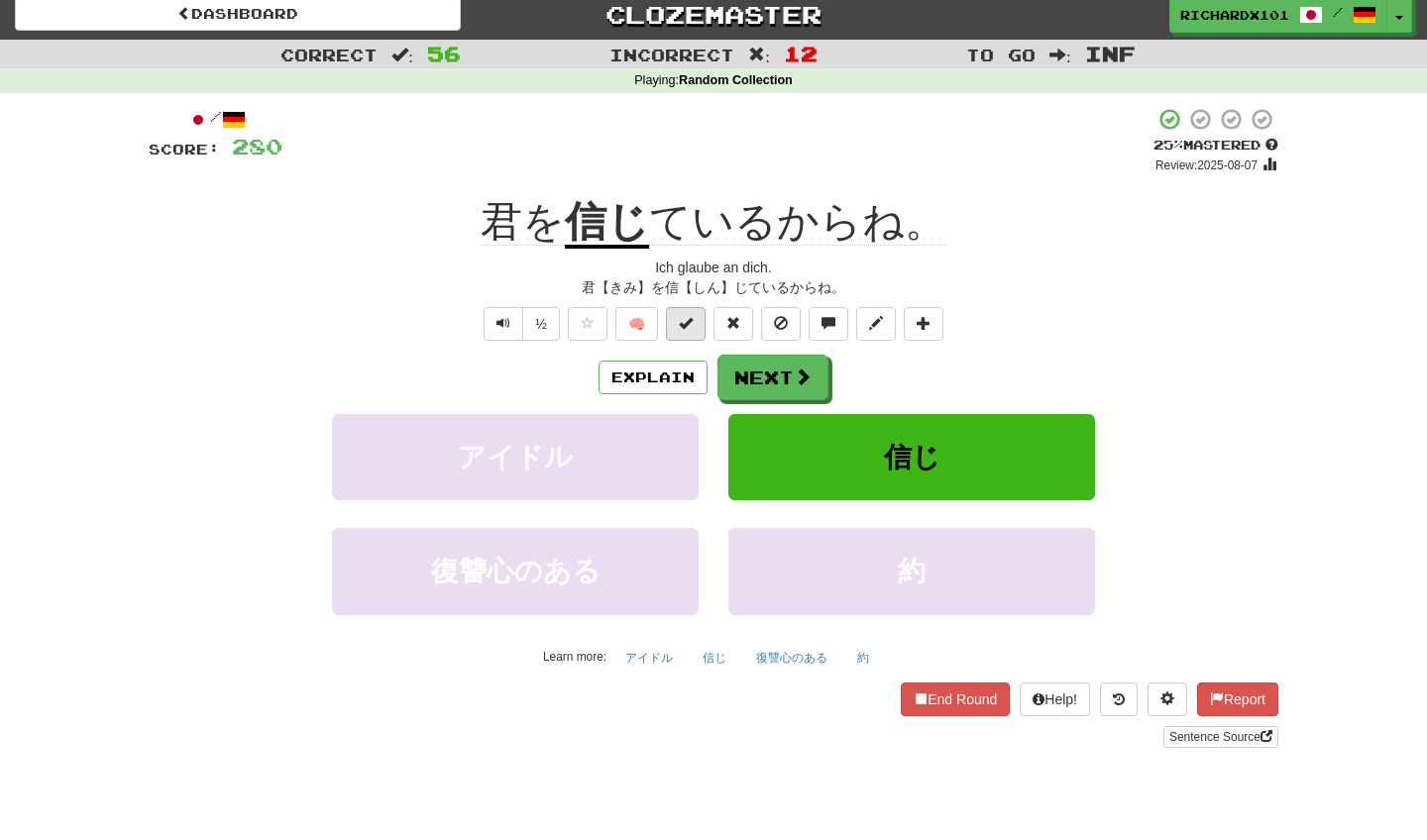 click at bounding box center [686, 323] 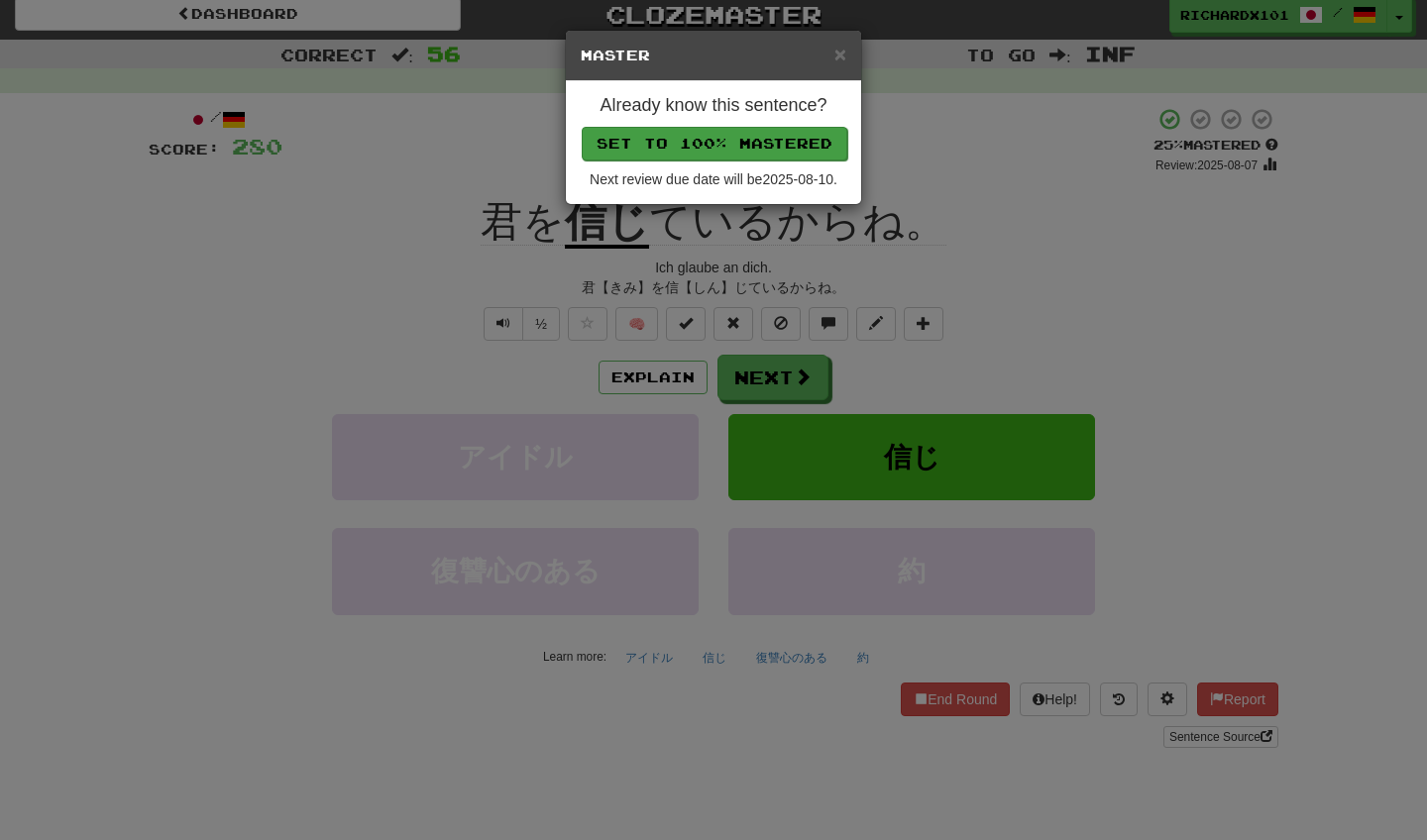click on "Set to 100% Mastered" at bounding box center (714, 144) 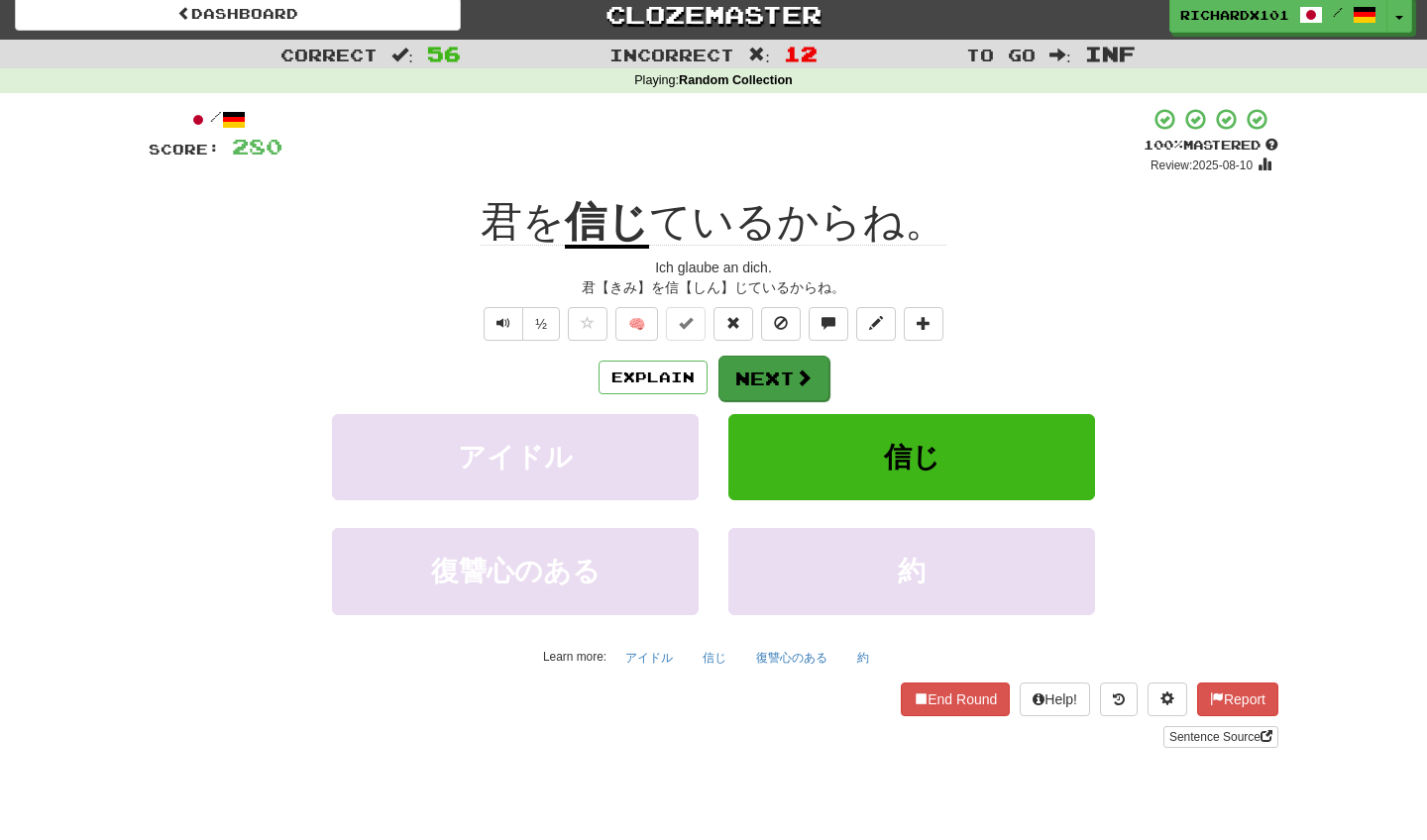 click on "Next" at bounding box center (774, 378) 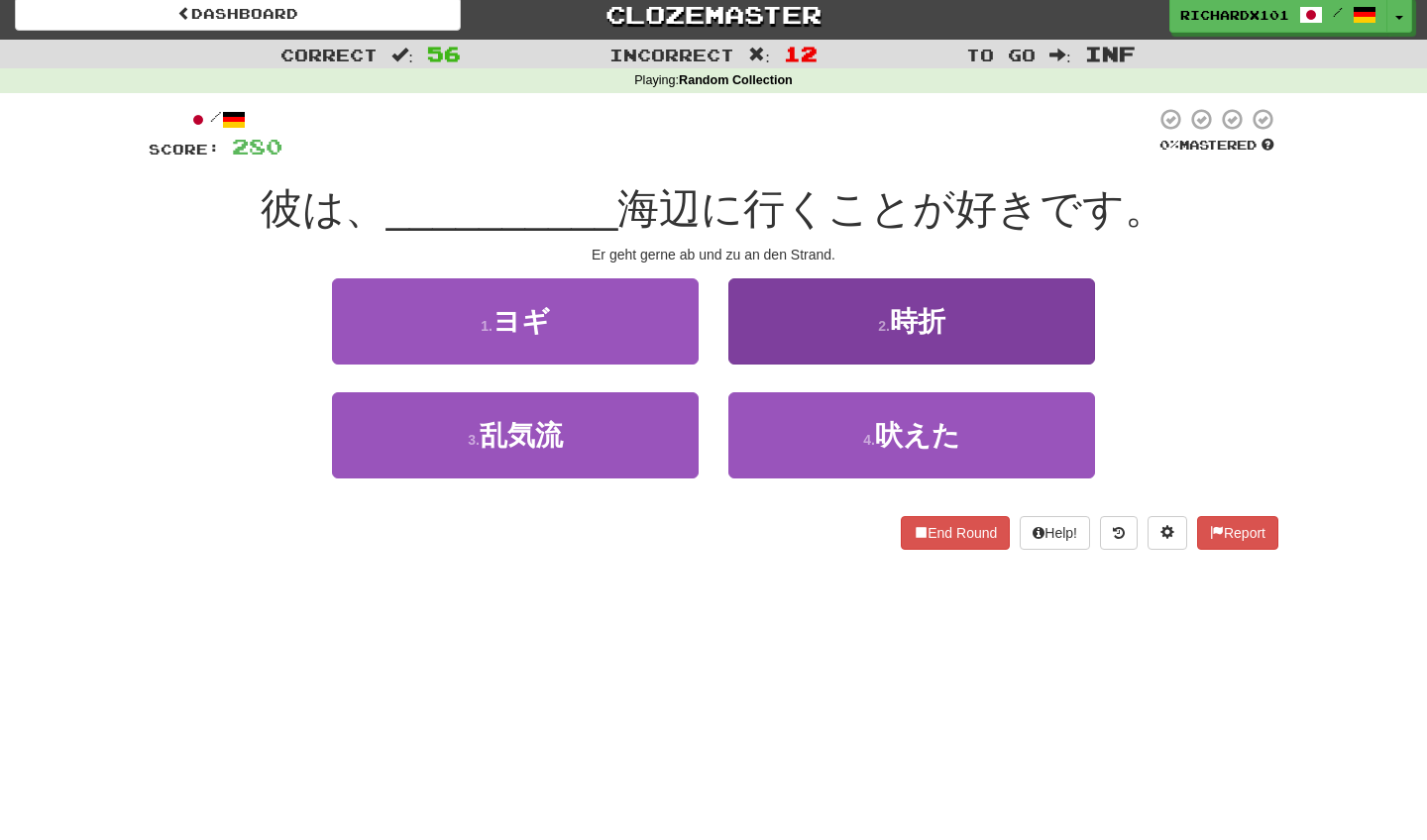 click on "2 .  時折" at bounding box center [912, 321] 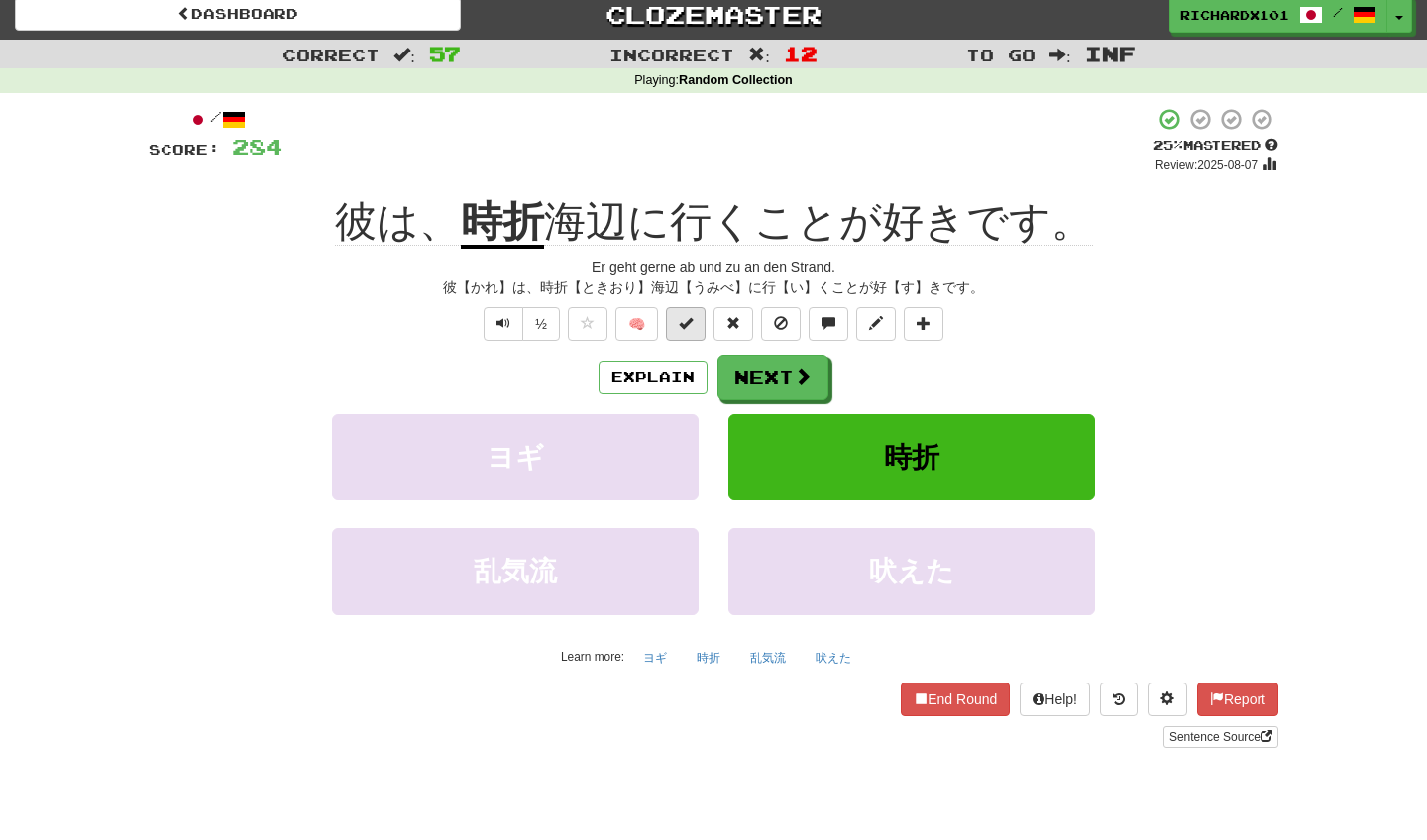 click at bounding box center (686, 324) 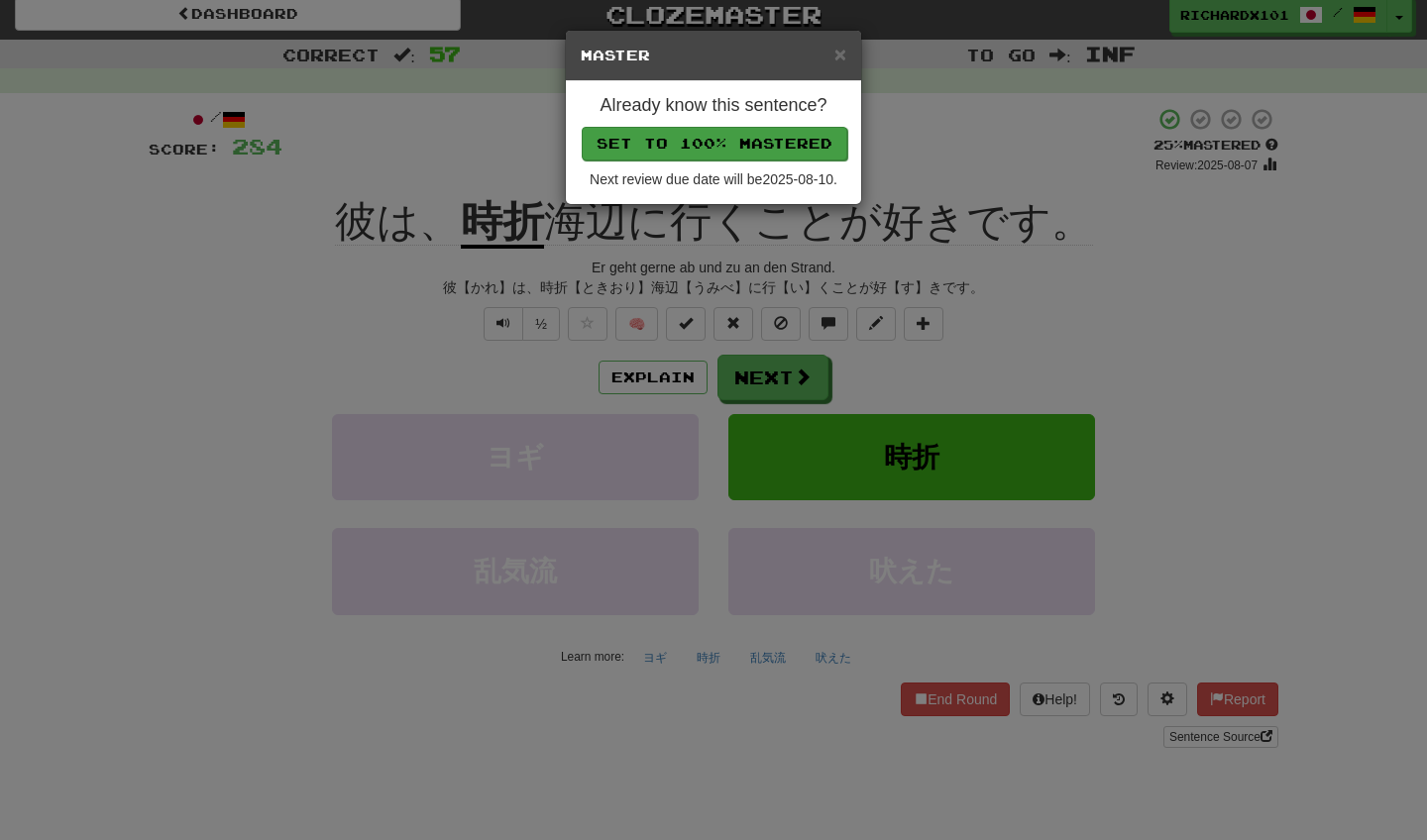 click on "Set to 100% Mastered" at bounding box center [714, 144] 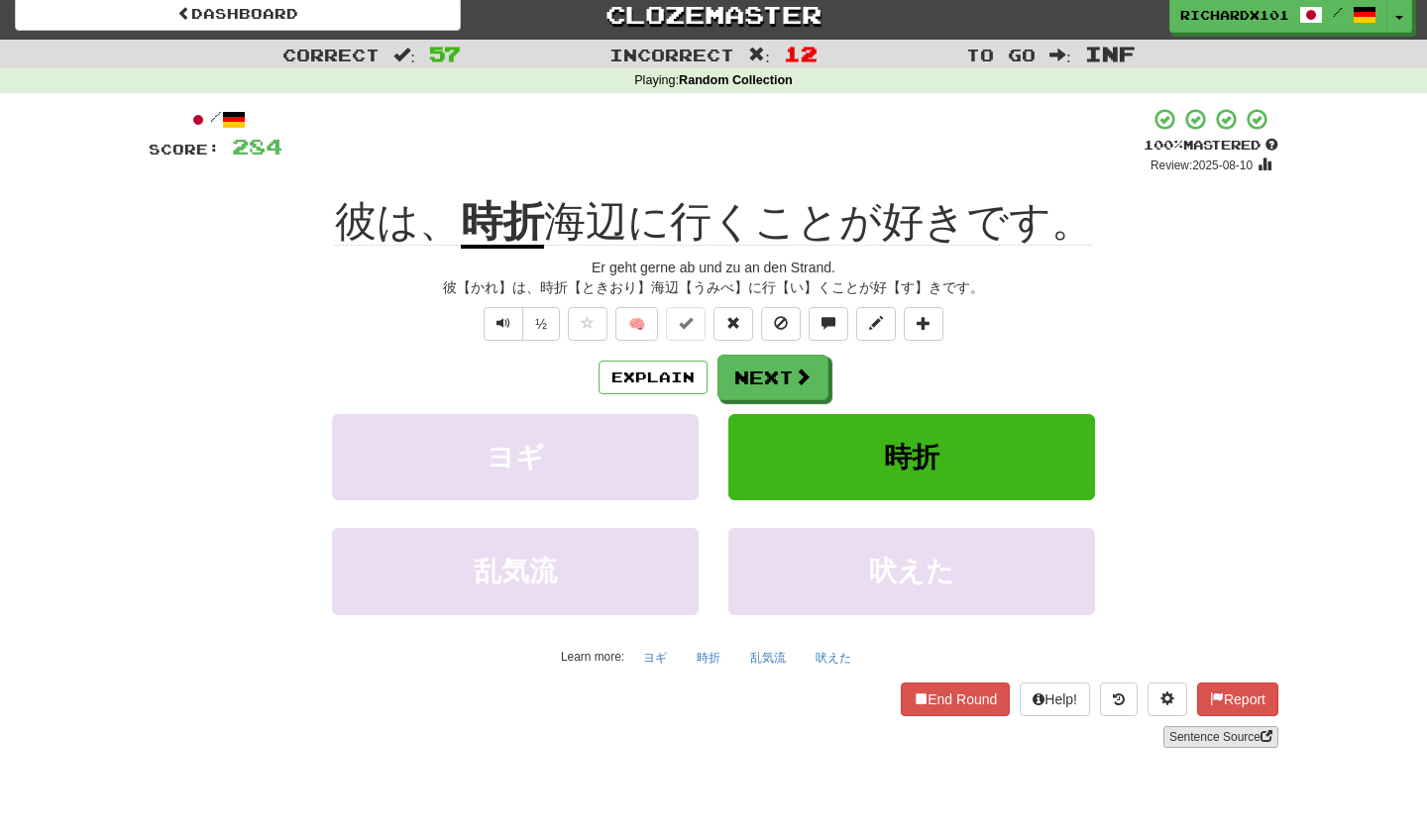 click on "Sentence Source" at bounding box center [1221, 737] 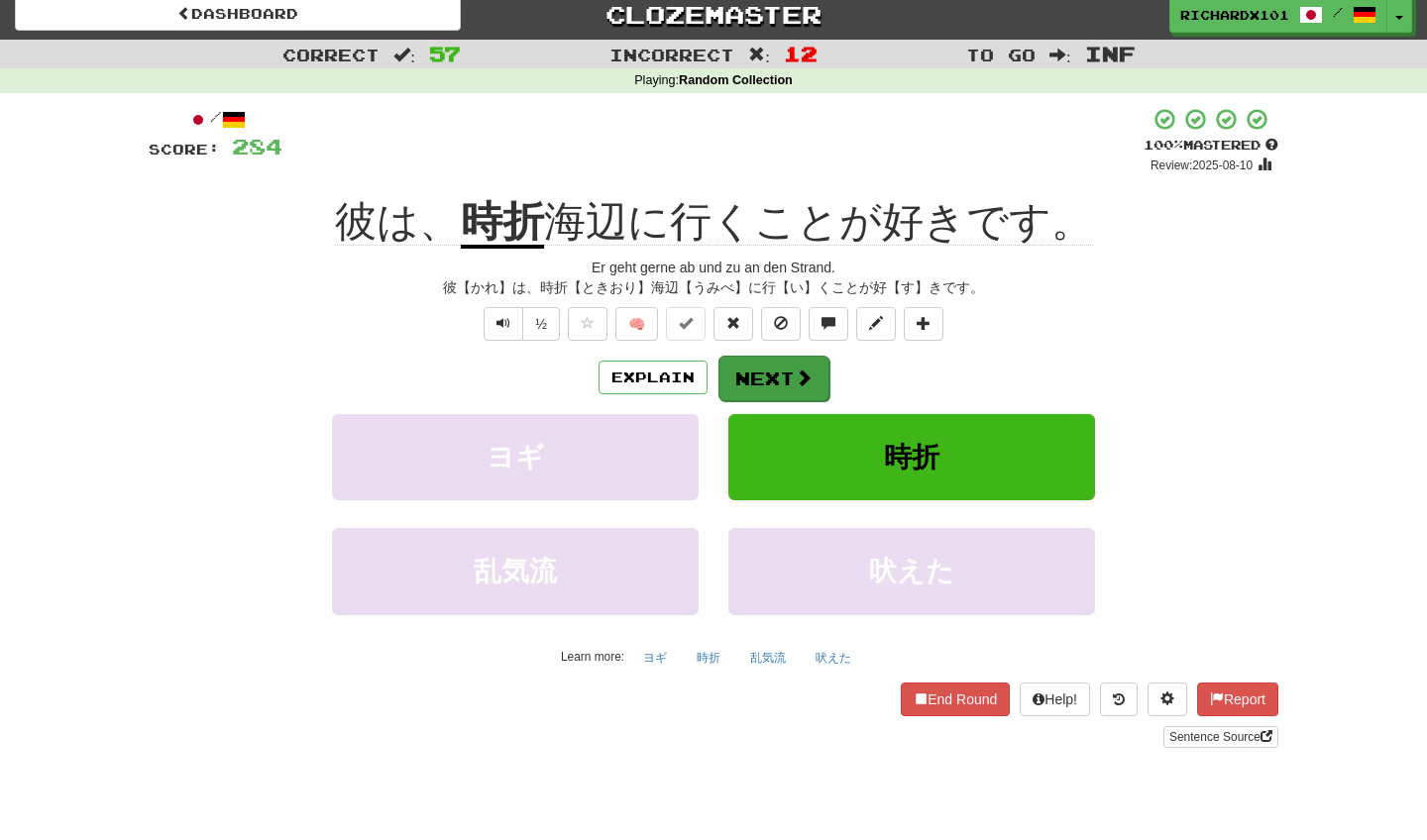 click at bounding box center (804, 377) 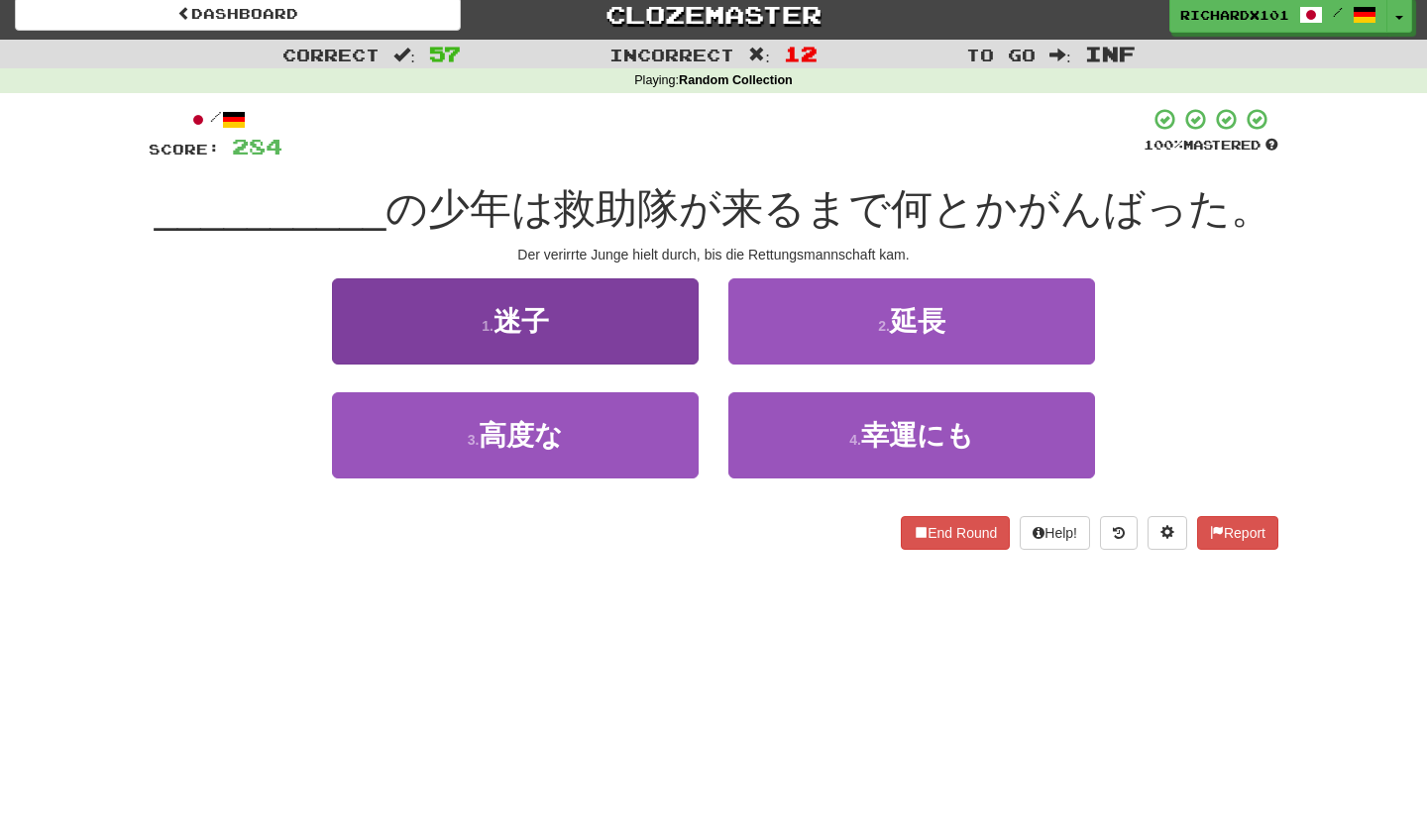 click on "1 .  迷子" at bounding box center [515, 321] 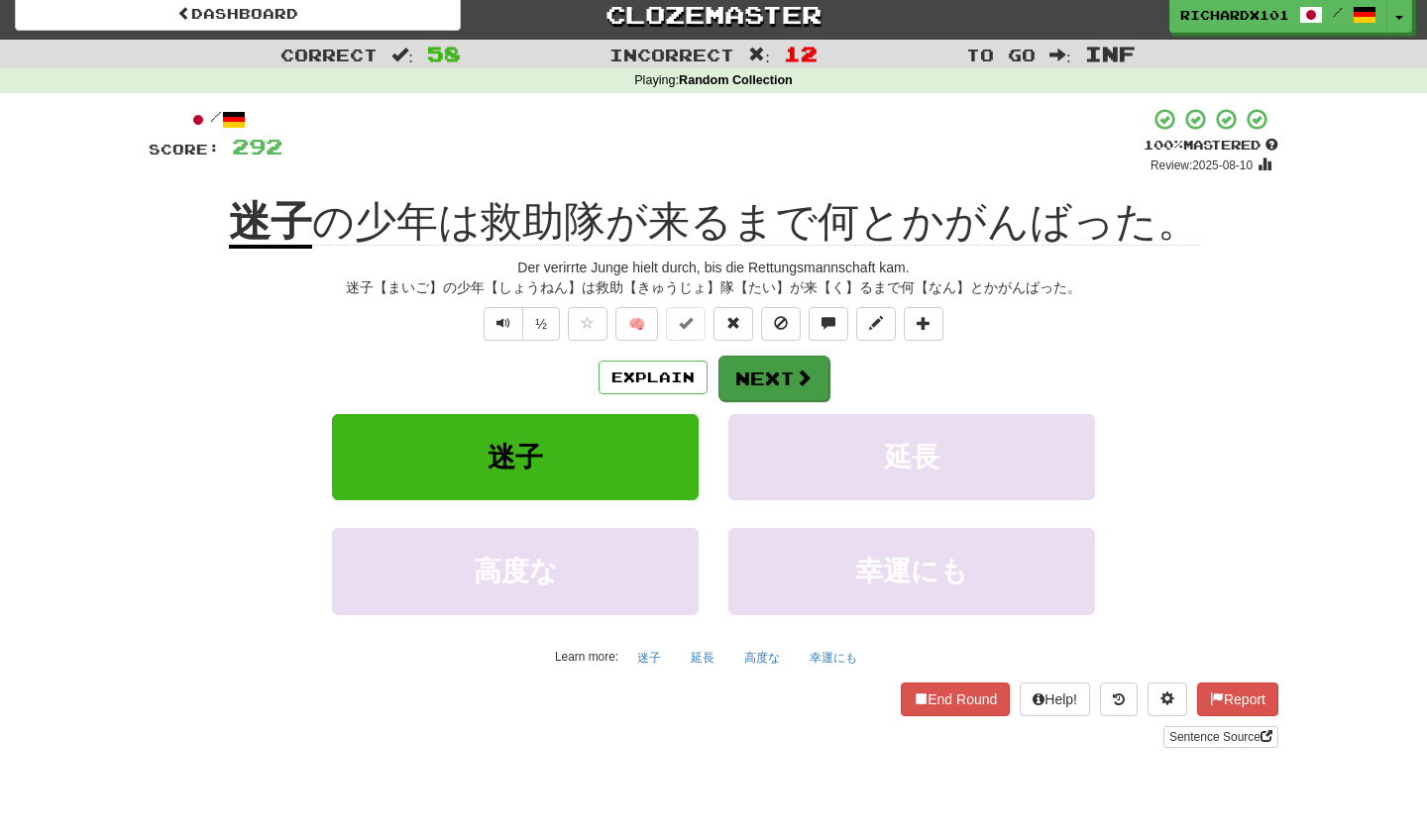 click on "Next" at bounding box center (774, 378) 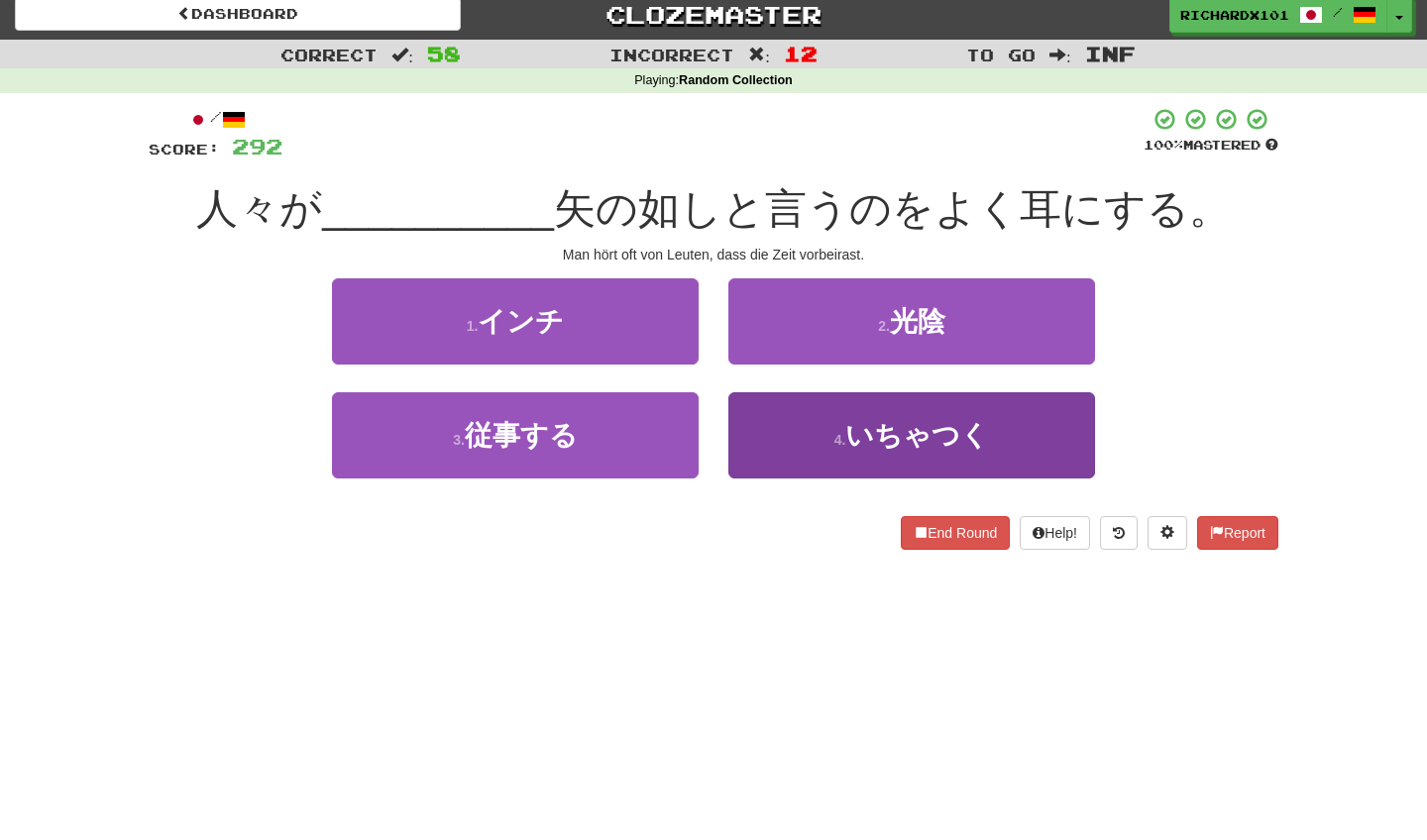 click on "4 .  いちゃつく" at bounding box center [912, 435] 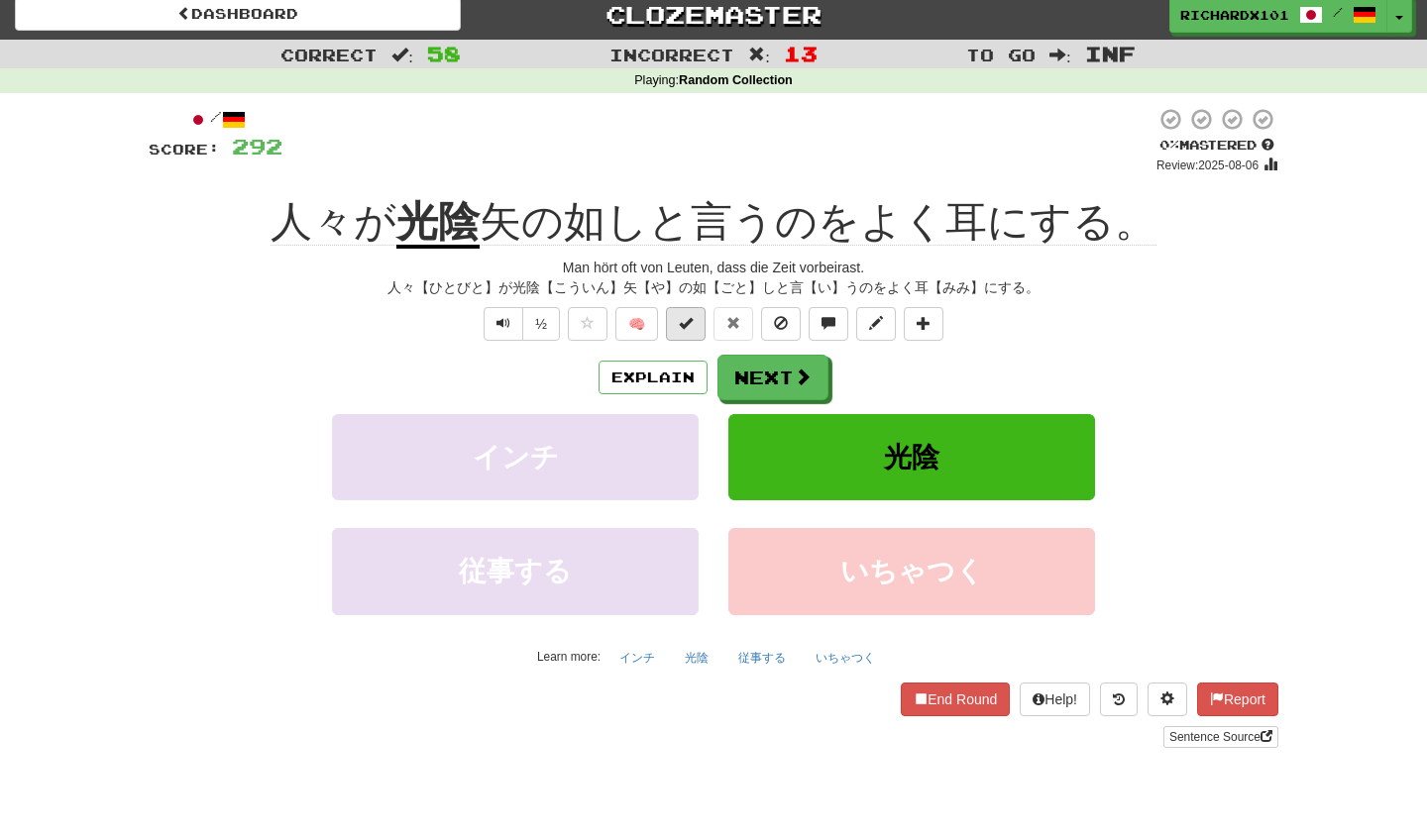 click at bounding box center (686, 323) 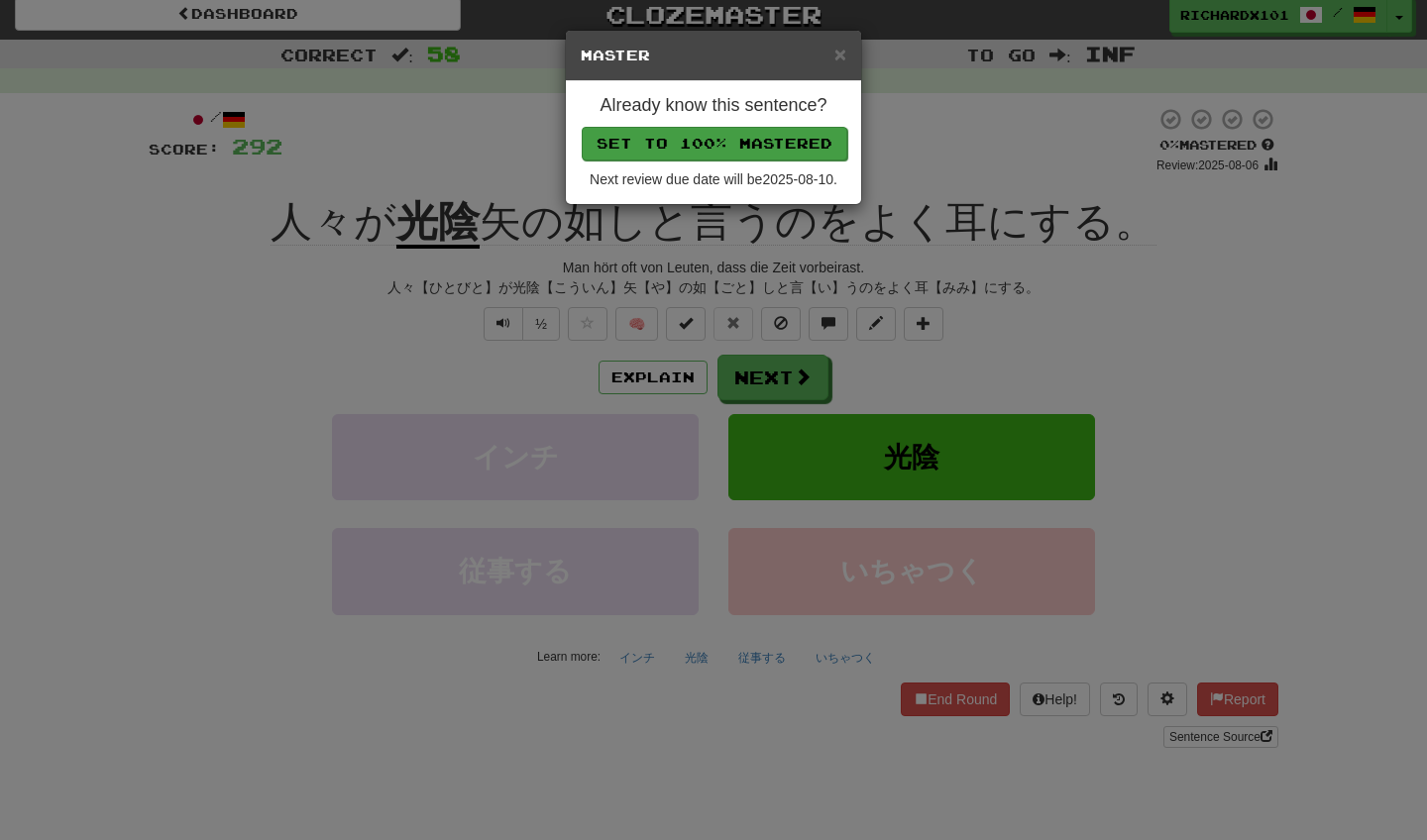 click on "Set to 100% Mastered" at bounding box center [714, 144] 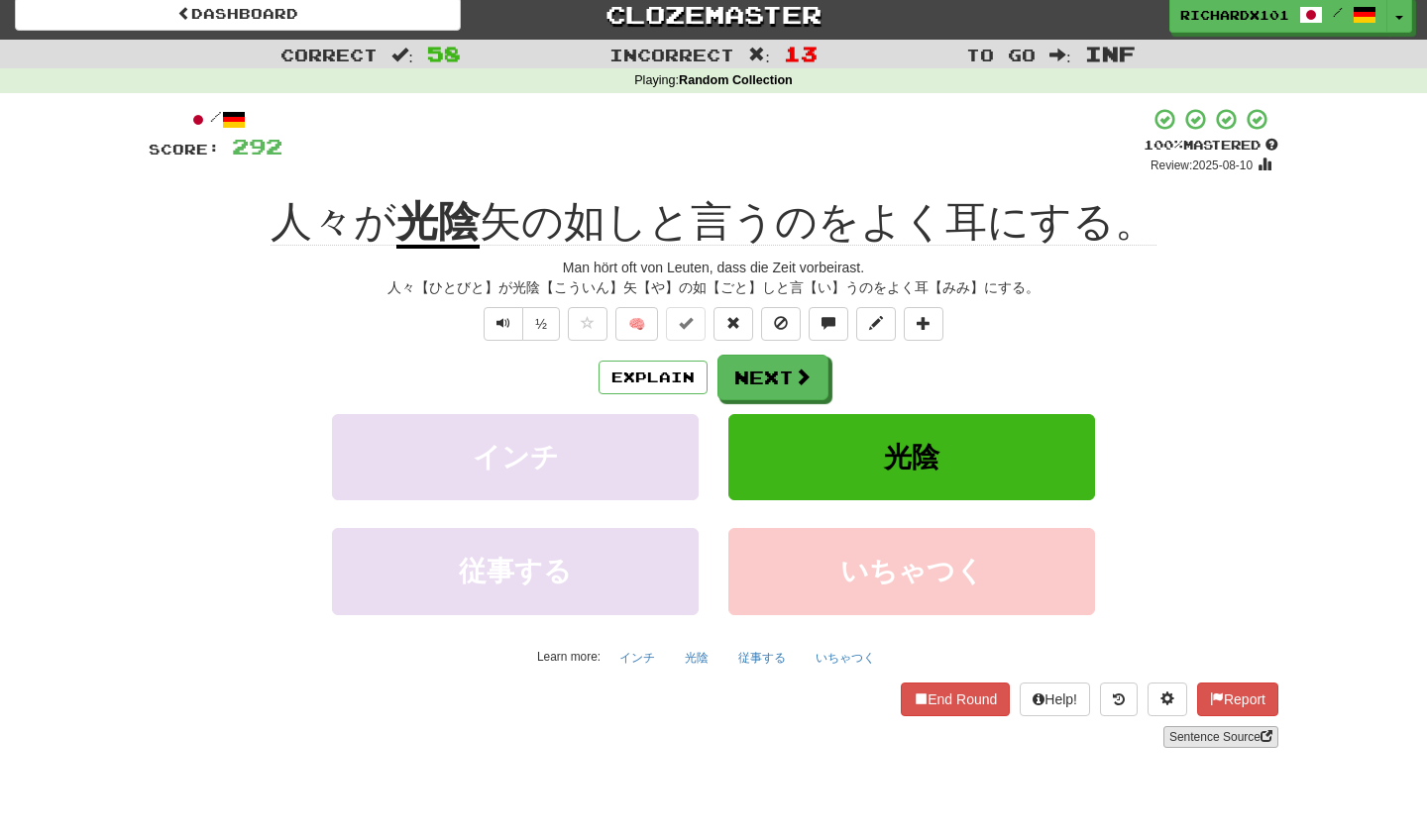 click on "Sentence Source" at bounding box center (1221, 737) 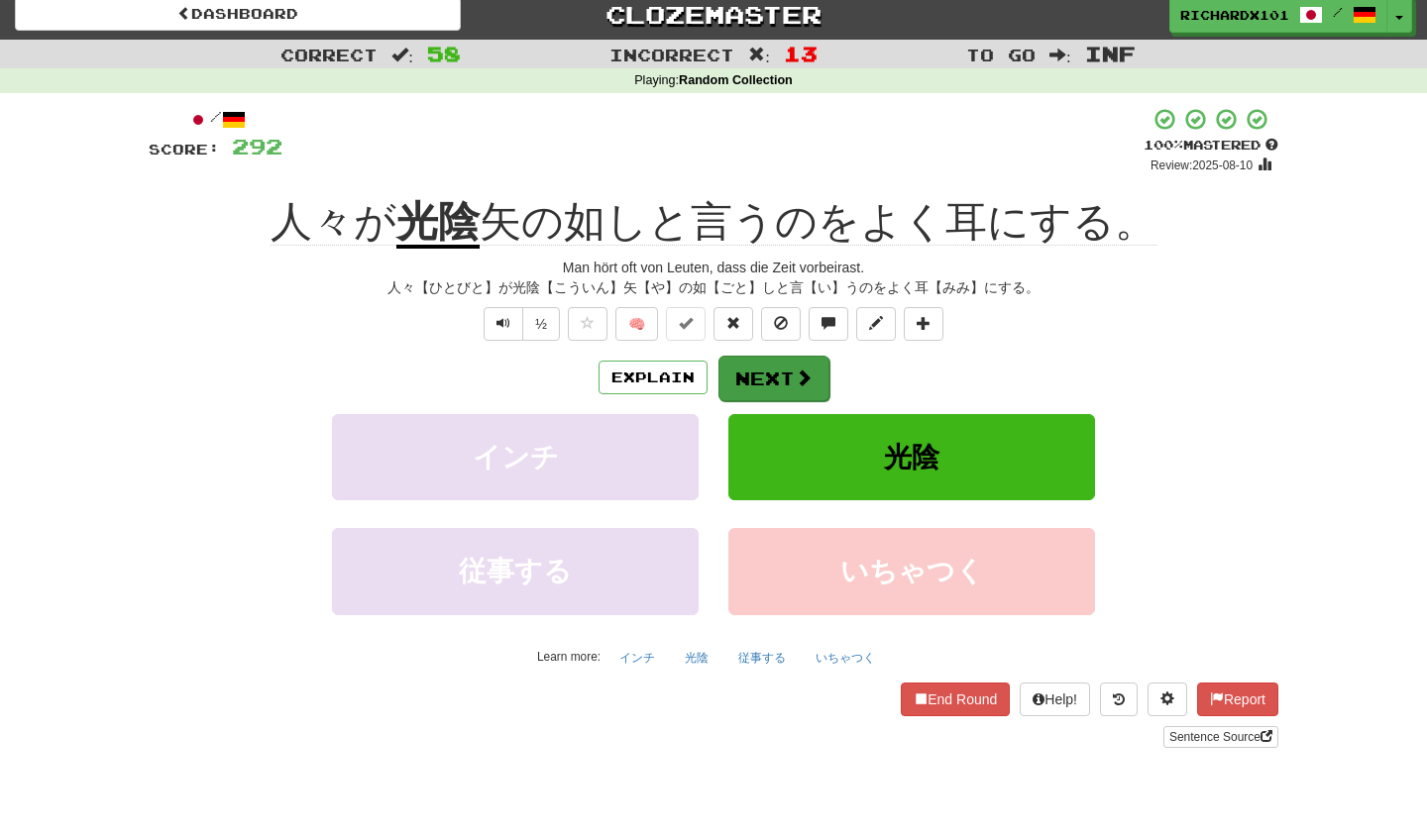 click on "Next" at bounding box center (774, 378) 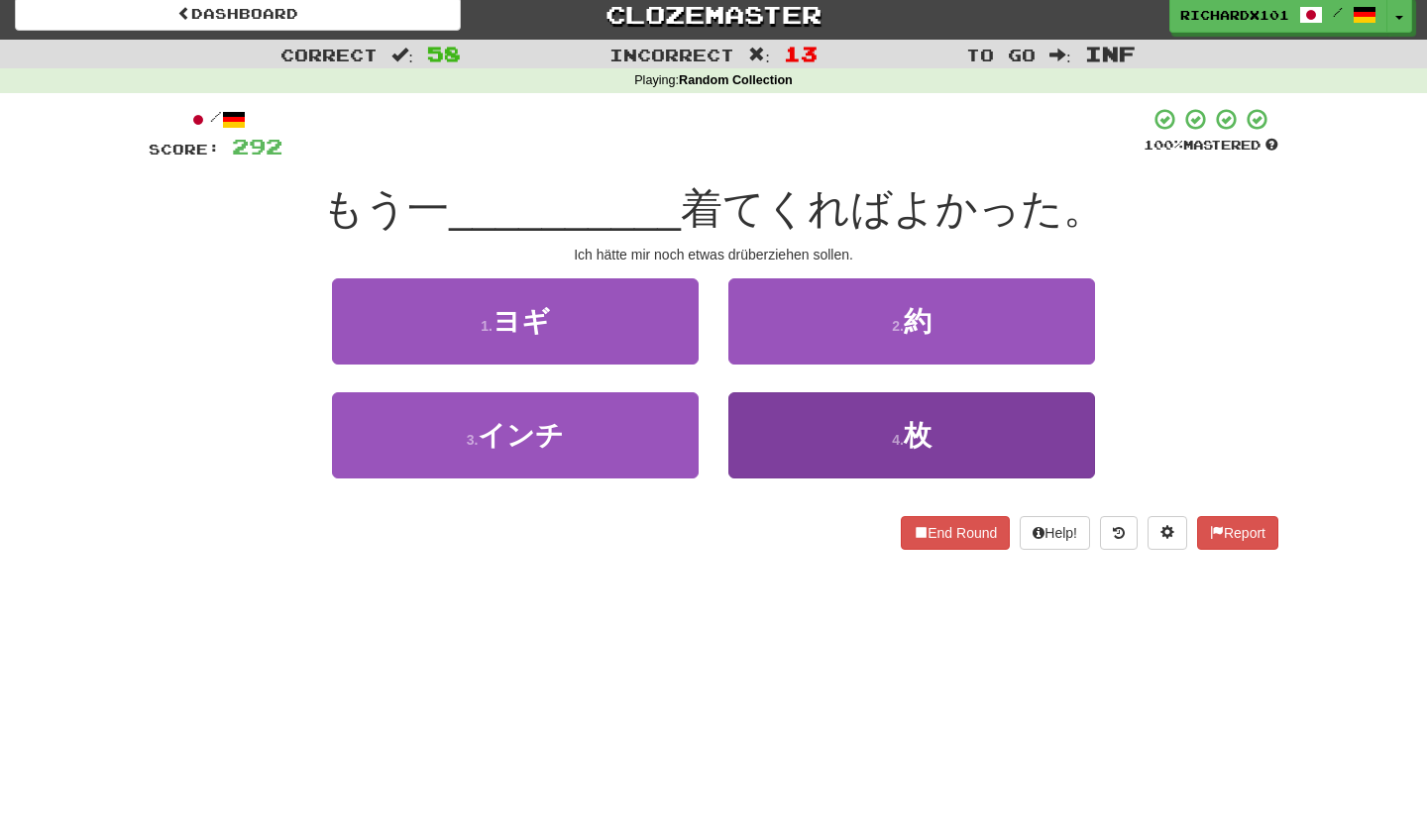 click on "4 .  枚" at bounding box center (912, 435) 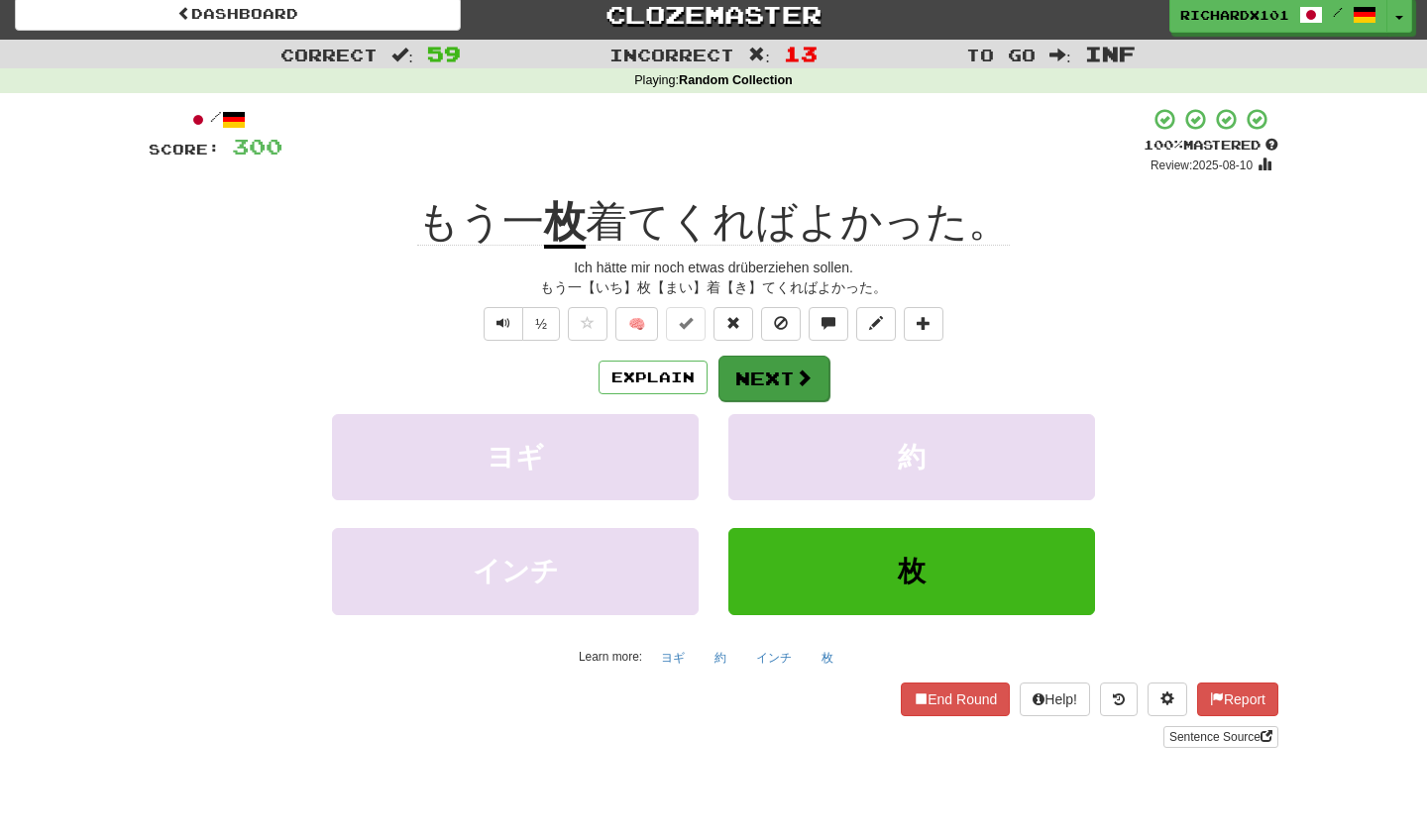 click on "Next" at bounding box center (774, 378) 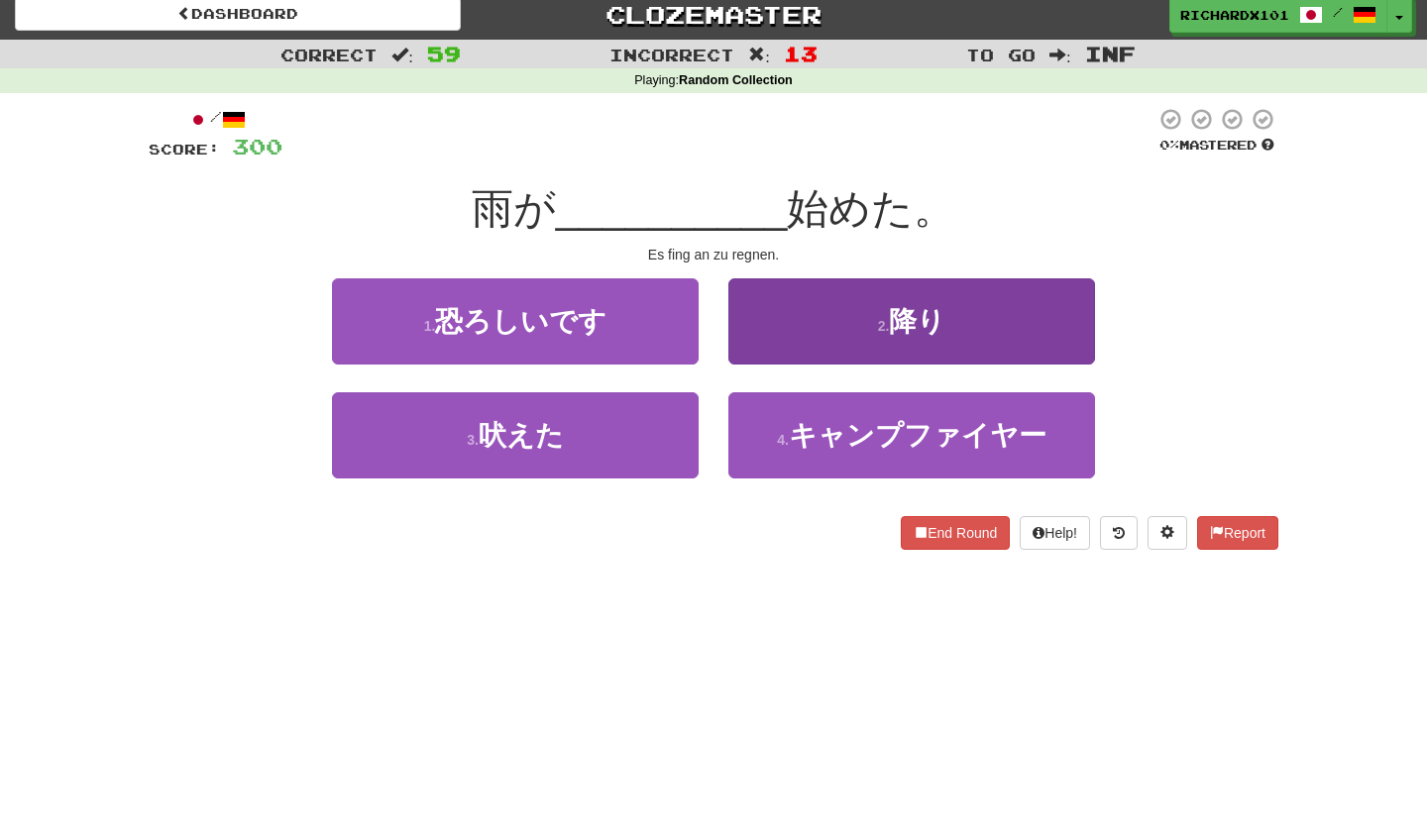 click on "2 .  降り" at bounding box center [912, 321] 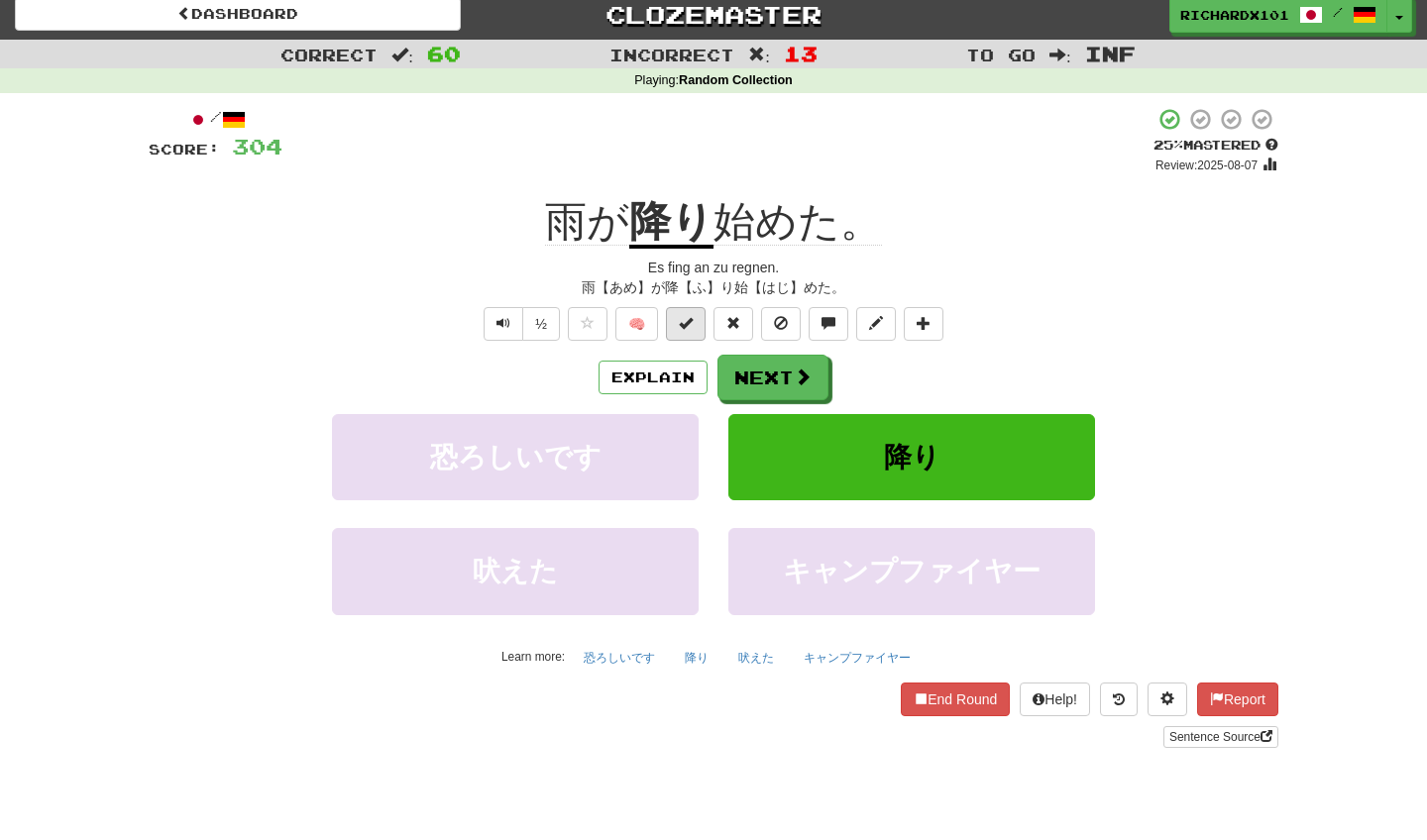 click at bounding box center (686, 324) 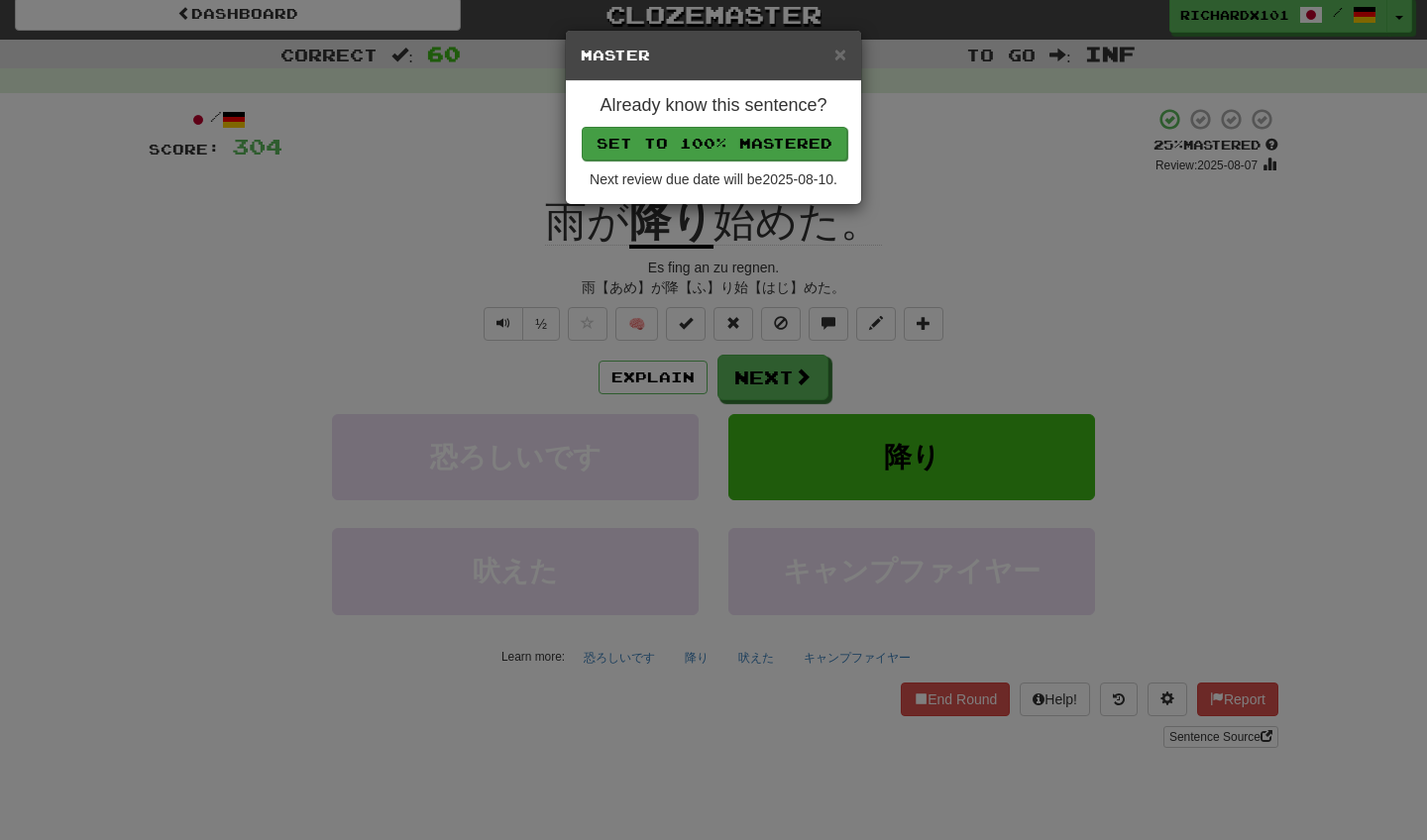 click on "Set to 100% Mastered" at bounding box center [714, 144] 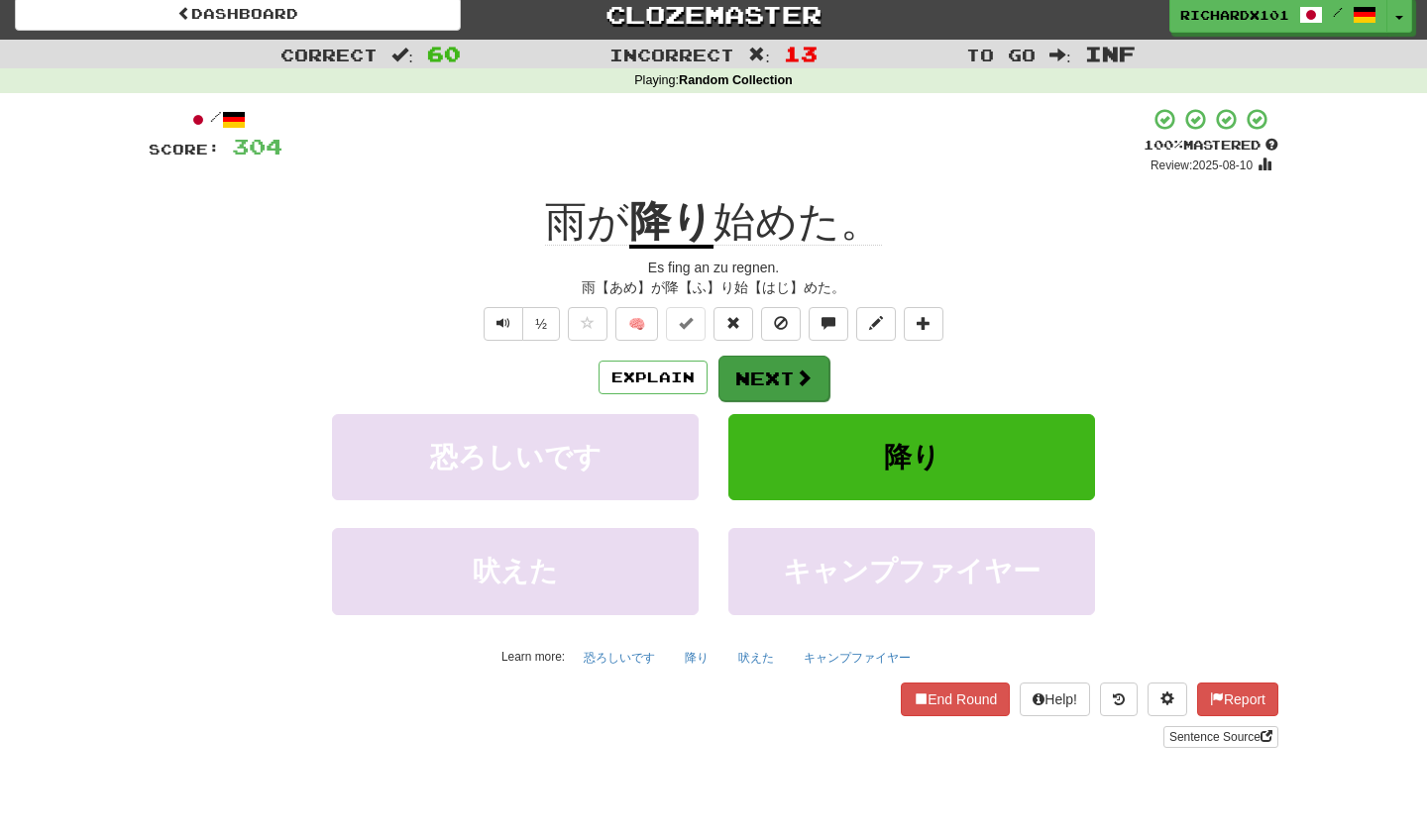 click on "Next" at bounding box center [774, 378] 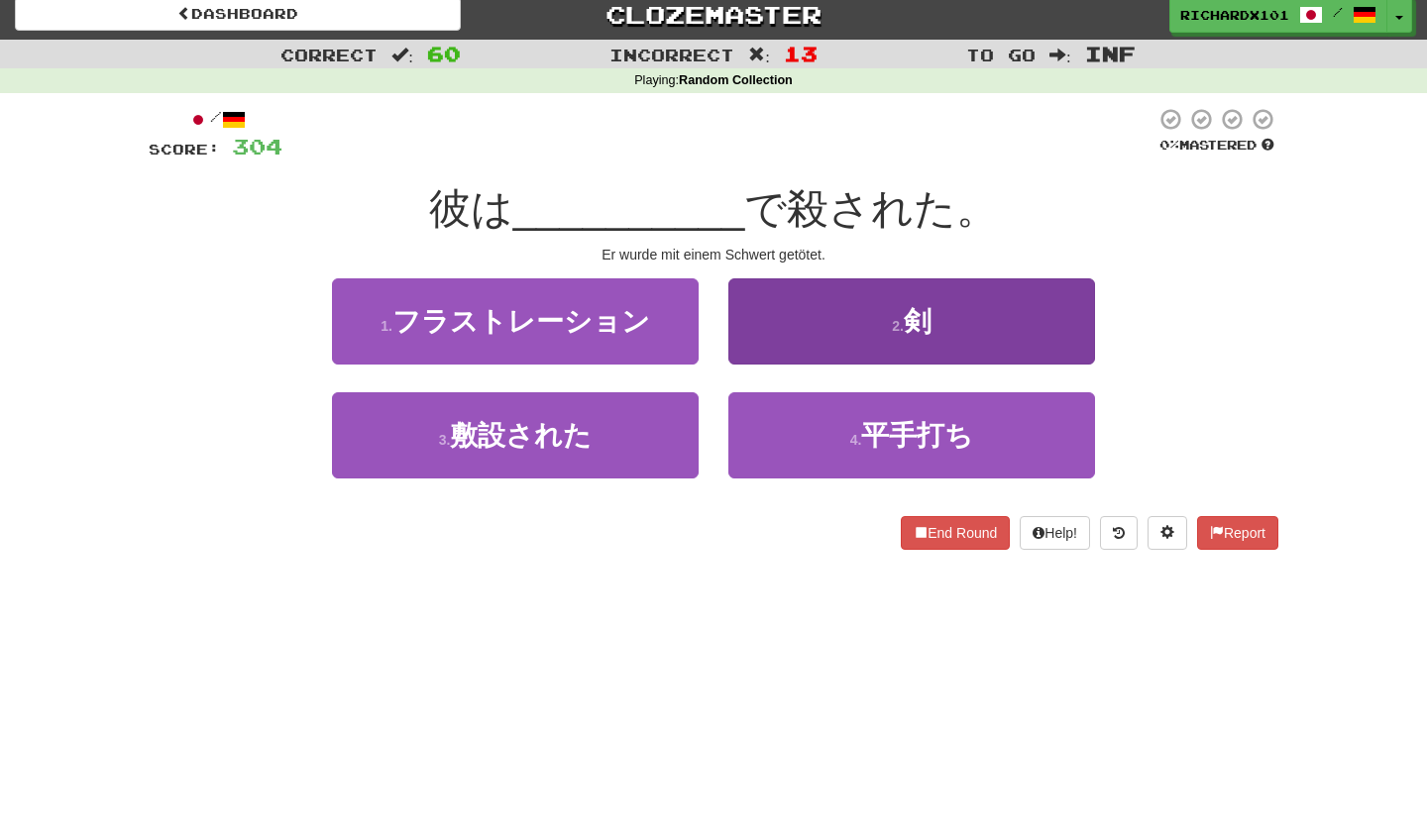 click on "2 .  剣" at bounding box center [912, 321] 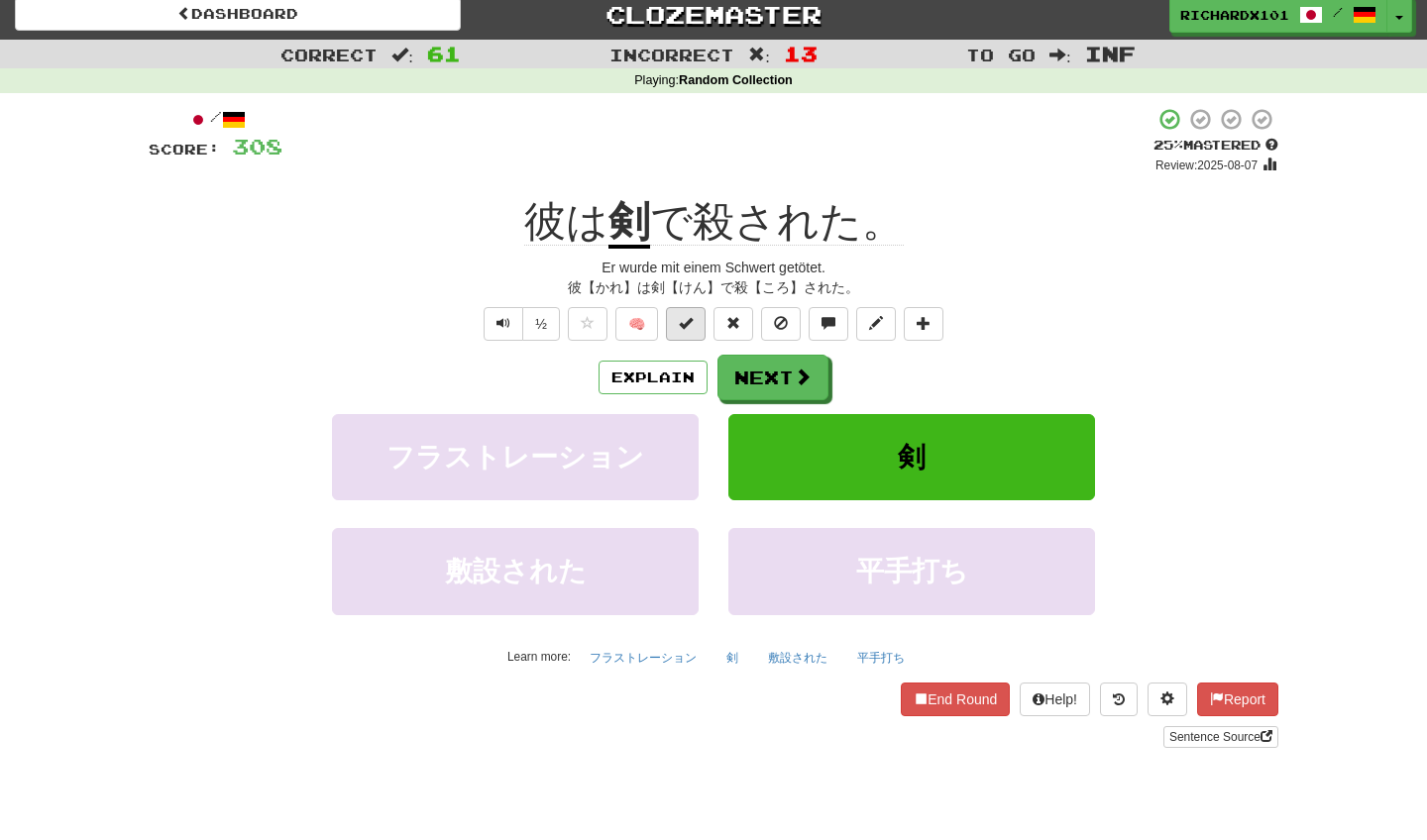 click at bounding box center (686, 324) 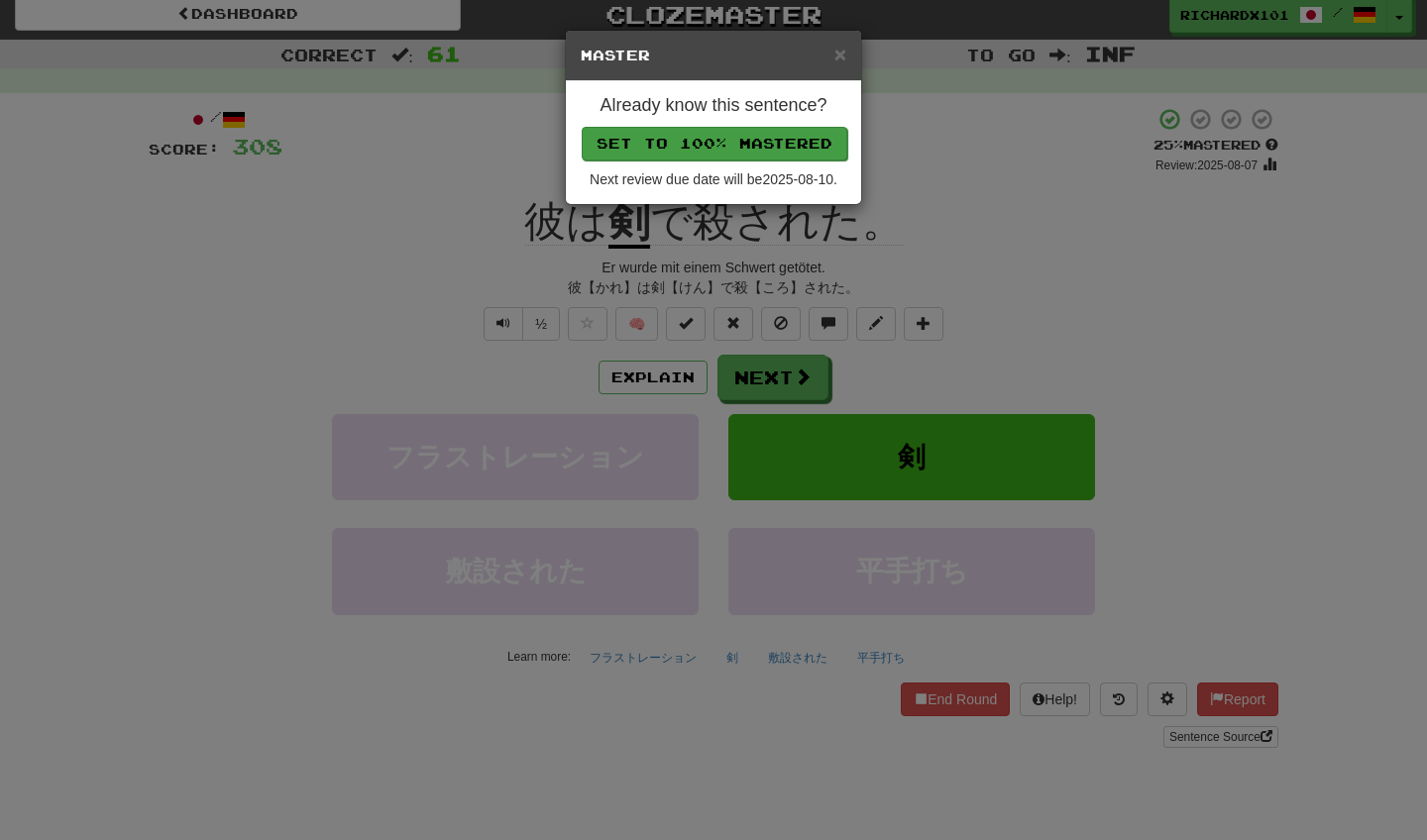 click on "Set to 100% Mastered" at bounding box center [714, 144] 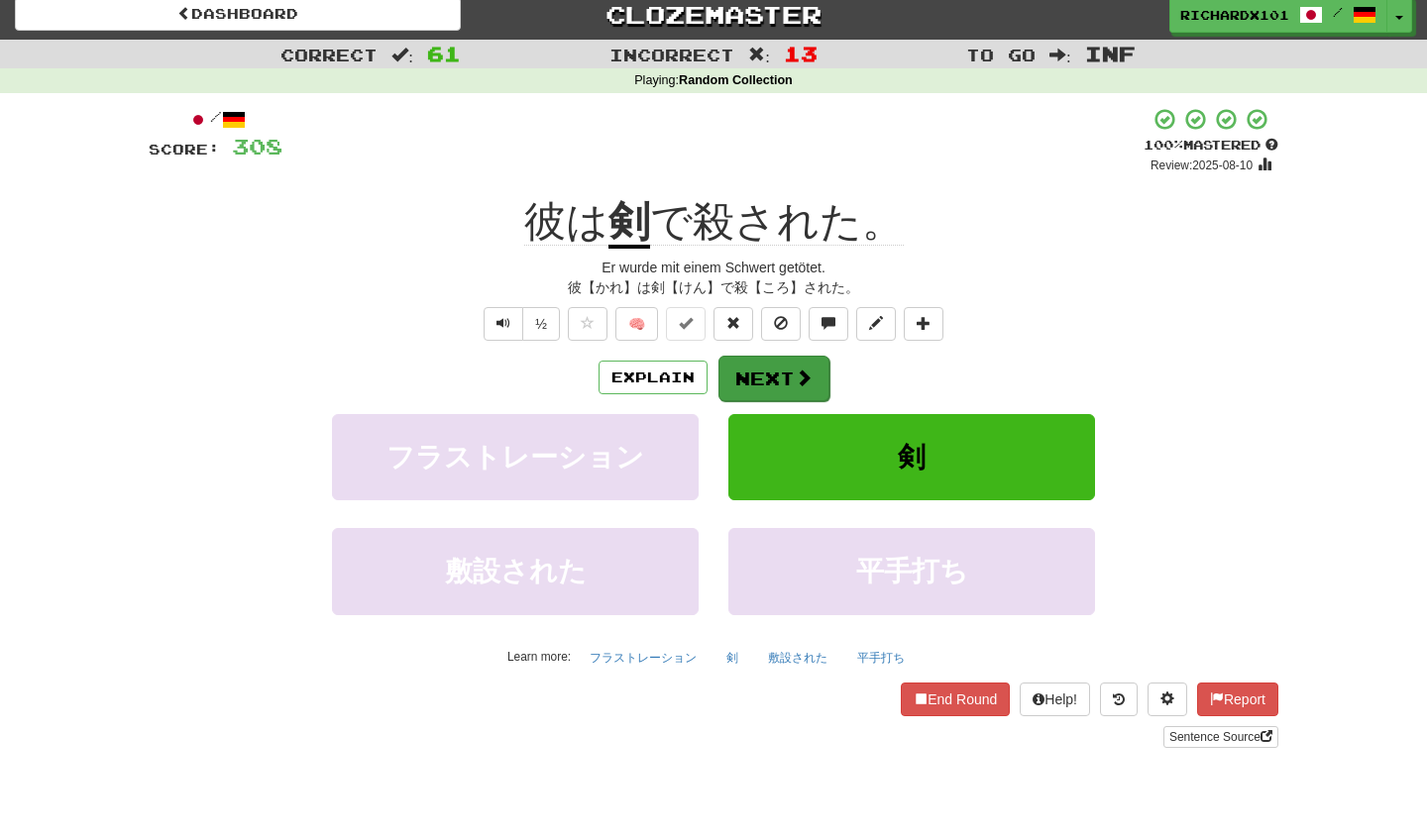 click on "Next" at bounding box center [774, 378] 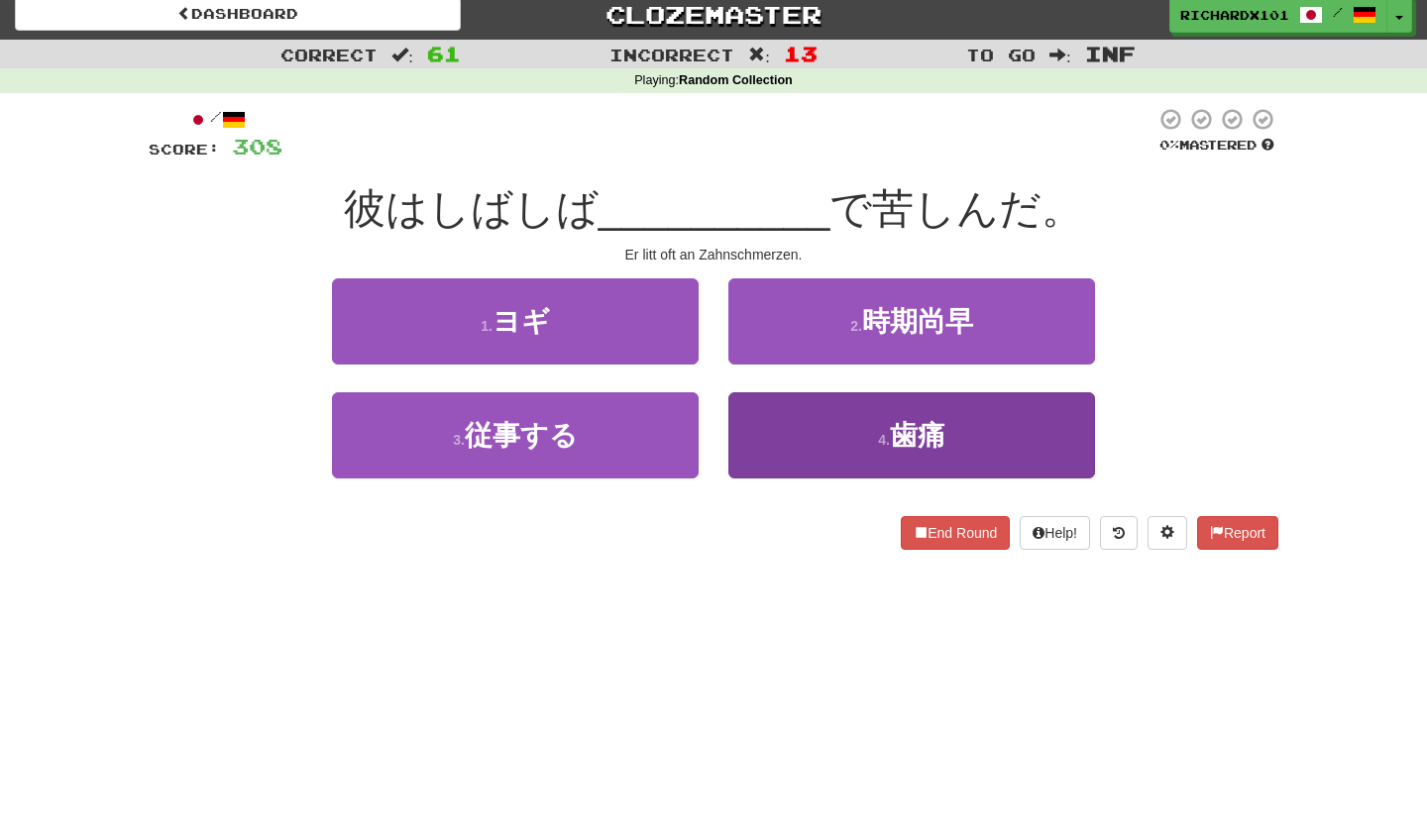 click on "4 .  歯痛" at bounding box center (912, 435) 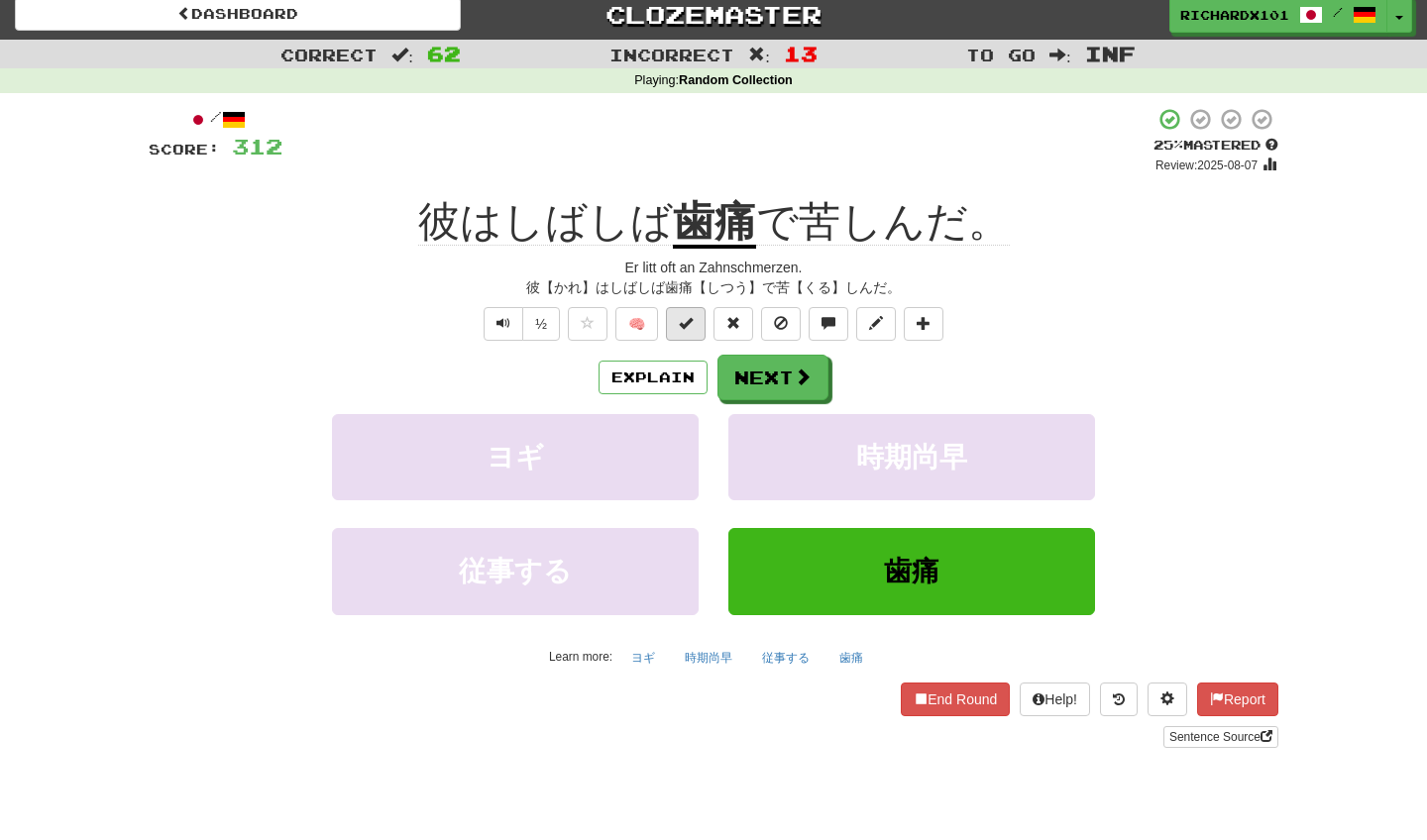 click at bounding box center [686, 324] 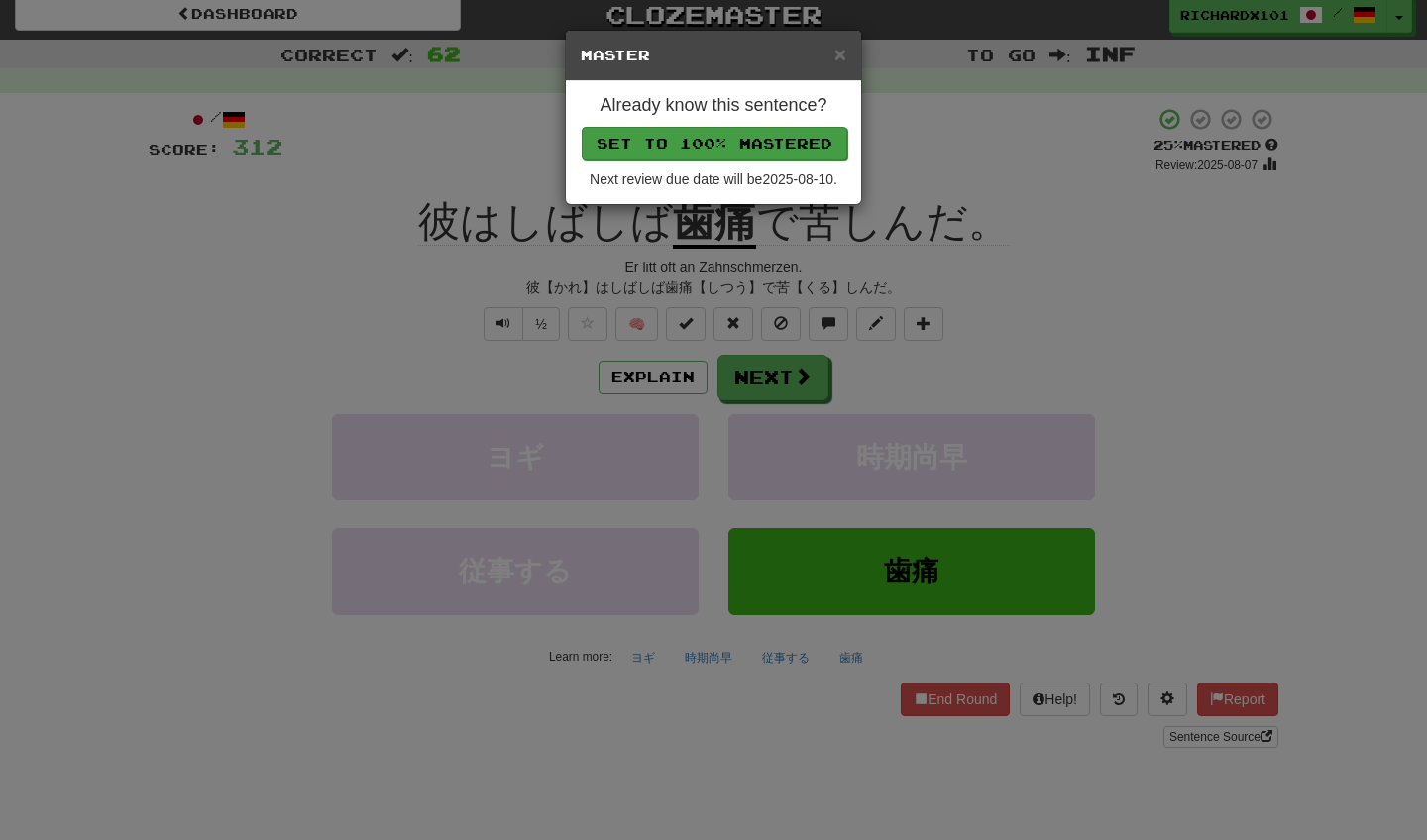 click on "Set to 100% Mastered" at bounding box center [714, 144] 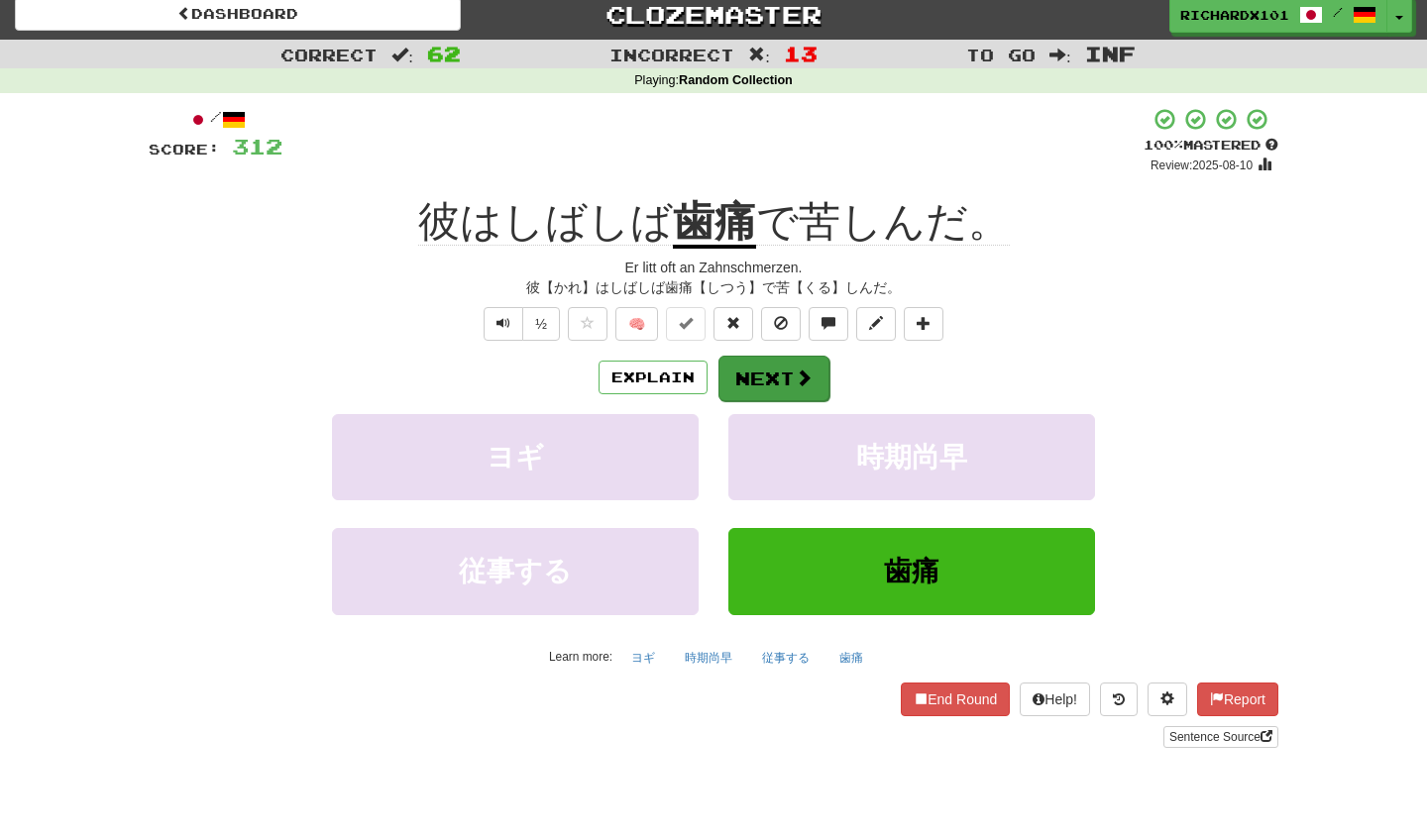 click on "Next" at bounding box center [774, 378] 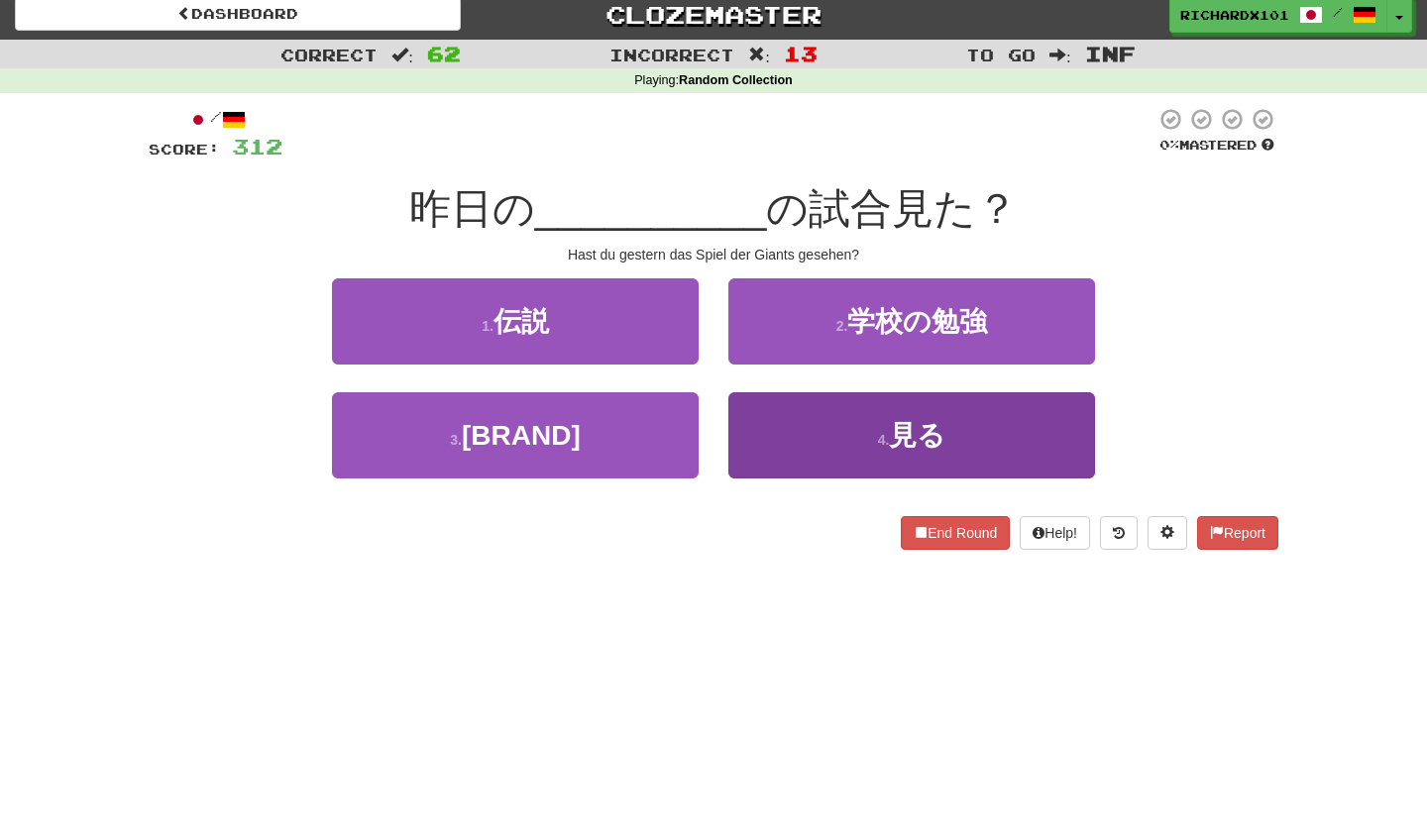 click on "4 .  見る" at bounding box center [912, 435] 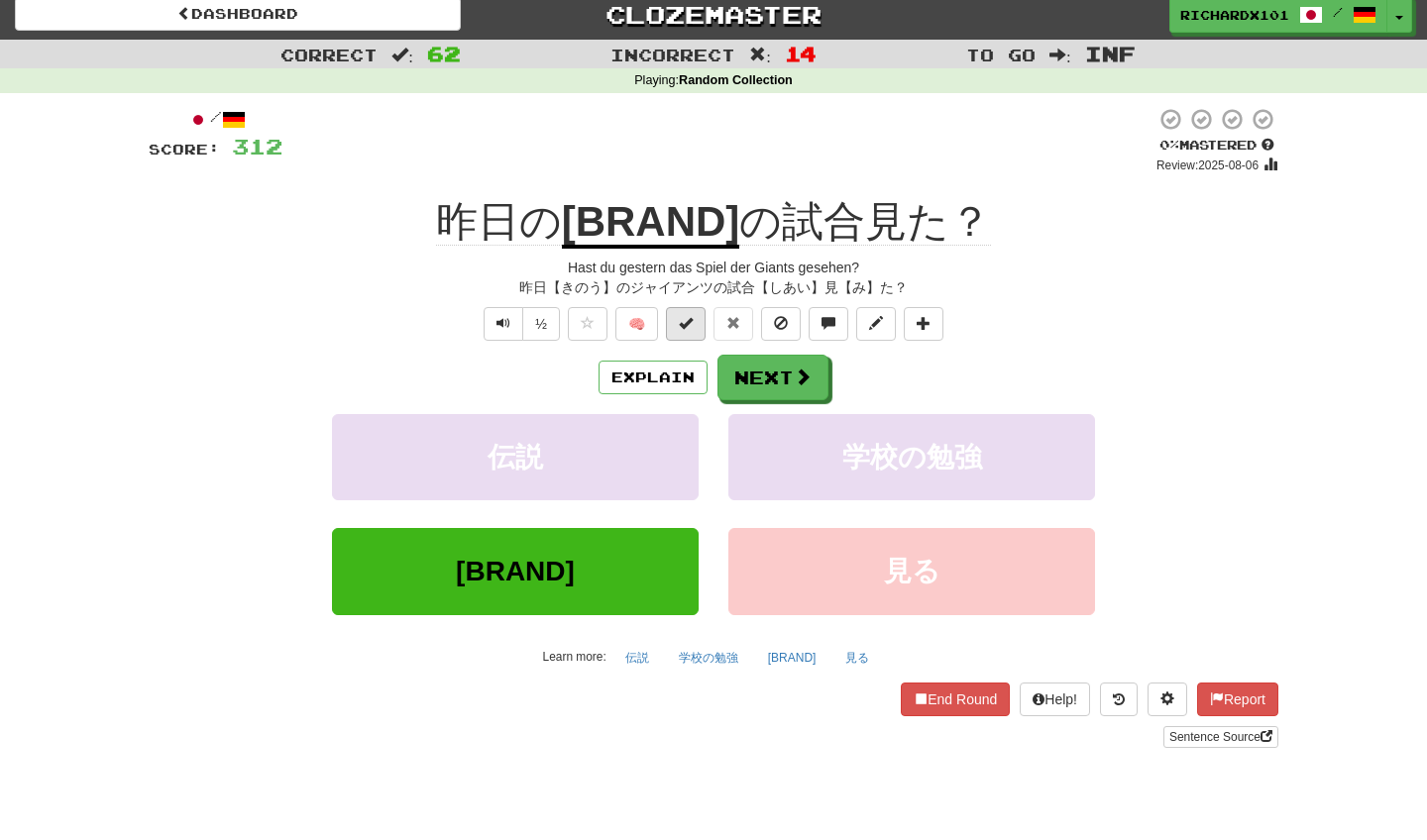 click at bounding box center (686, 323) 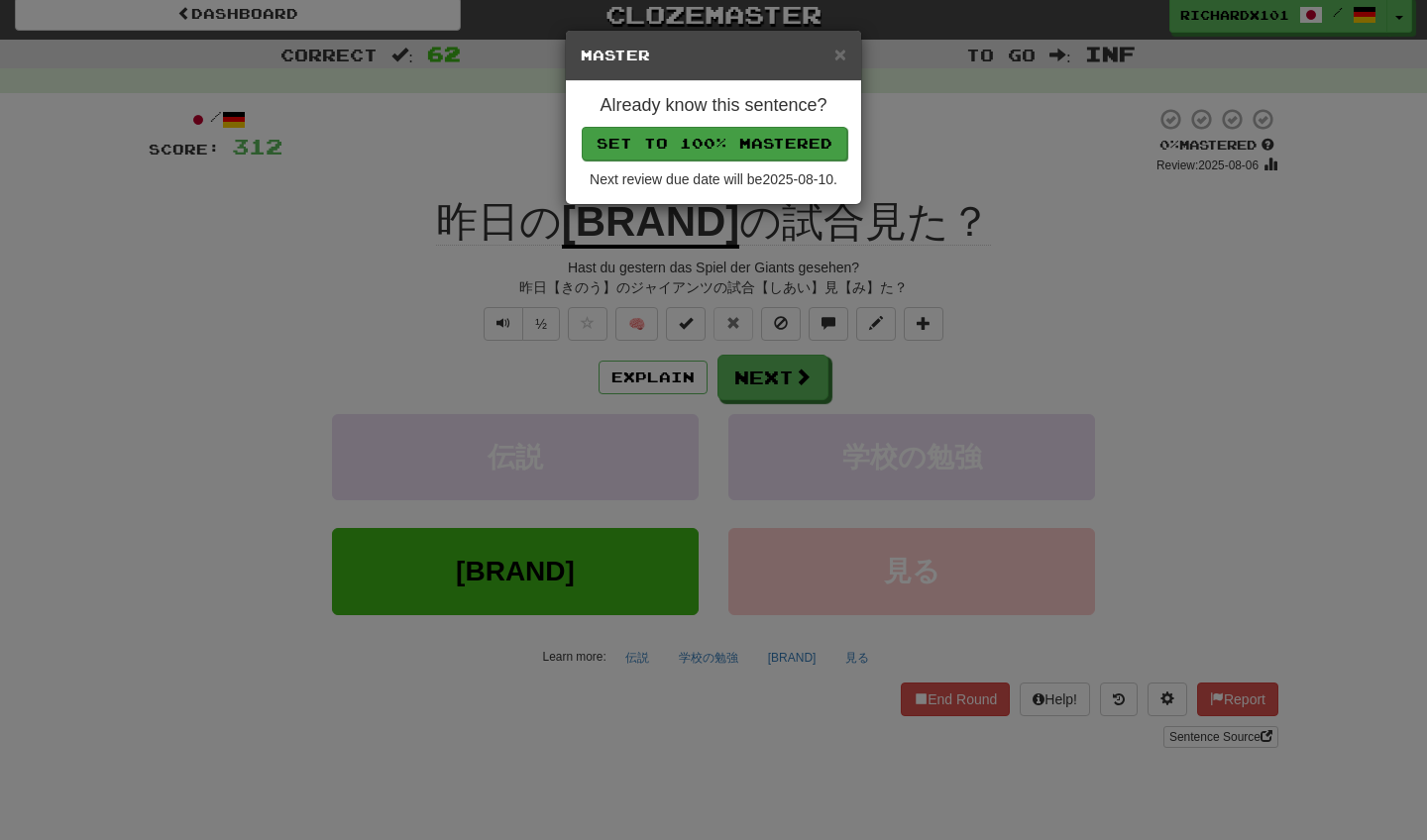 click on "Set to 100% Mastered" at bounding box center (714, 144) 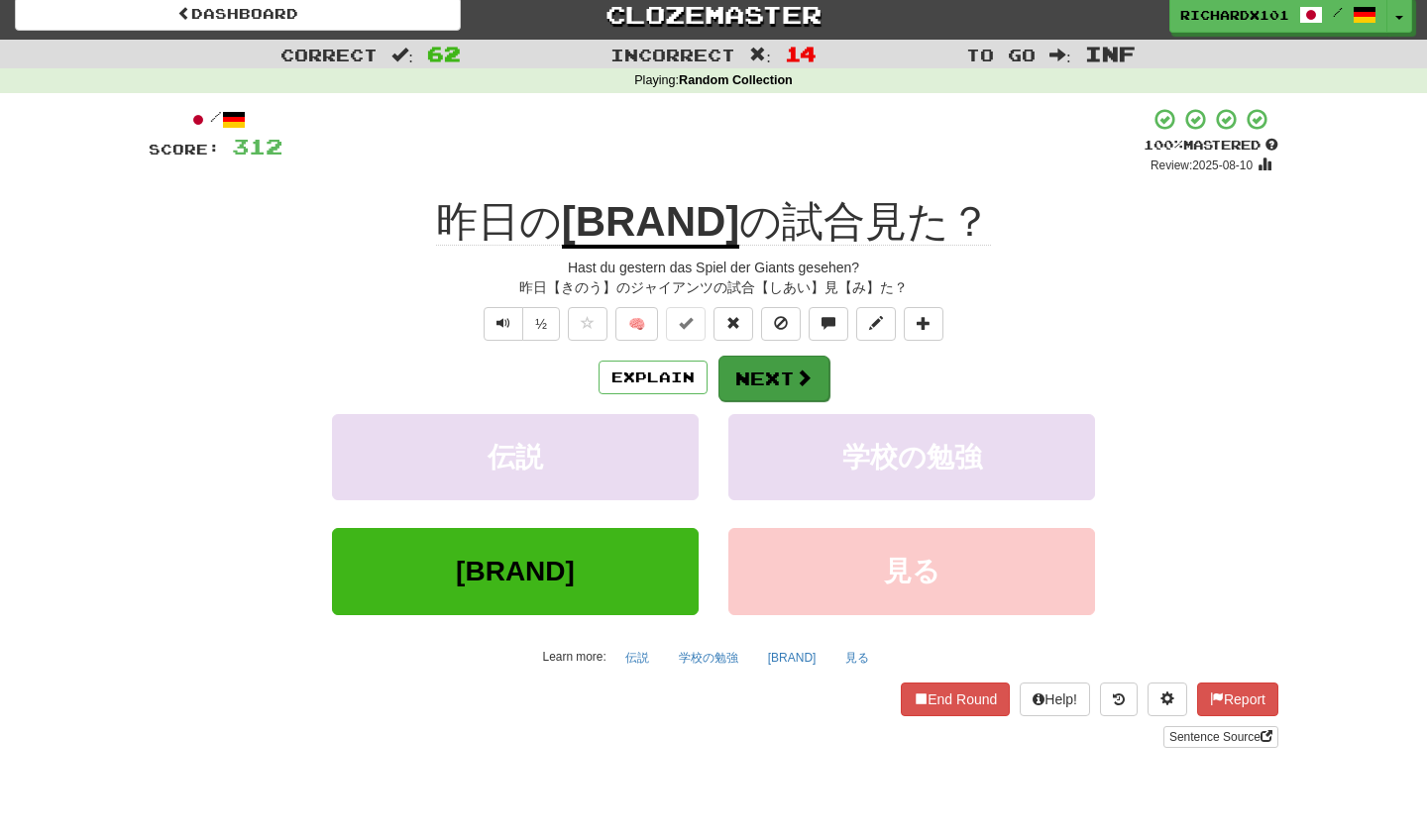 click on "Next" at bounding box center (774, 378) 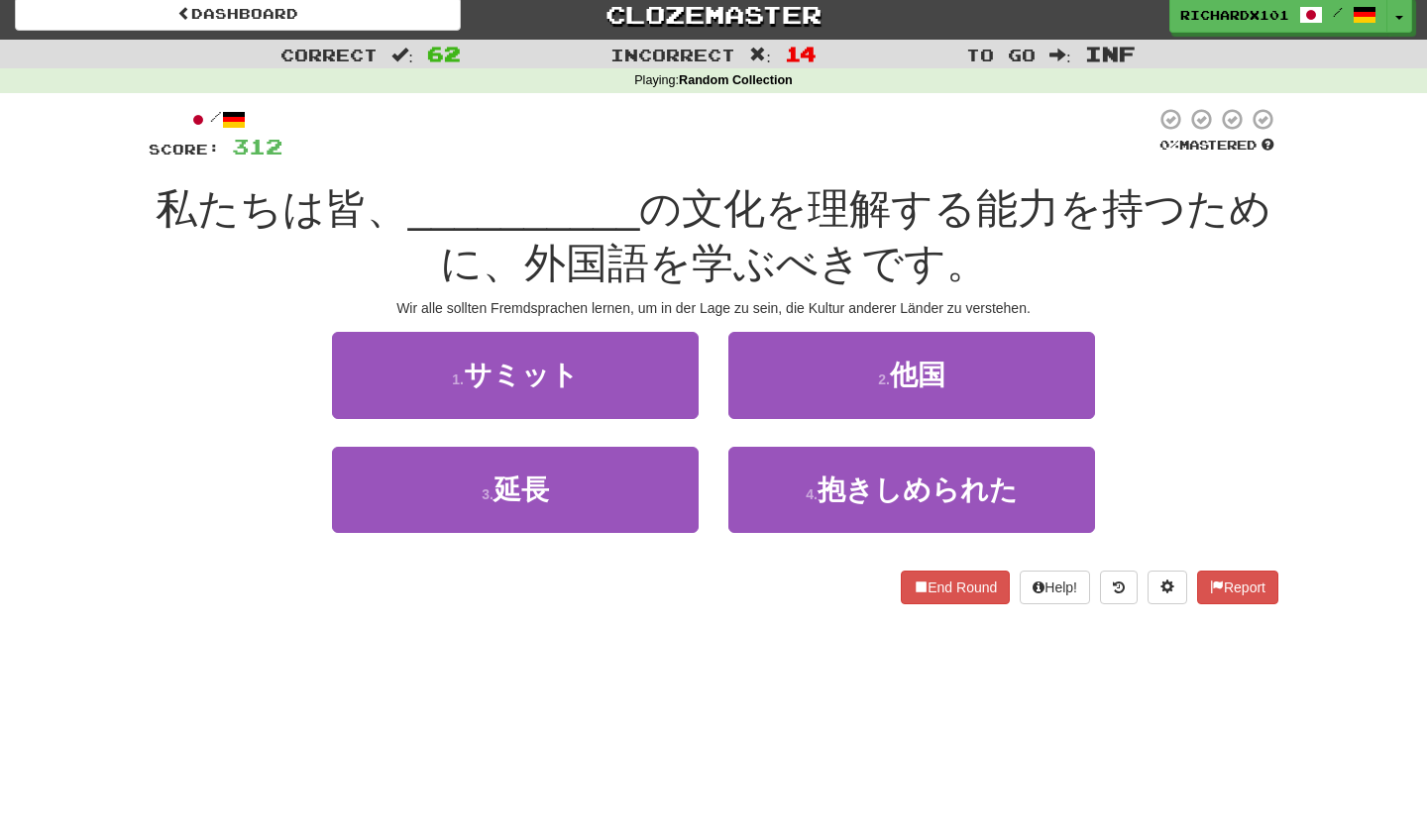 click on "2 .  他国" at bounding box center (912, 374) 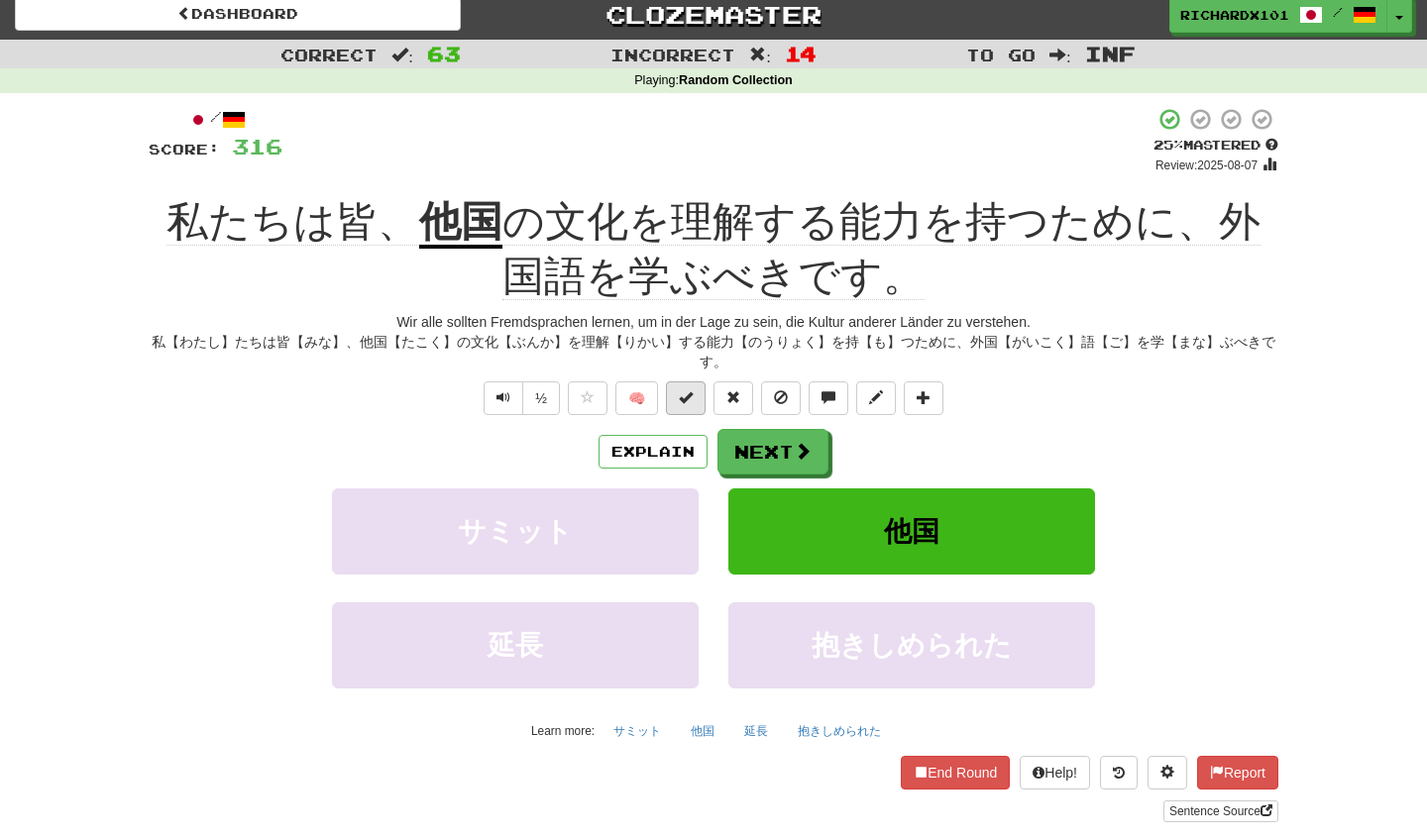 click at bounding box center (686, 398) 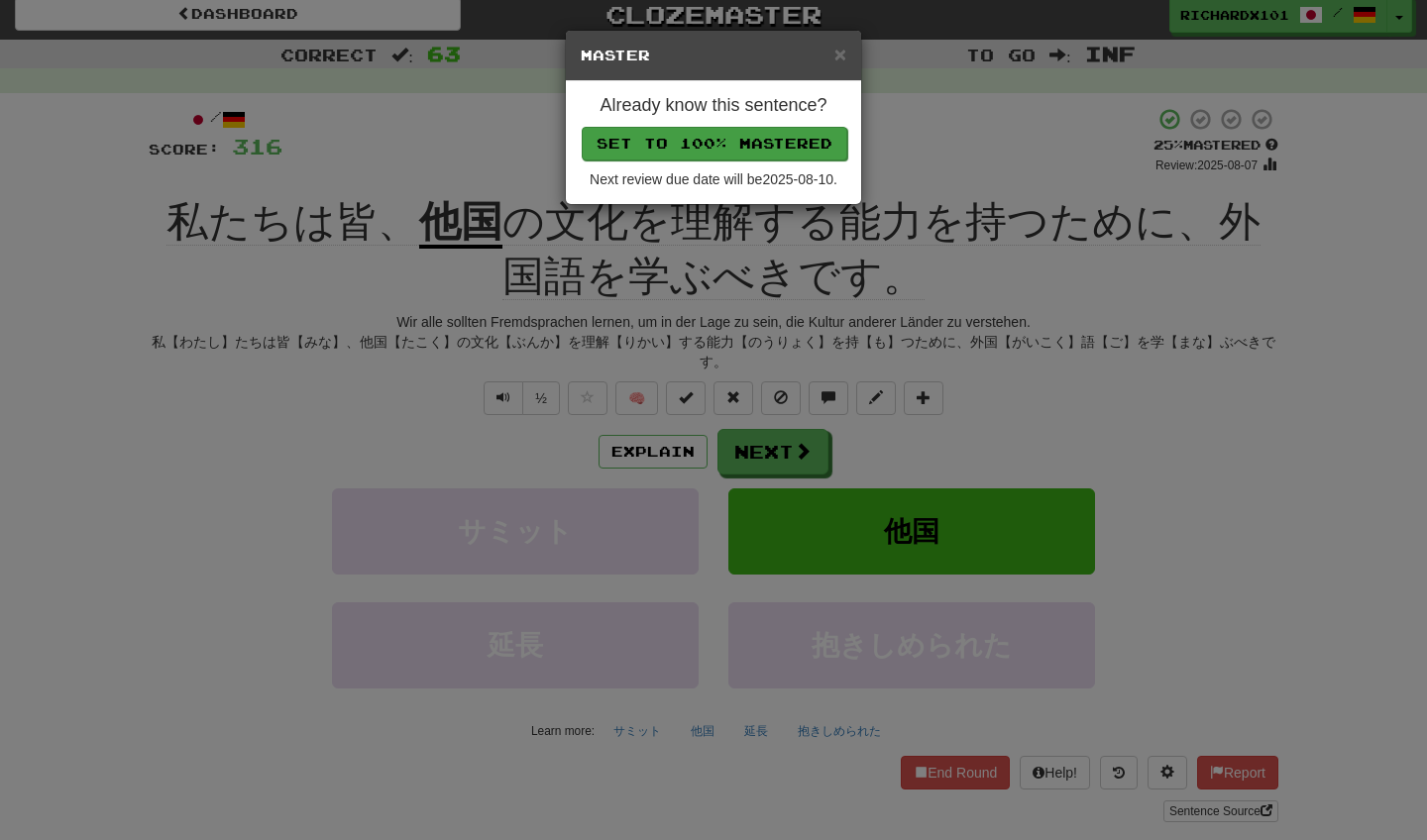click on "Set to 100% Mastered" at bounding box center [714, 144] 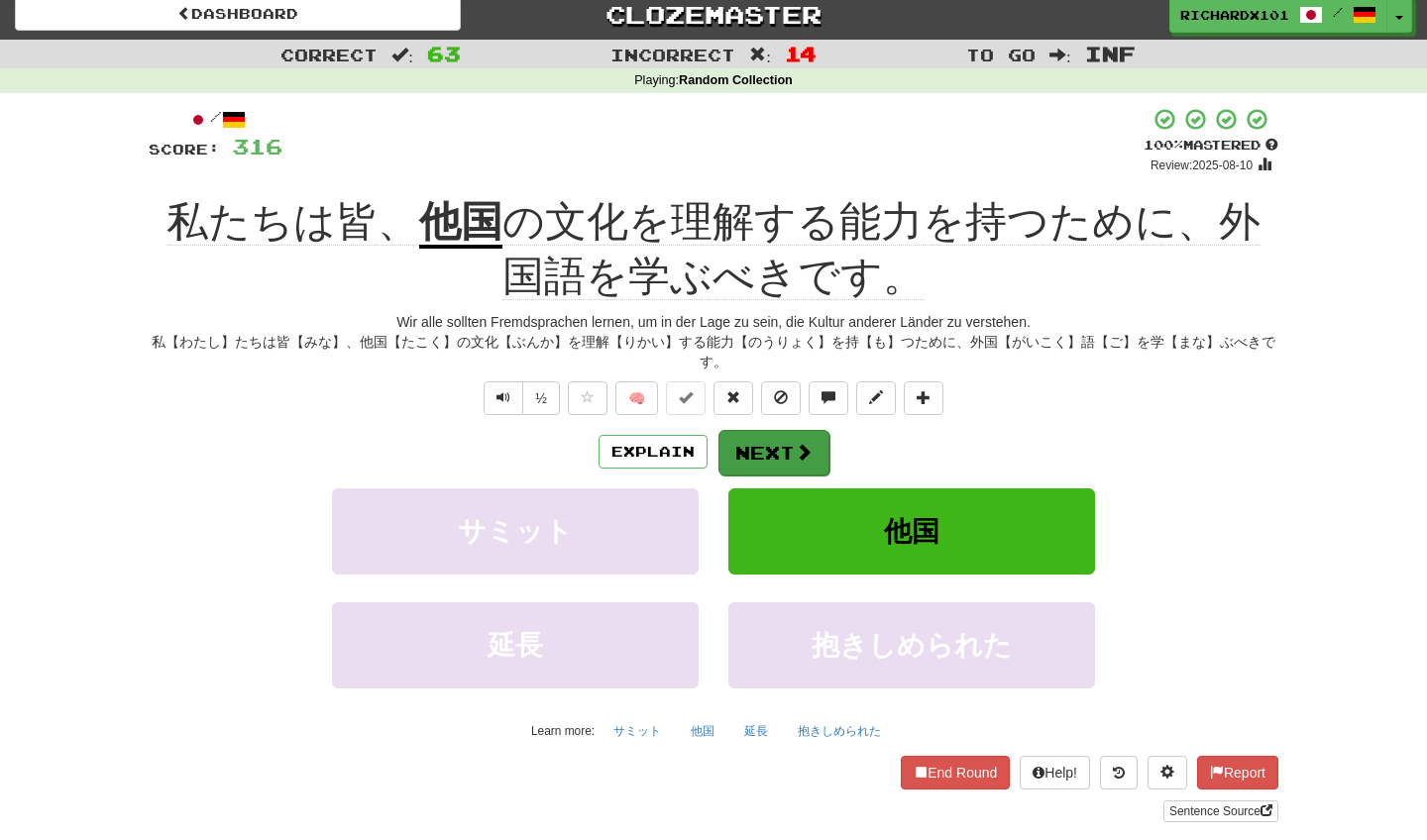 click on "Next" at bounding box center (774, 453) 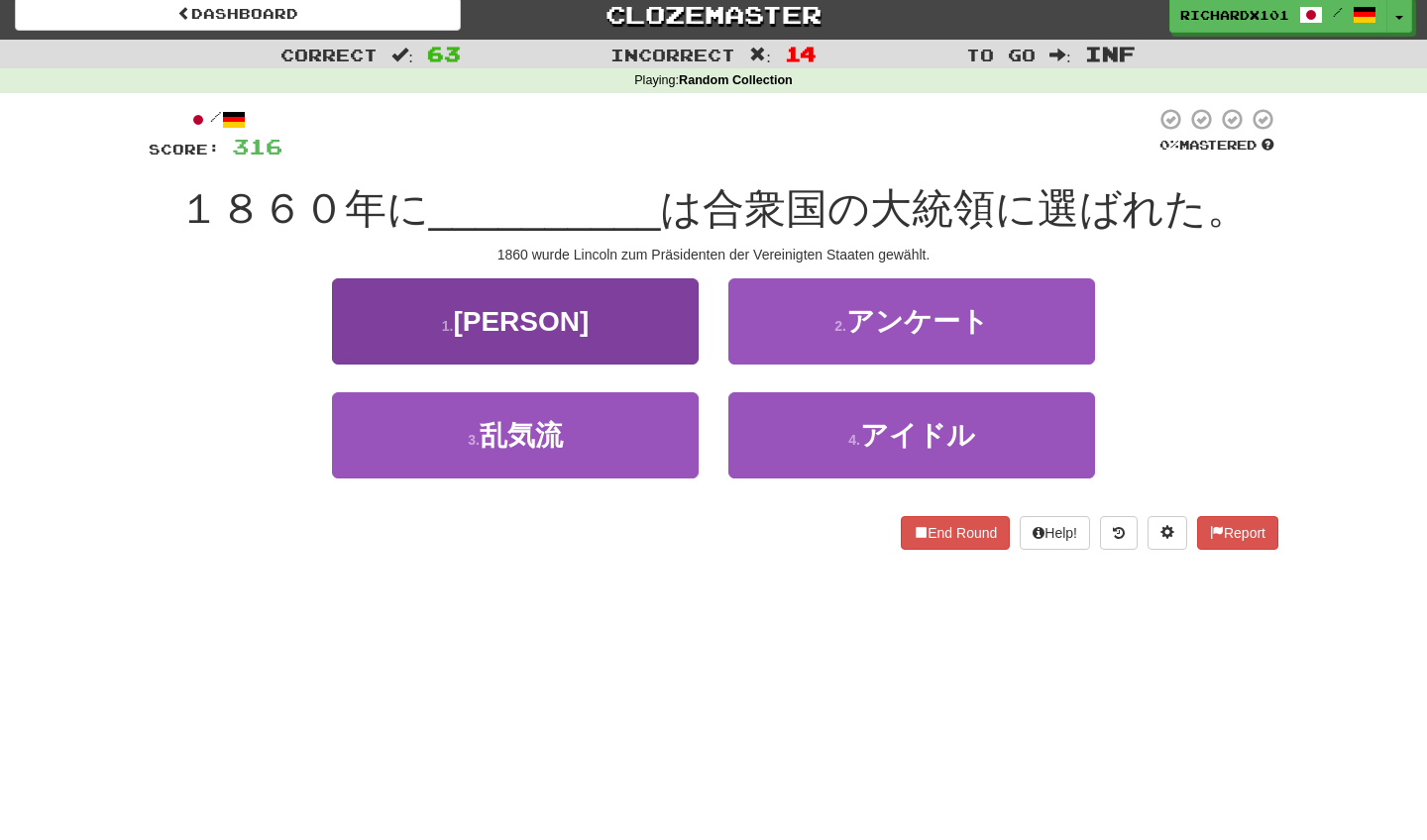 click on "1 .  リンカーン" at bounding box center [515, 321] 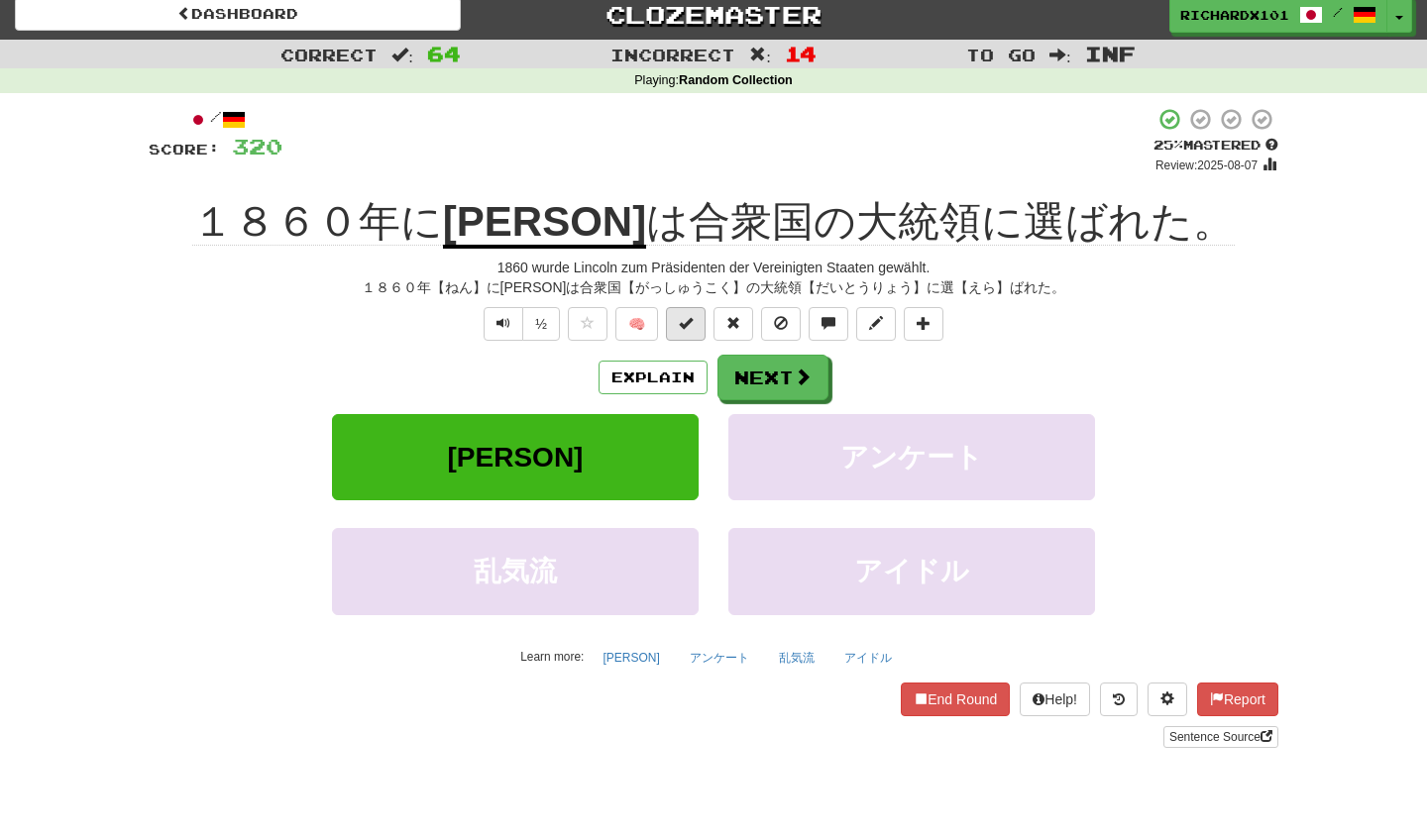 click at bounding box center (686, 324) 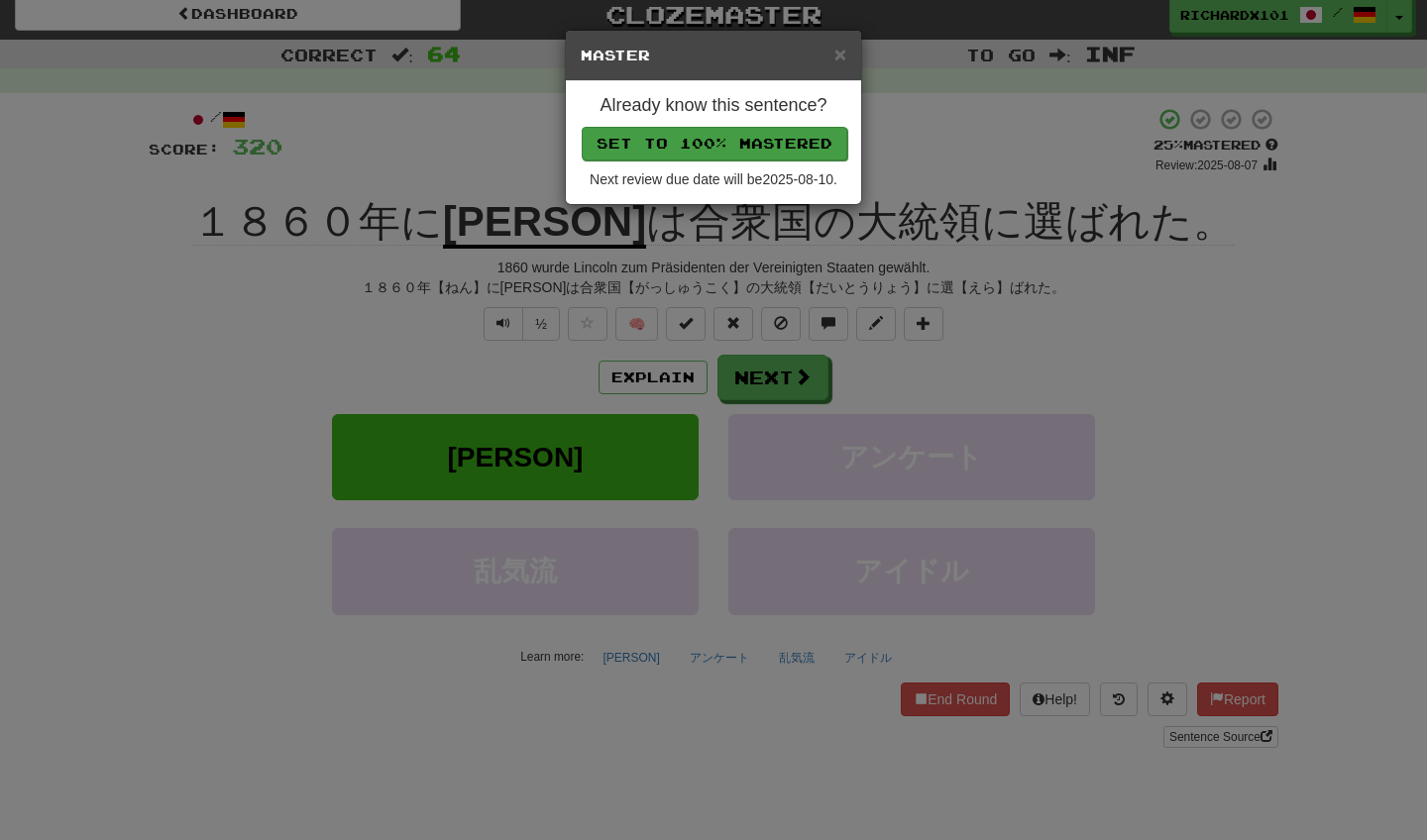 click on "Set to 100% Mastered" at bounding box center [714, 144] 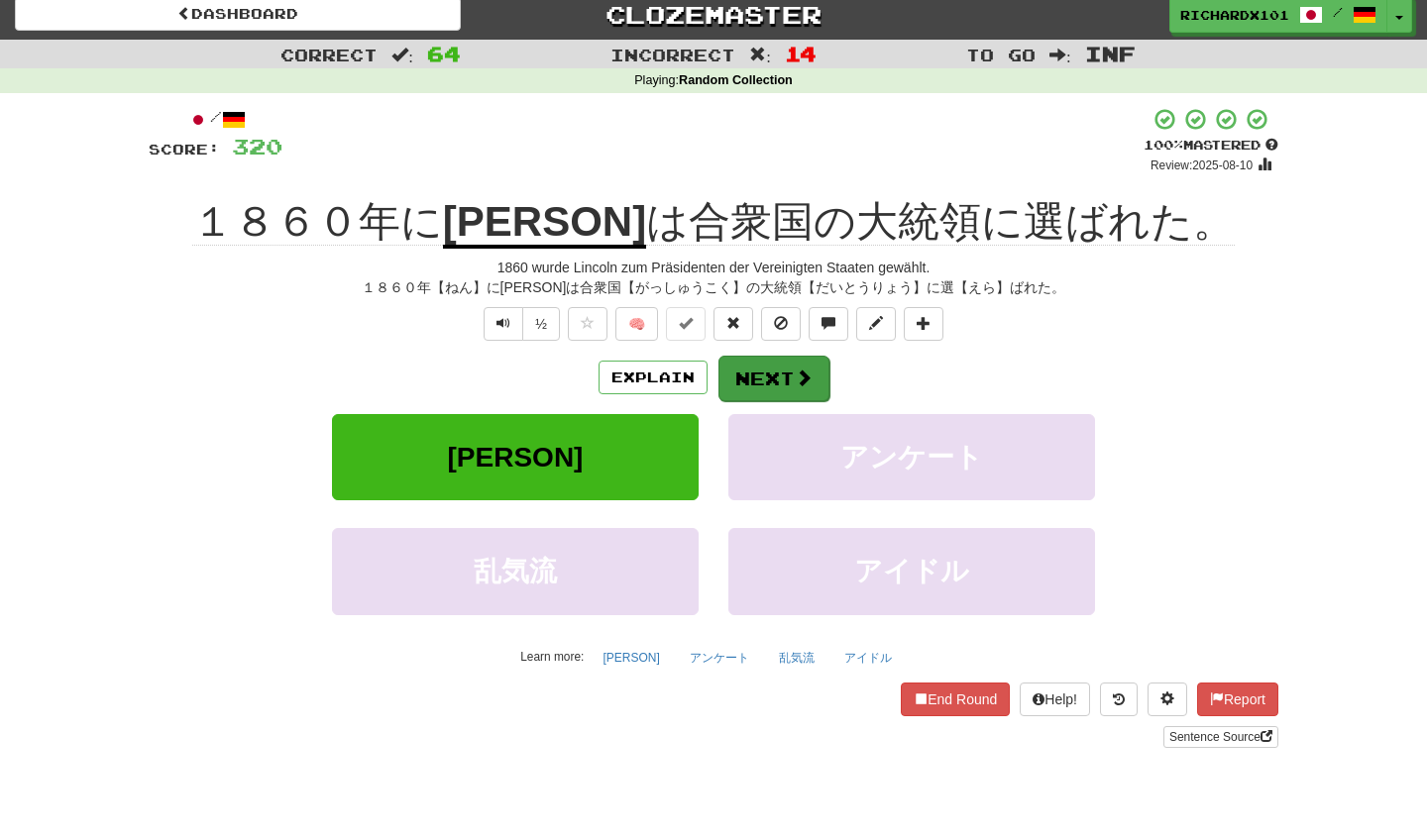 click on "Next" at bounding box center (774, 378) 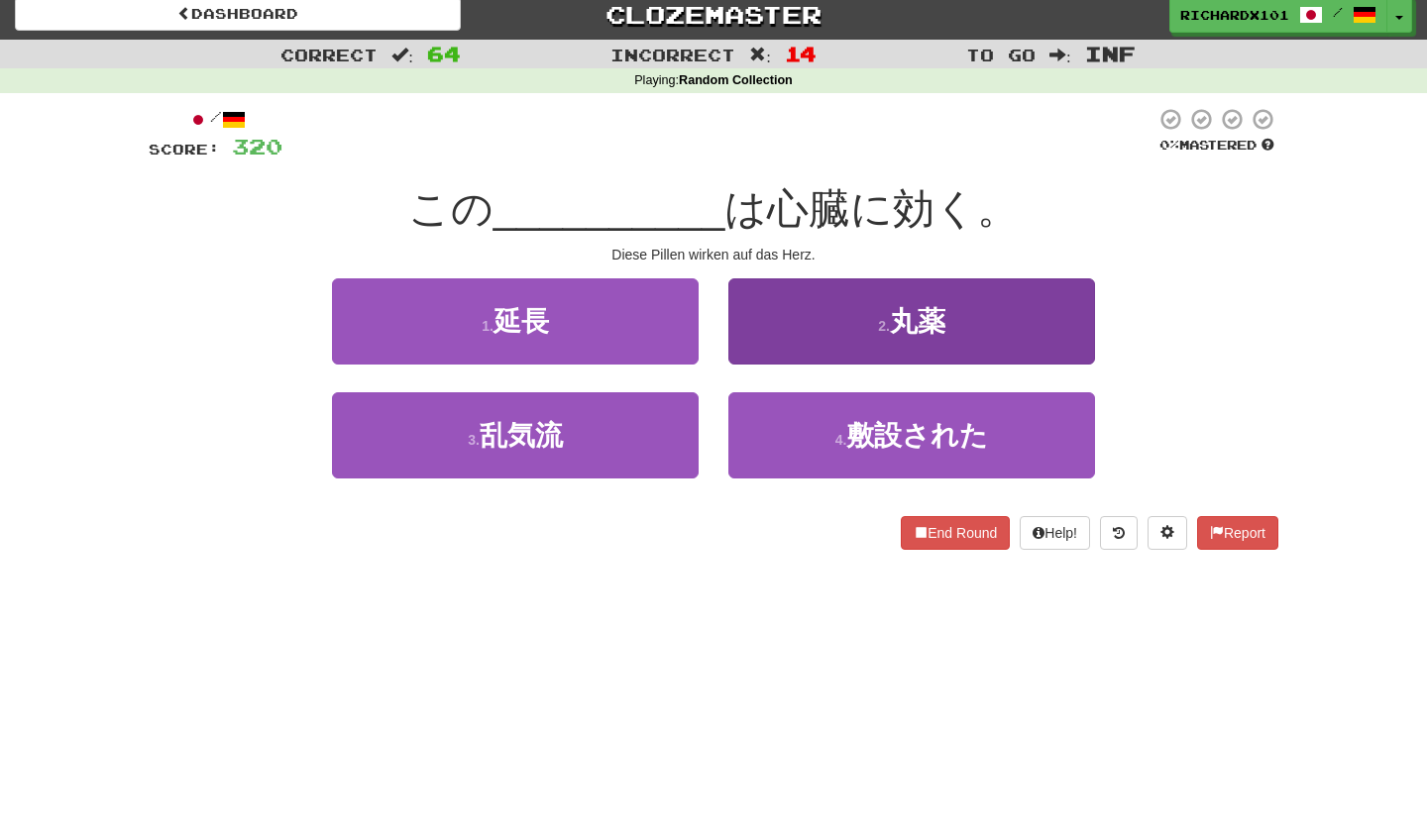 click on "2 .  丸薬" at bounding box center [912, 321] 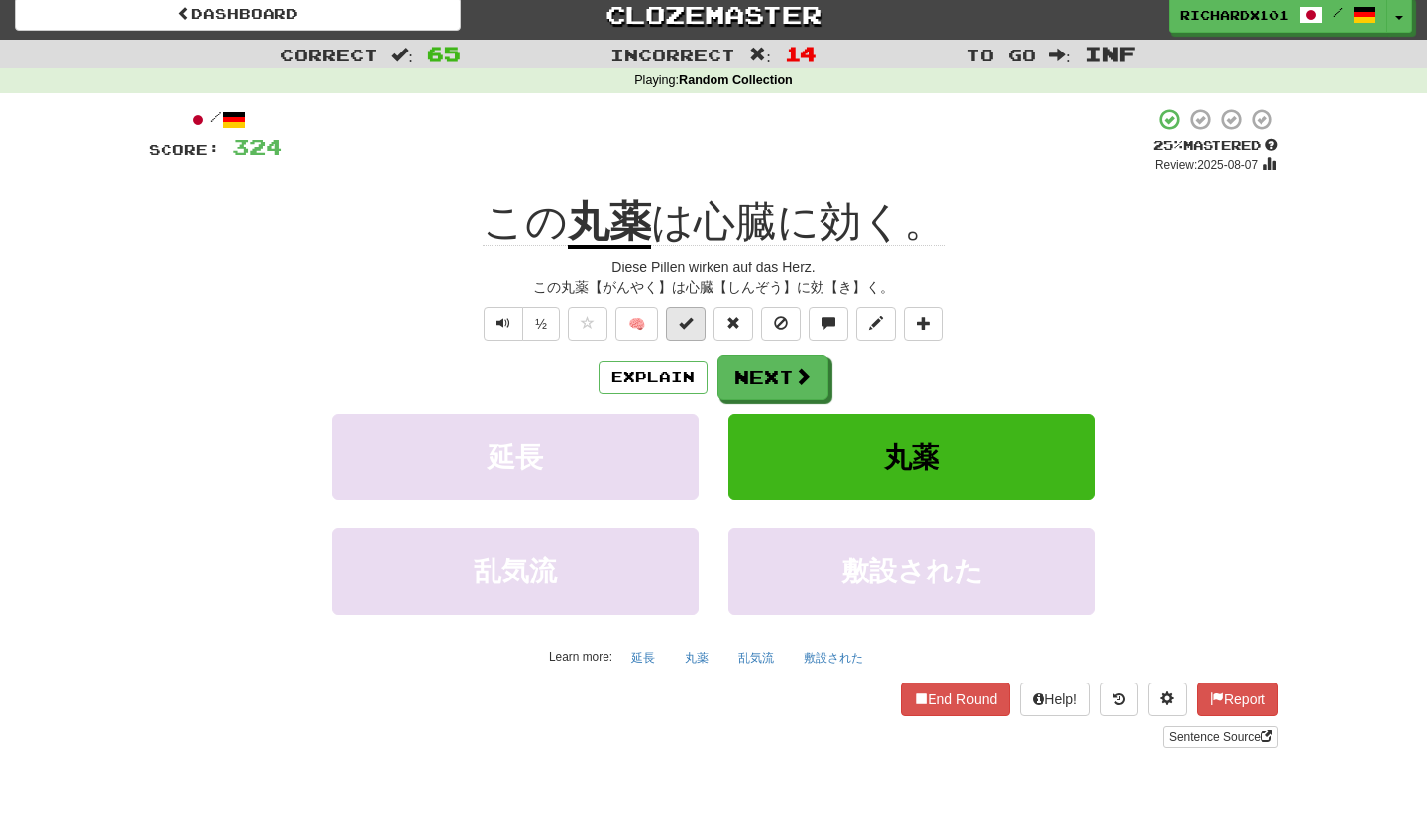 click at bounding box center (686, 324) 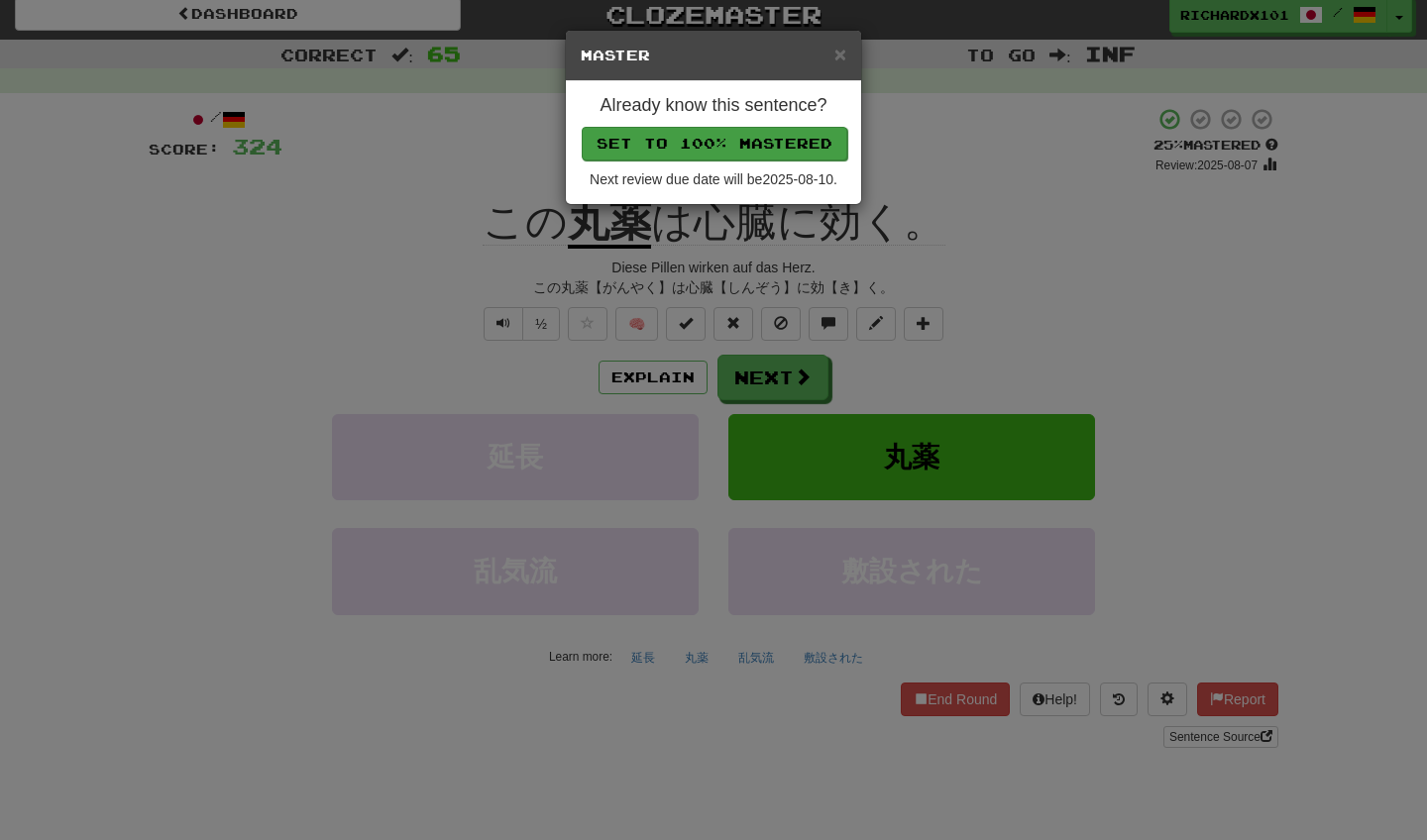 click on "Set to 100% Mastered" at bounding box center [714, 144] 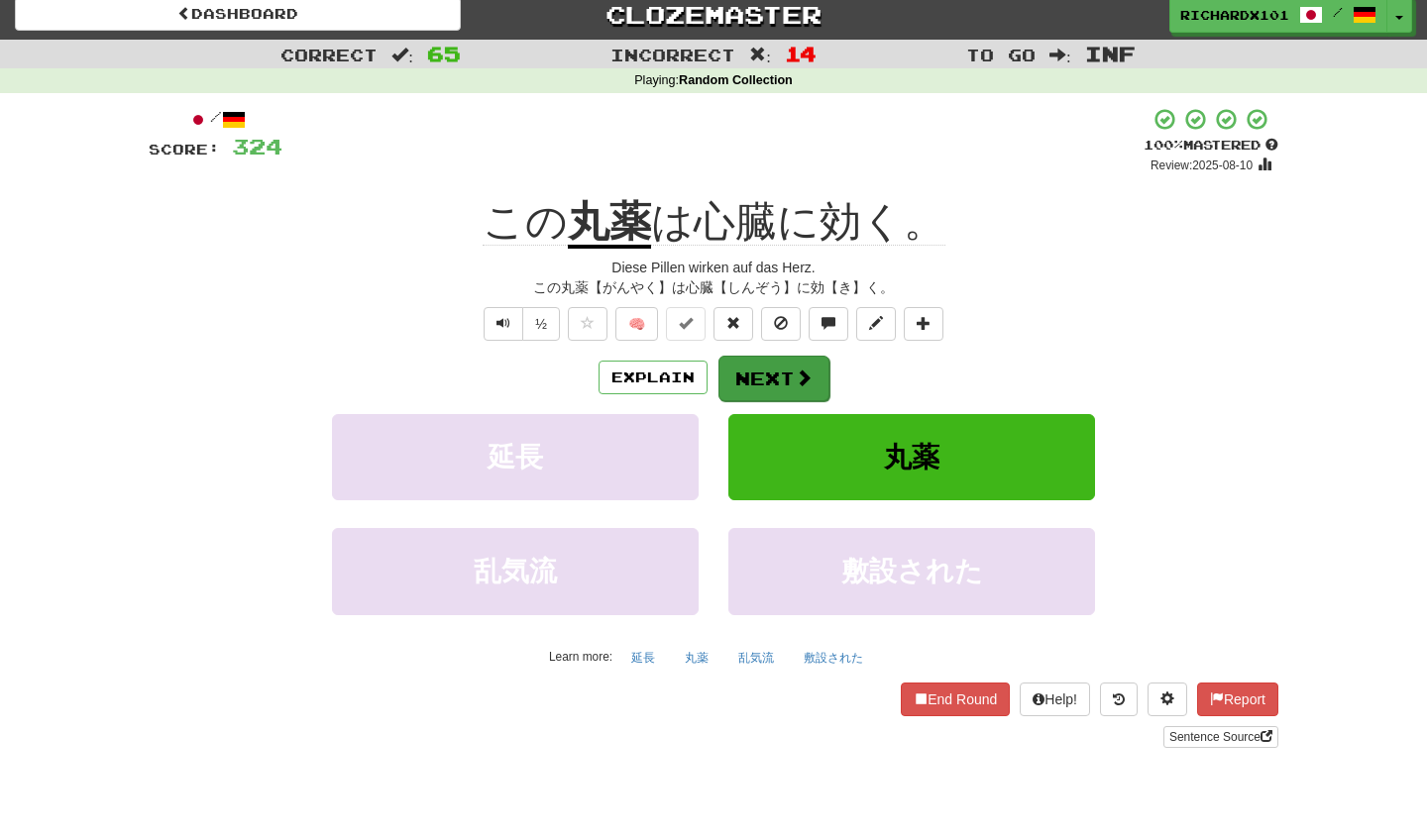 click on "Next" at bounding box center [774, 378] 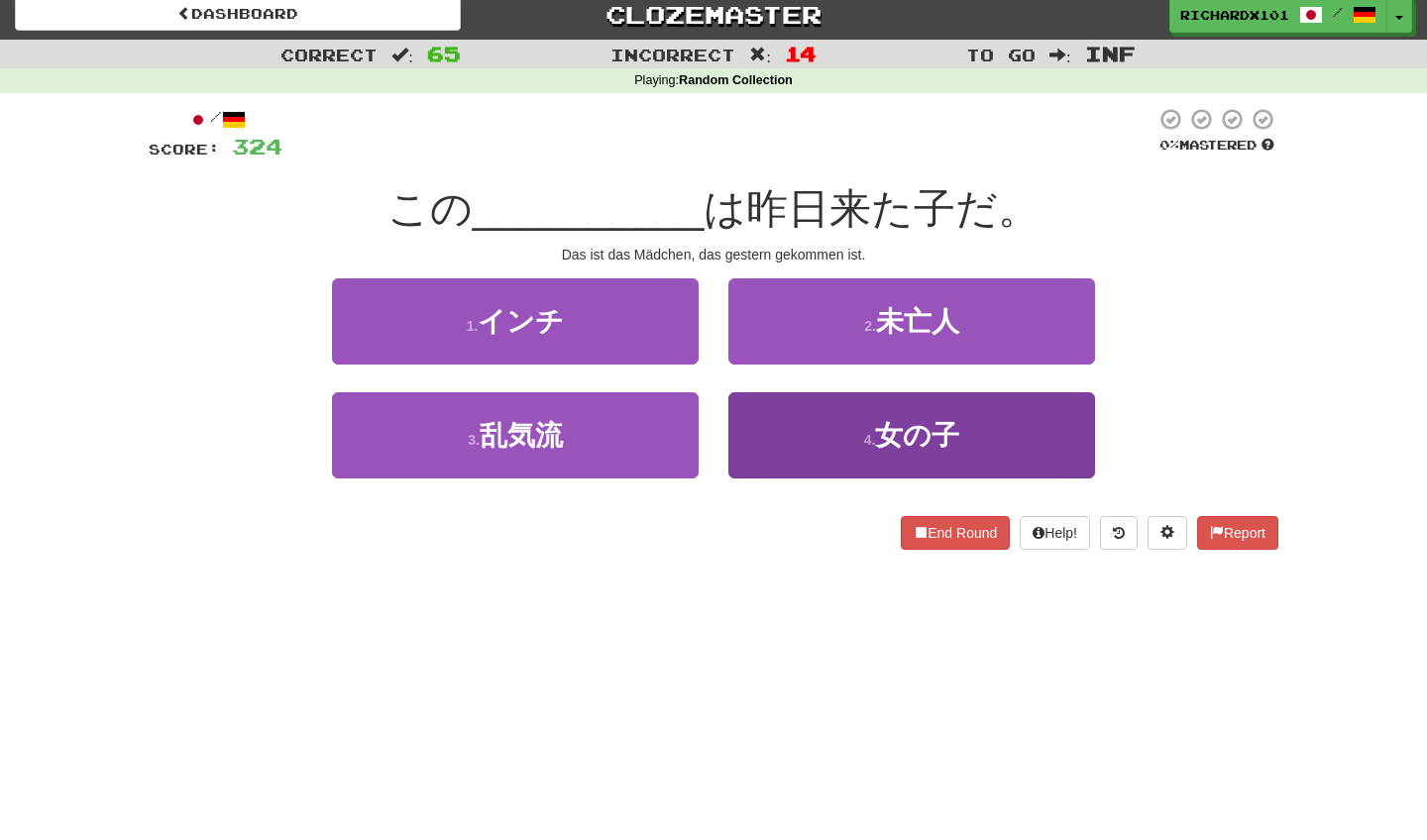click on "4 .  女の子" at bounding box center [912, 435] 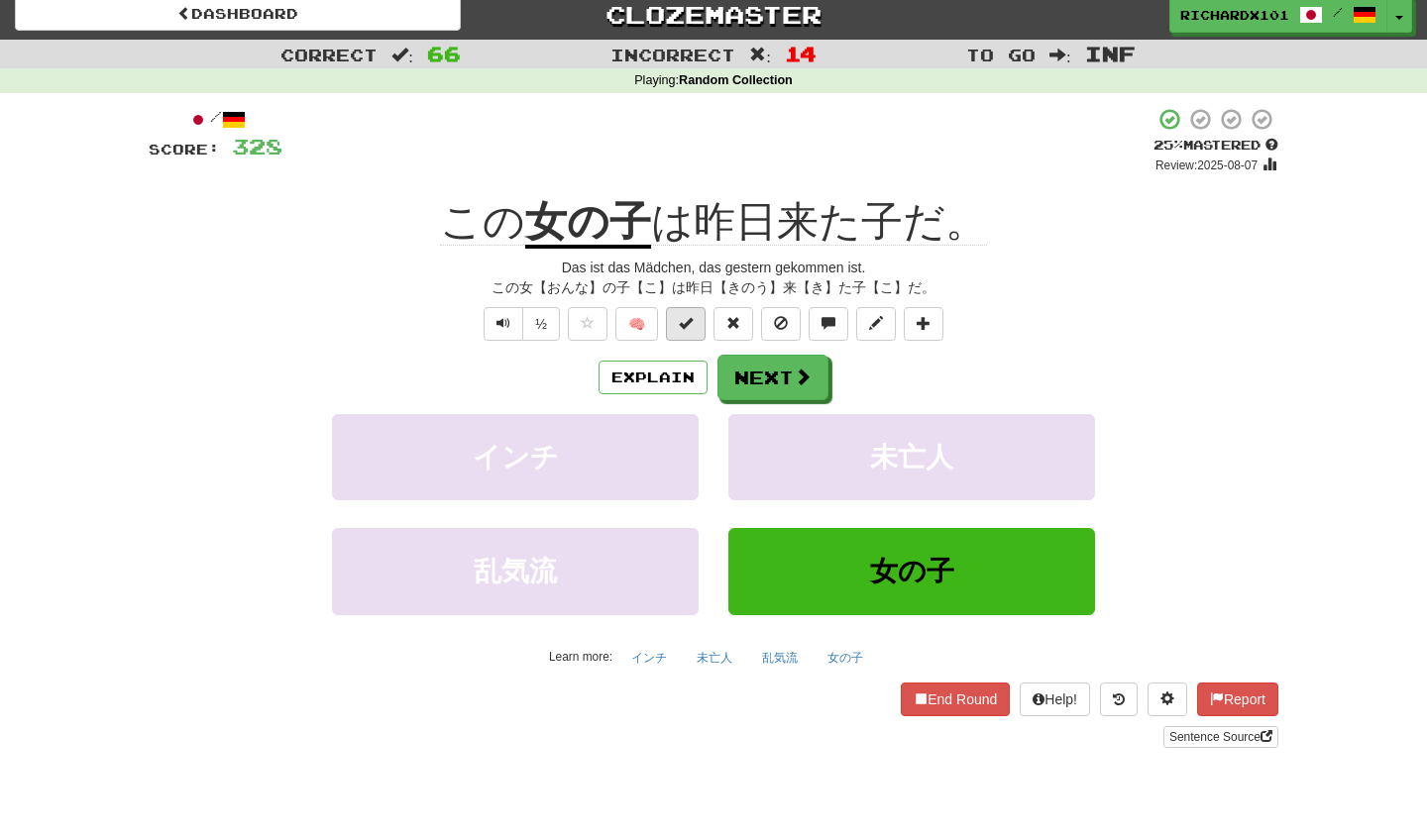 click at bounding box center [686, 324] 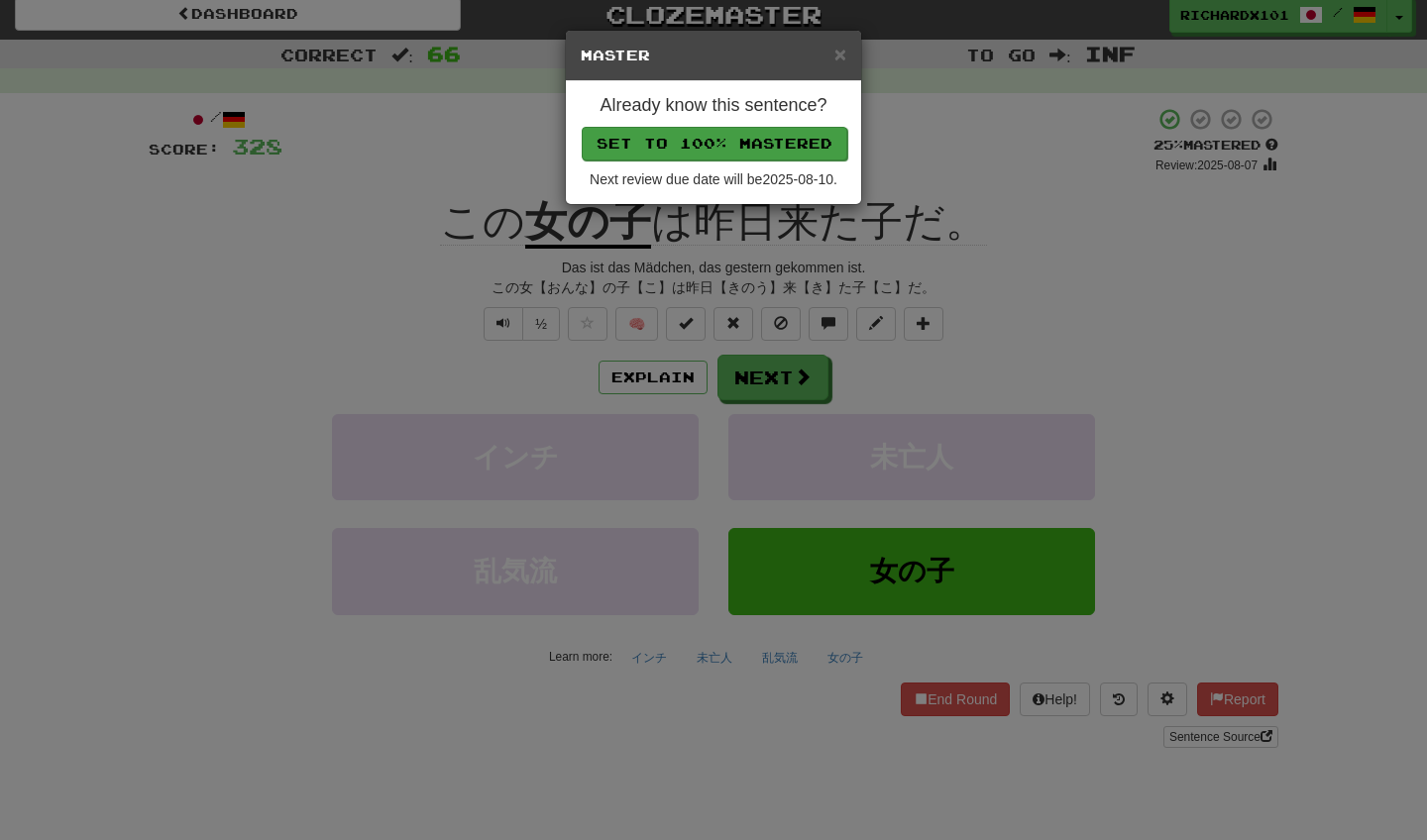 click on "Set to 100% Mastered" at bounding box center (714, 144) 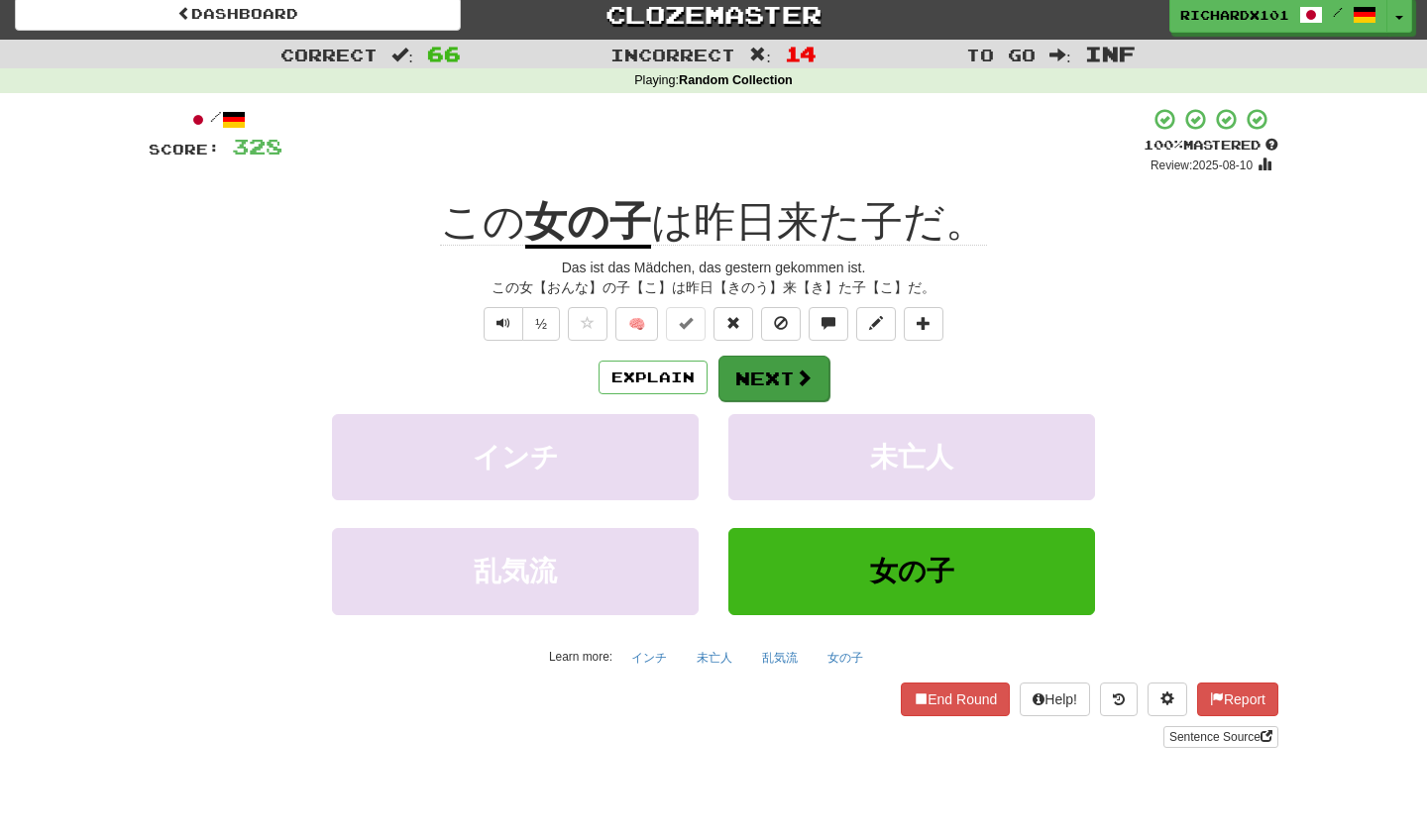 click on "Next" at bounding box center (774, 378) 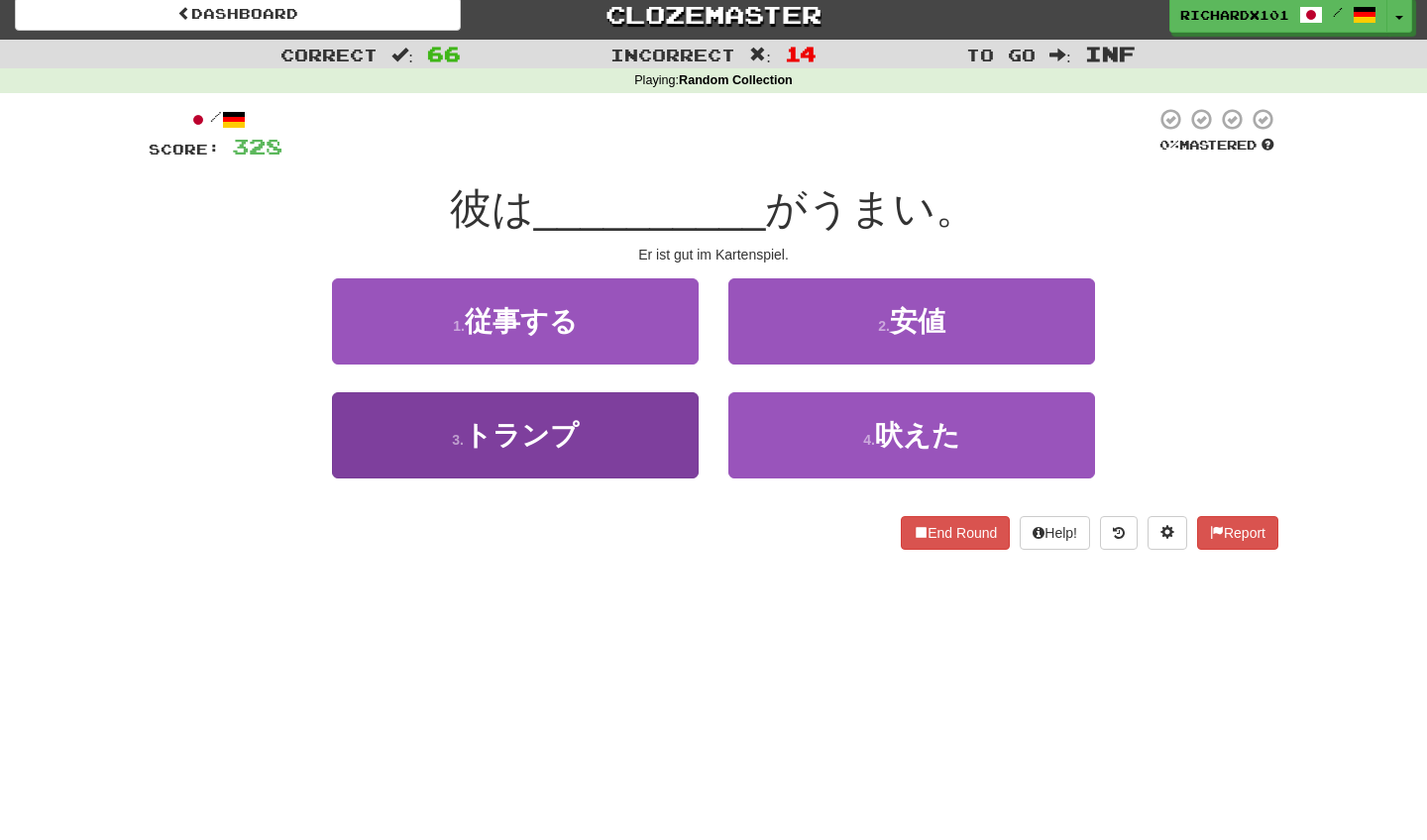 click on "3 .  トランプ" at bounding box center (515, 435) 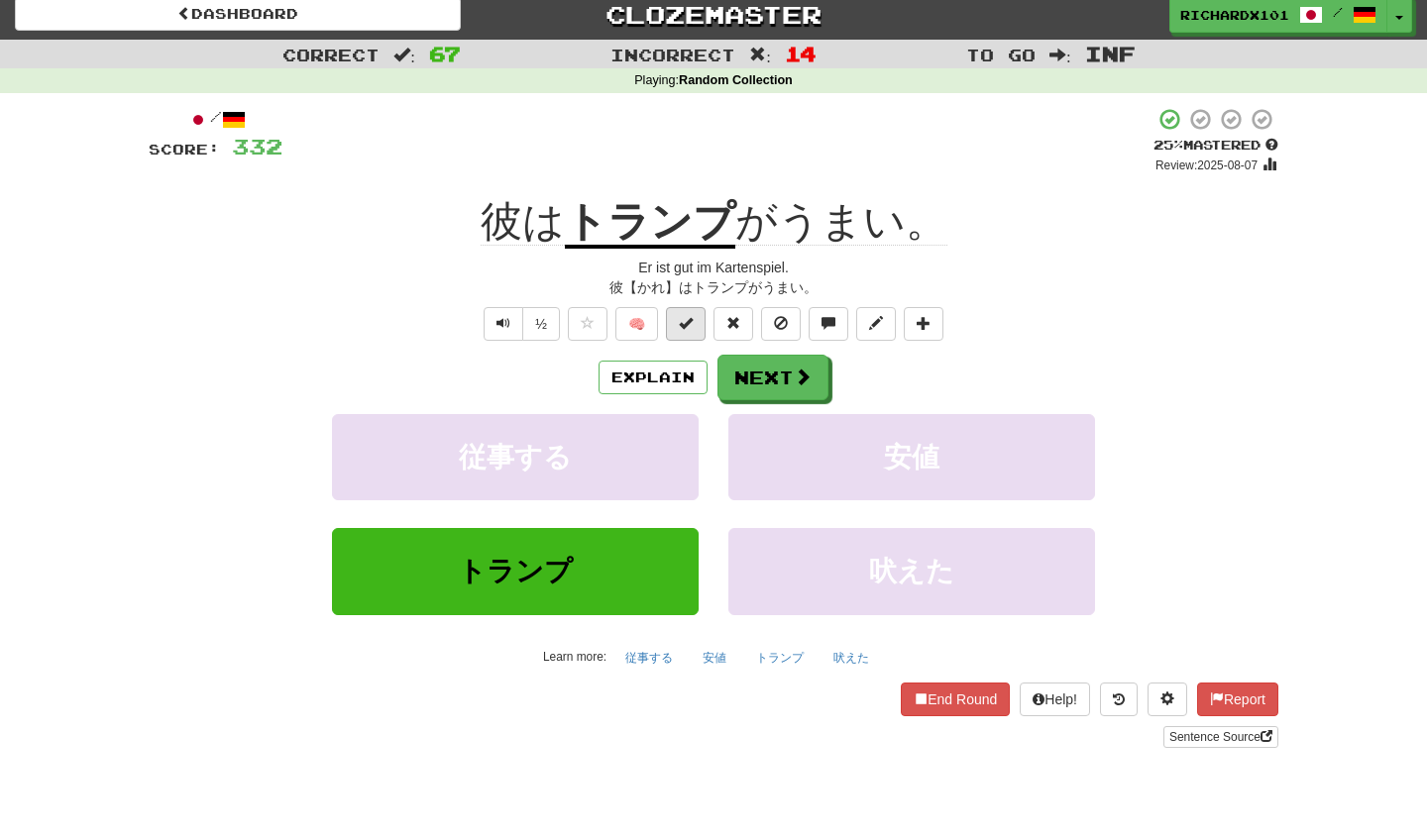click at bounding box center [686, 323] 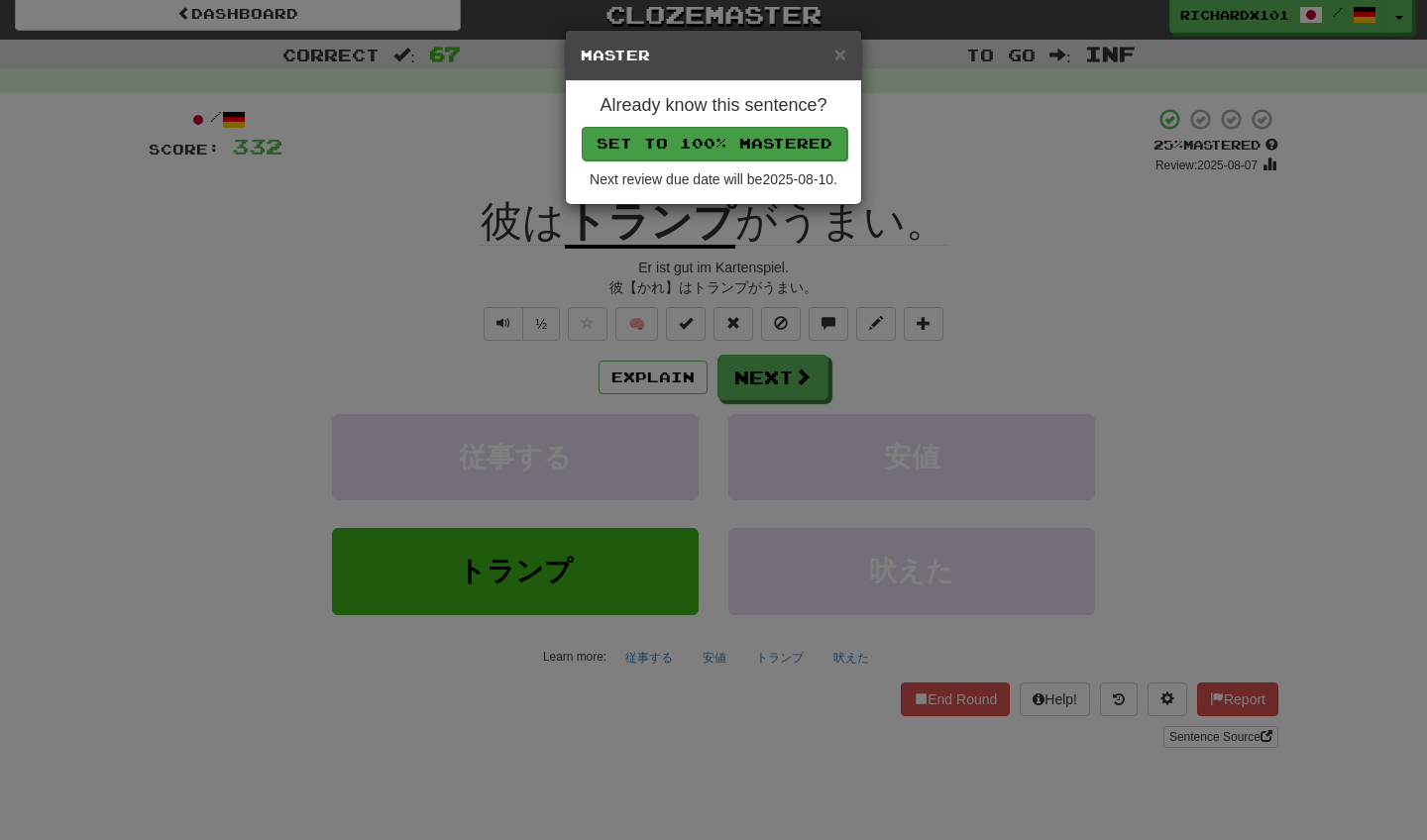 click on "Set to 100% Mastered" at bounding box center [714, 144] 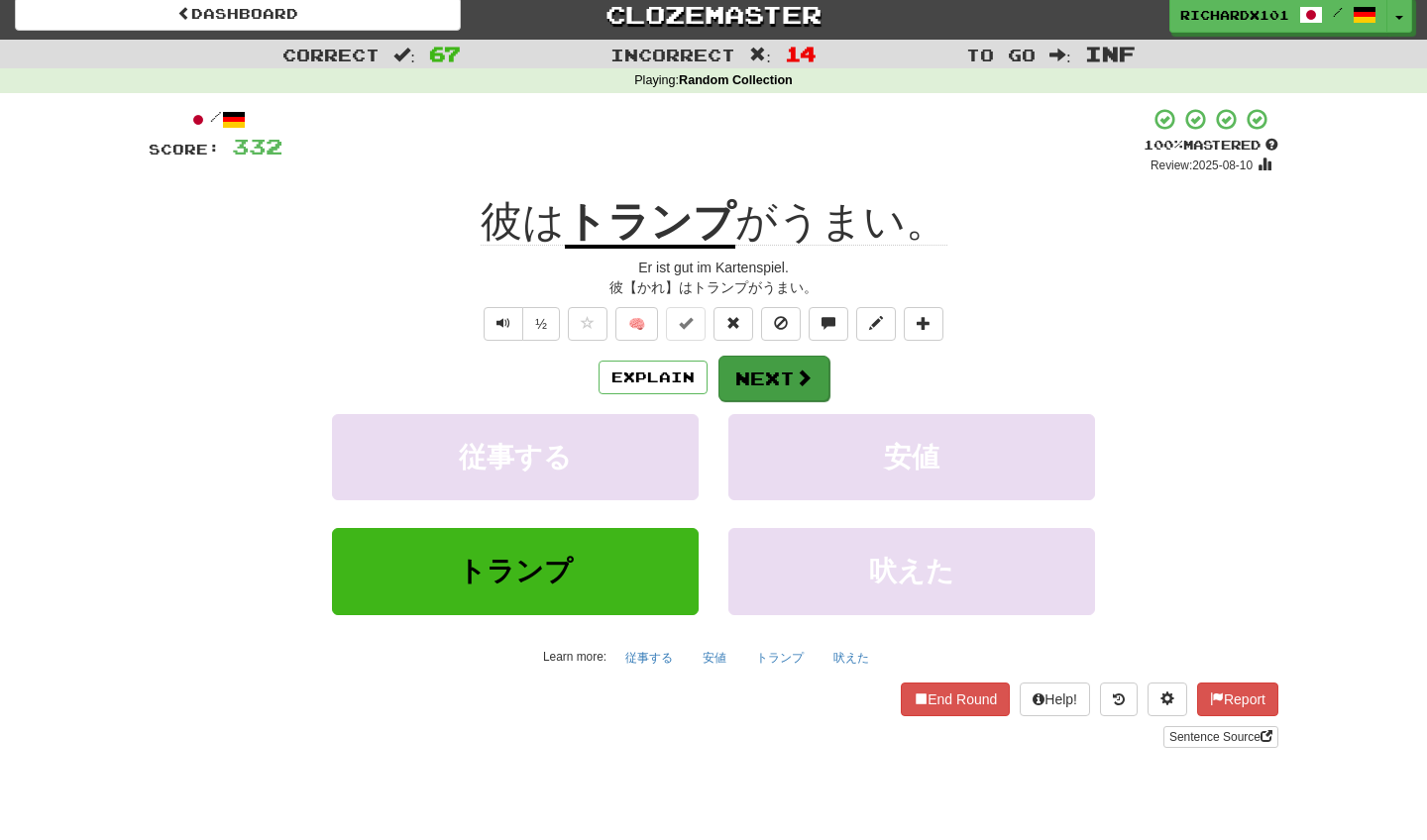 click on "Next" at bounding box center (774, 378) 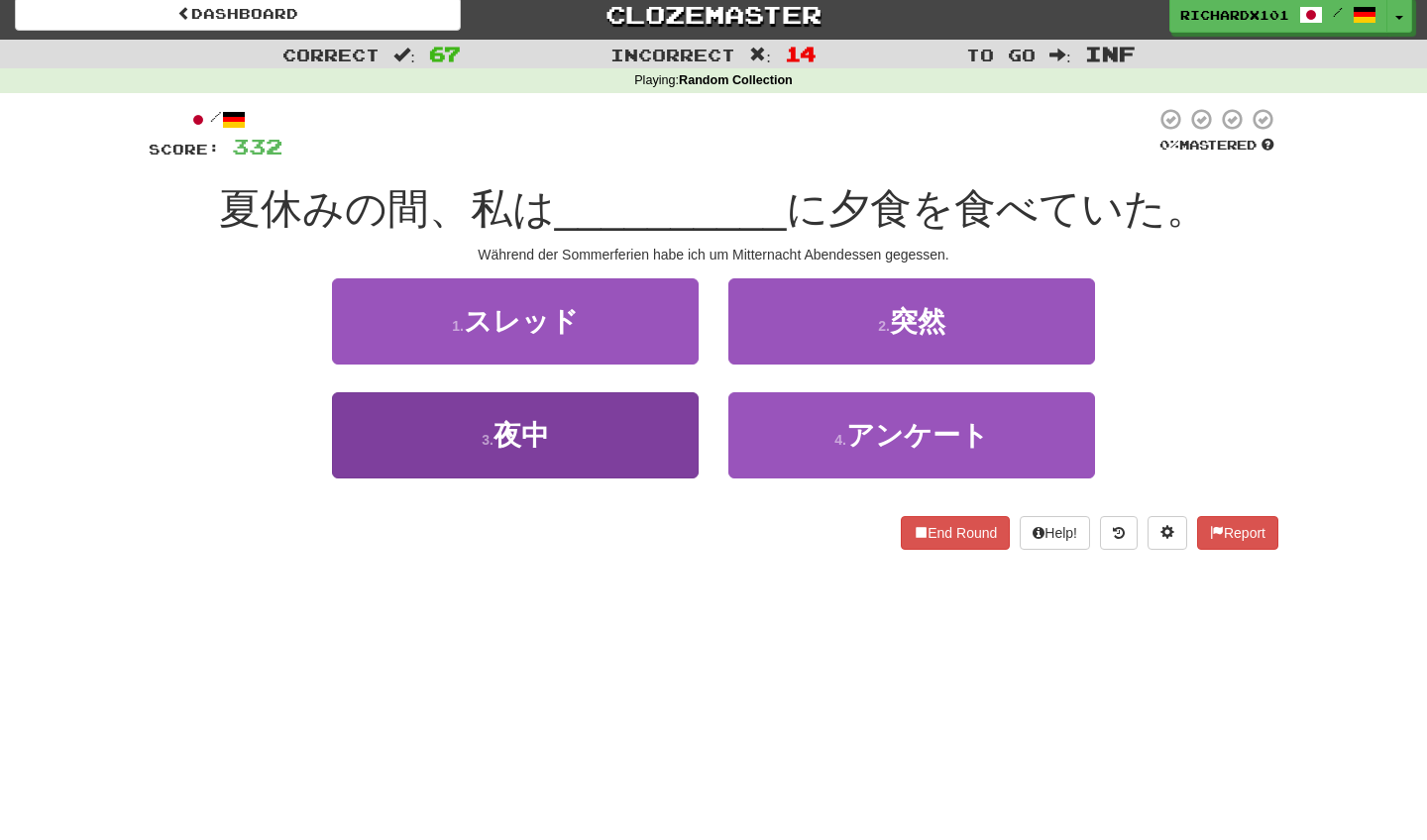 click on "3 .  夜中" at bounding box center [515, 435] 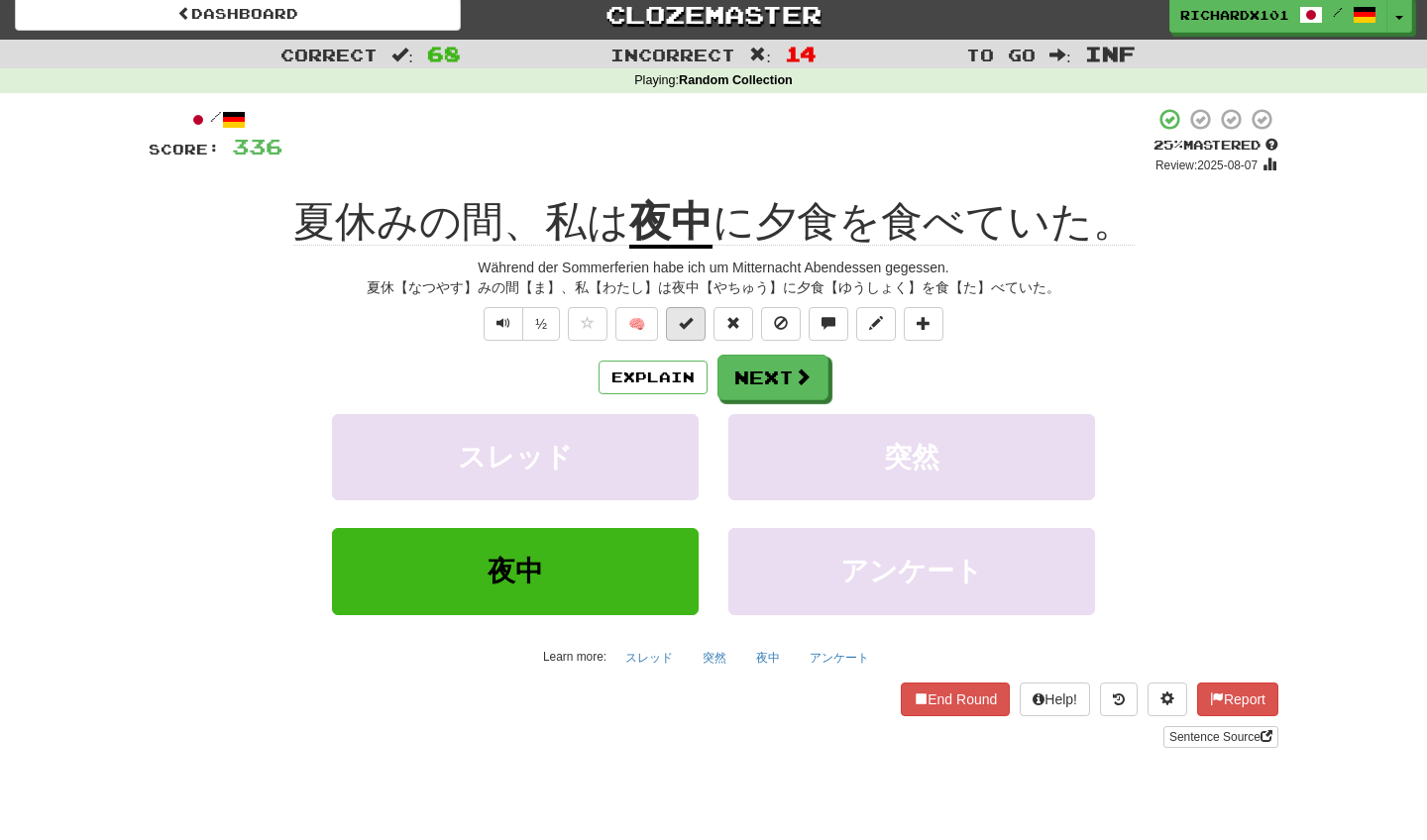 click at bounding box center (686, 324) 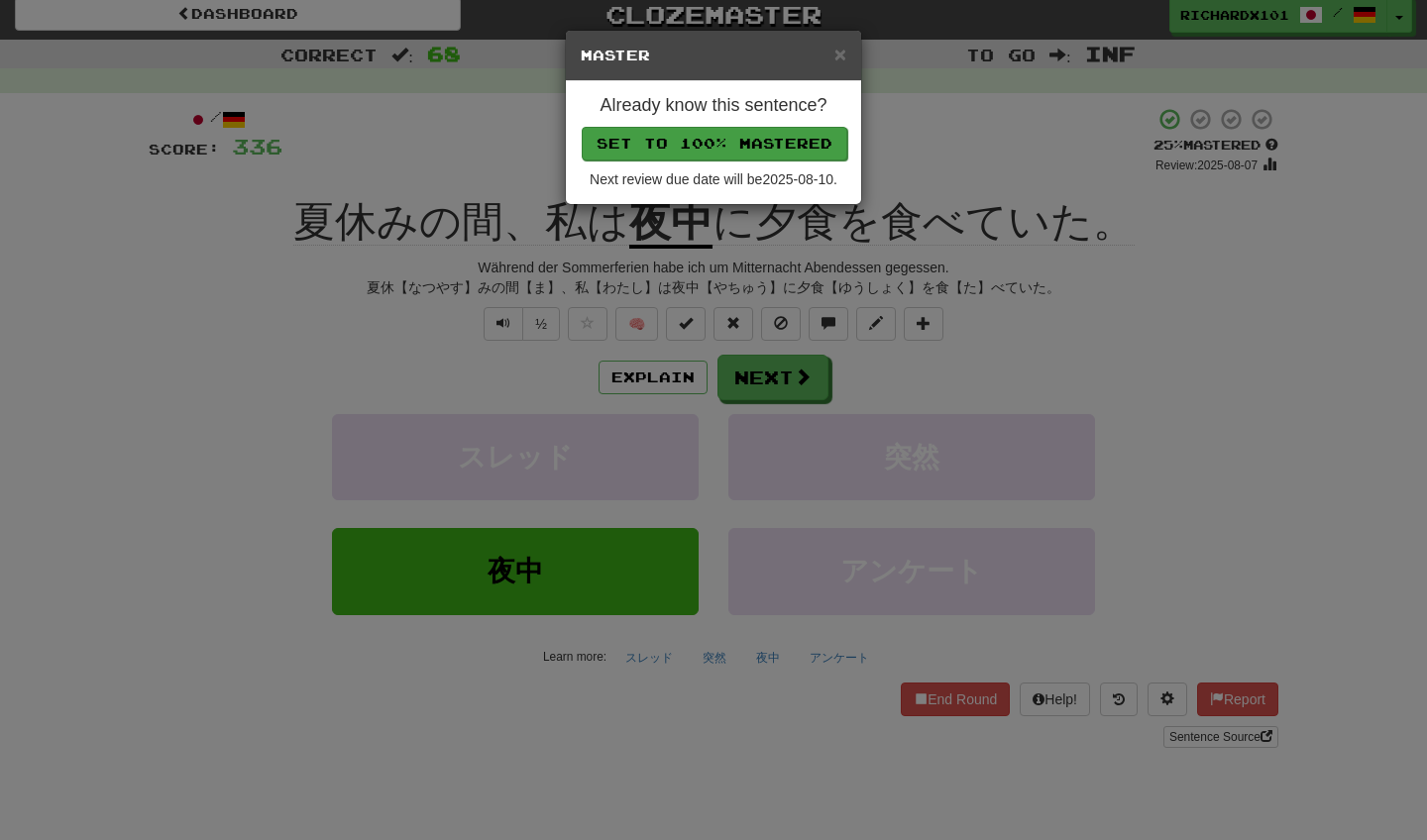 click on "Set to 100% Mastered" at bounding box center (714, 144) 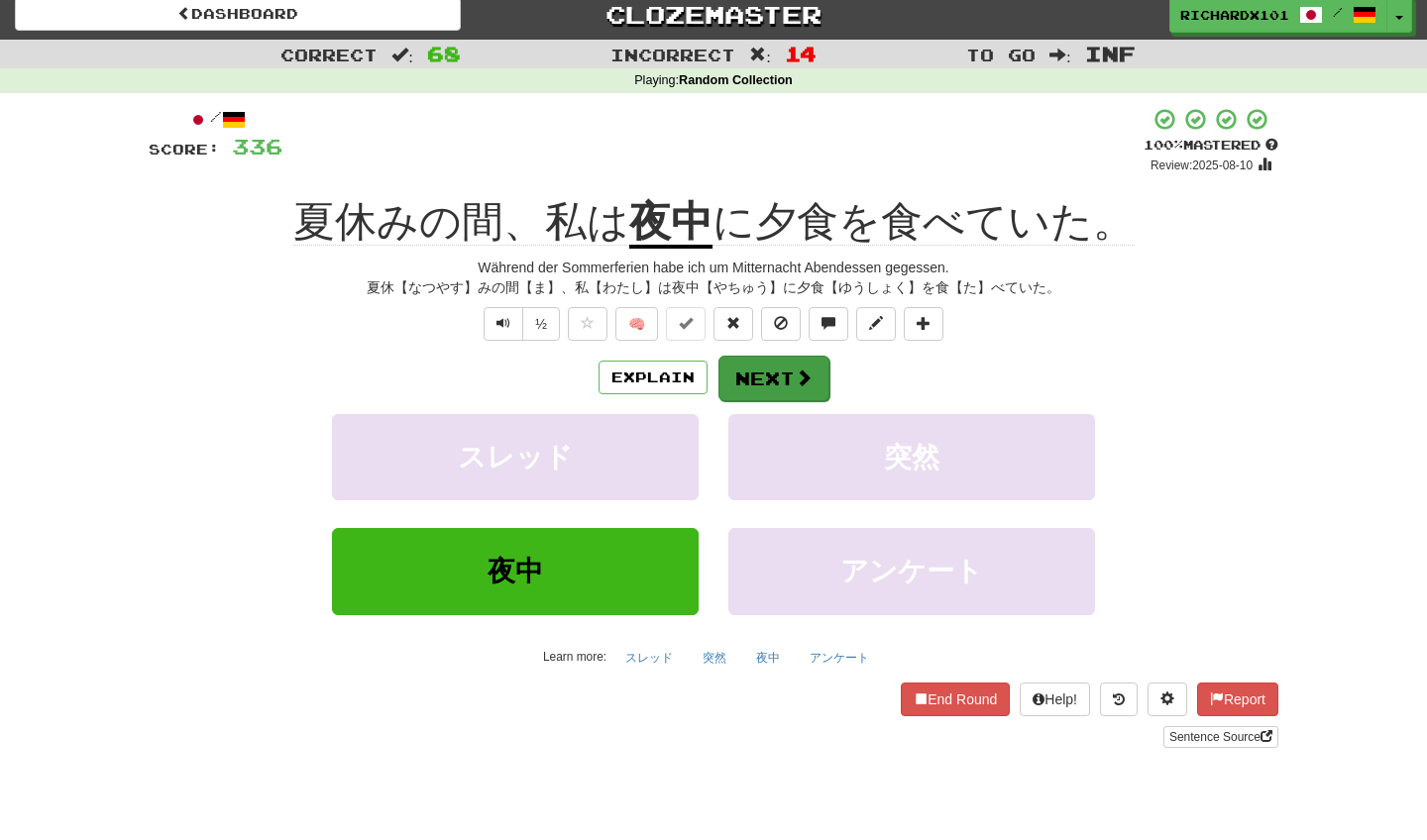 click on "Next" at bounding box center (774, 378) 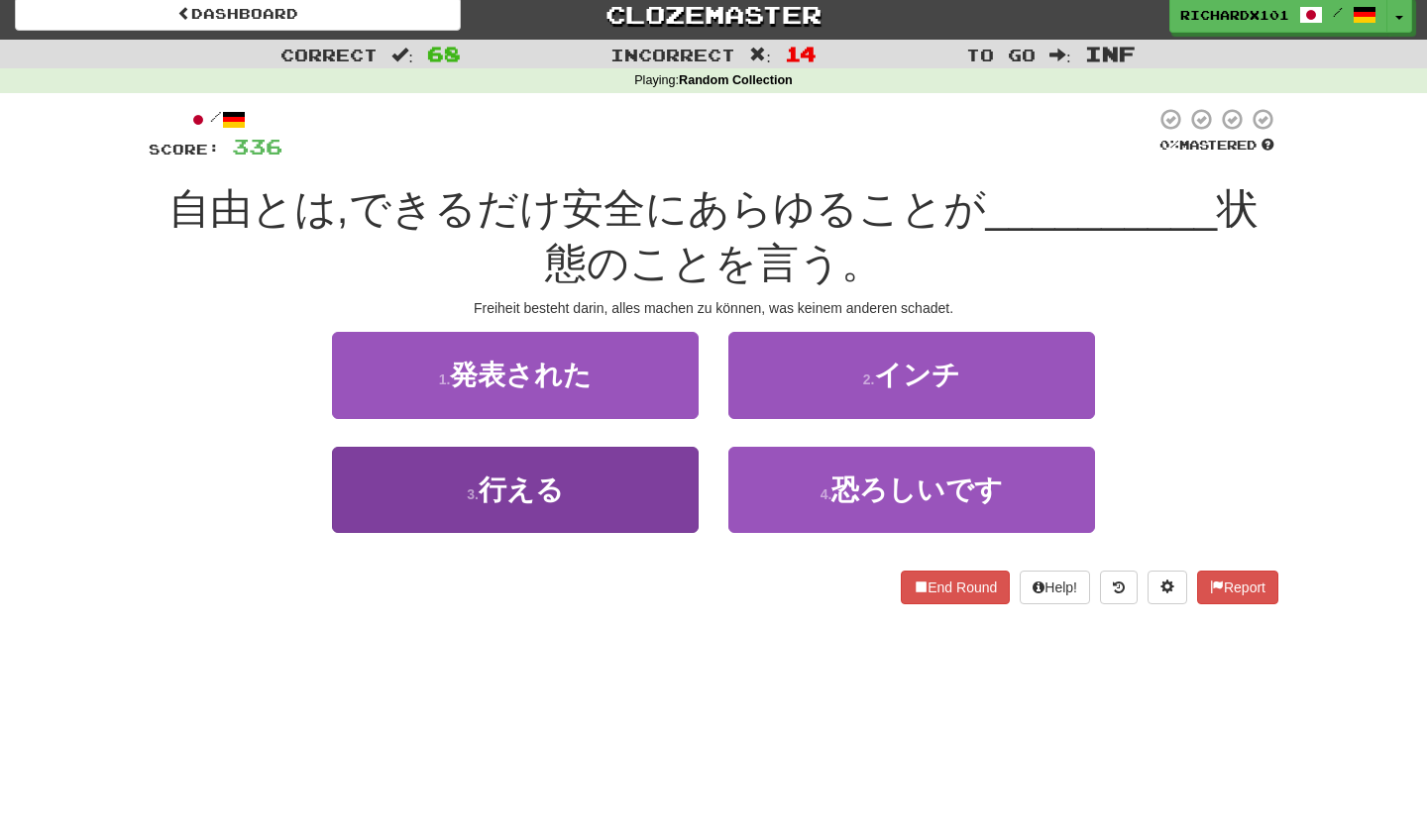 click on "3 .  行える" at bounding box center (515, 489) 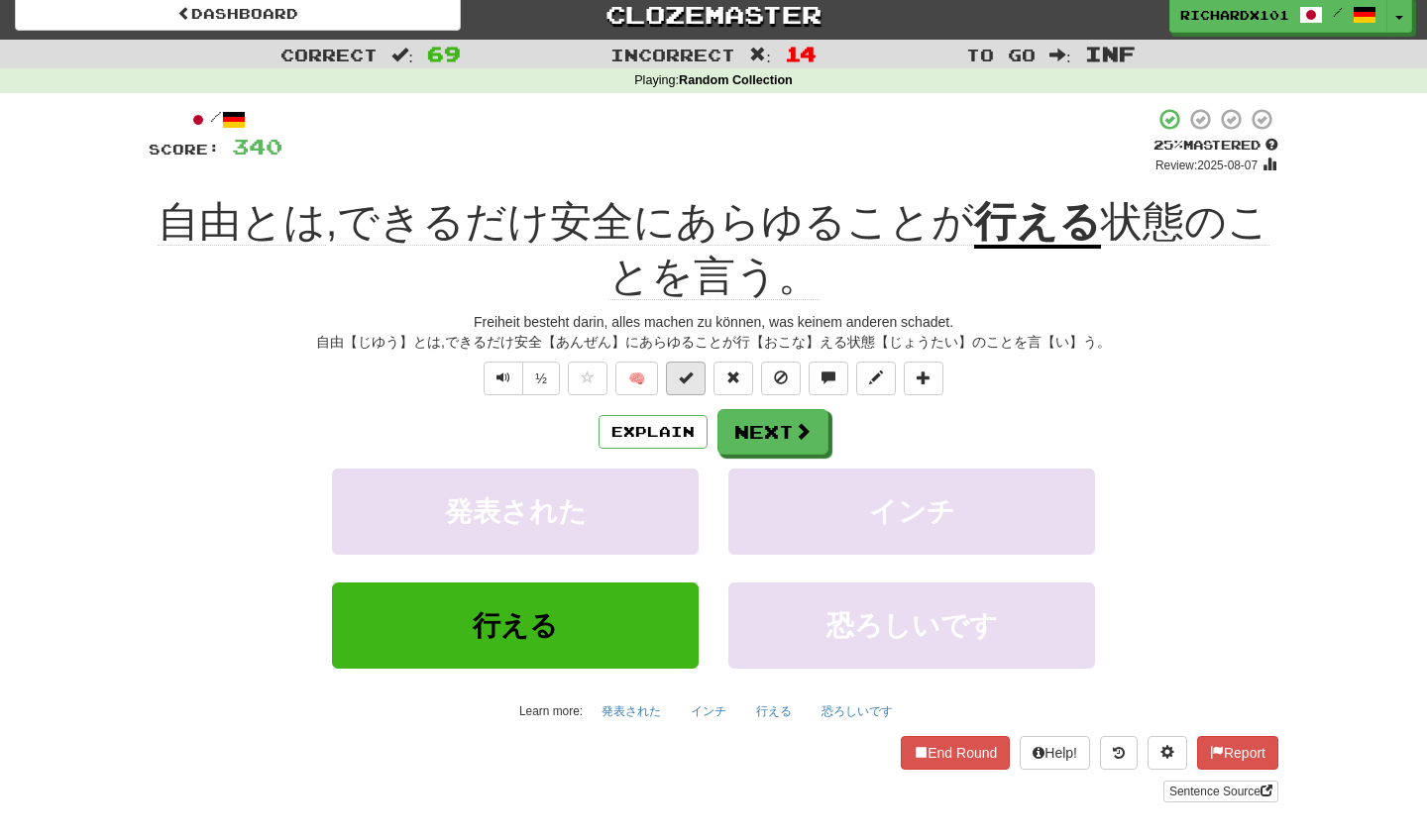 click at bounding box center (686, 377) 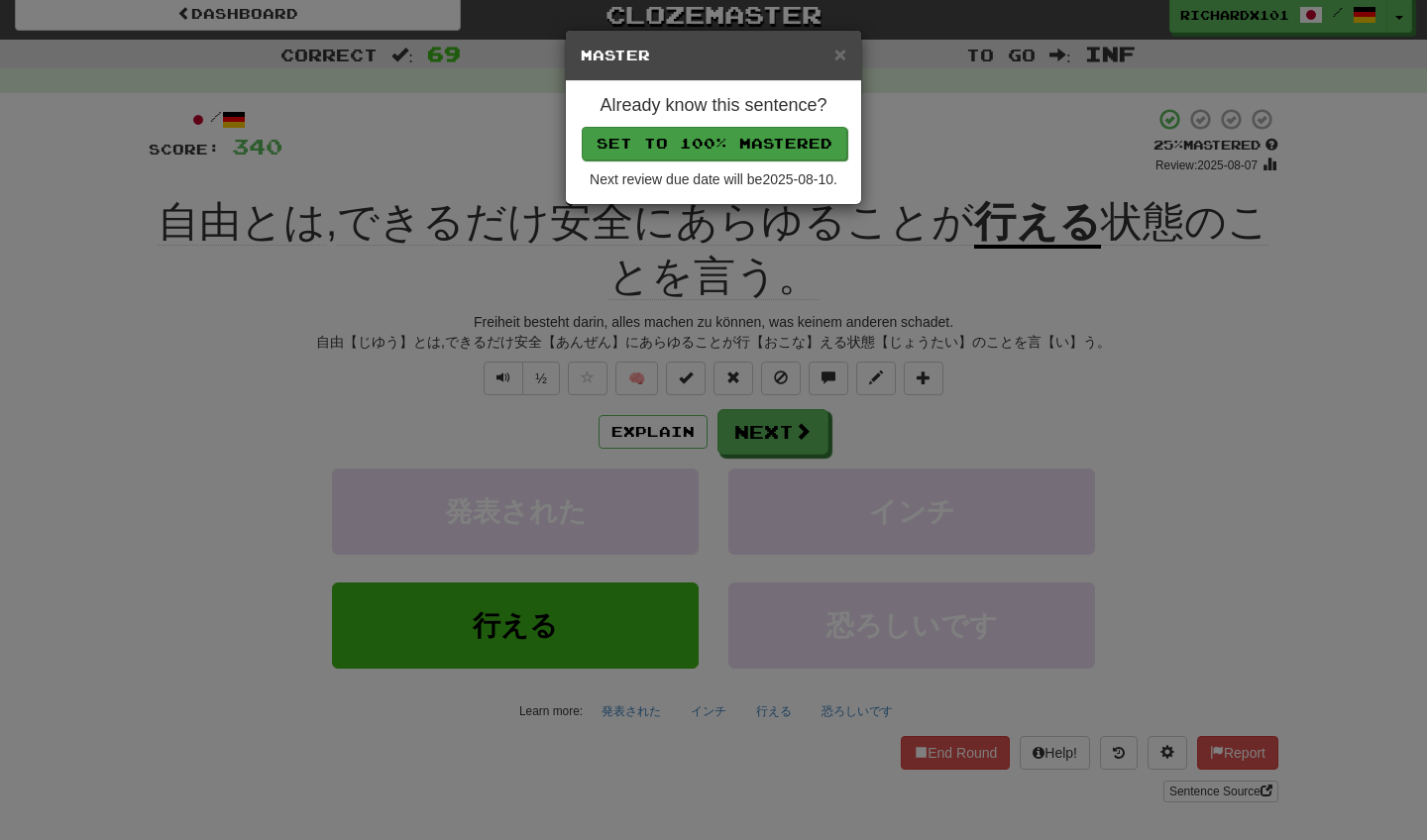 click on "Set to 100% Mastered" at bounding box center (714, 144) 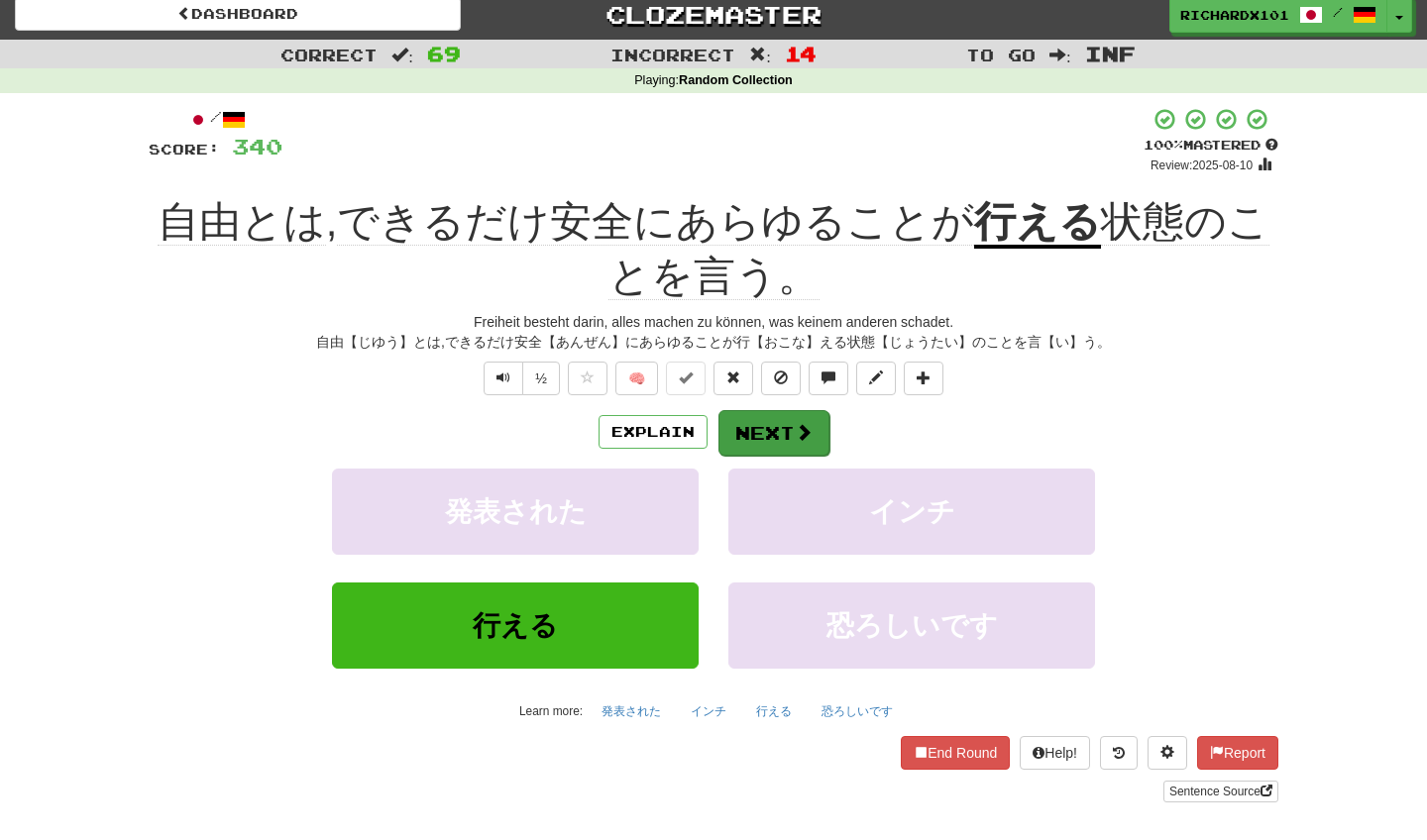 click on "Next" at bounding box center [774, 433] 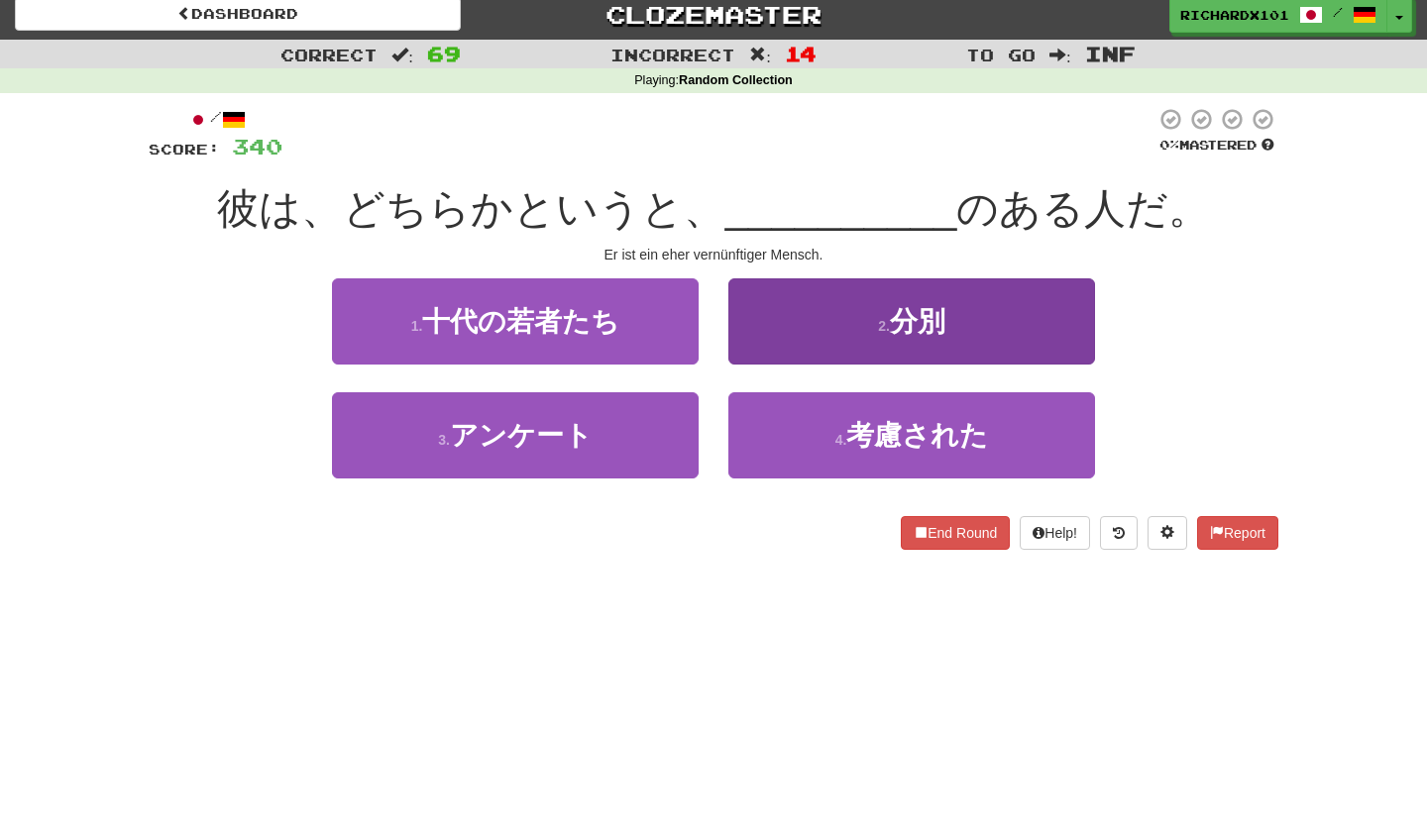 click on "2 .  分別" at bounding box center (912, 321) 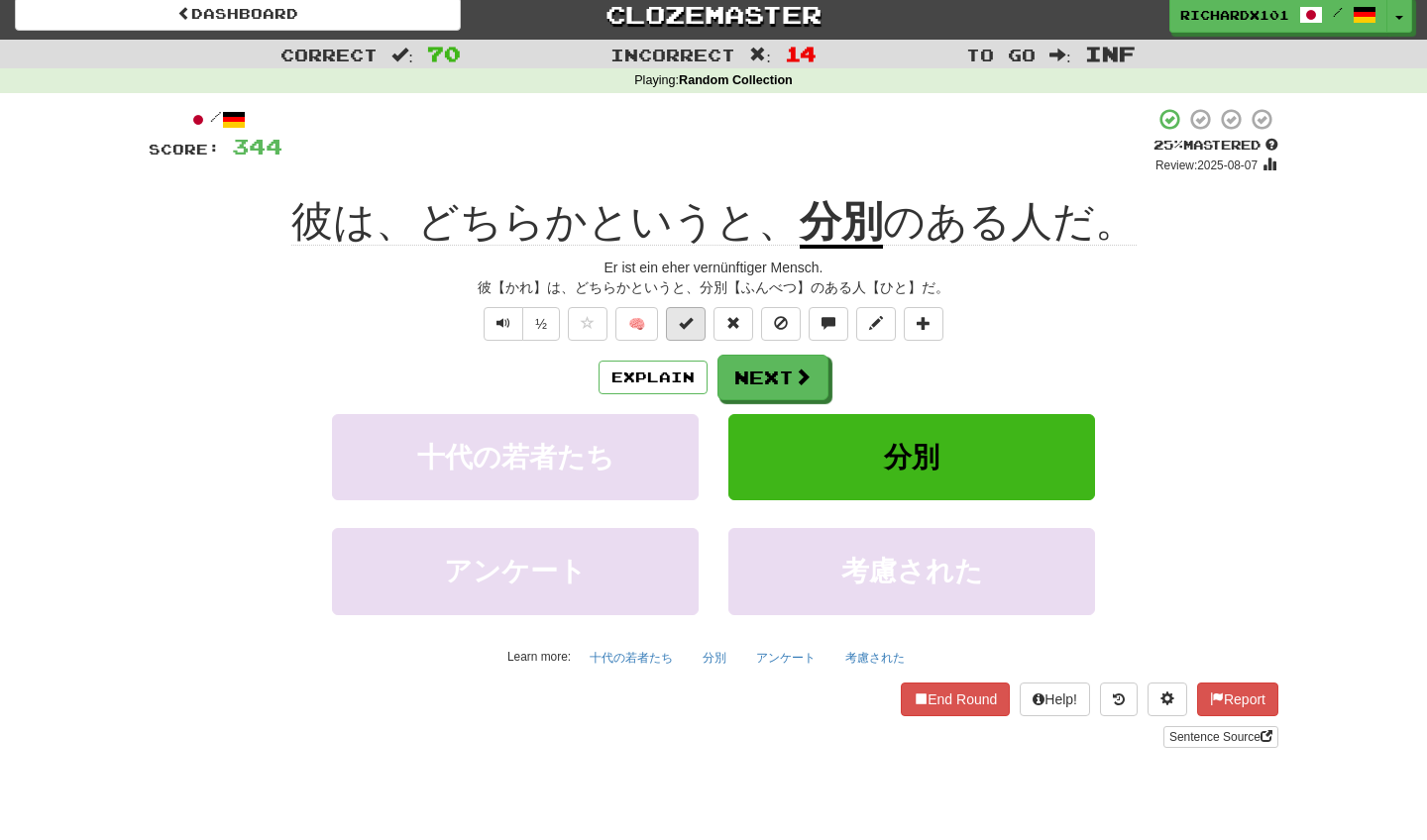 click at bounding box center [686, 324] 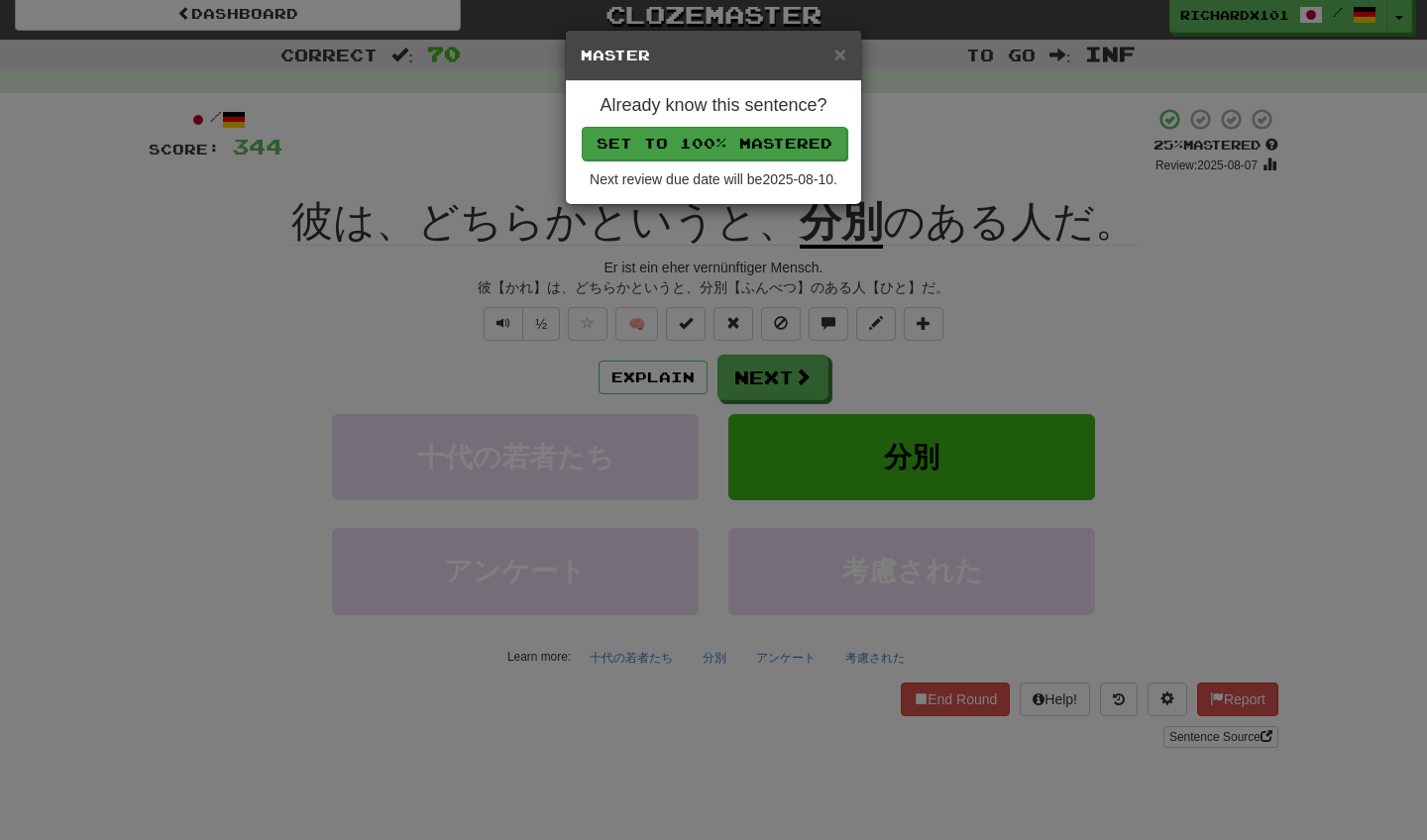 click on "Set to 100% Mastered" at bounding box center (714, 144) 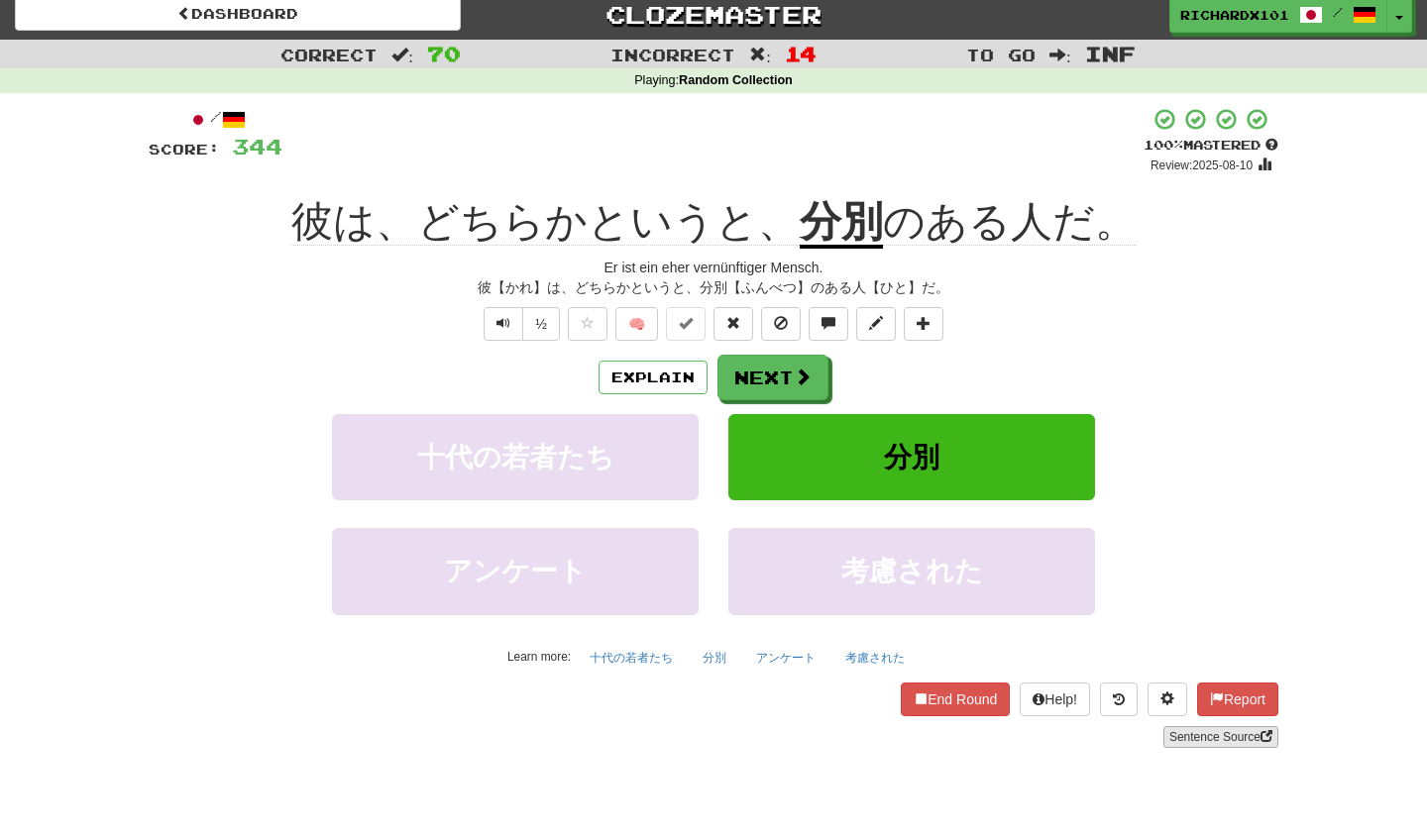 click on "Sentence Source" at bounding box center [1221, 737] 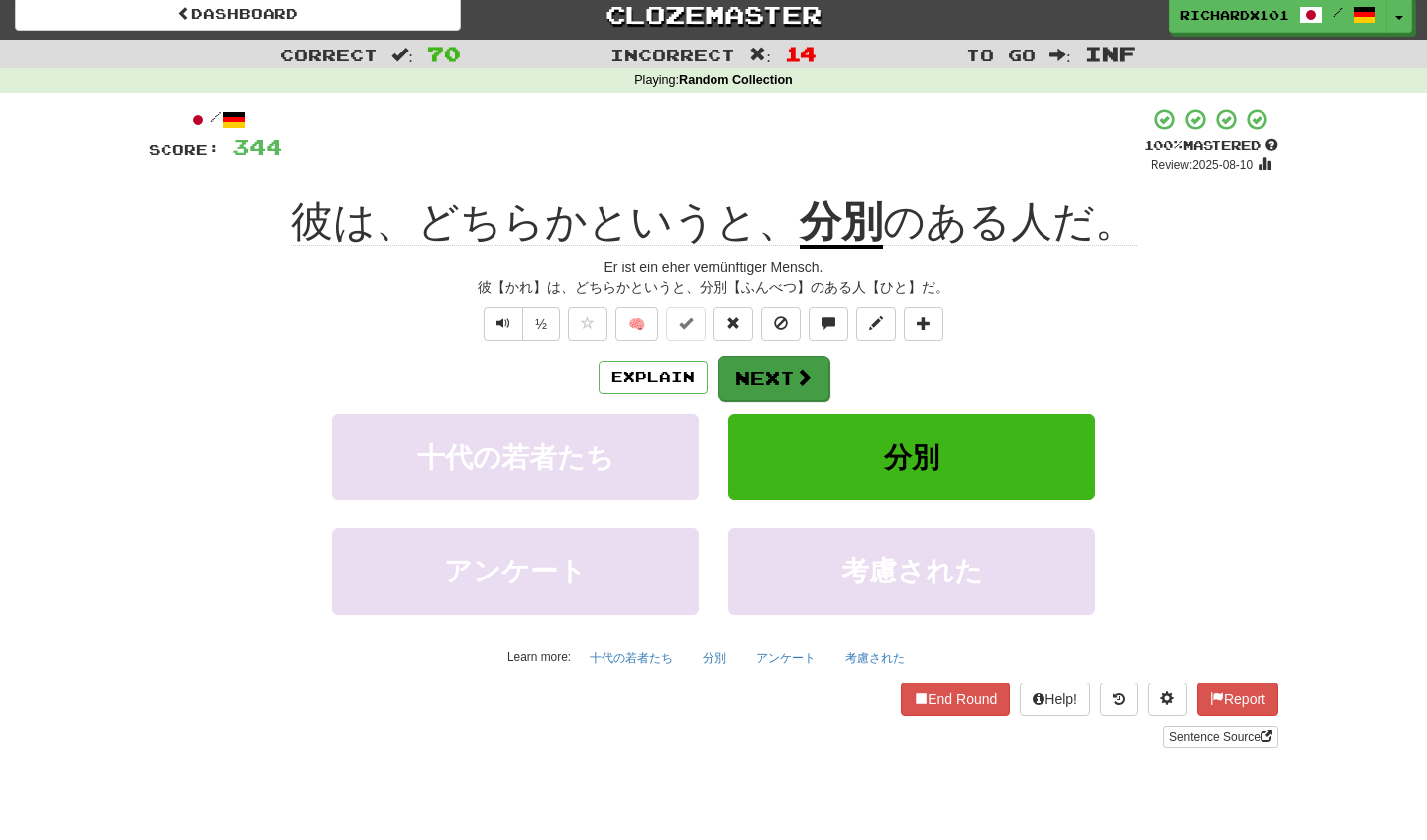 click on "Next" at bounding box center [774, 378] 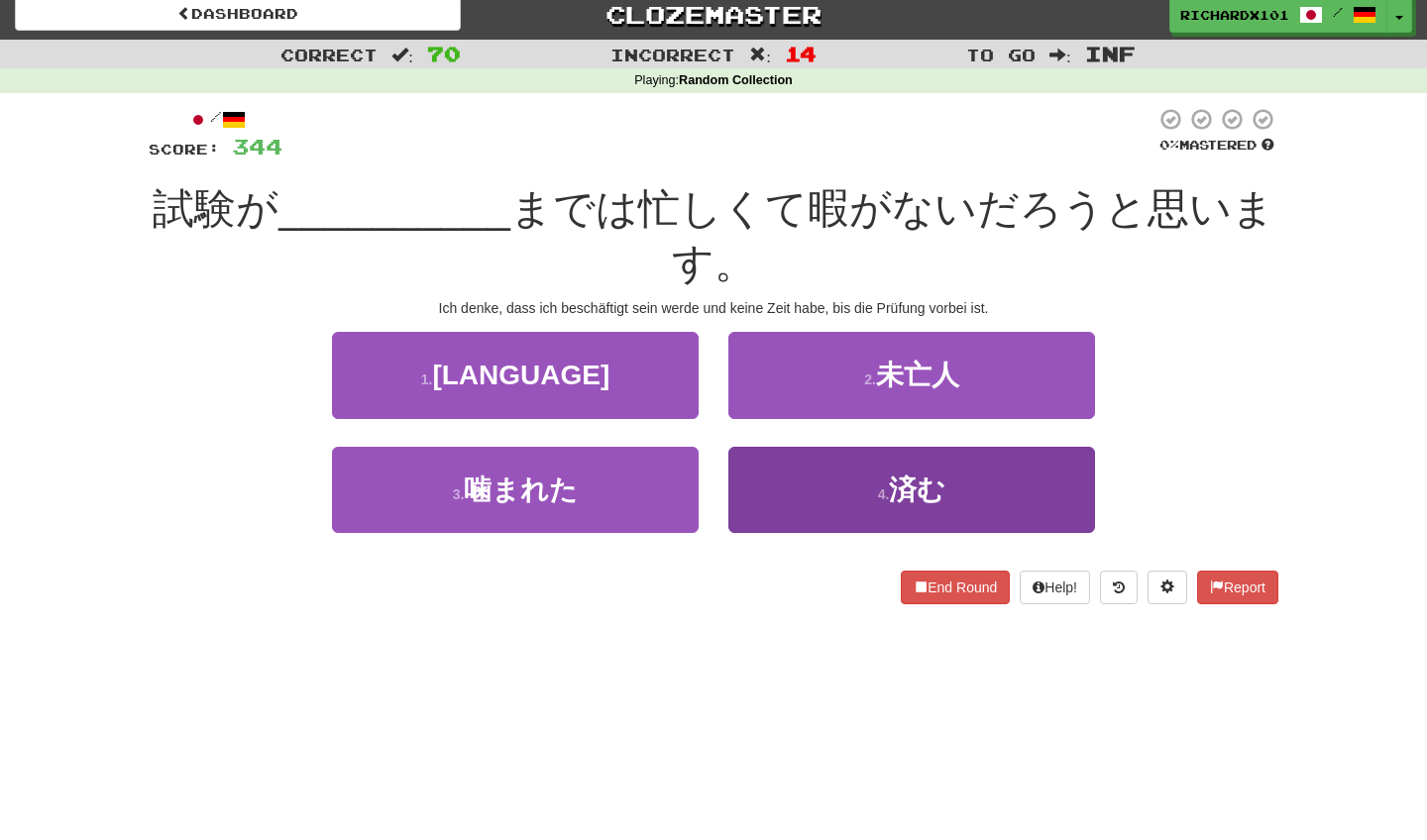 click on "4 .  済む" at bounding box center [912, 489] 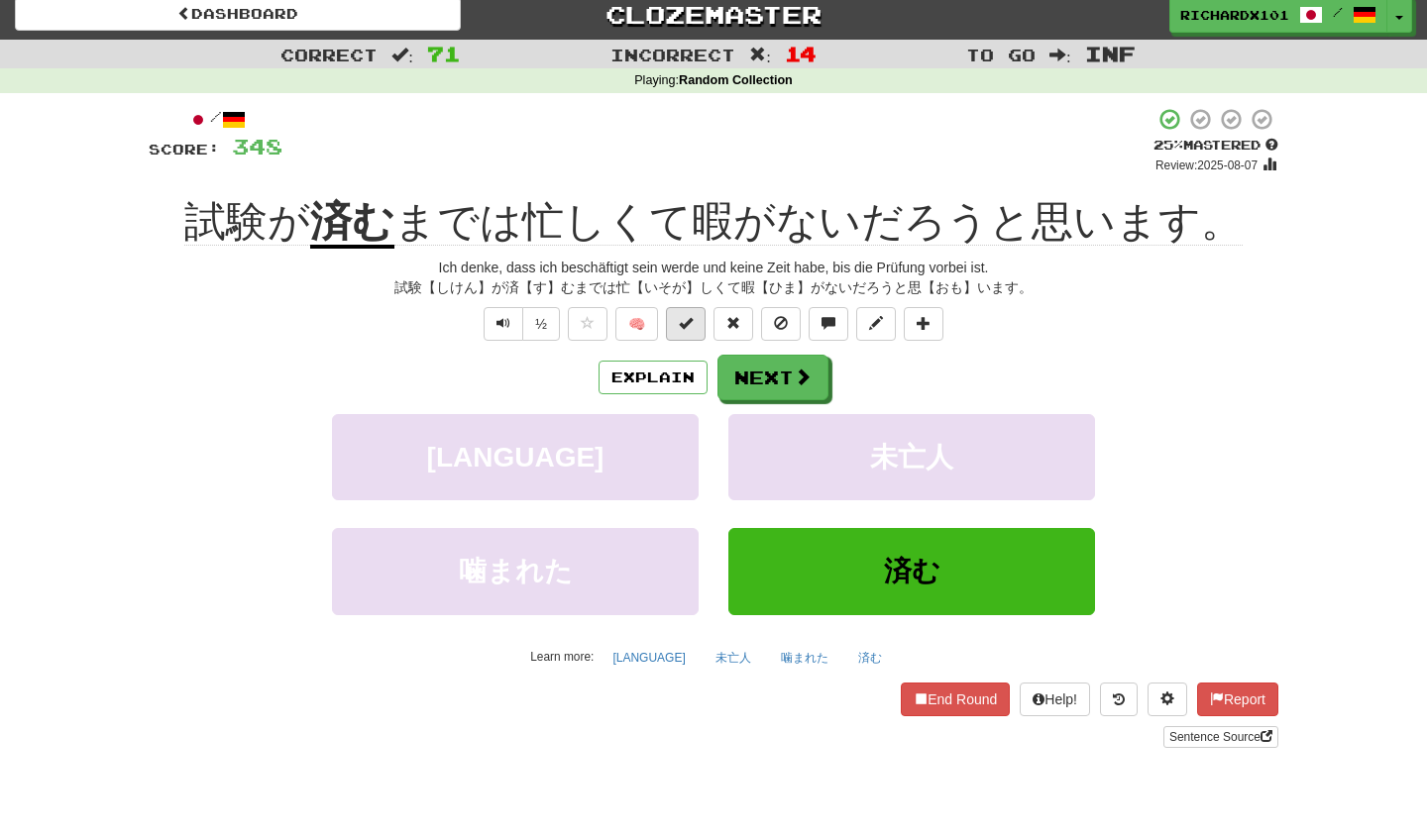 click at bounding box center [686, 323] 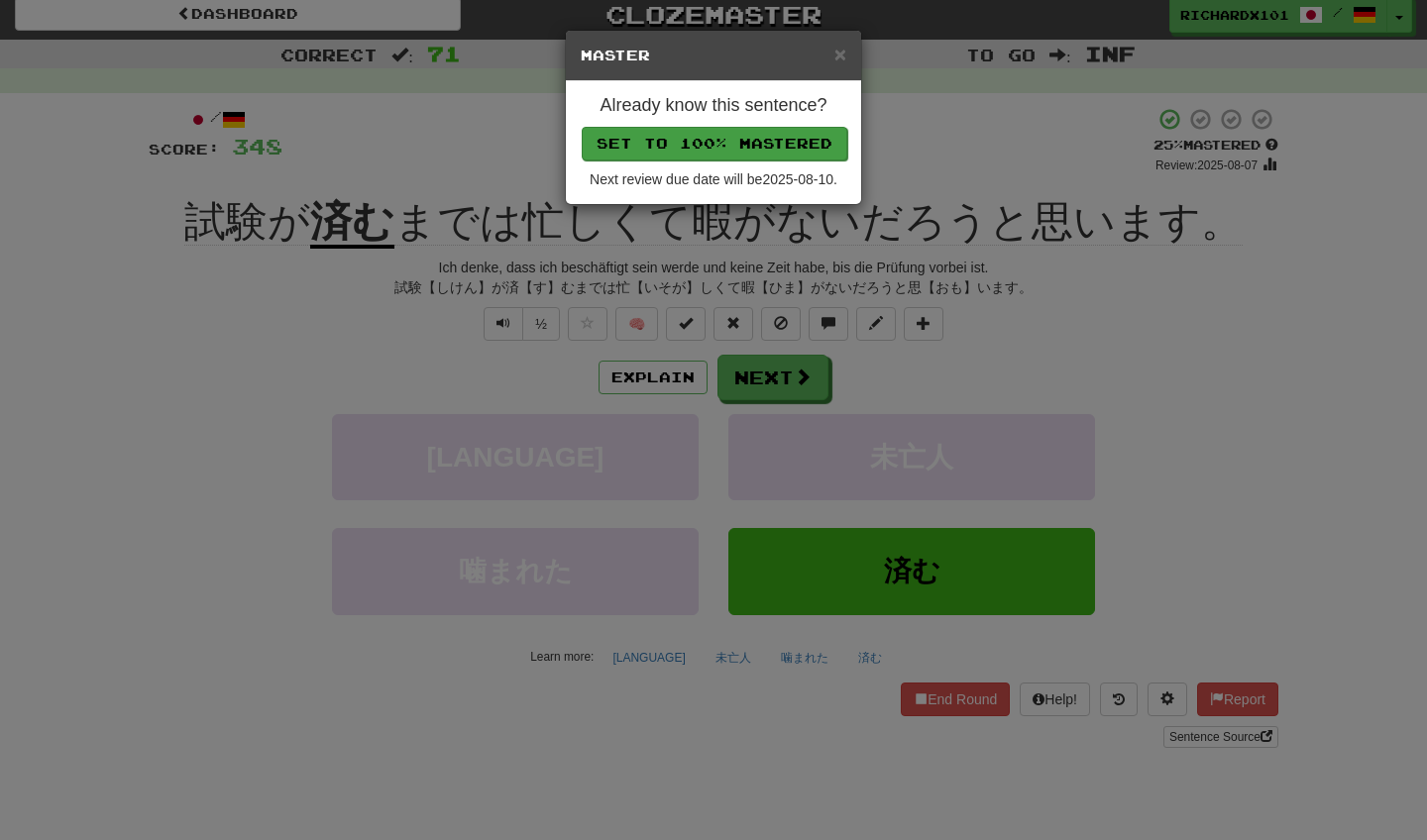 click on "Set to 100% Mastered" at bounding box center [714, 144] 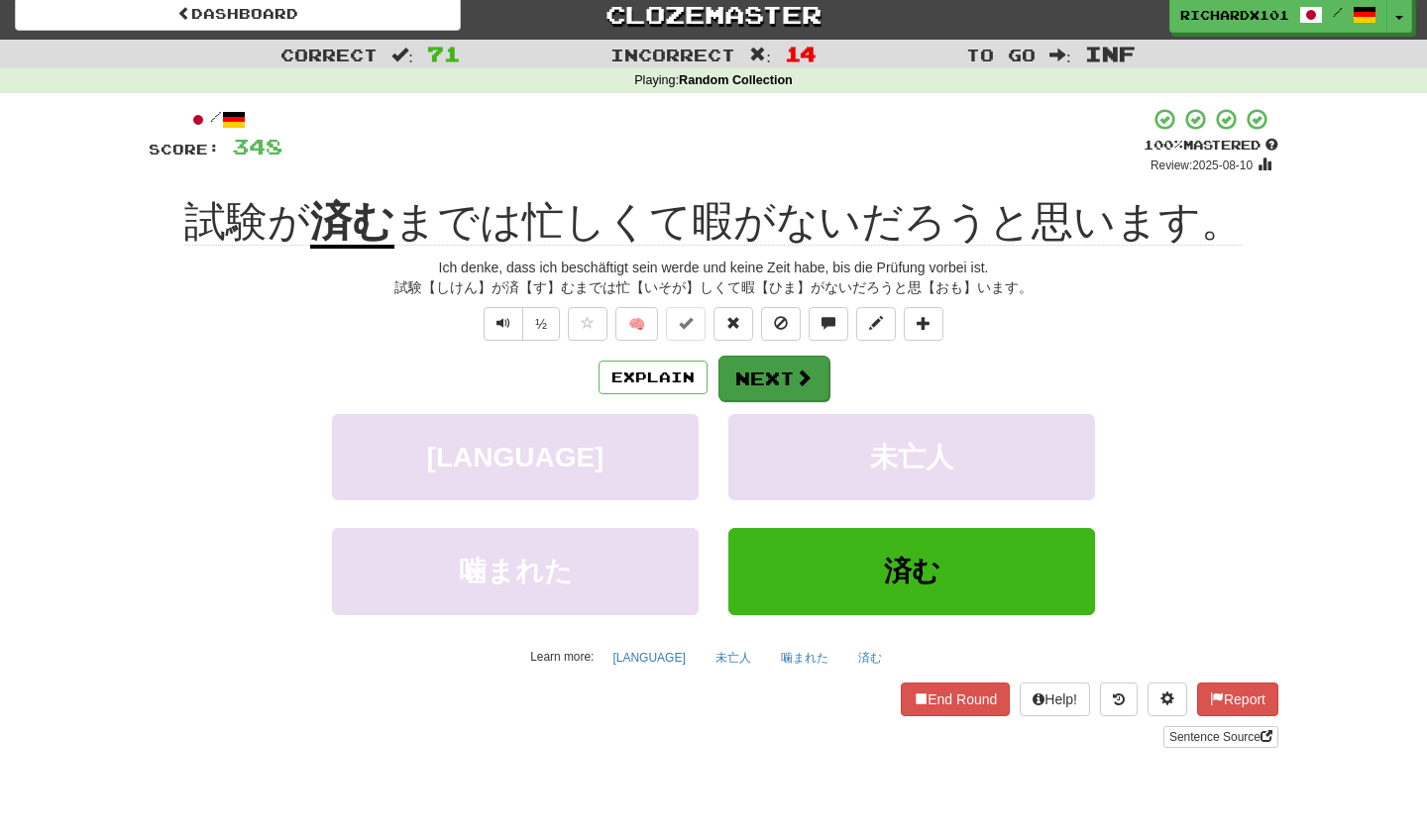 click on "Next" at bounding box center (774, 378) 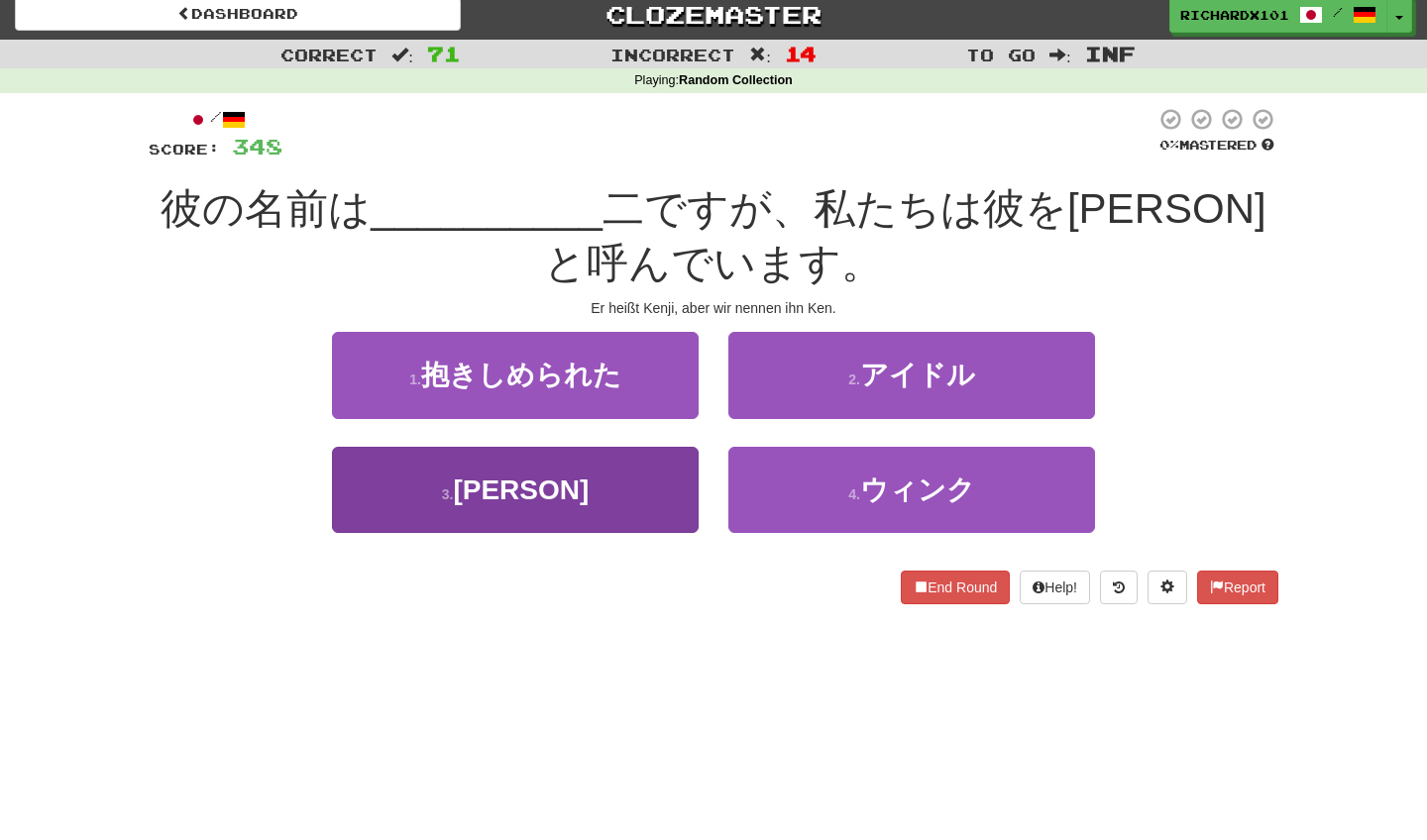 click on "3 .  健" at bounding box center [515, 489] 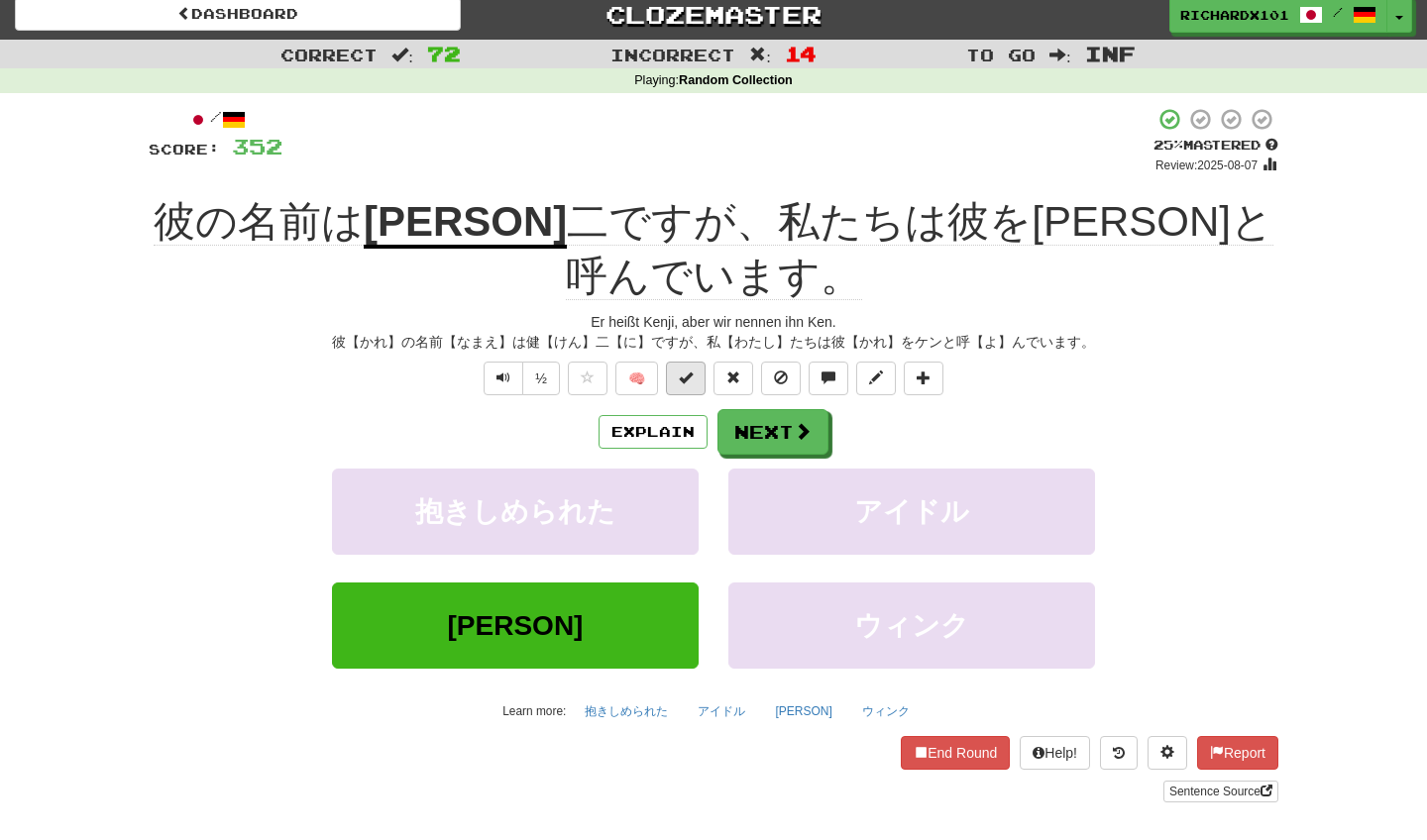 click at bounding box center [686, 378] 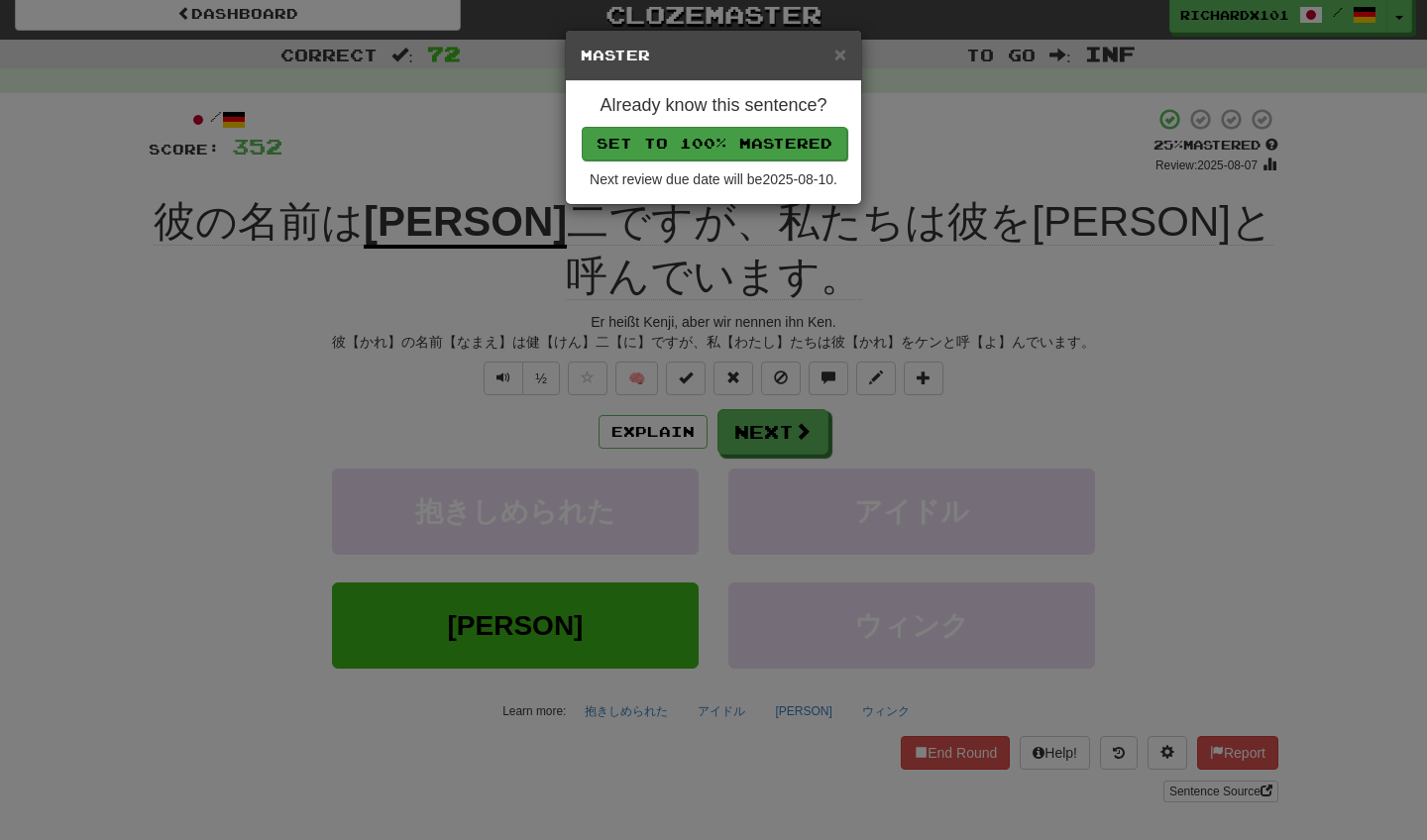 click on "Set to 100% Mastered" at bounding box center [714, 144] 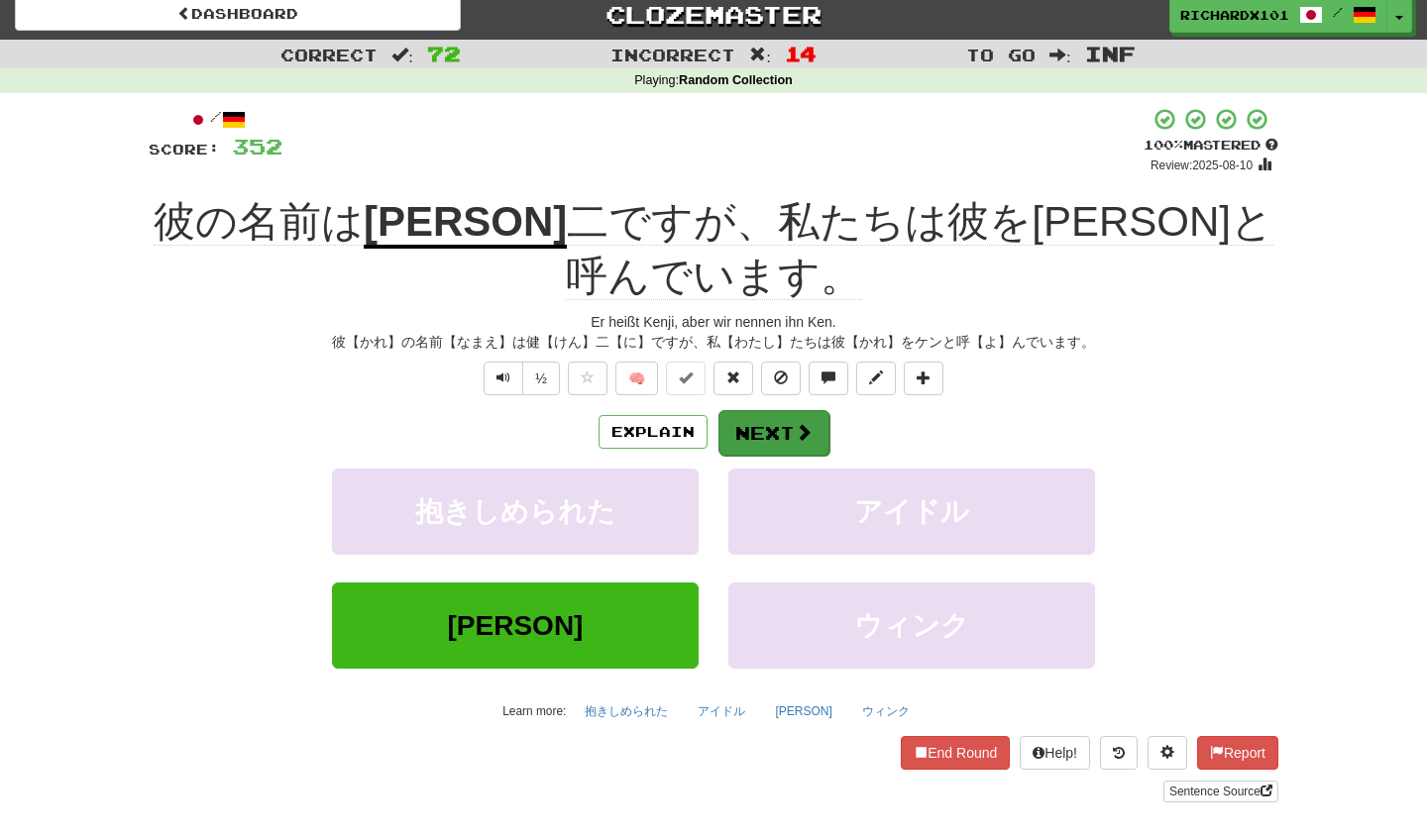 click on "Next" at bounding box center (774, 433) 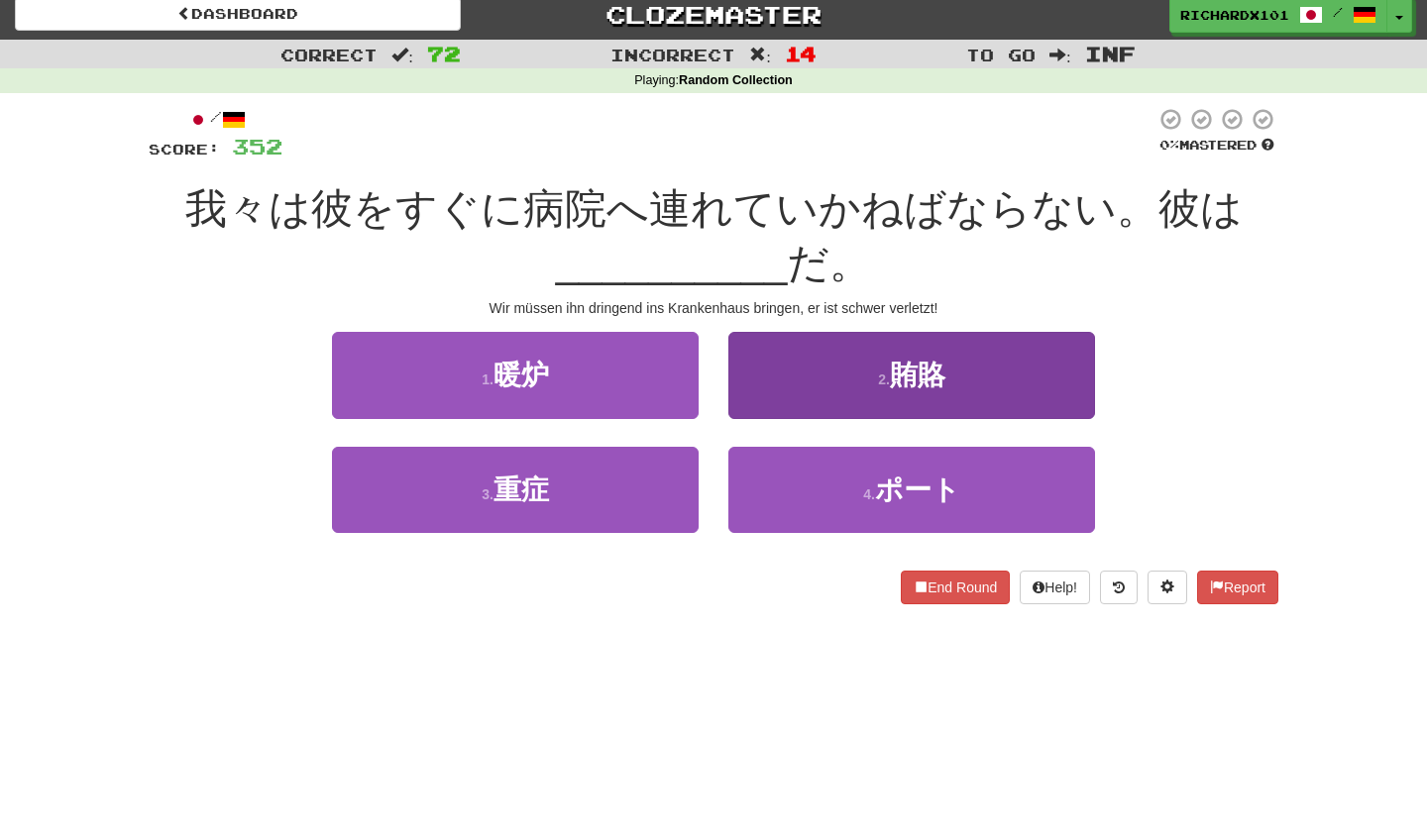 click on "2 .  賄賂" at bounding box center [912, 374] 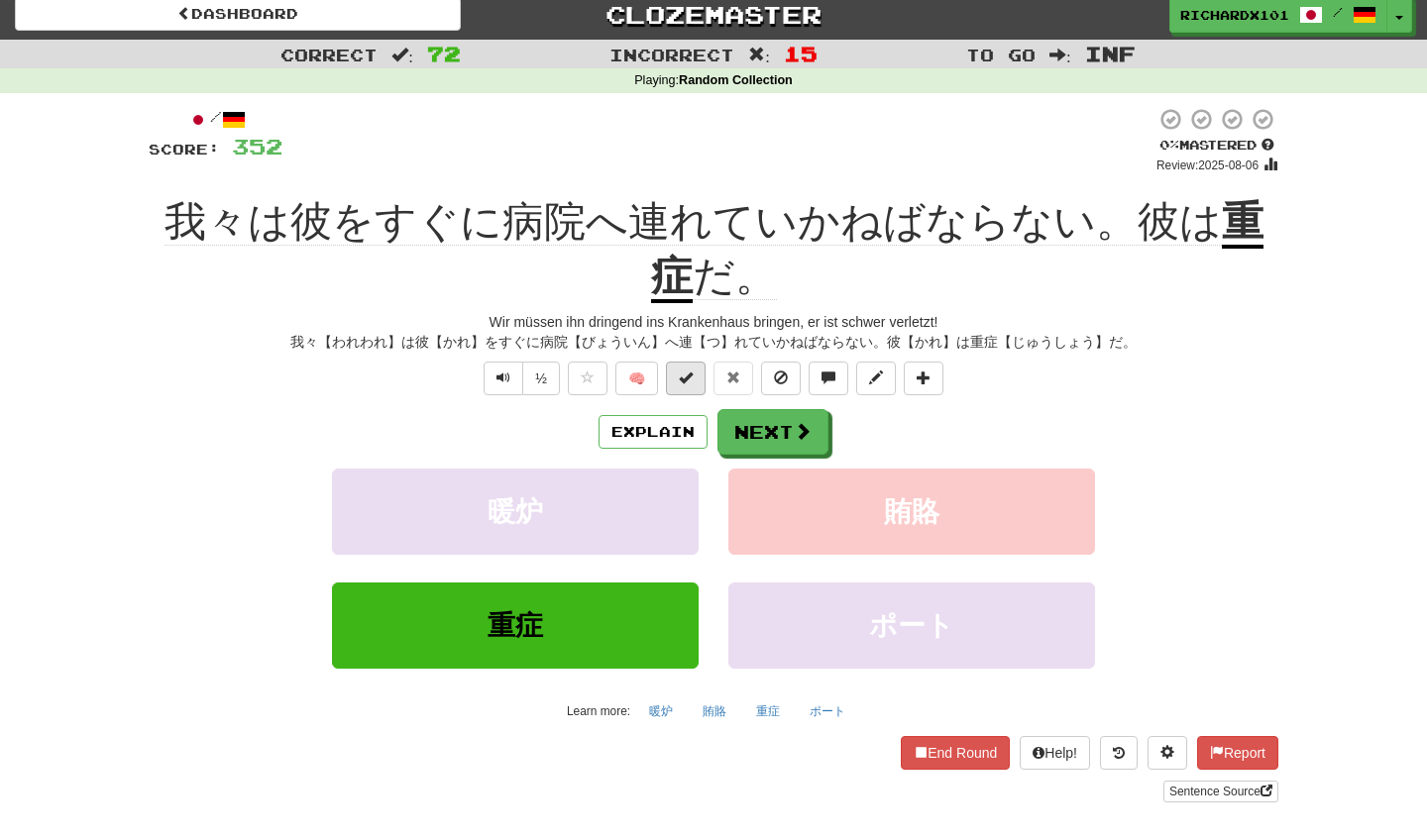 click at bounding box center (686, 378) 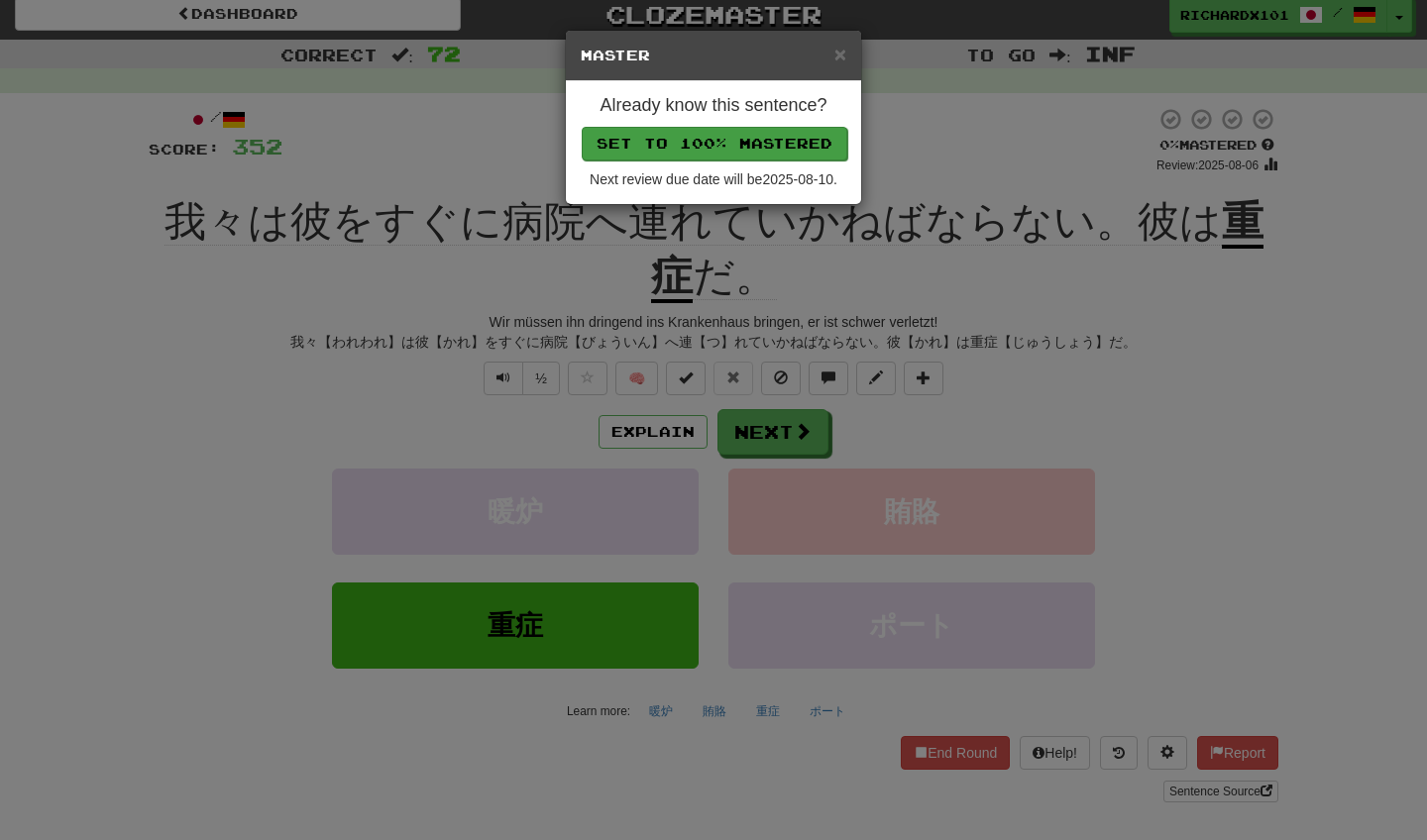 click on "Set to 100% Mastered" at bounding box center (714, 144) 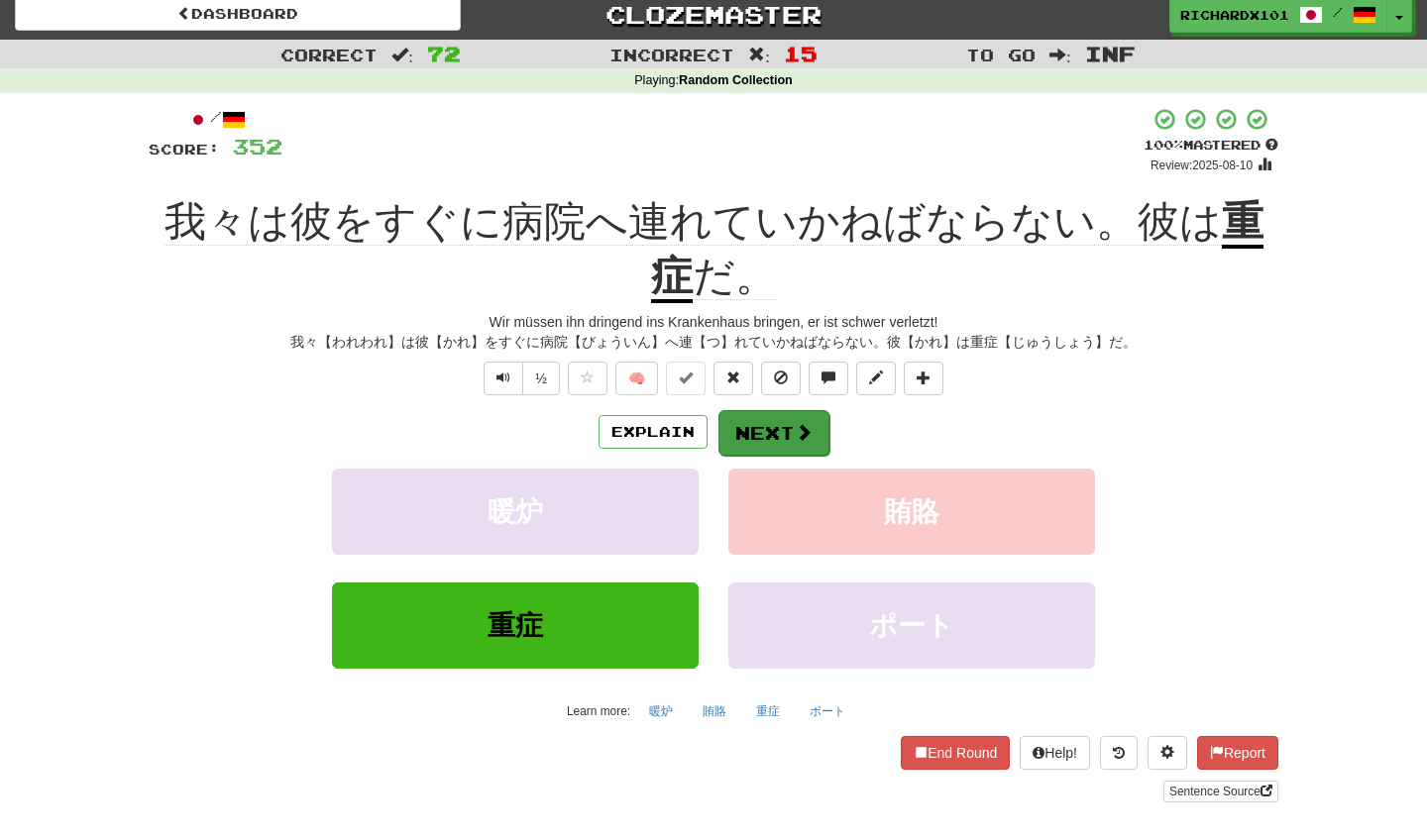 click on "Next" at bounding box center [774, 433] 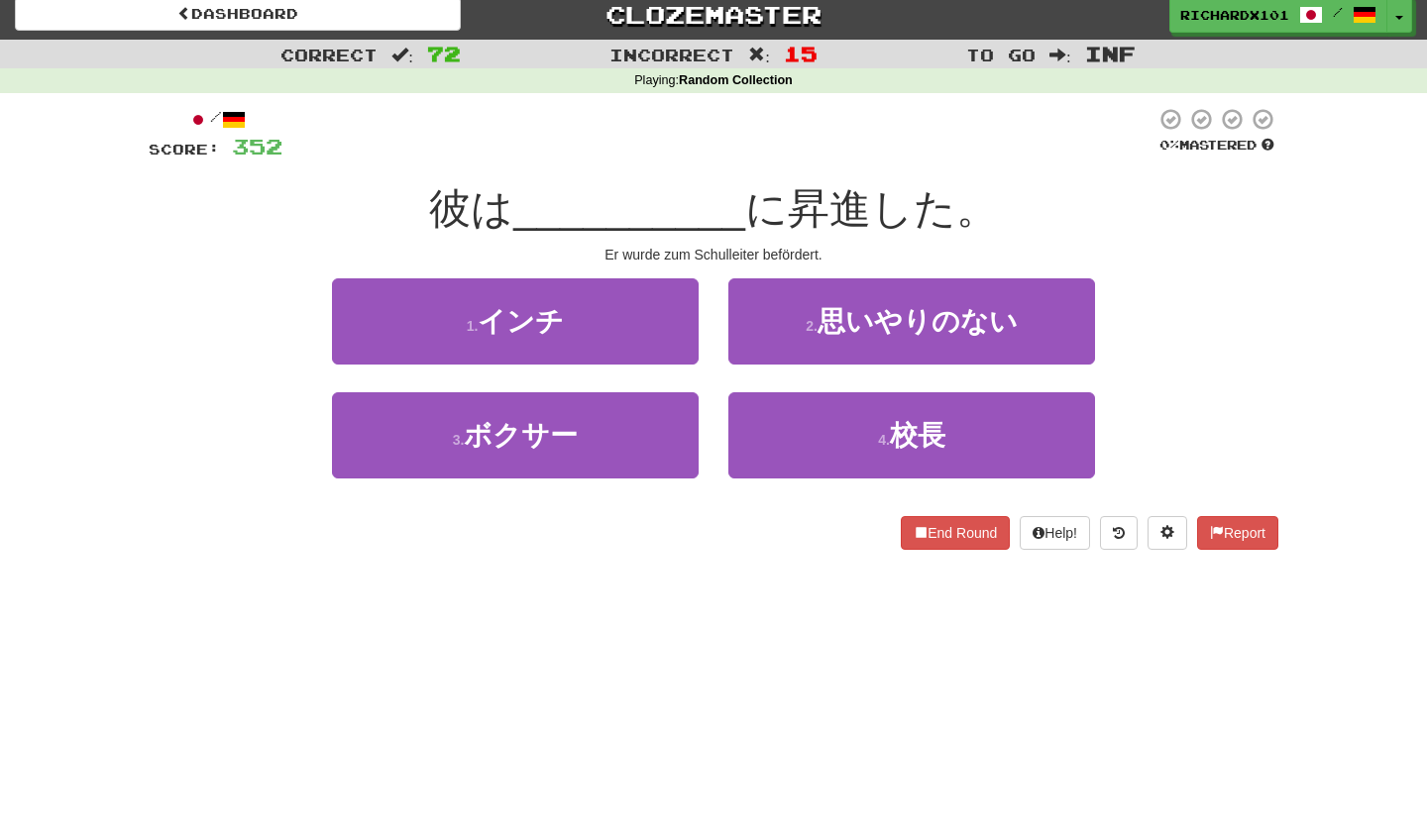 click on "4 .  校長" at bounding box center (912, 435) 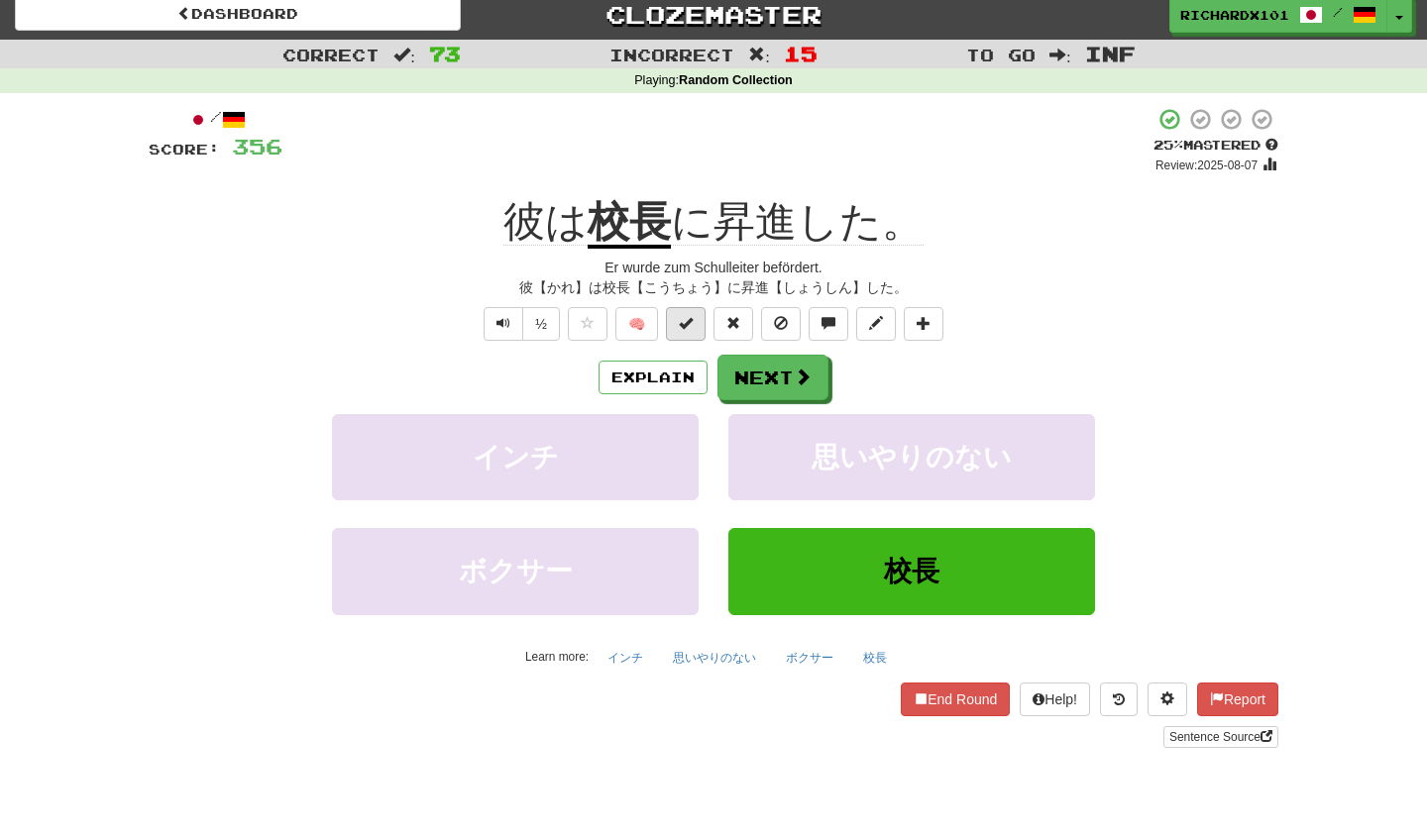click at bounding box center [686, 324] 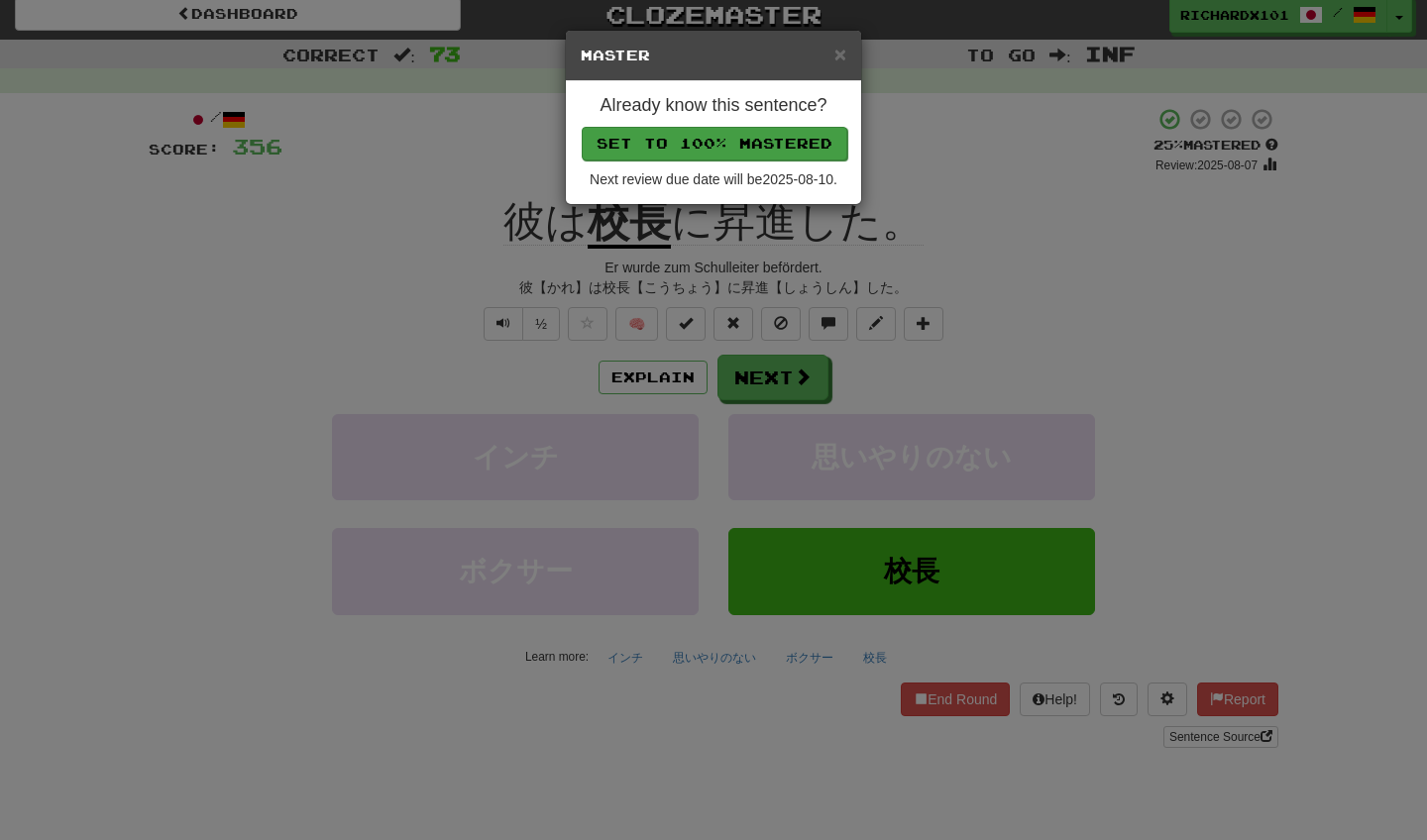 click on "Set to 100% Mastered" at bounding box center (714, 144) 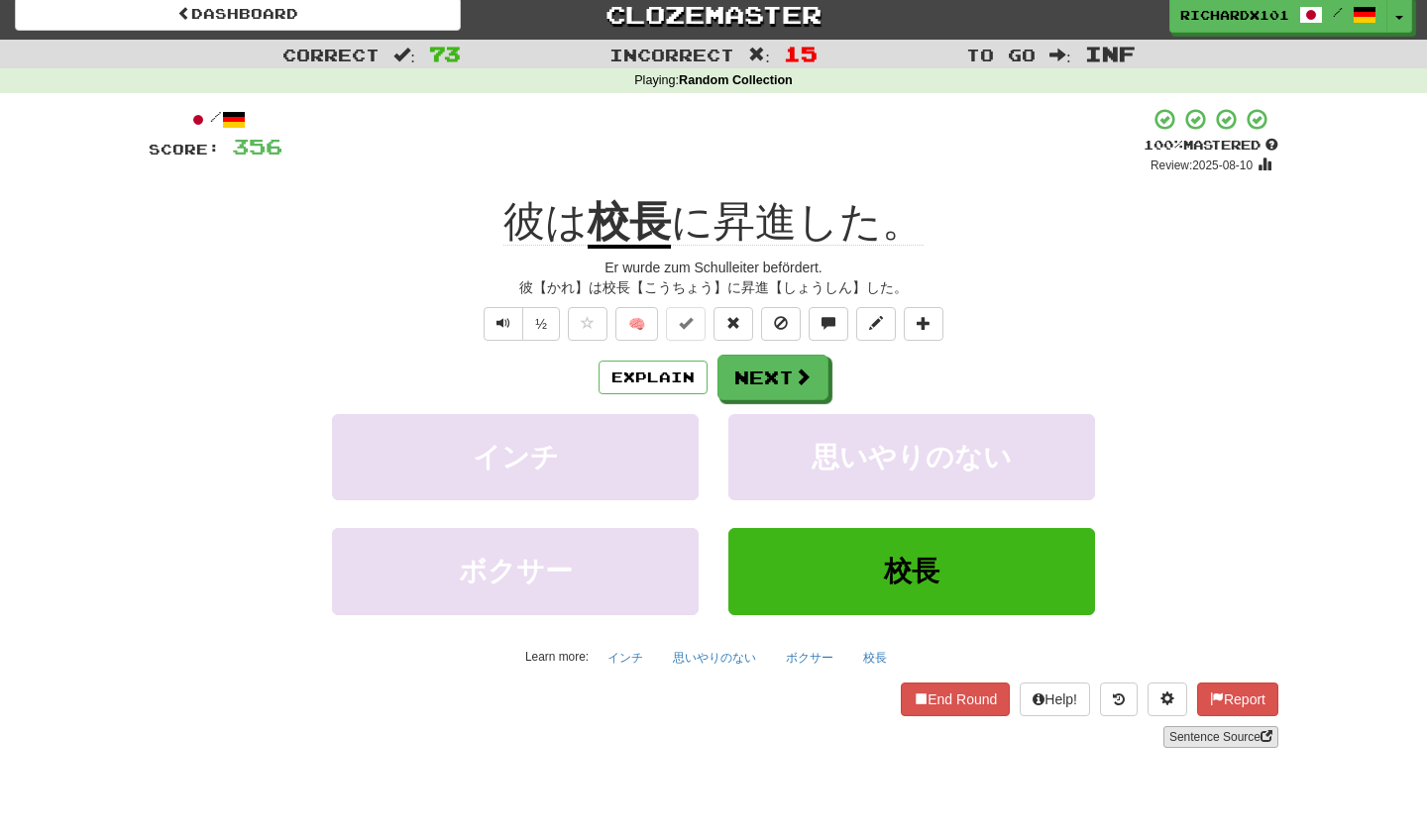 click on "Sentence Source" at bounding box center (1221, 737) 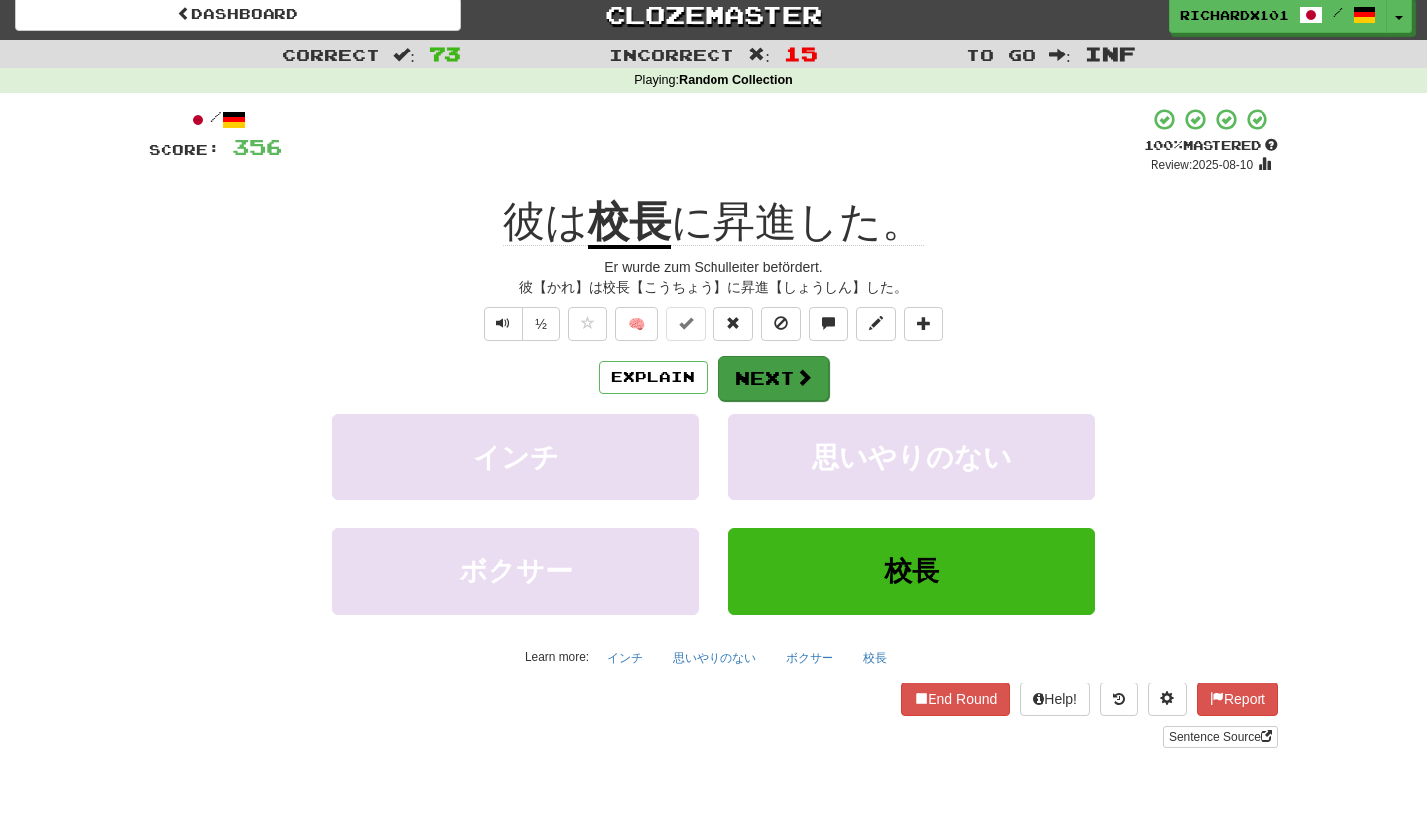 click on "Next" at bounding box center [774, 378] 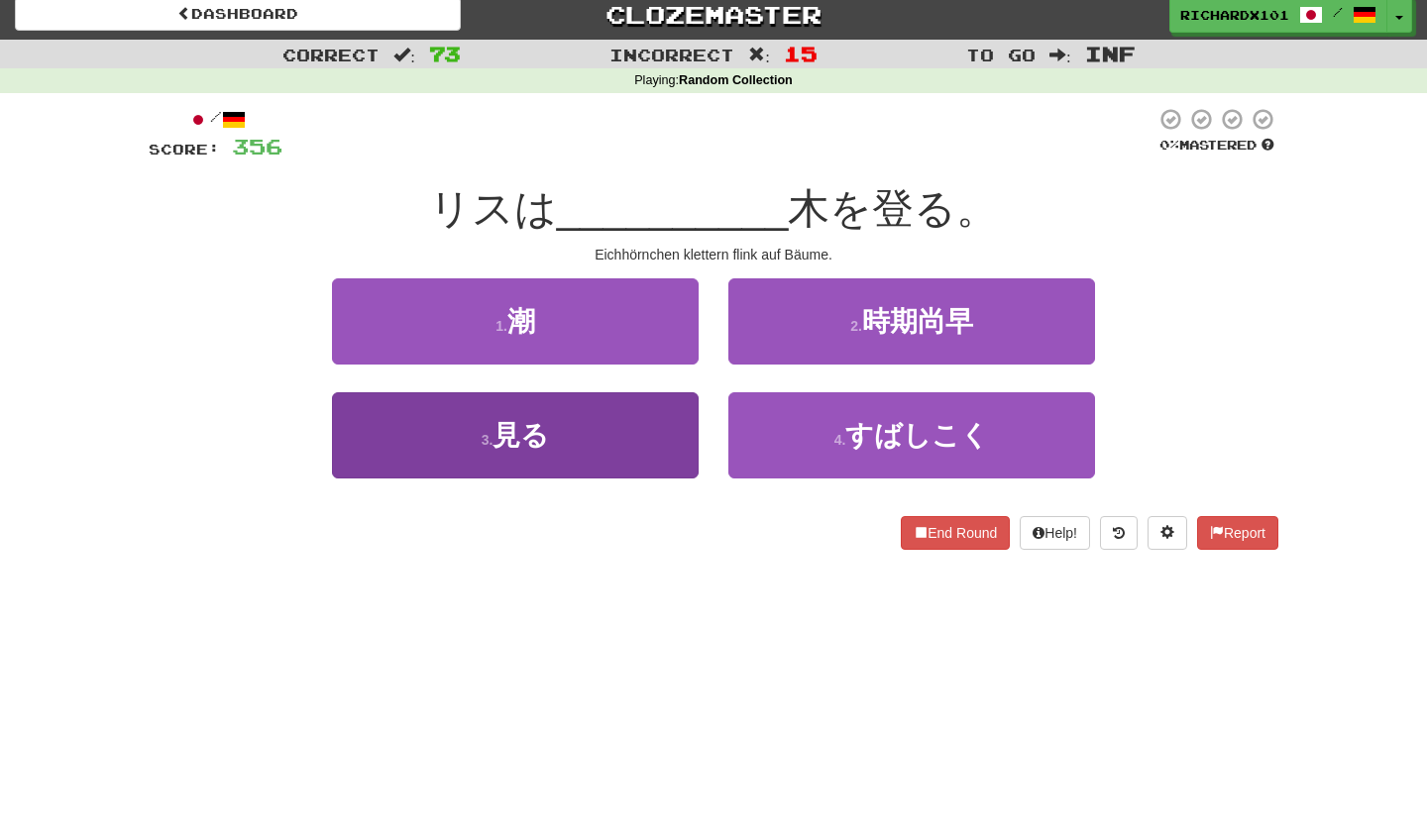 click on "3 .  見る" at bounding box center [515, 435] 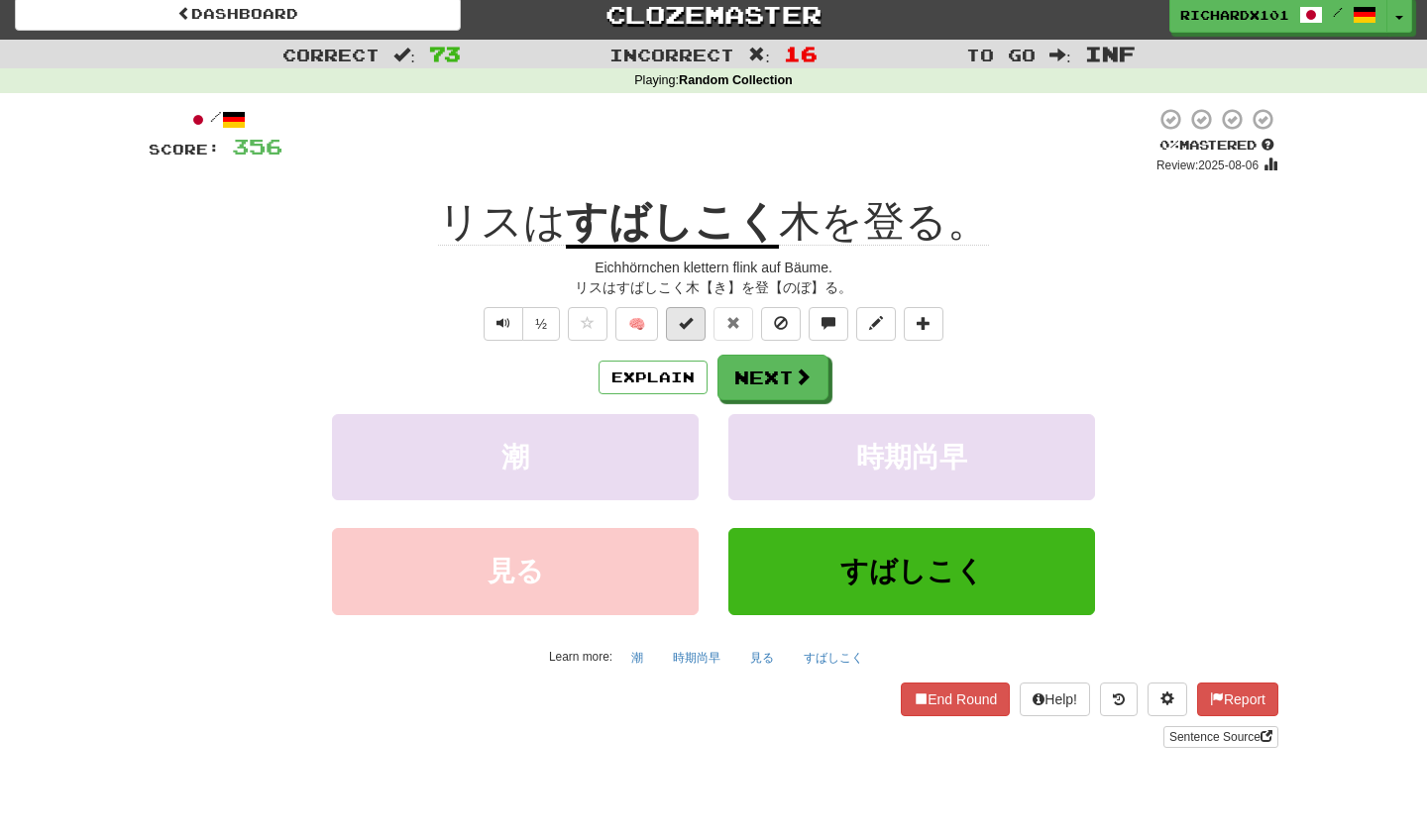 click at bounding box center [686, 323] 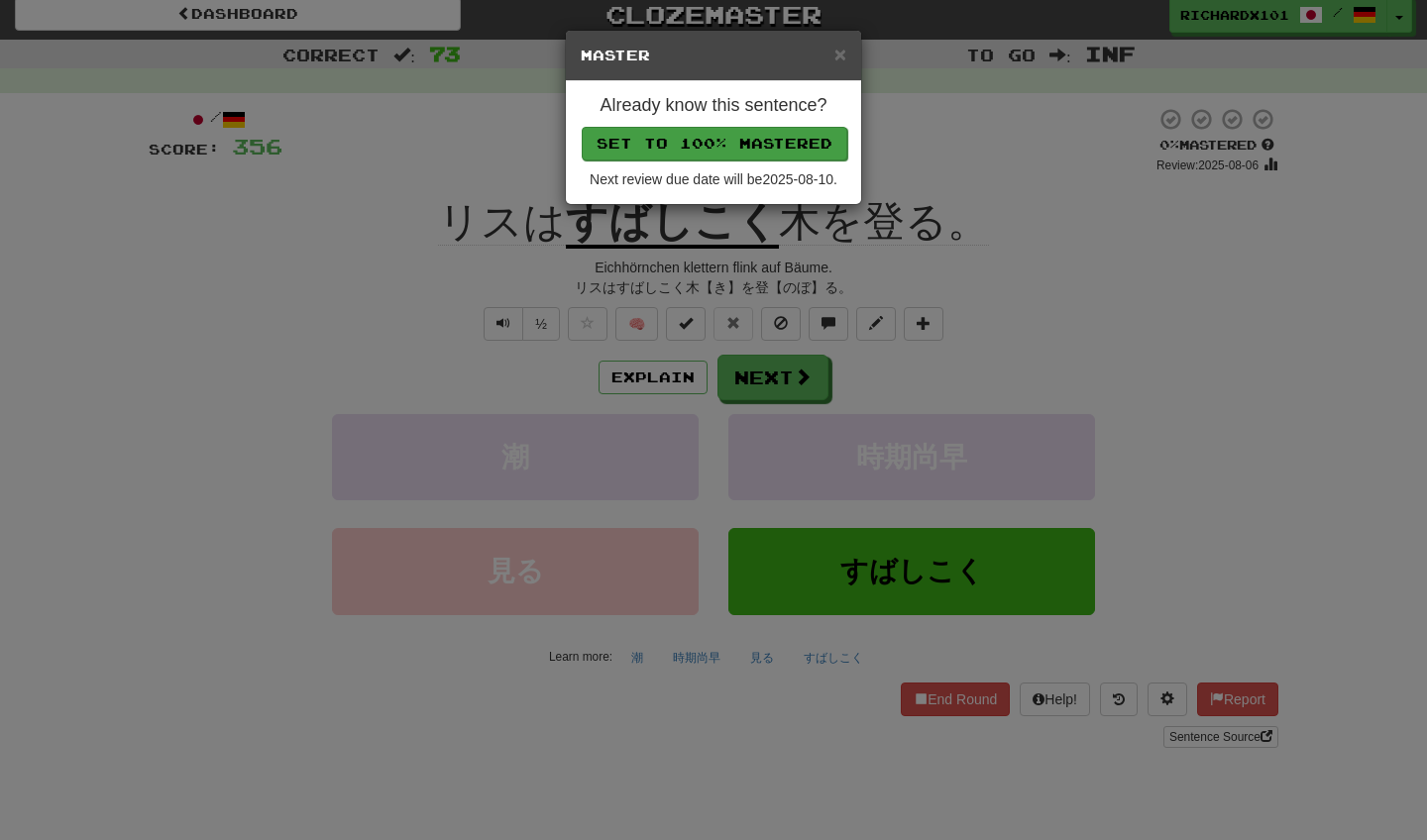 click on "Set to 100% Mastered" at bounding box center [714, 144] 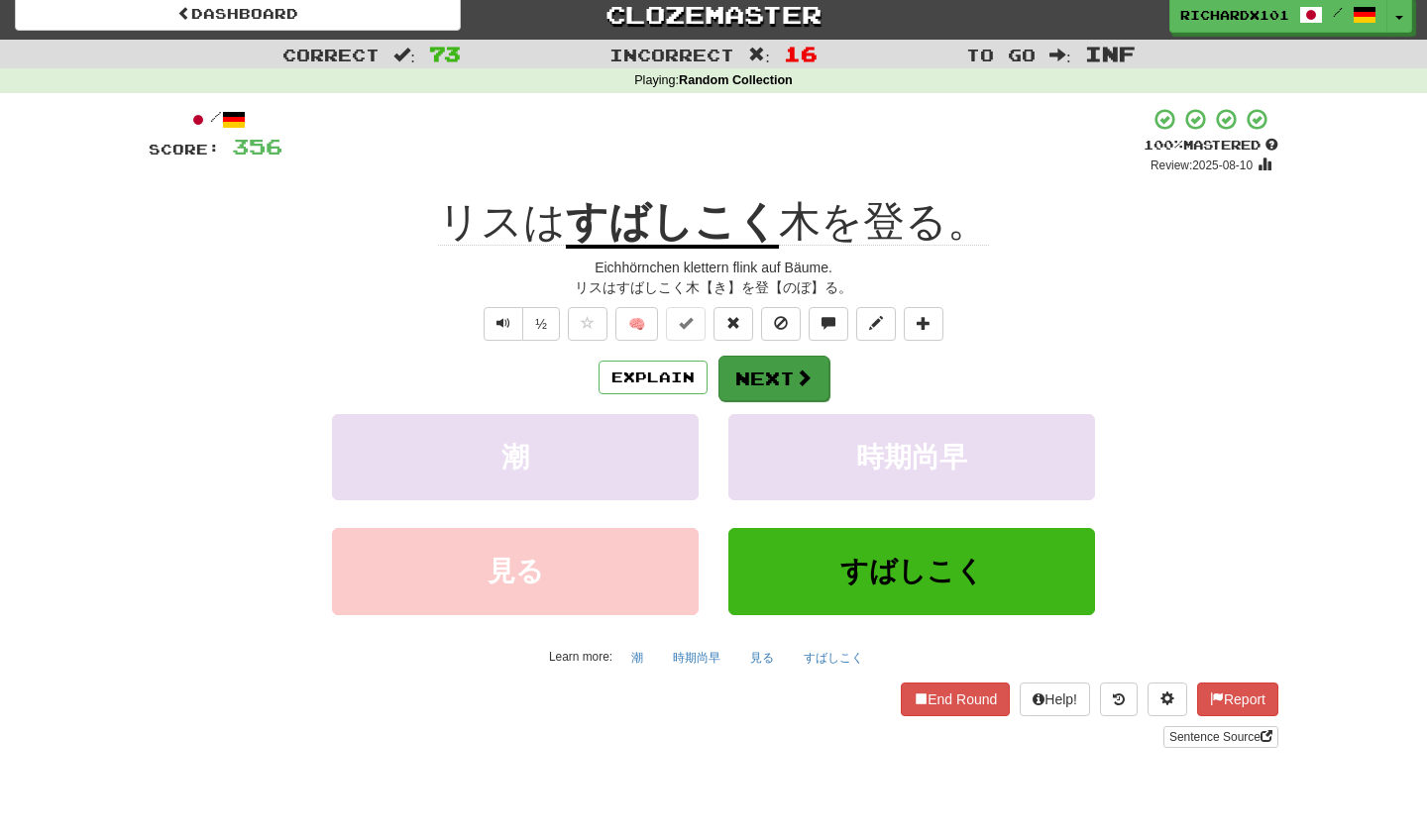 click on "Next" at bounding box center [774, 378] 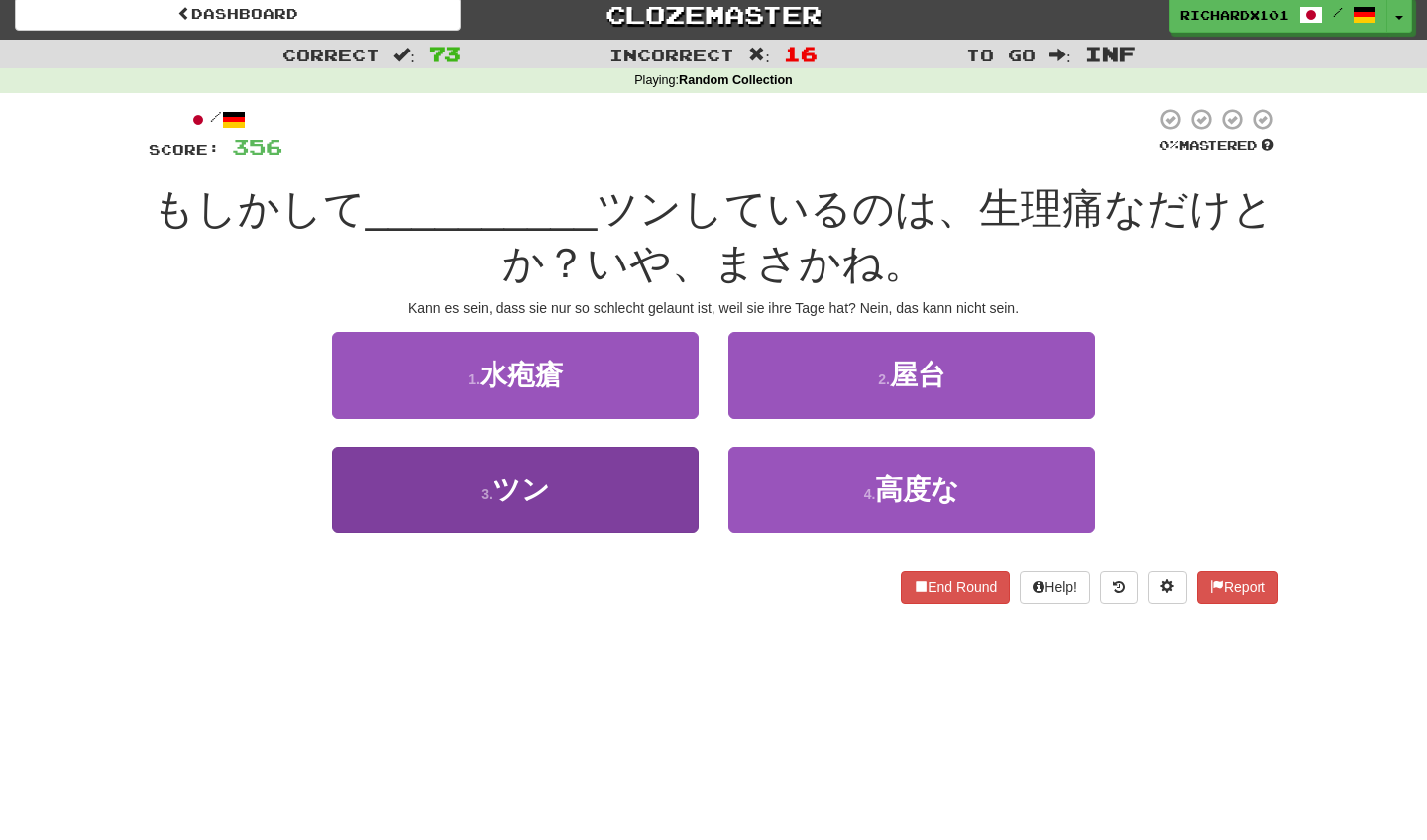 click on "3 .  ツン" at bounding box center (515, 489) 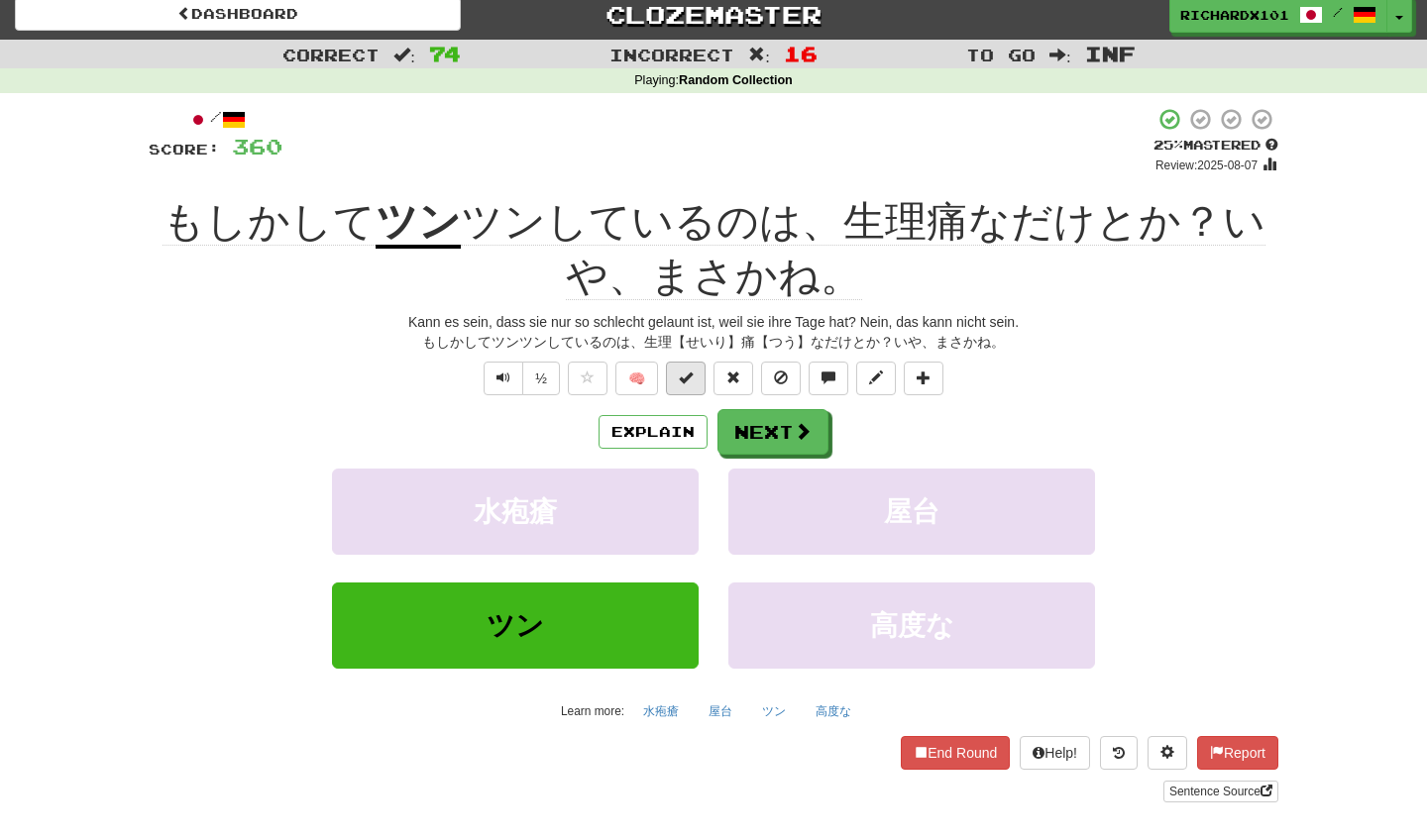 click at bounding box center [686, 377] 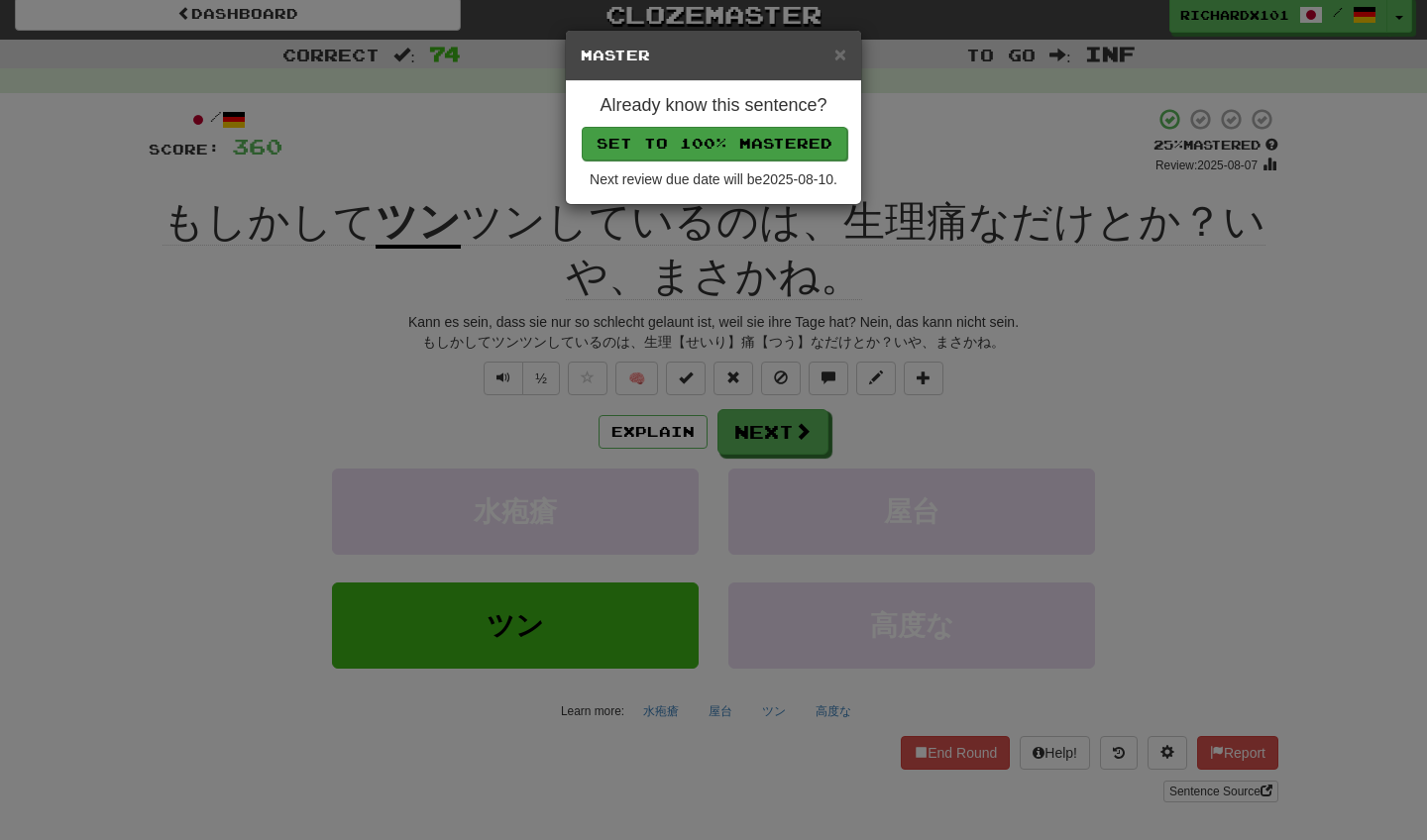 click on "Set to 100% Mastered" at bounding box center (714, 144) 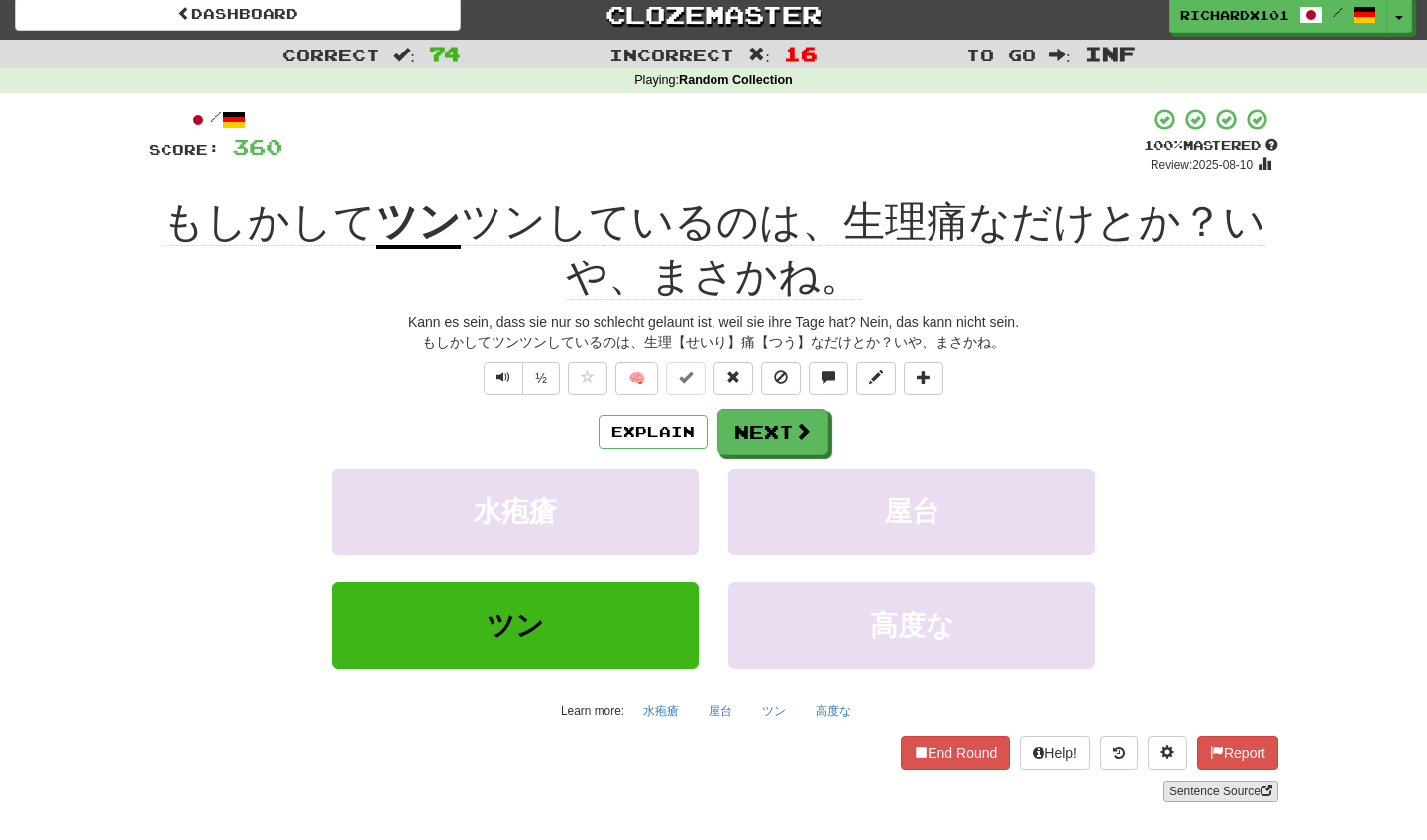 click on "Sentence Source" at bounding box center (1221, 791) 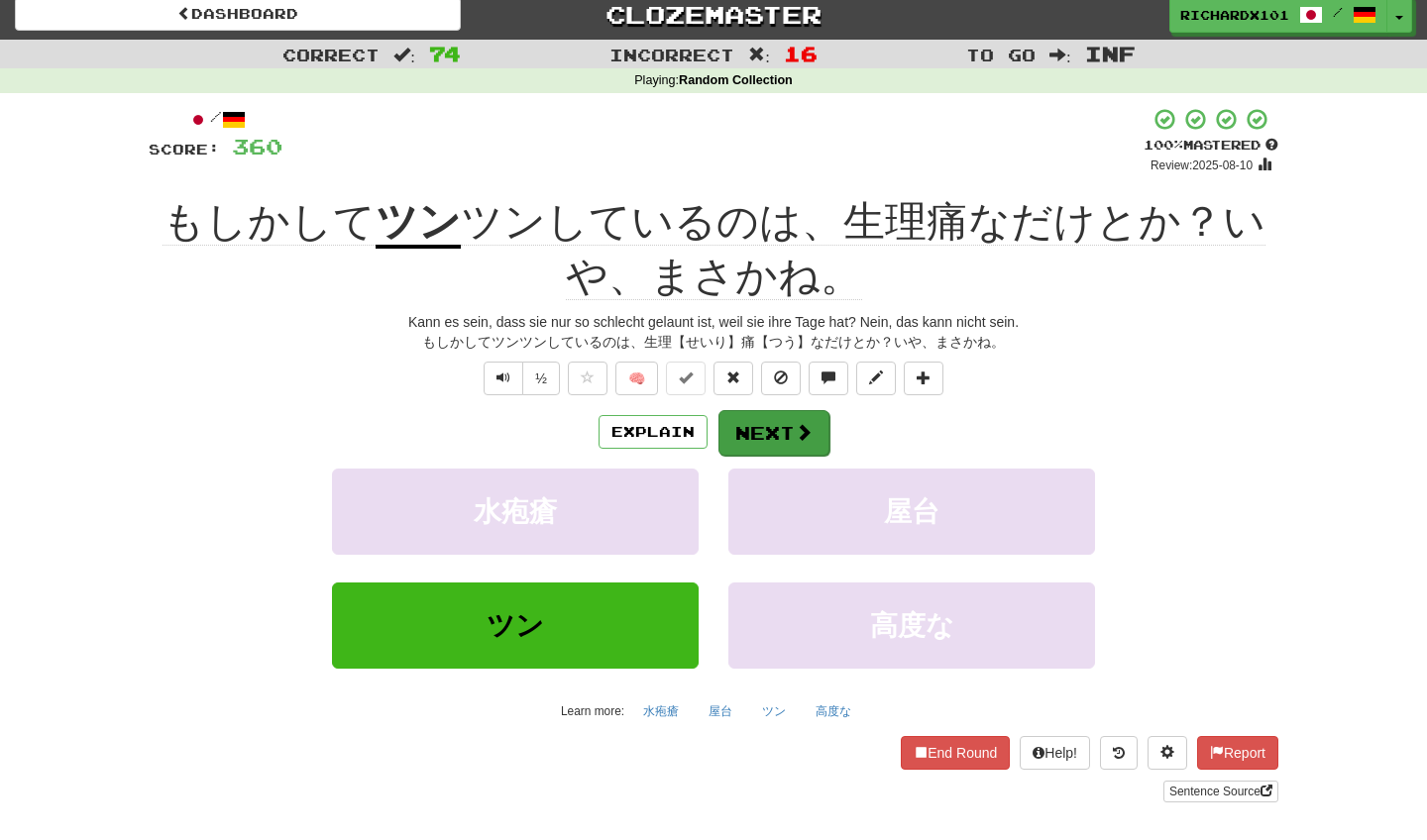 click on "Next" at bounding box center [774, 433] 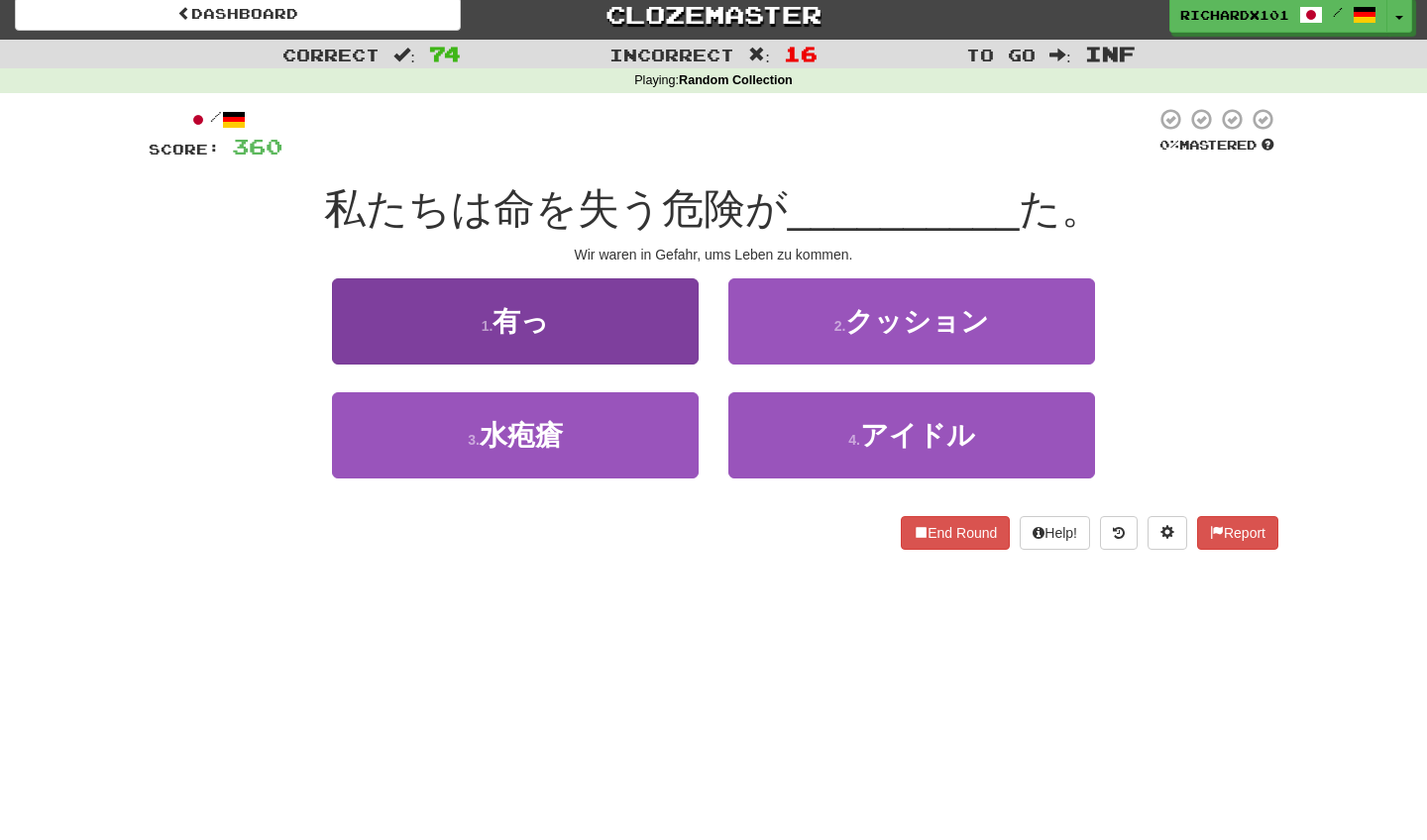 click on "1 .  有っ" at bounding box center (515, 321) 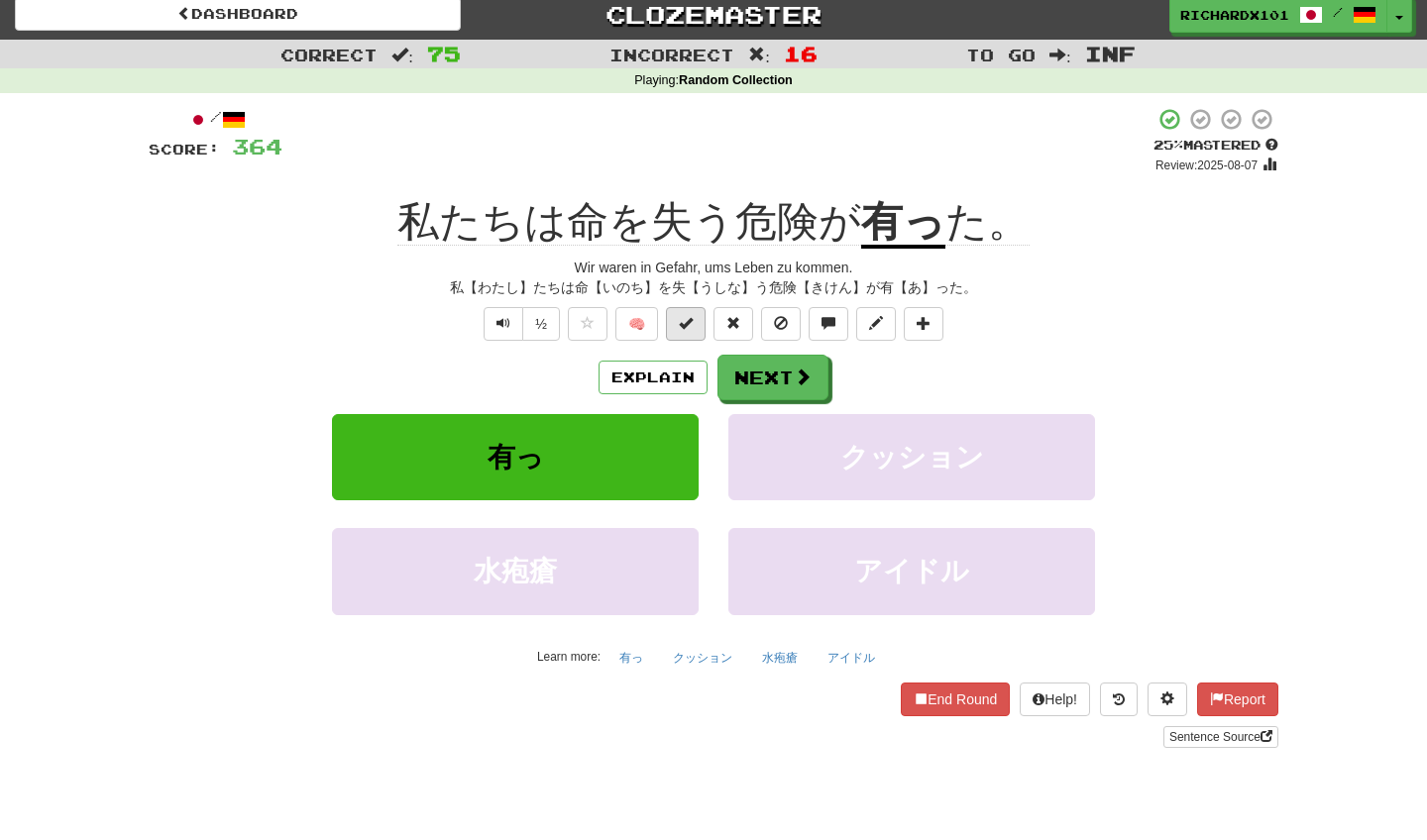 click at bounding box center (686, 323) 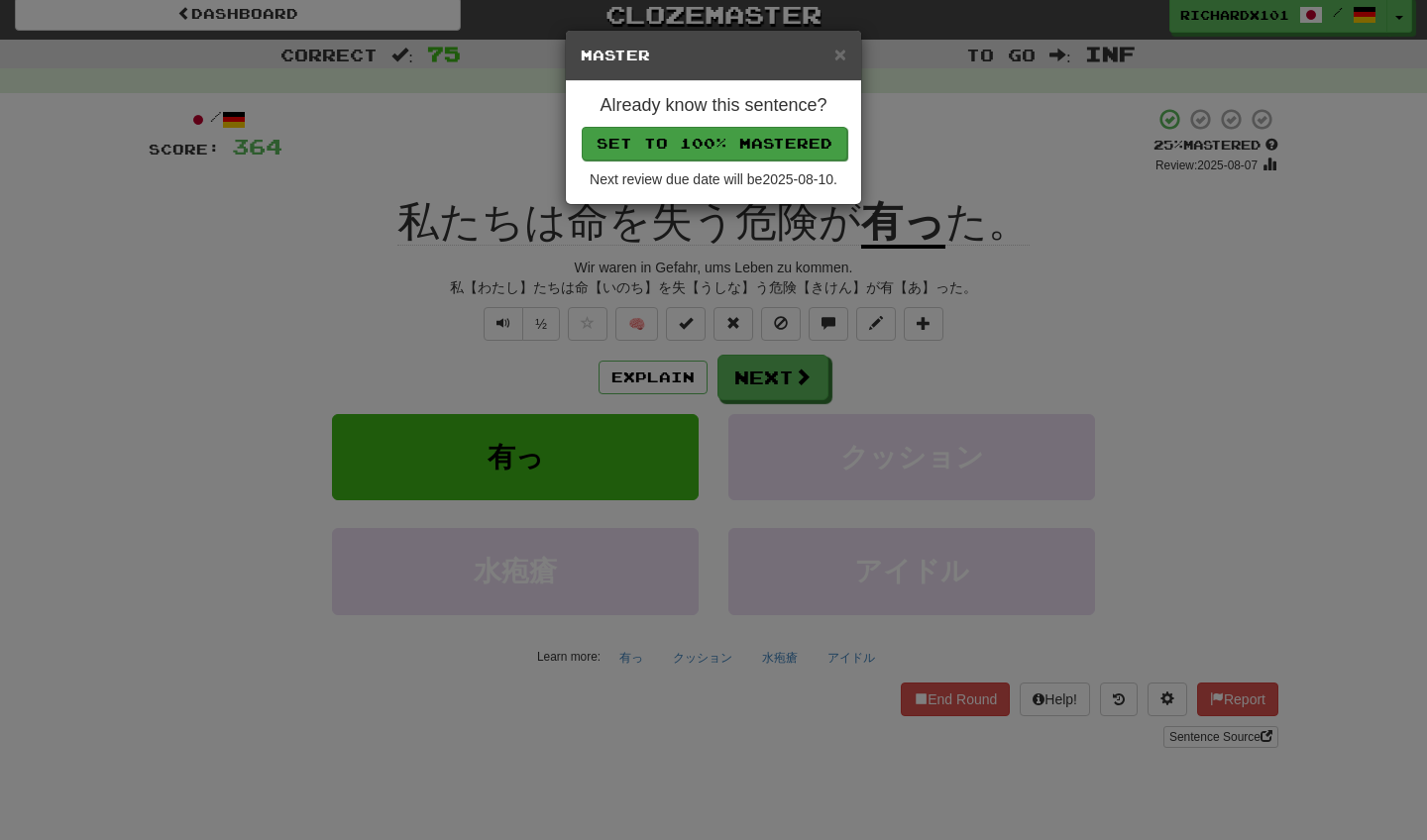 click on "Set to 100% Mastered" at bounding box center (714, 144) 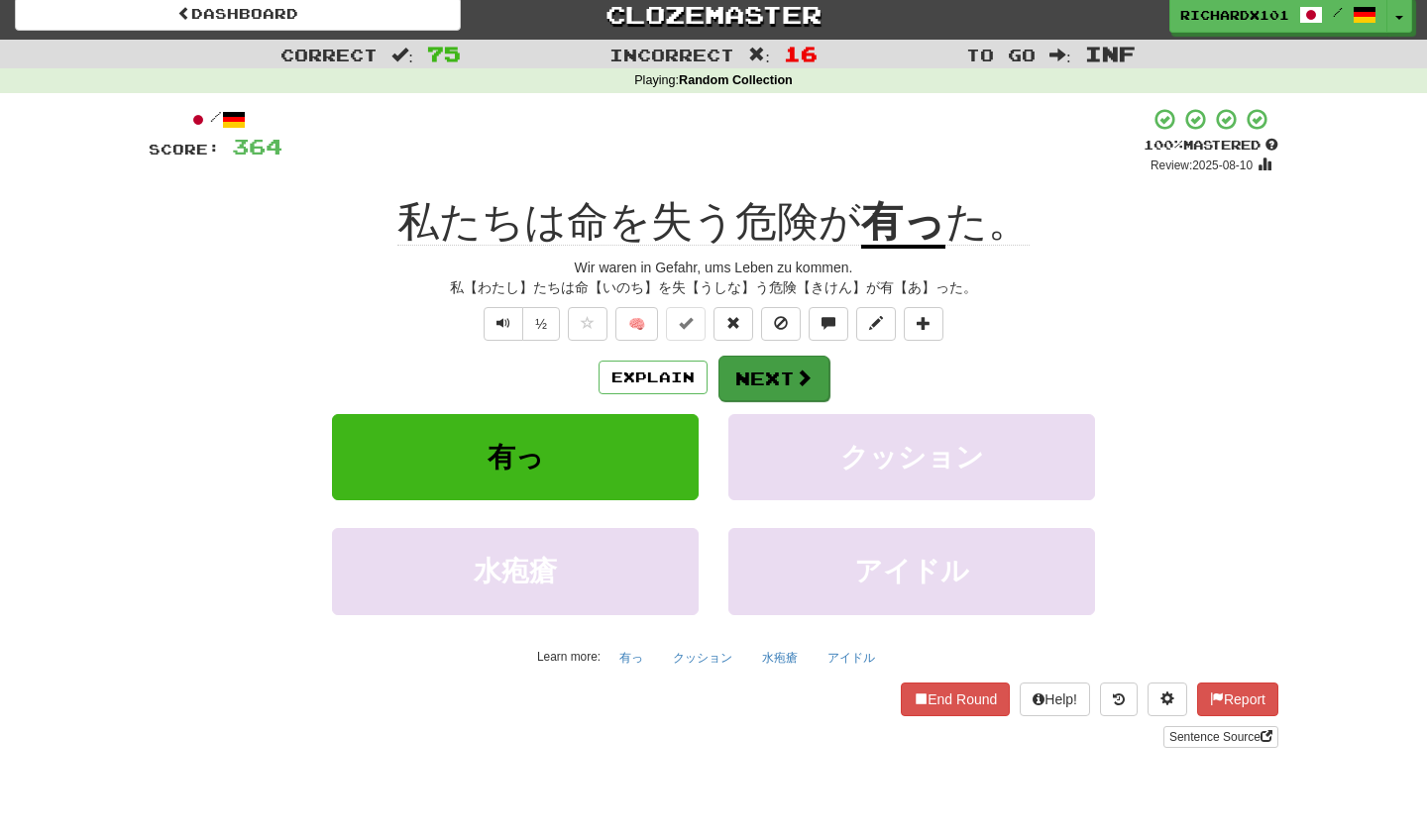 click on "Next" at bounding box center [774, 378] 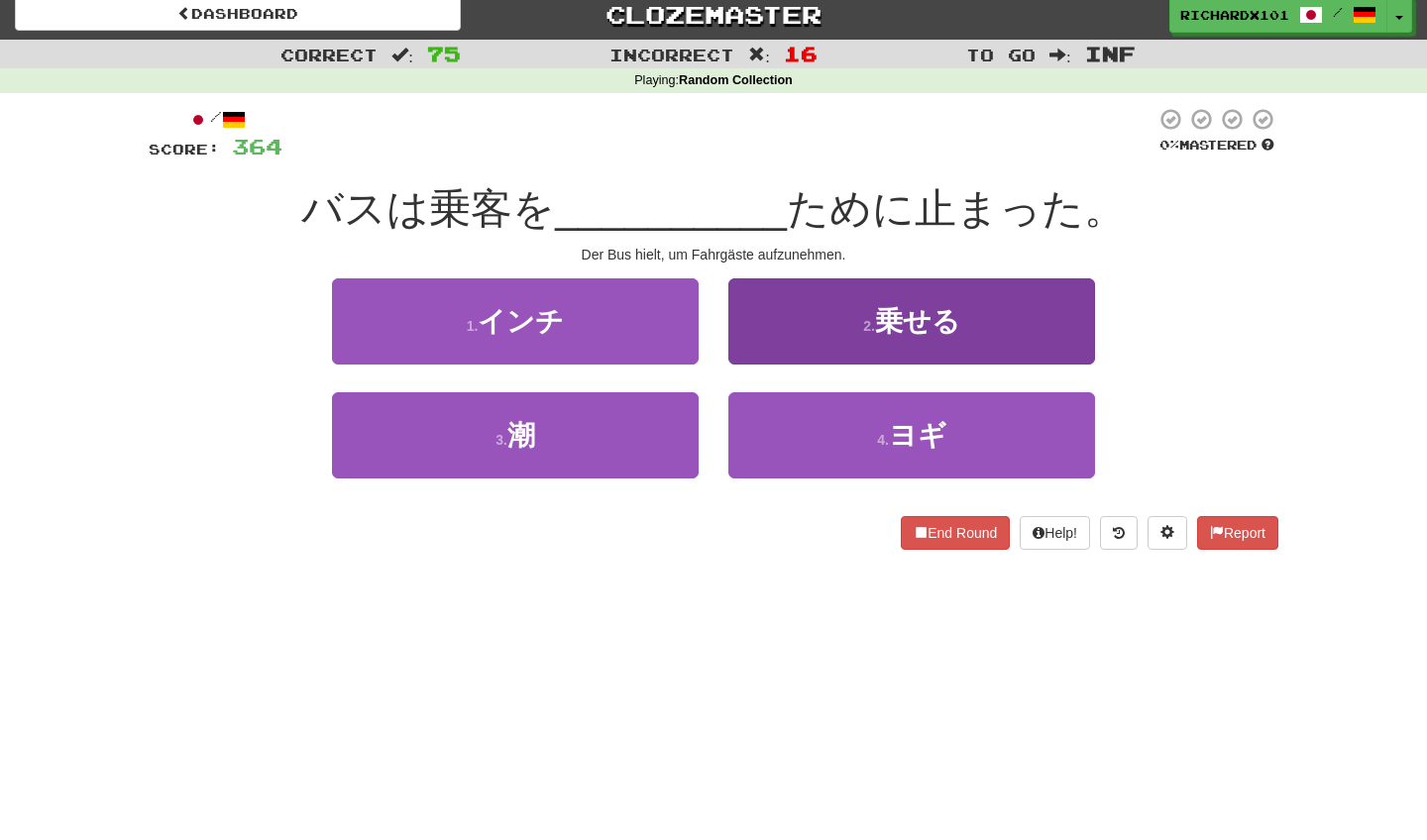 click on "2 .  乗せる" at bounding box center (912, 321) 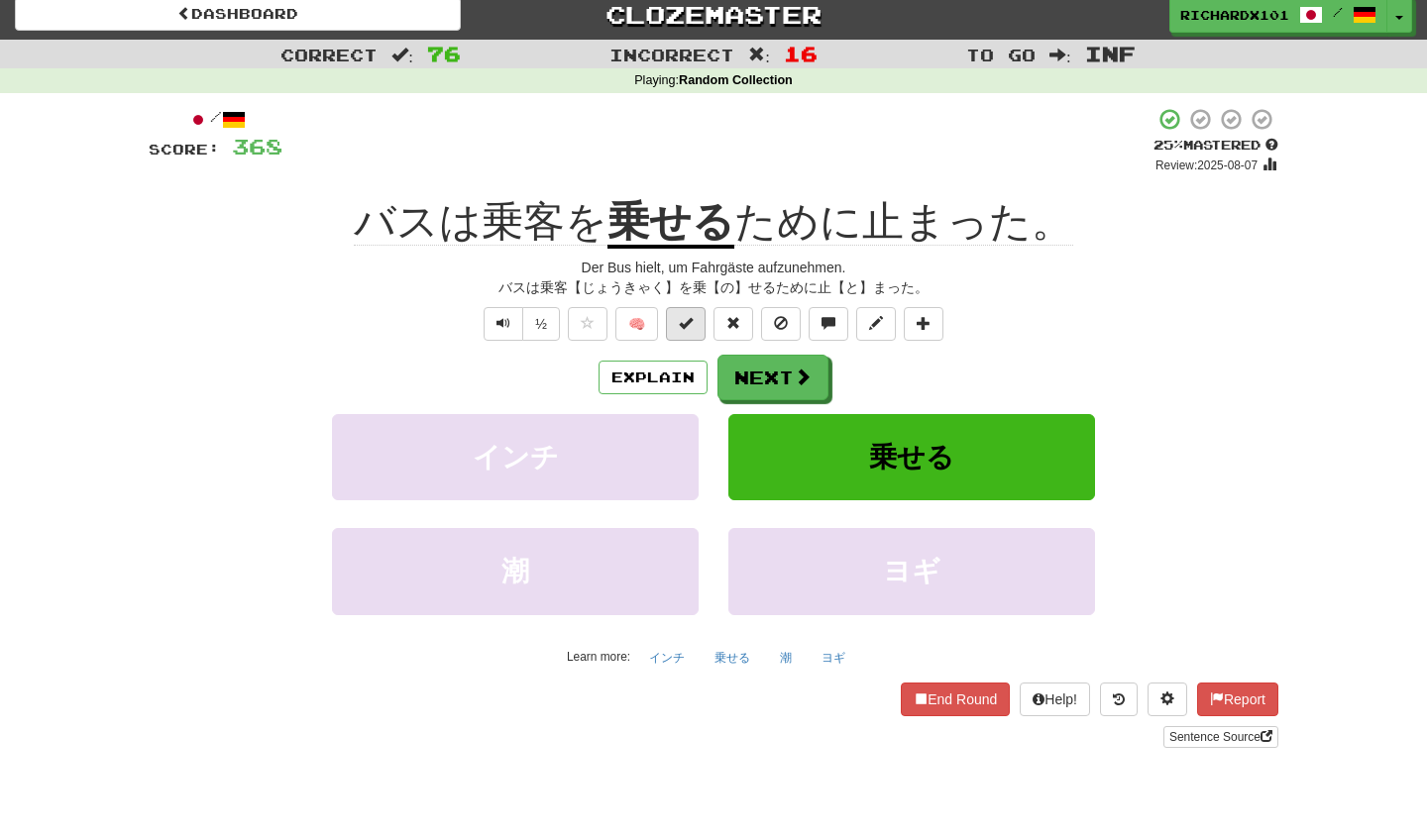 click at bounding box center [686, 324] 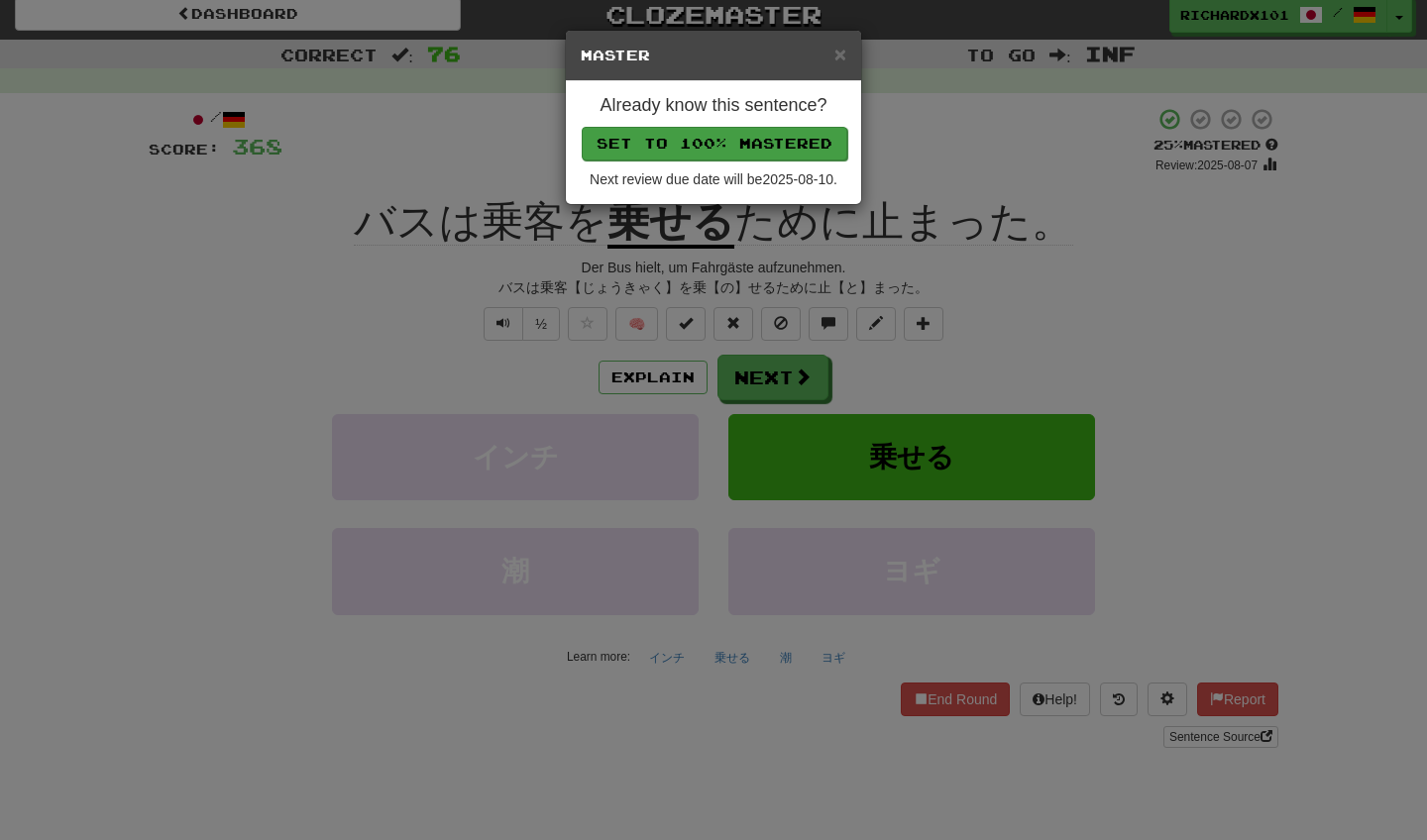 click on "Set to 100% Mastered" at bounding box center [714, 144] 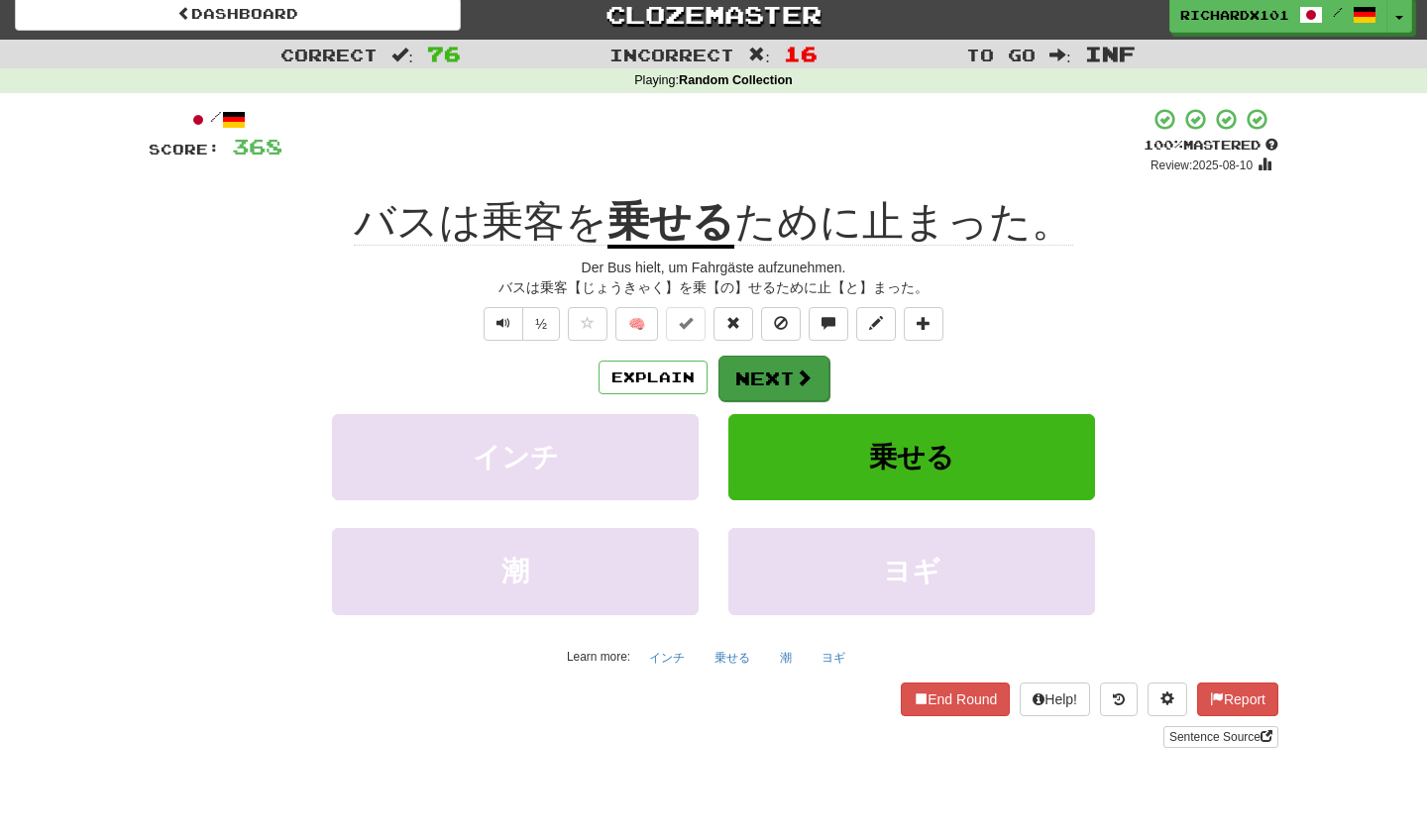 click on "Next" at bounding box center [774, 378] 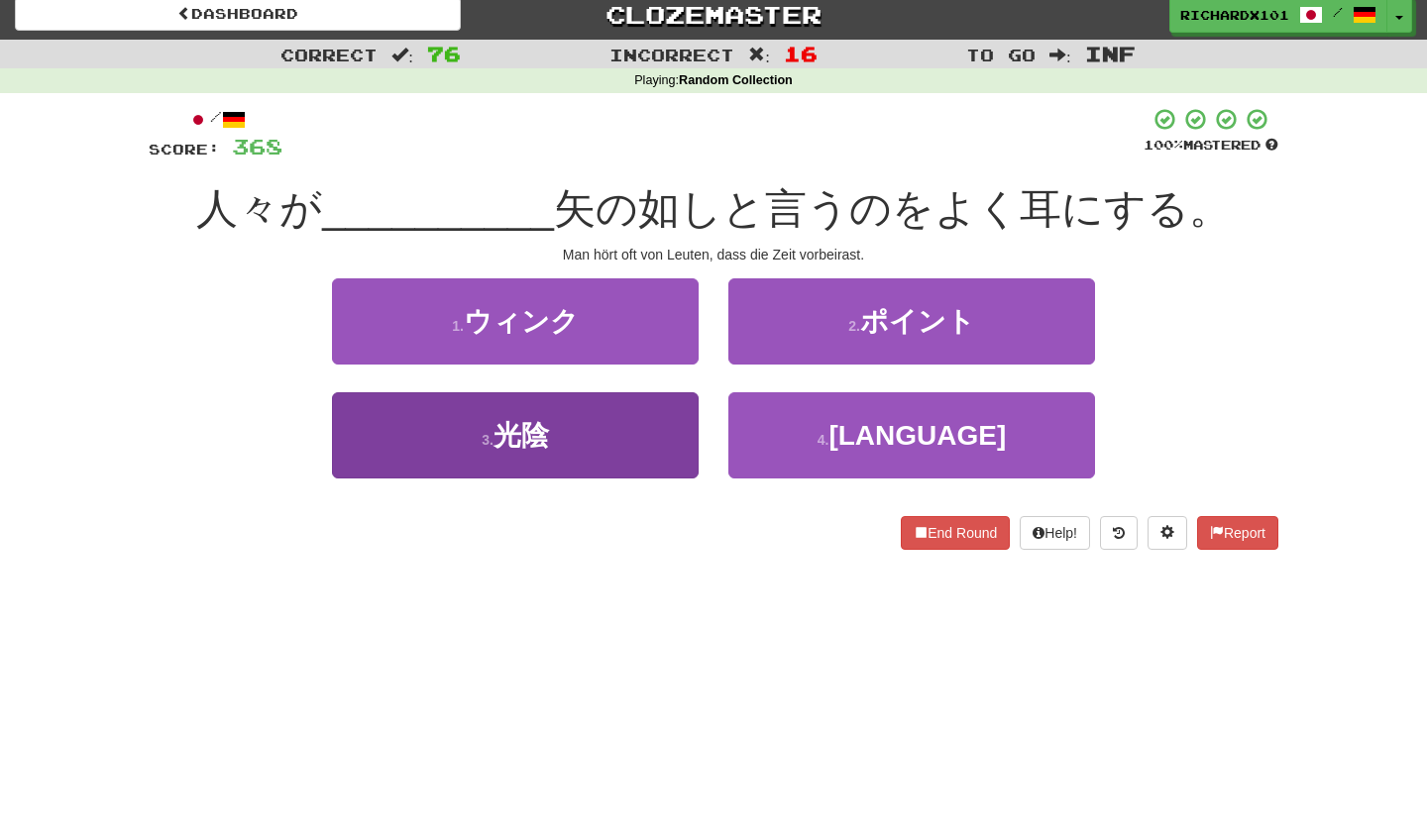 click on "3 .  光陰" at bounding box center [515, 435] 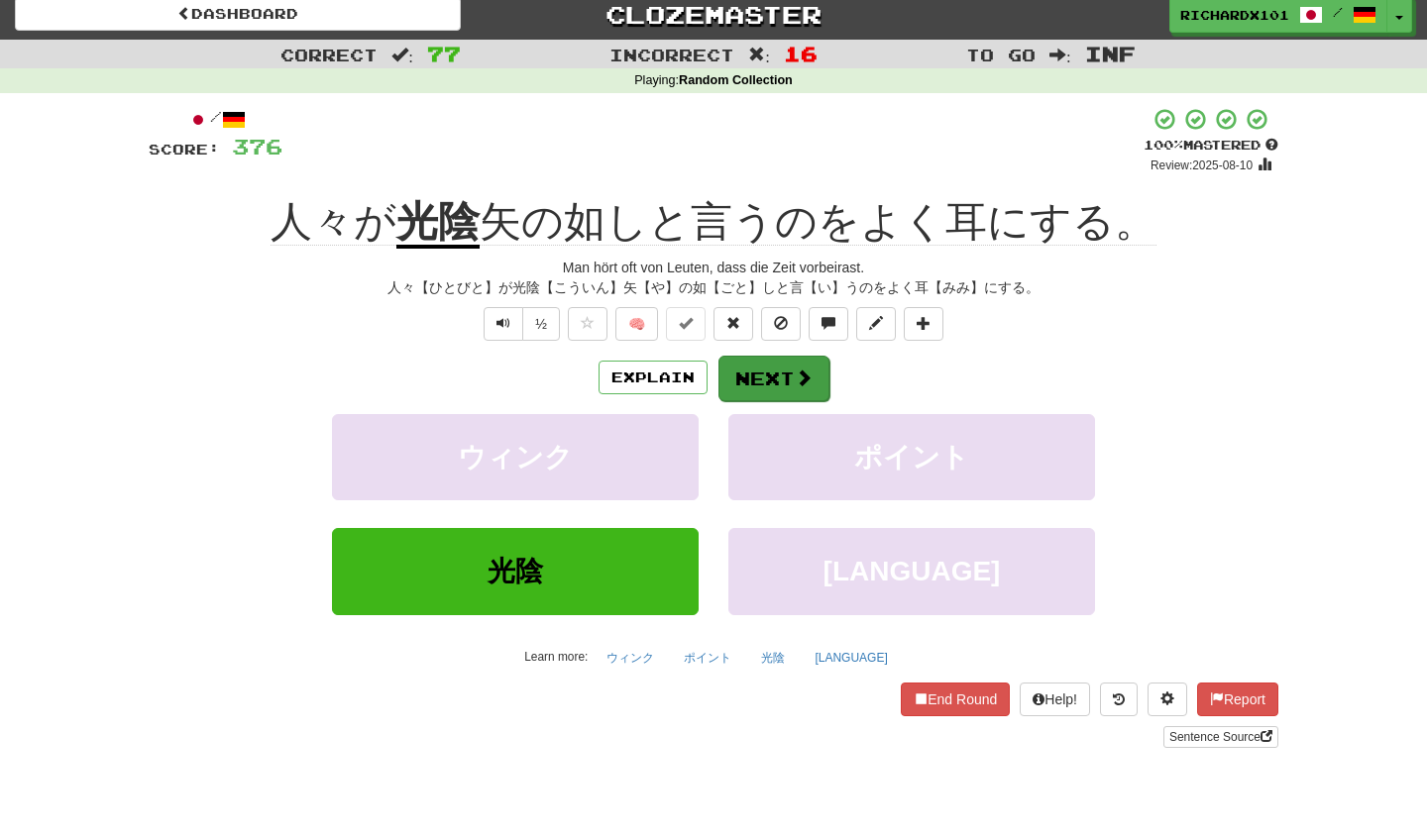 click on "Next" at bounding box center [774, 378] 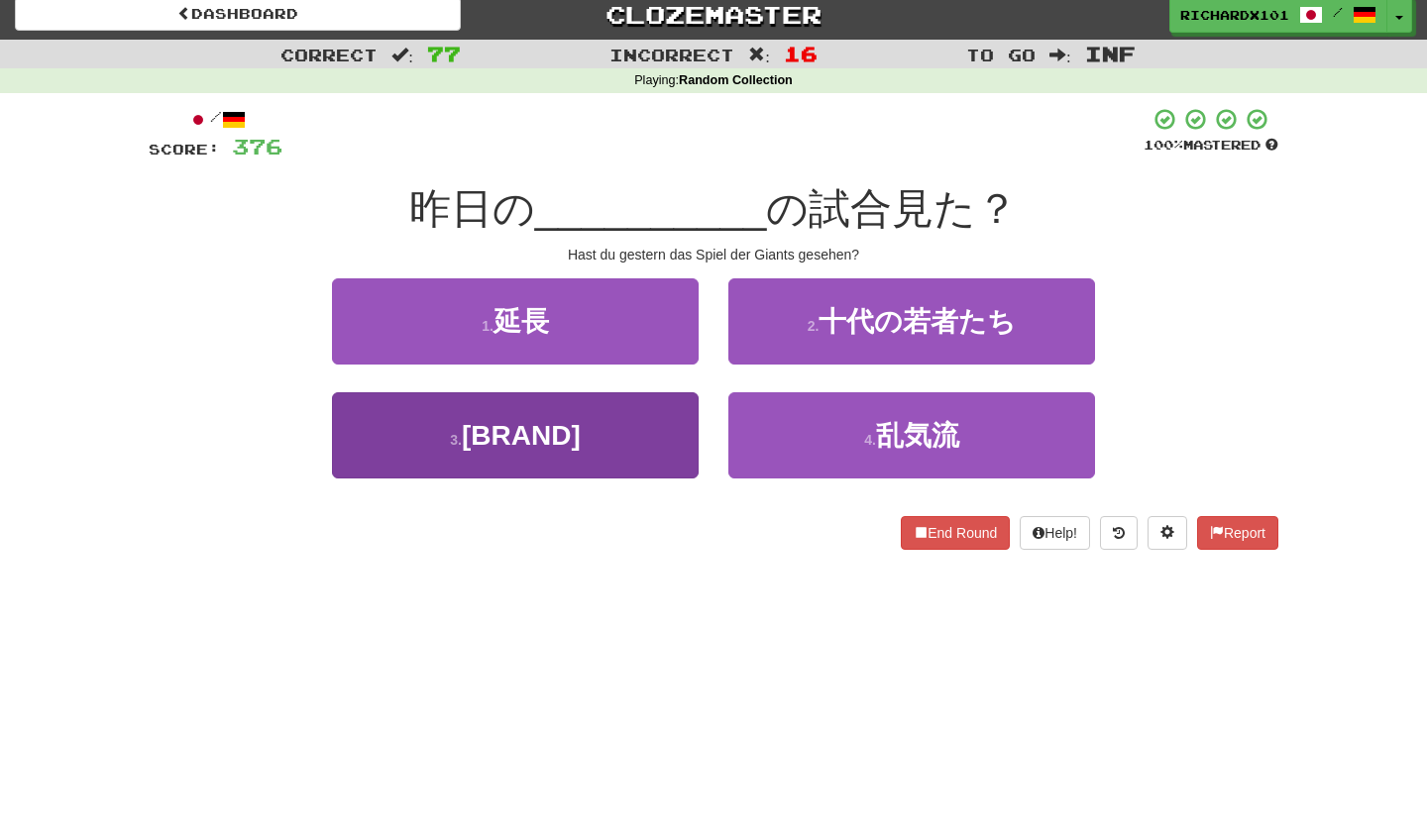 click on "3 .  ジャイアンツ" at bounding box center [515, 435] 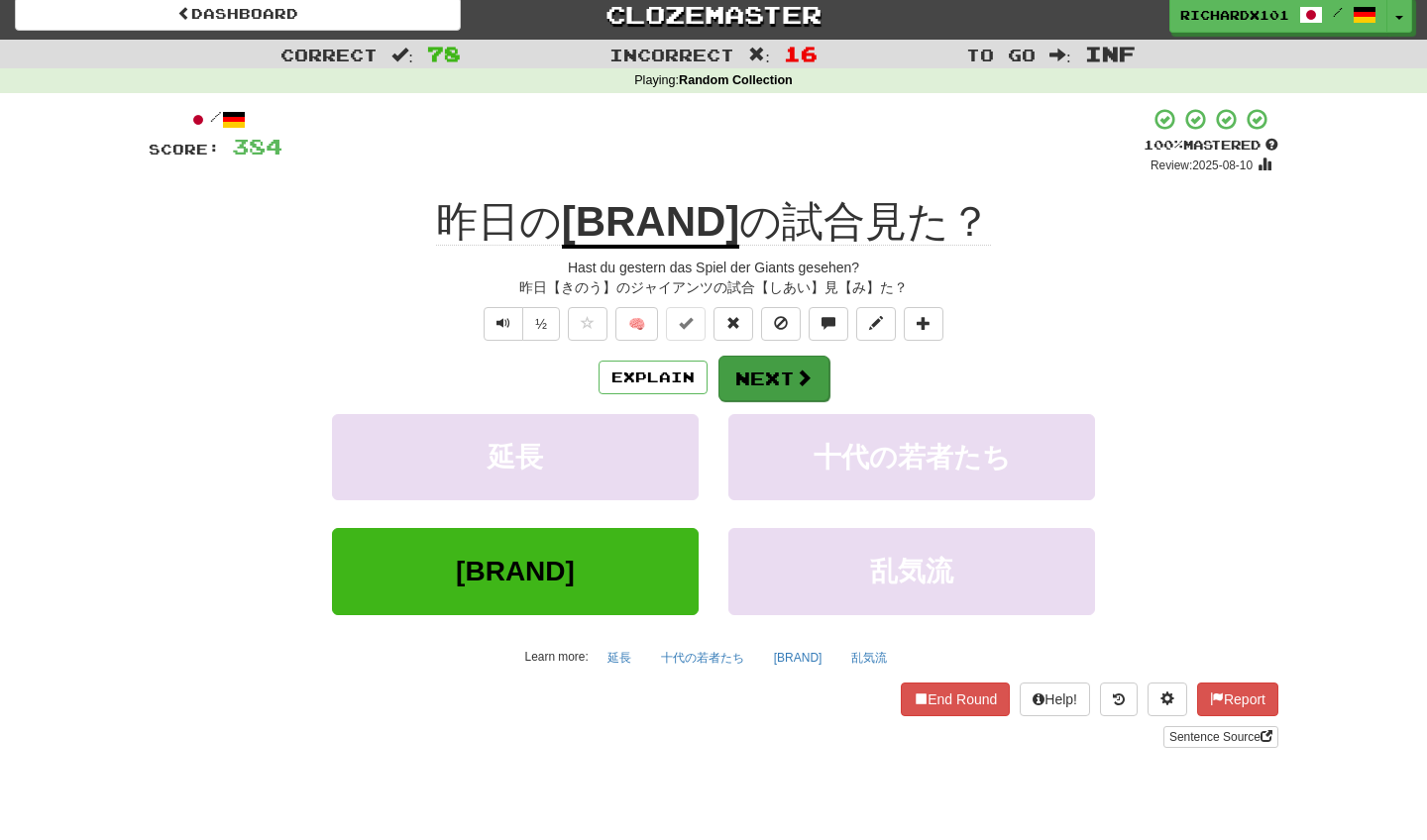 click on "Next" at bounding box center [774, 378] 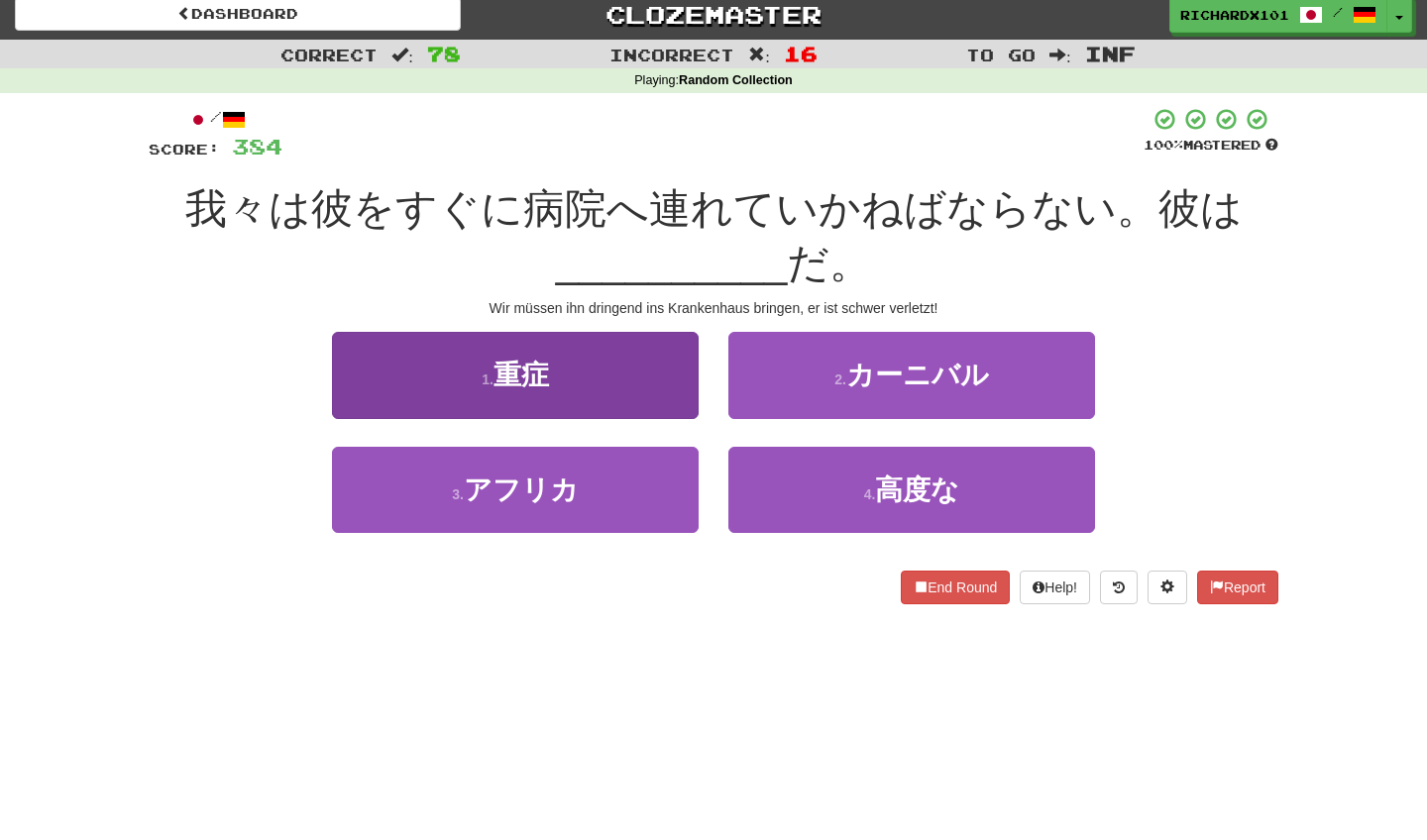 click on "1 .  重症" at bounding box center [515, 374] 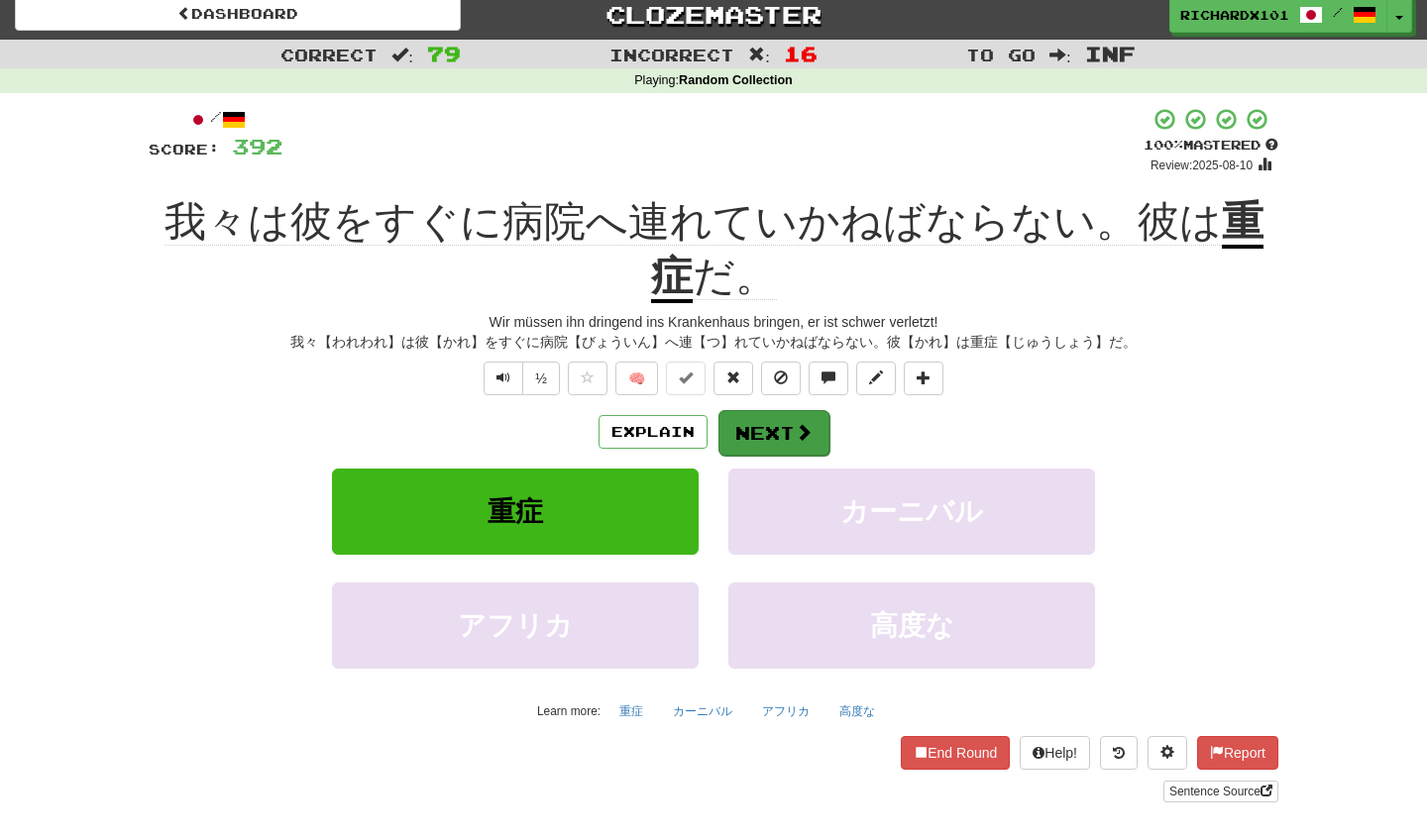 click on "Next" at bounding box center [774, 433] 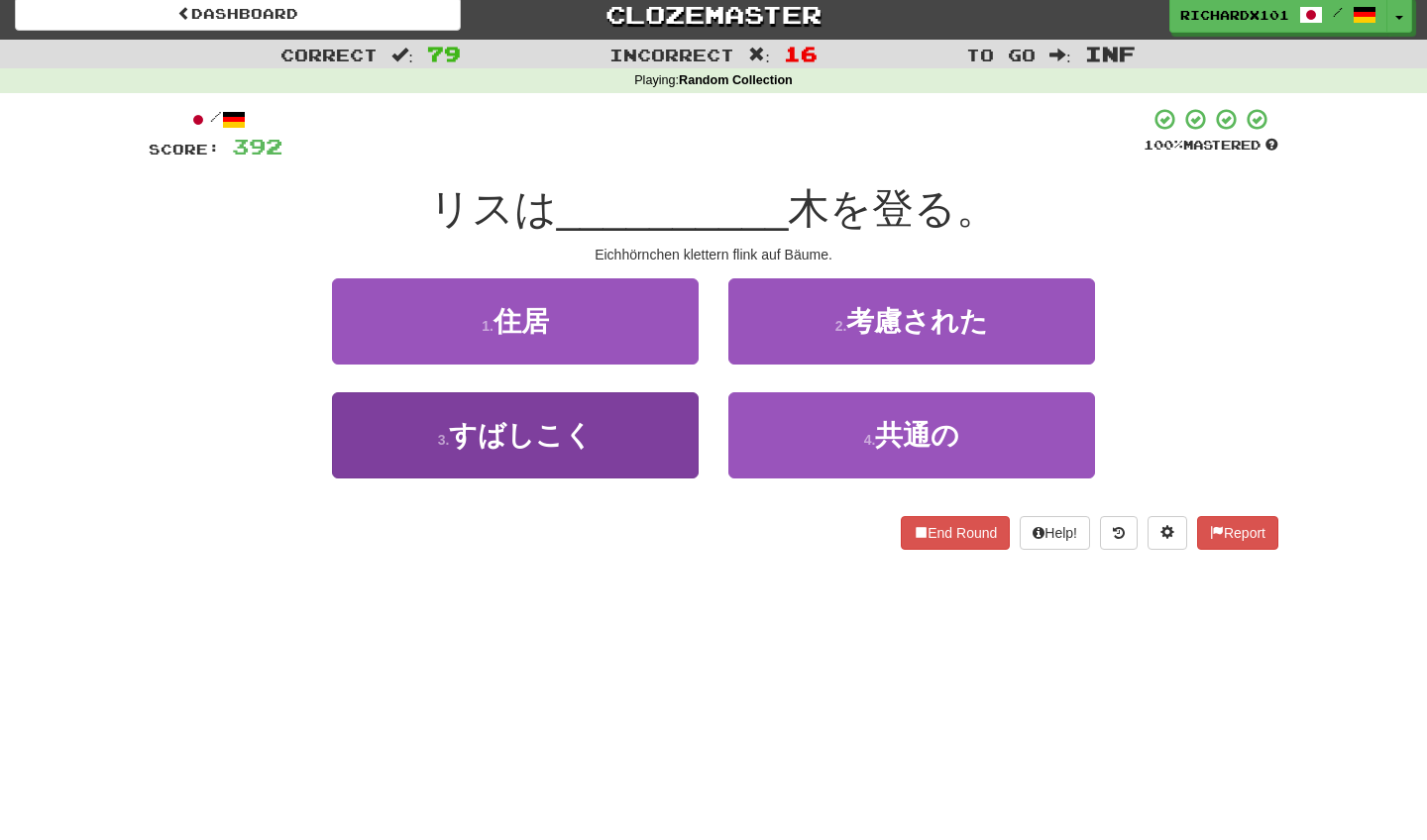 click on "3 .  すばしこく" at bounding box center (515, 435) 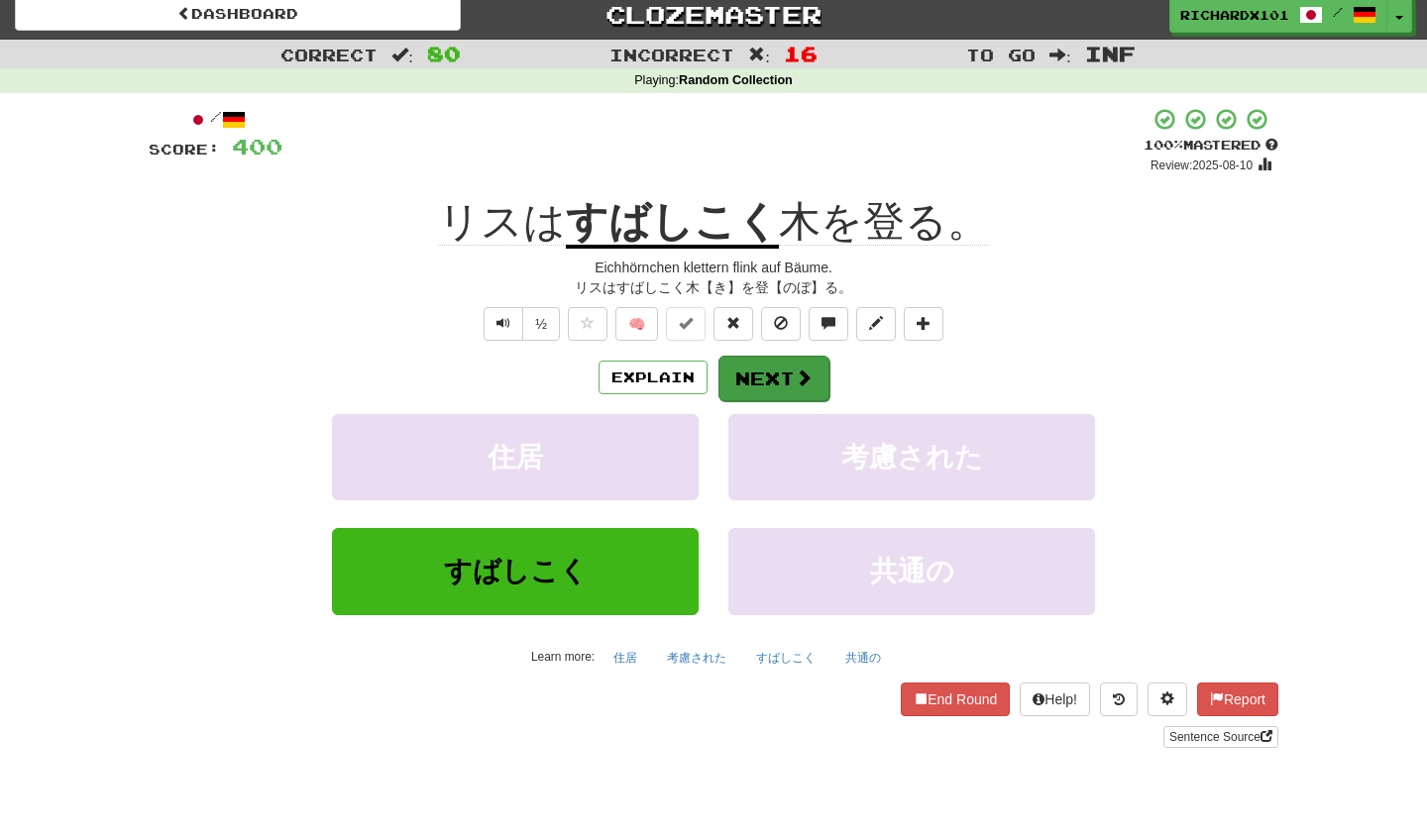 click on "Next" at bounding box center [774, 378] 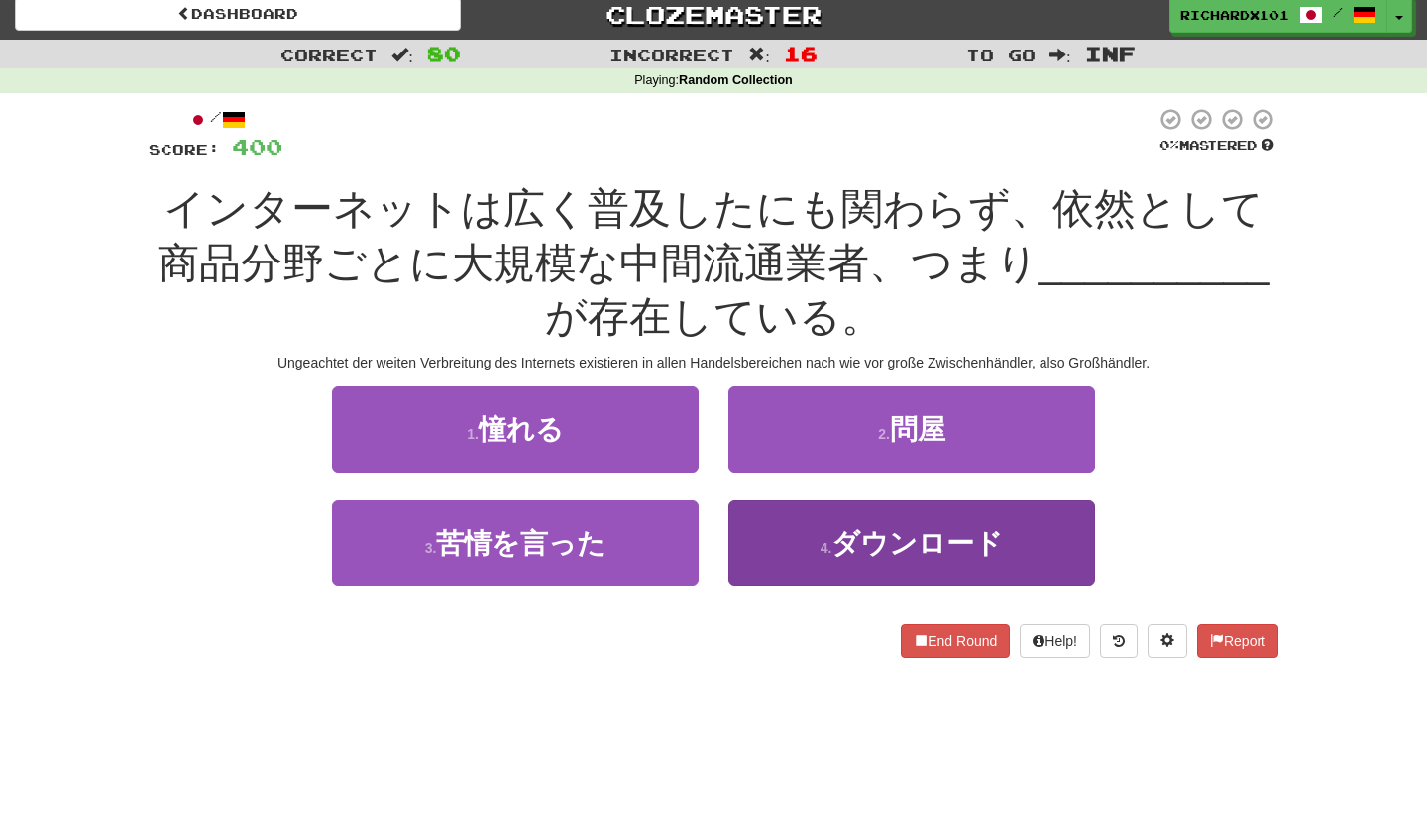 click on "4 .  ダウンロード" at bounding box center [912, 543] 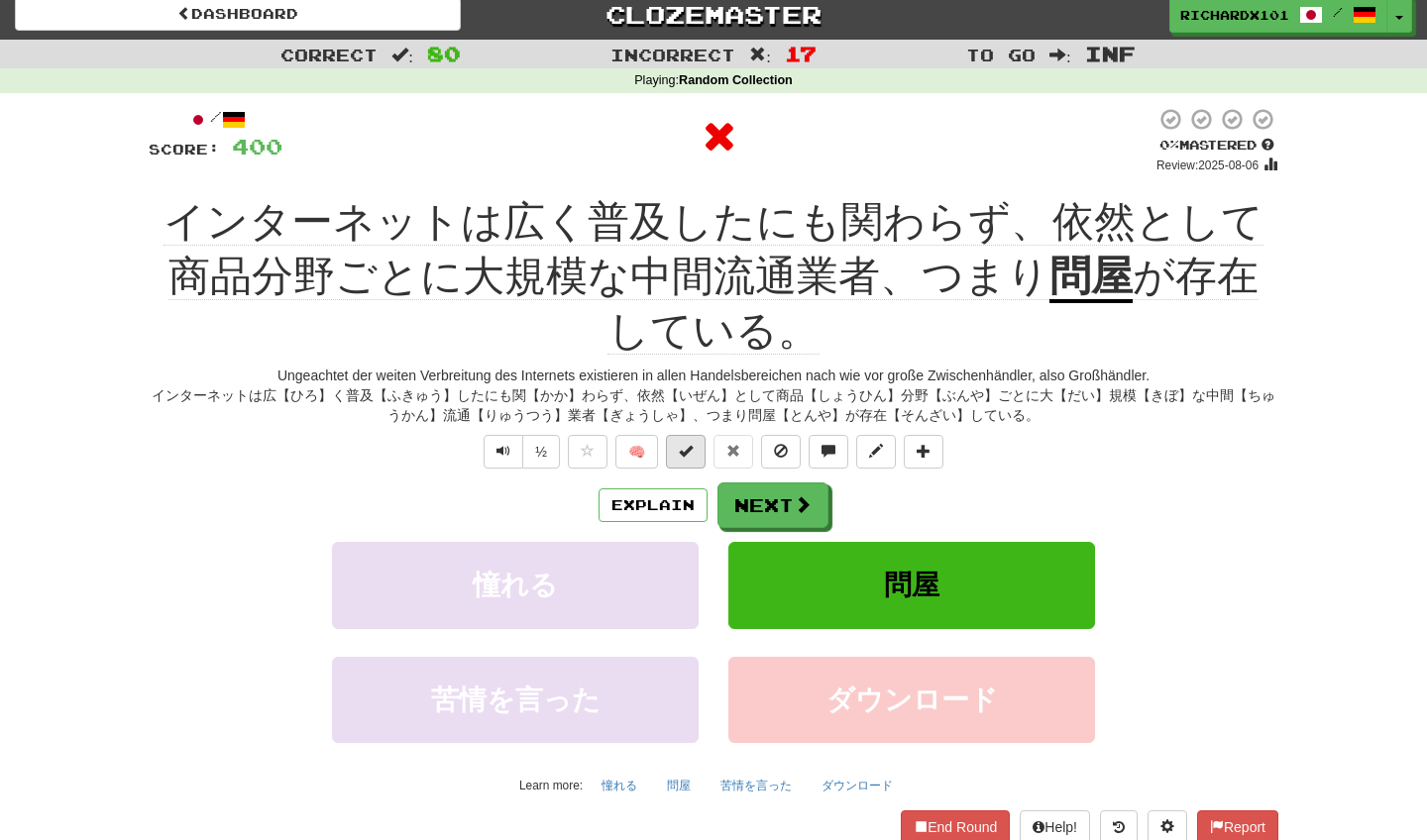 click at bounding box center (686, 451) 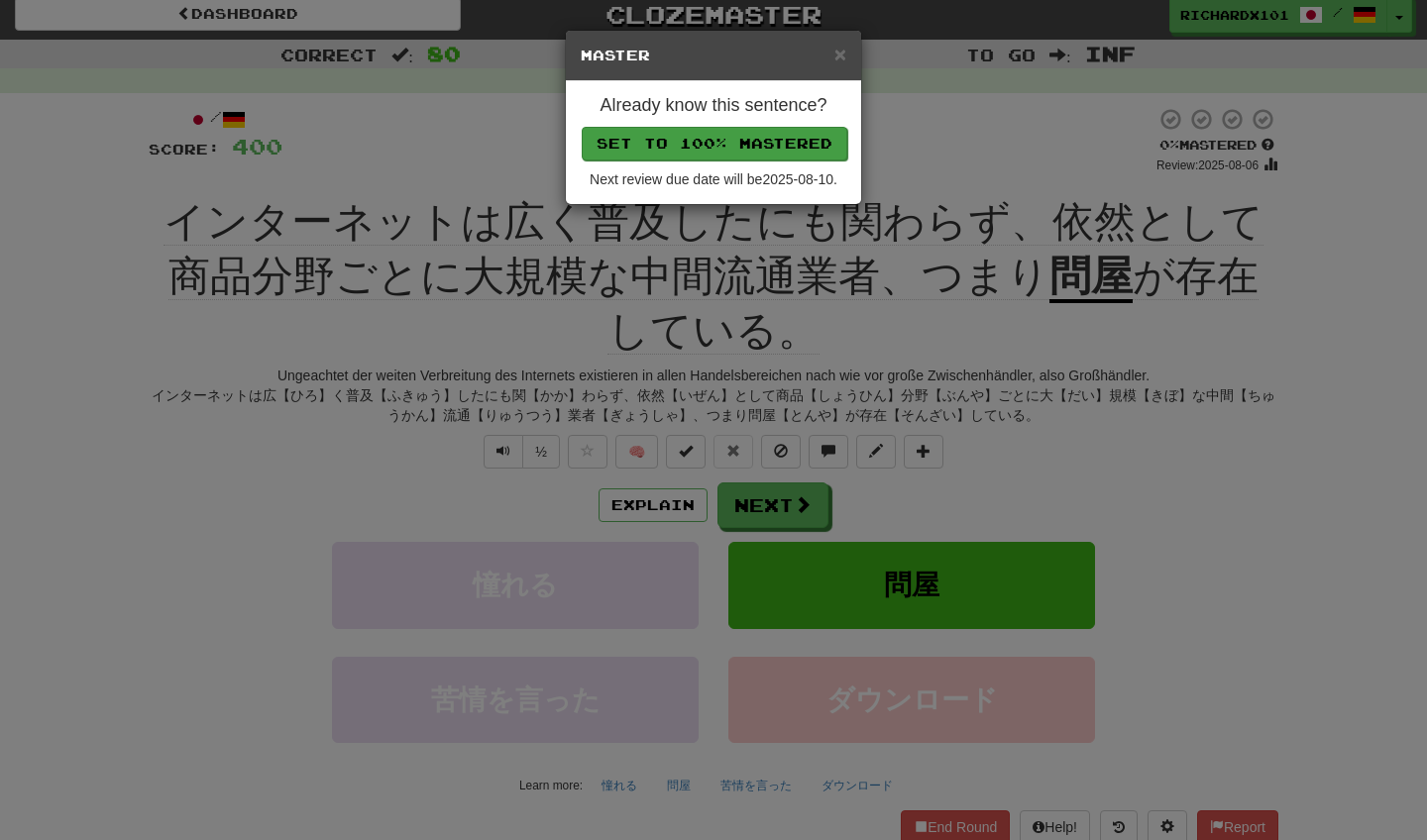 click on "Set to 100% Mastered" at bounding box center [714, 144] 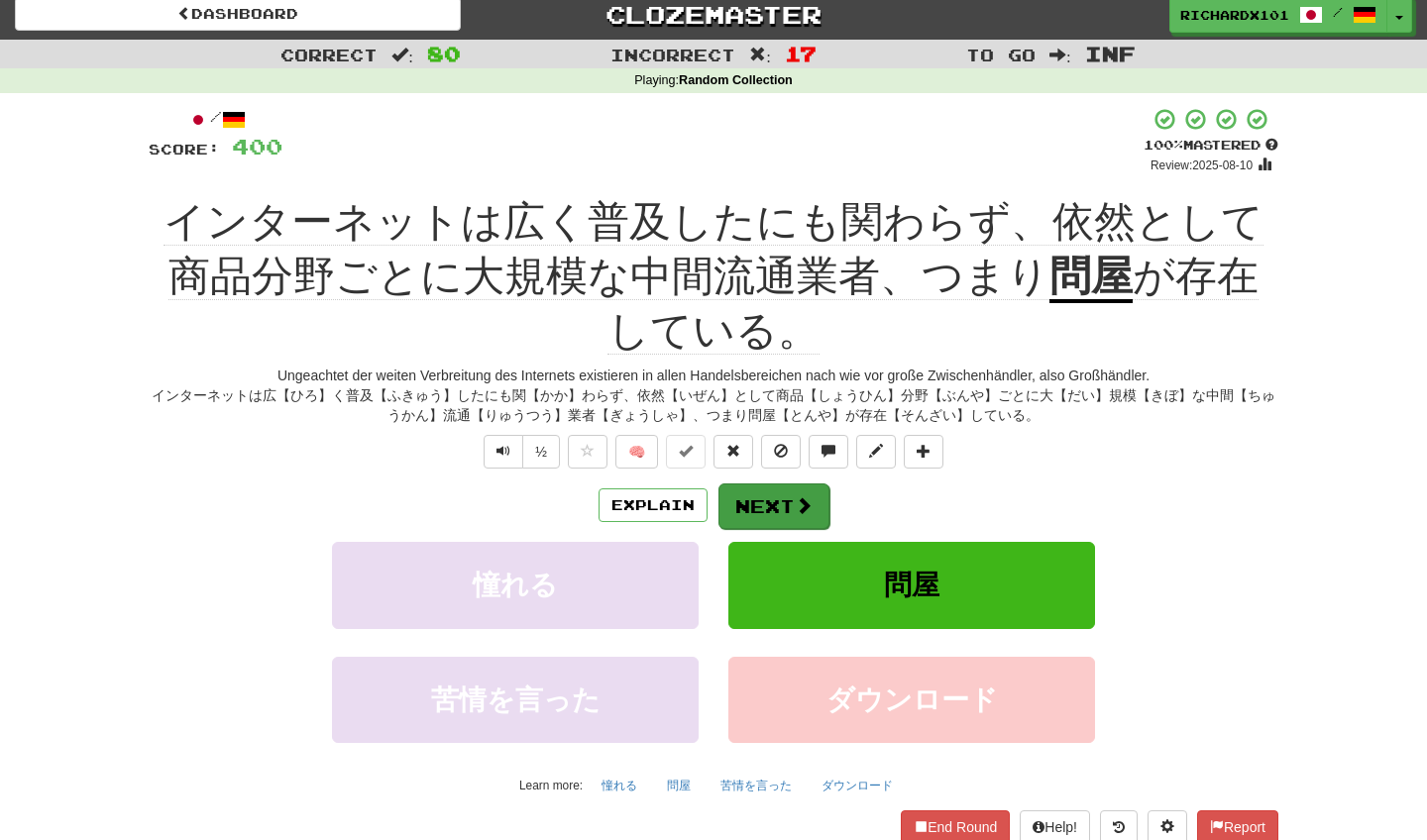 click at bounding box center (804, 505) 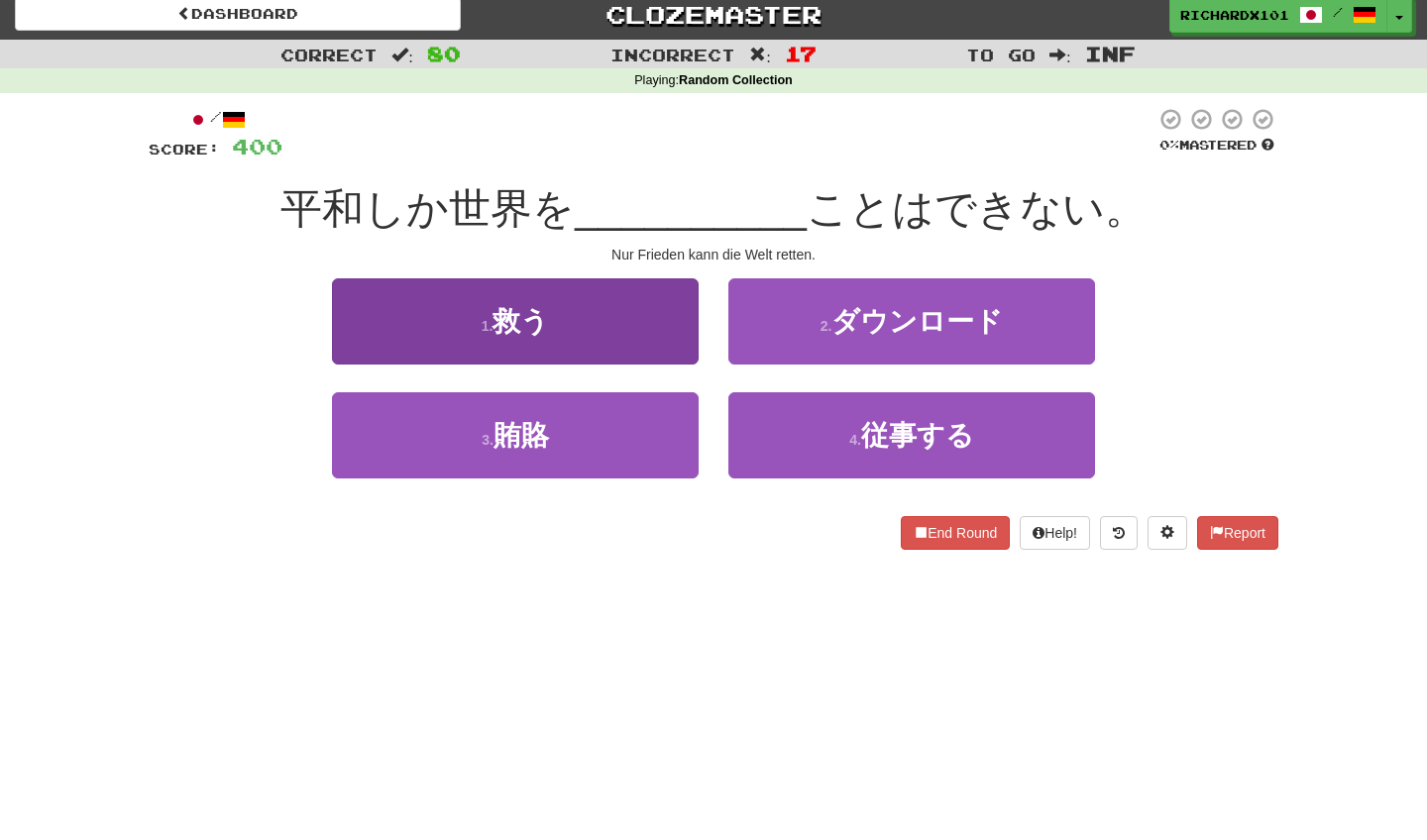 click on "1 .  救う" at bounding box center [515, 321] 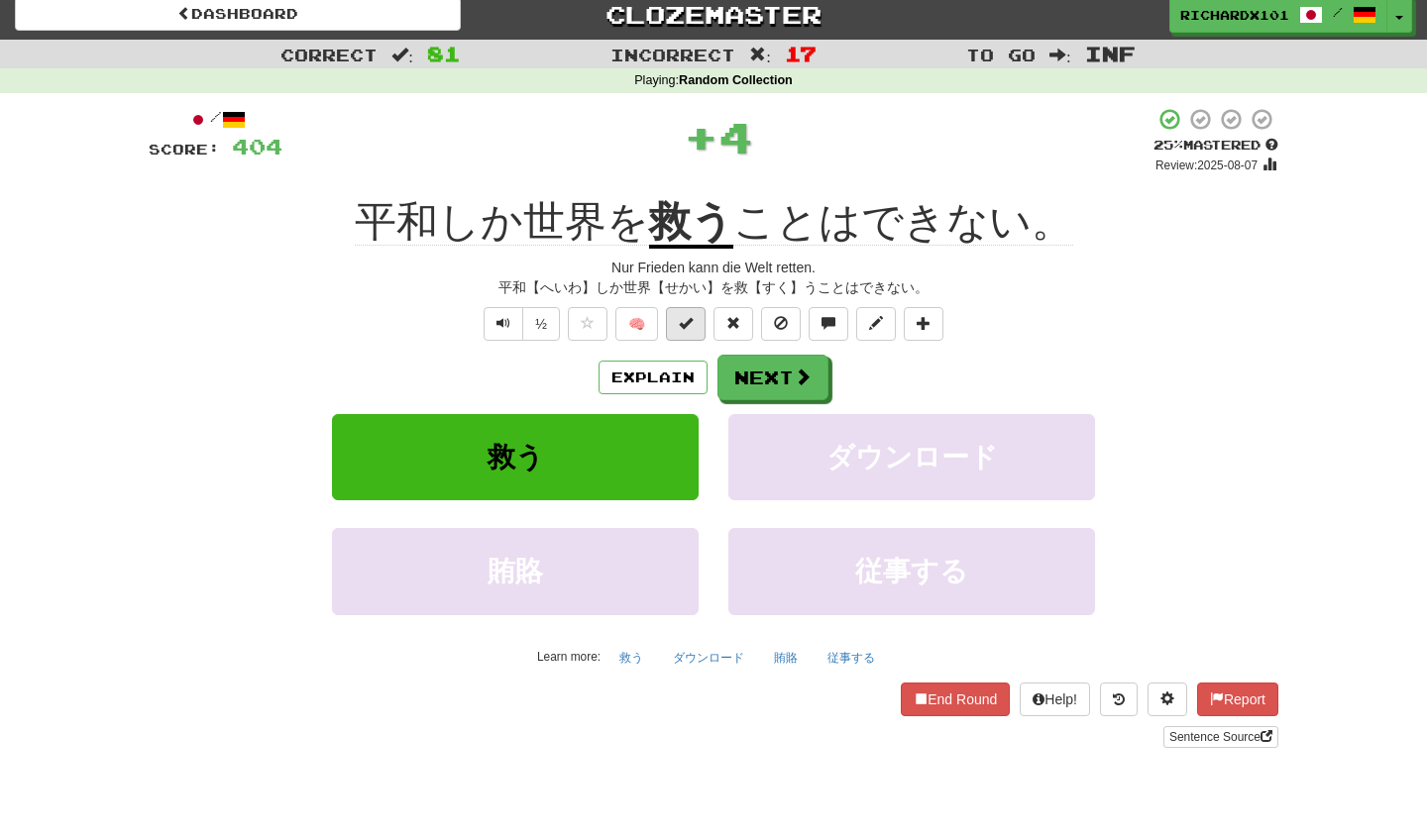 click at bounding box center [686, 324] 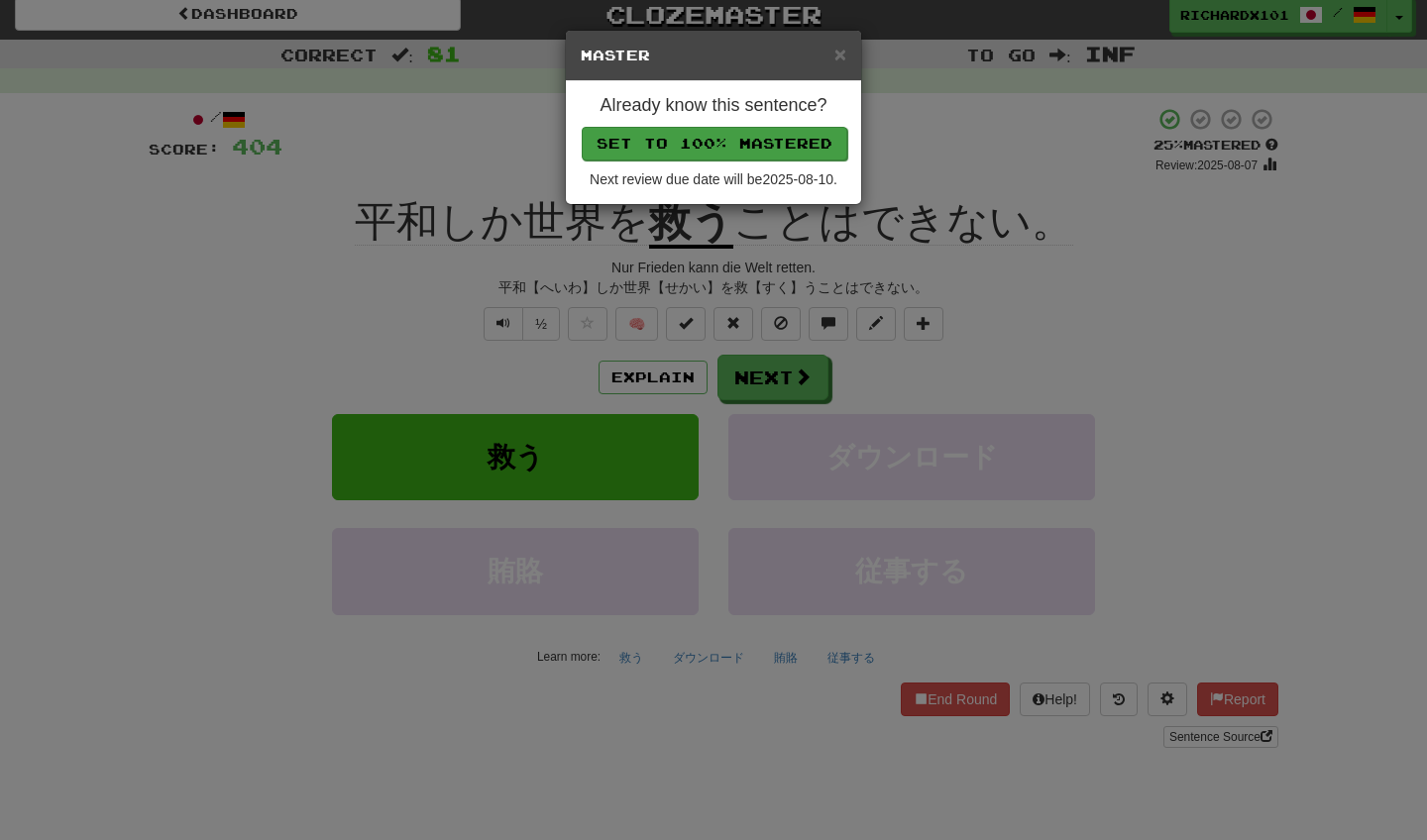 click on "Set to 100% Mastered" at bounding box center (714, 144) 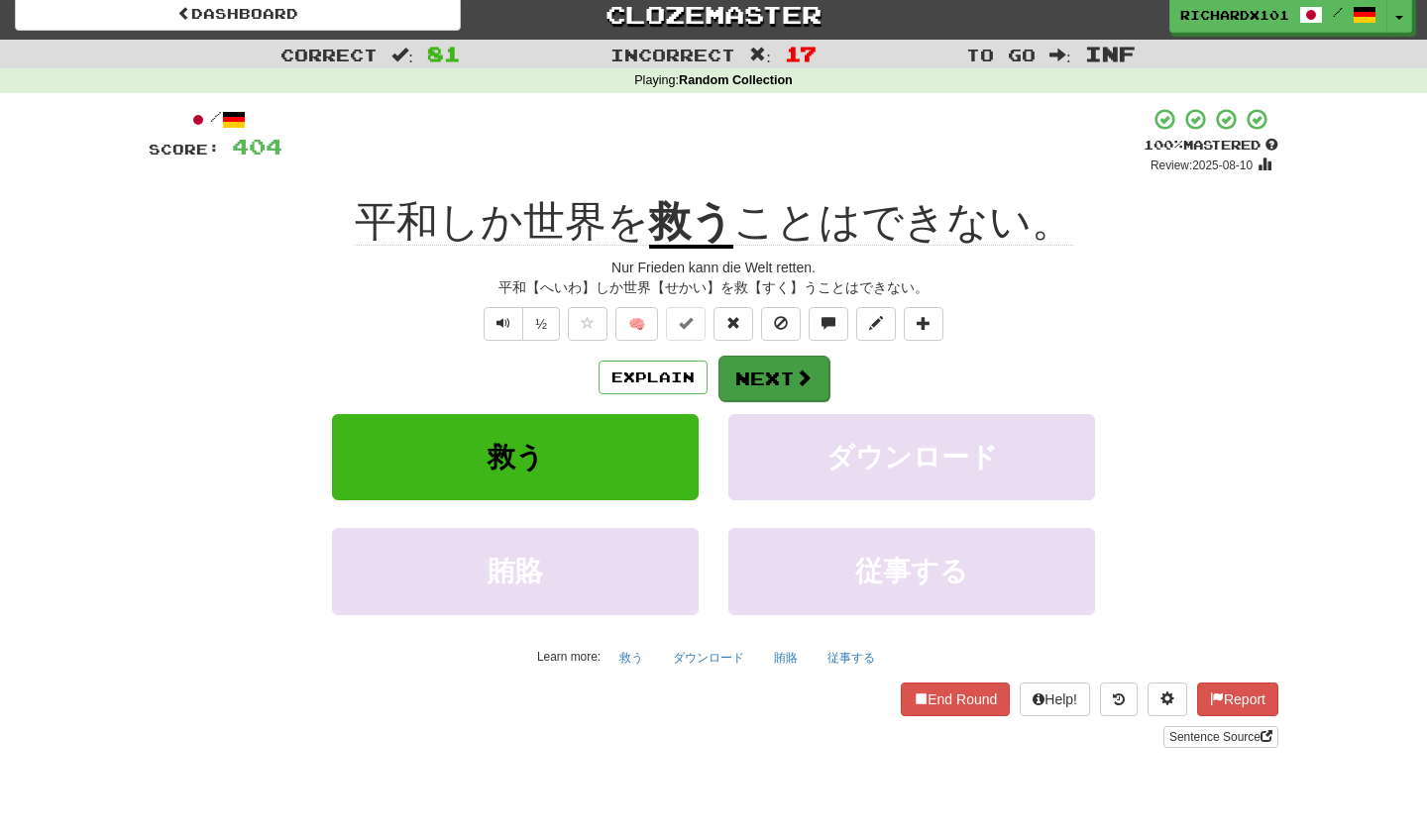 click on "Next" at bounding box center [774, 378] 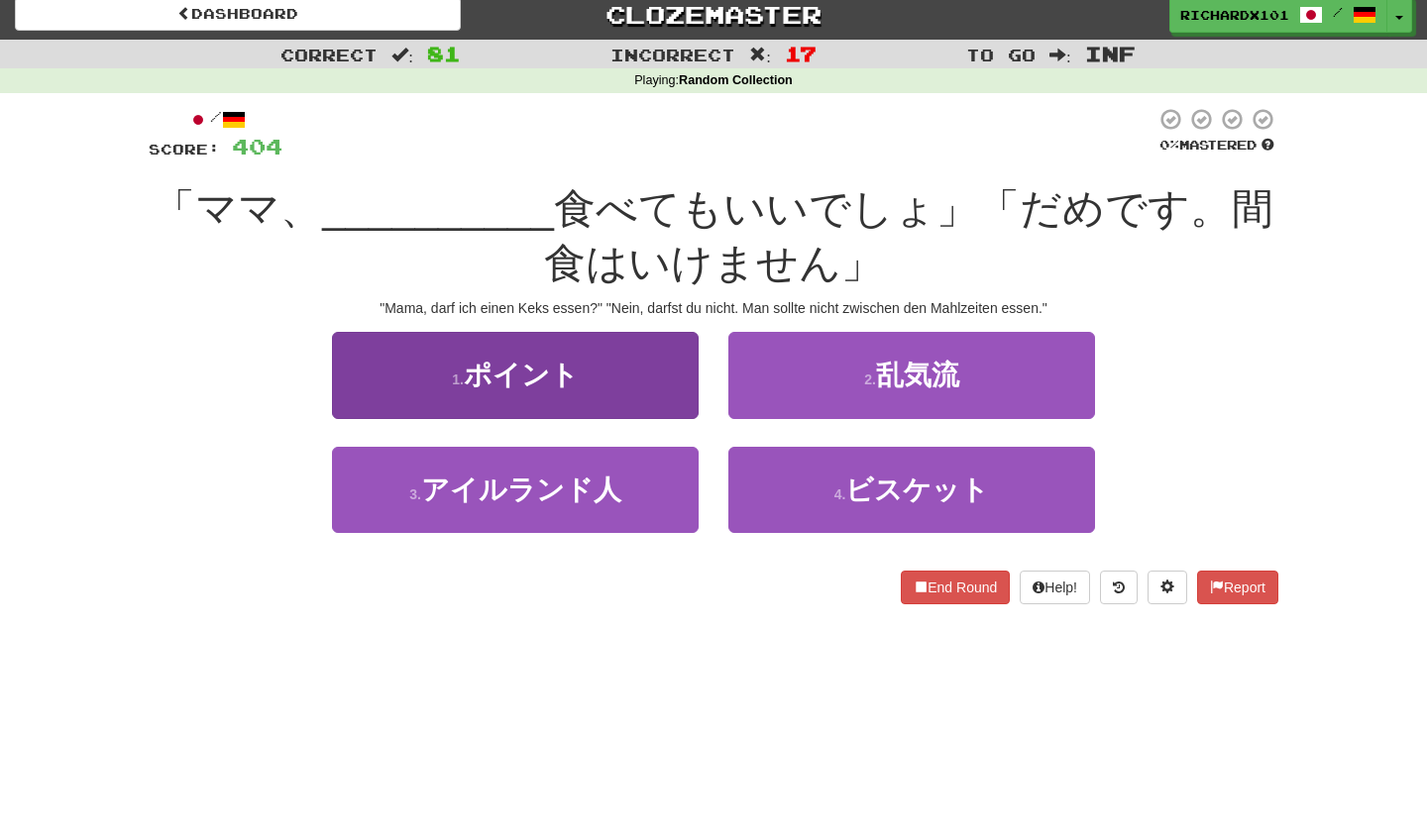 click on "1 .  ポイント" at bounding box center (515, 374) 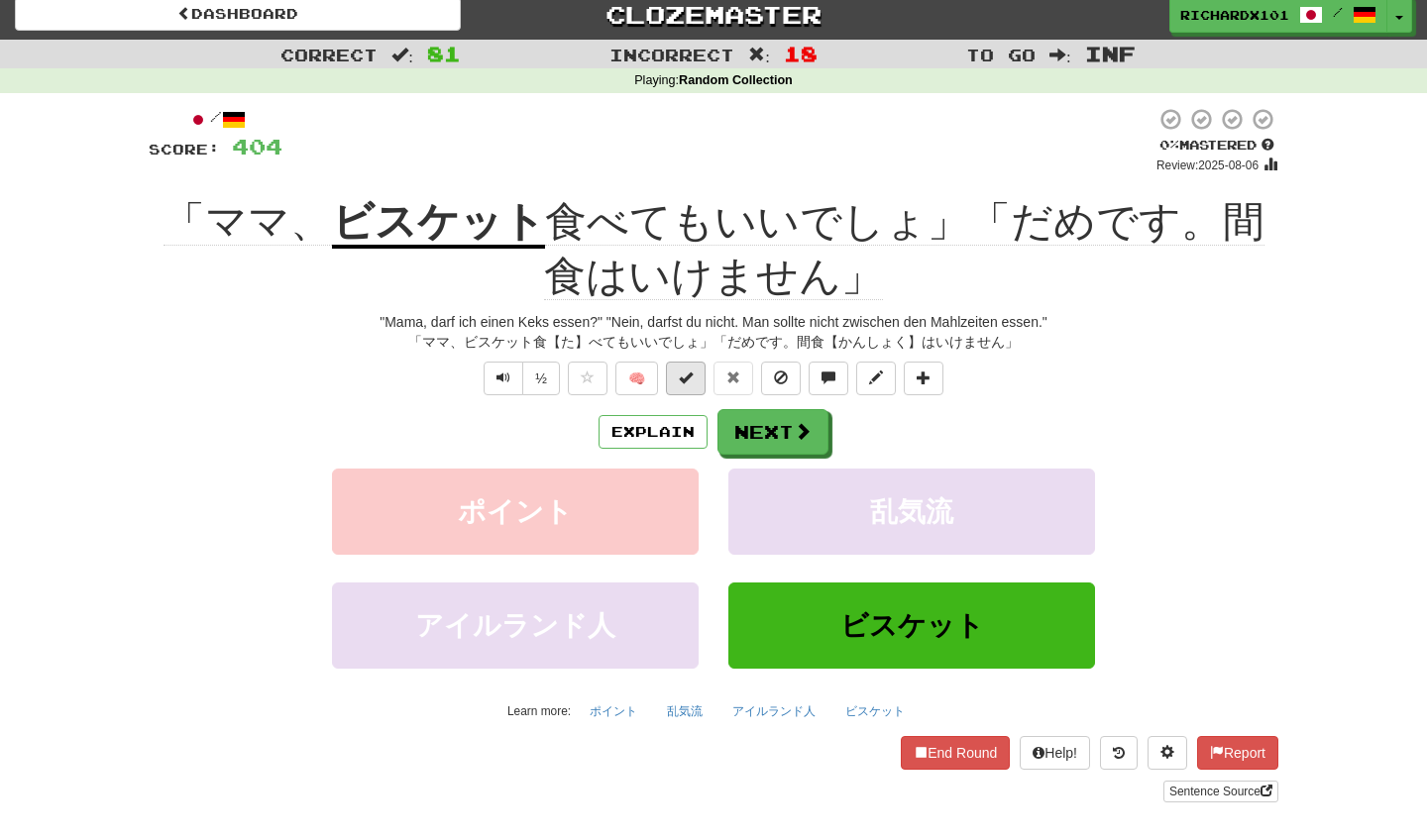 click at bounding box center (686, 377) 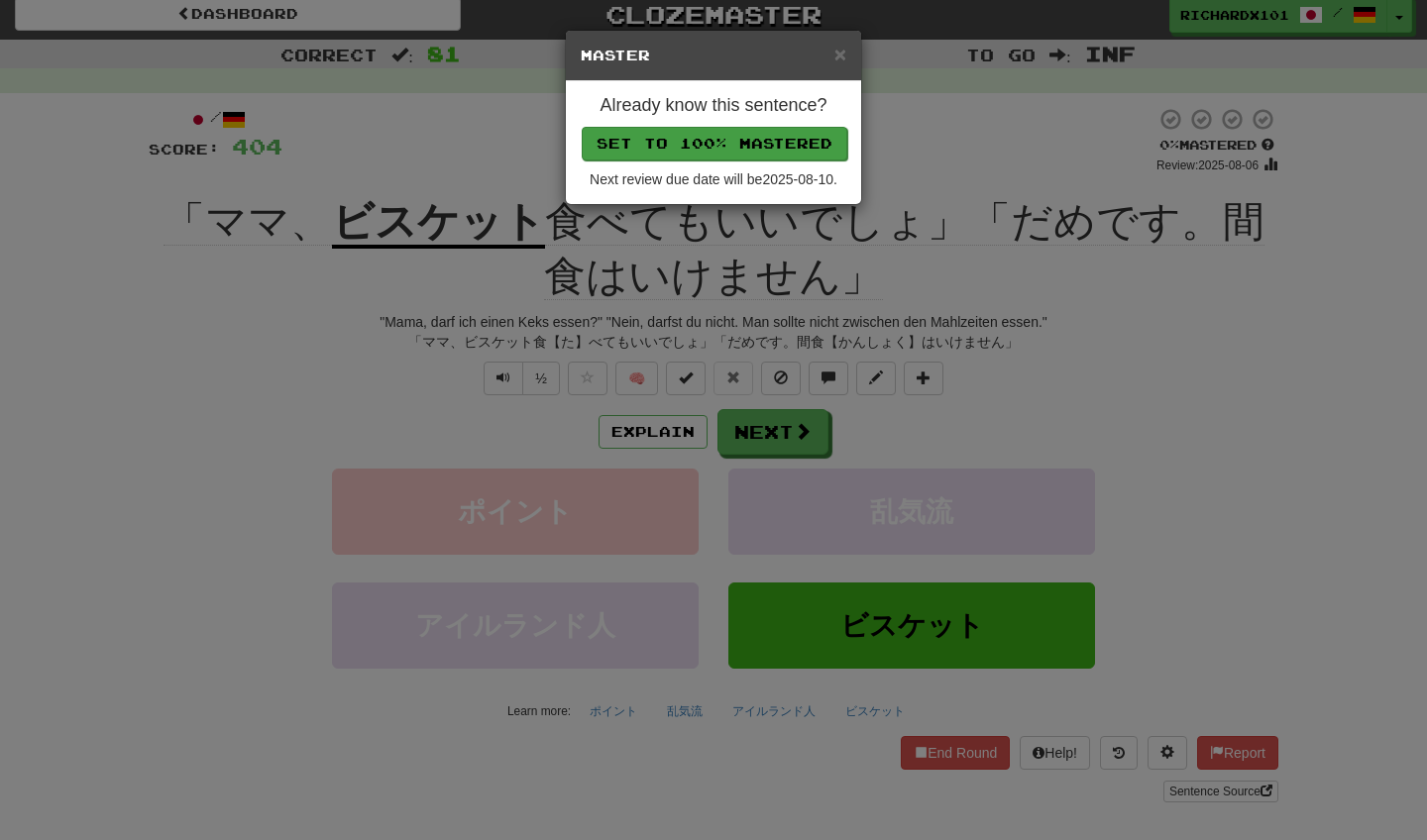 click on "Set to 100% Mastered" at bounding box center [714, 144] 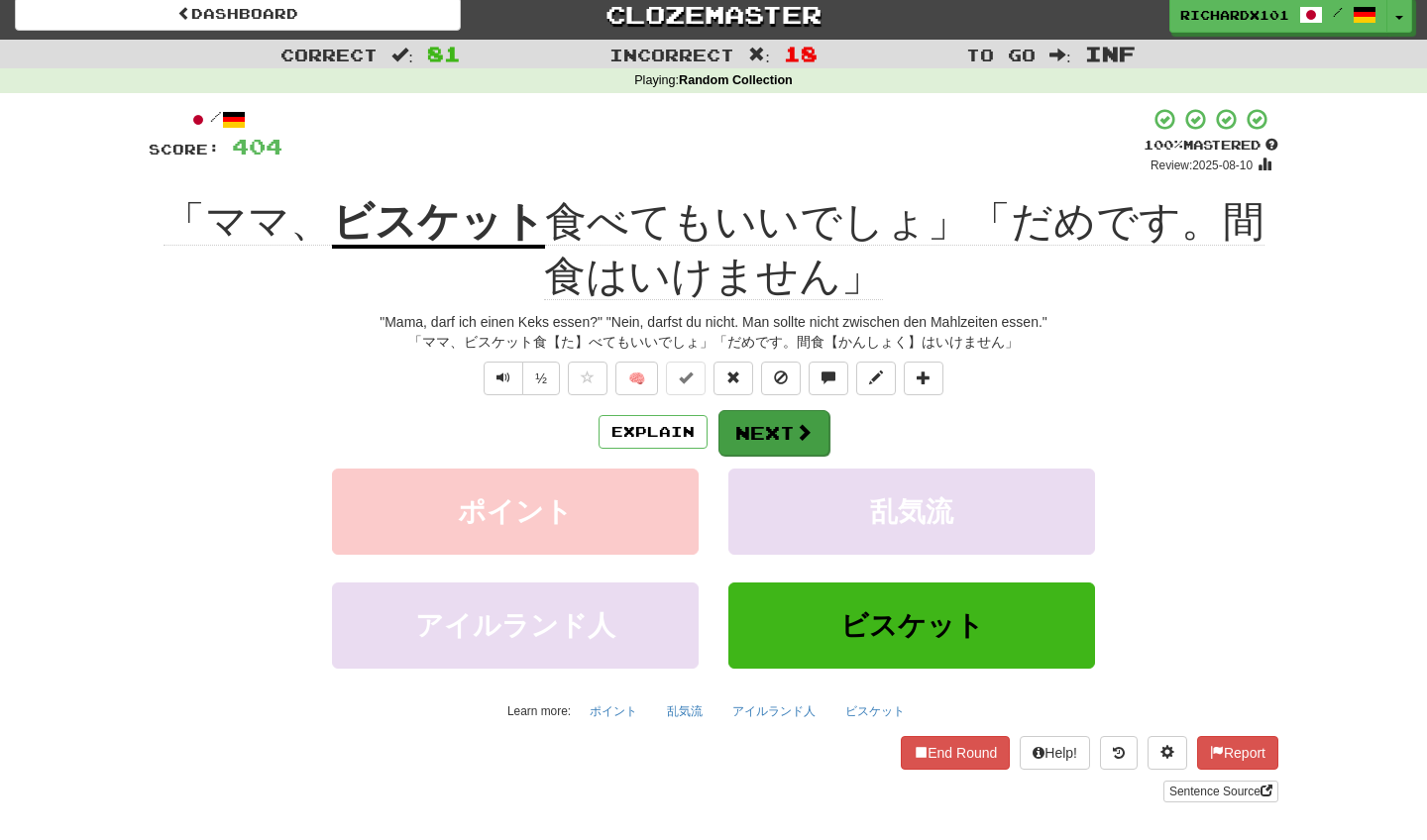 click on "Next" at bounding box center (774, 433) 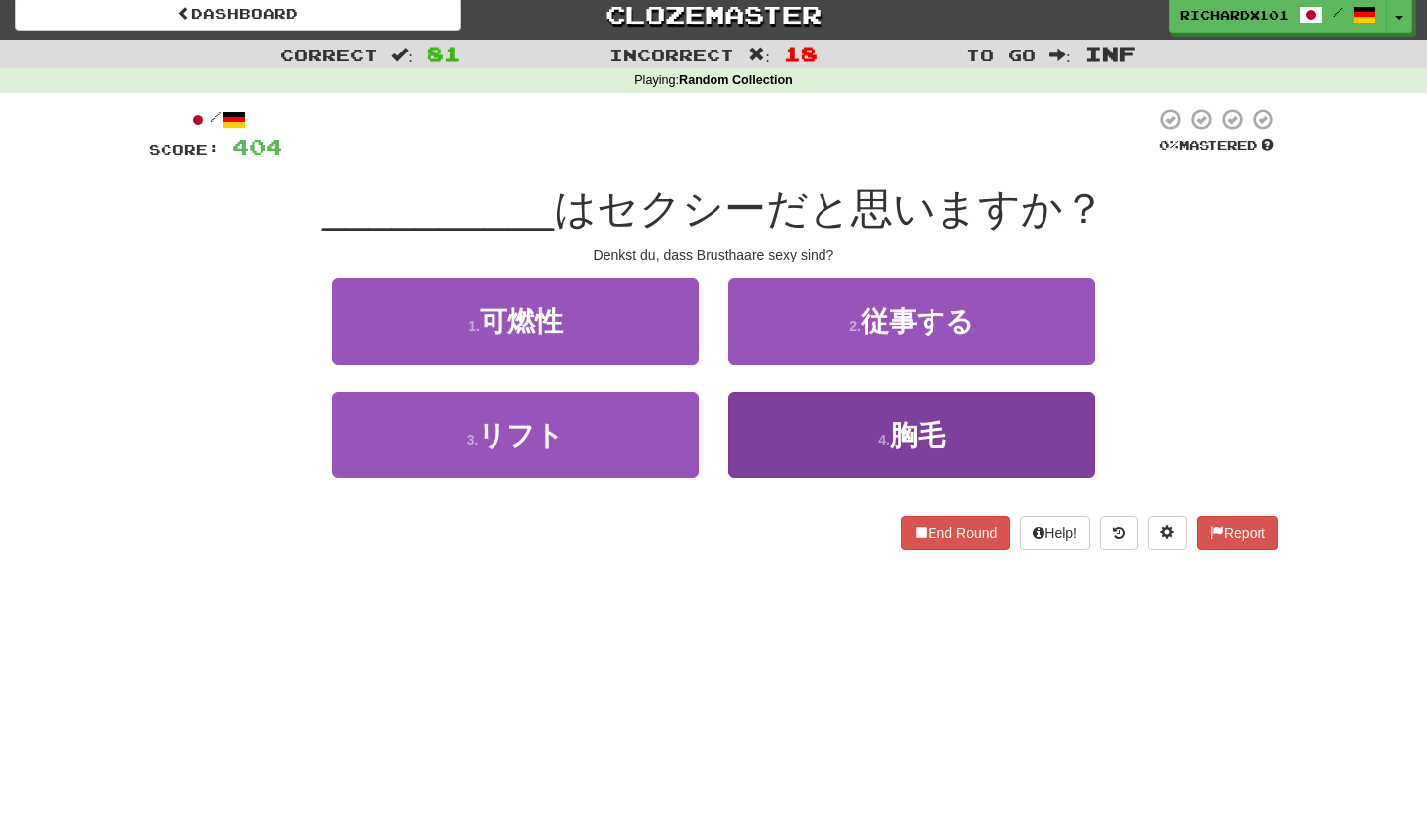 click on "4 .  胸毛" at bounding box center (912, 435) 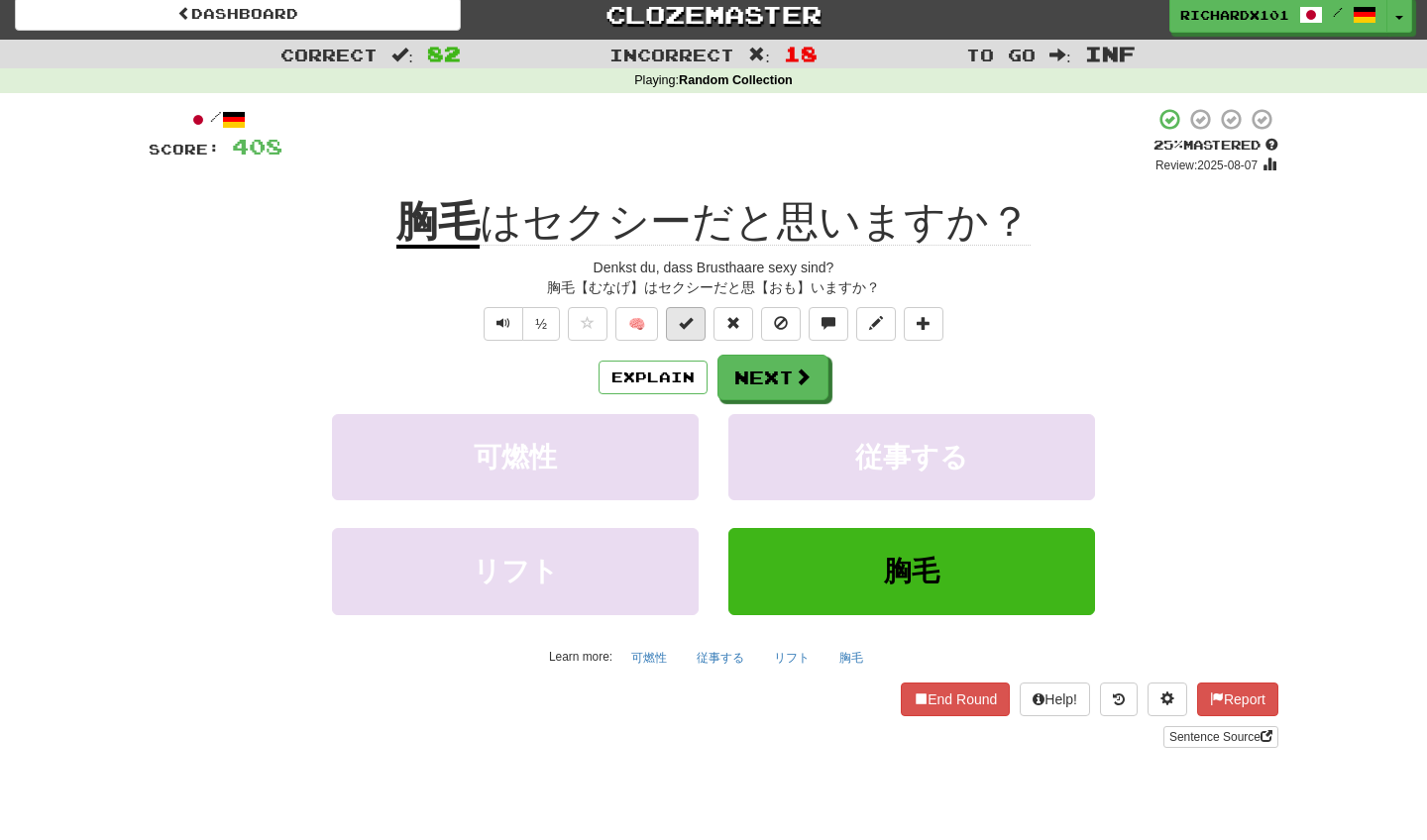 click at bounding box center (686, 324) 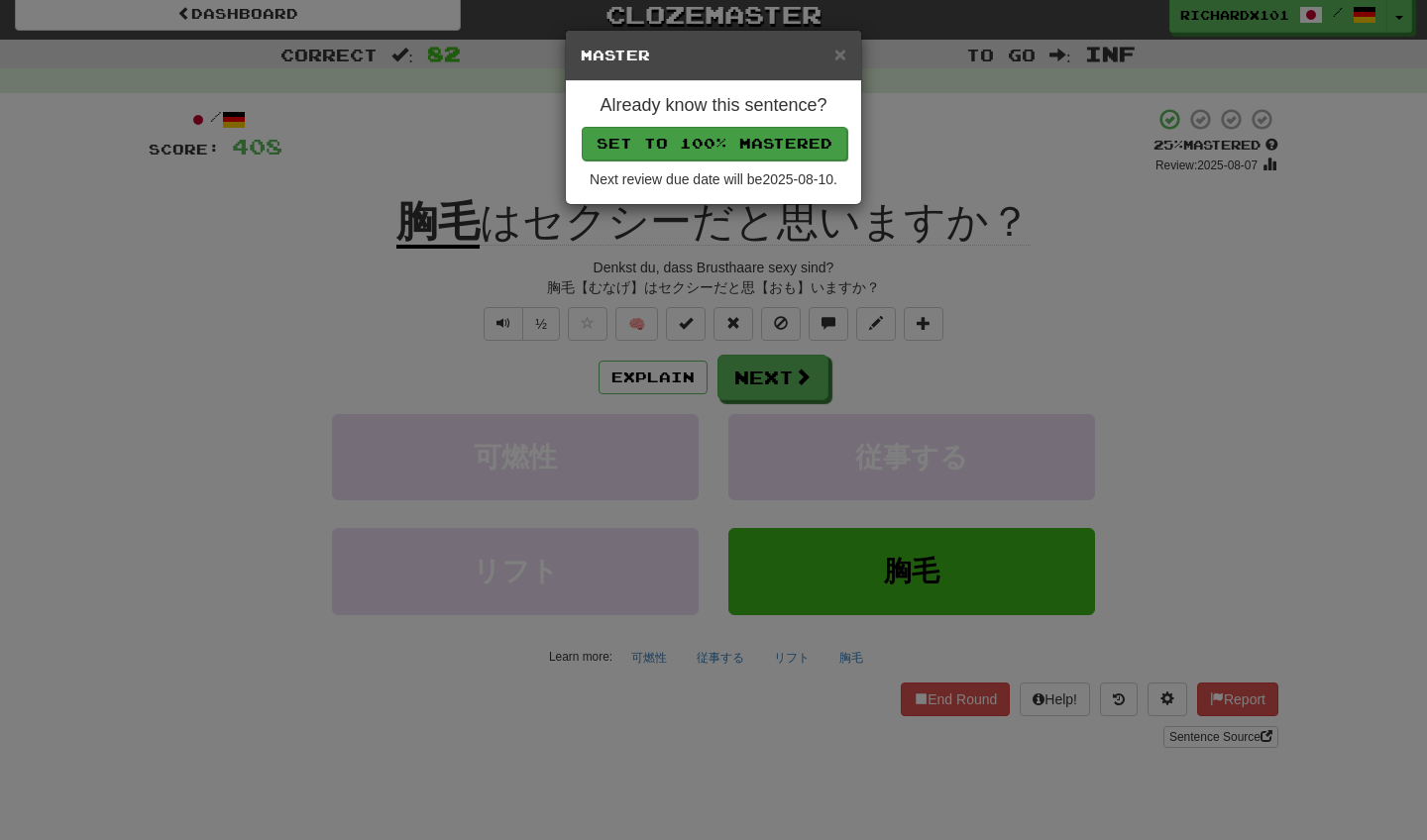 click on "Set to 100% Mastered" at bounding box center [714, 144] 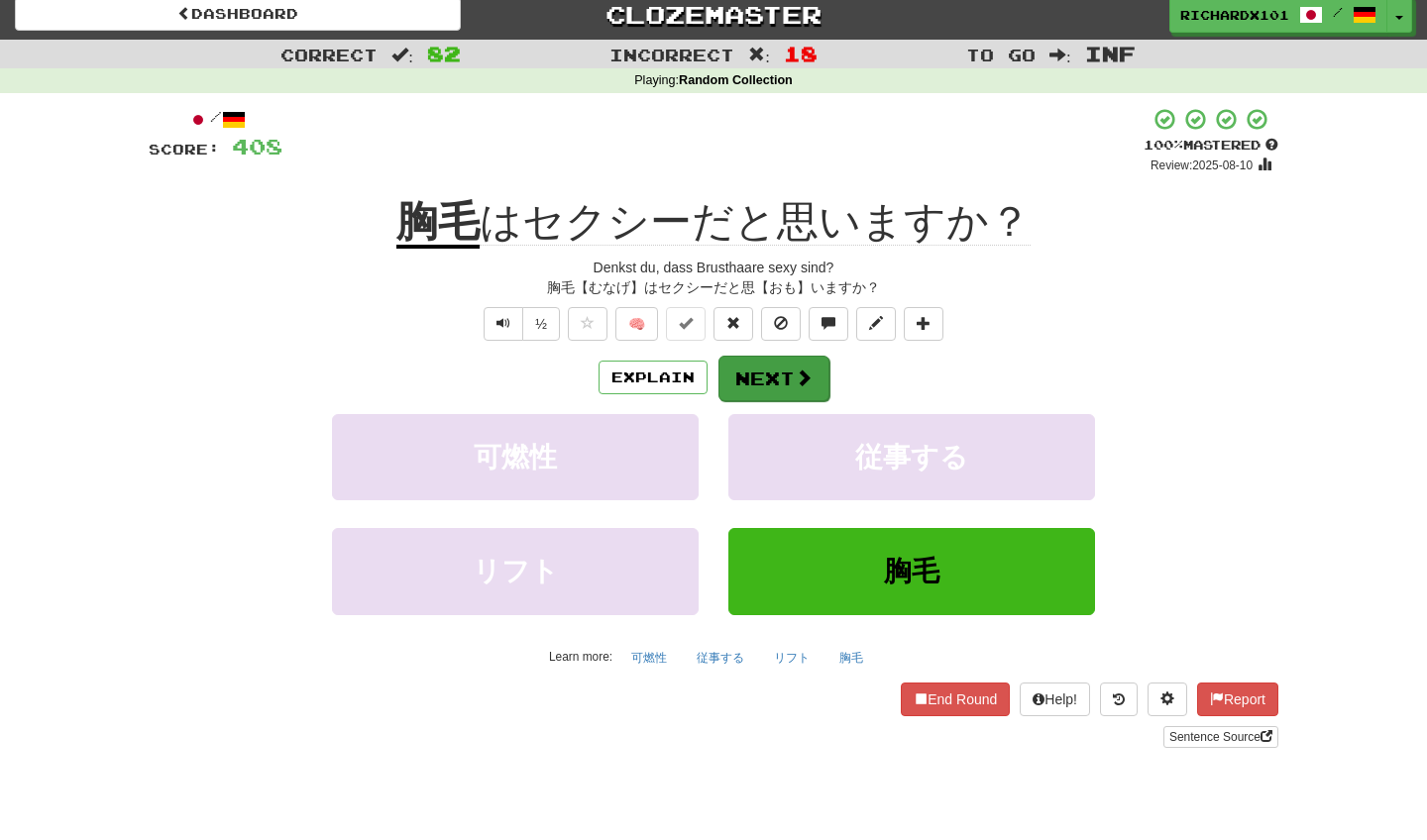 click on "Next" at bounding box center (774, 378) 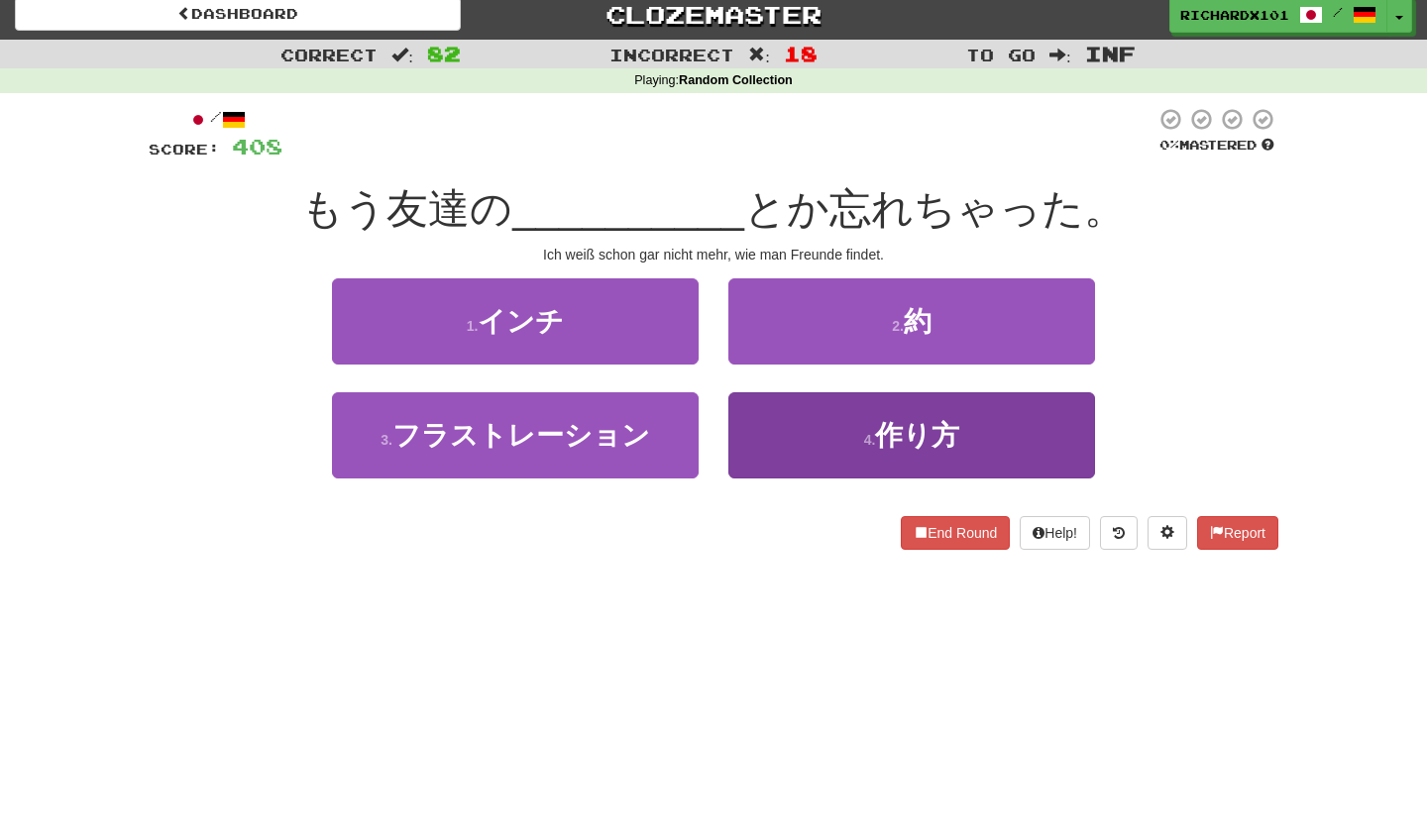 click on "4 .  作り方" at bounding box center [912, 435] 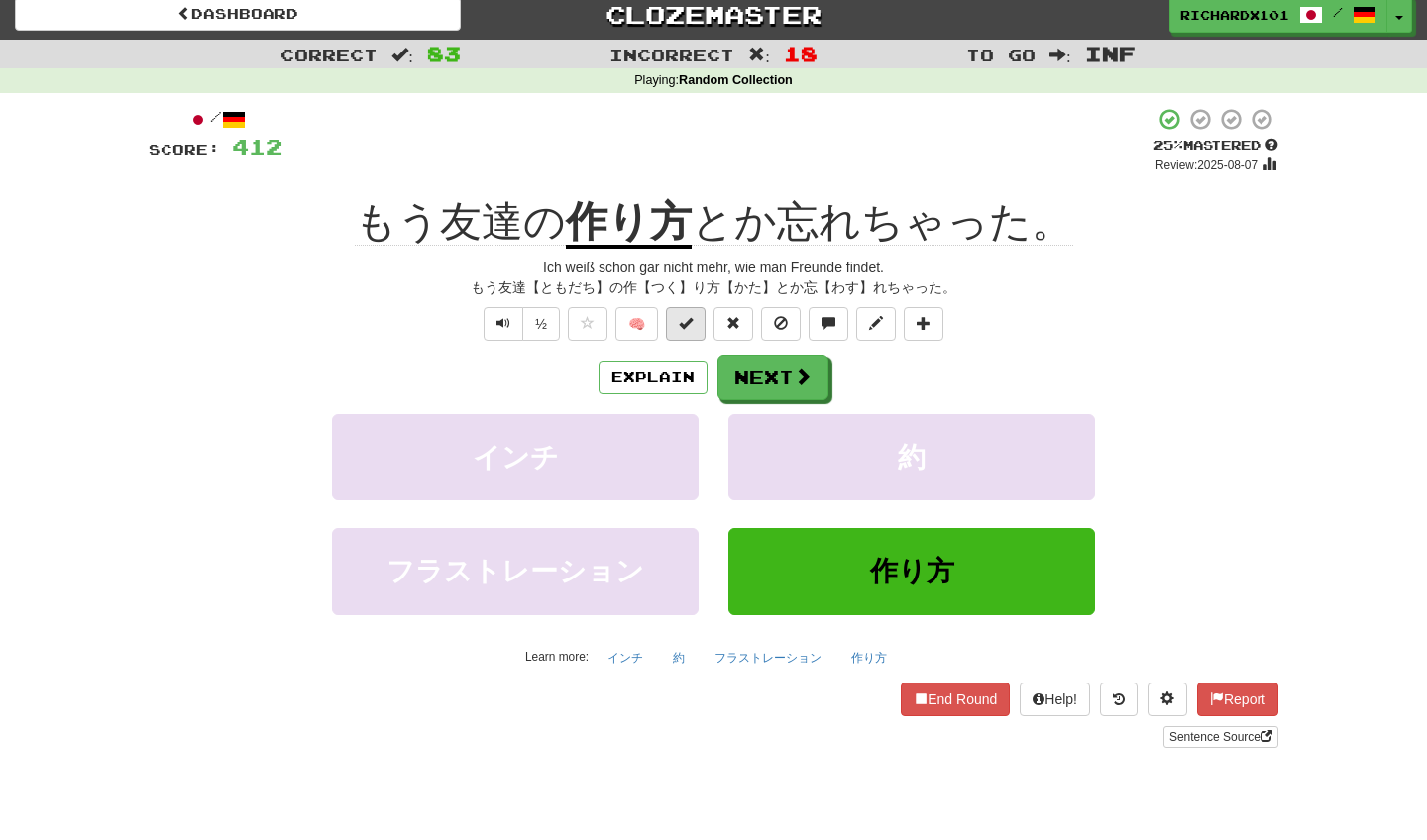 click at bounding box center (686, 323) 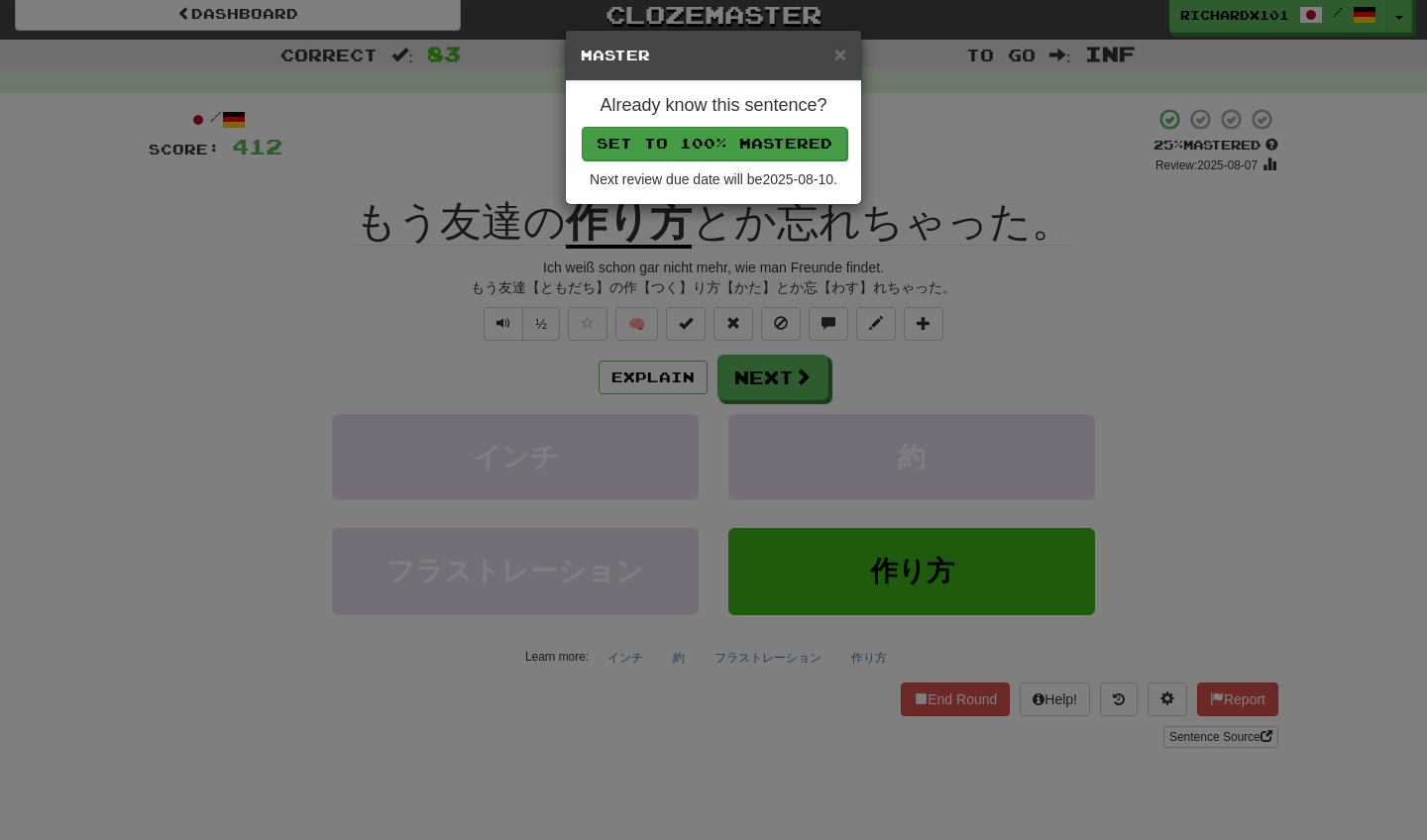 click on "Set to 100% Mastered" at bounding box center [714, 144] 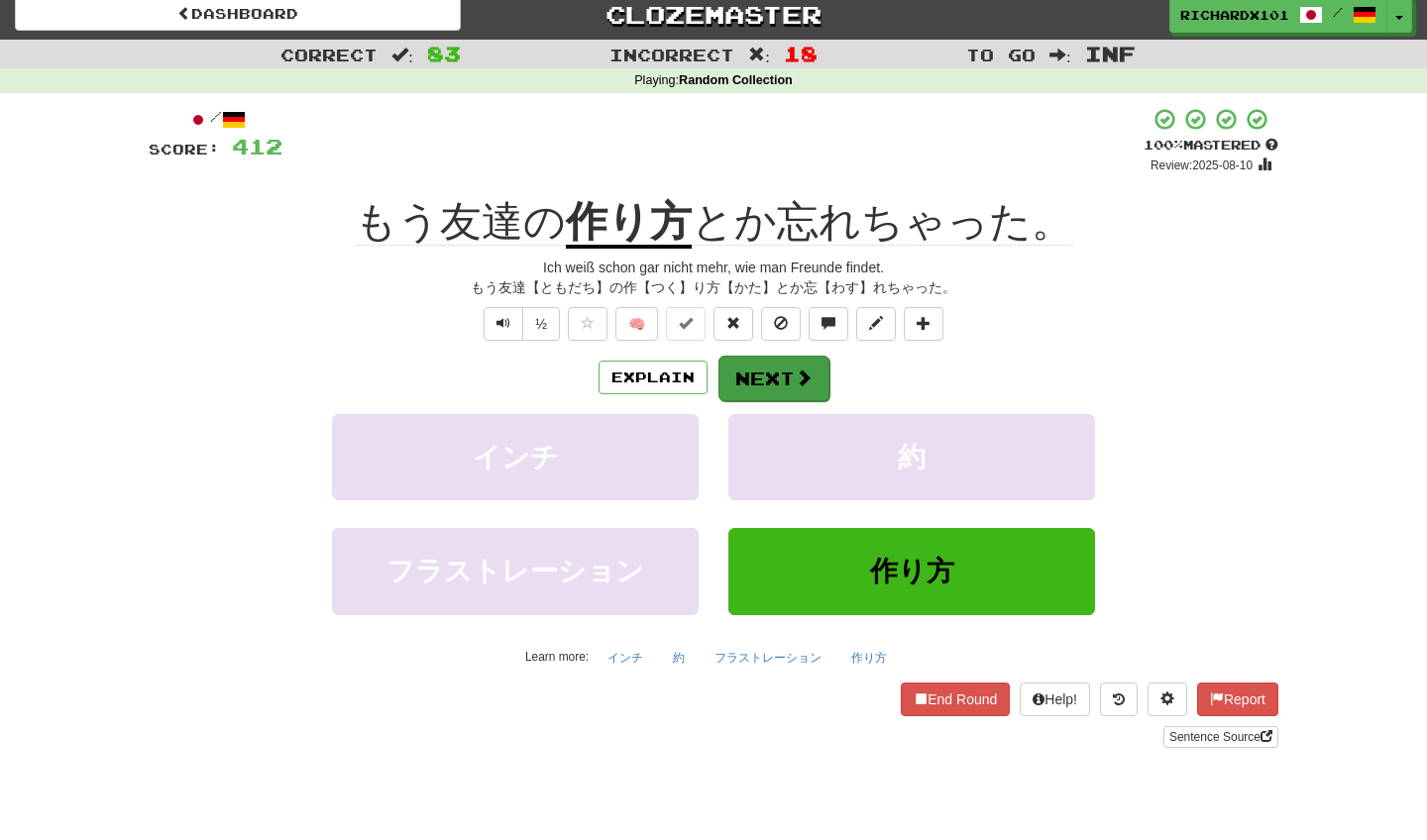 click on "Next" at bounding box center (774, 378) 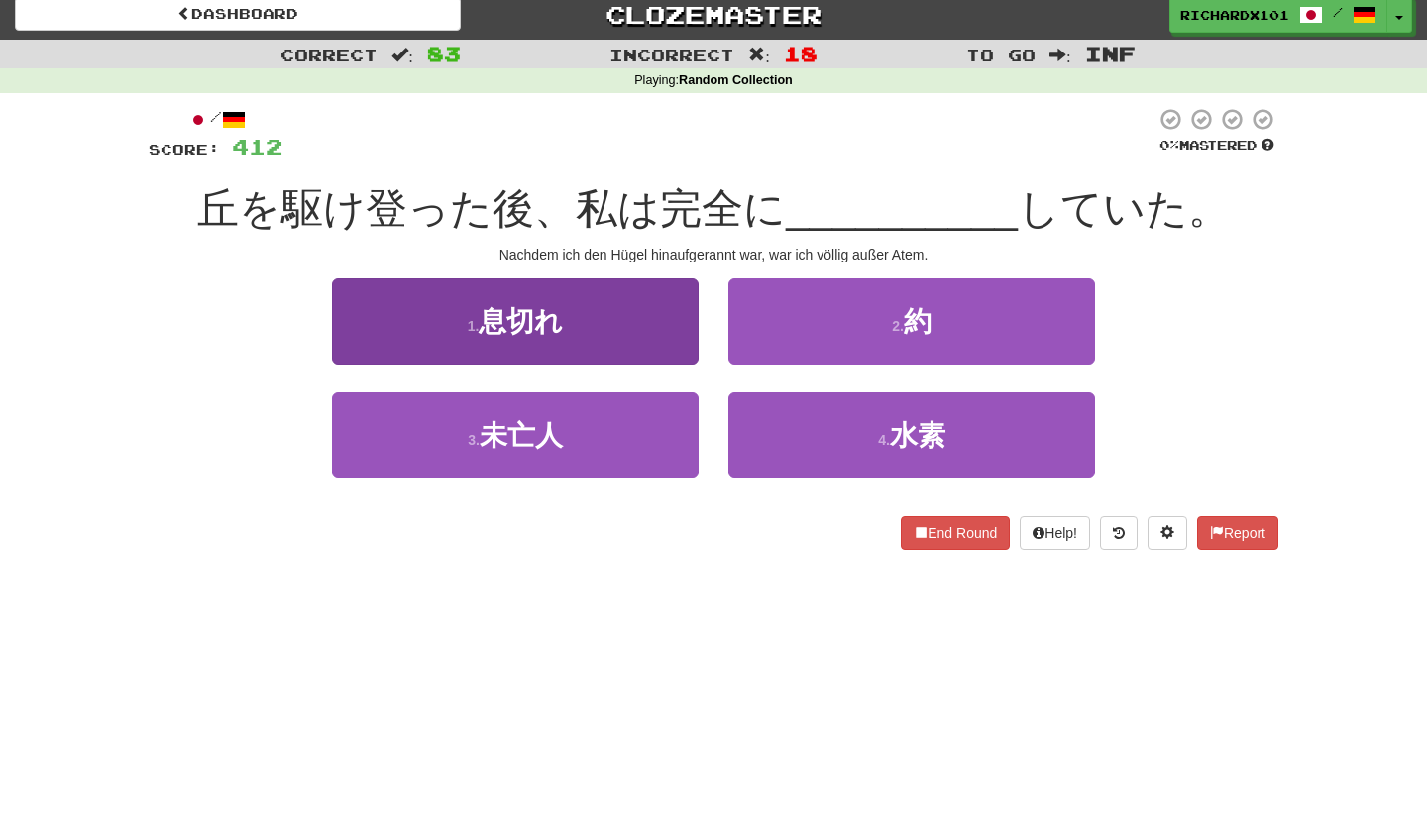 click on "1 .  息切れ" at bounding box center [515, 321] 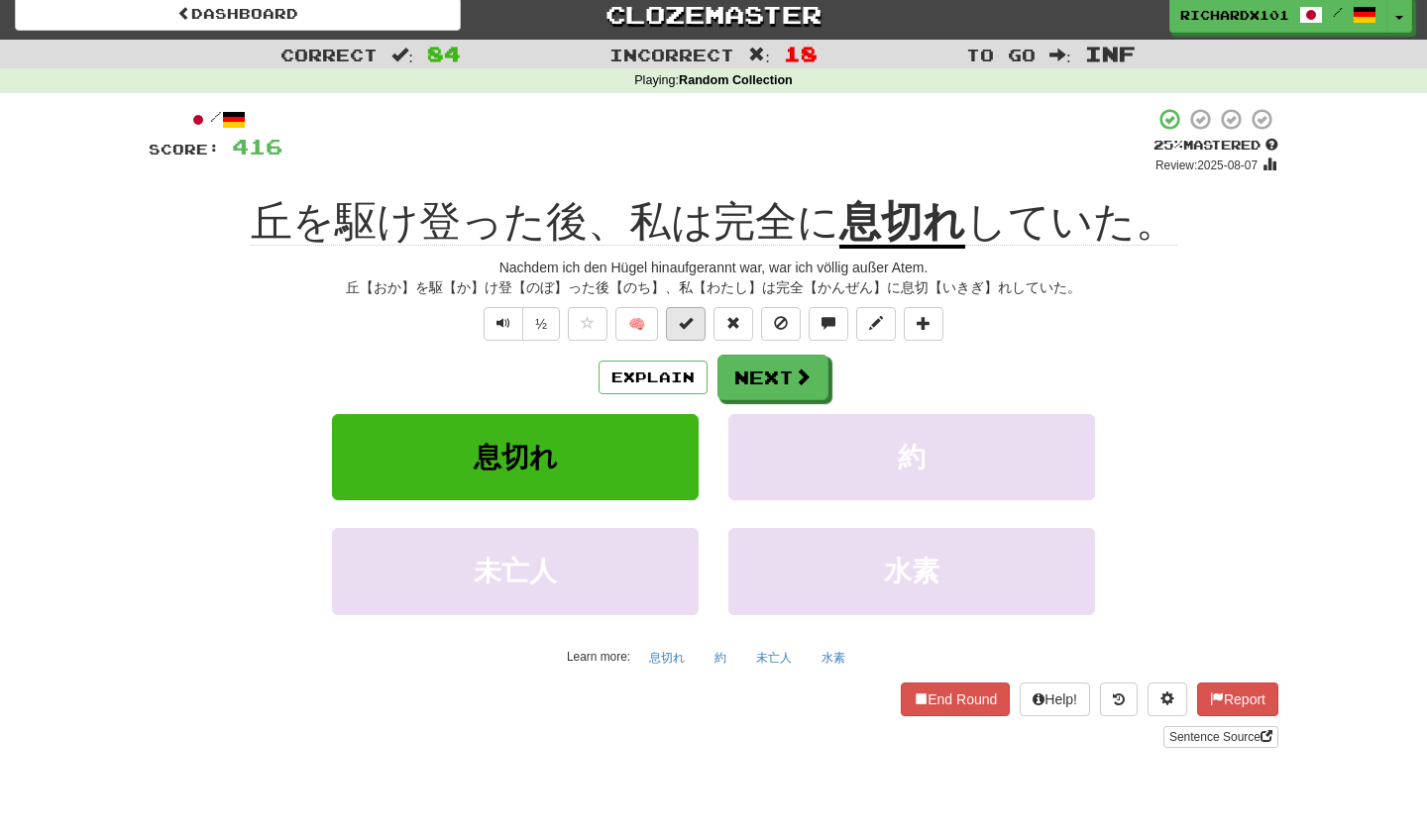 click at bounding box center (686, 324) 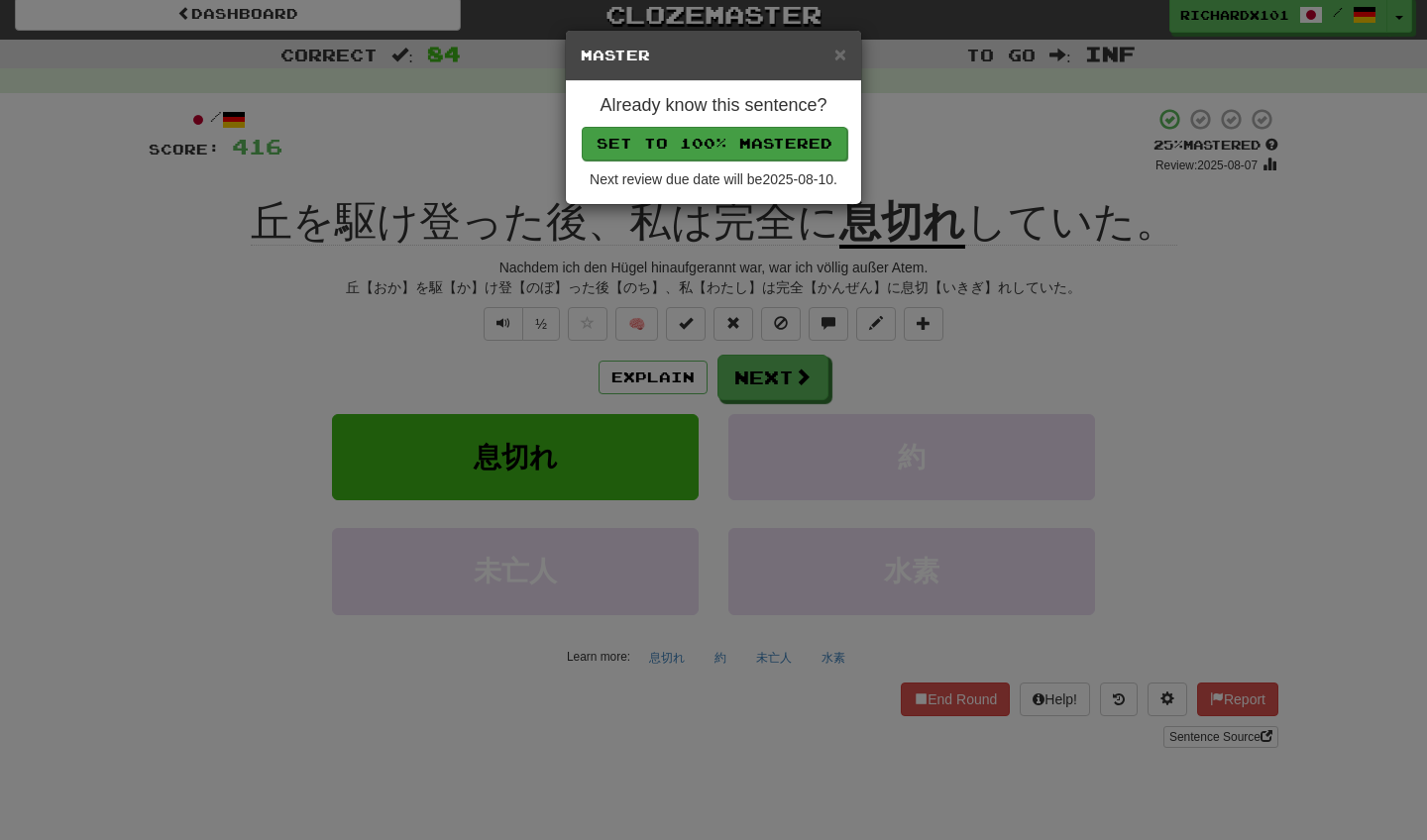 click on "Set to 100% Mastered" at bounding box center (714, 144) 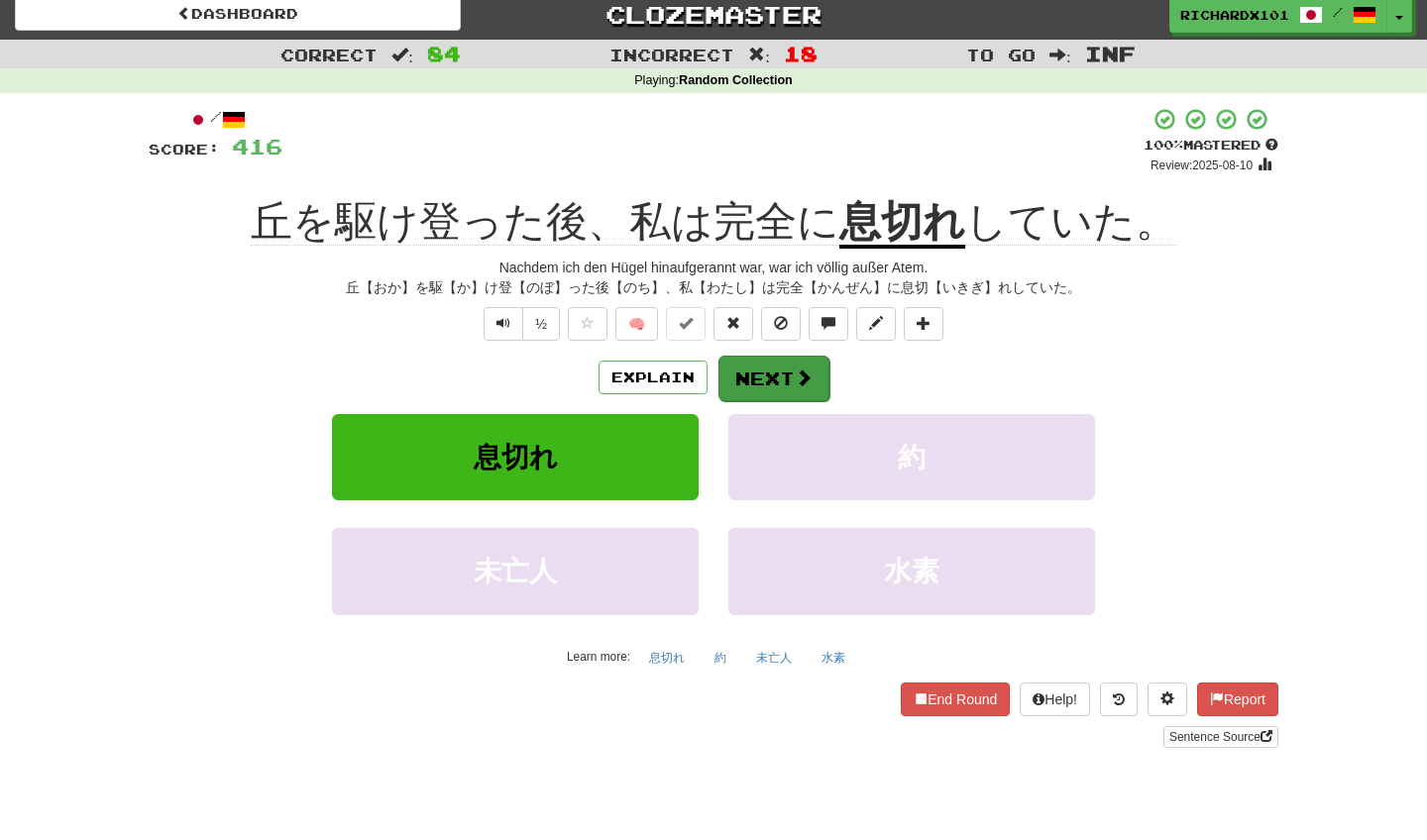click on "Next" at bounding box center (774, 378) 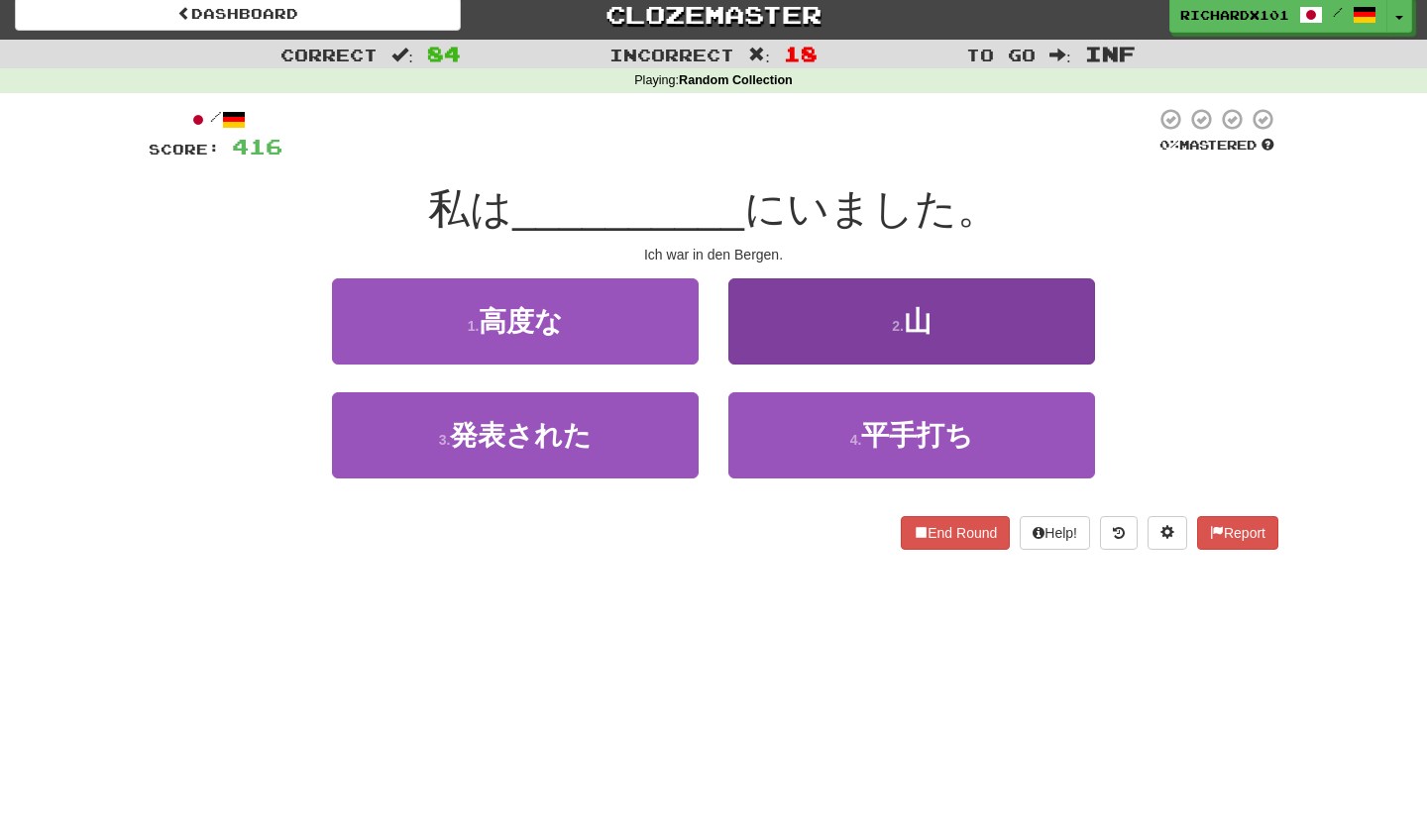 click on "2 .  山" at bounding box center (912, 321) 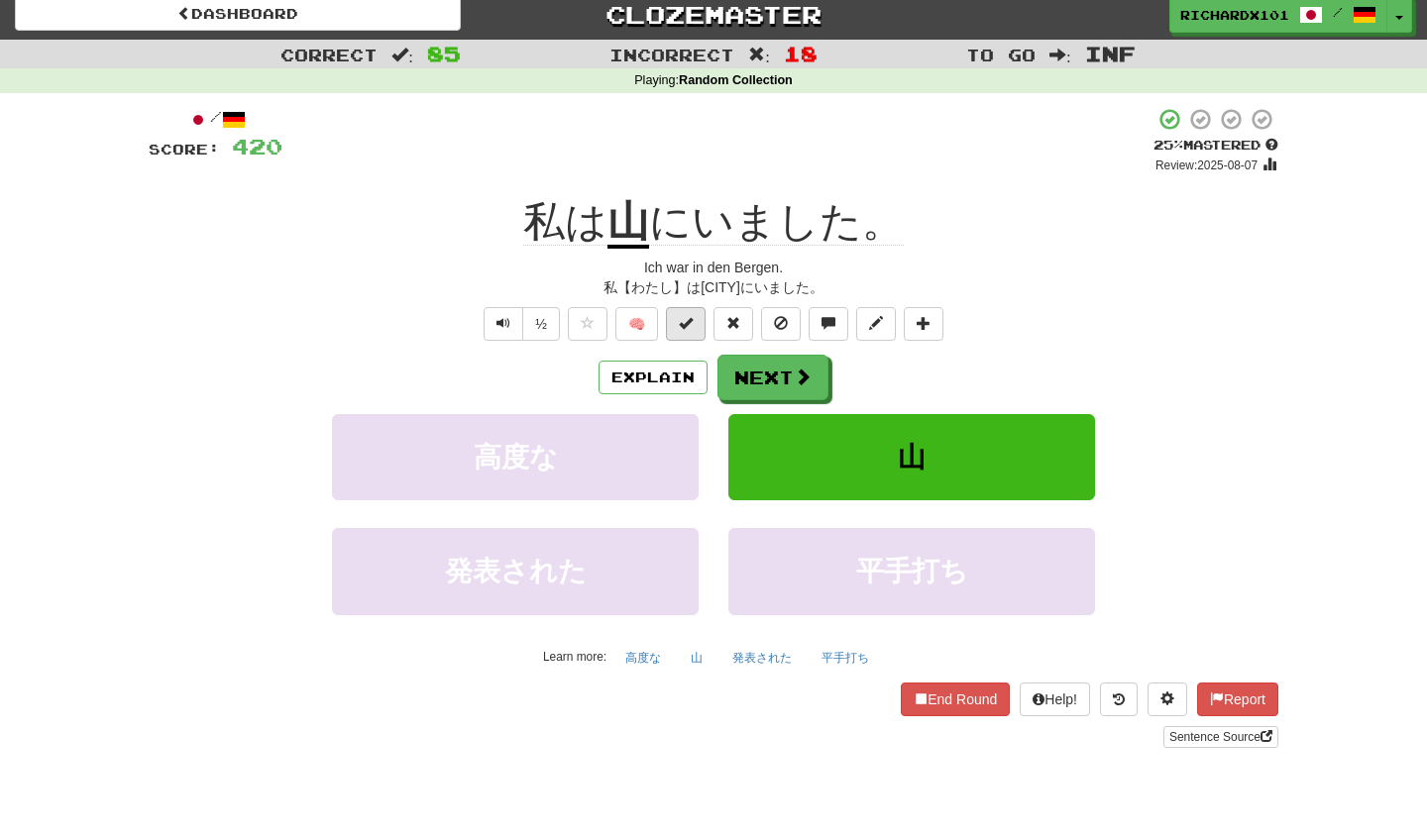 click at bounding box center [686, 324] 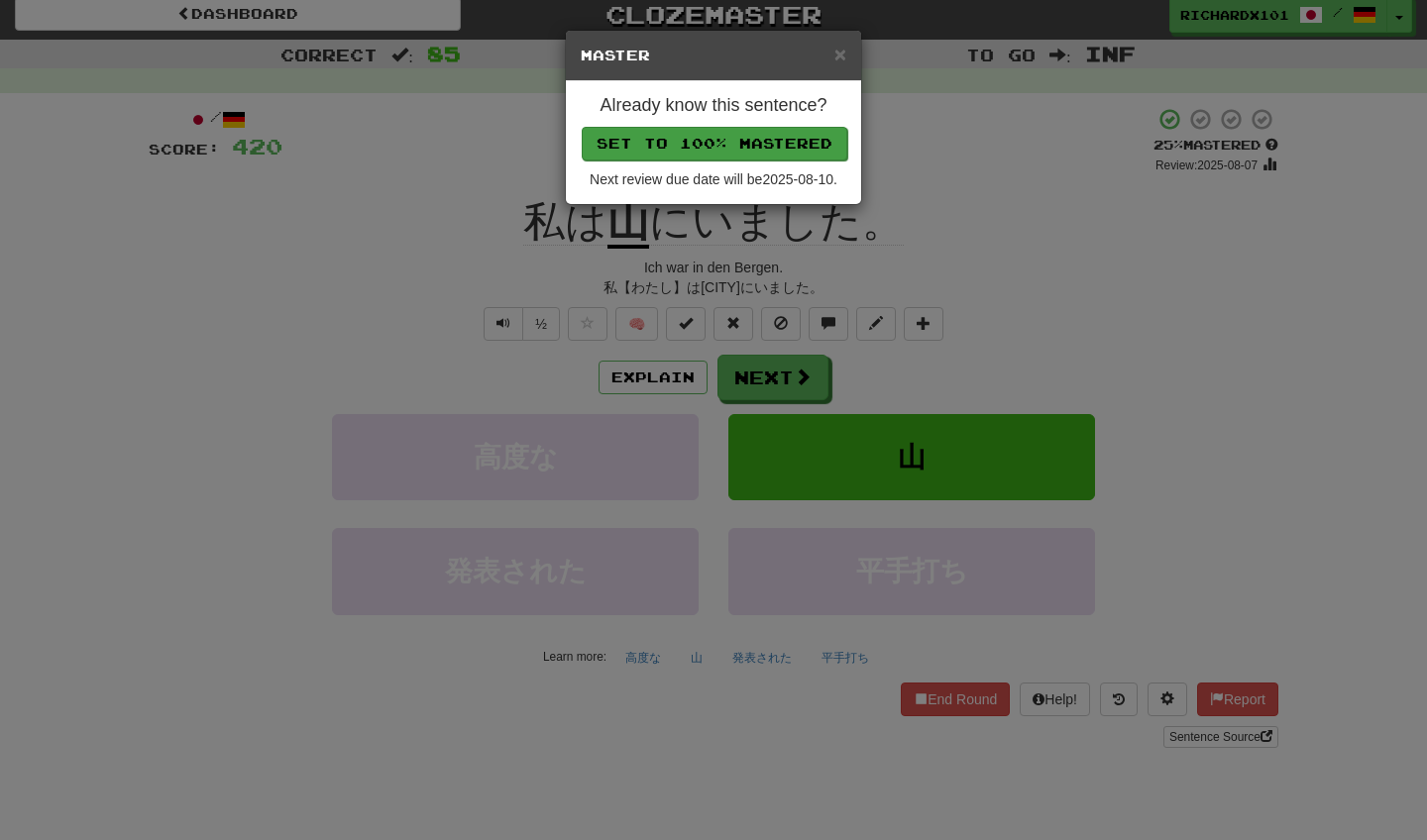 click on "Set to 100% Mastered" at bounding box center [714, 144] 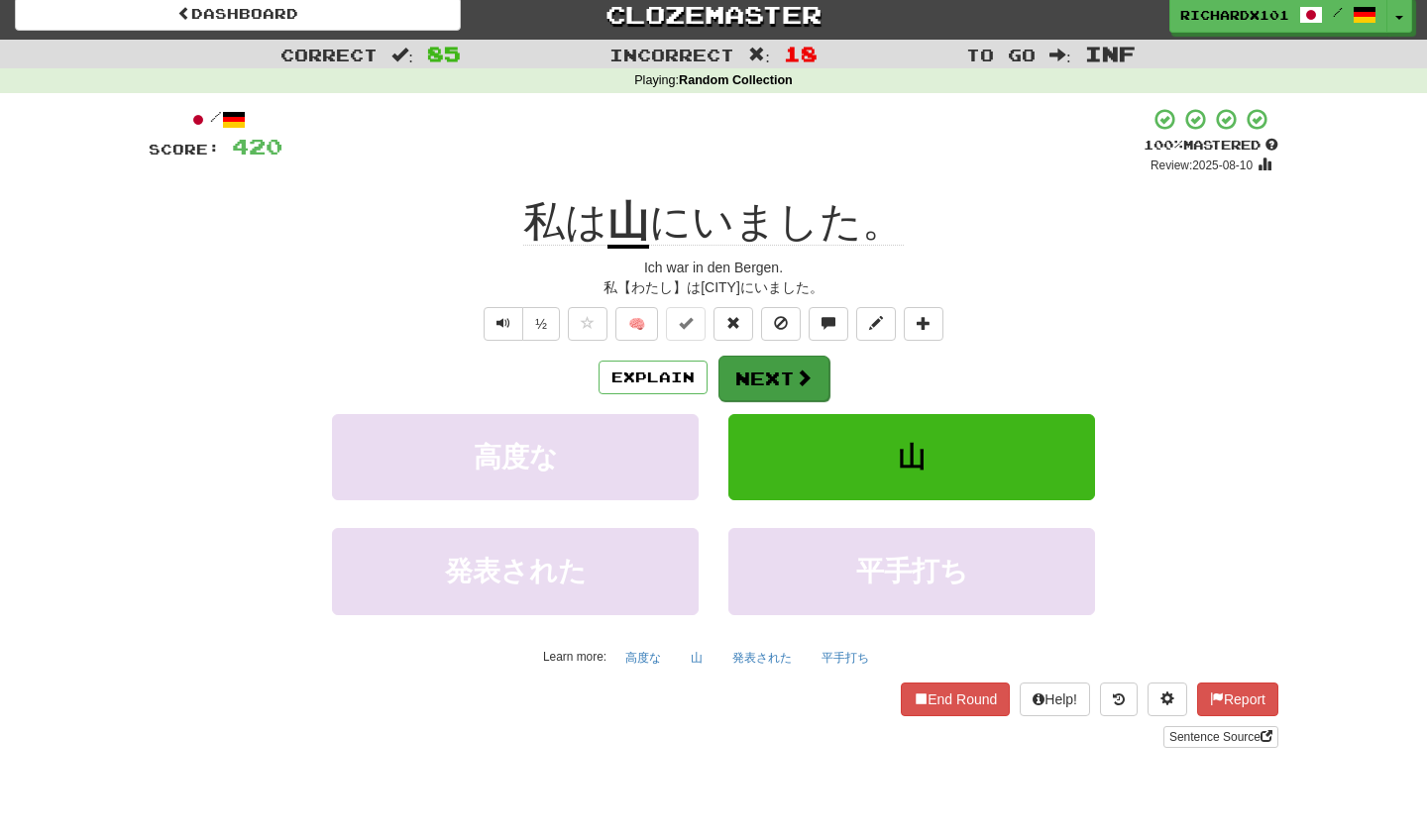 click on "Next" at bounding box center [774, 378] 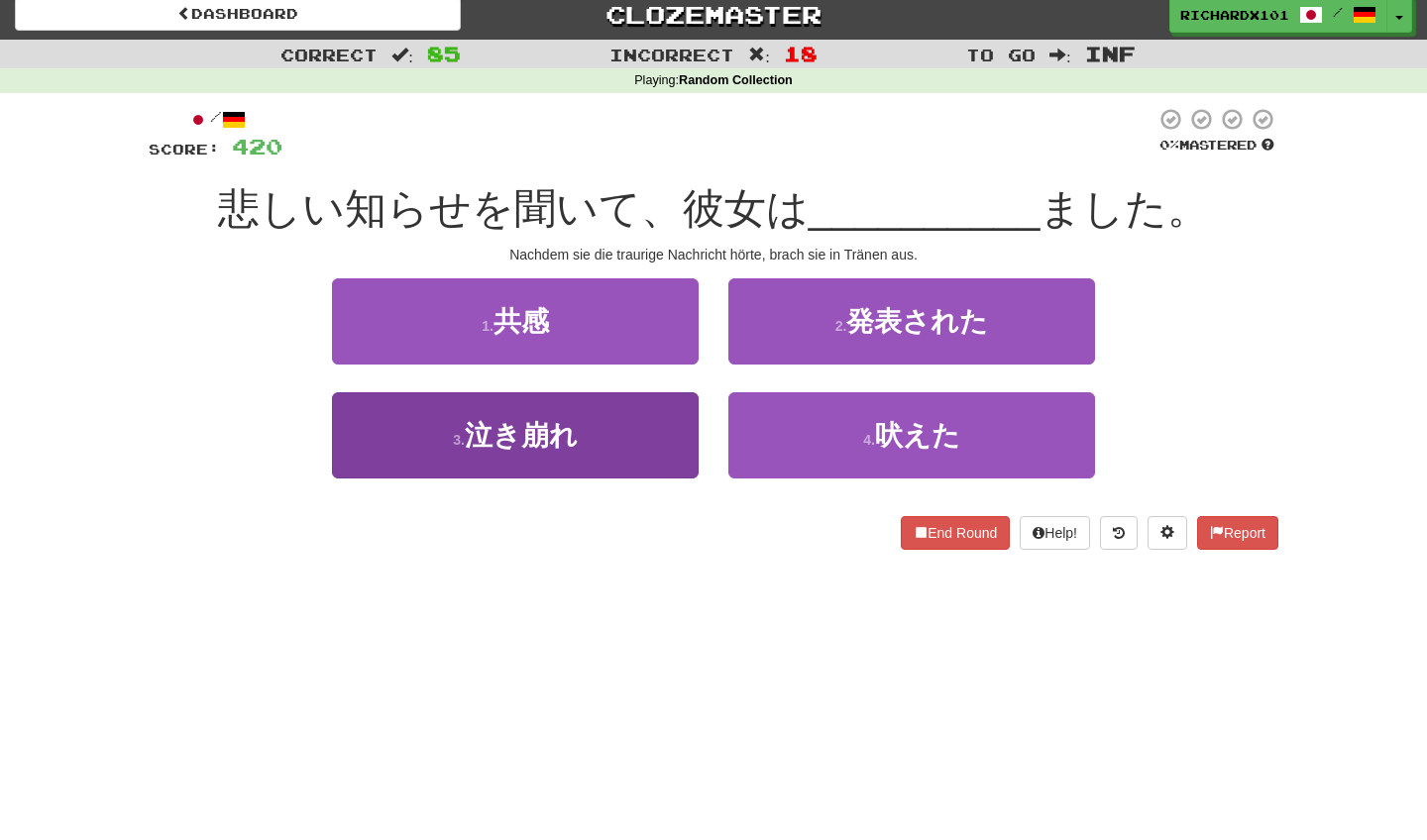 click on "3 .  泣き崩れ" at bounding box center [515, 435] 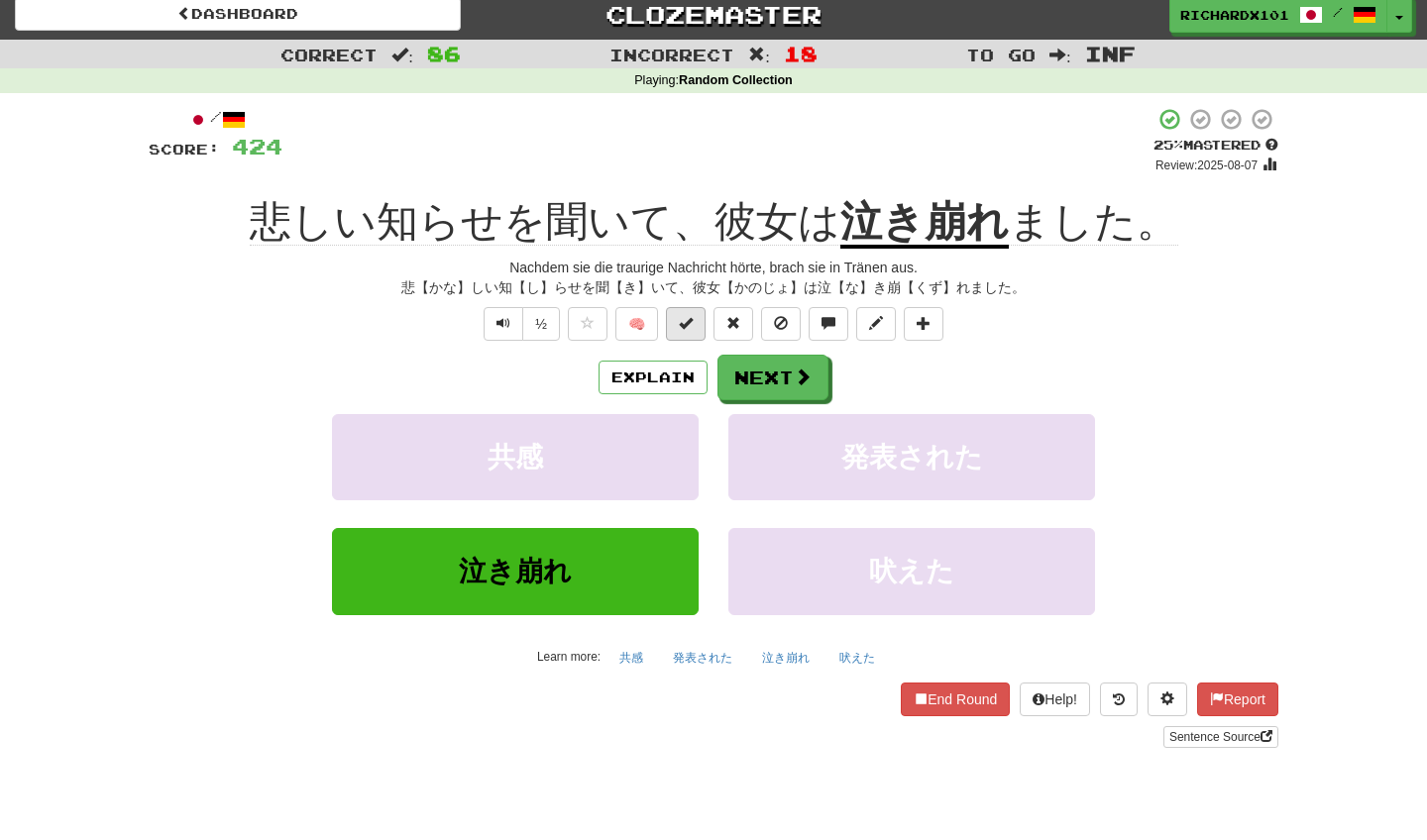 click at bounding box center [686, 323] 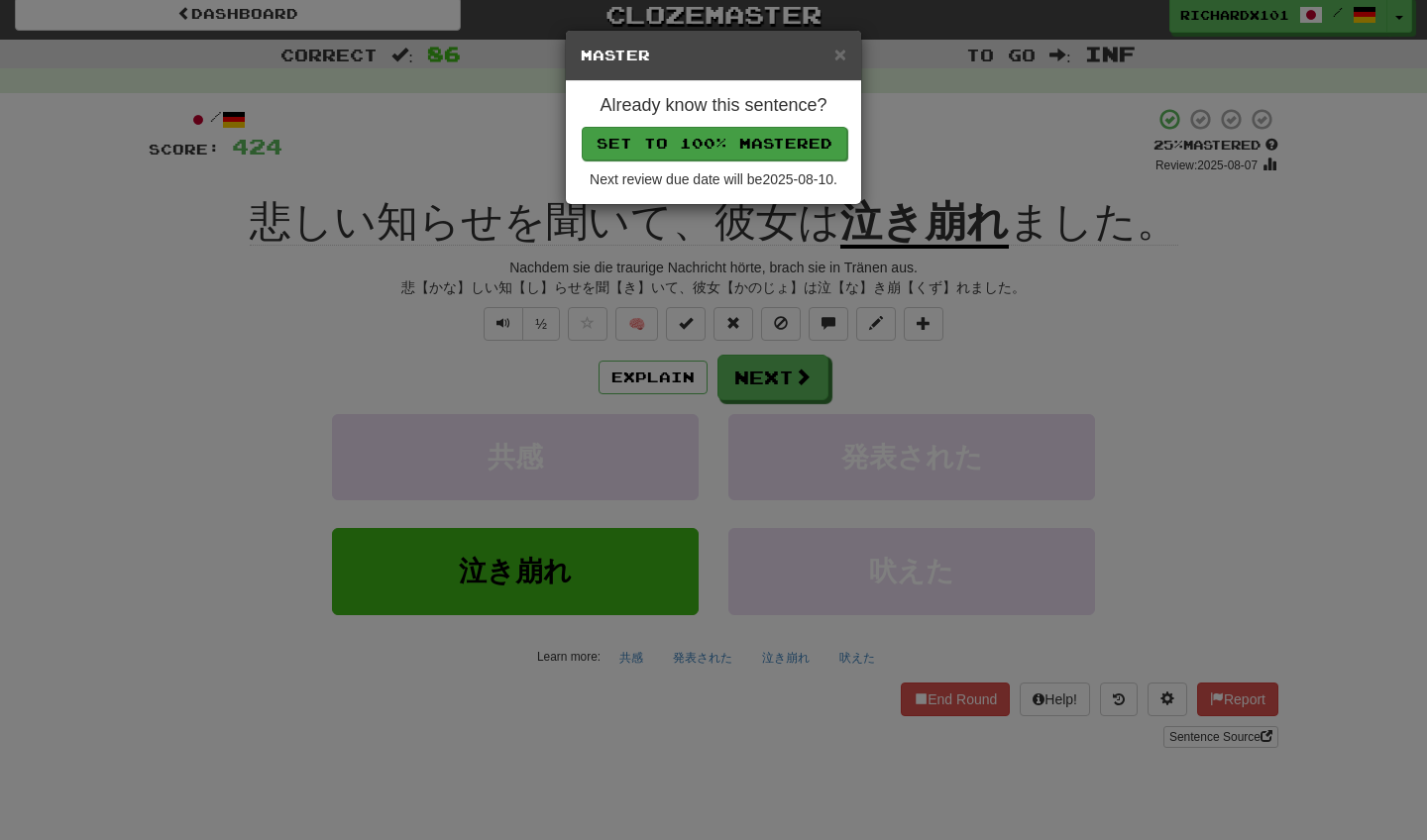 click on "Set to 100% Mastered" at bounding box center (714, 144) 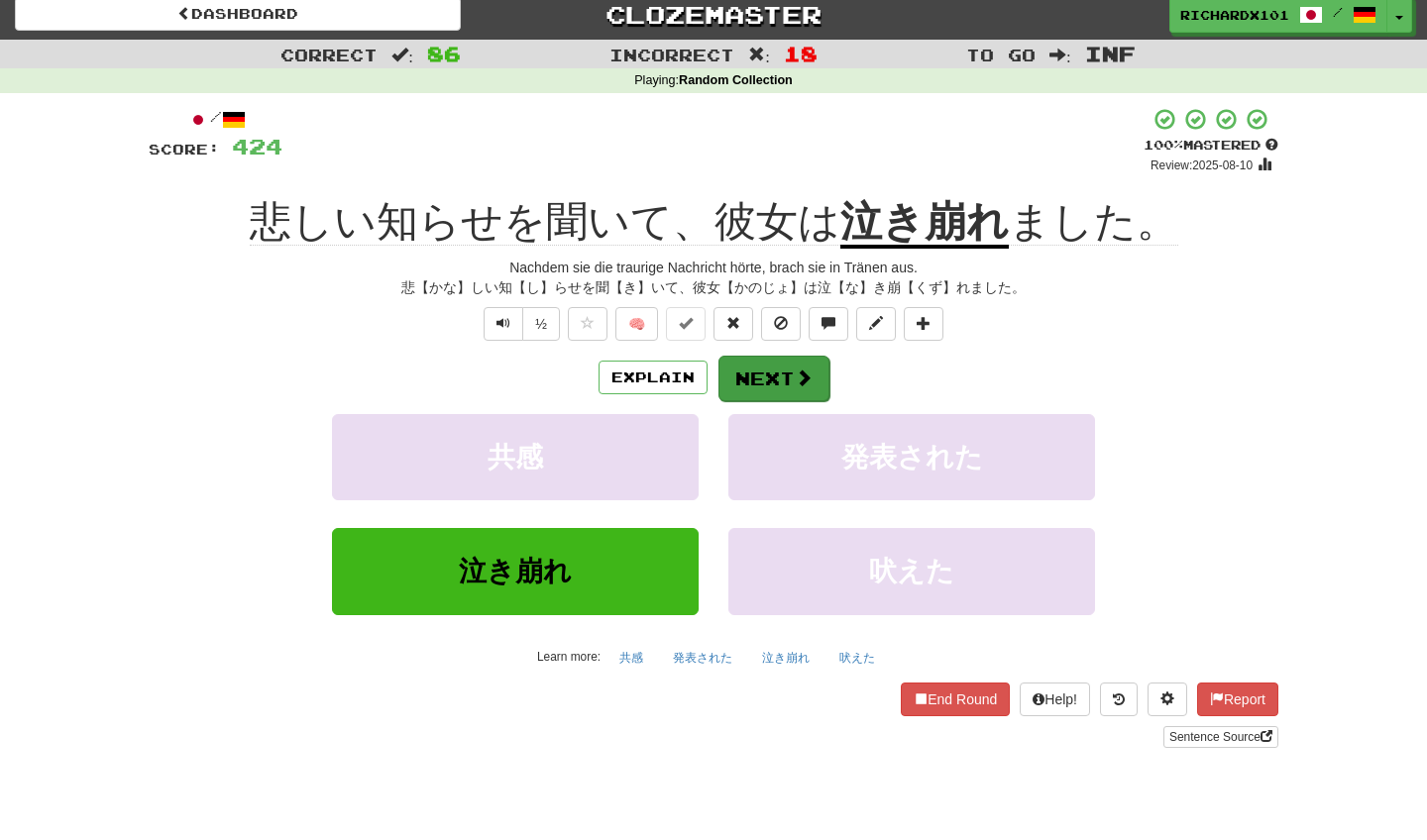 click on "Next" at bounding box center (774, 378) 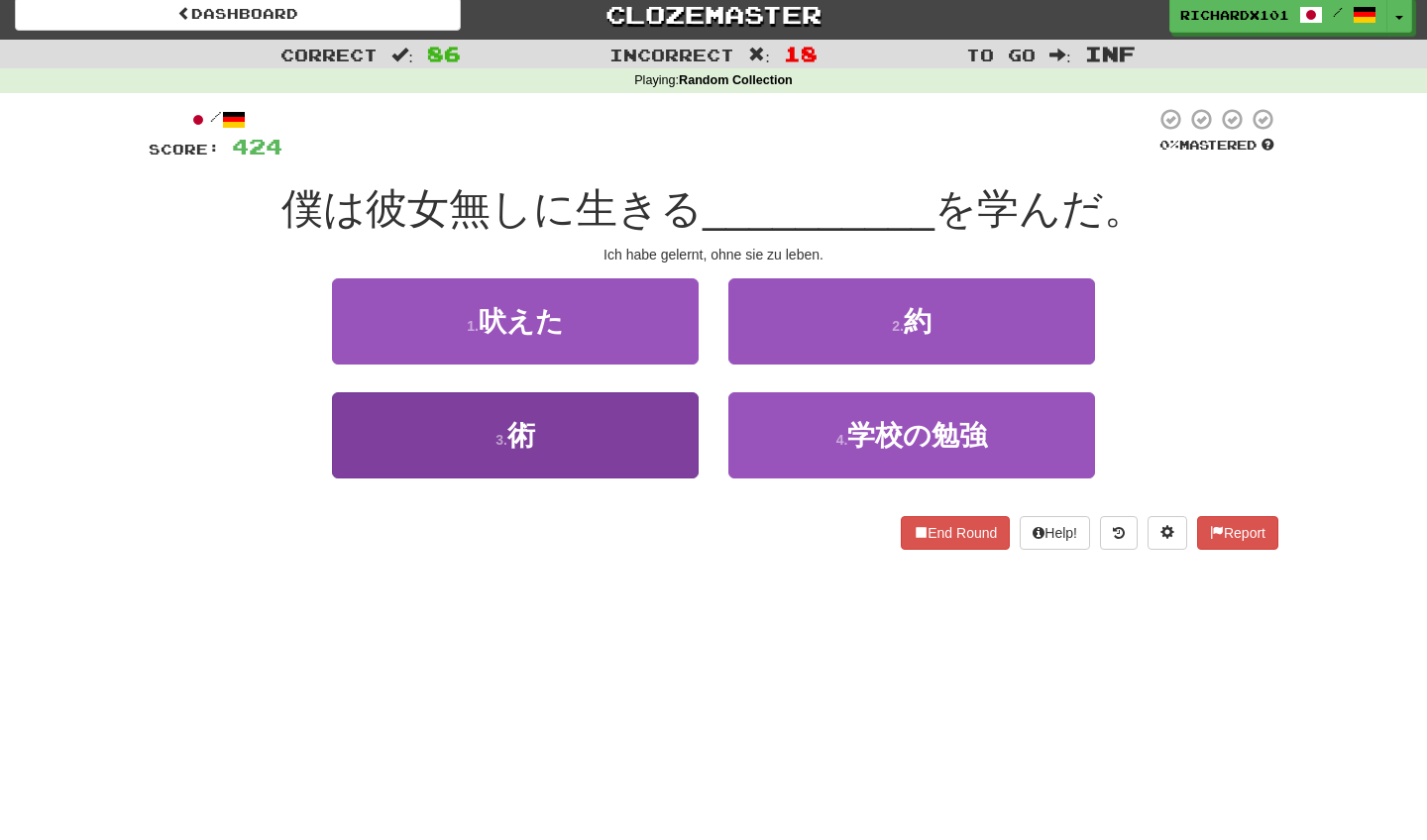 click on "3 .  術" at bounding box center (515, 435) 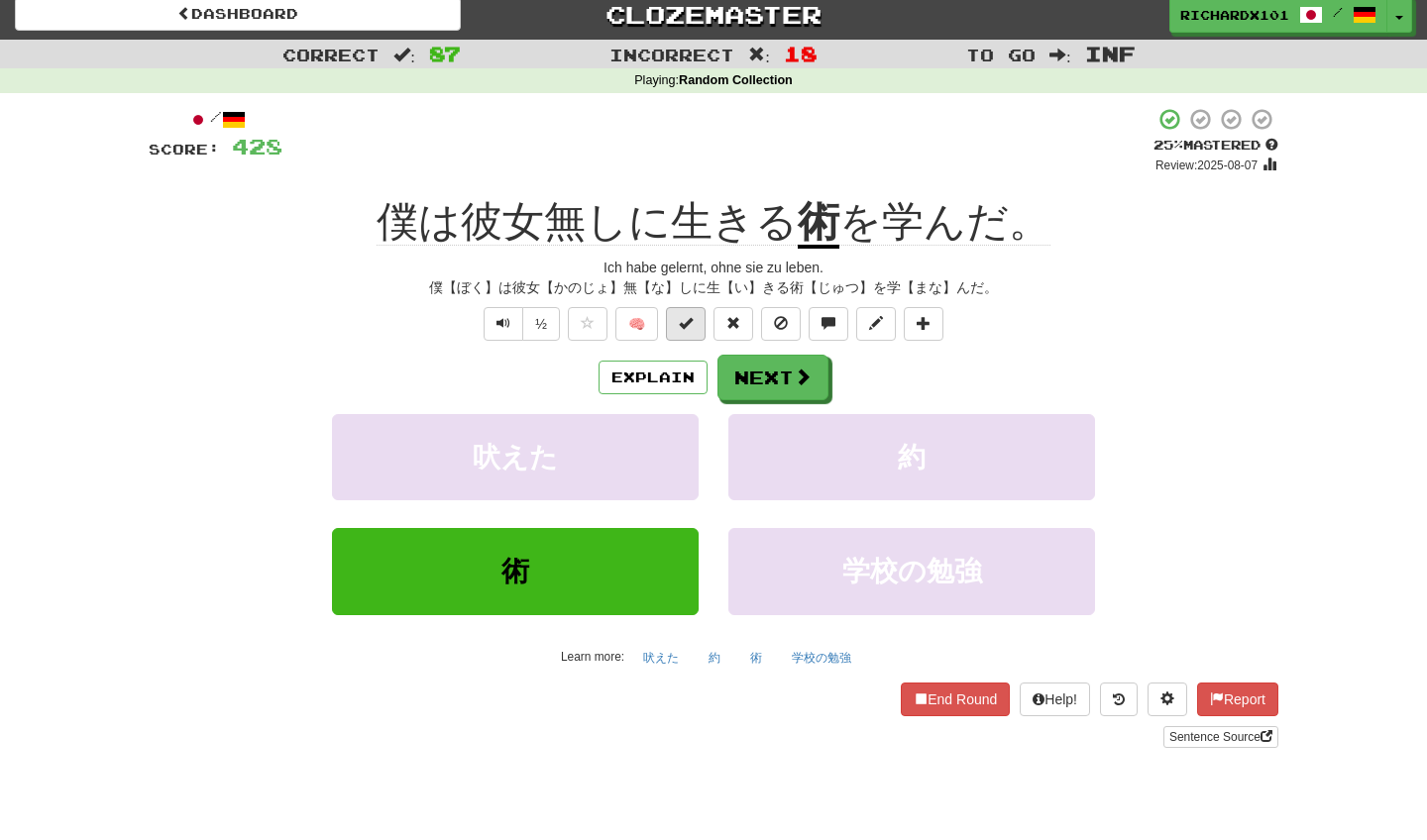 click at bounding box center [686, 323] 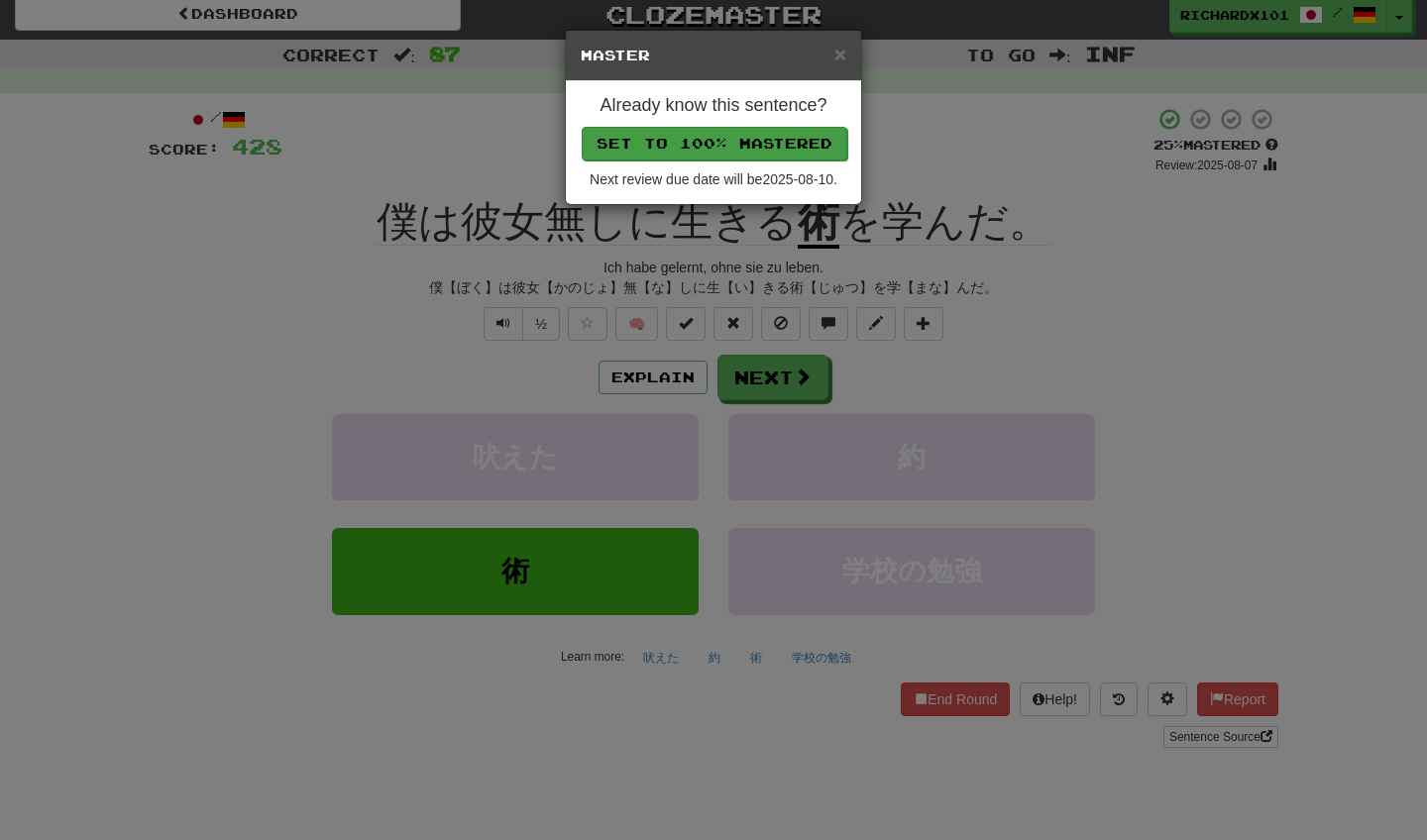 click on "Set to 100% Mastered" at bounding box center [714, 144] 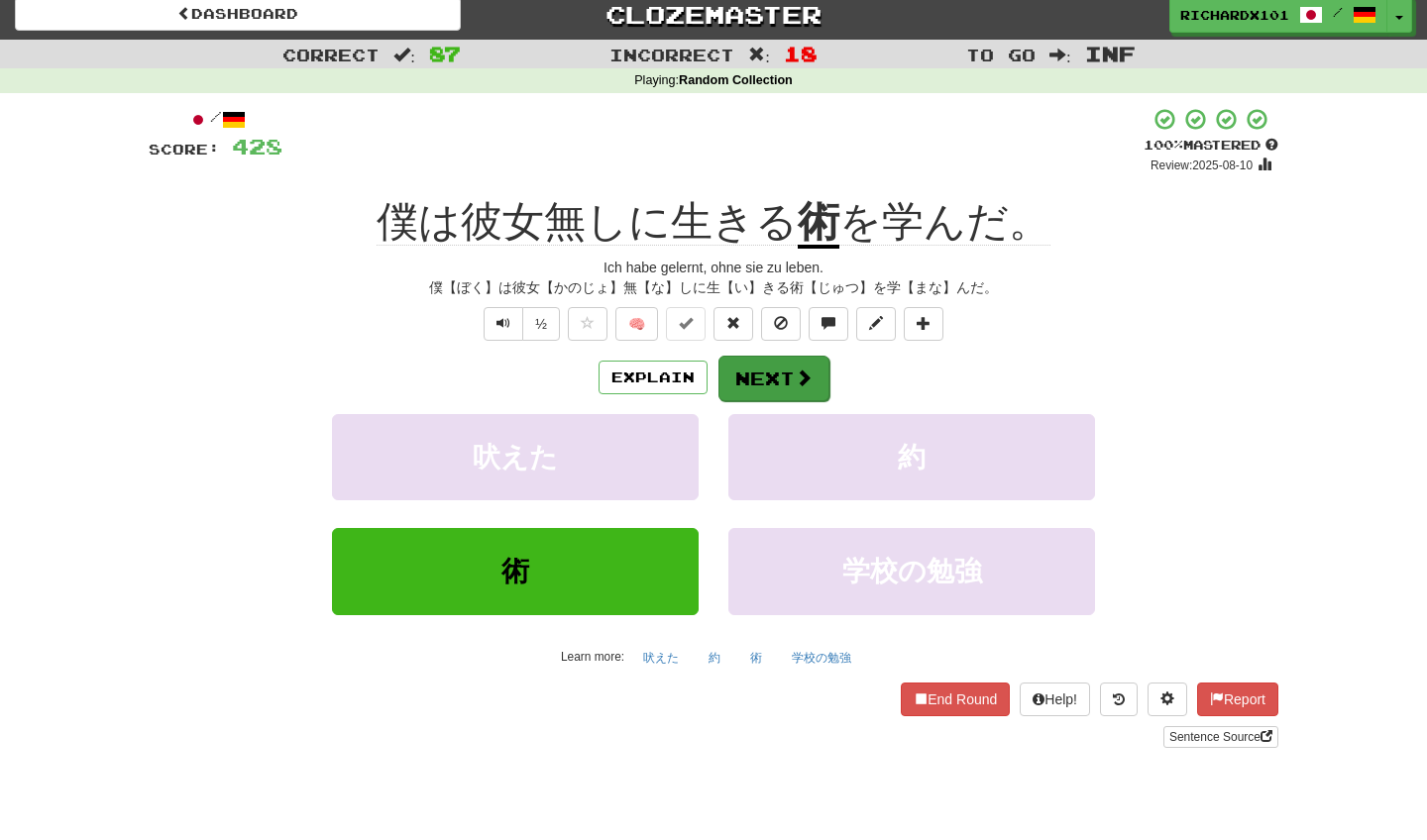 click on "Next" at bounding box center (774, 378) 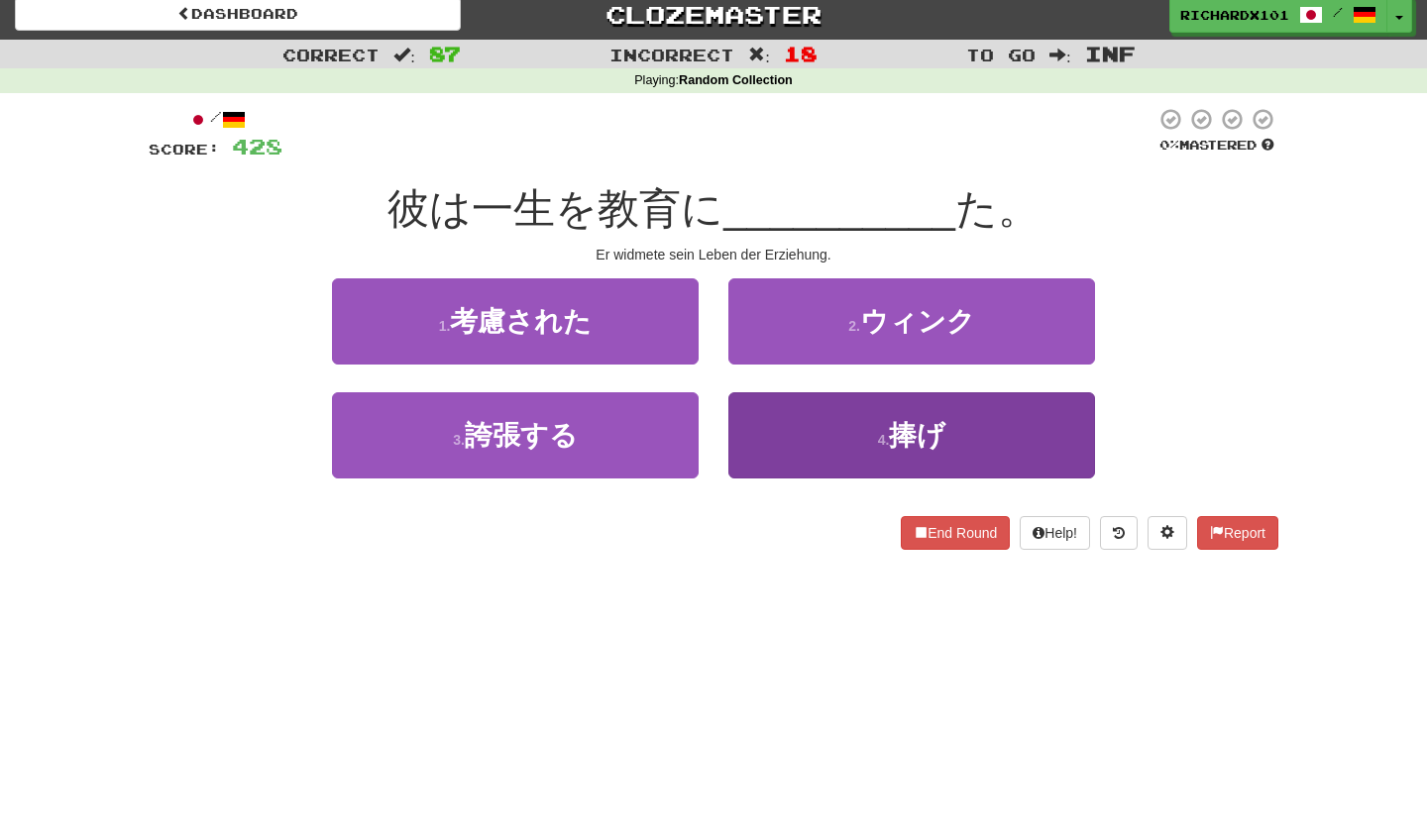 click on "4 .  捧げ" at bounding box center (912, 435) 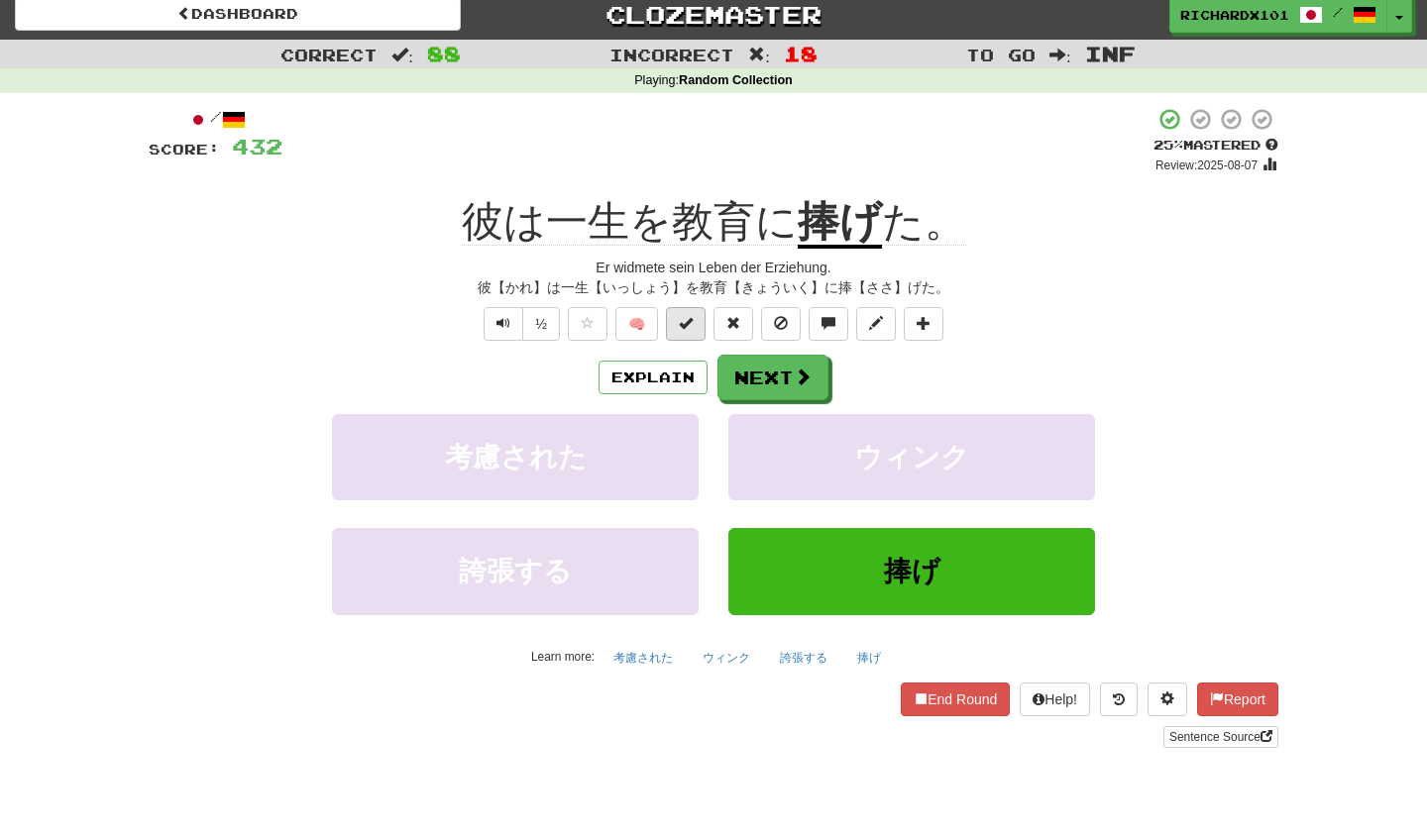 click at bounding box center (686, 324) 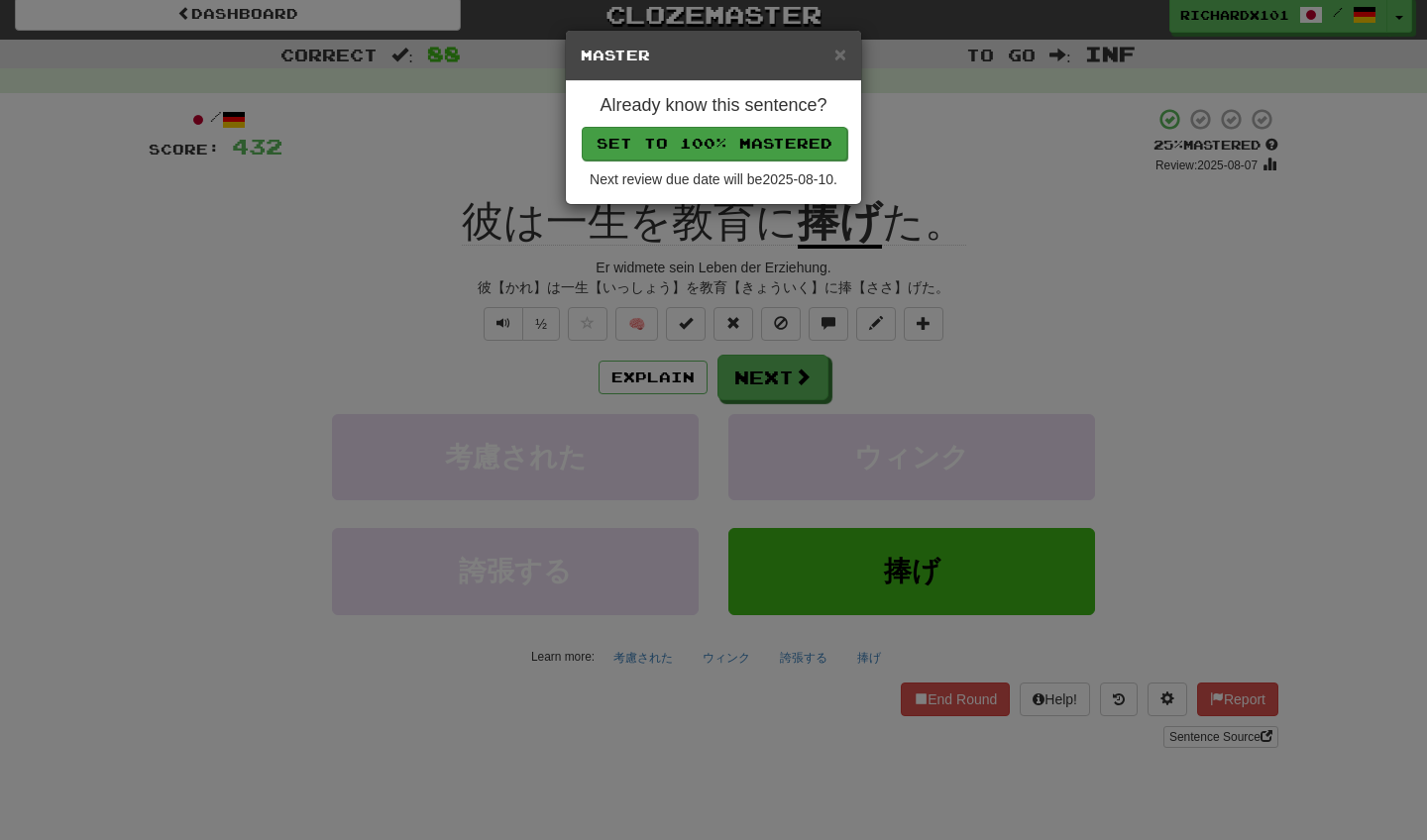 click on "Set to 100% Mastered" at bounding box center [714, 144] 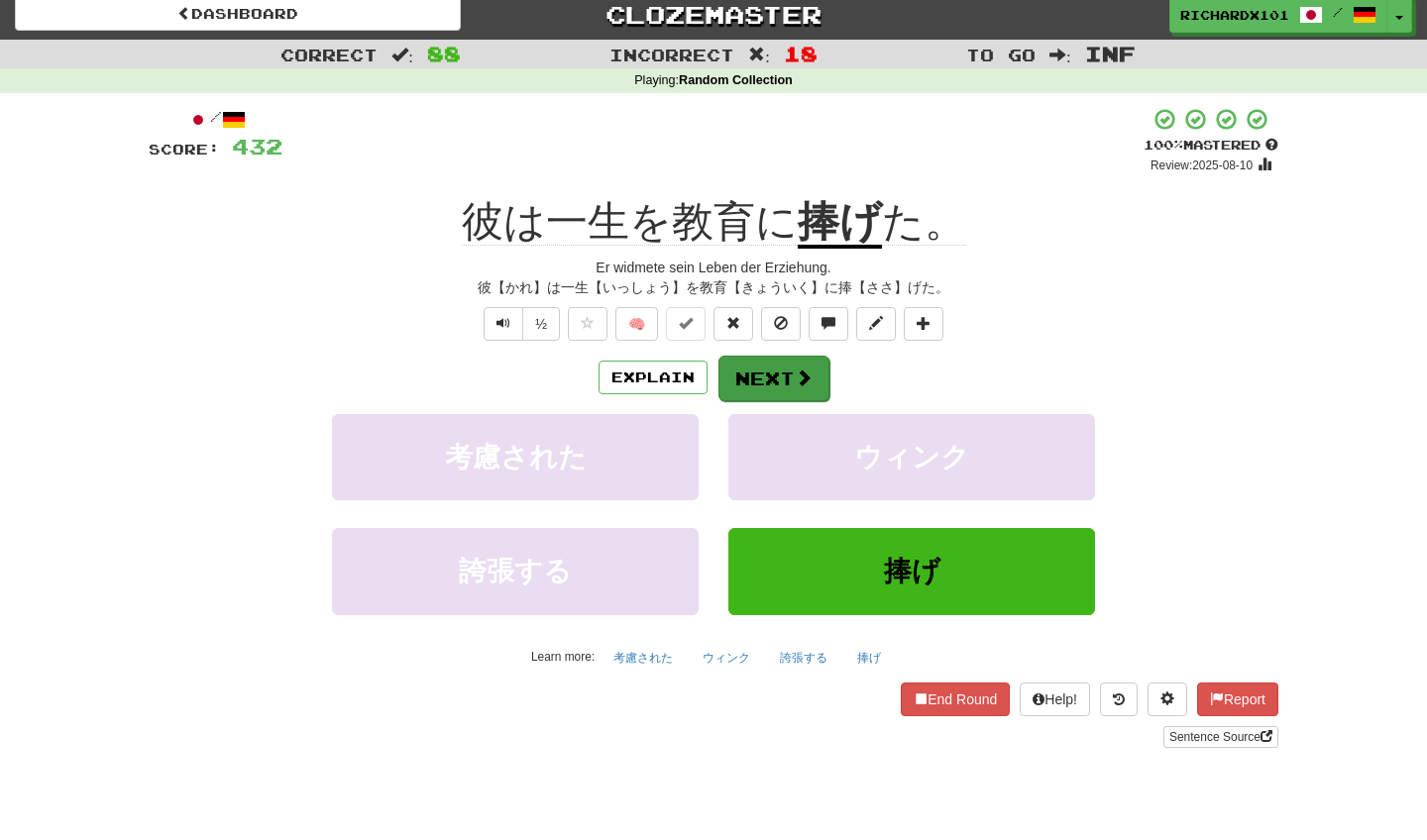 click on "Next" at bounding box center (774, 378) 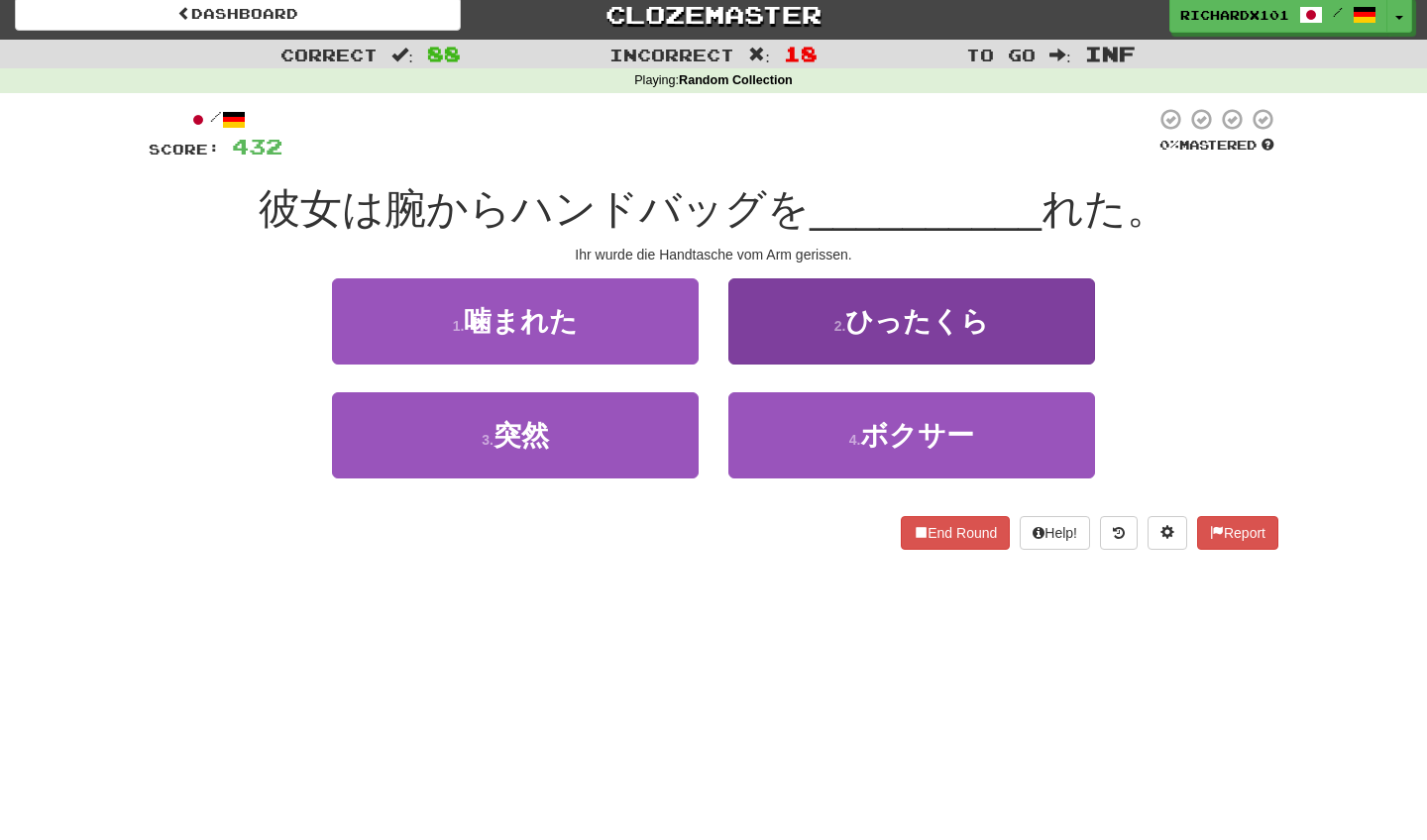 click on "2 .  ひったくら" at bounding box center (912, 321) 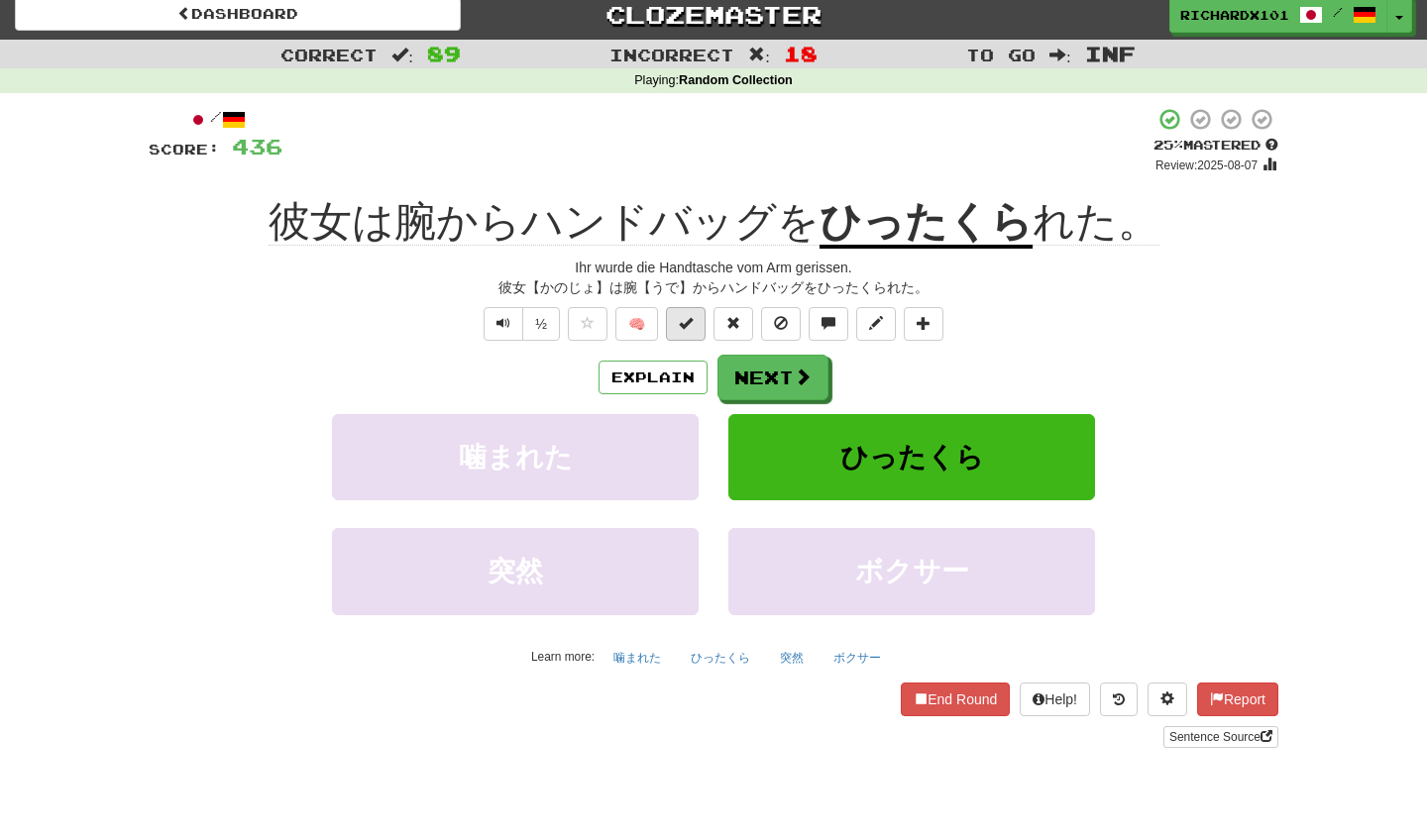 click at bounding box center (686, 323) 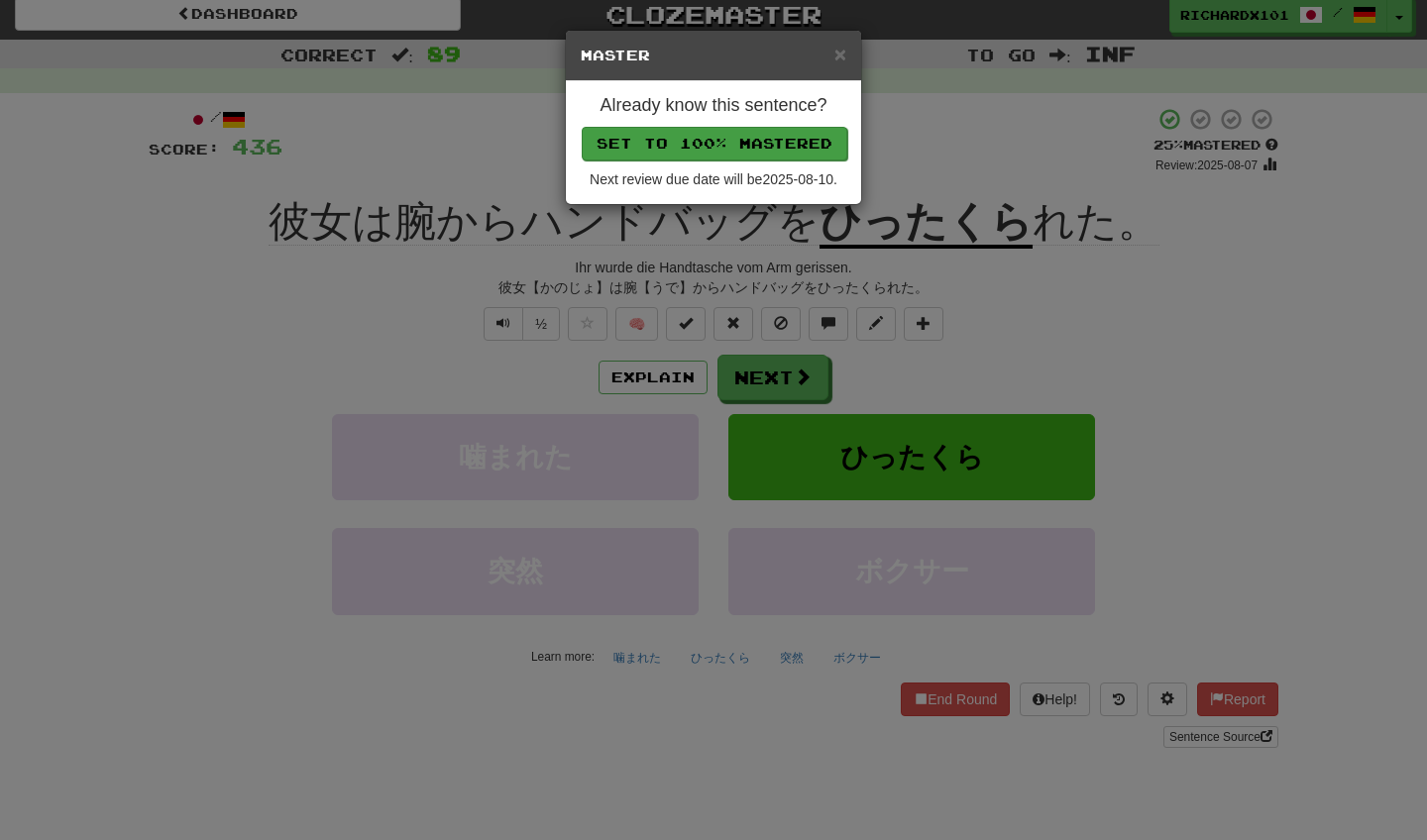 click on "Set to 100% Mastered" at bounding box center [714, 144] 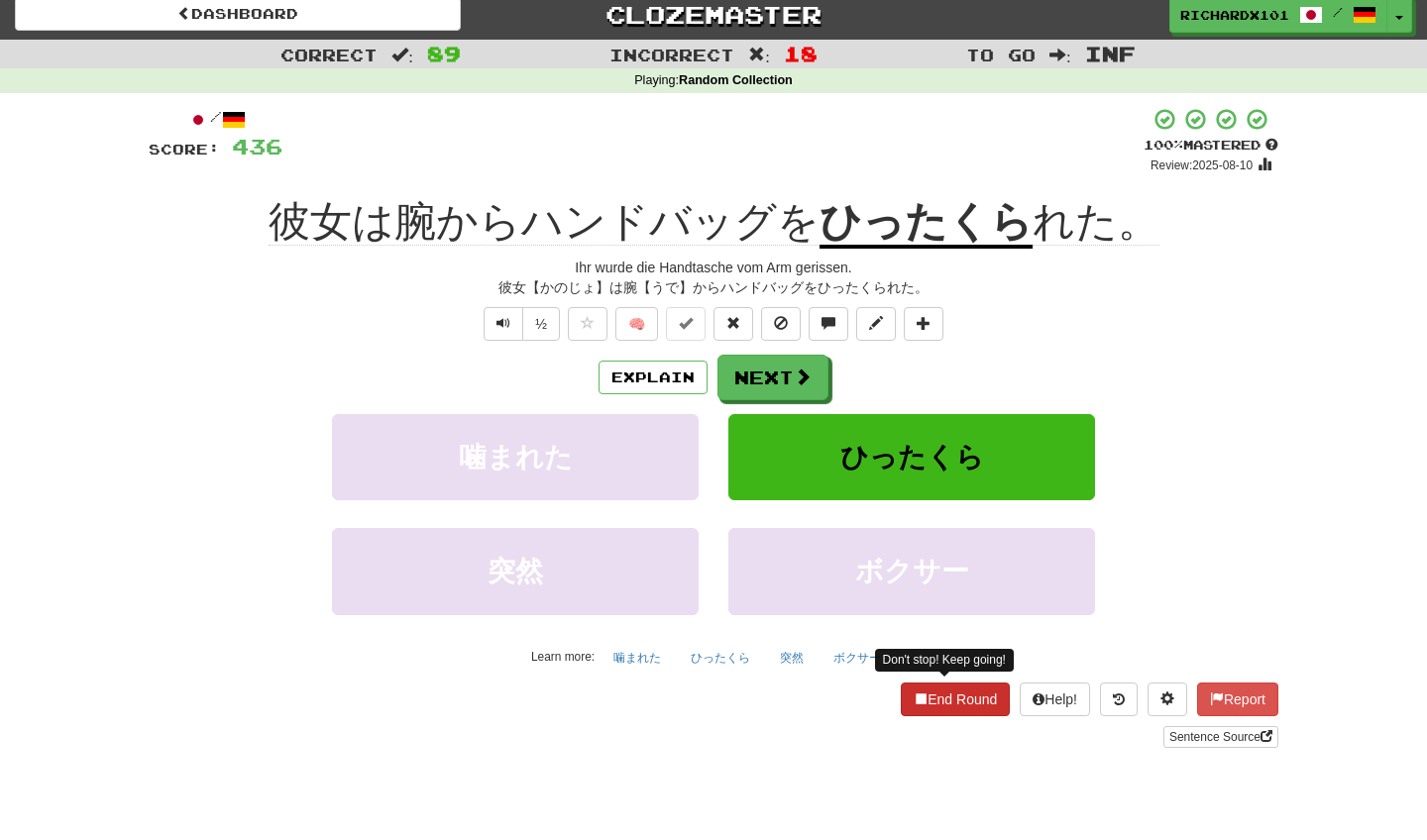click on "End Round" at bounding box center (955, 699) 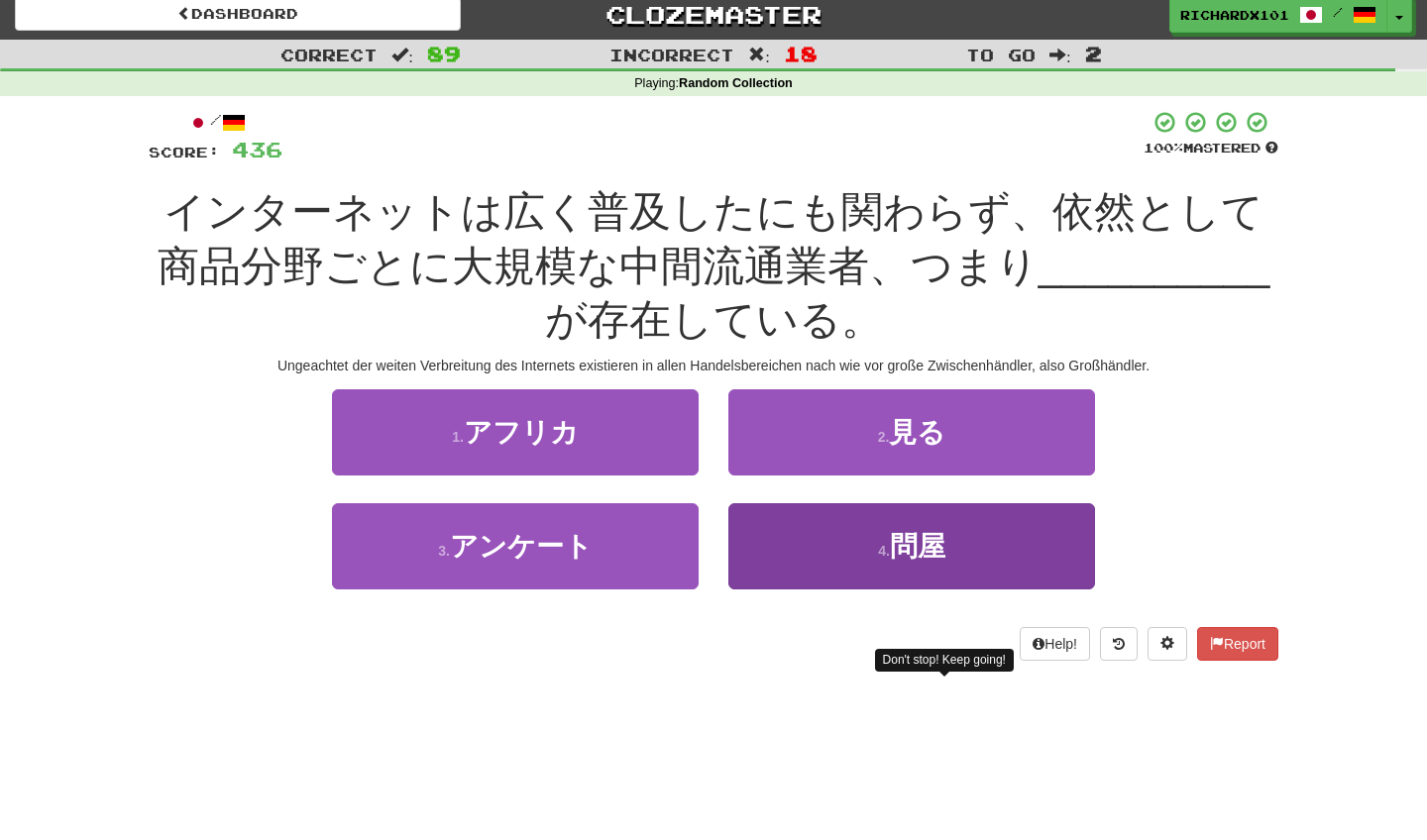 click on "問屋" at bounding box center [918, 546] 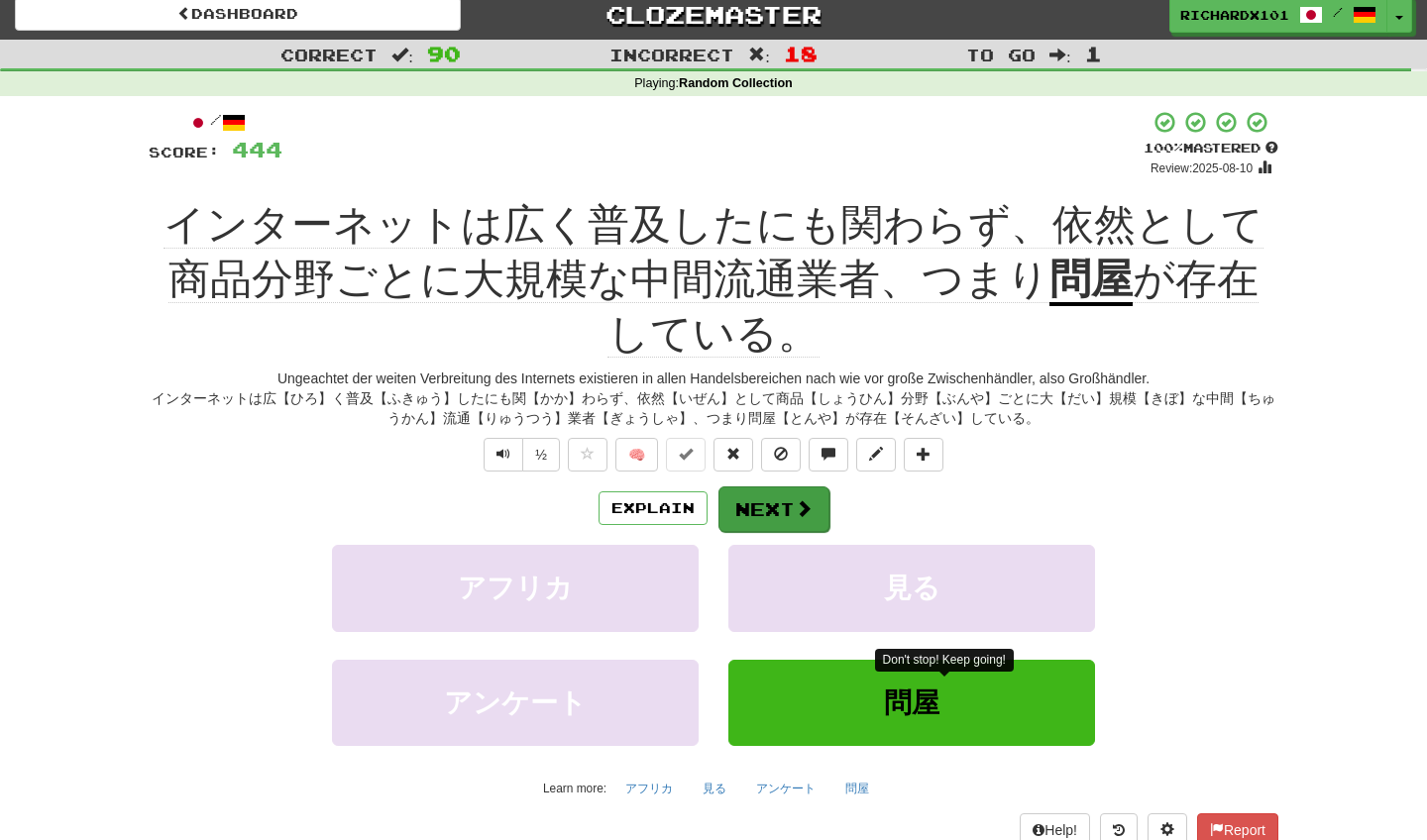 click at bounding box center [804, 508] 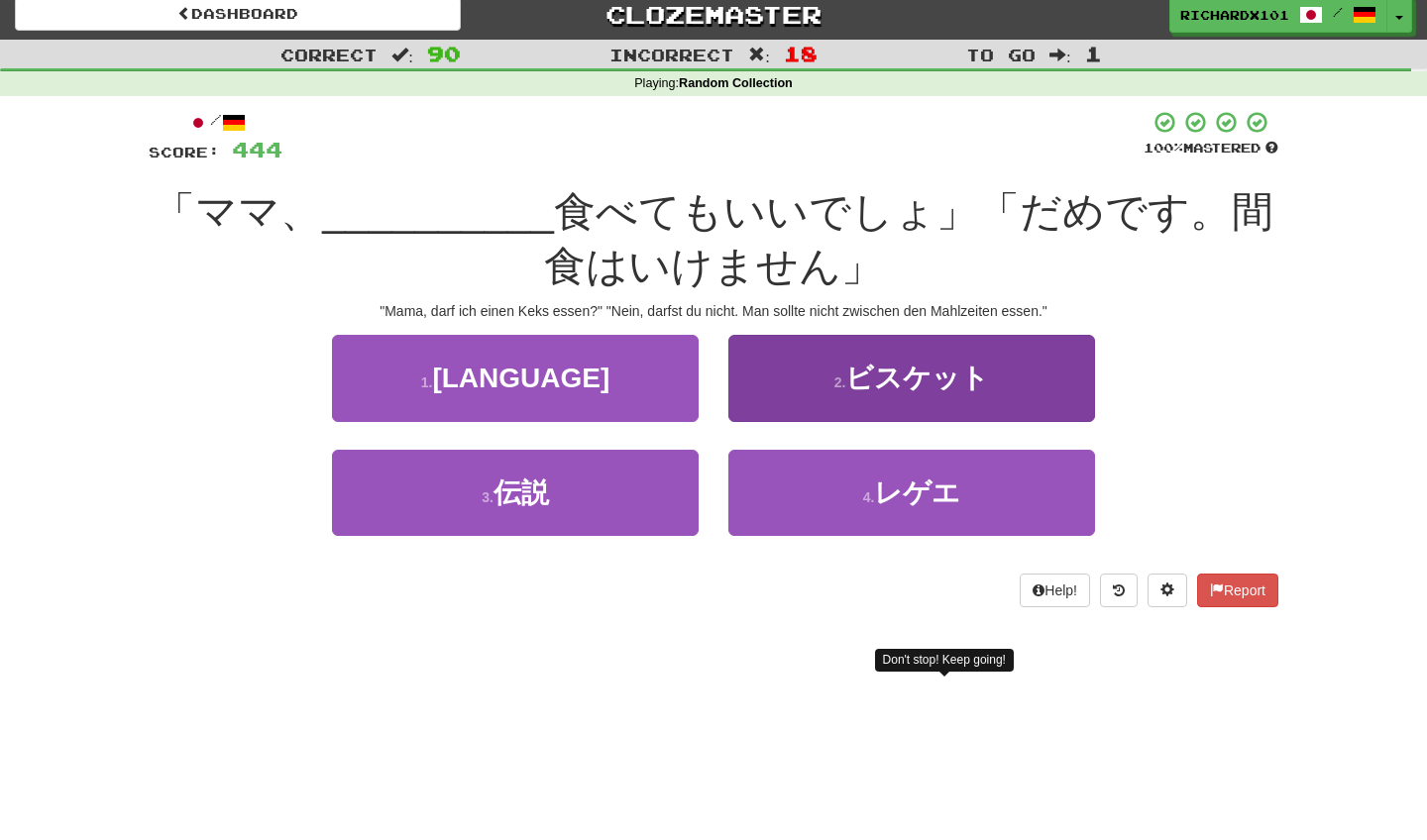 click on "2 .  ビスケット" at bounding box center [912, 377] 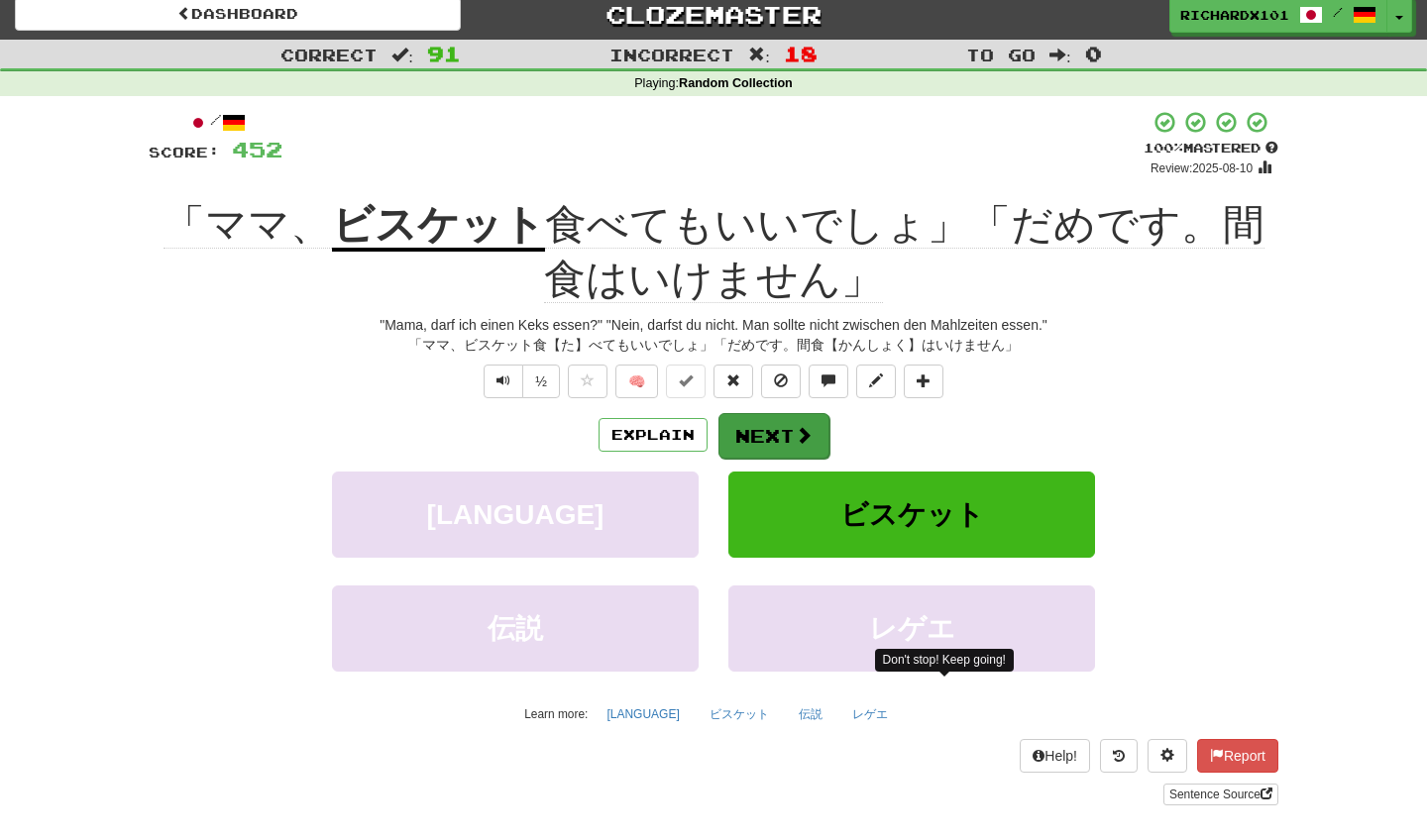 click on "Next" at bounding box center [774, 436] 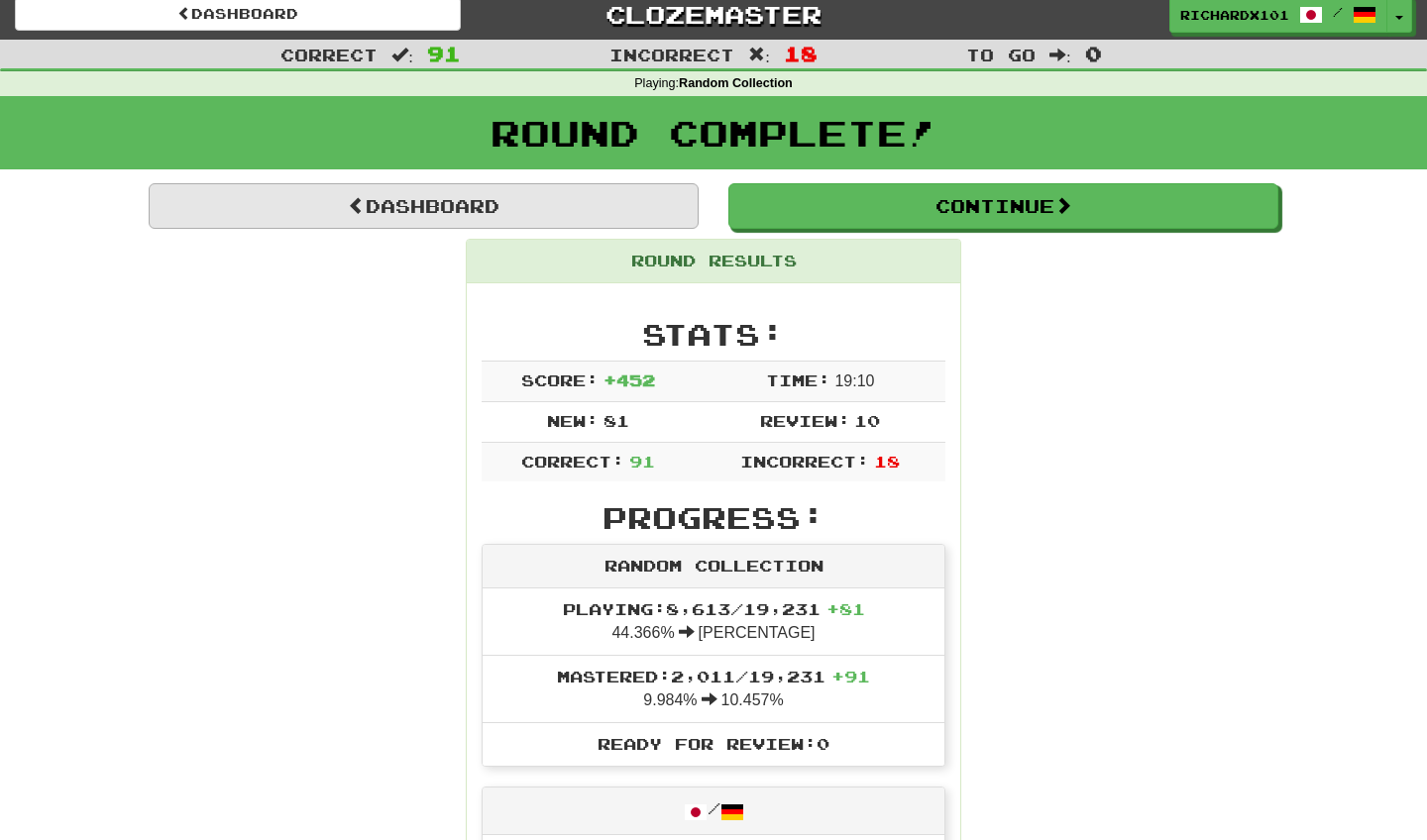 click on "Dashboard" at bounding box center (423, 206) 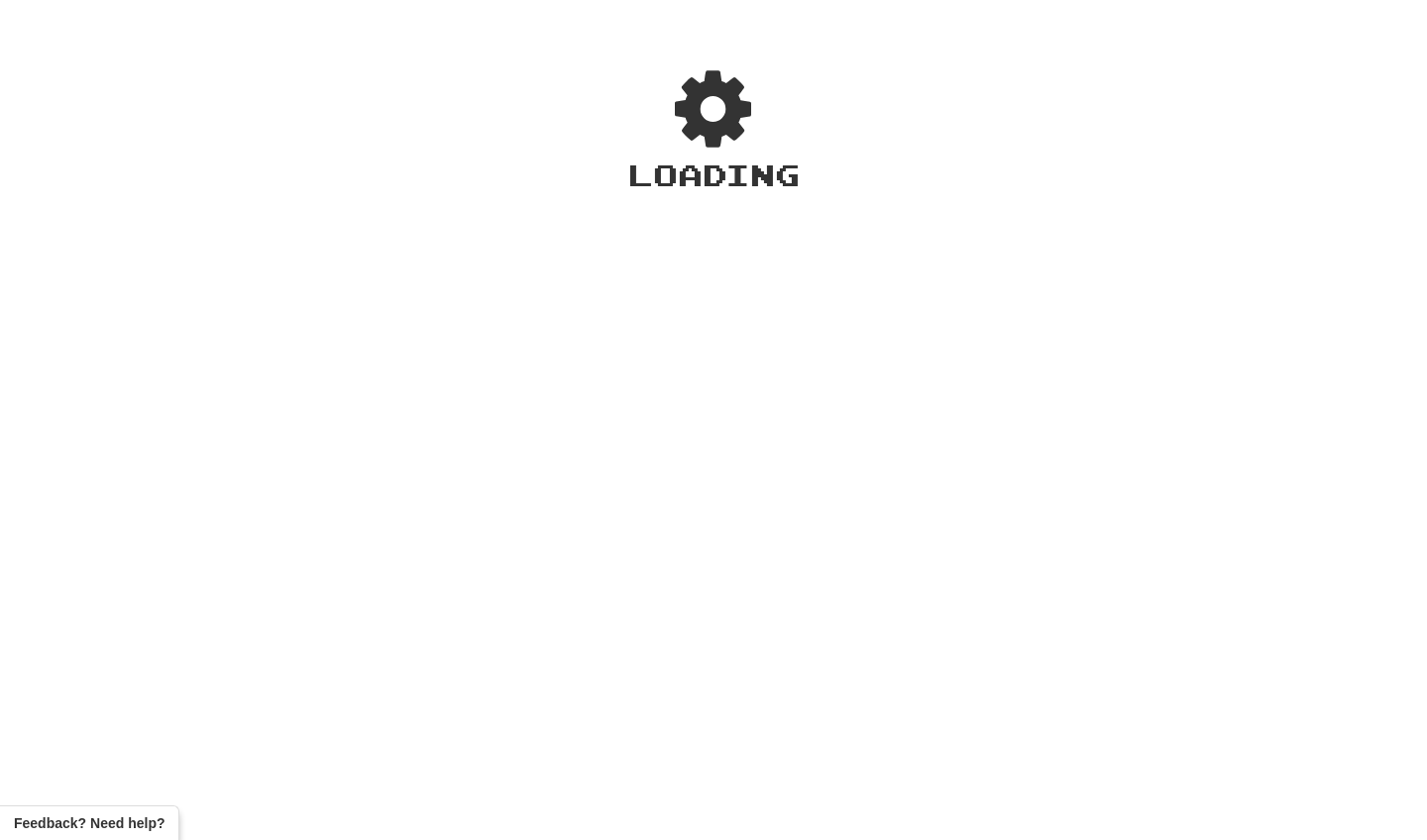scroll, scrollTop: 0, scrollLeft: 0, axis: both 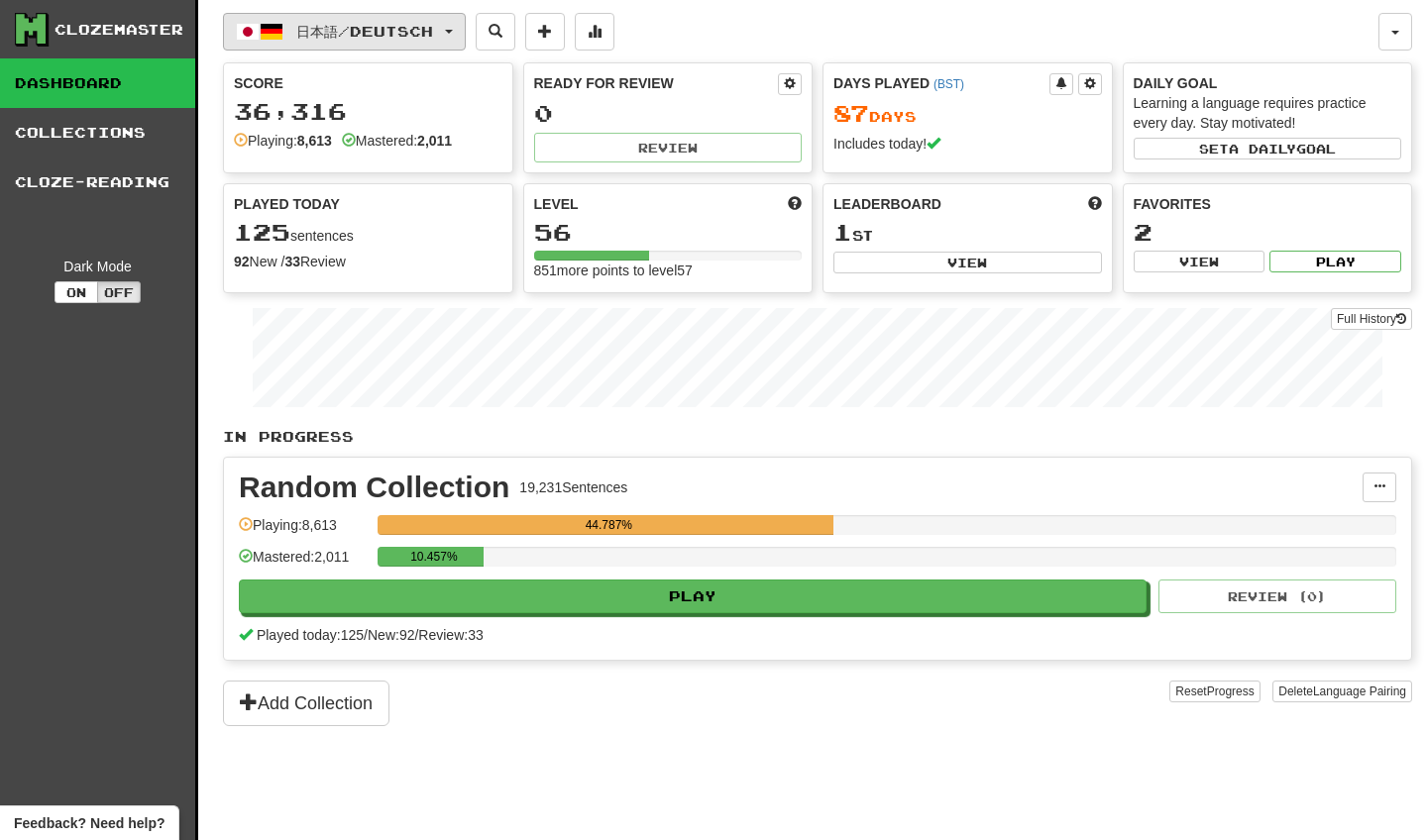 click on "日本語  /  Deutsch" at bounding box center [344, 32] 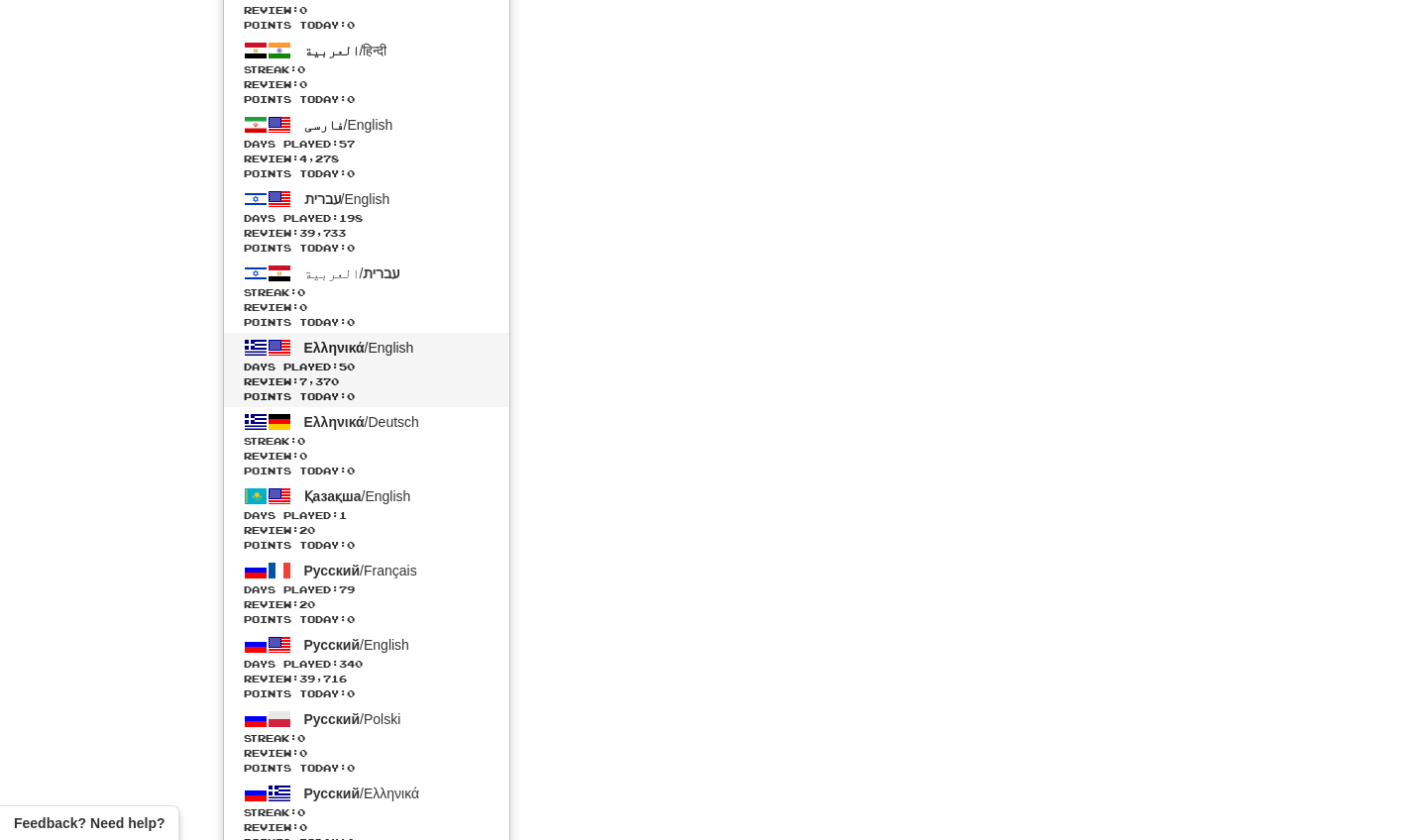 scroll, scrollTop: 3892, scrollLeft: 0, axis: vertical 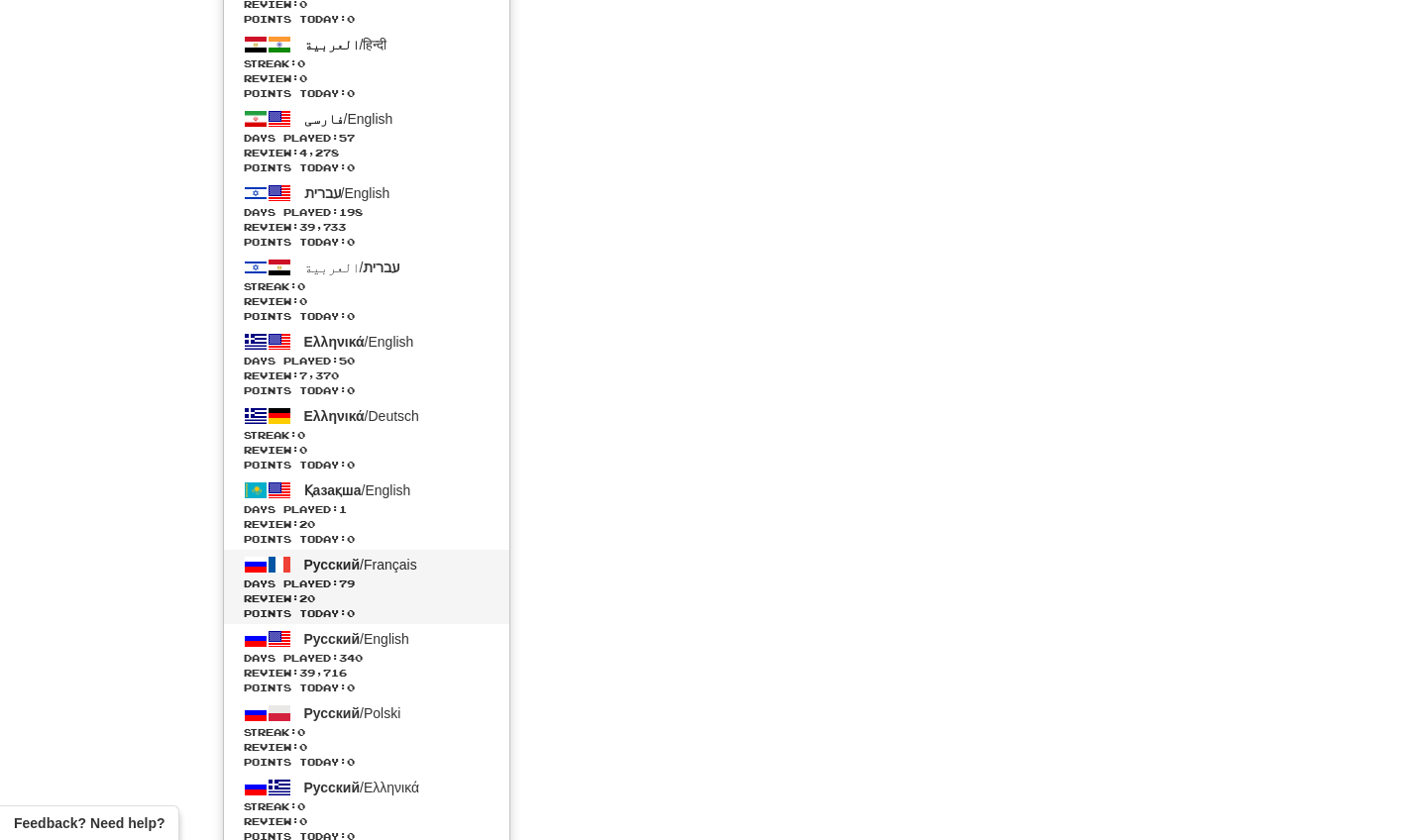 click on "Days Played:  79" at bounding box center (367, 583) 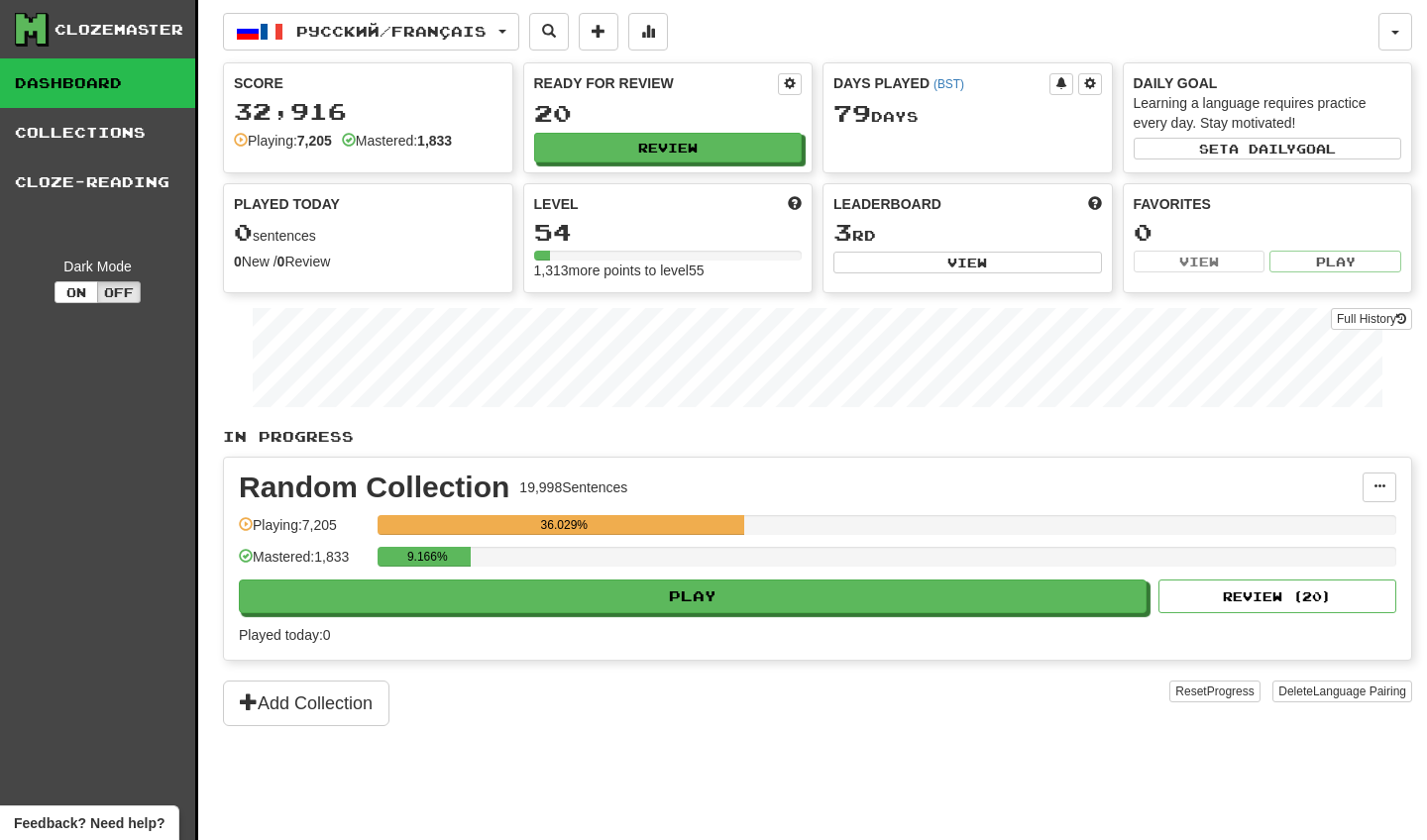 scroll, scrollTop: 0, scrollLeft: 0, axis: both 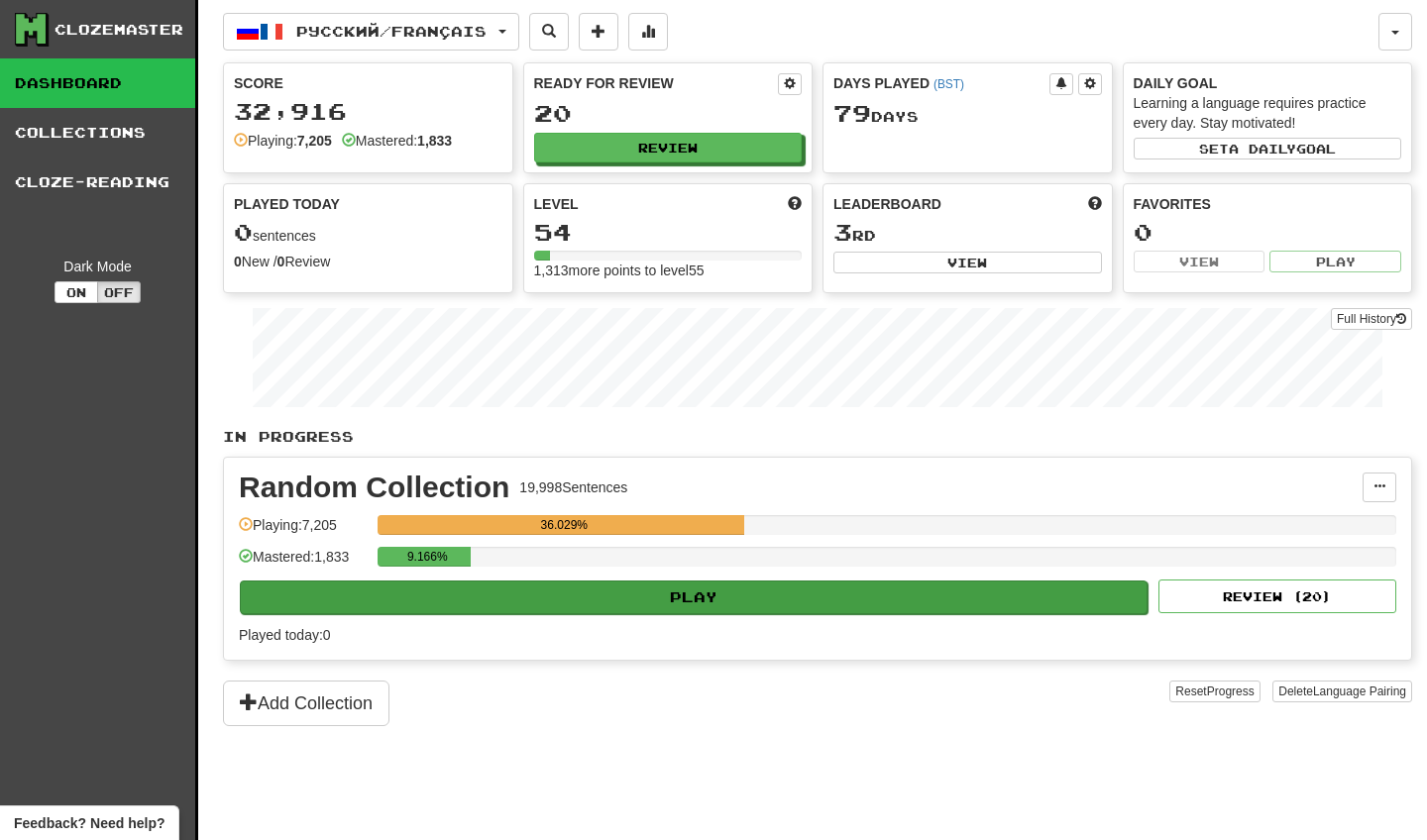 click on "Play" 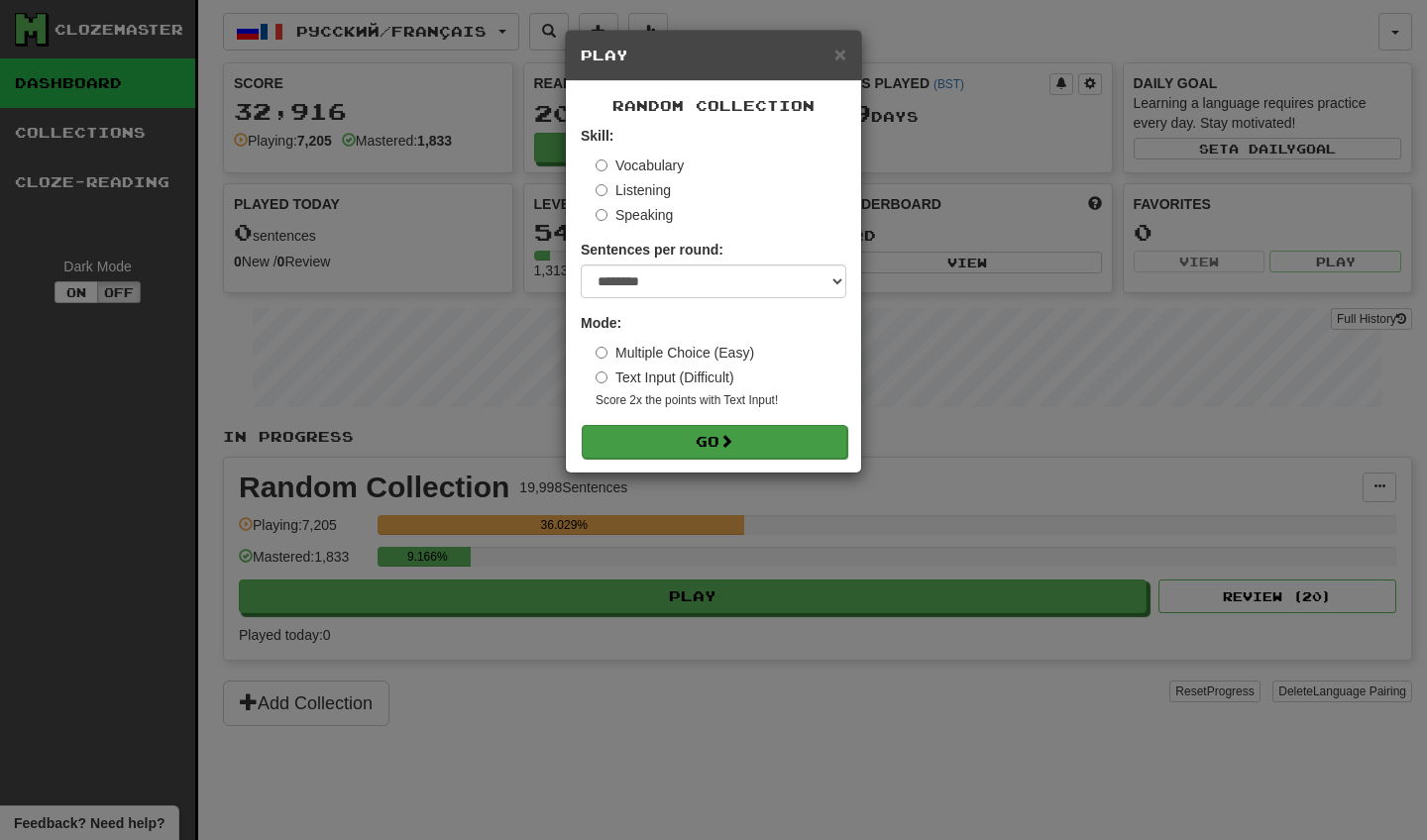 click on "Go" at bounding box center (714, 442) 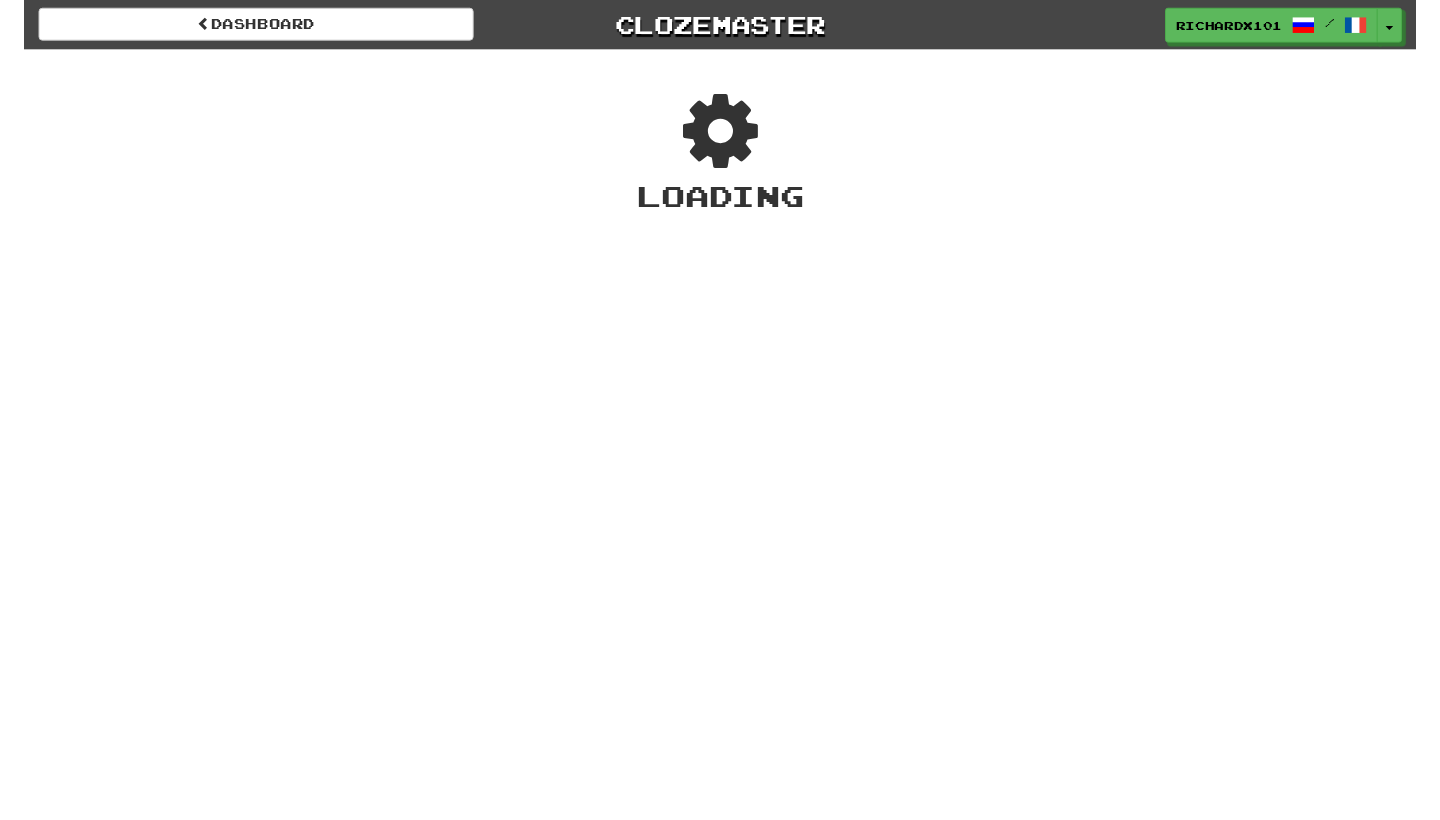 scroll, scrollTop: 0, scrollLeft: 0, axis: both 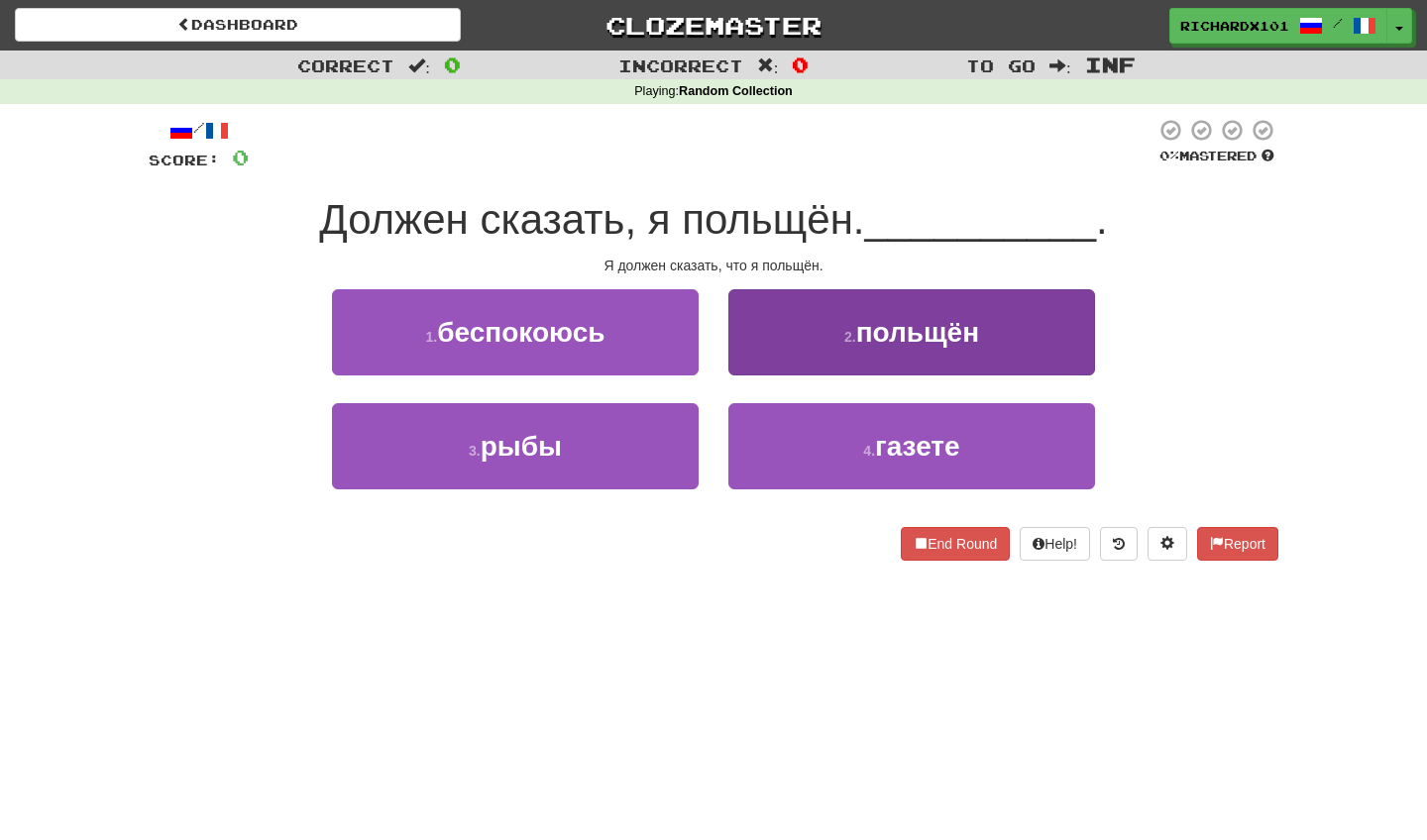 click on "2 .  польщён" at bounding box center (912, 332) 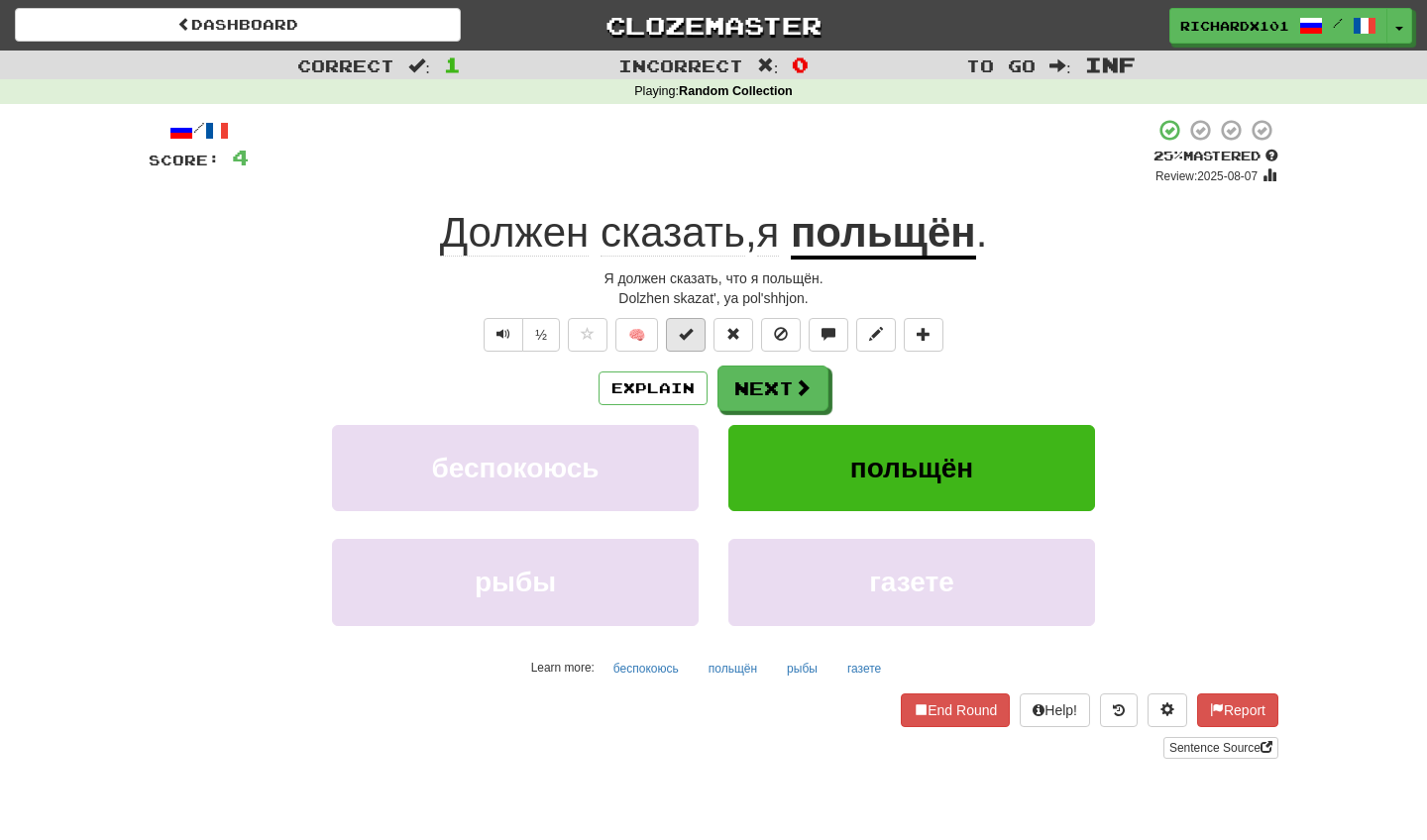 click at bounding box center (686, 335) 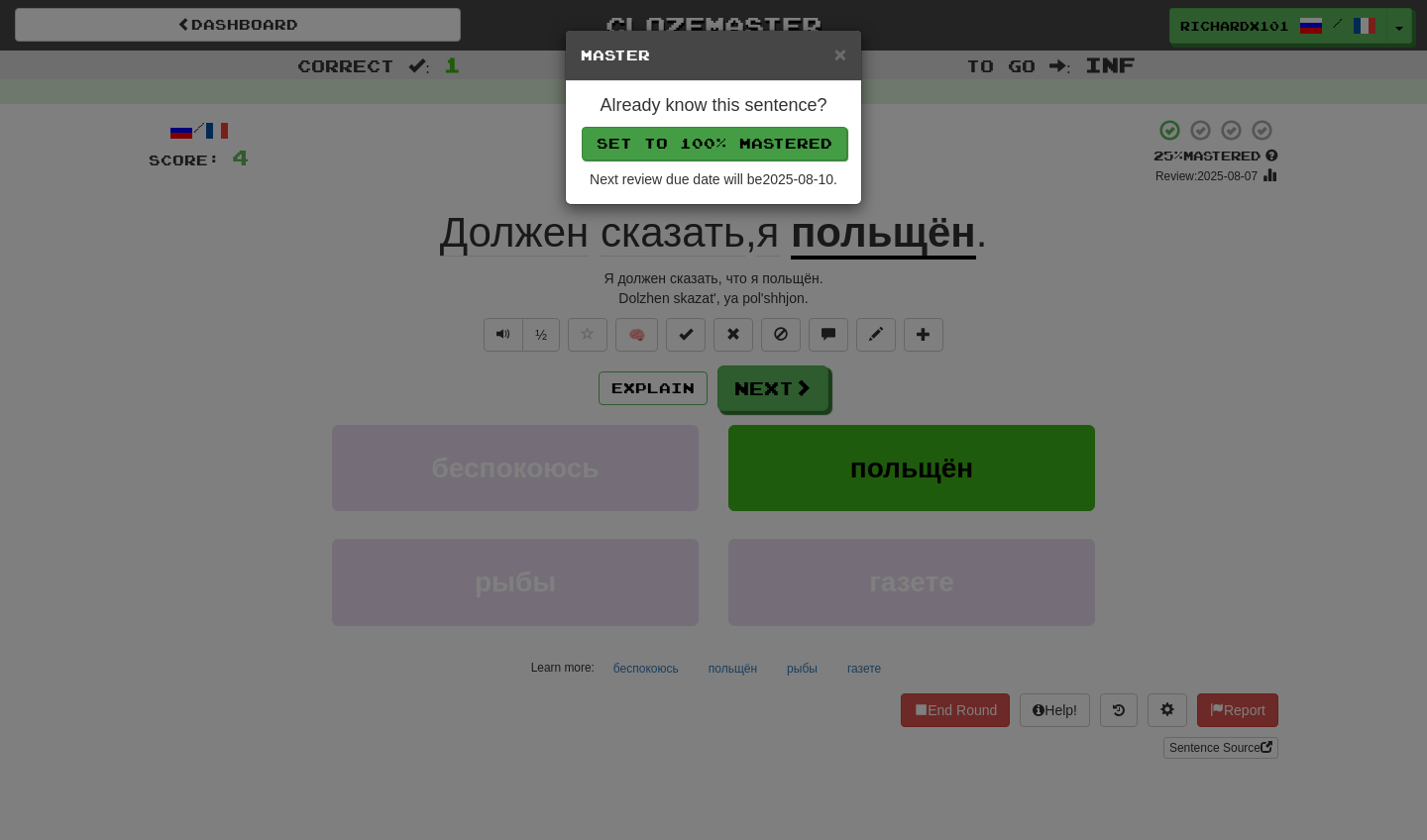 click on "Set to 100% Mastered" at bounding box center (714, 144) 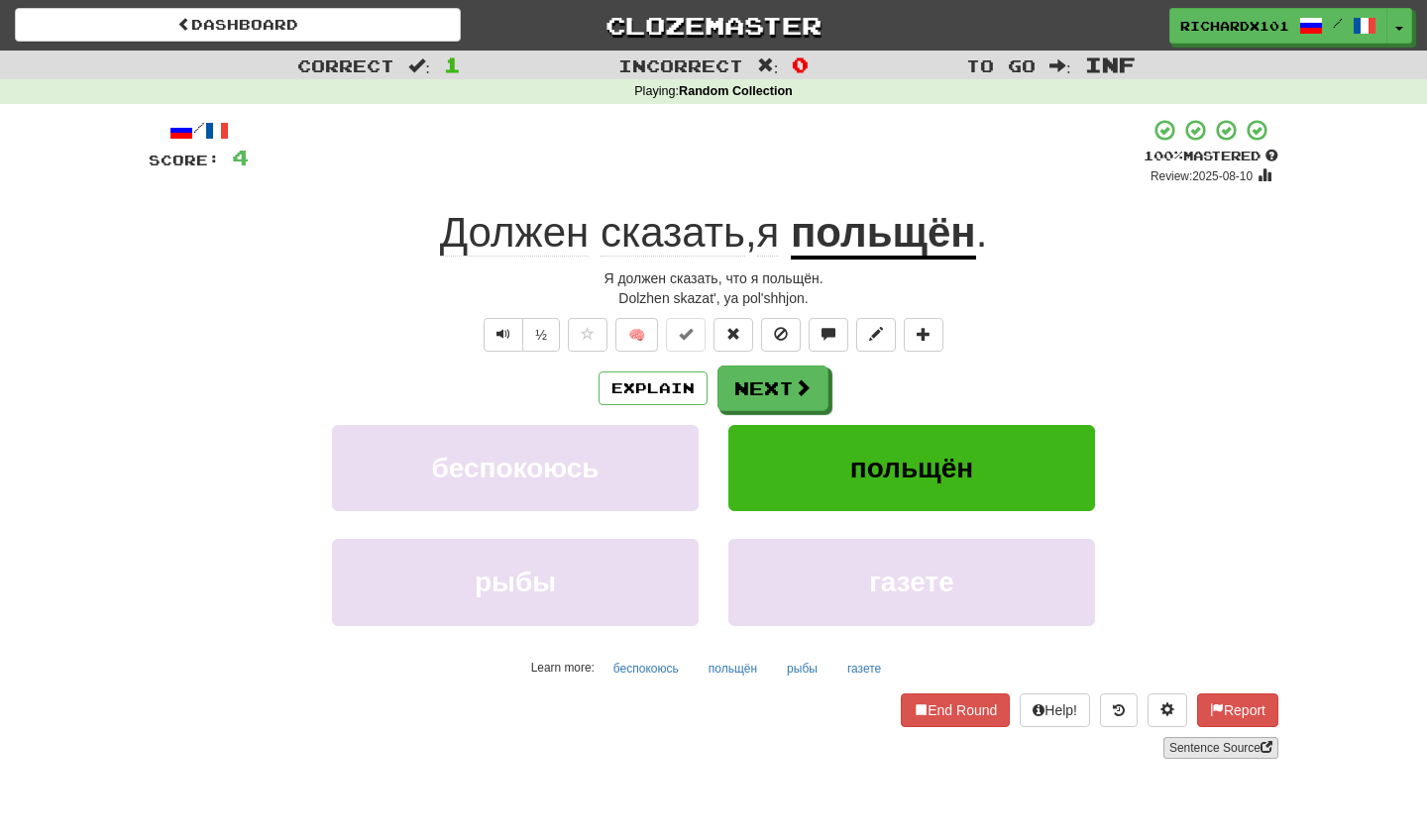 click on "Sentence Source" at bounding box center (1221, 748) 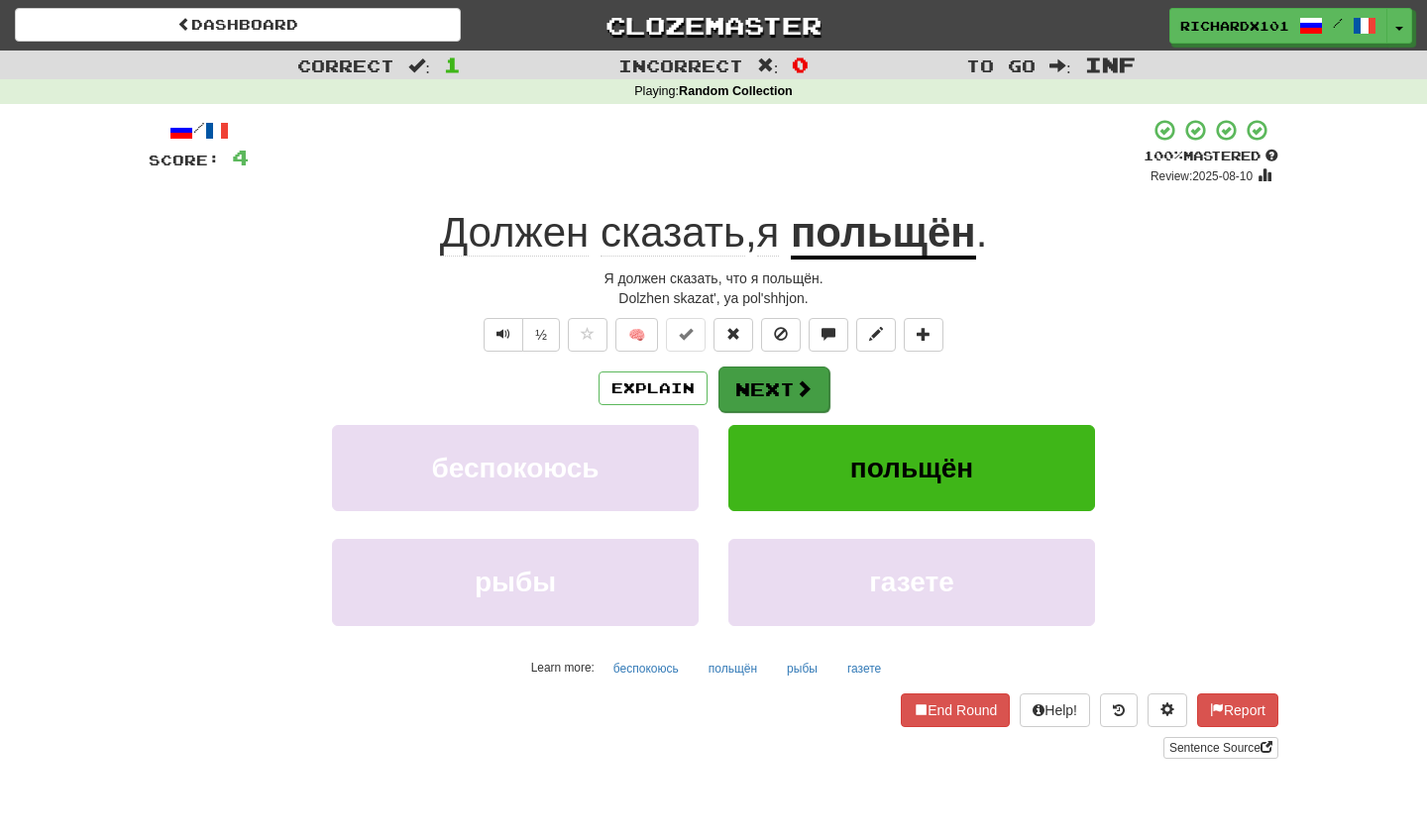 click on "Next" at bounding box center (774, 389) 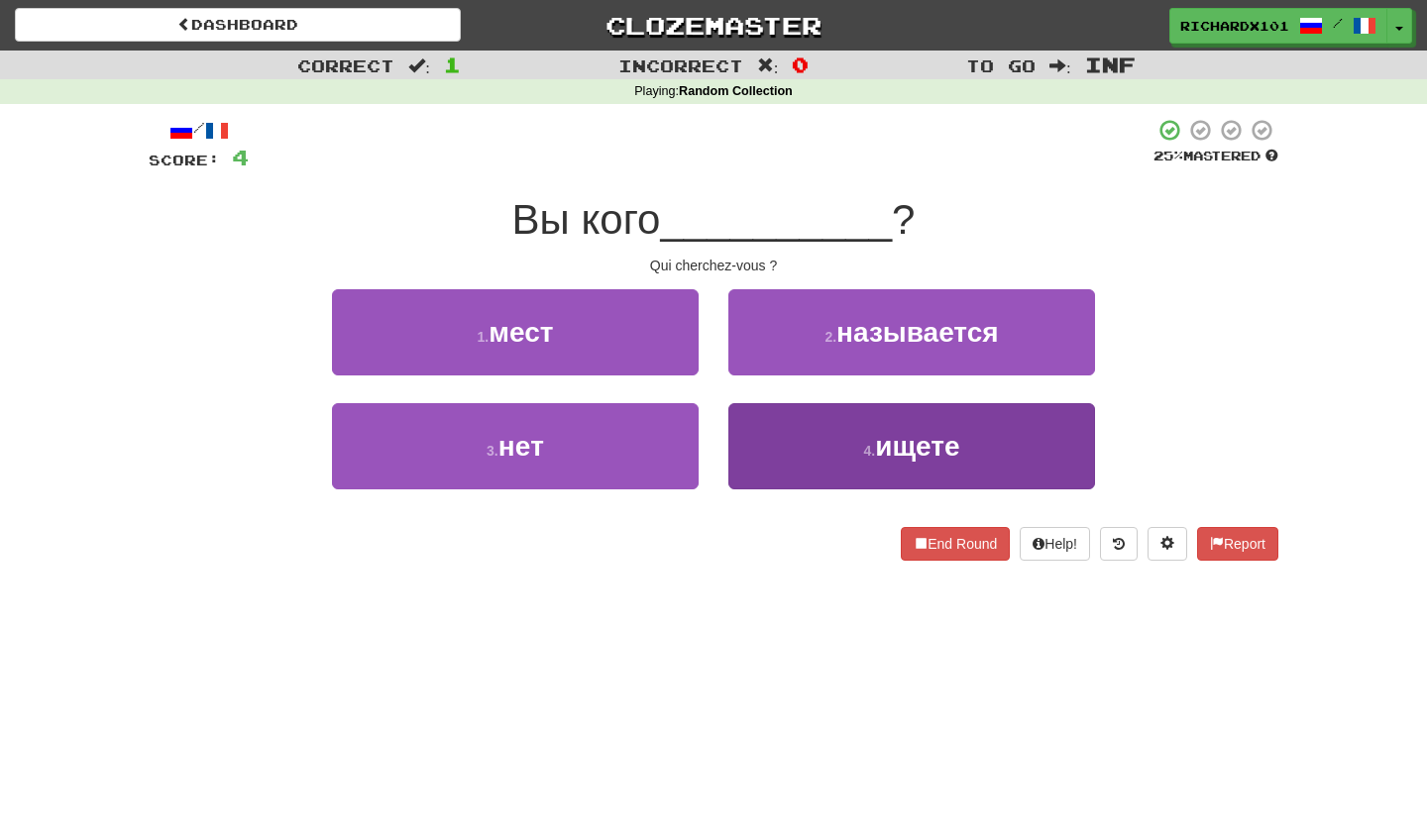 click on "4 .  ищете" at bounding box center (912, 446) 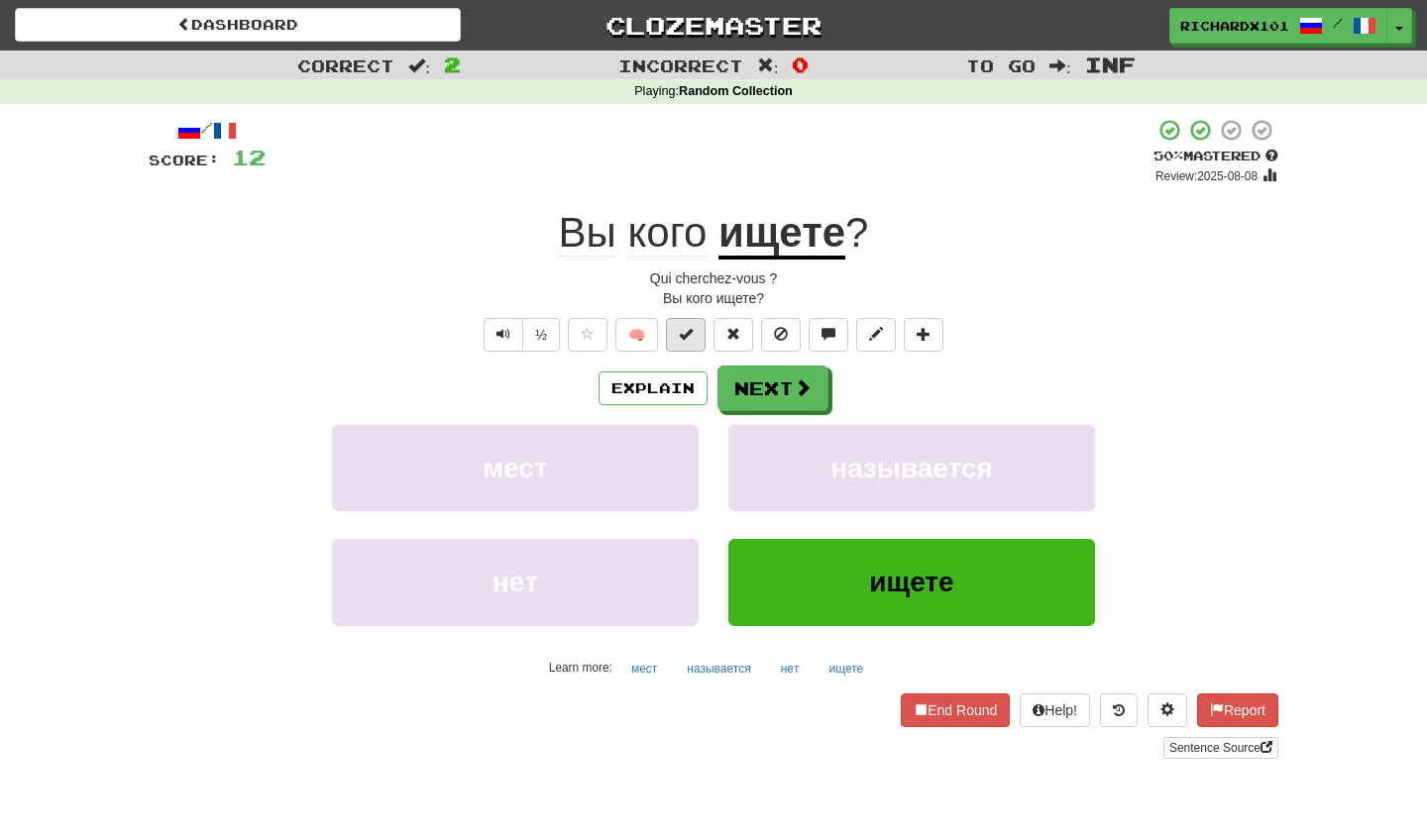 click at bounding box center (686, 335) 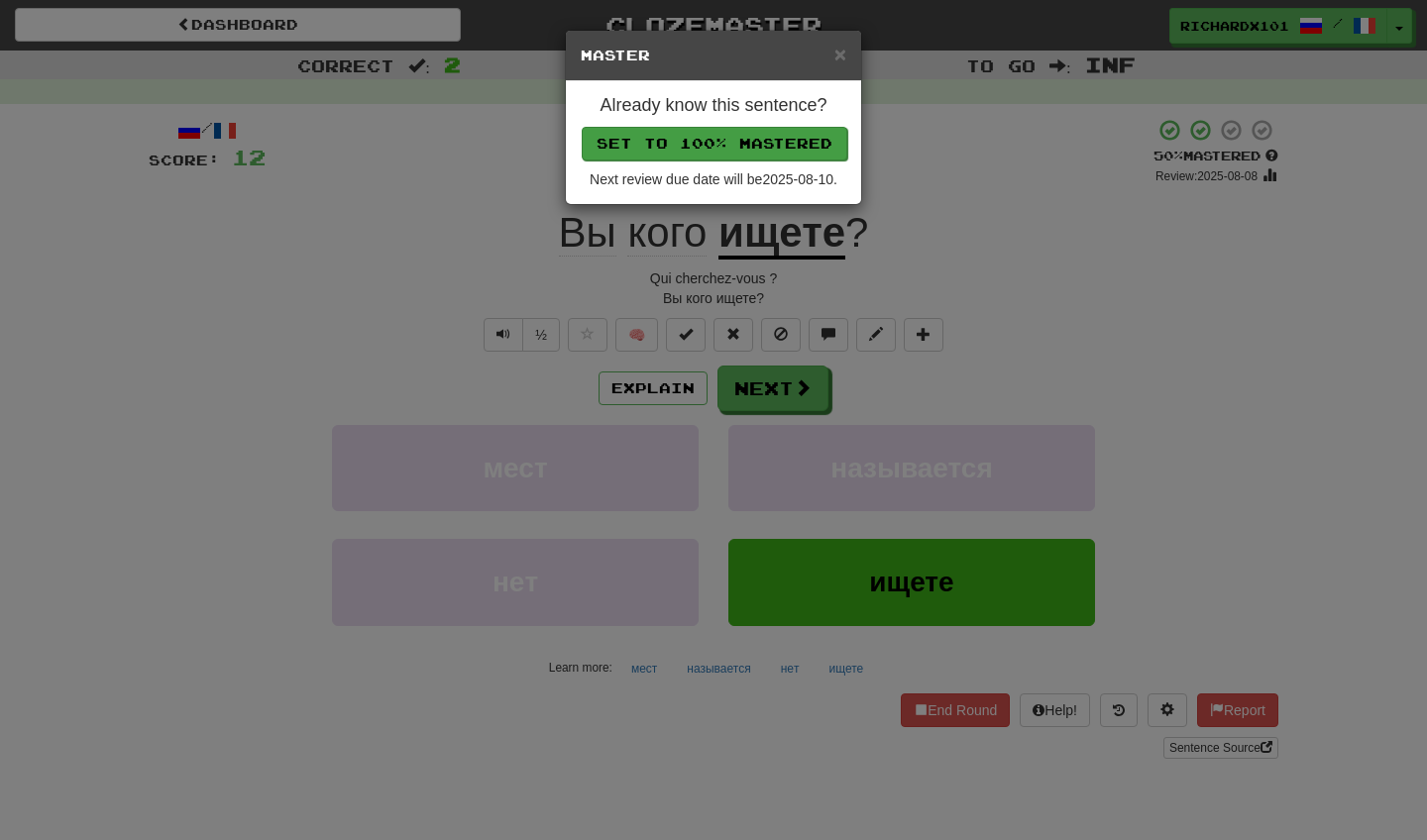 click on "Set to 100% Mastered" at bounding box center (714, 144) 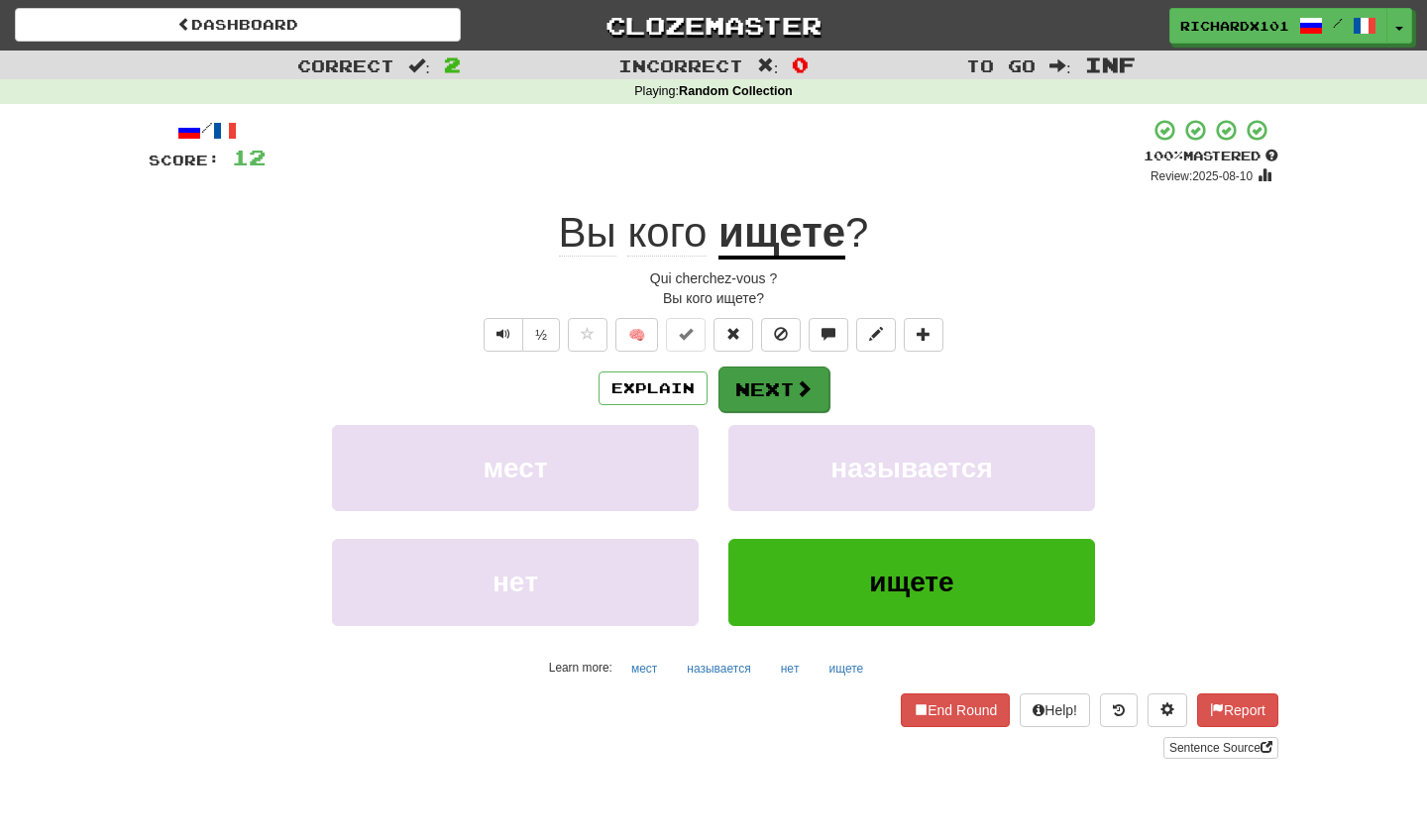 click on "Next" at bounding box center (774, 389) 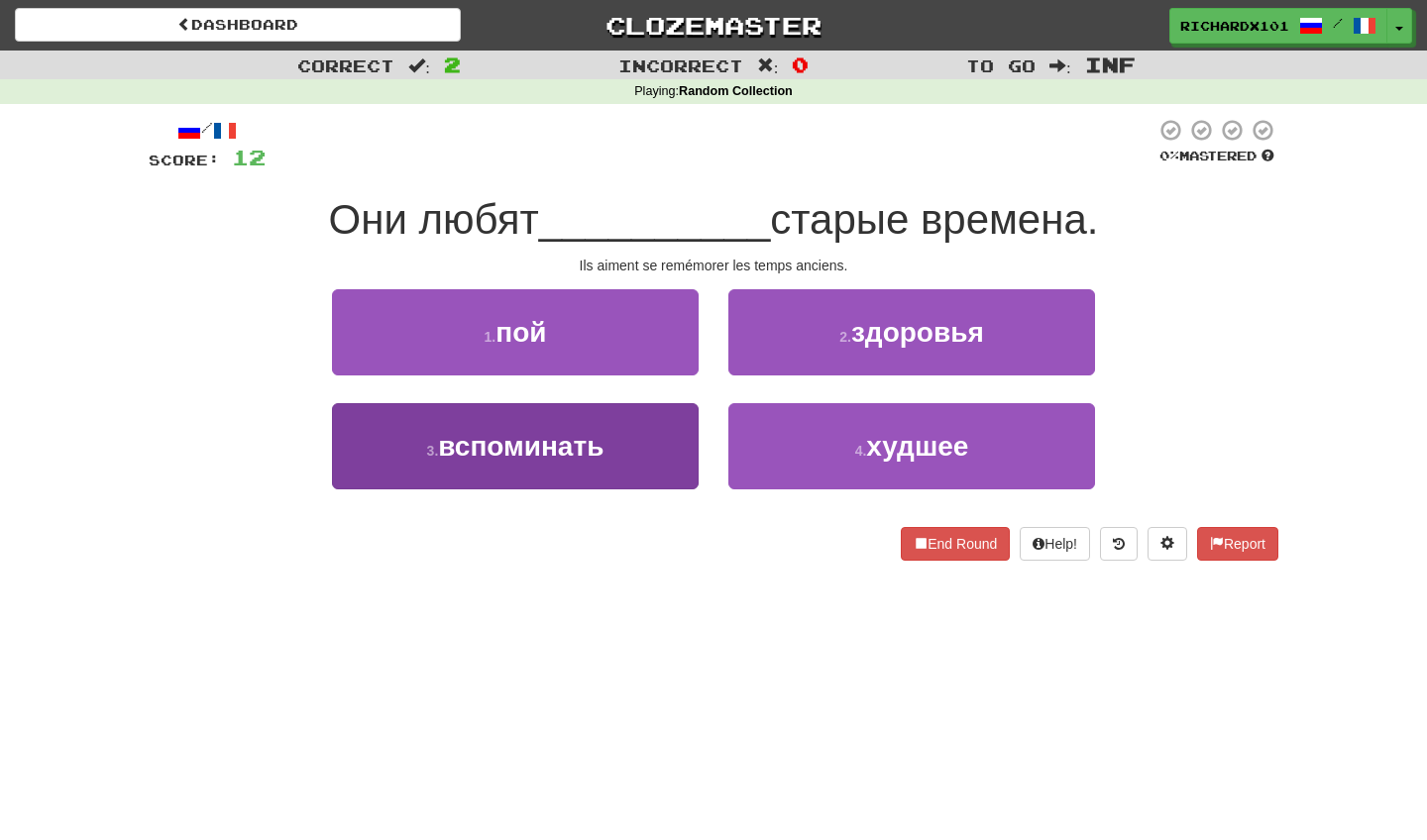 click on "3 .  вспоминать" at bounding box center (515, 446) 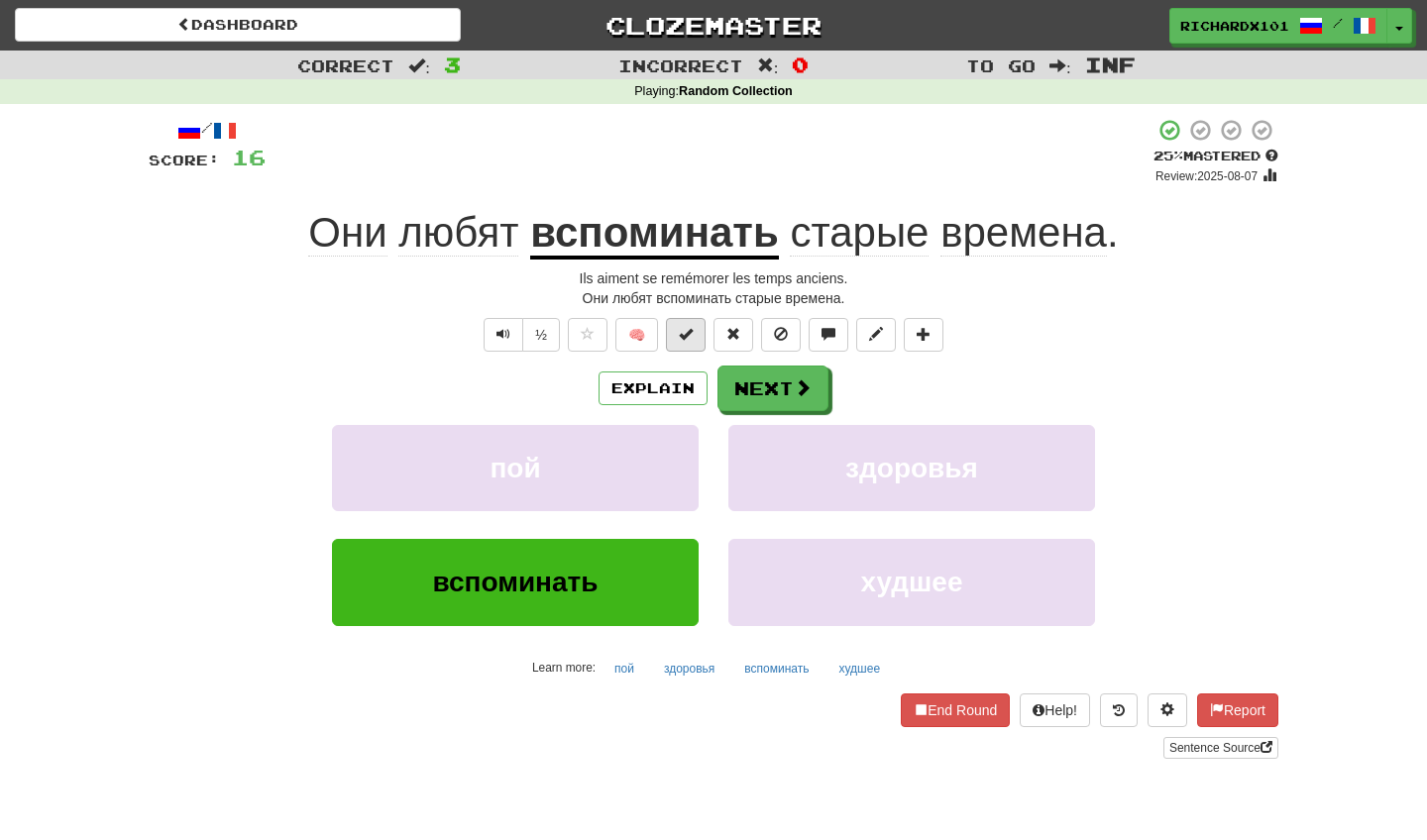 click at bounding box center (686, 334) 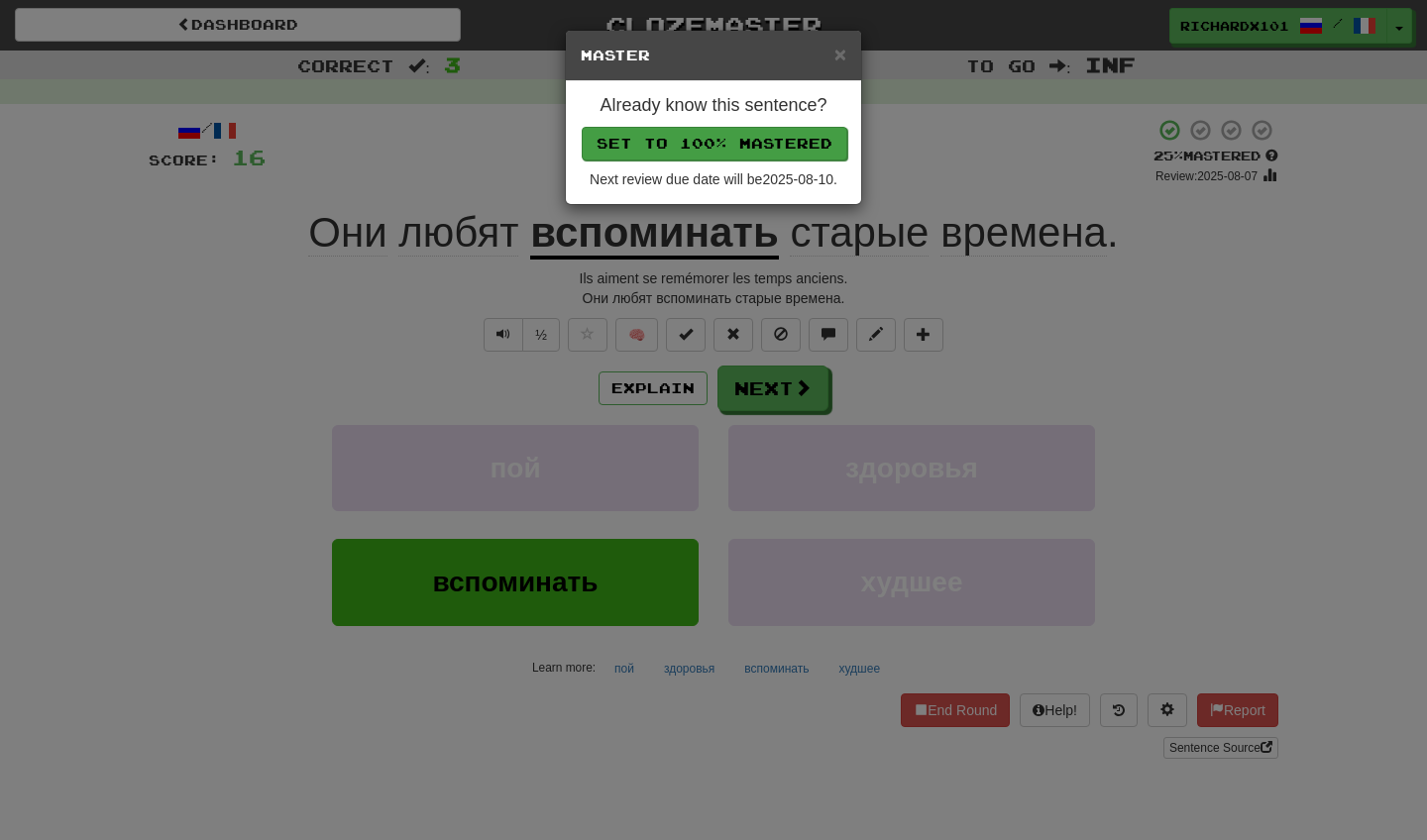 click on "Set to 100% Mastered" at bounding box center (714, 144) 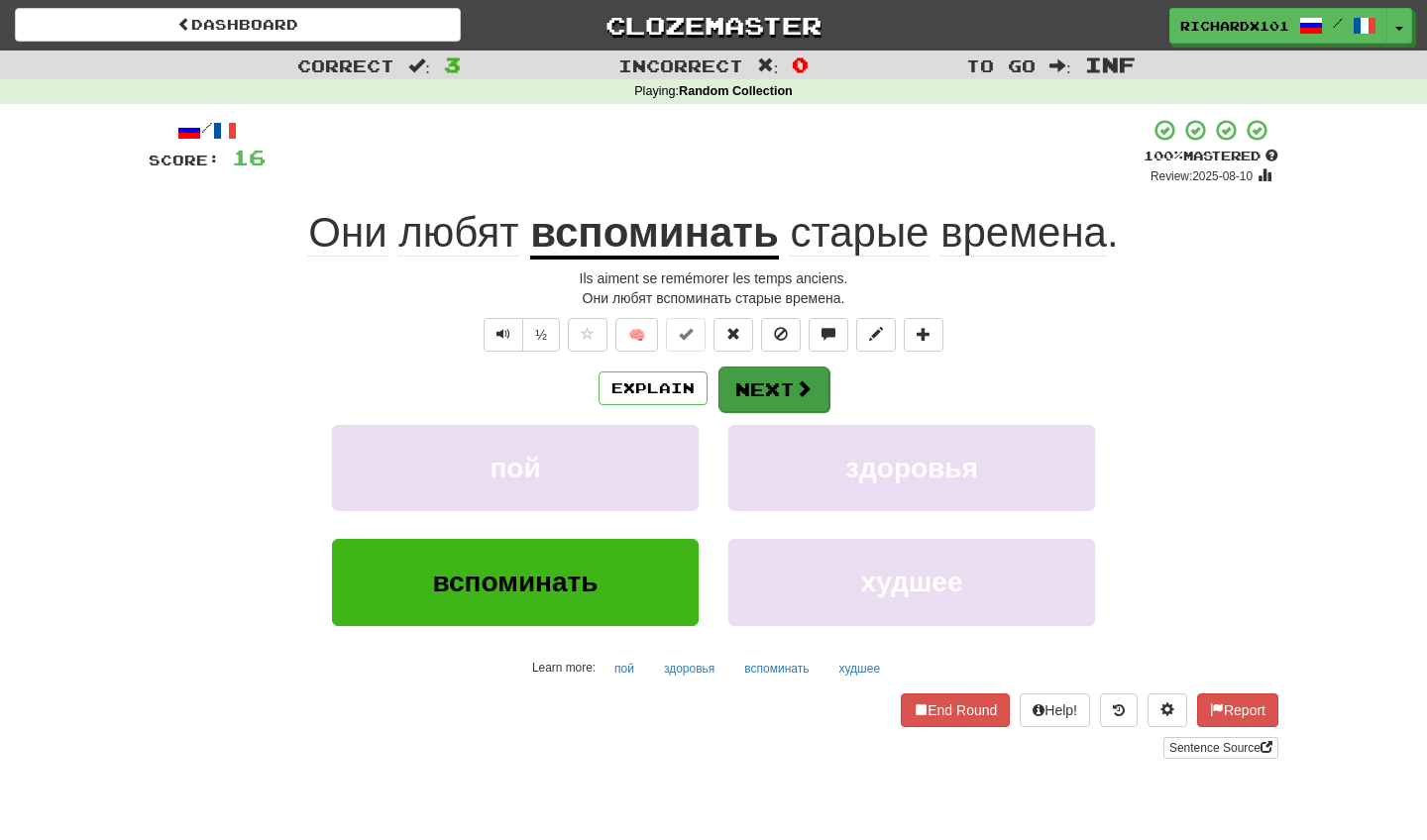 click on "Next" at bounding box center [774, 389] 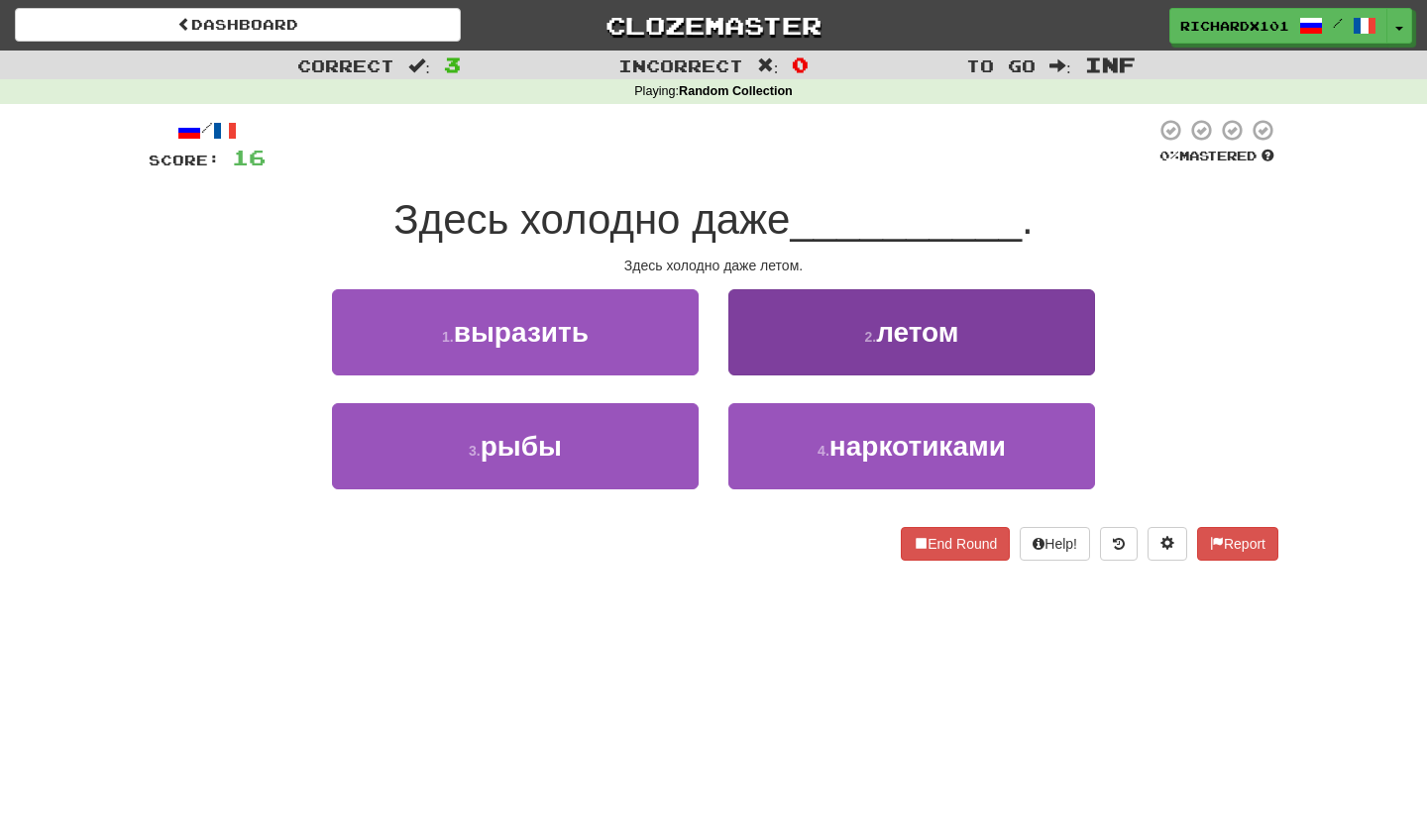 click on "2 .  летом" at bounding box center (912, 332) 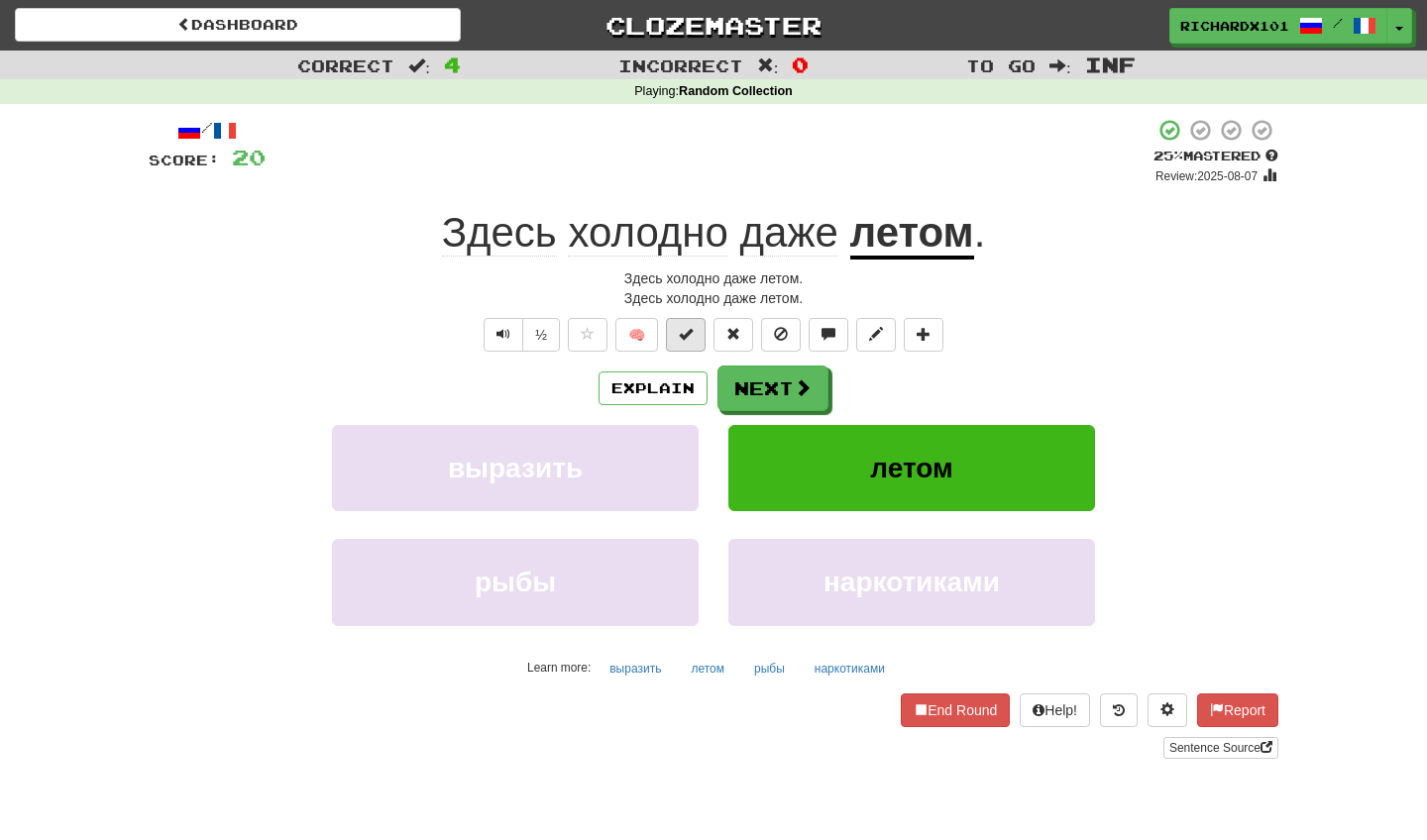 click at bounding box center [686, 334] 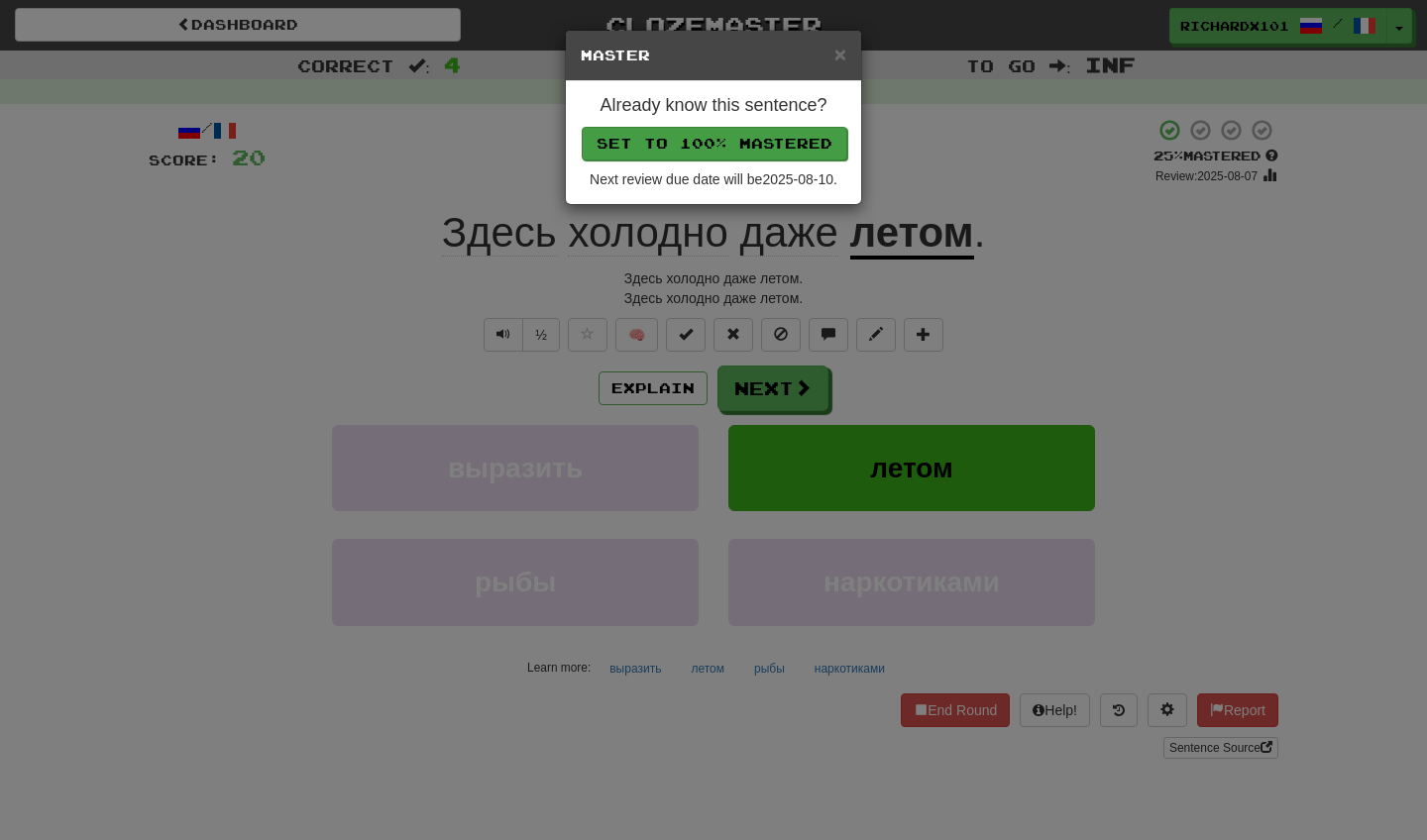 click on "Set to 100% Mastered" at bounding box center (714, 144) 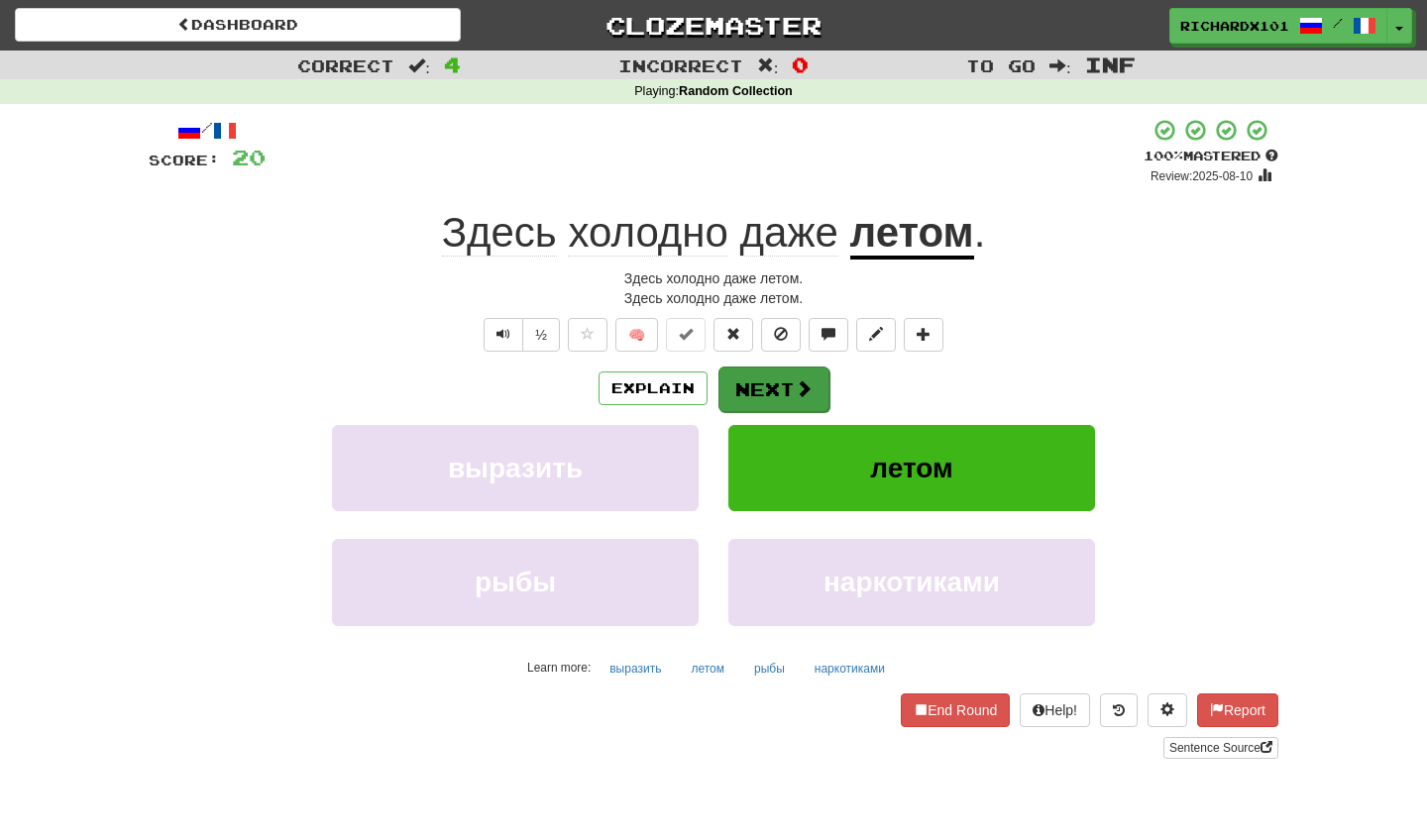 click on "Next" at bounding box center [774, 389] 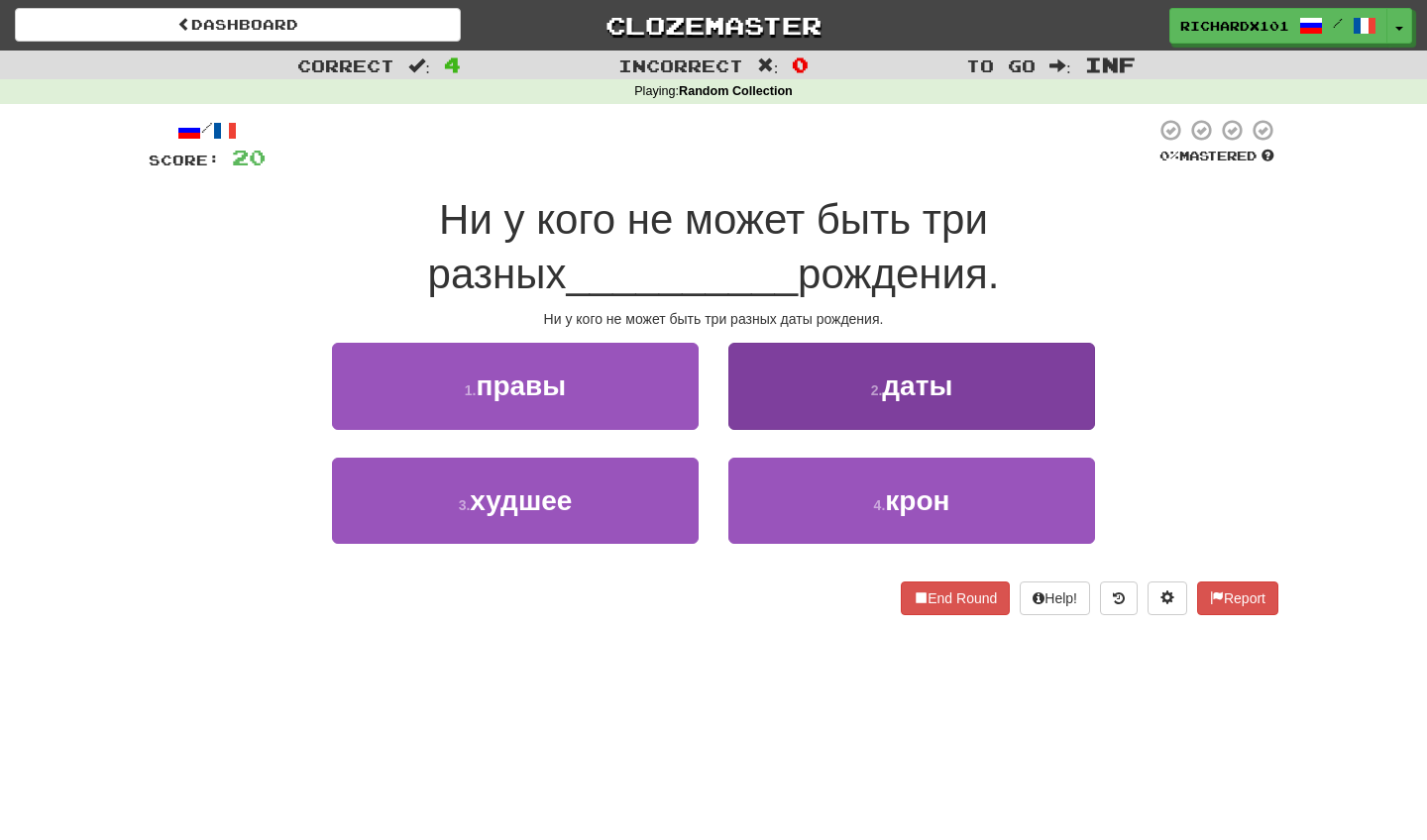 click on "2 .  даты" at bounding box center (912, 385) 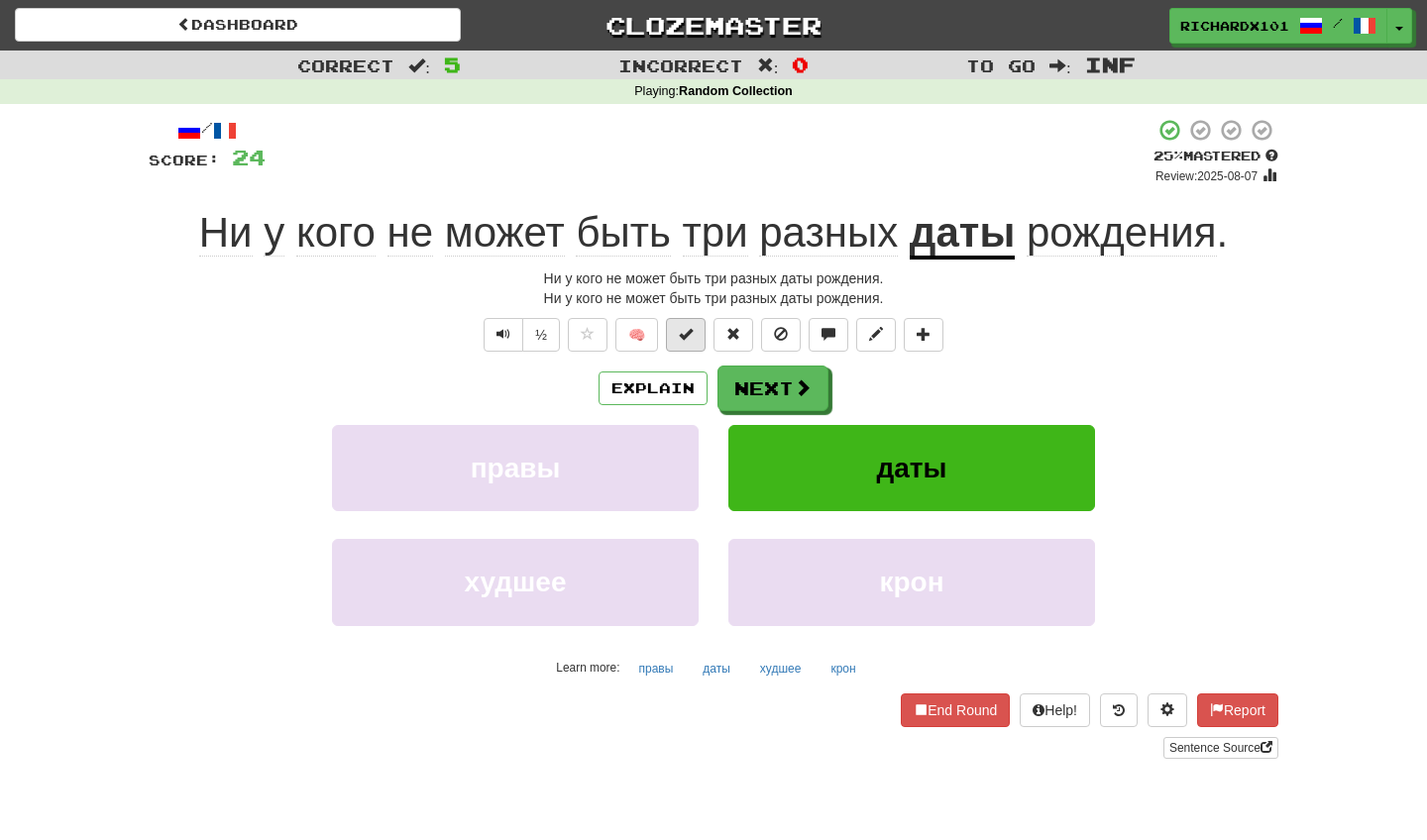 click at bounding box center (686, 335) 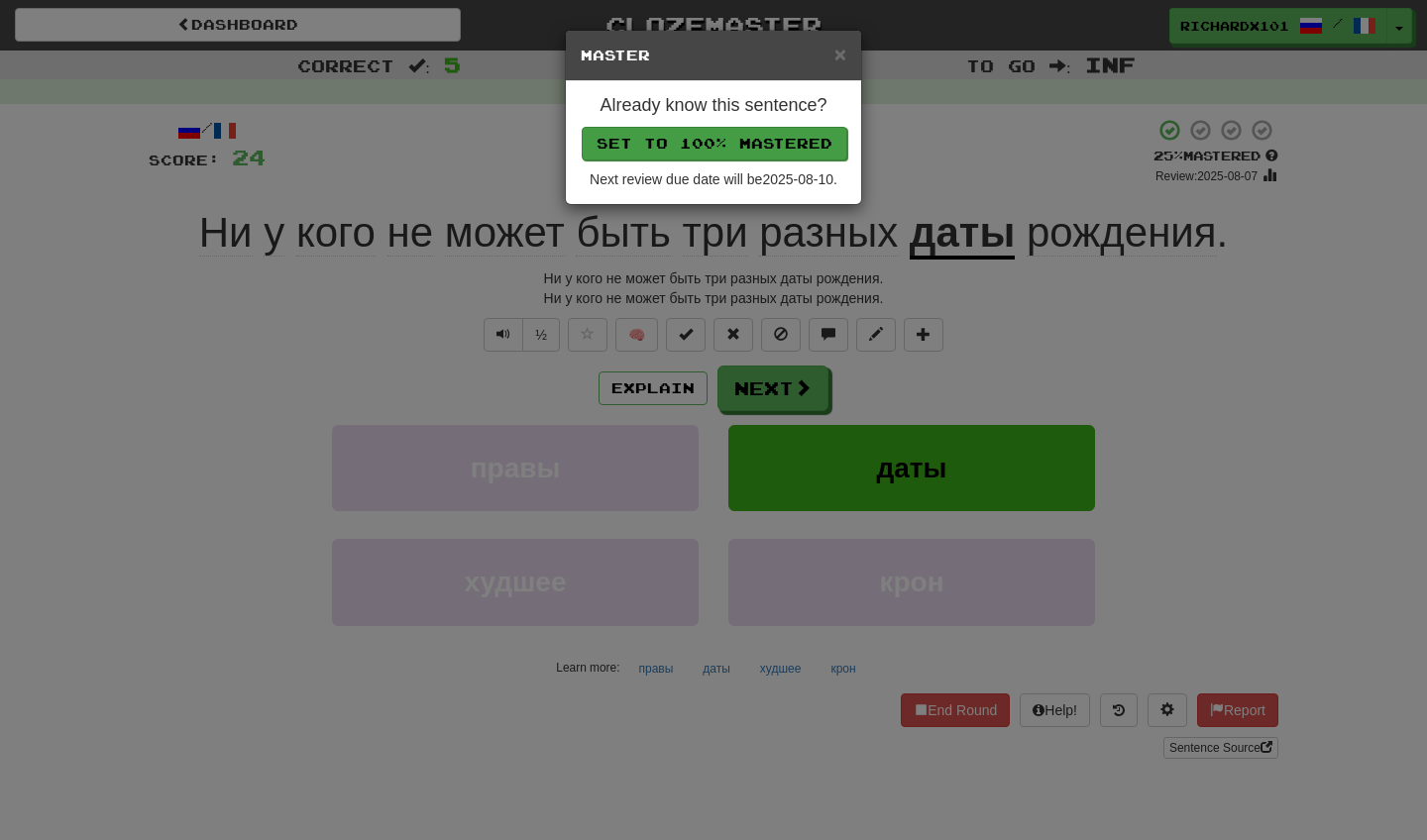 click on "Set to 100% Mastered" at bounding box center [714, 144] 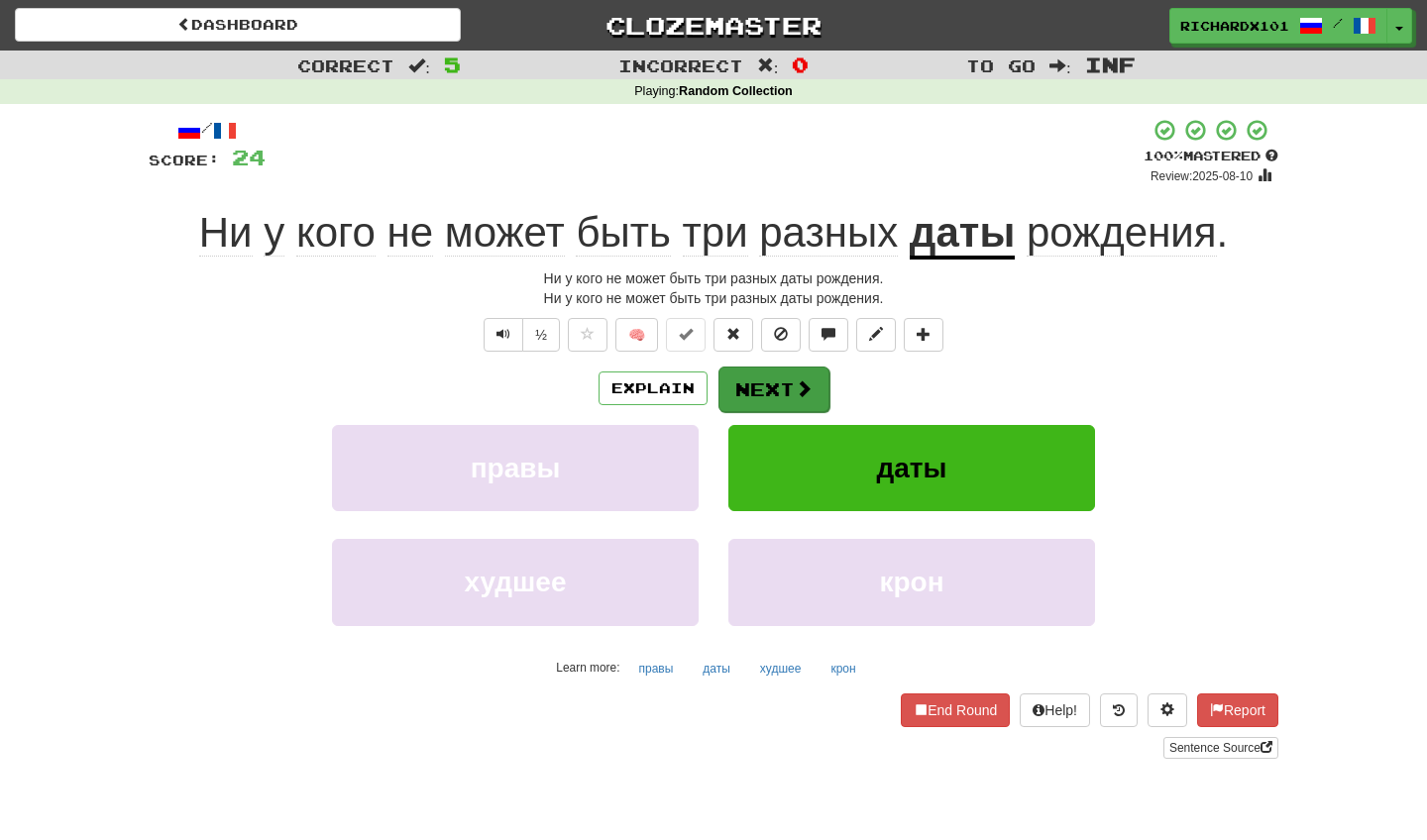 click on "Next" at bounding box center [774, 389] 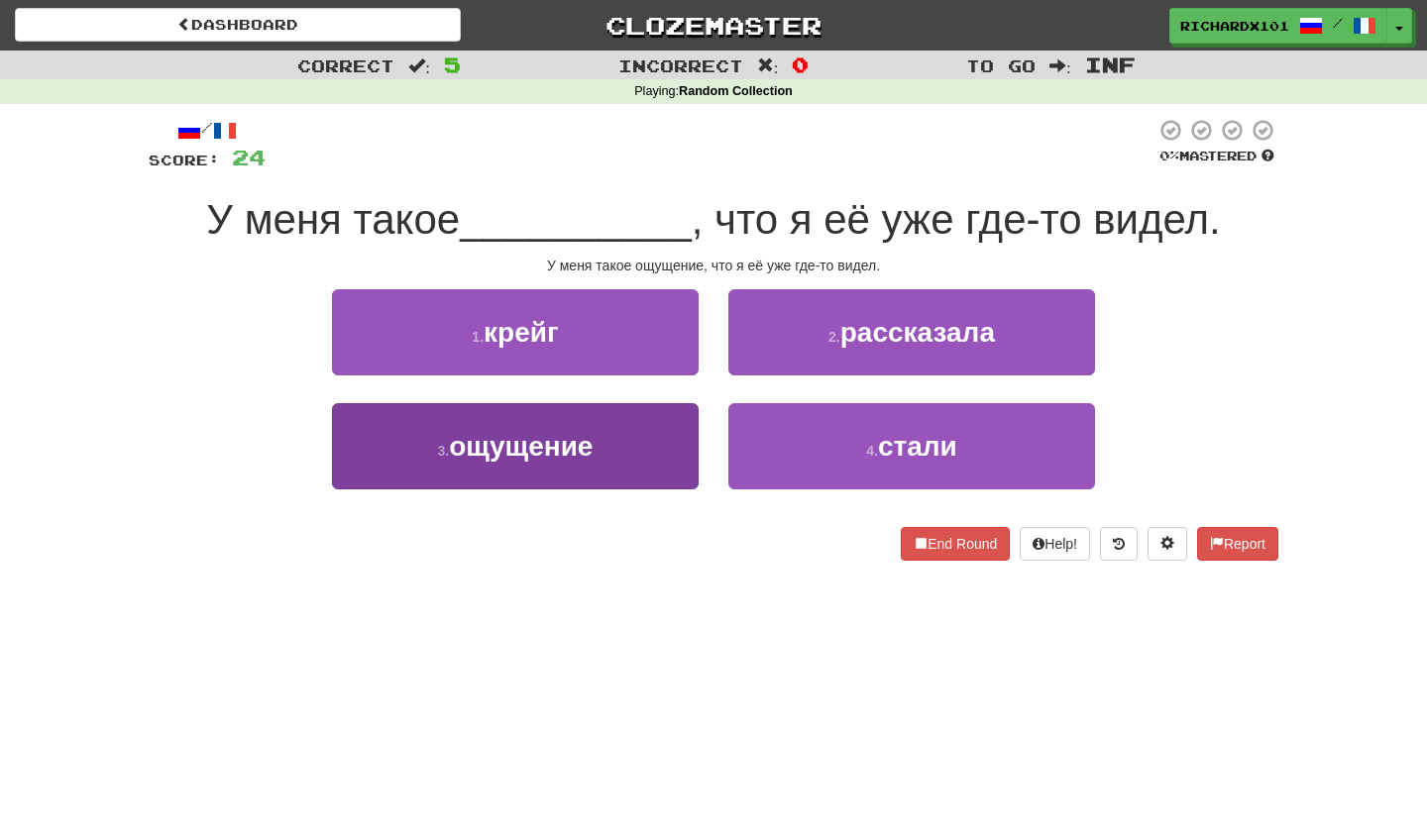 click on "3 .  ощущение" at bounding box center (515, 446) 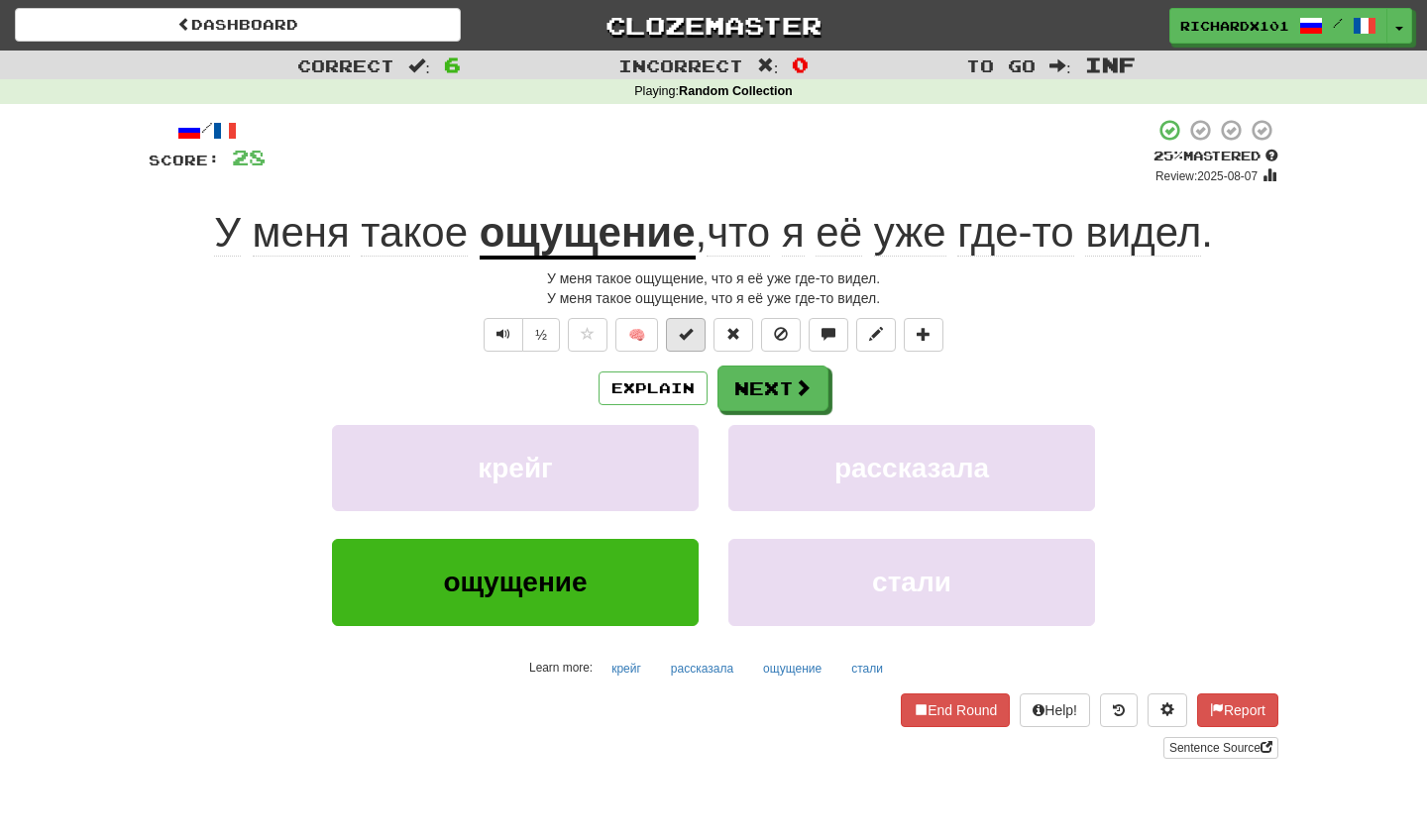 click at bounding box center (686, 335) 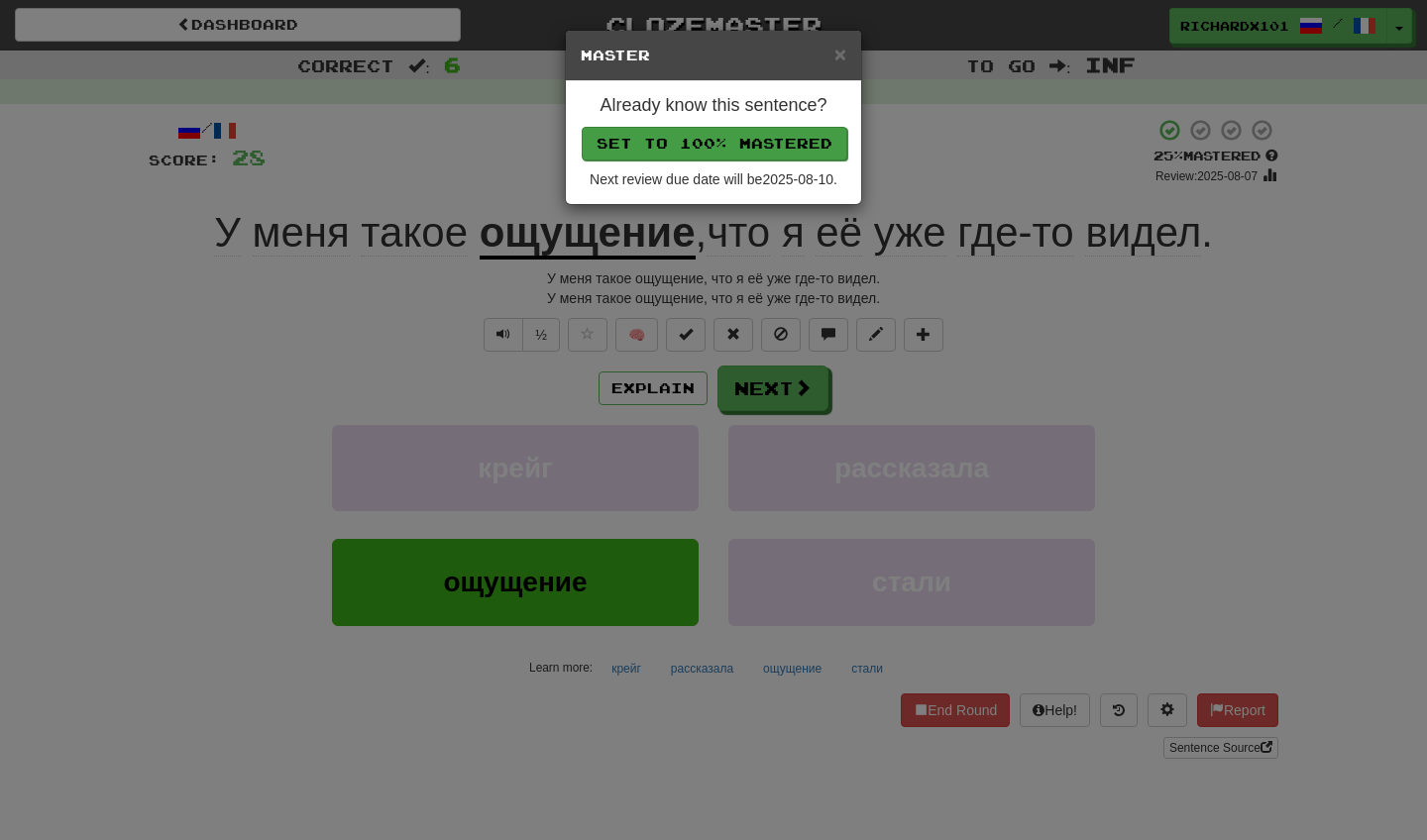 click on "Set to 100% Mastered" at bounding box center [714, 144] 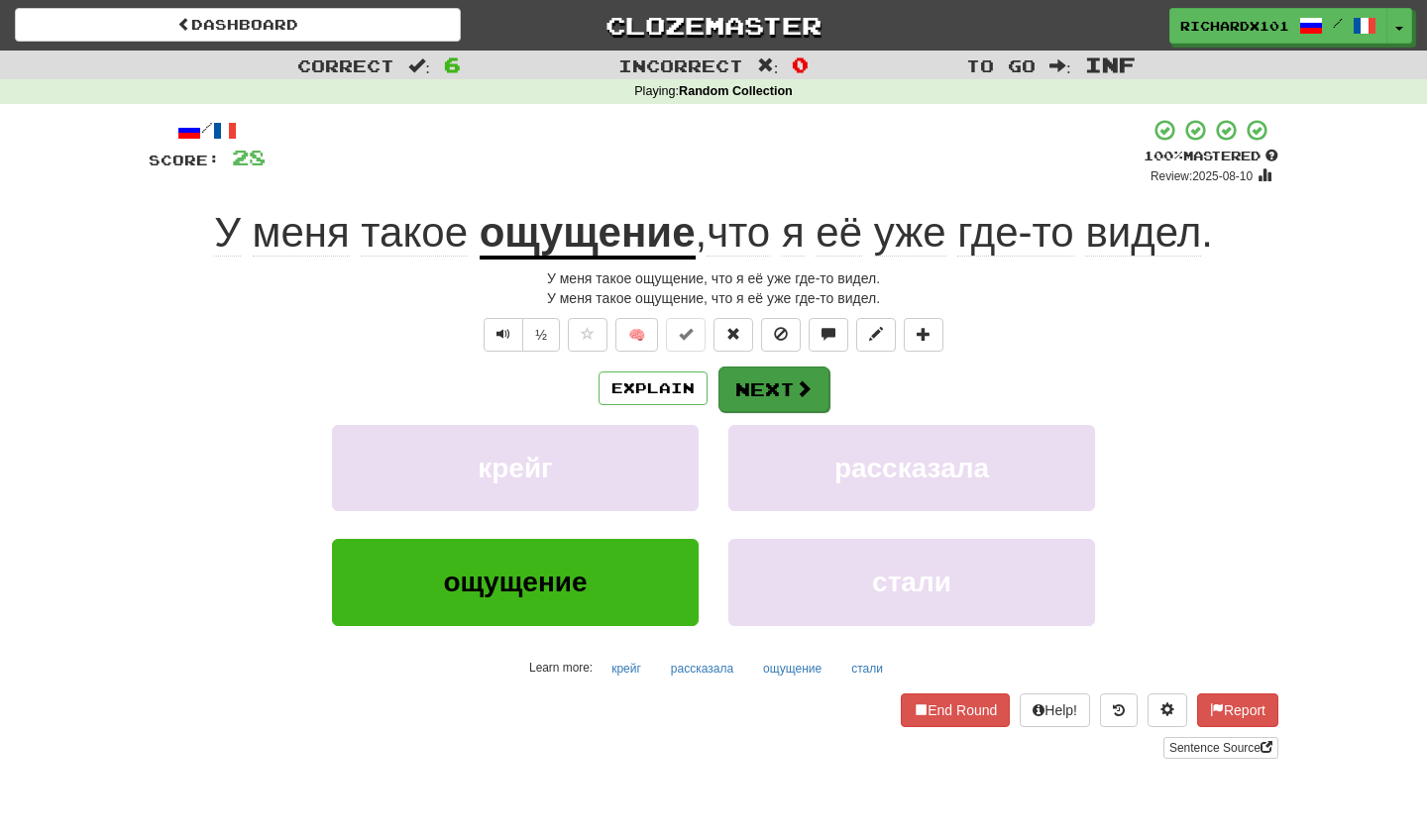 click on "Next" at bounding box center [774, 389] 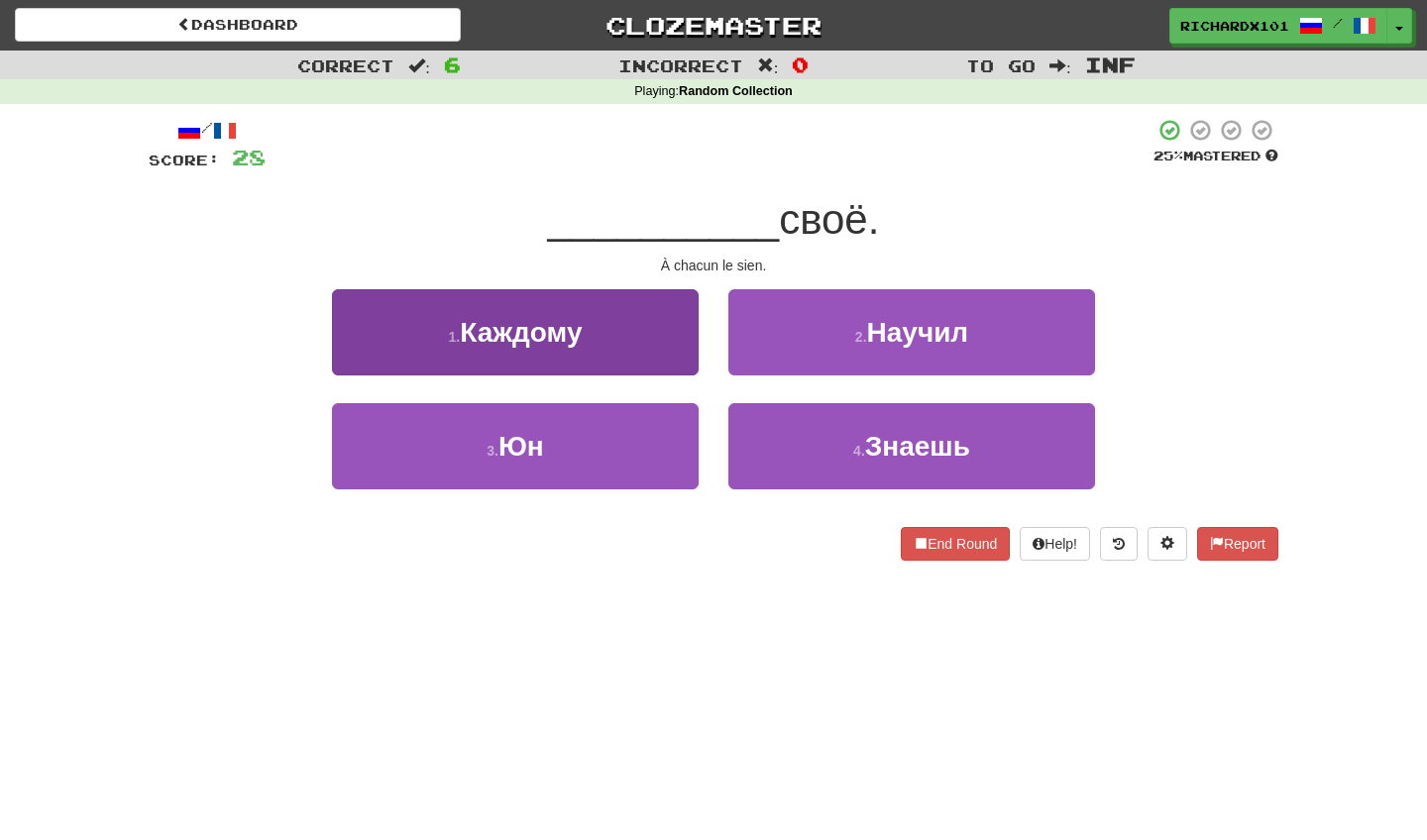 click on "1 .  Каждому" at bounding box center (515, 332) 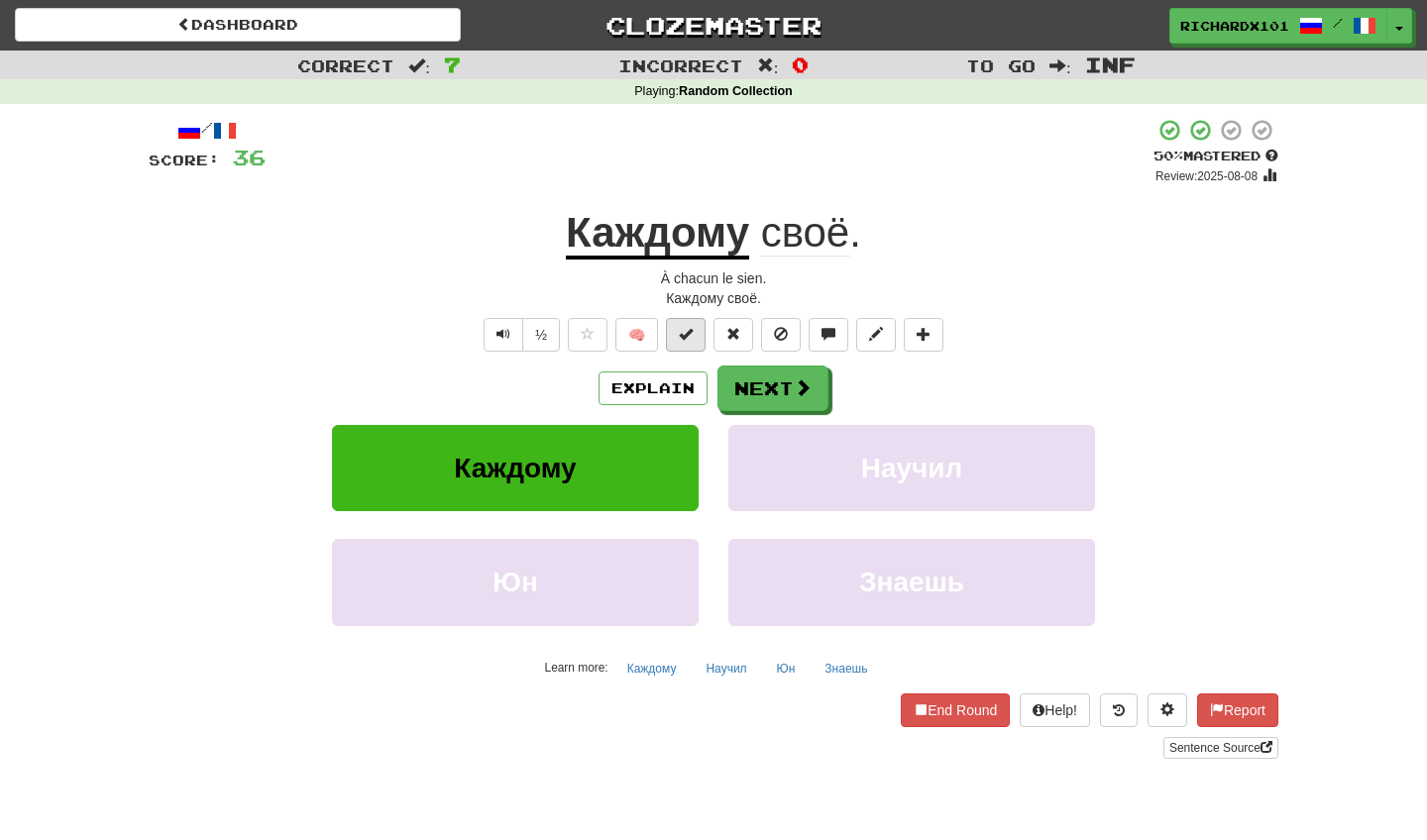 click at bounding box center (686, 334) 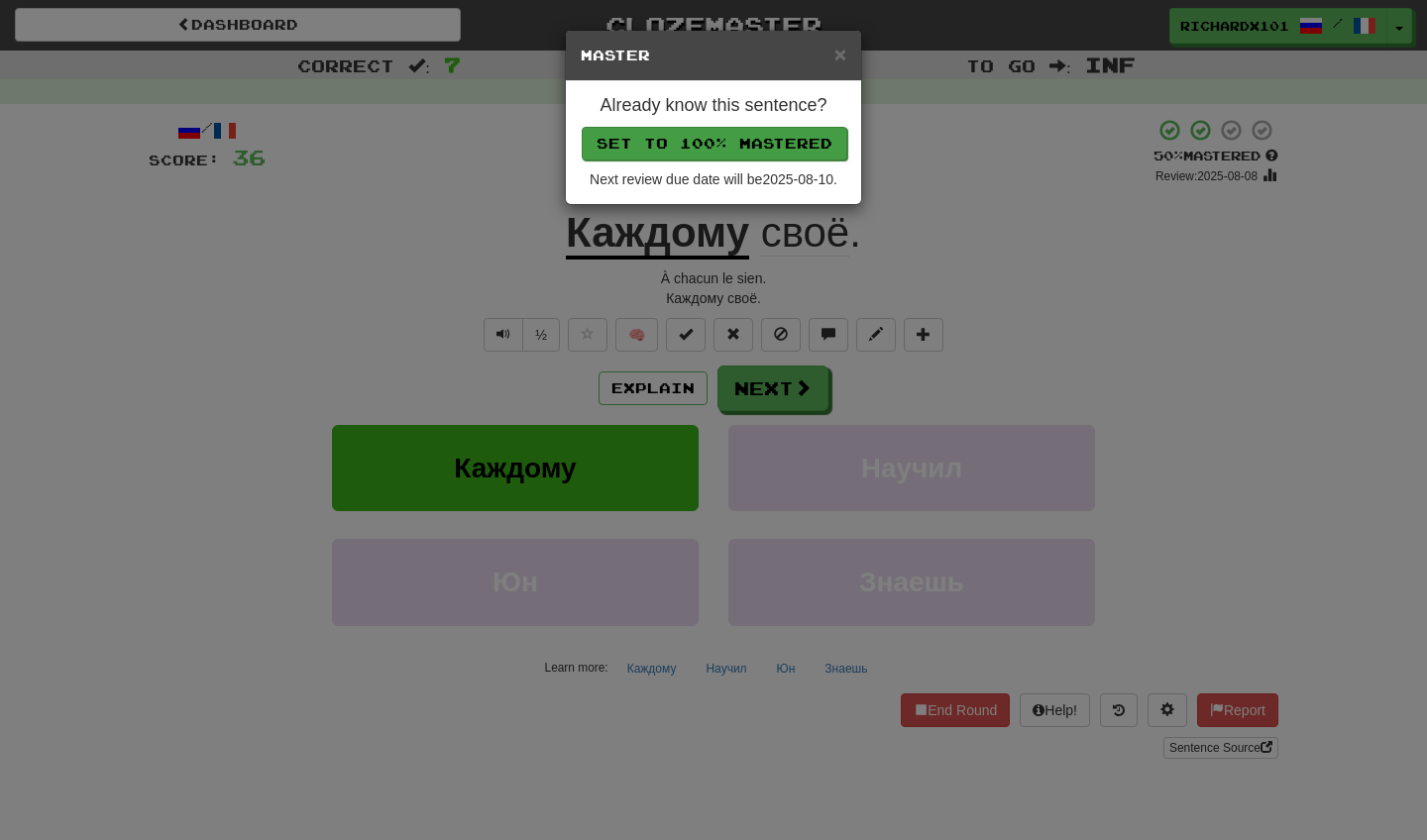 click on "Set to 100% Mastered" at bounding box center (714, 144) 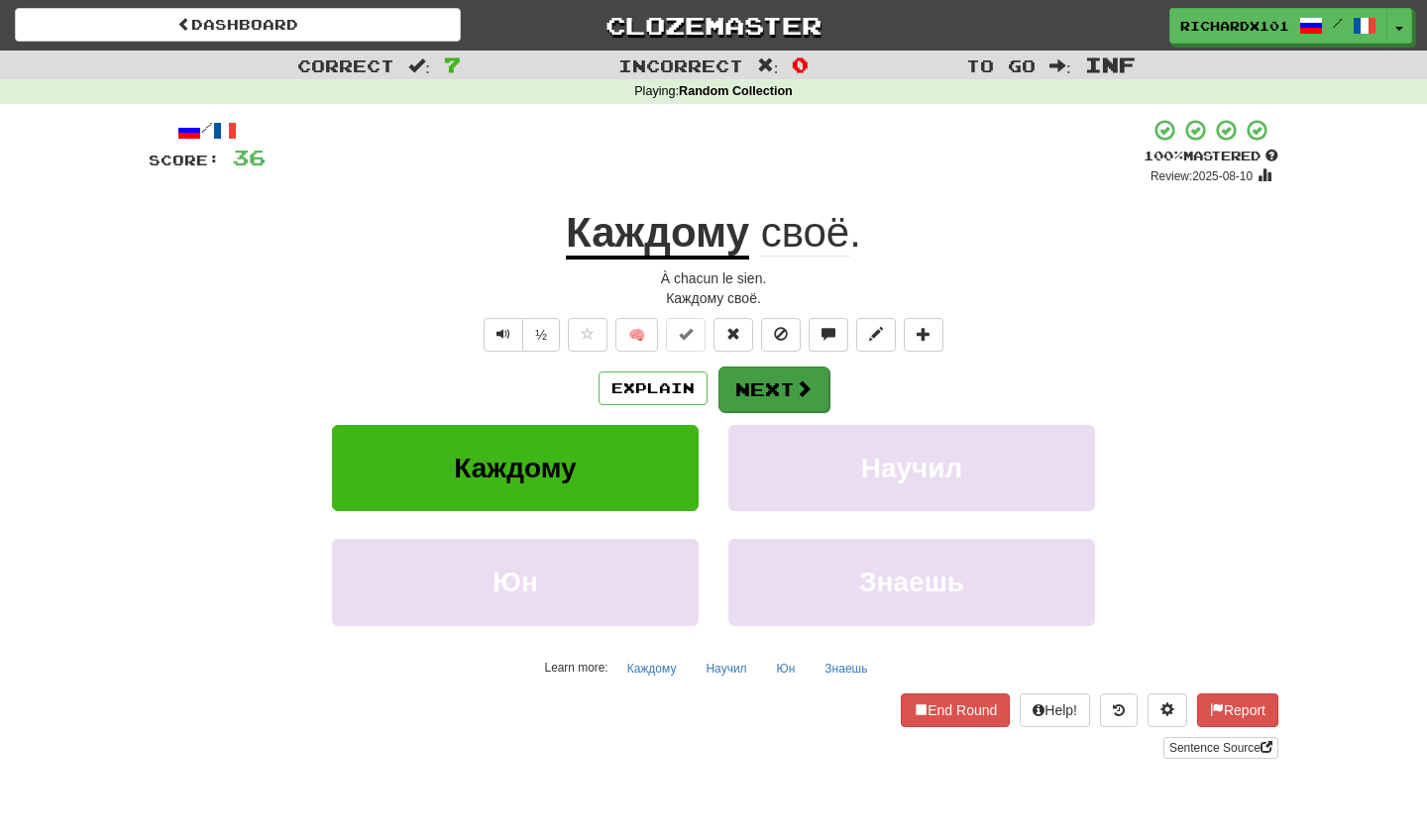 click on "Next" at bounding box center [774, 389] 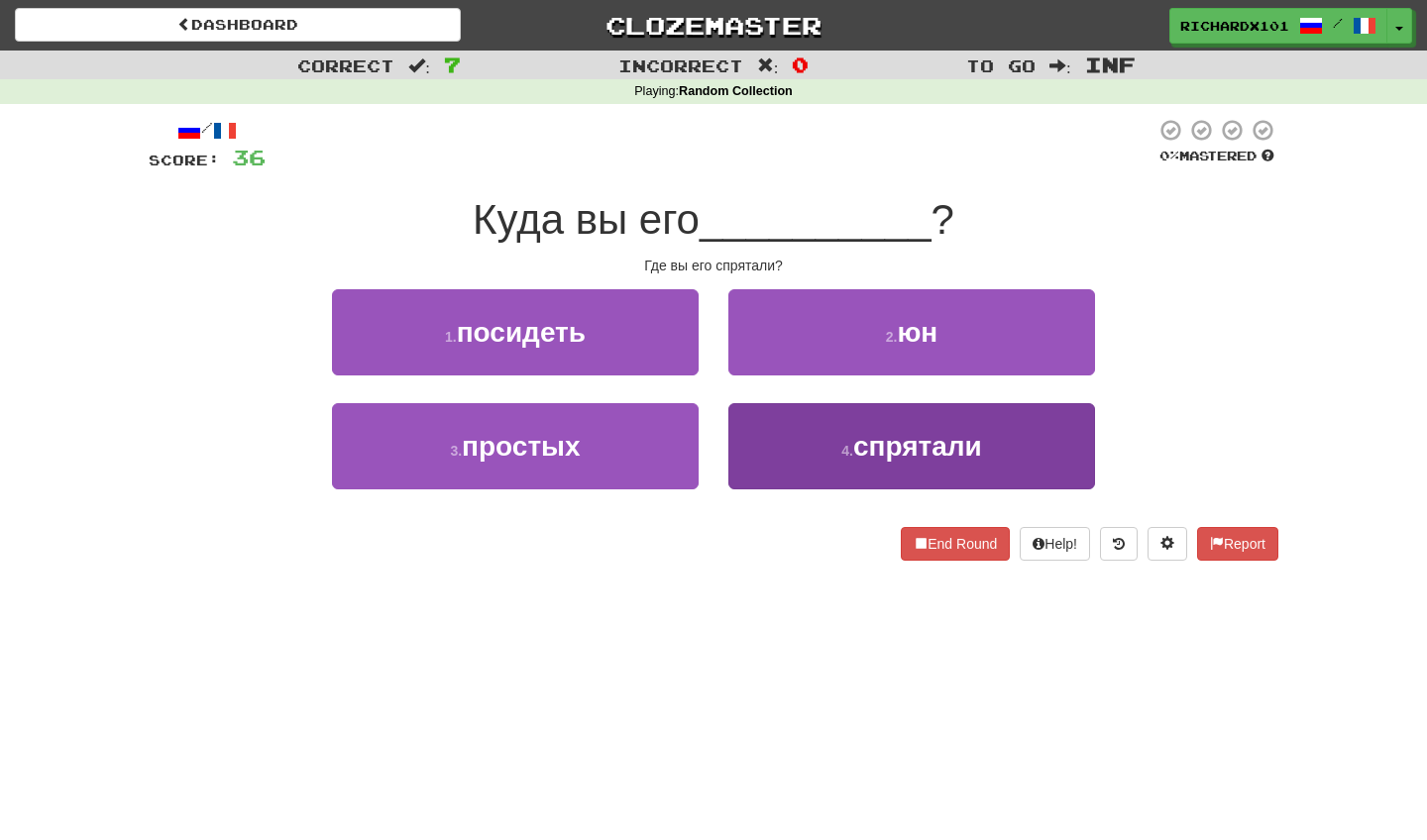 click on "4 .  спрятали" at bounding box center [912, 446] 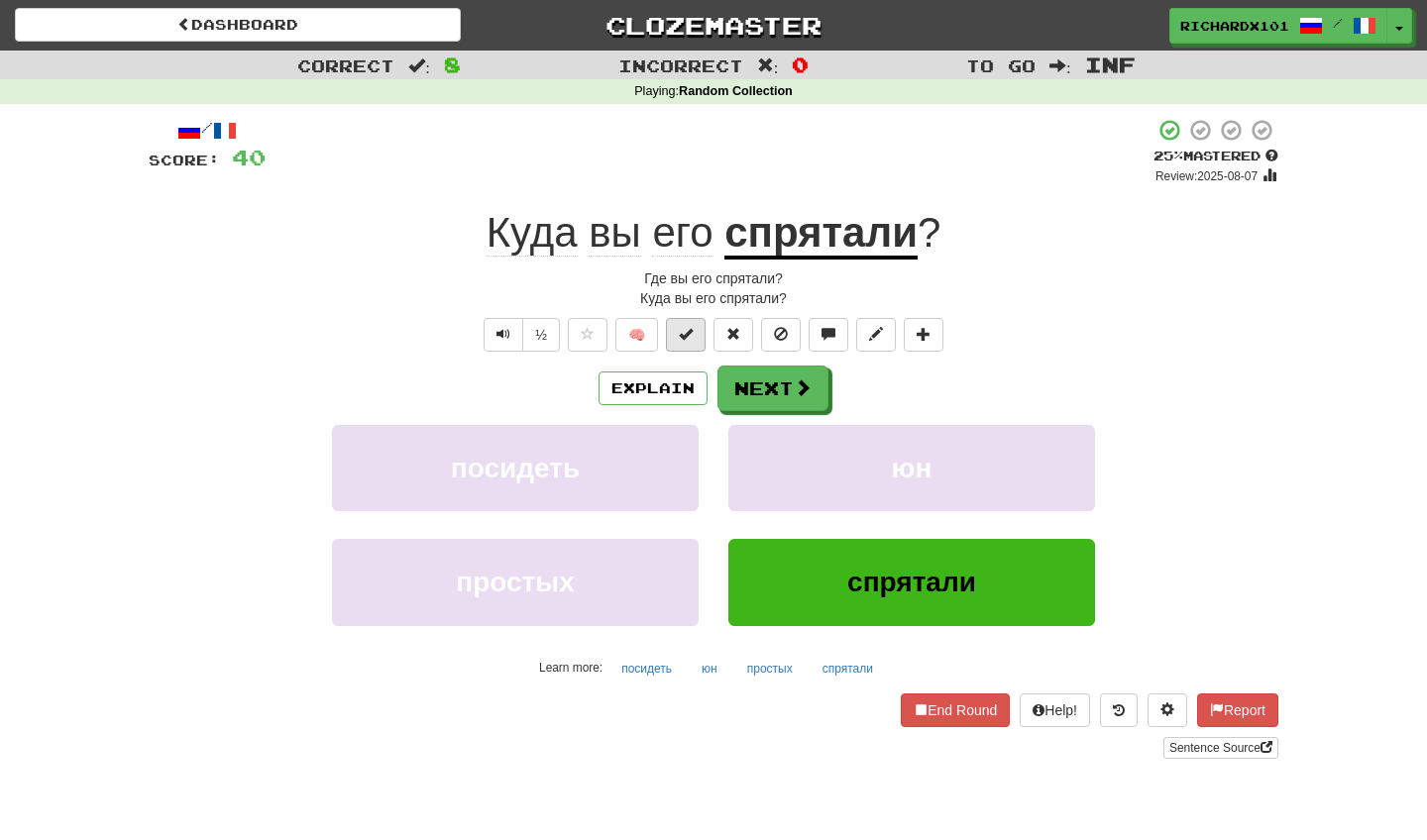 click at bounding box center [686, 335] 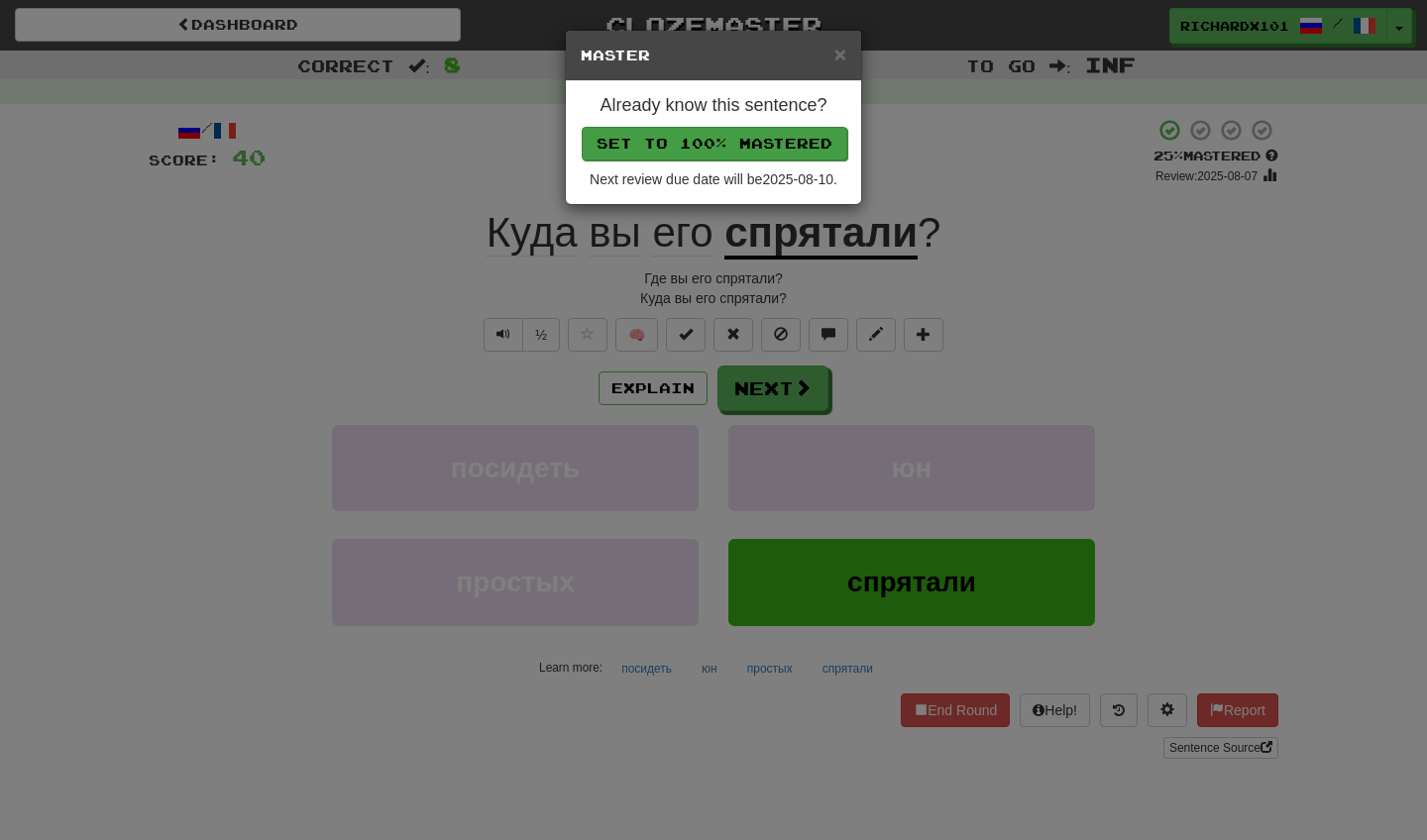 click on "Set to 100% Mastered" at bounding box center [714, 144] 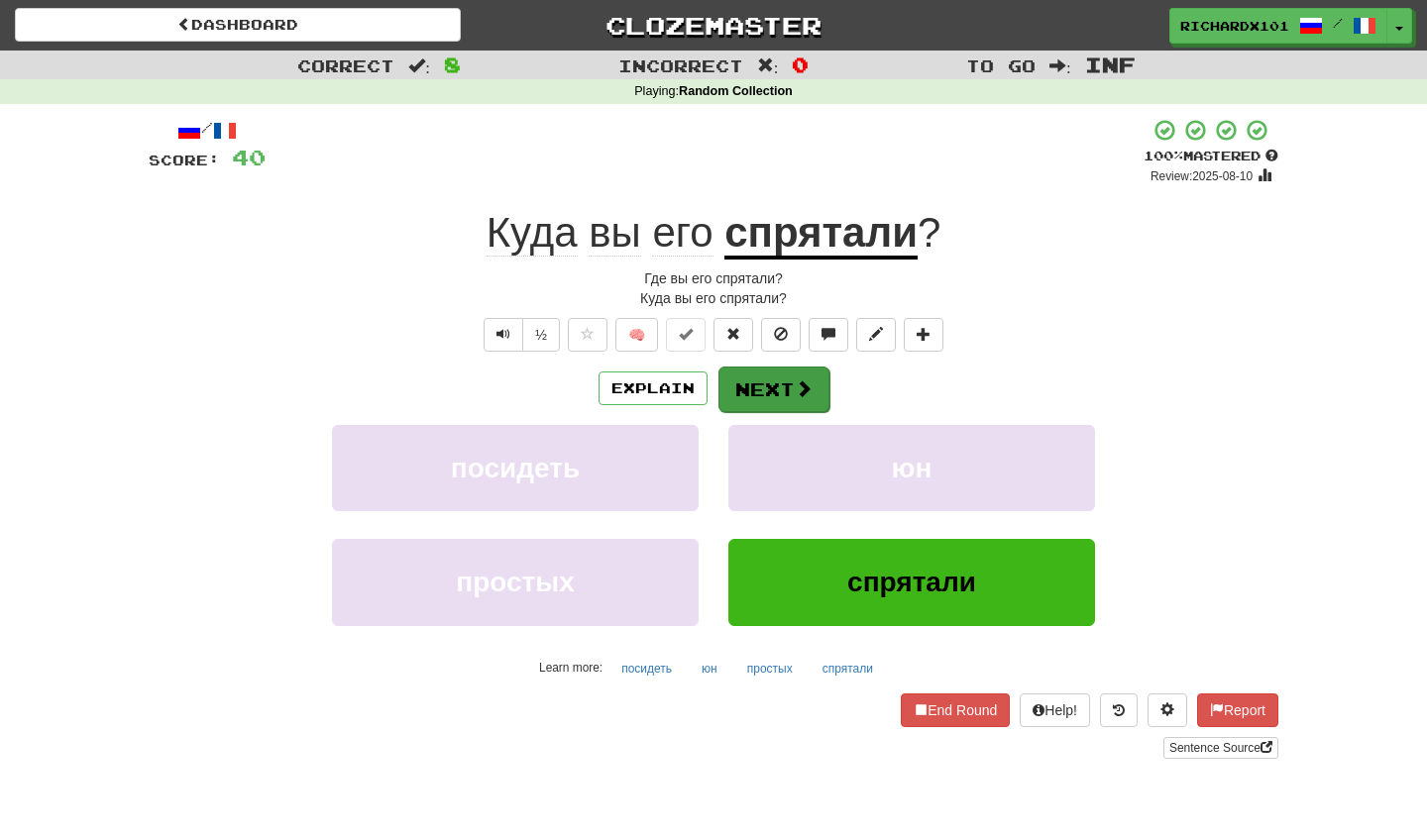 click on "Next" at bounding box center [774, 389] 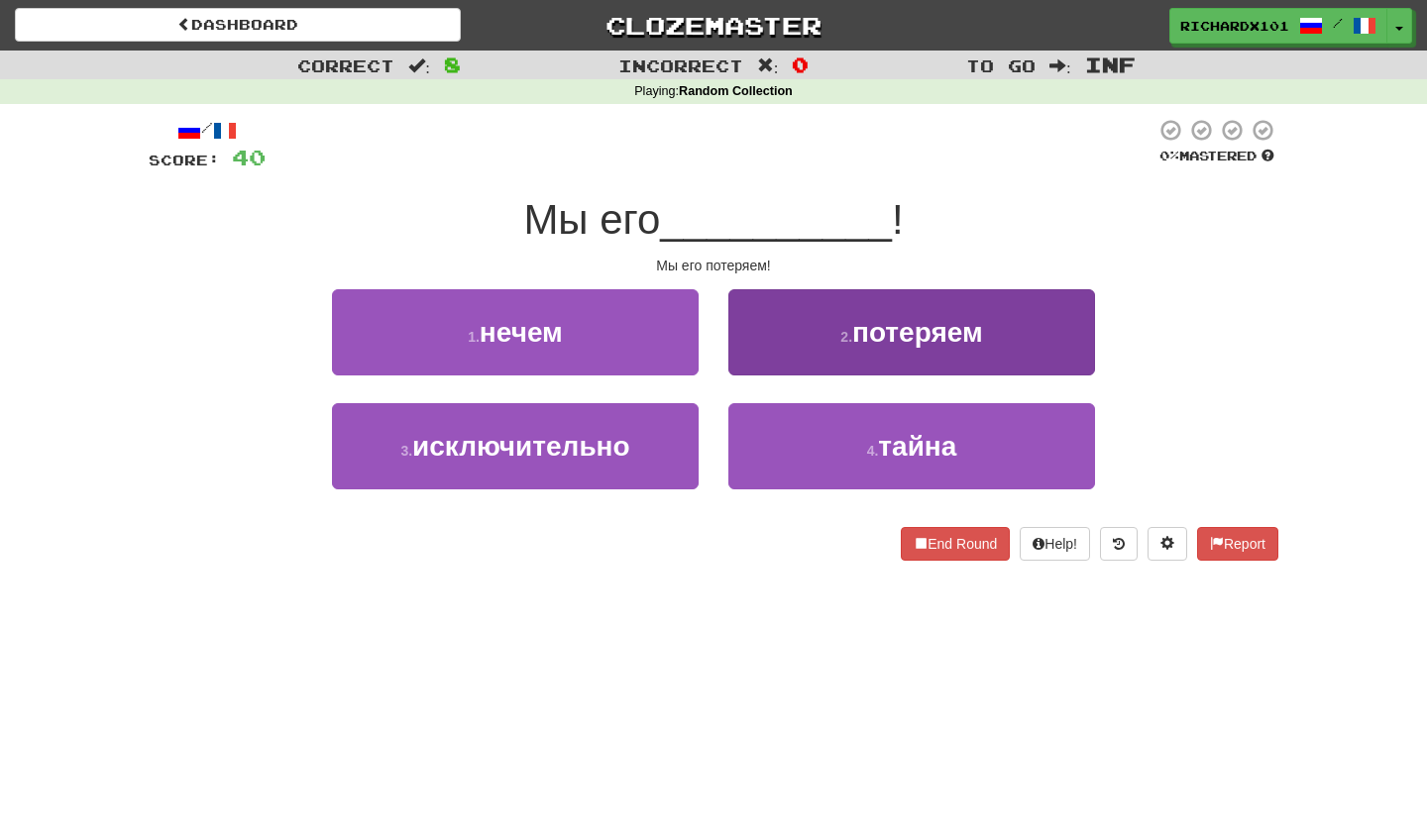 click on "2 .  потеряем" at bounding box center [912, 332] 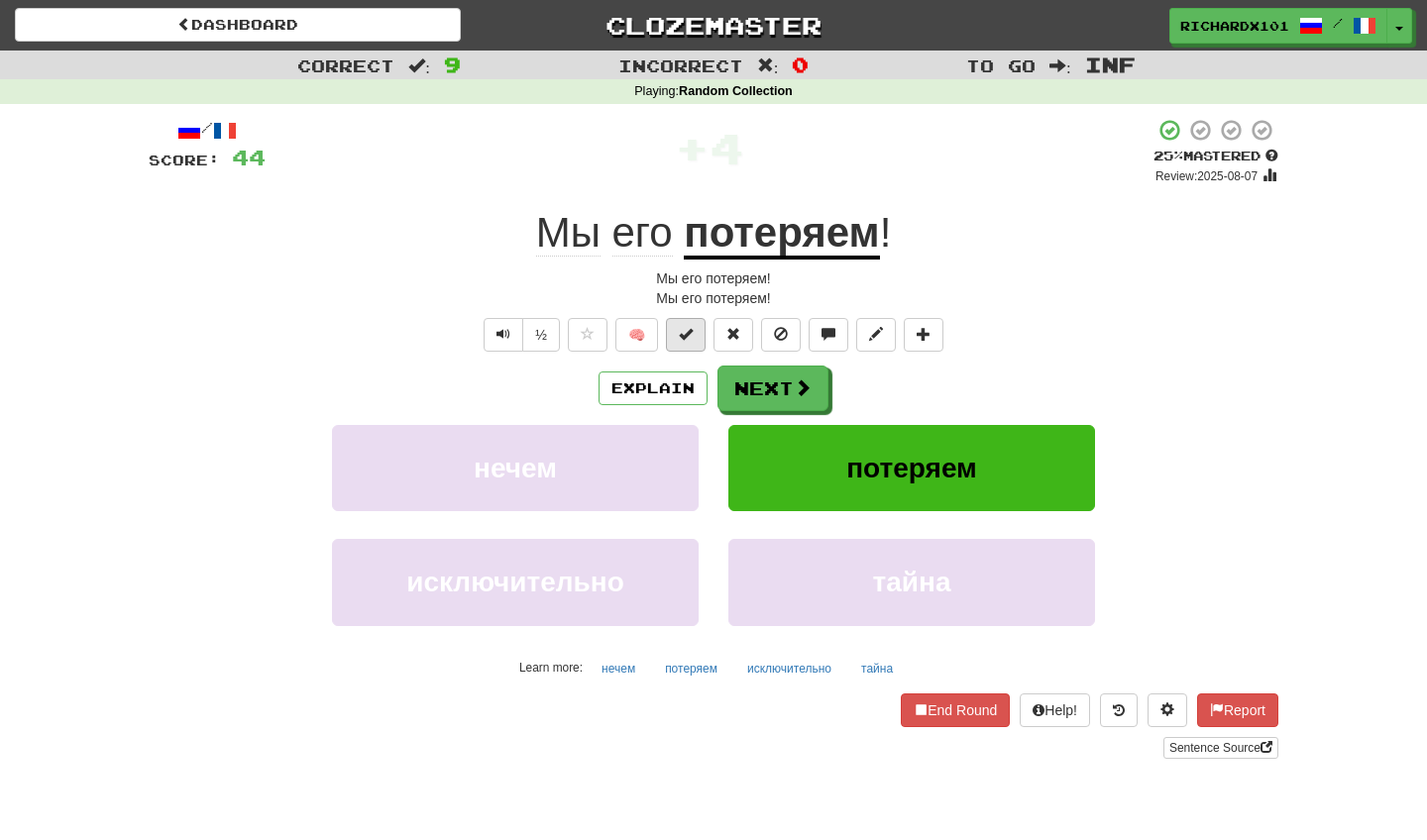 click at bounding box center (686, 335) 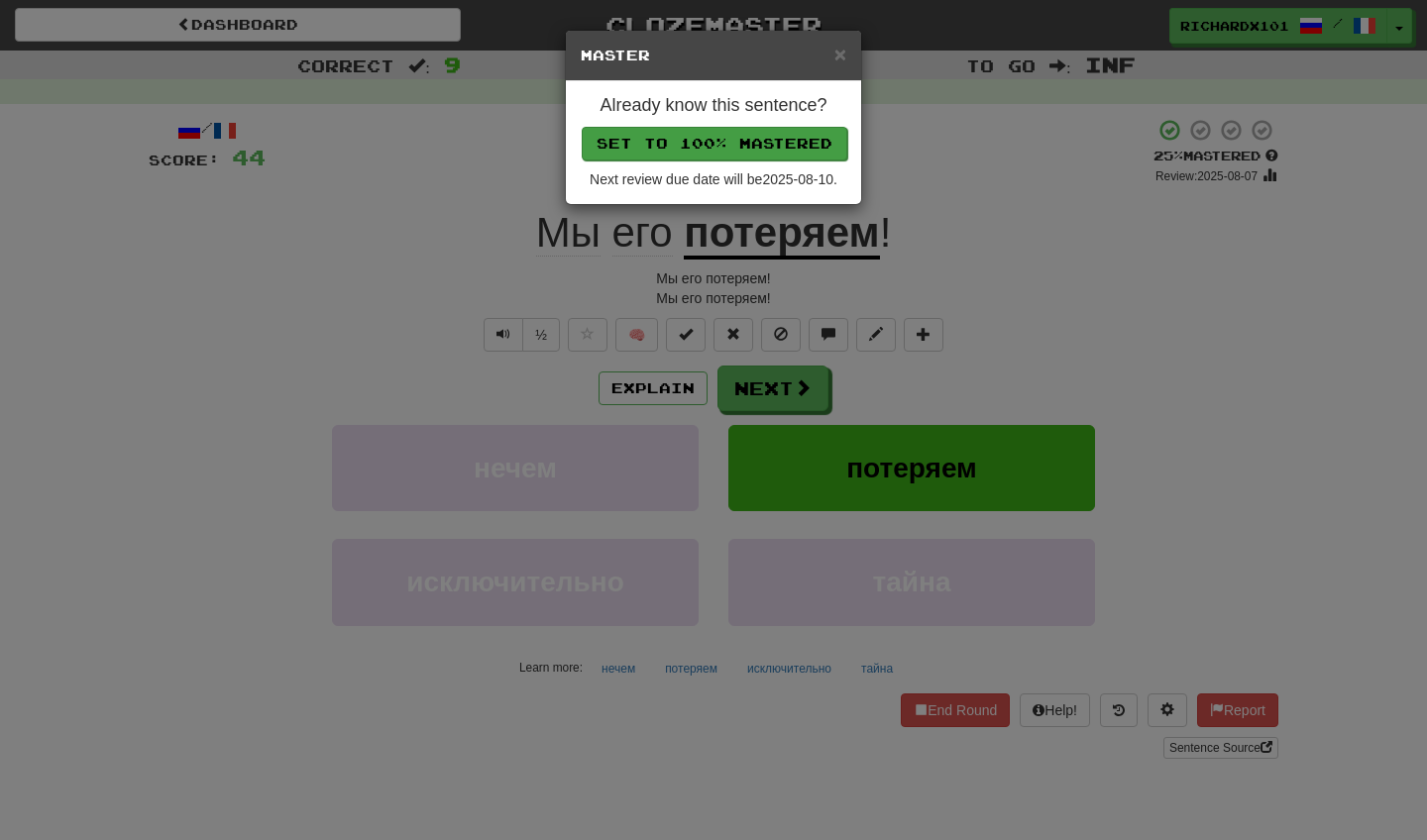 click on "Set to 100% Mastered" at bounding box center [714, 144] 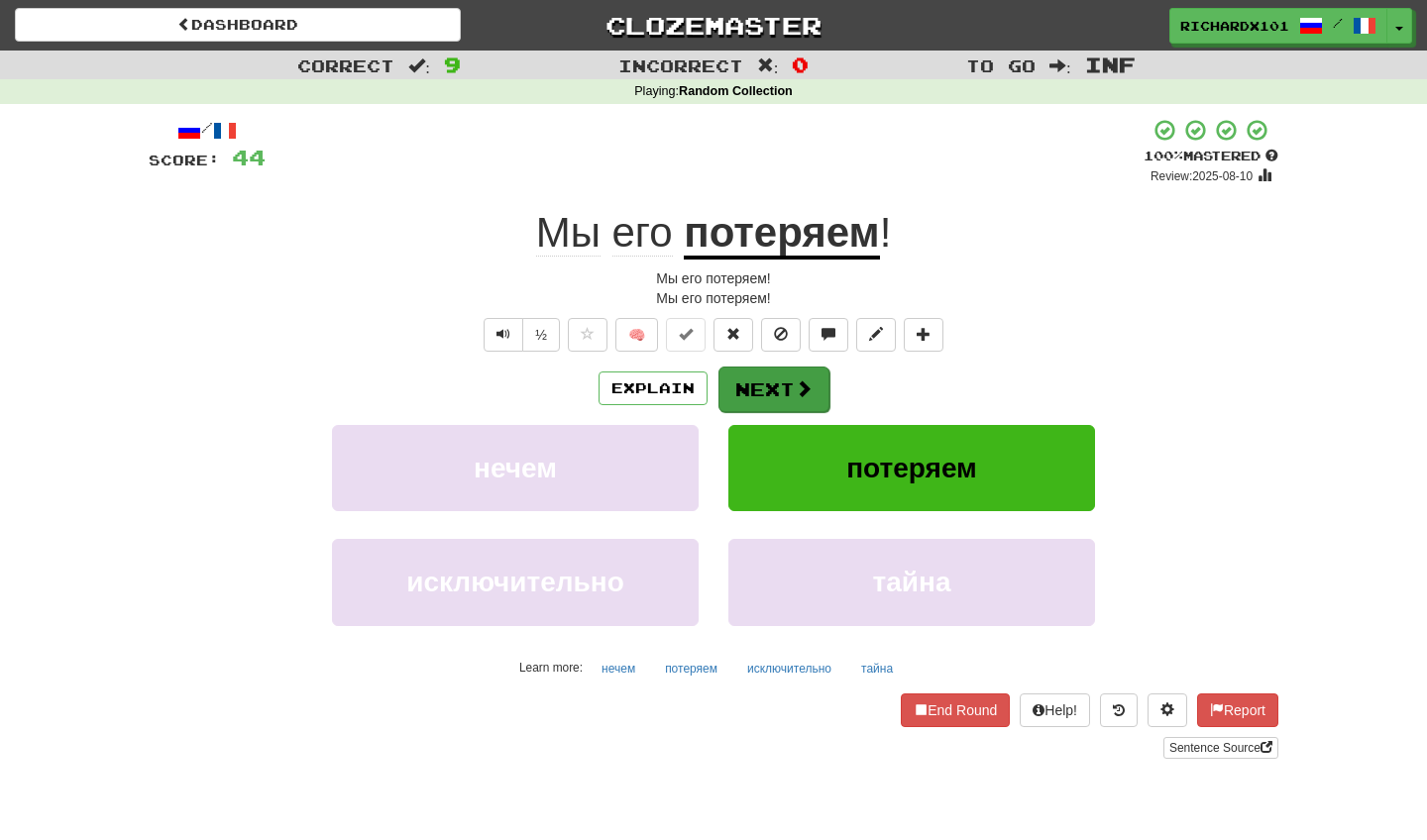 click on "Next" at bounding box center [774, 389] 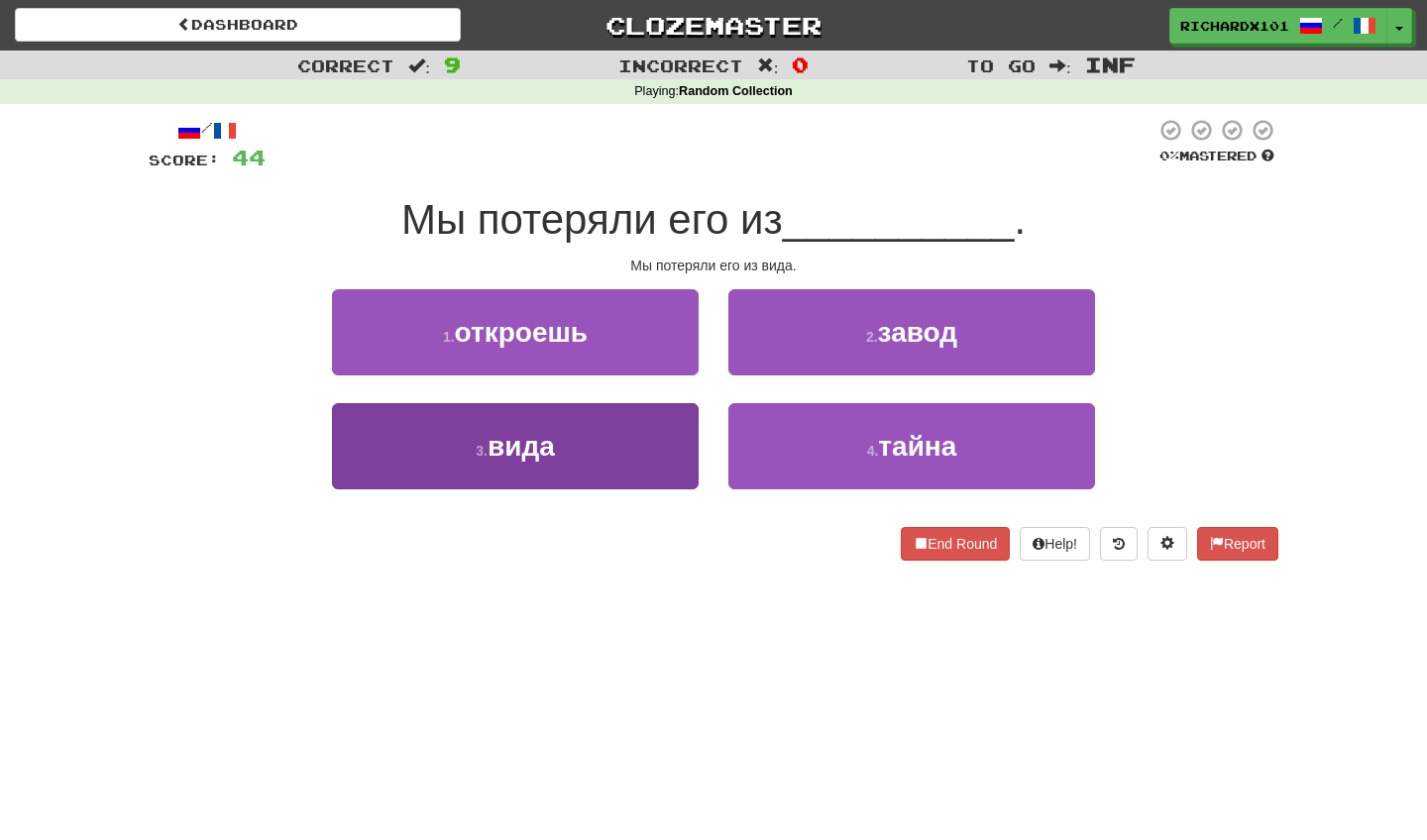 click on "3 .  вида" at bounding box center [515, 446] 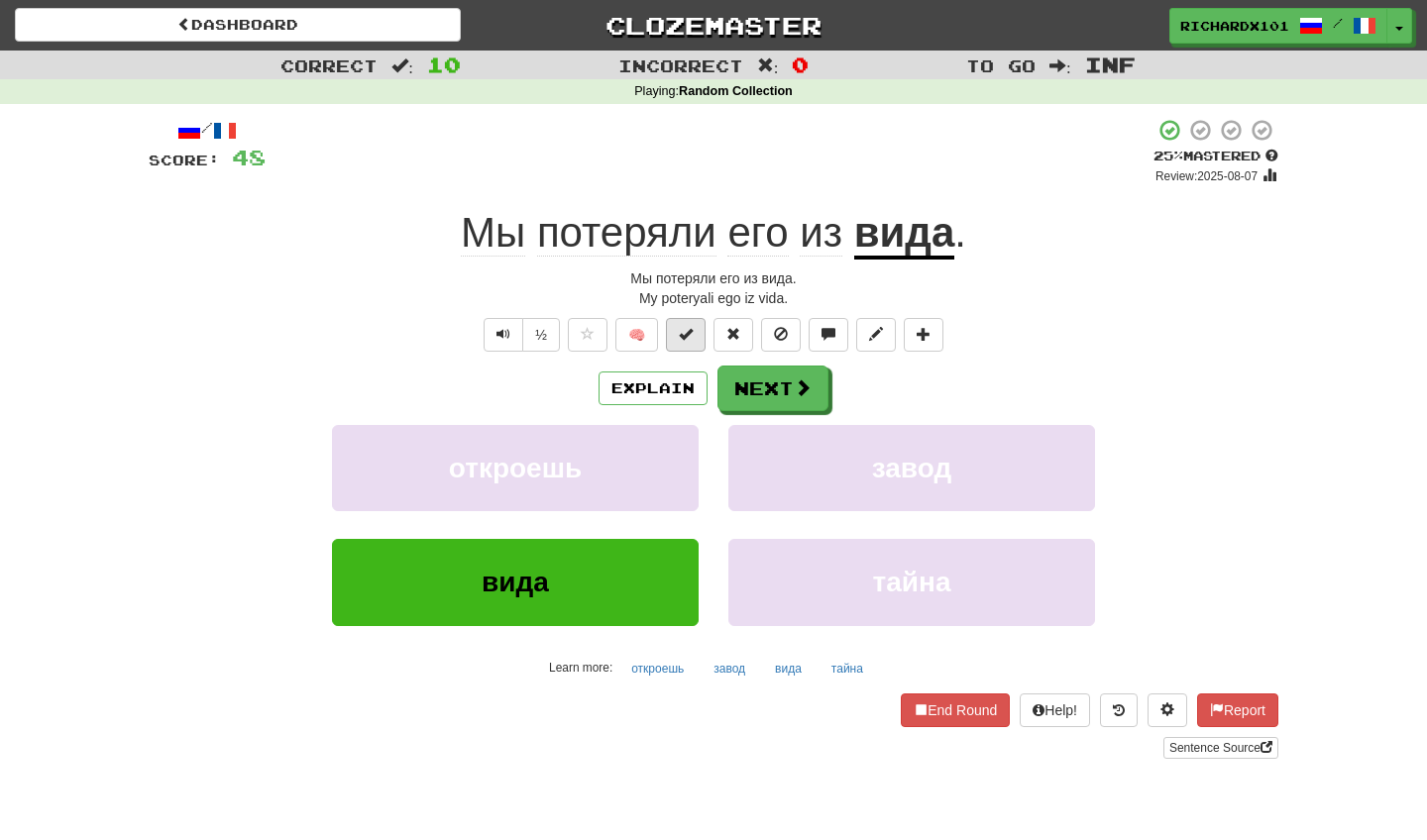 click at bounding box center [686, 334] 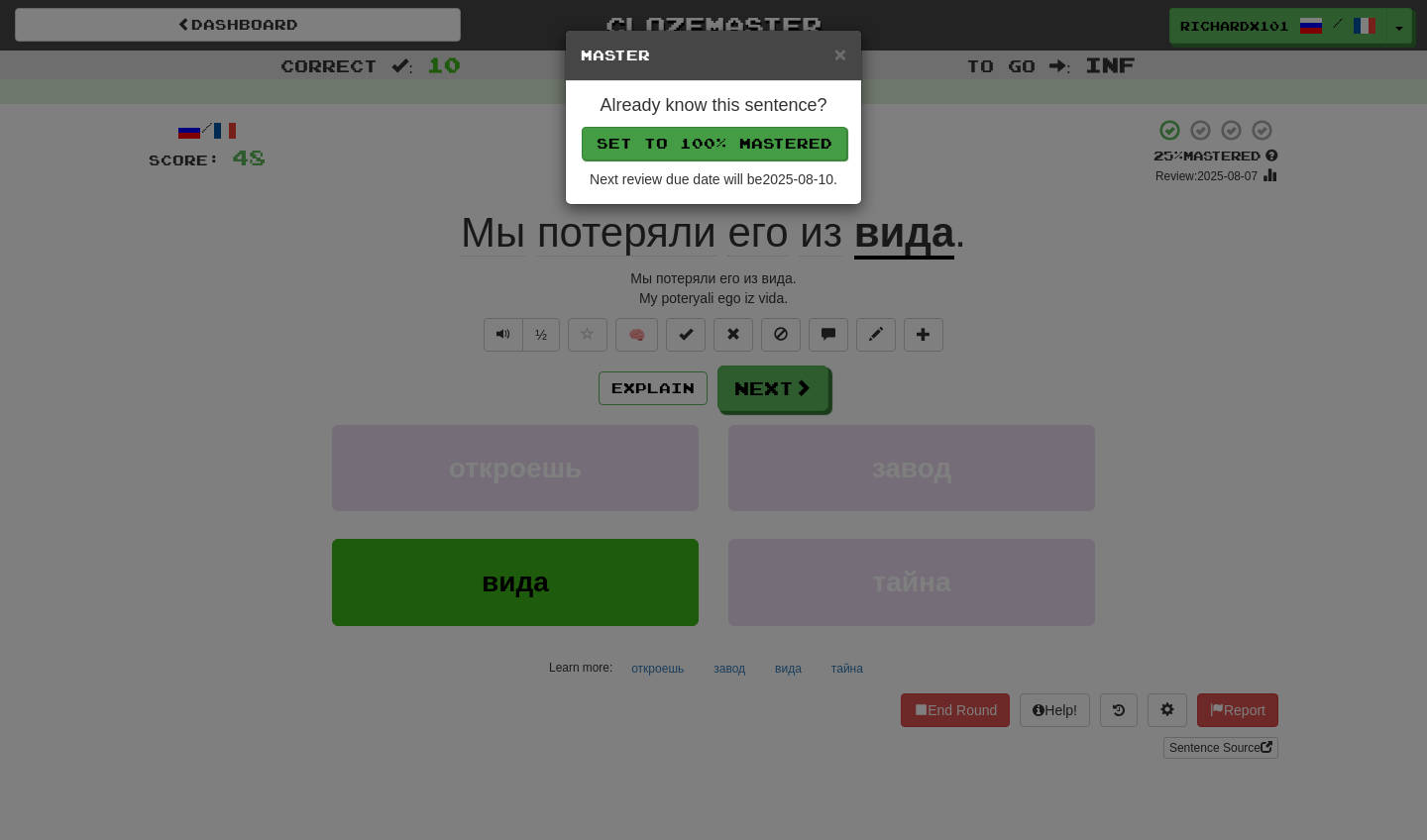 click on "Set to 100% Mastered" at bounding box center (714, 144) 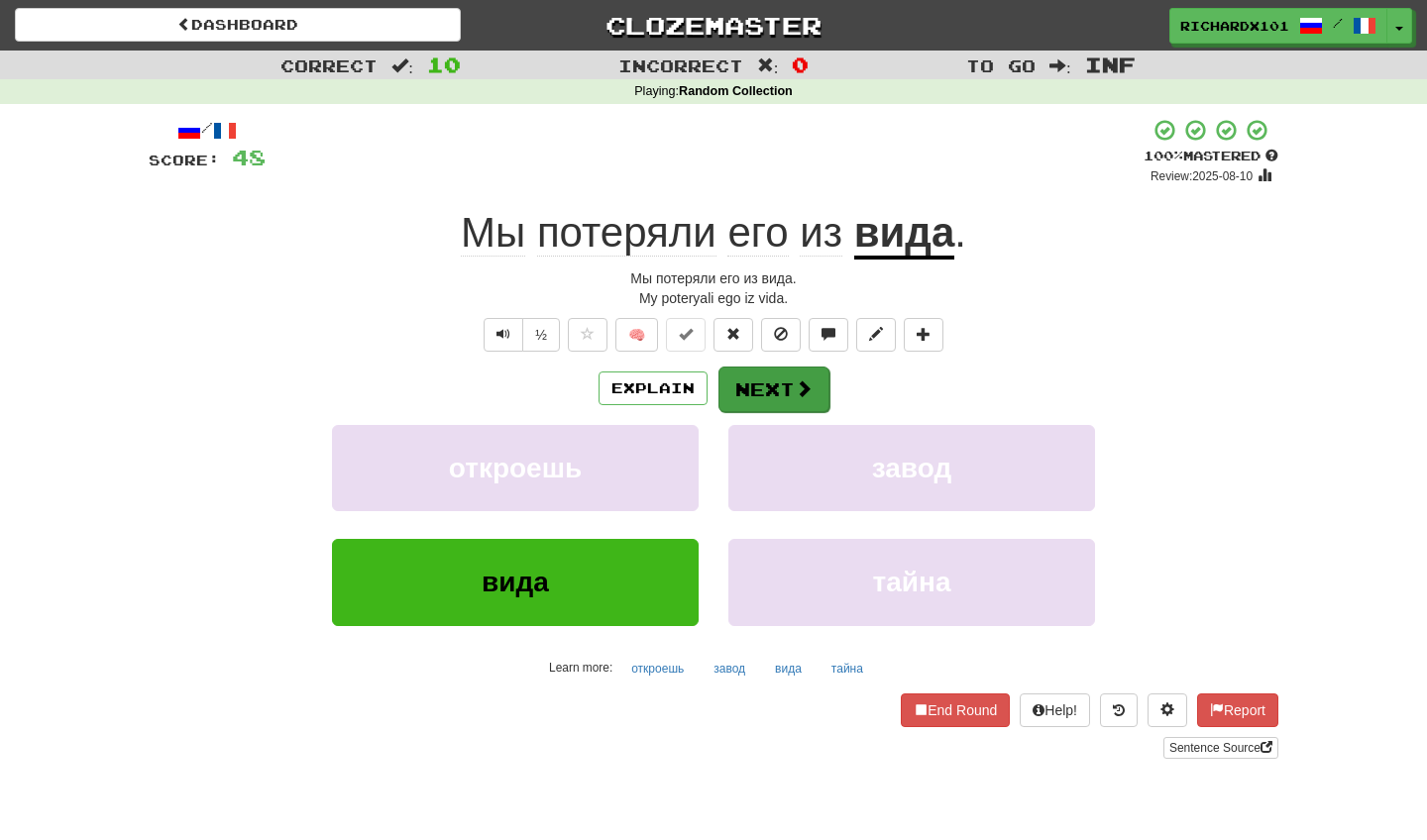 click on "Next" at bounding box center [774, 389] 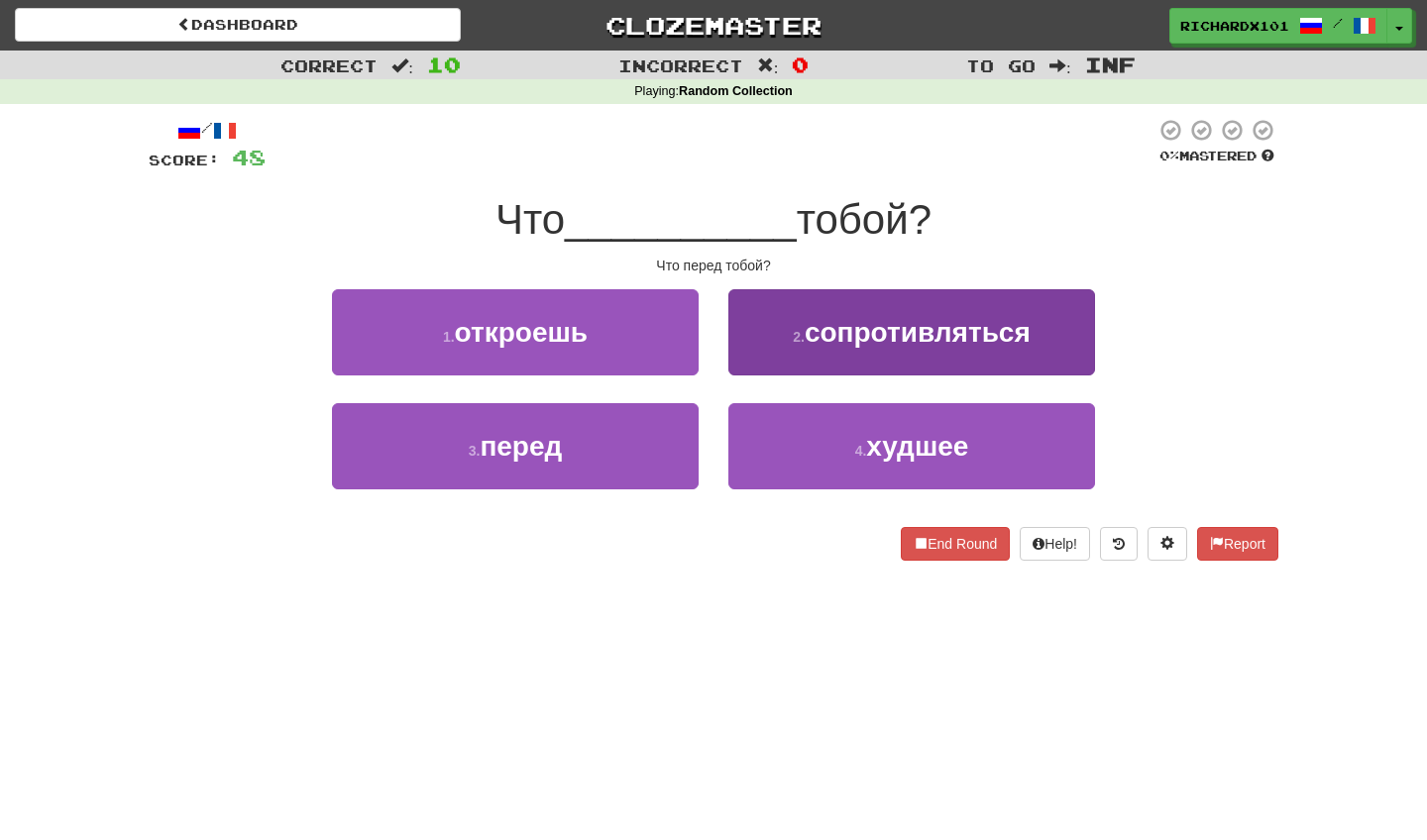 click on "2 .  сопротивляться" at bounding box center [912, 332] 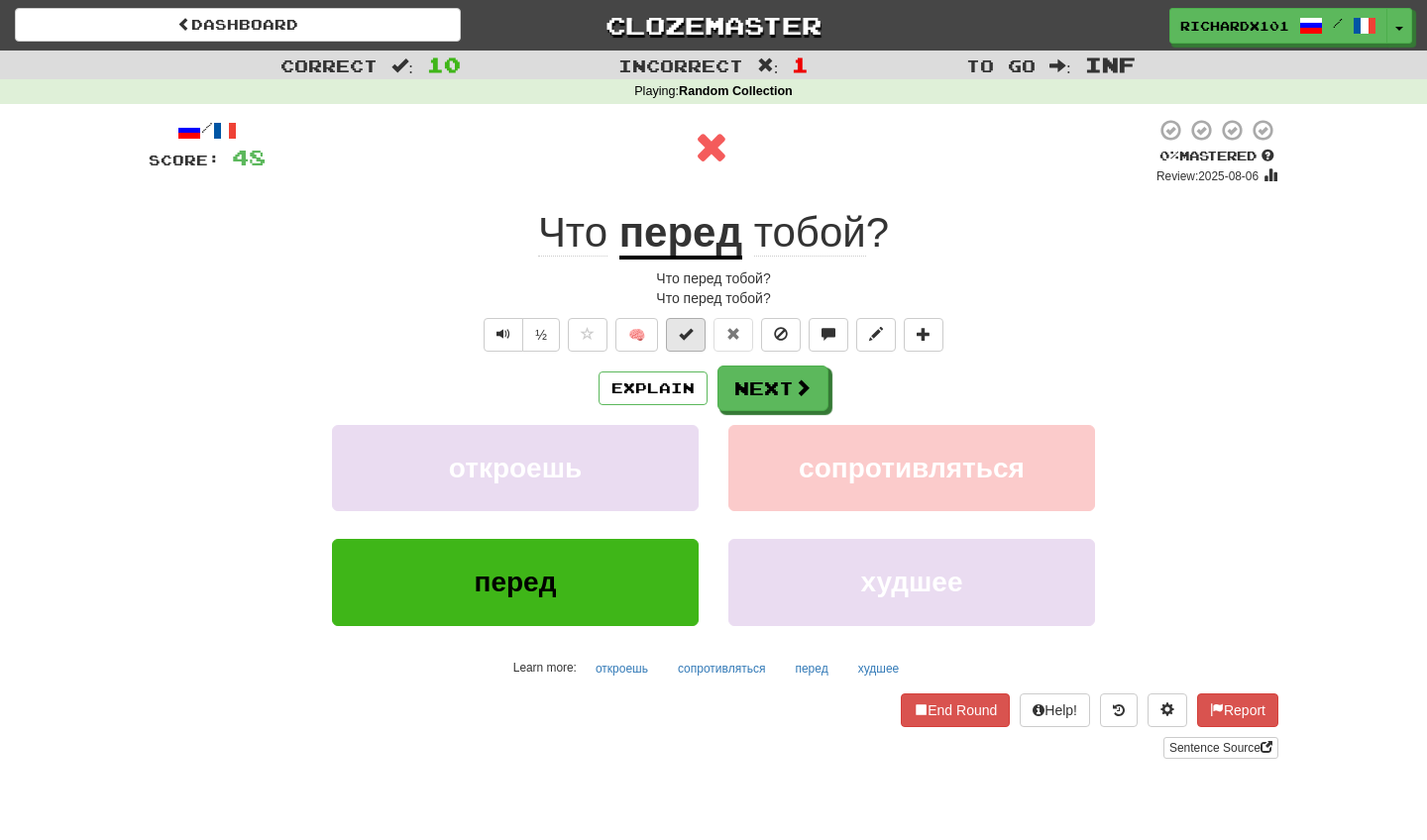 click at bounding box center [686, 335] 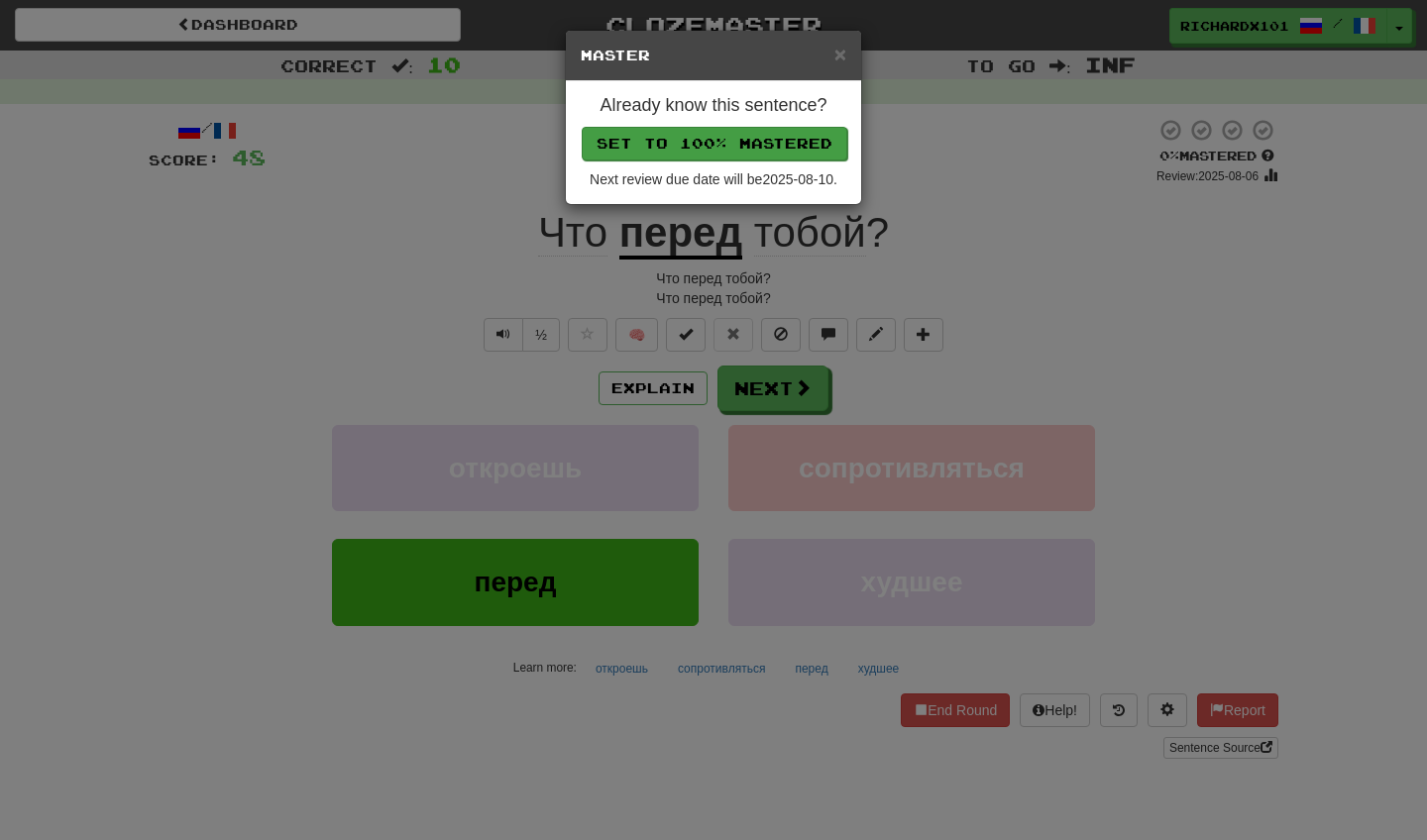click on "Set to 100% Mastered" at bounding box center (714, 144) 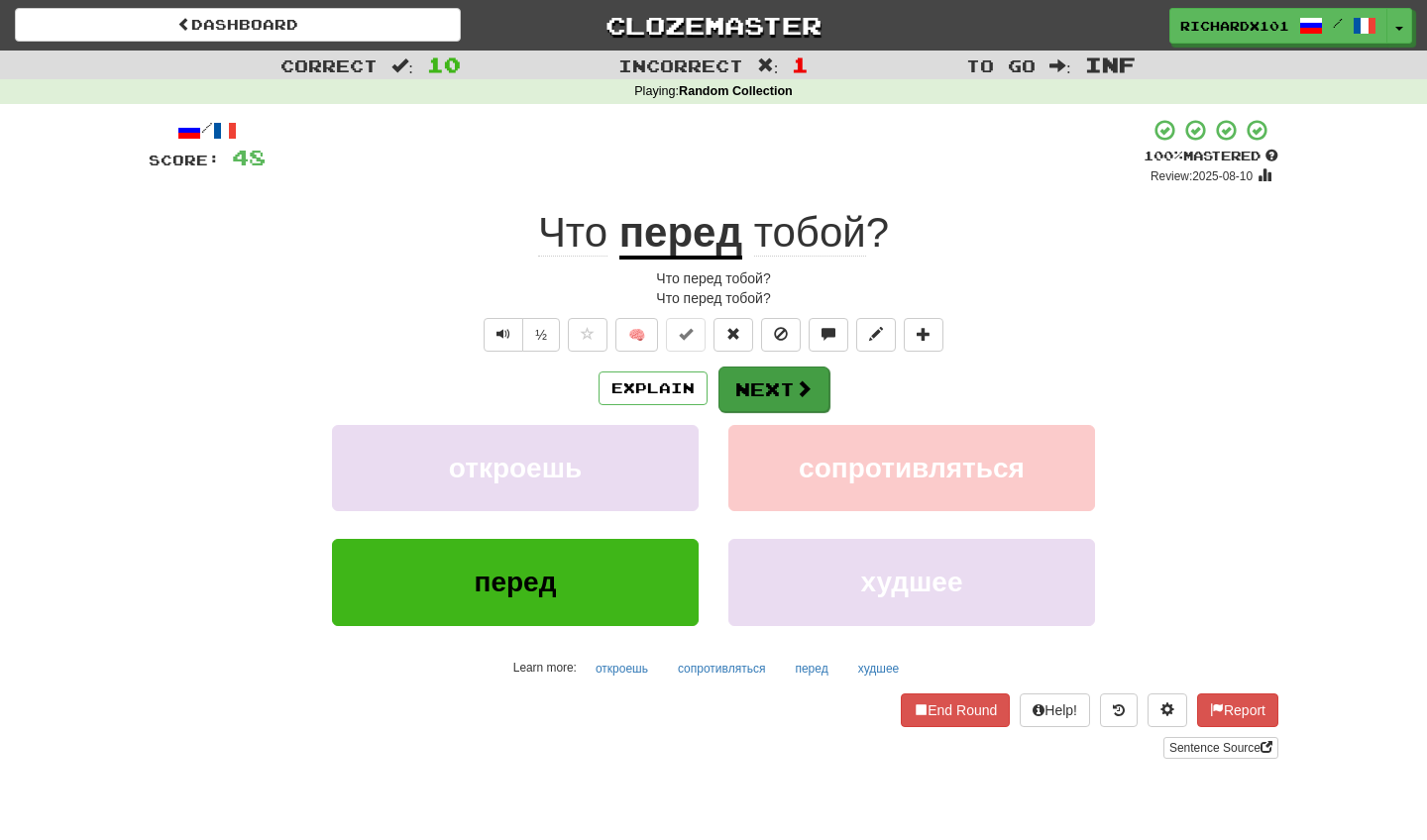click on "Next" at bounding box center [774, 389] 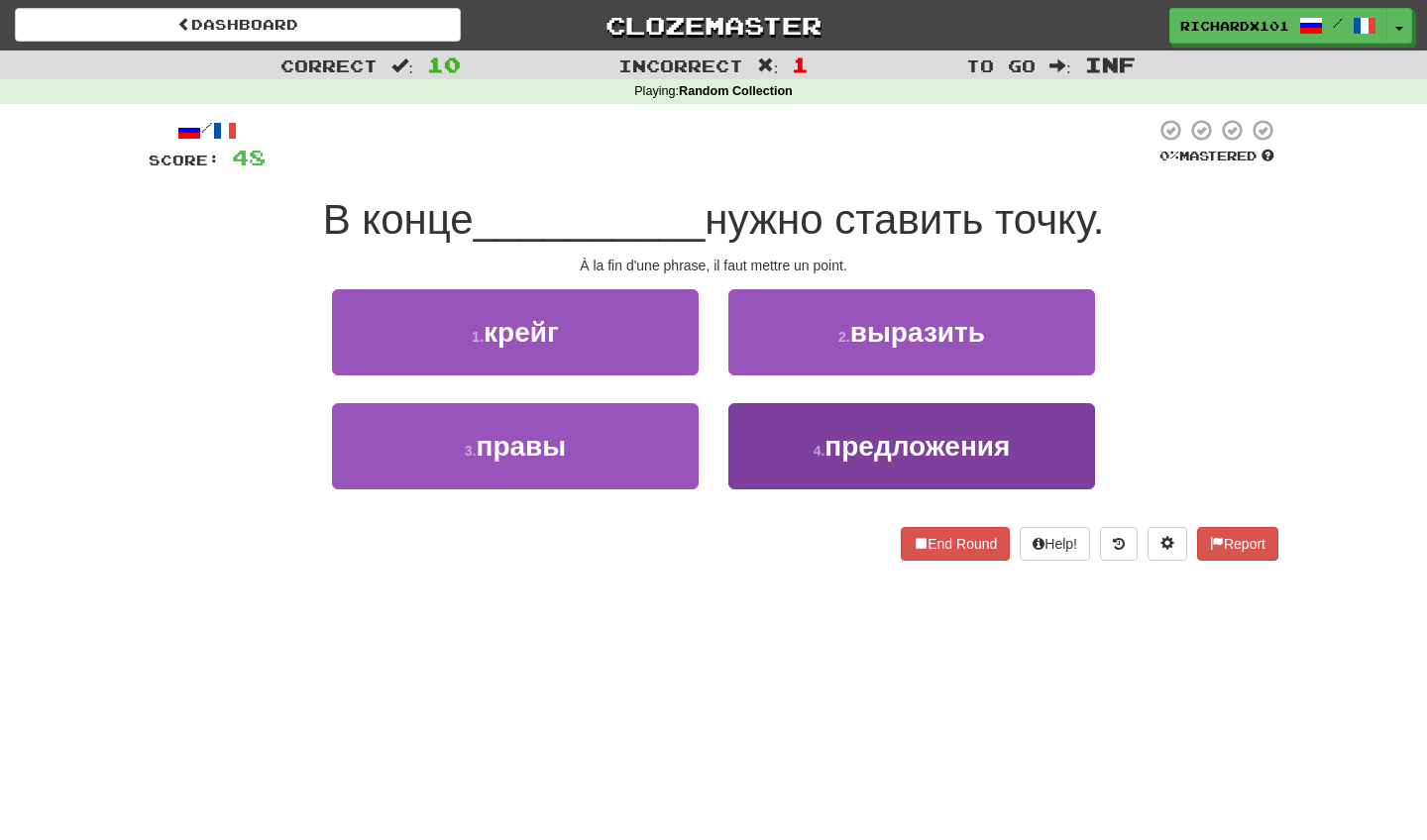 click on "4 .  предложения" at bounding box center [912, 446] 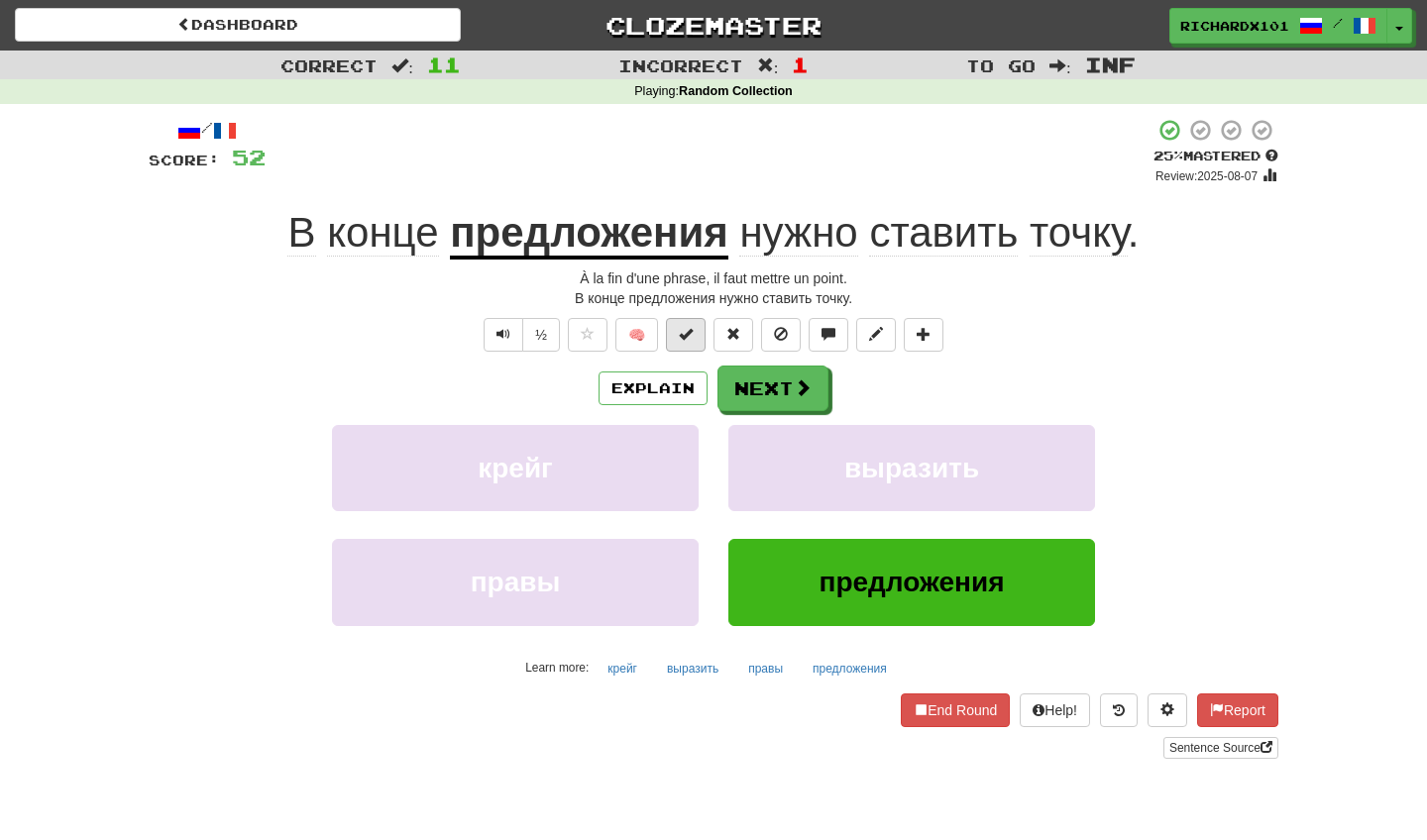 click at bounding box center (686, 335) 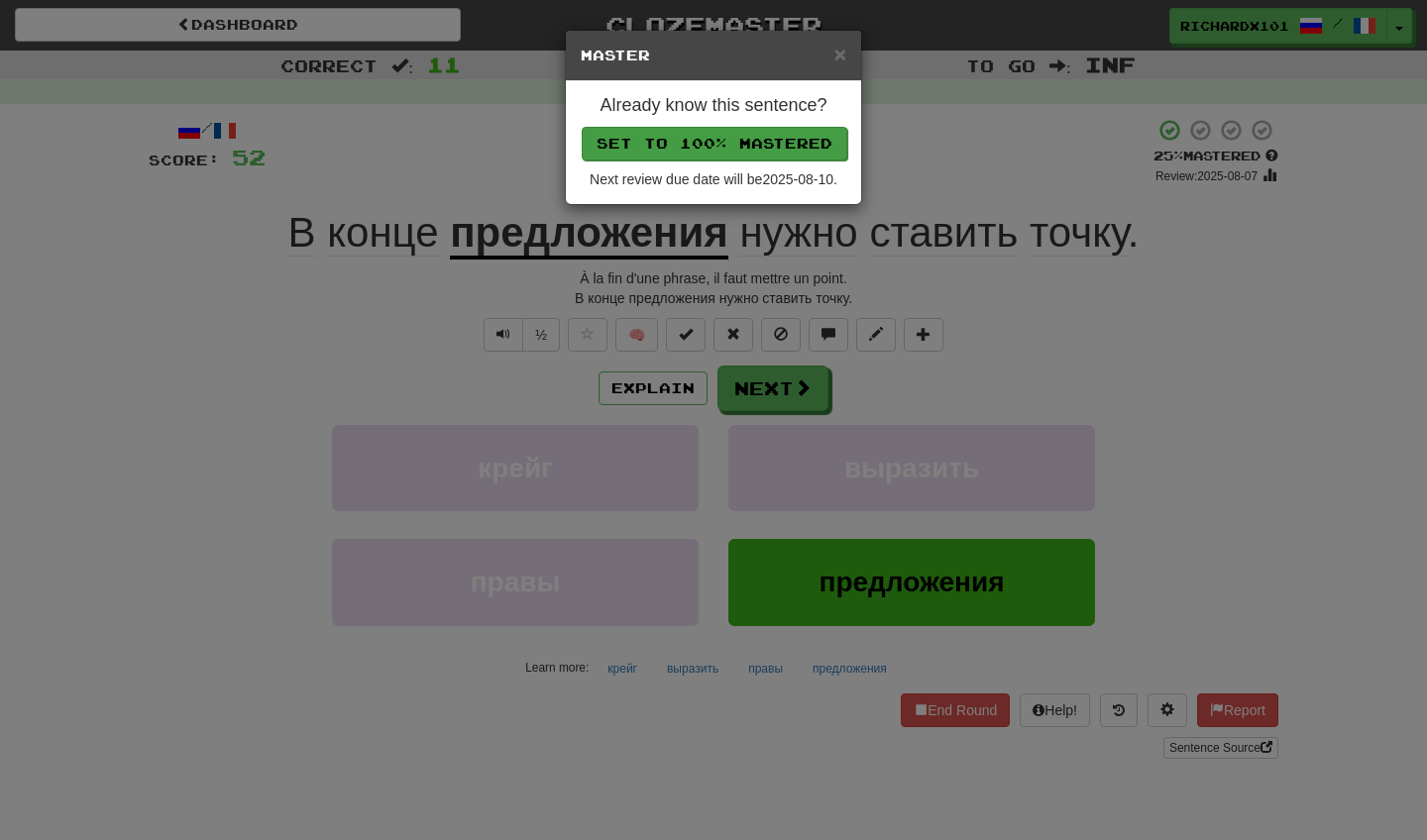 click on "Set to 100% Mastered" at bounding box center (714, 144) 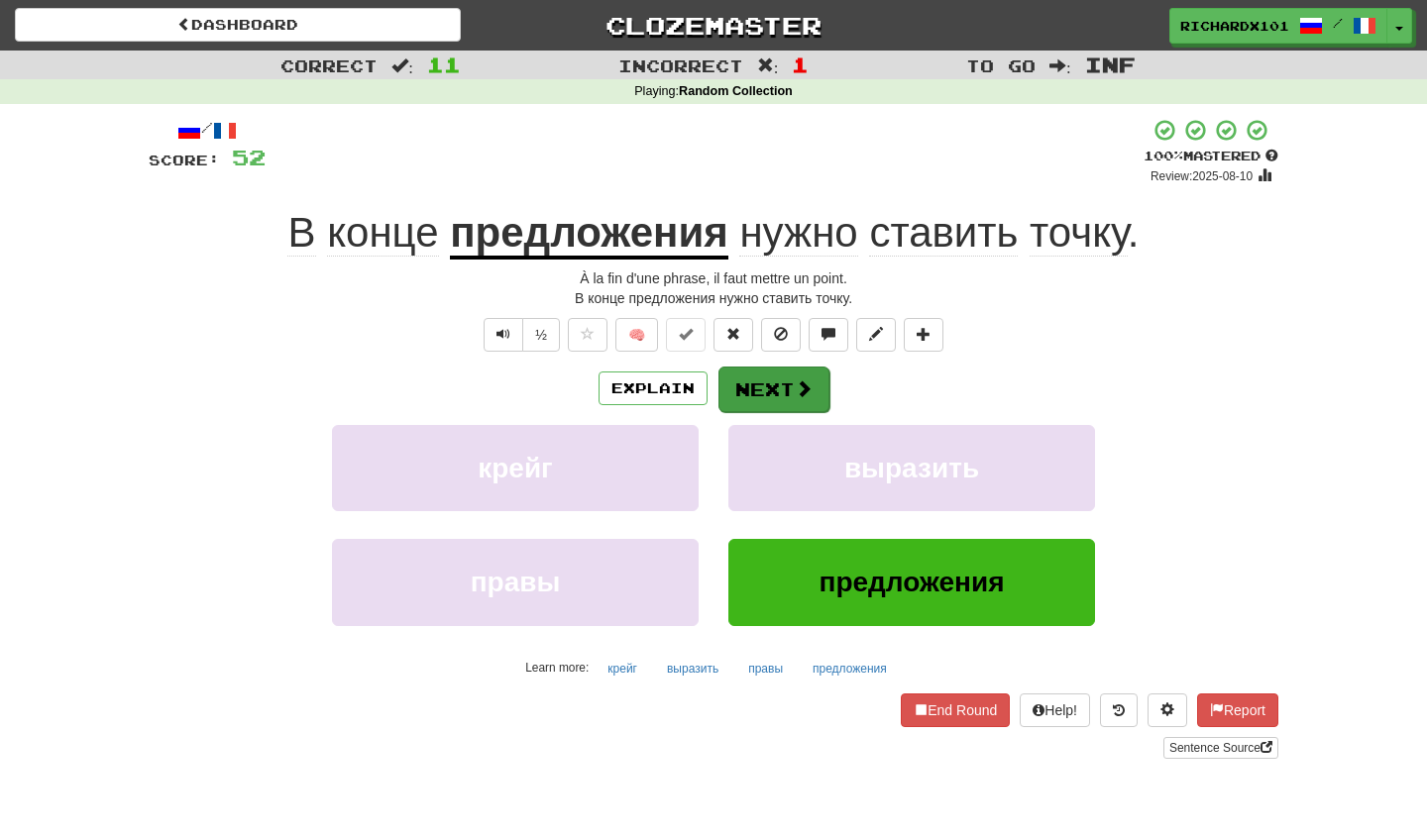 click on "Next" at bounding box center [774, 389] 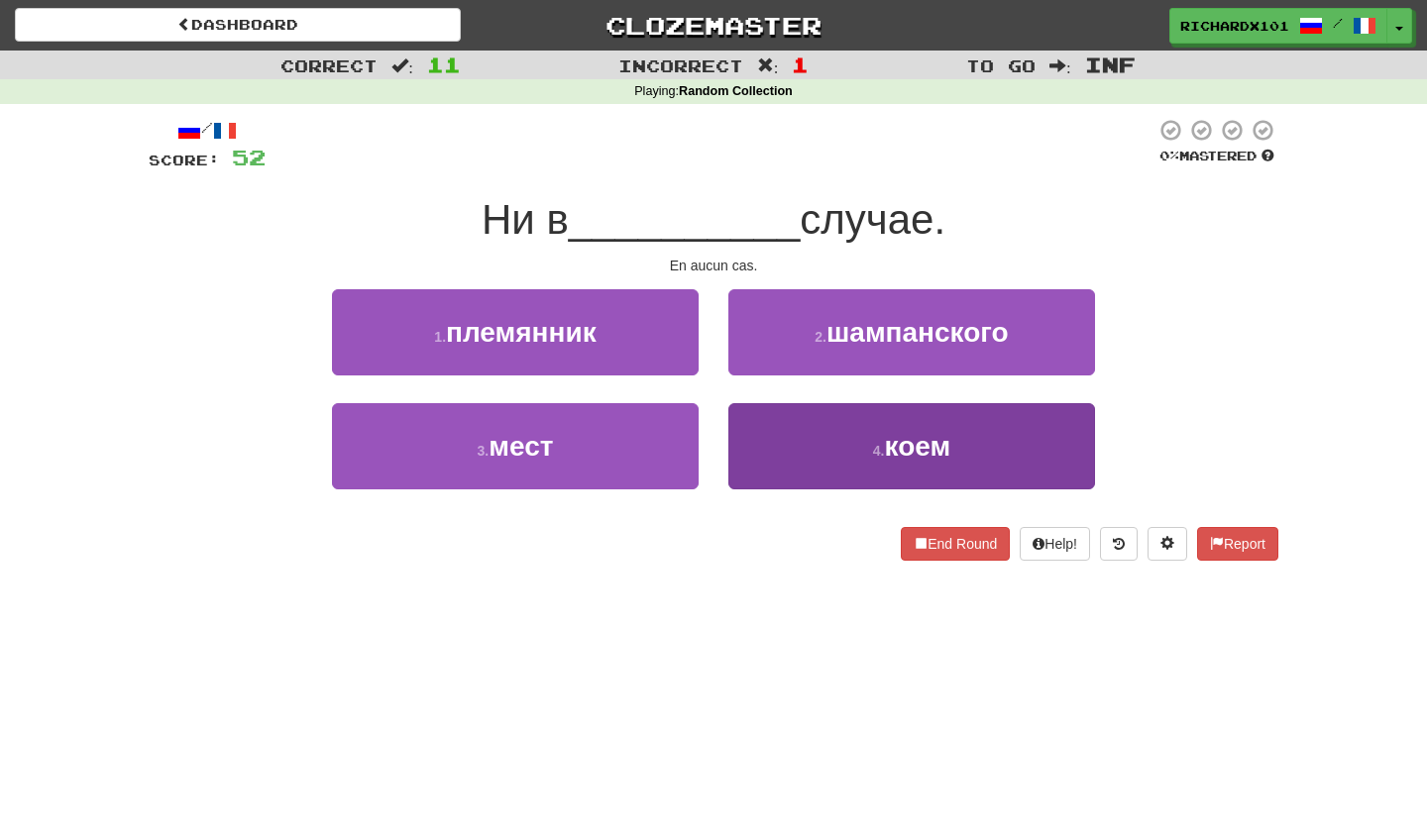 click on "4 .  коем" at bounding box center (912, 446) 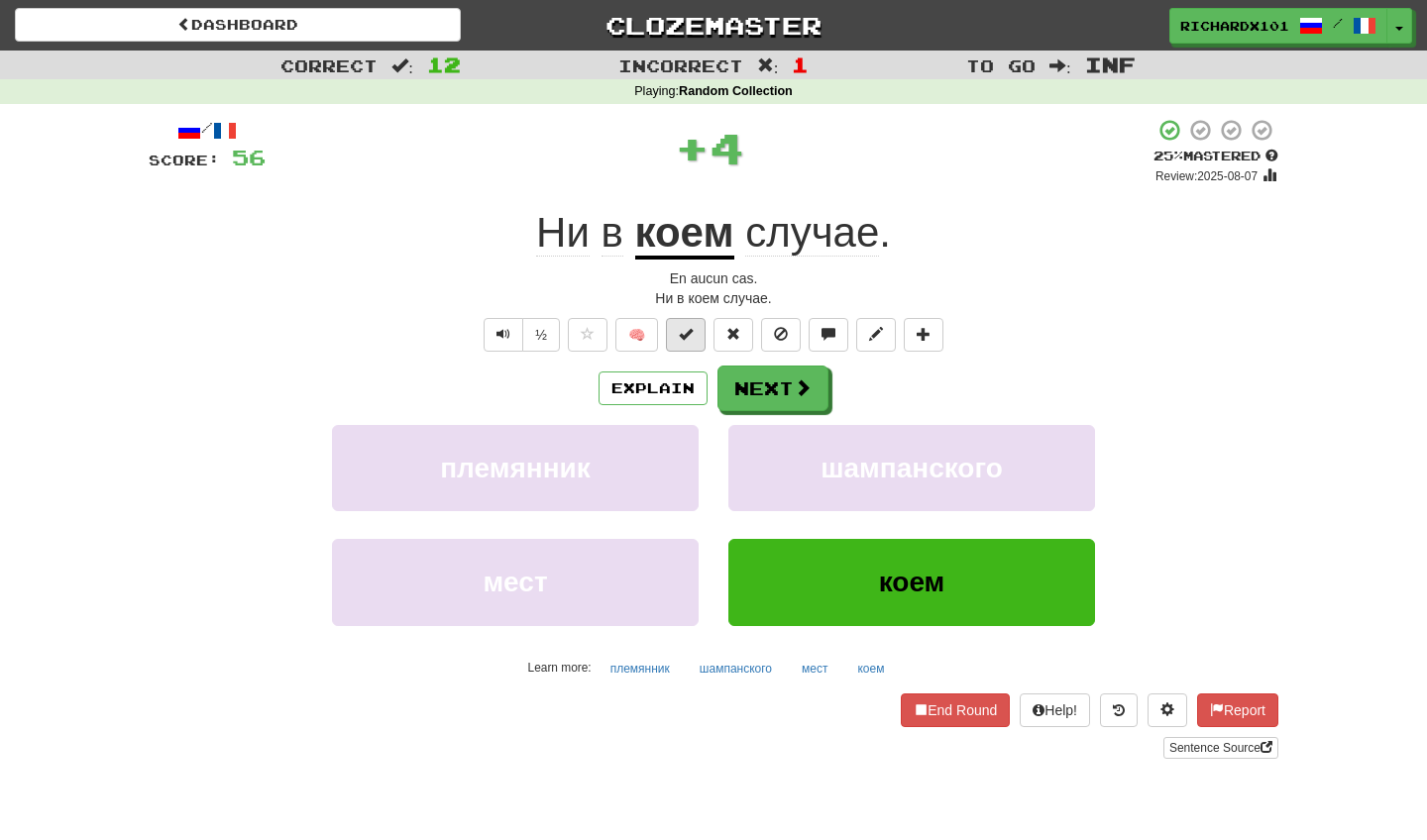 click at bounding box center (686, 334) 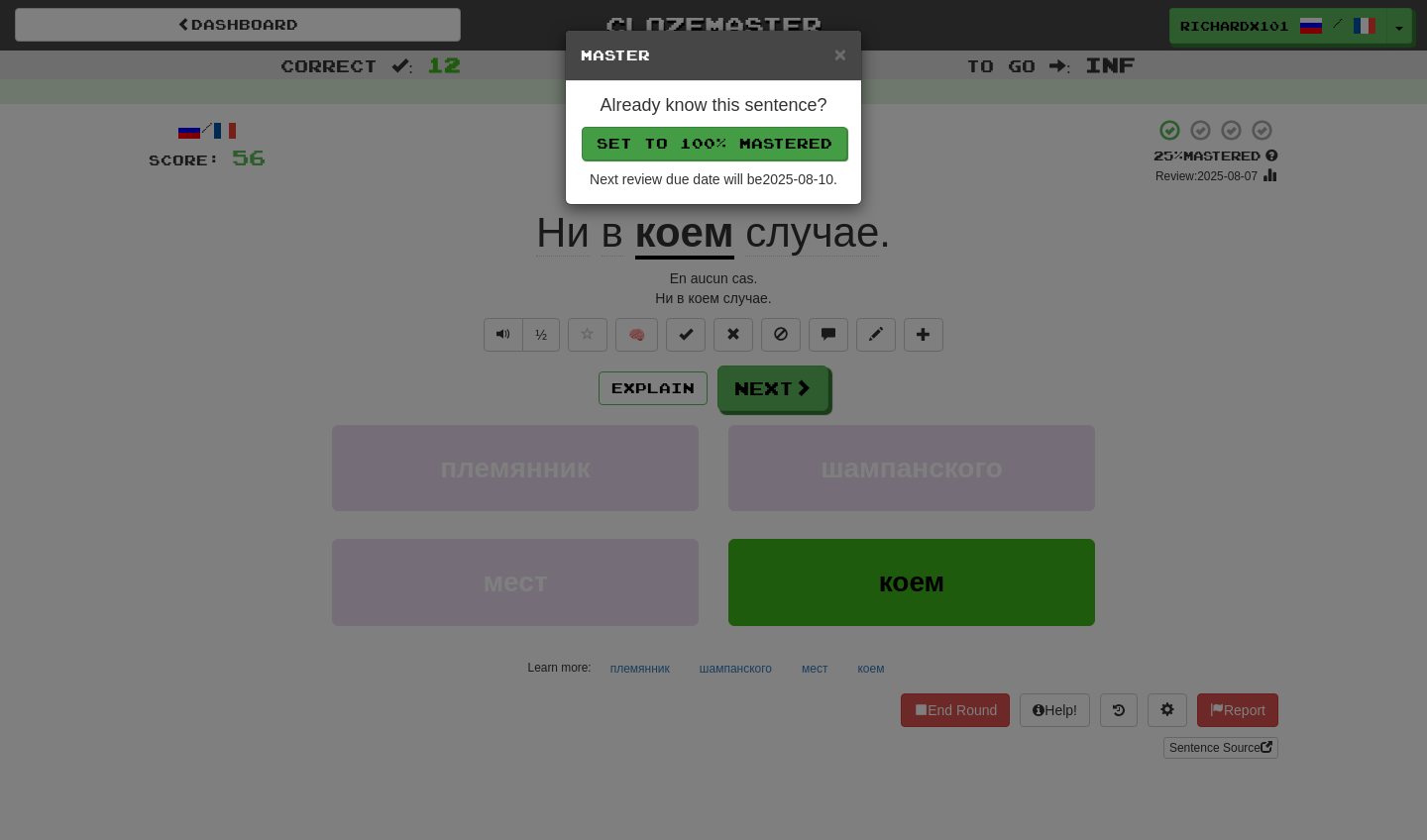 click on "Set to 100% Mastered" at bounding box center [714, 144] 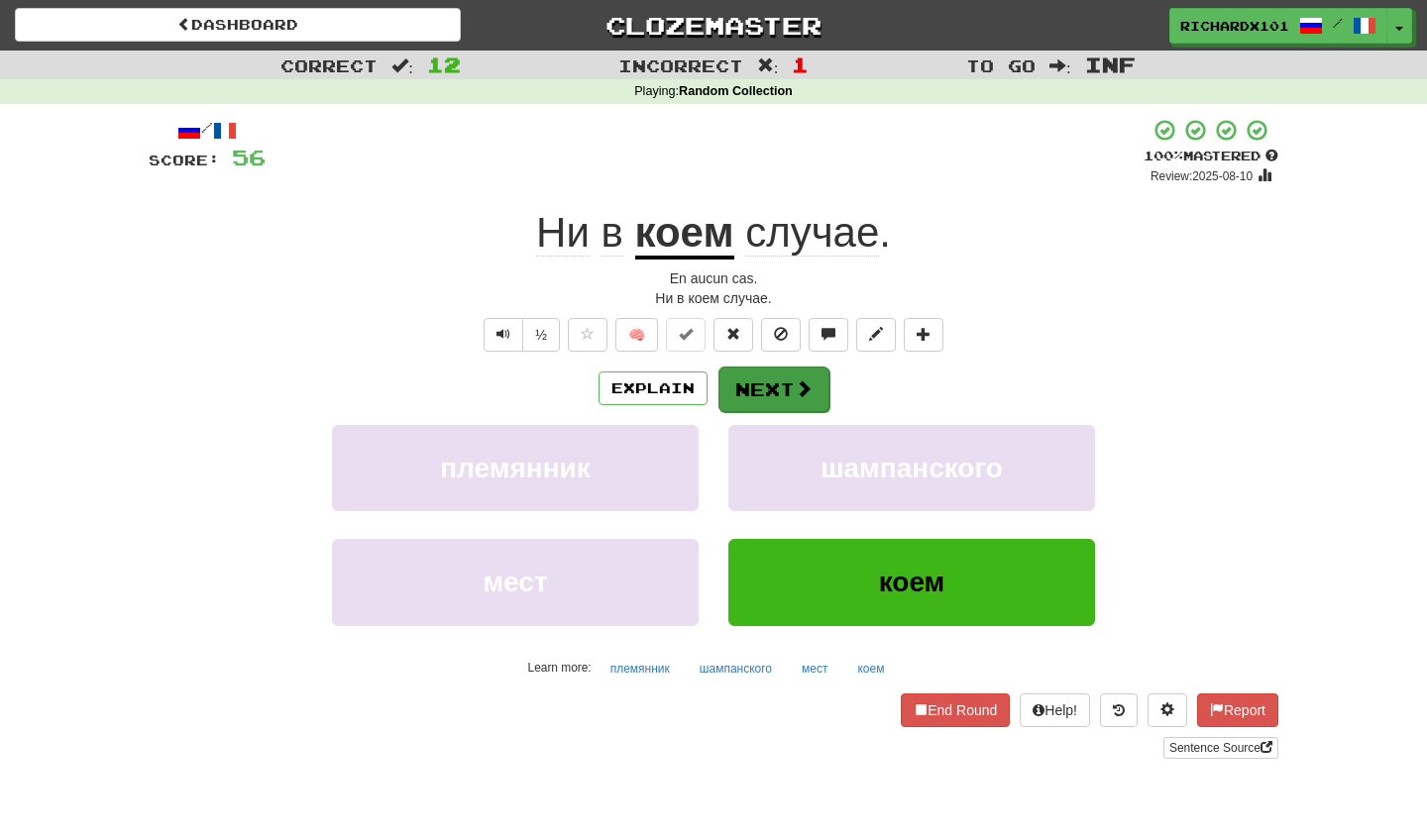 click on "Next" at bounding box center [774, 389] 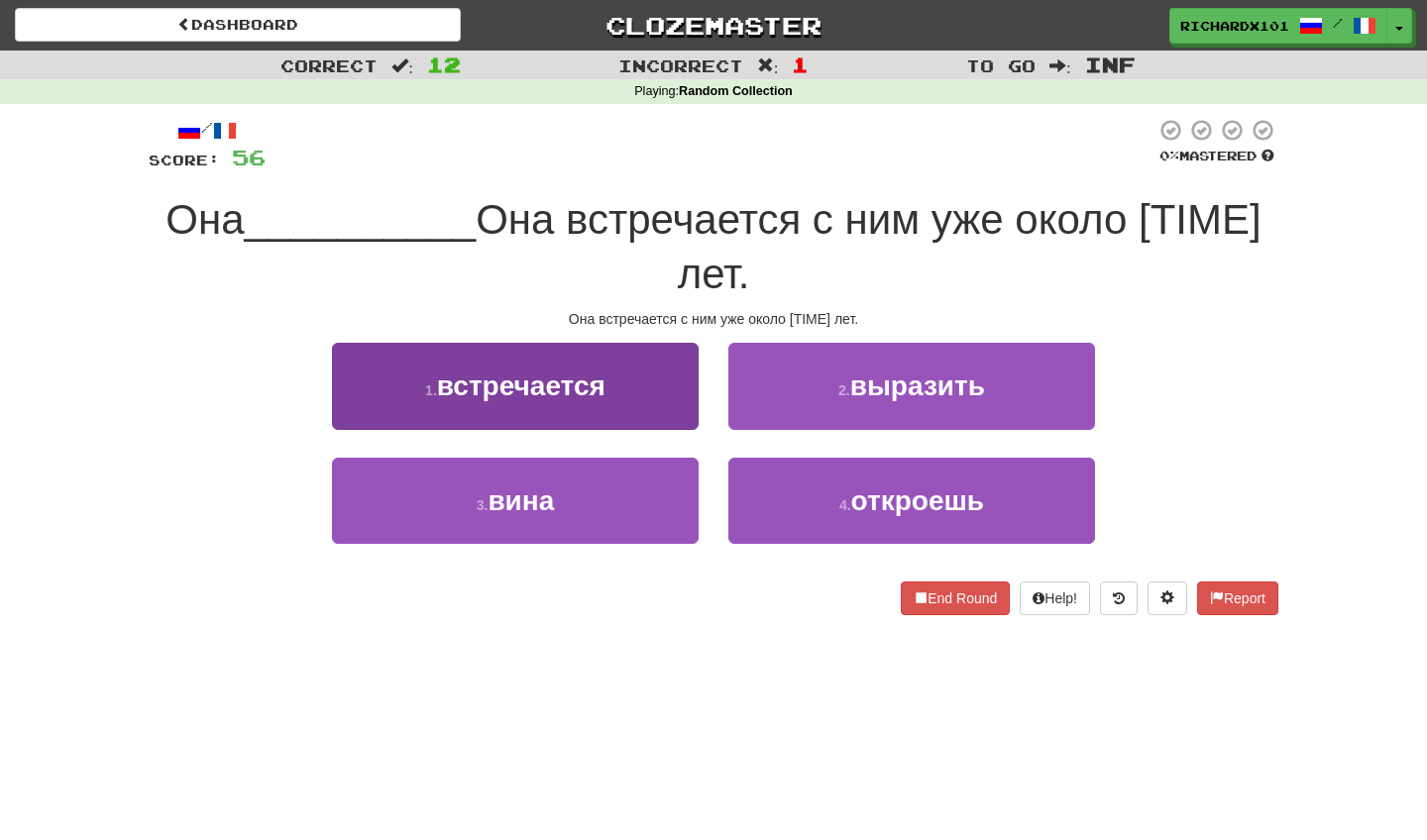 click on "1 .  встречается" at bounding box center [515, 385] 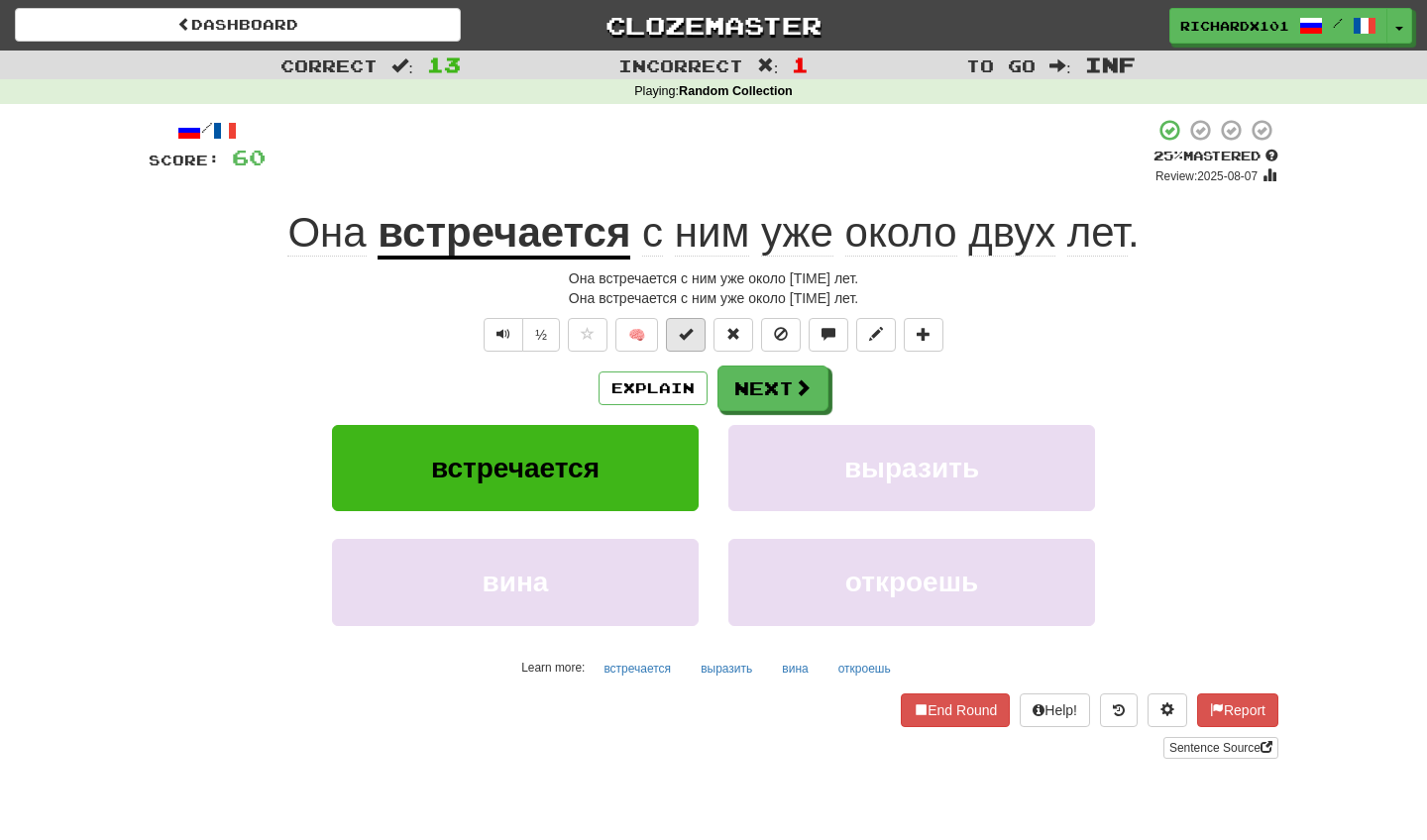 click at bounding box center (686, 335) 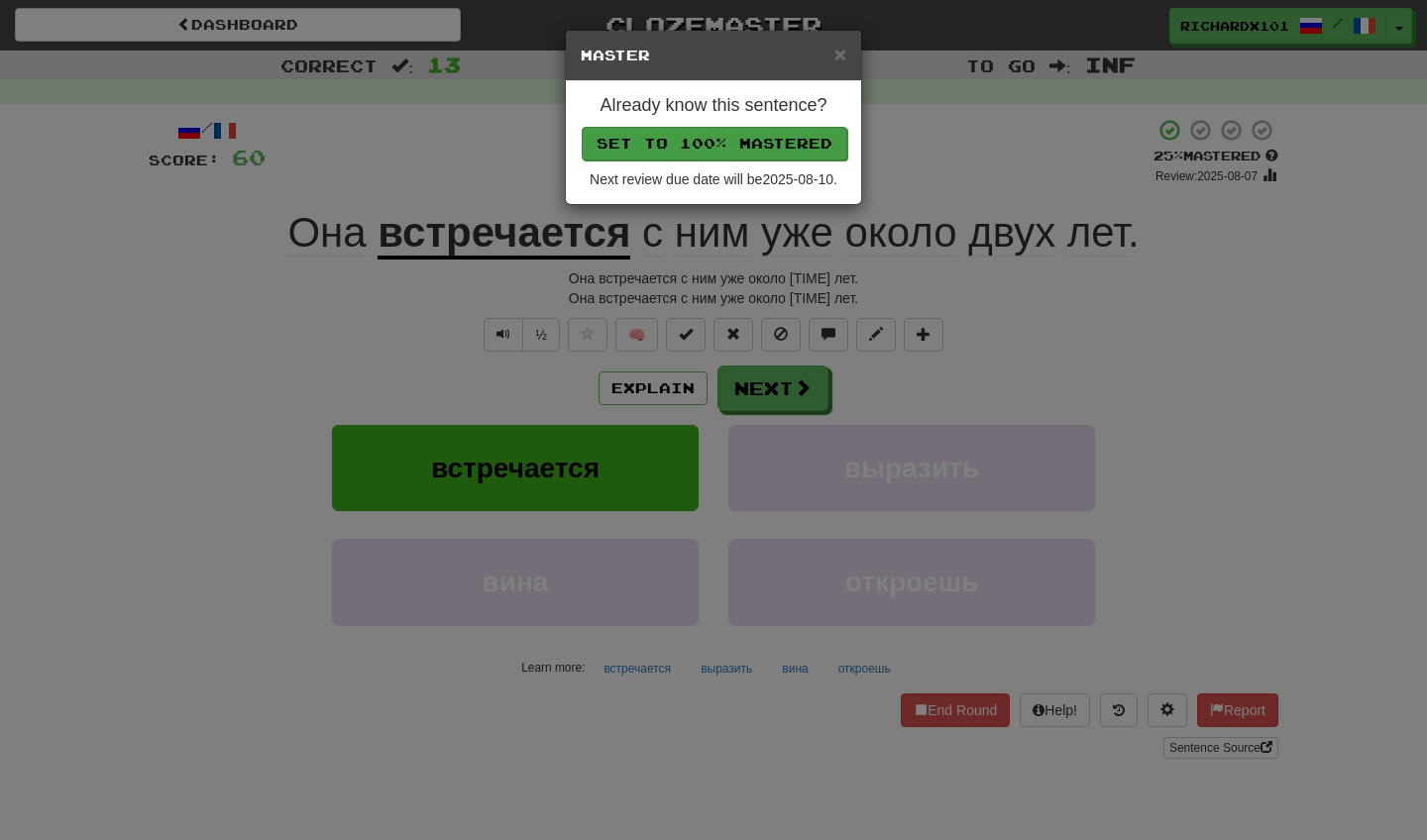 click on "Set to 100% Mastered" at bounding box center (714, 144) 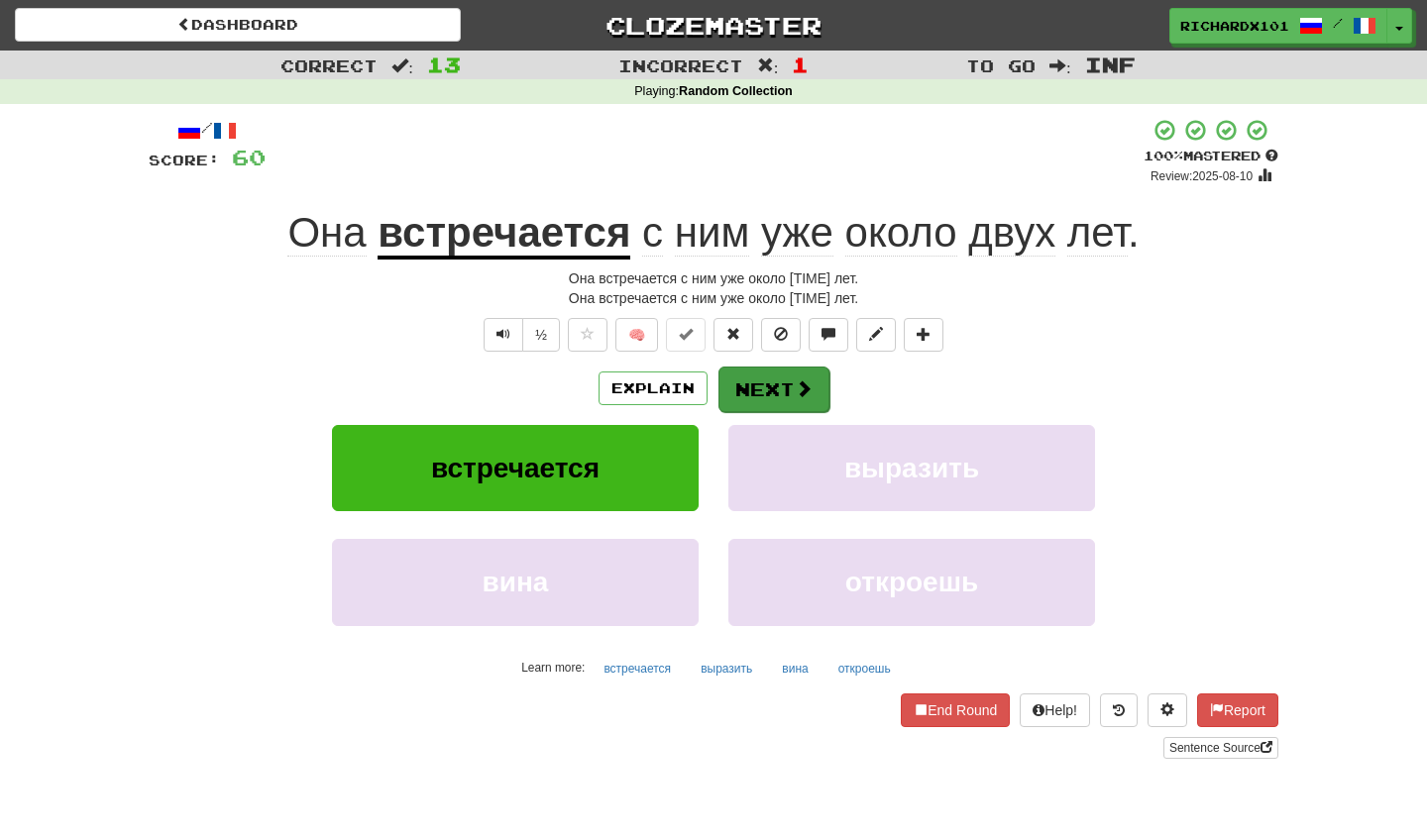 click on "Next" at bounding box center (774, 389) 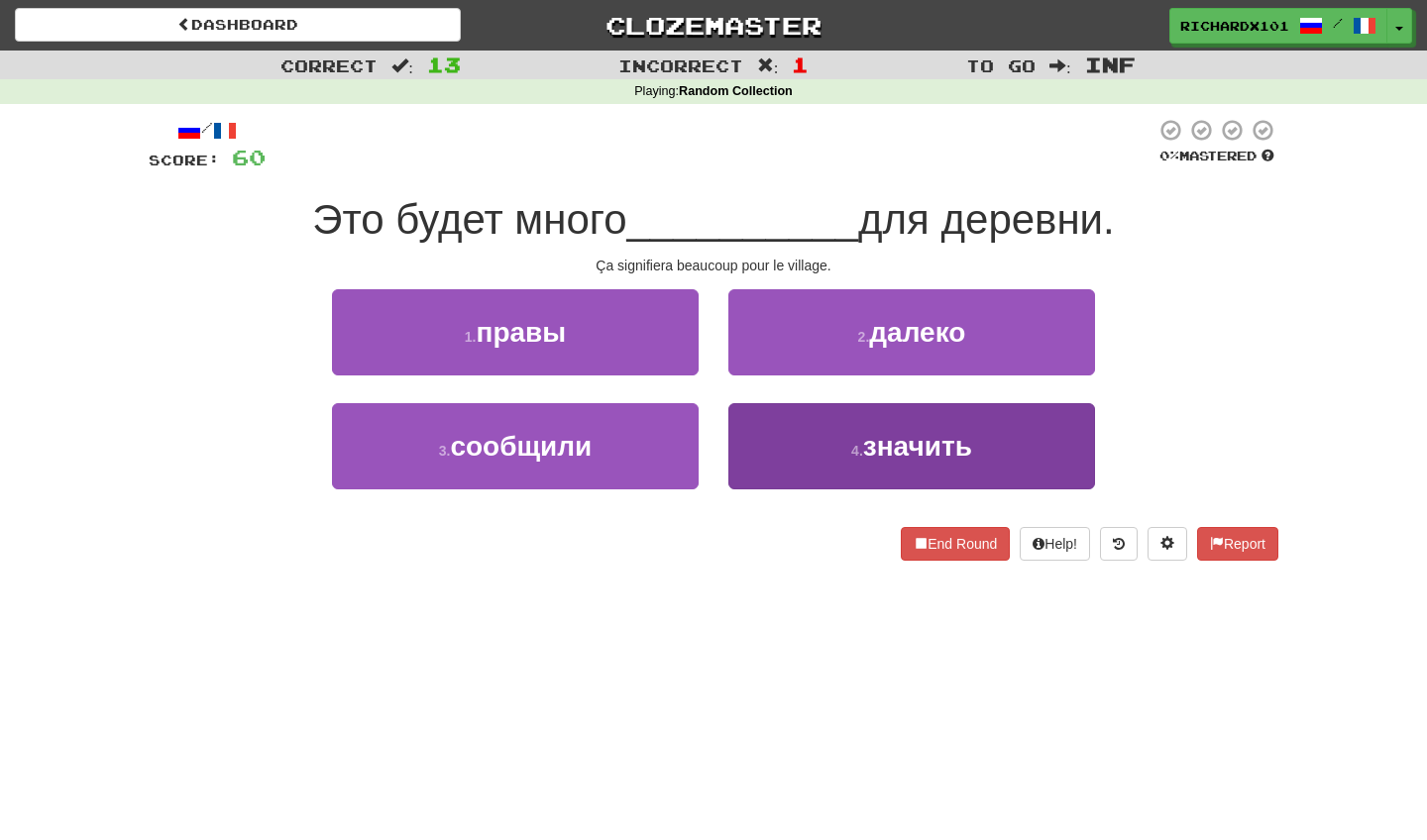 click on "4 .  значить" at bounding box center (912, 446) 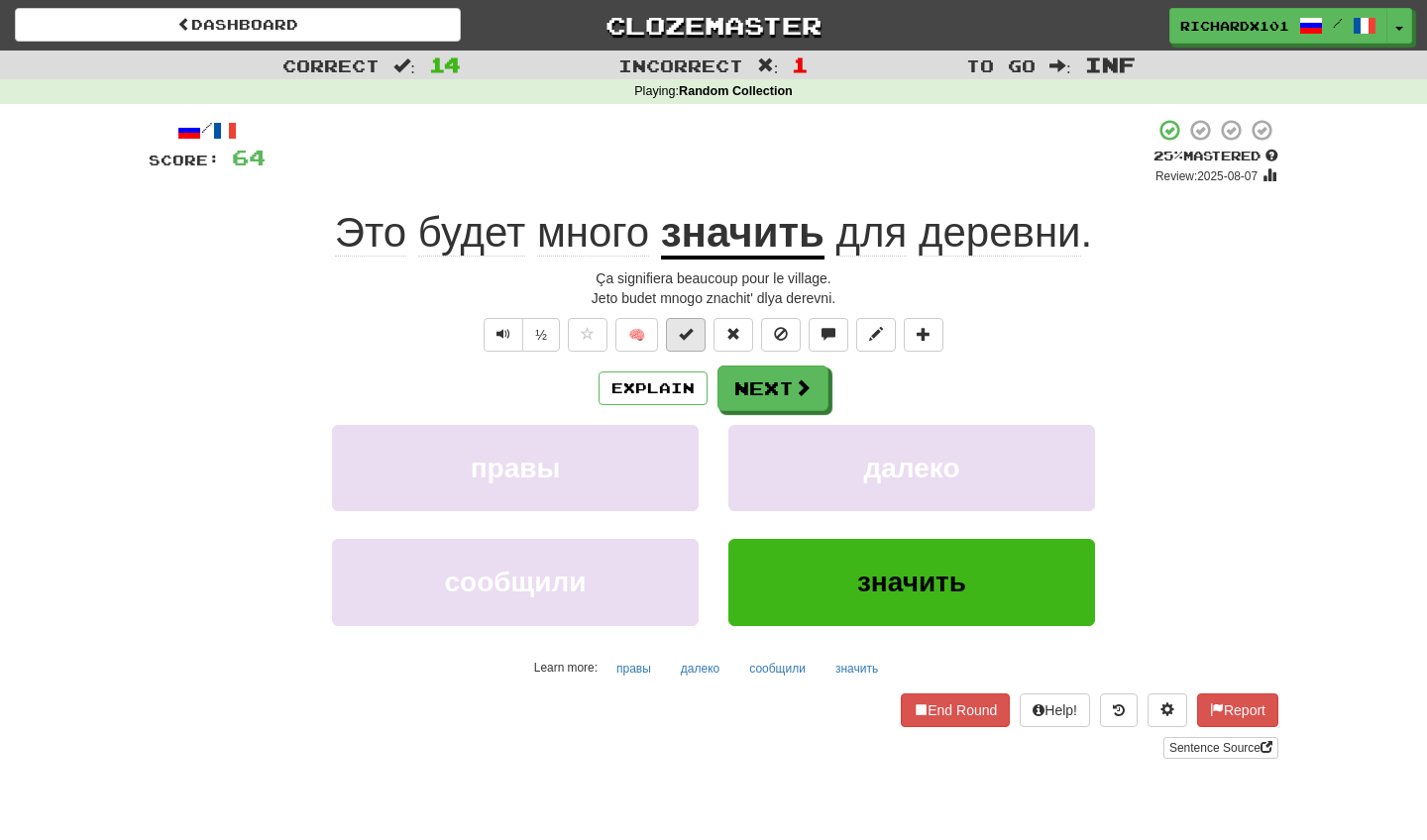 click at bounding box center [686, 335] 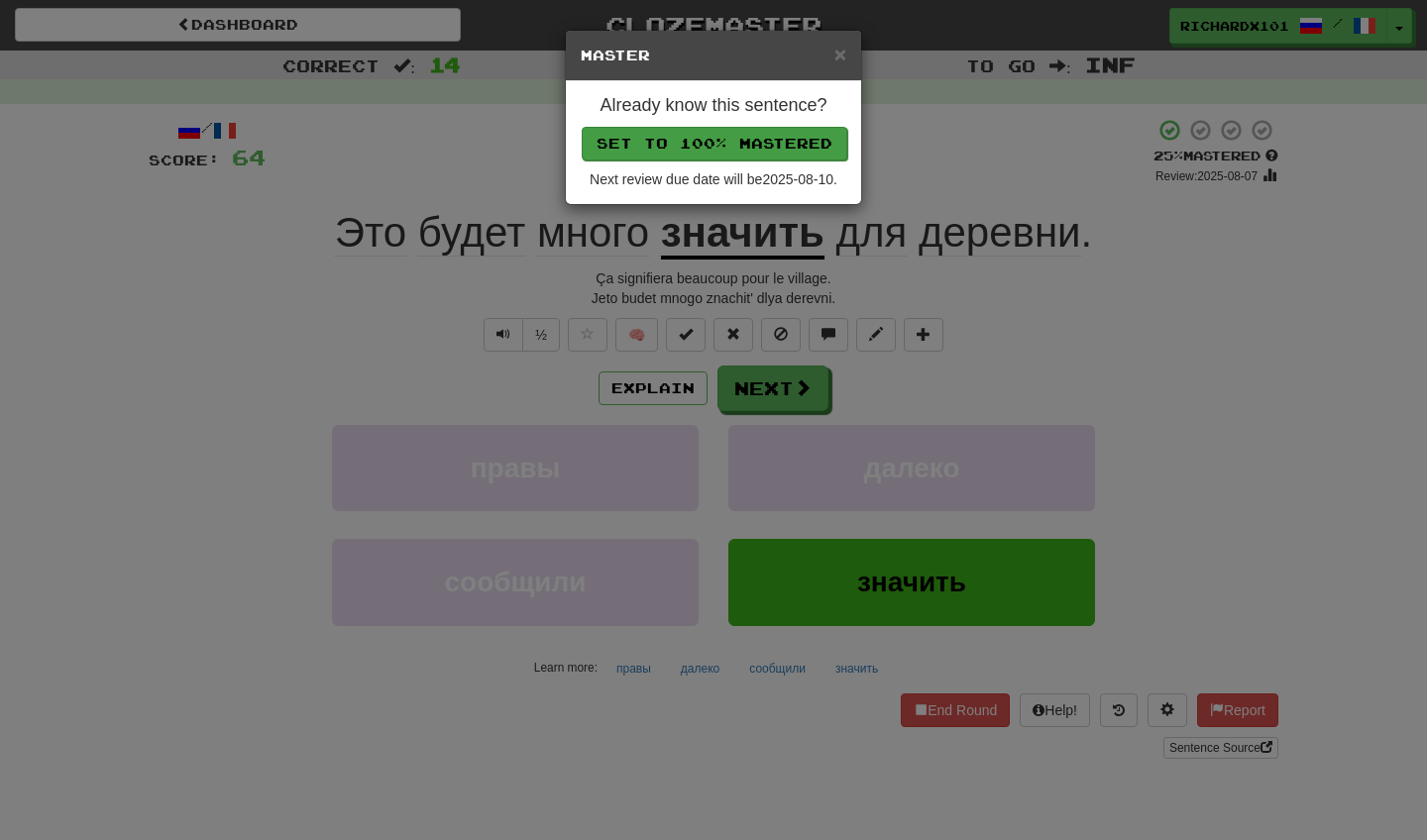 click on "Set to 100% Mastered" at bounding box center (714, 144) 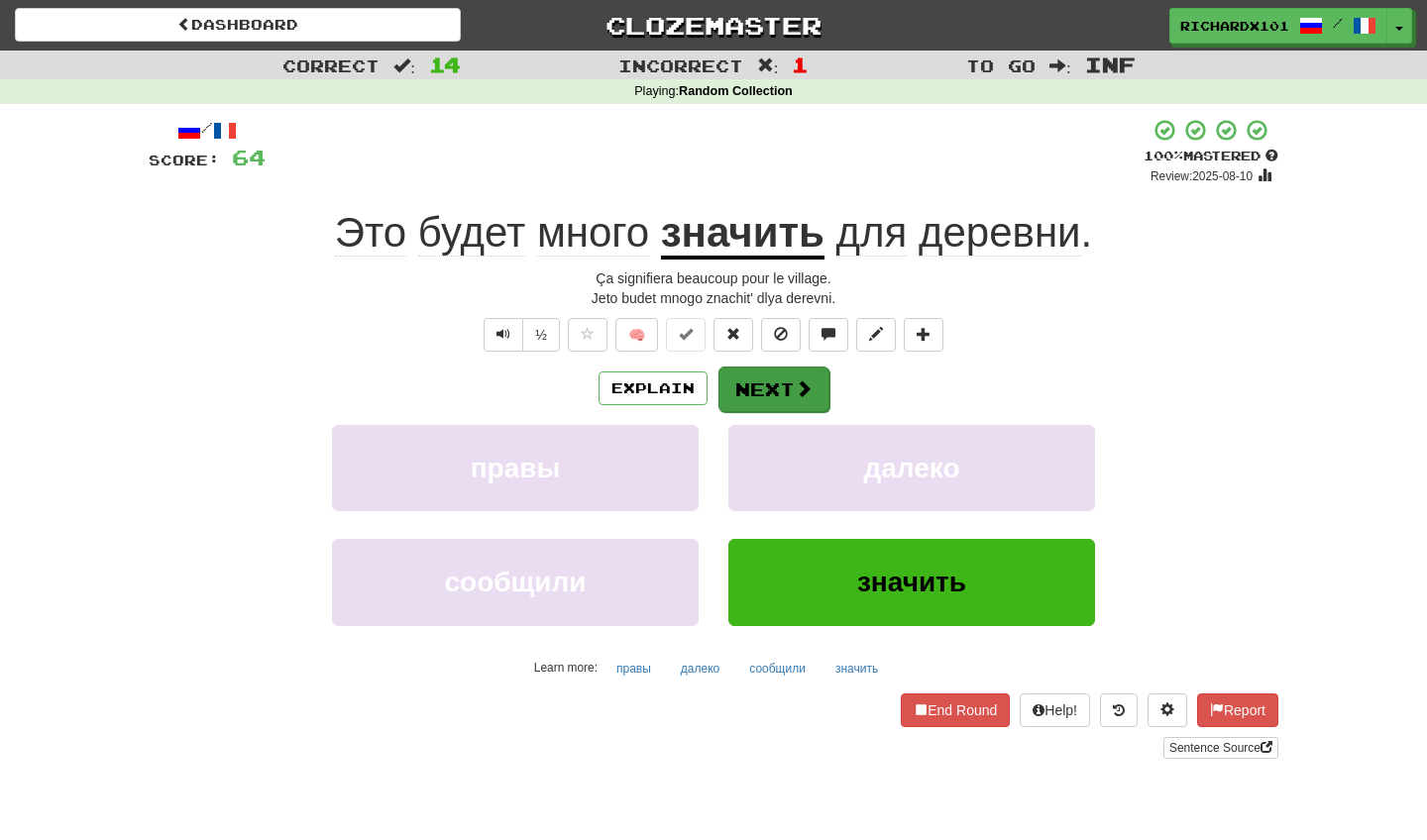 click on "Next" at bounding box center (774, 389) 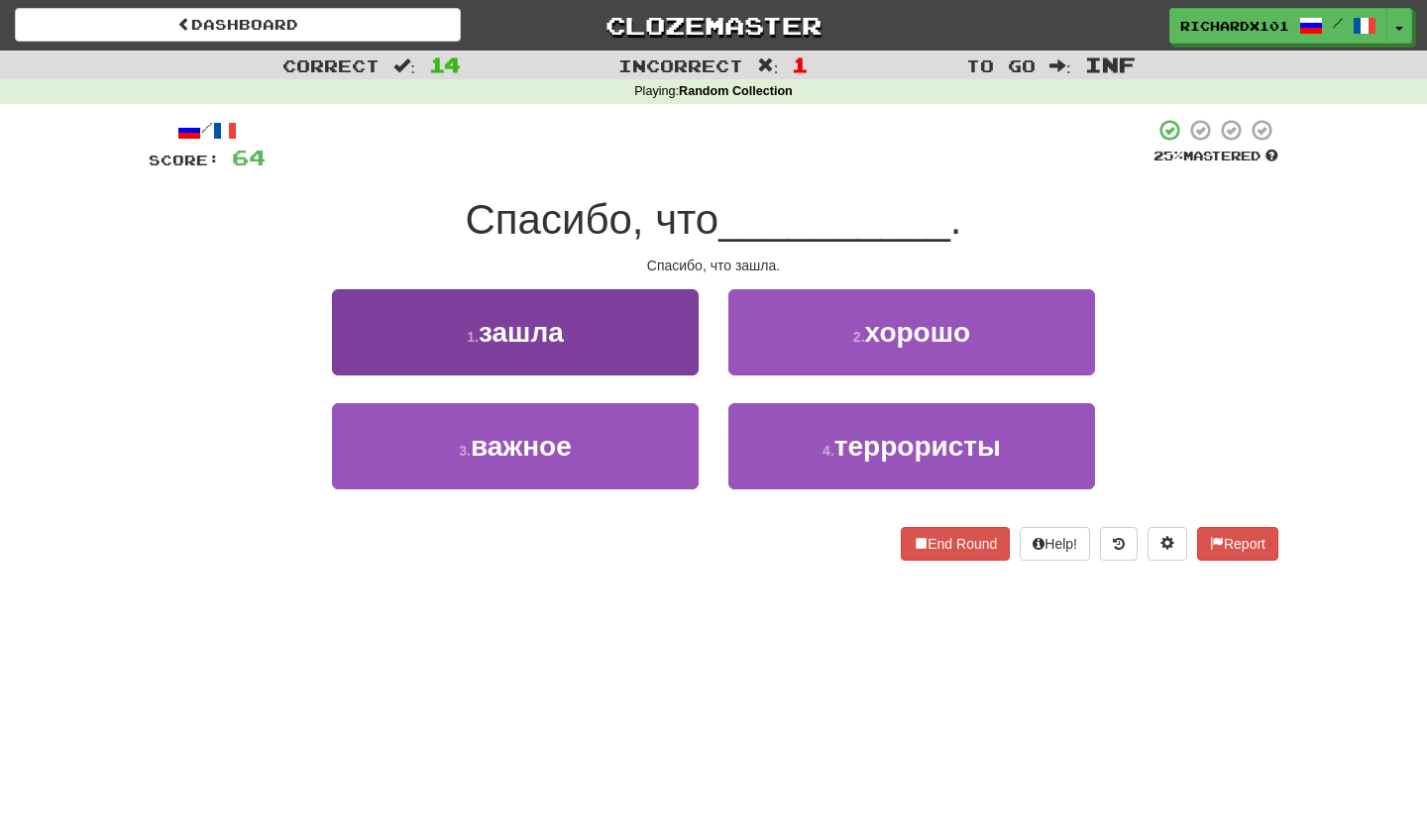 click on "1 .  зашла" at bounding box center (515, 332) 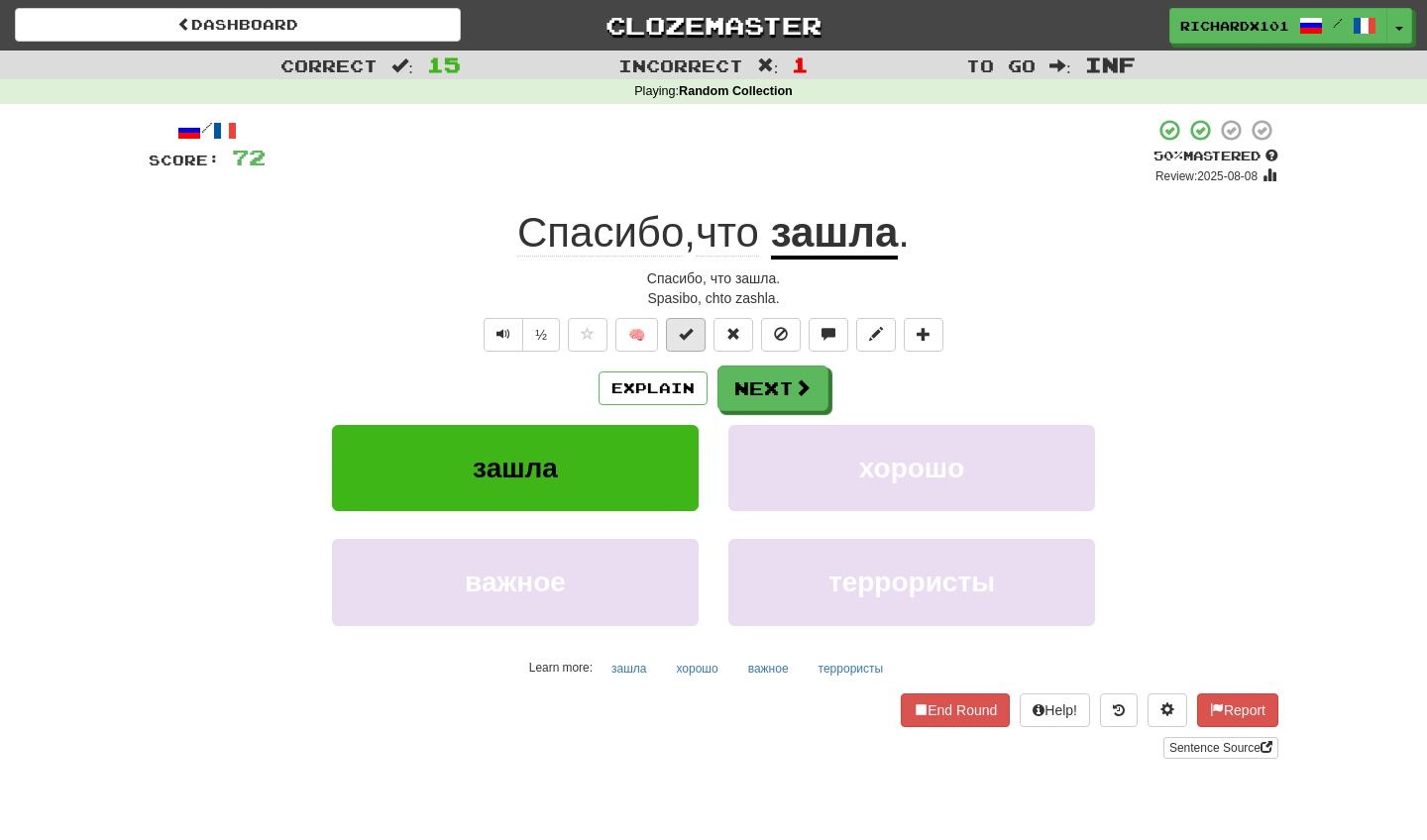 click at bounding box center (686, 334) 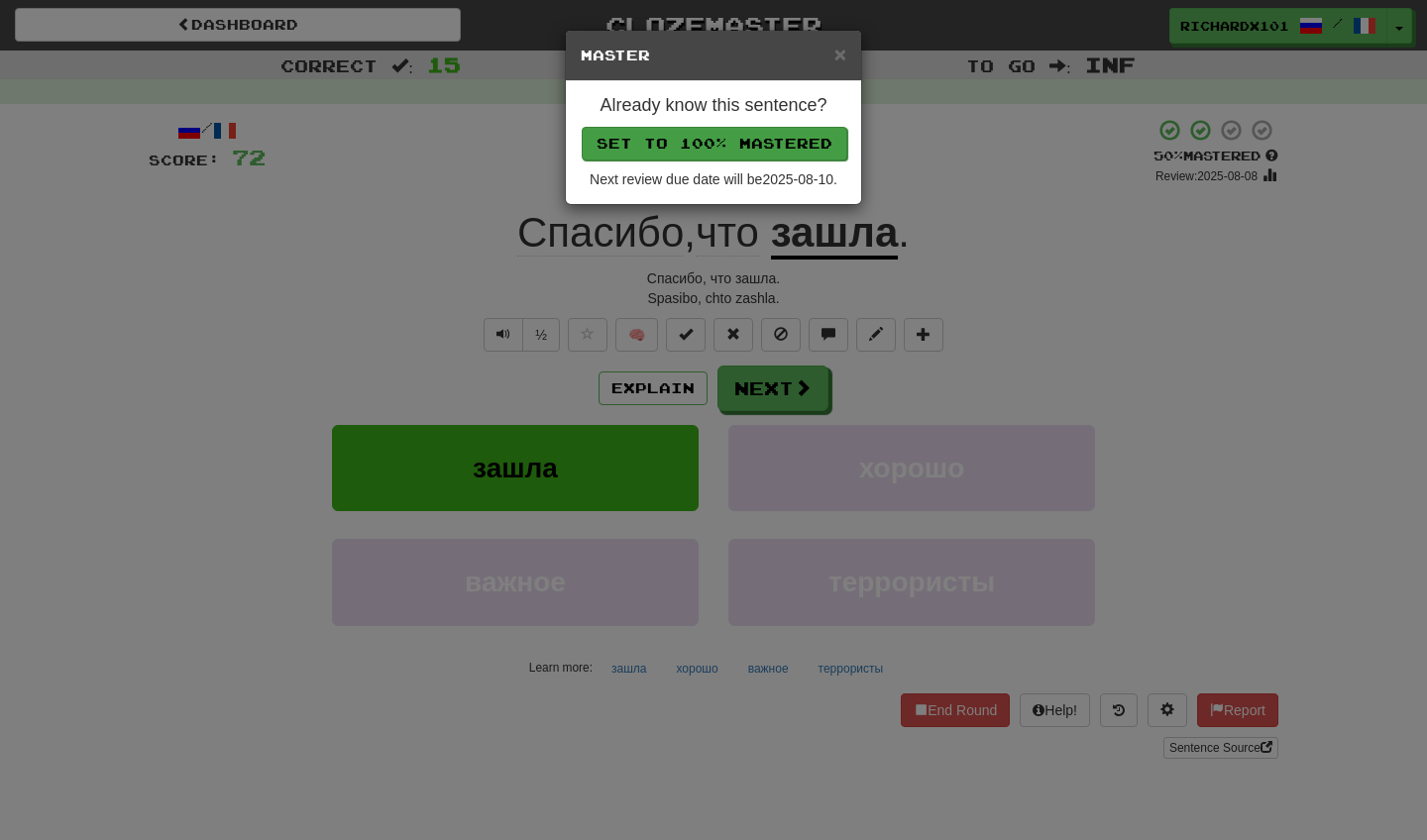 click on "Set to 100% Mastered" at bounding box center (714, 144) 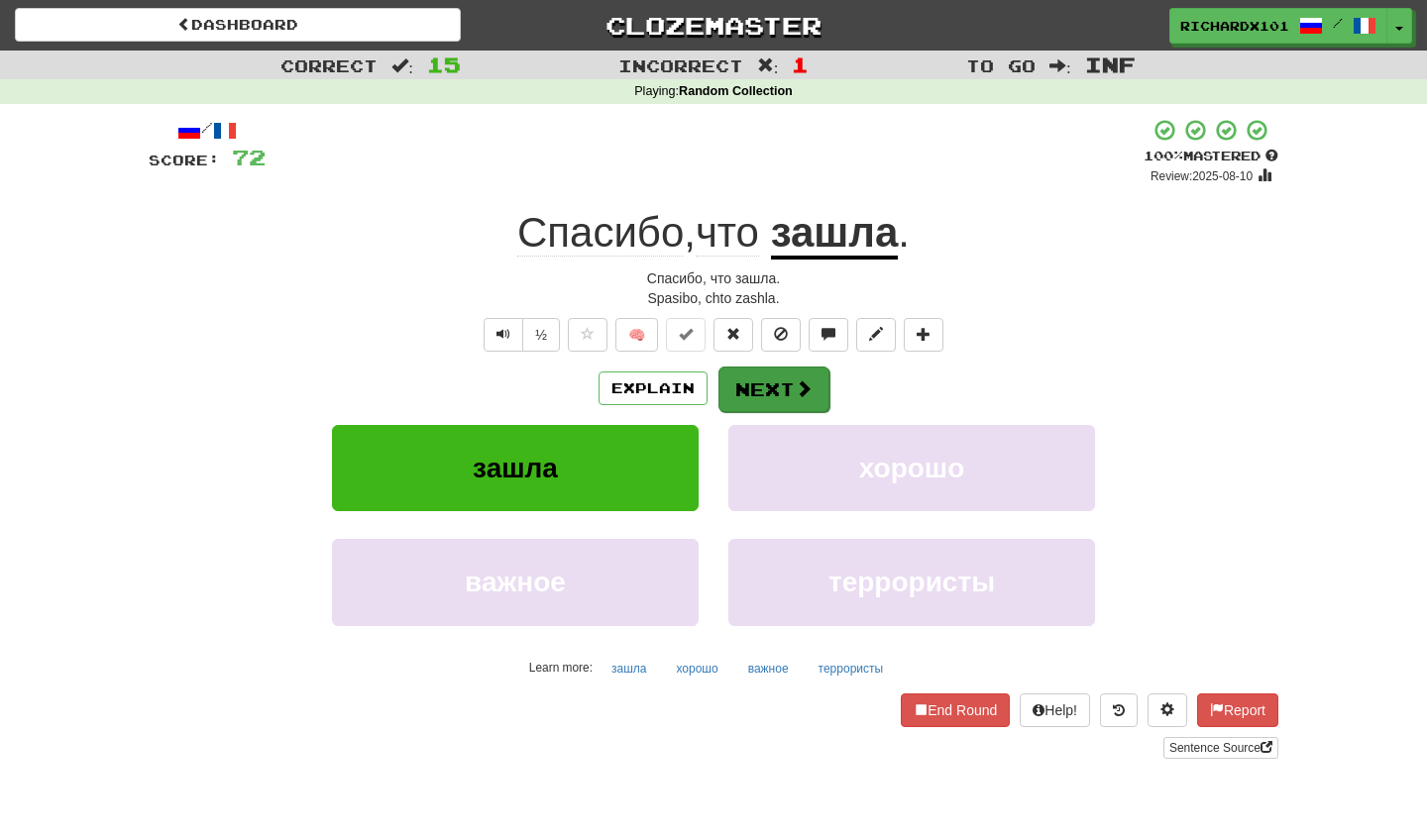 click on "Next" at bounding box center [774, 389] 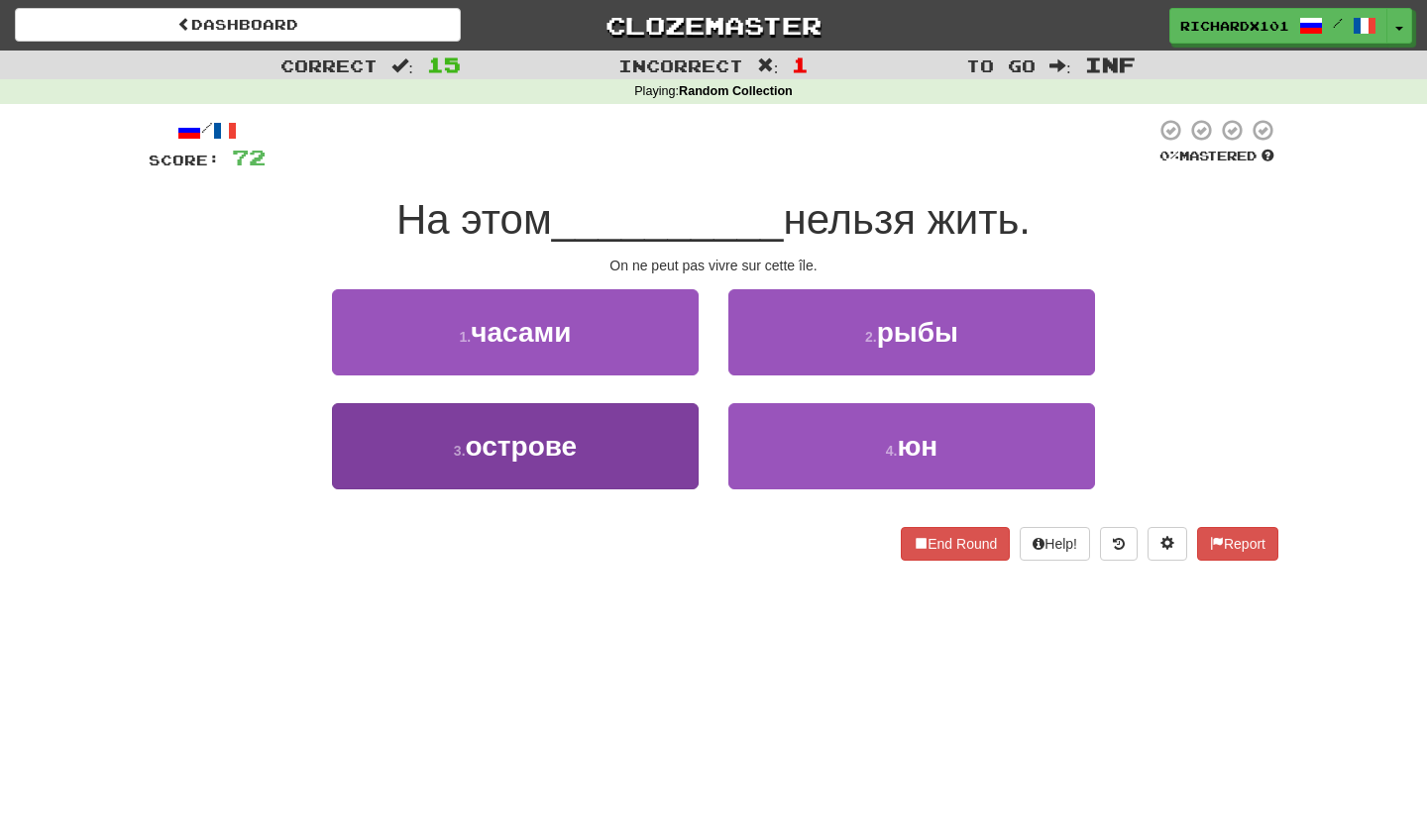 click on "3 .  острове" at bounding box center (515, 446) 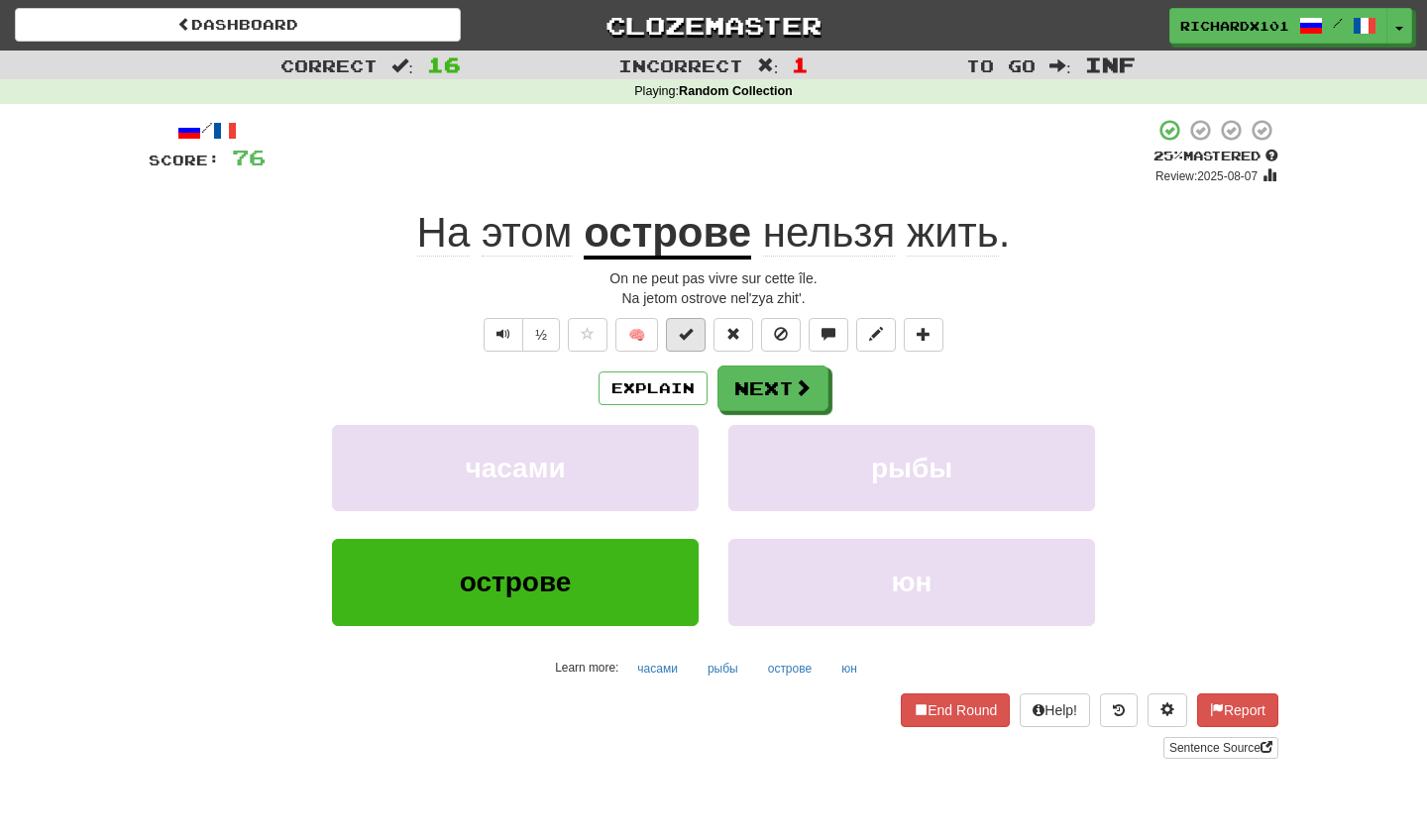 click at bounding box center (686, 334) 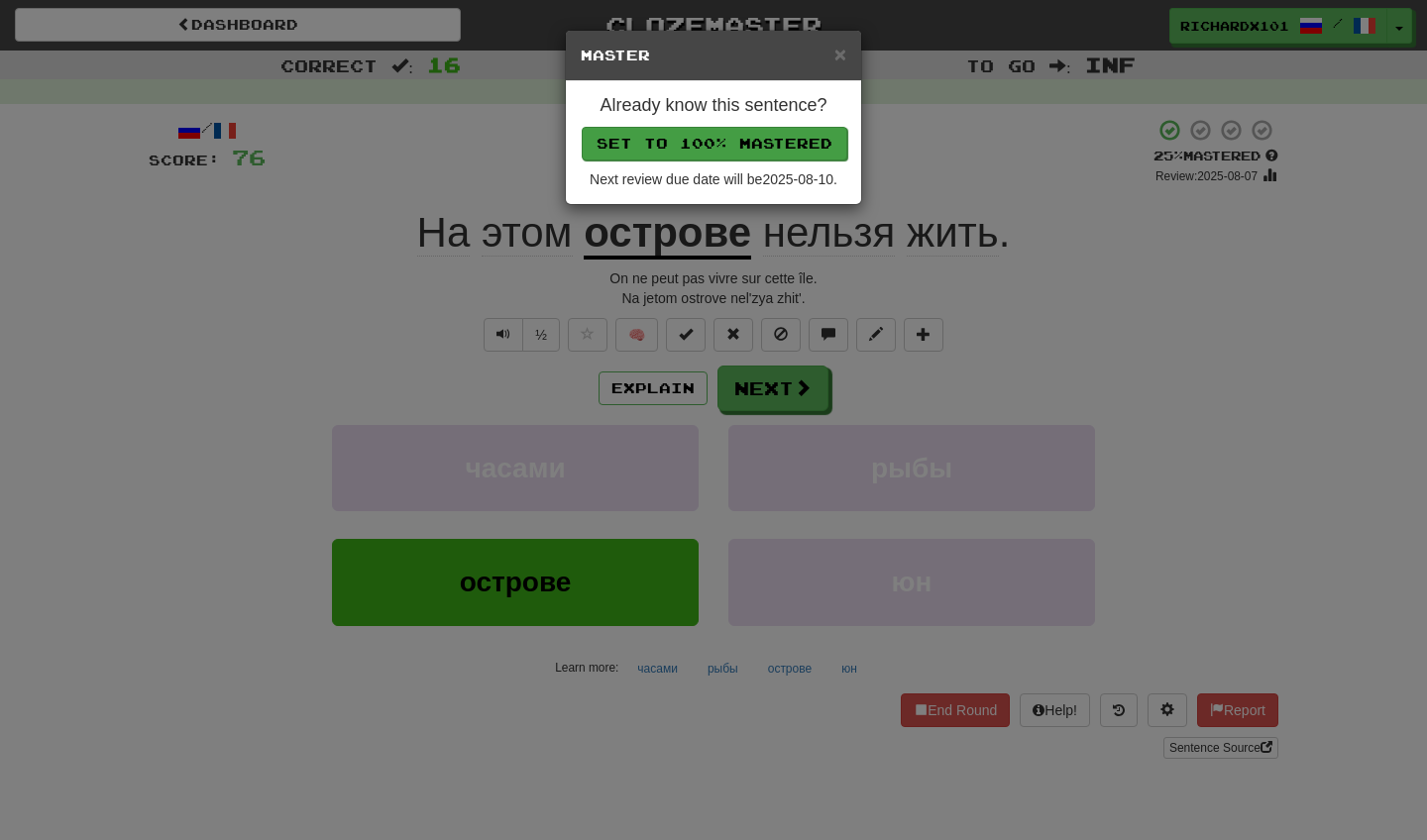 click on "Set to 100% Mastered" at bounding box center [714, 144] 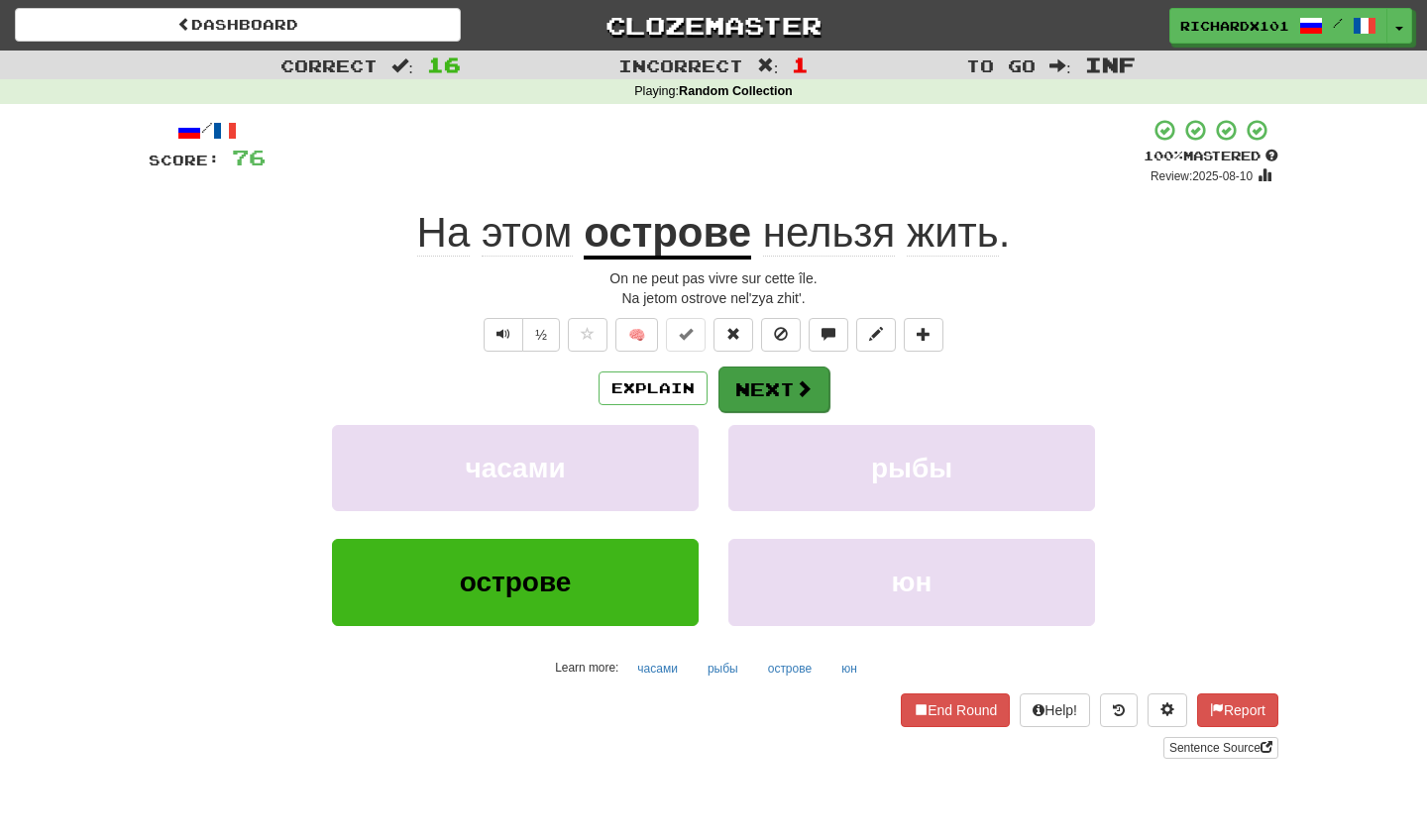 click on "Next" at bounding box center (774, 389) 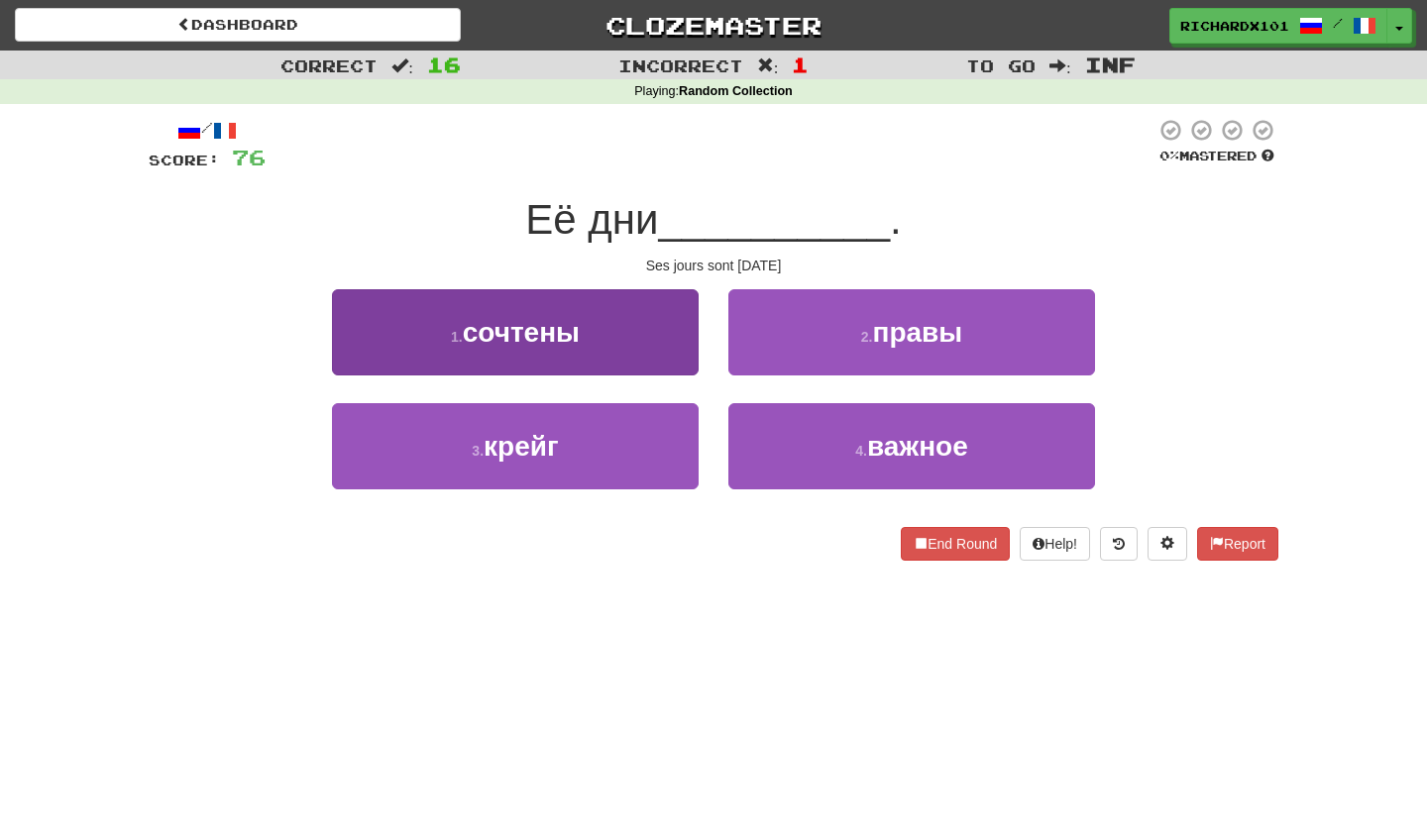 click on "1 .  сочтены" at bounding box center (515, 332) 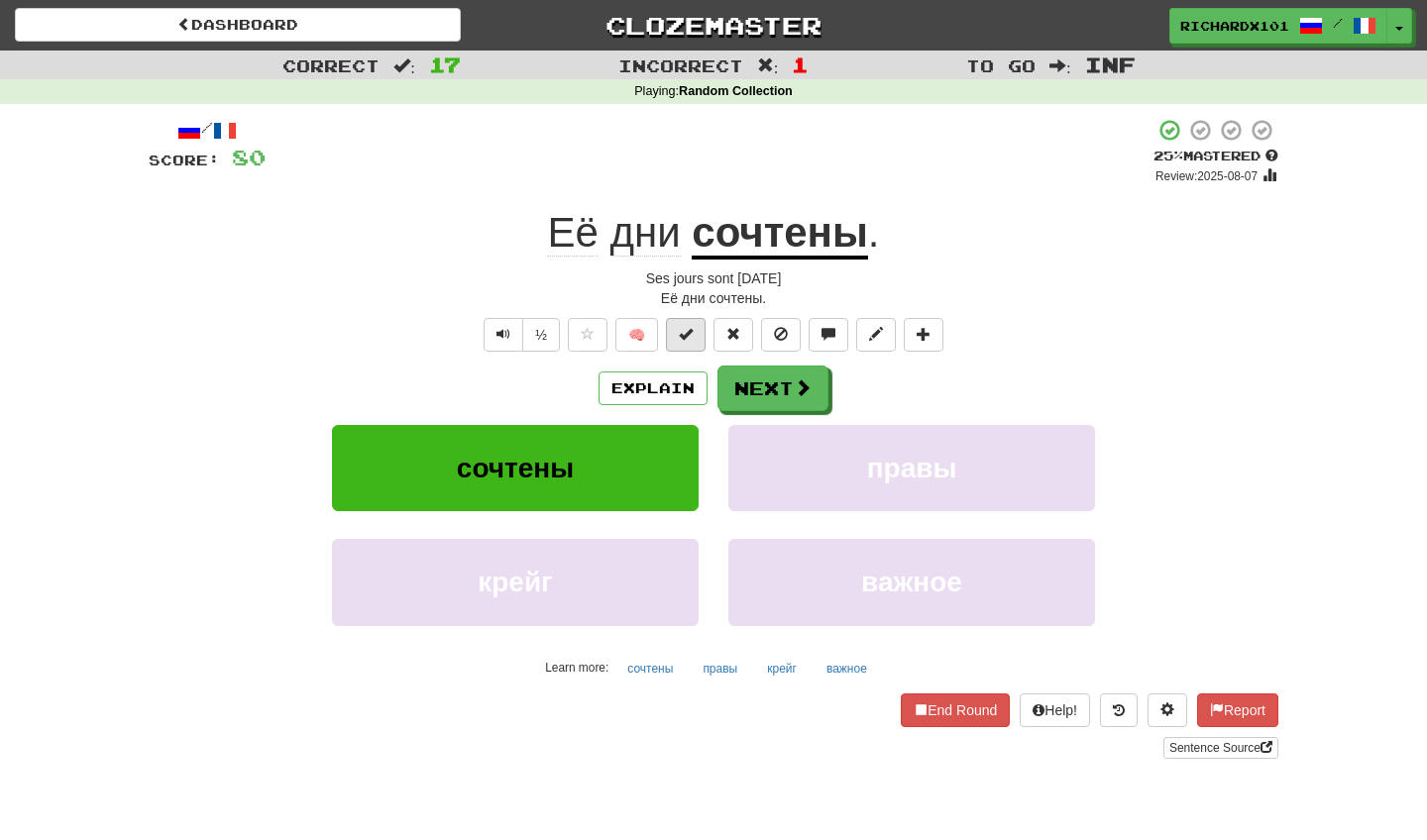 click at bounding box center (686, 335) 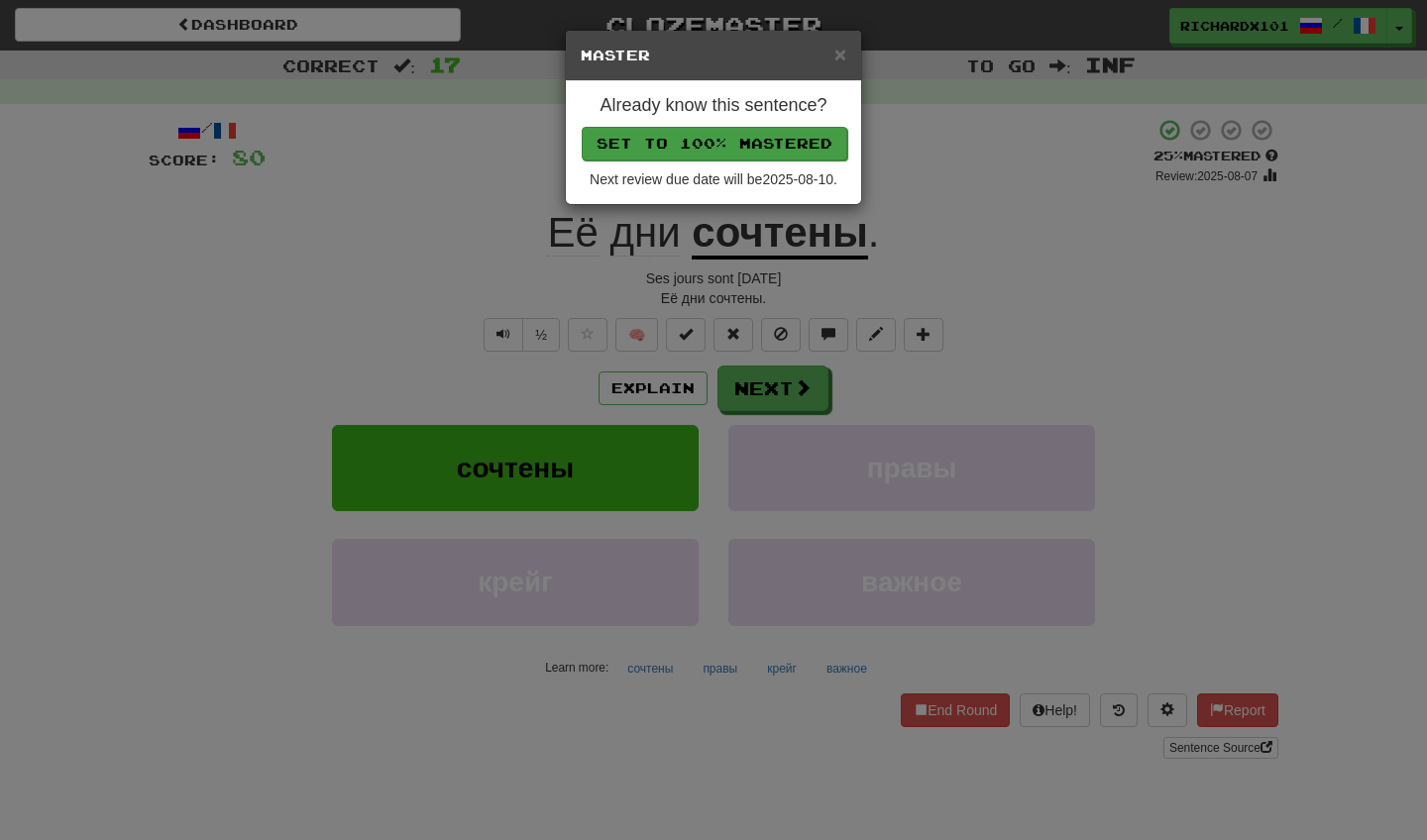 click on "Set to 100% Mastered" at bounding box center [714, 144] 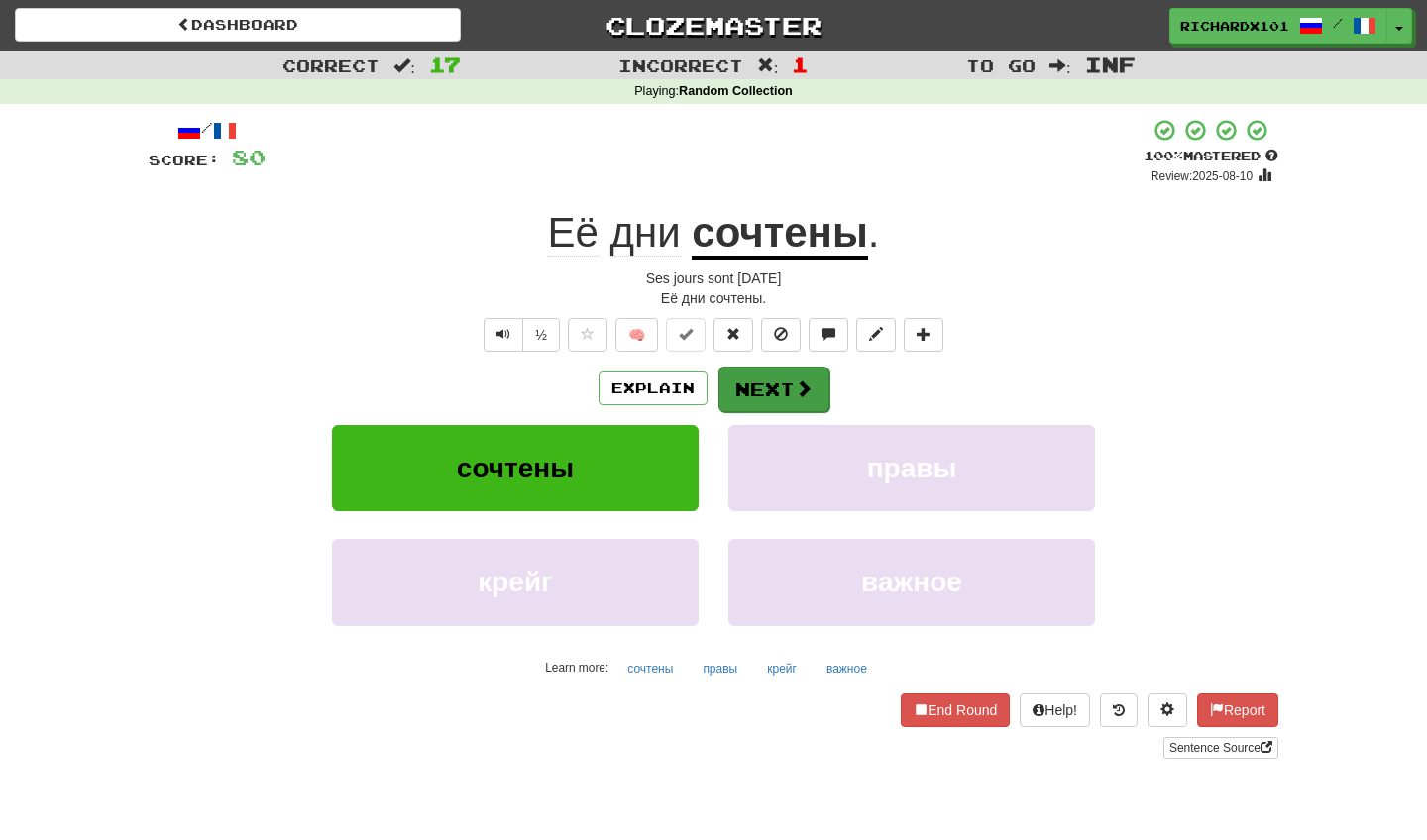 click on "Next" at bounding box center [774, 389] 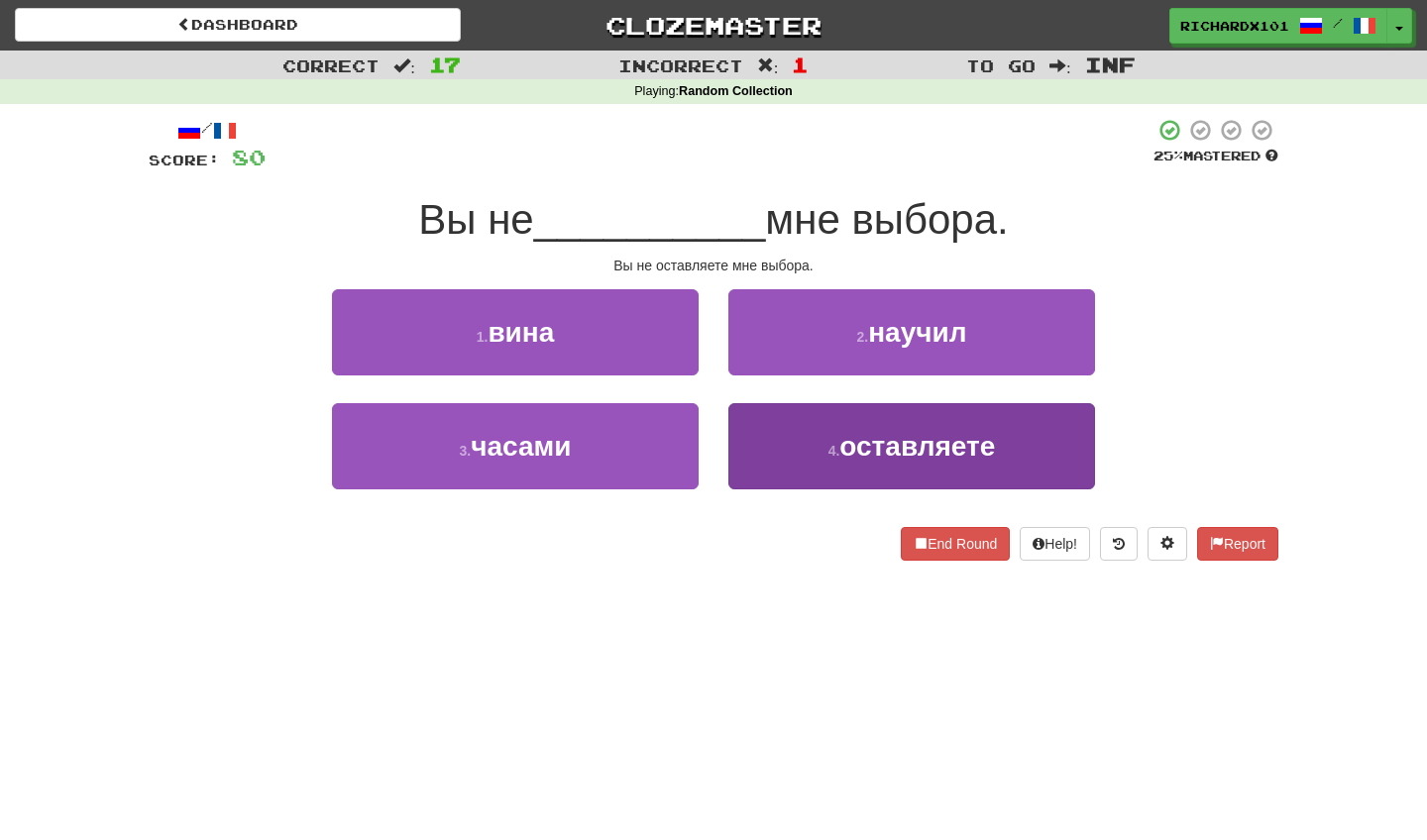 click on "4 .  оставляете" at bounding box center [912, 446] 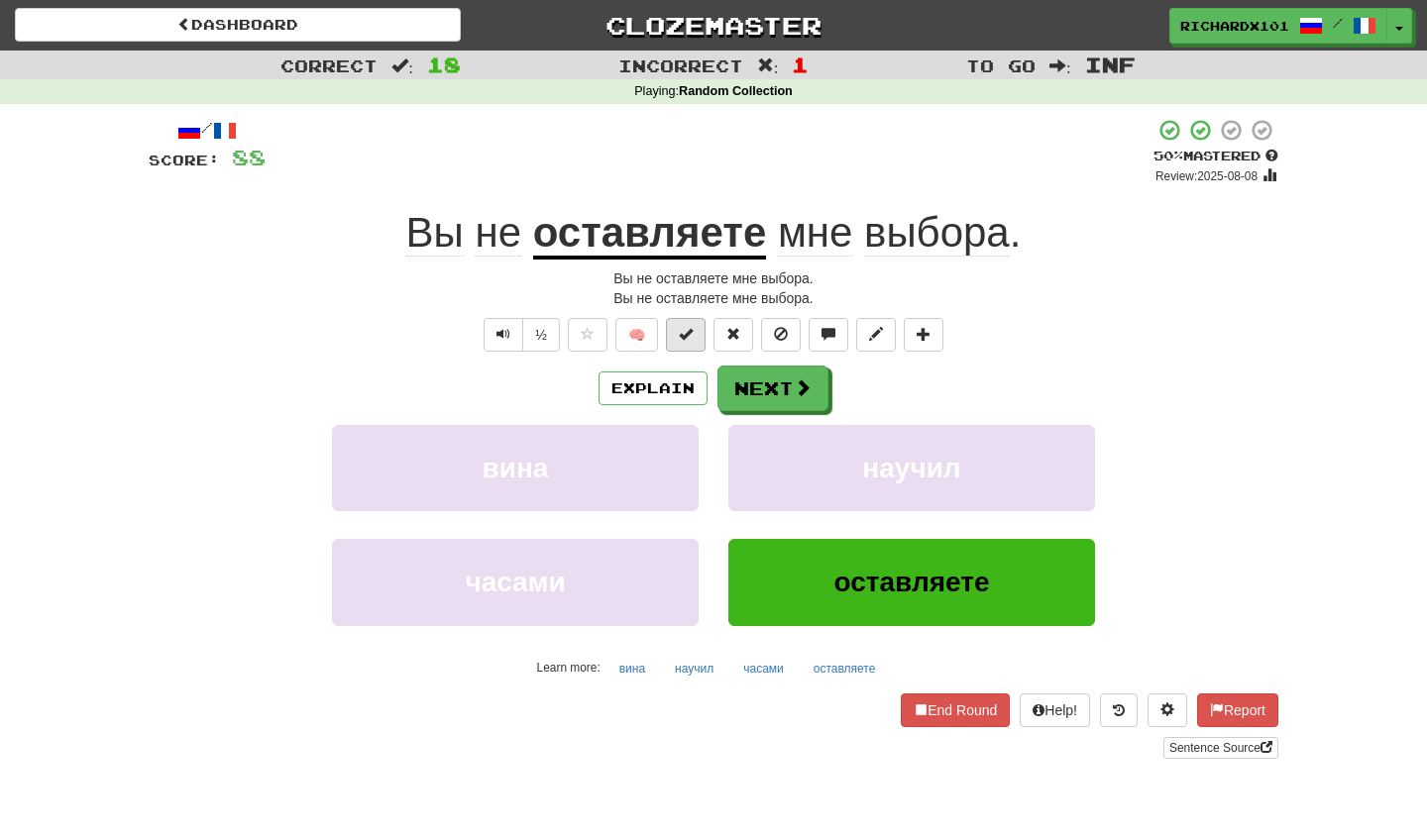 click at bounding box center [686, 335] 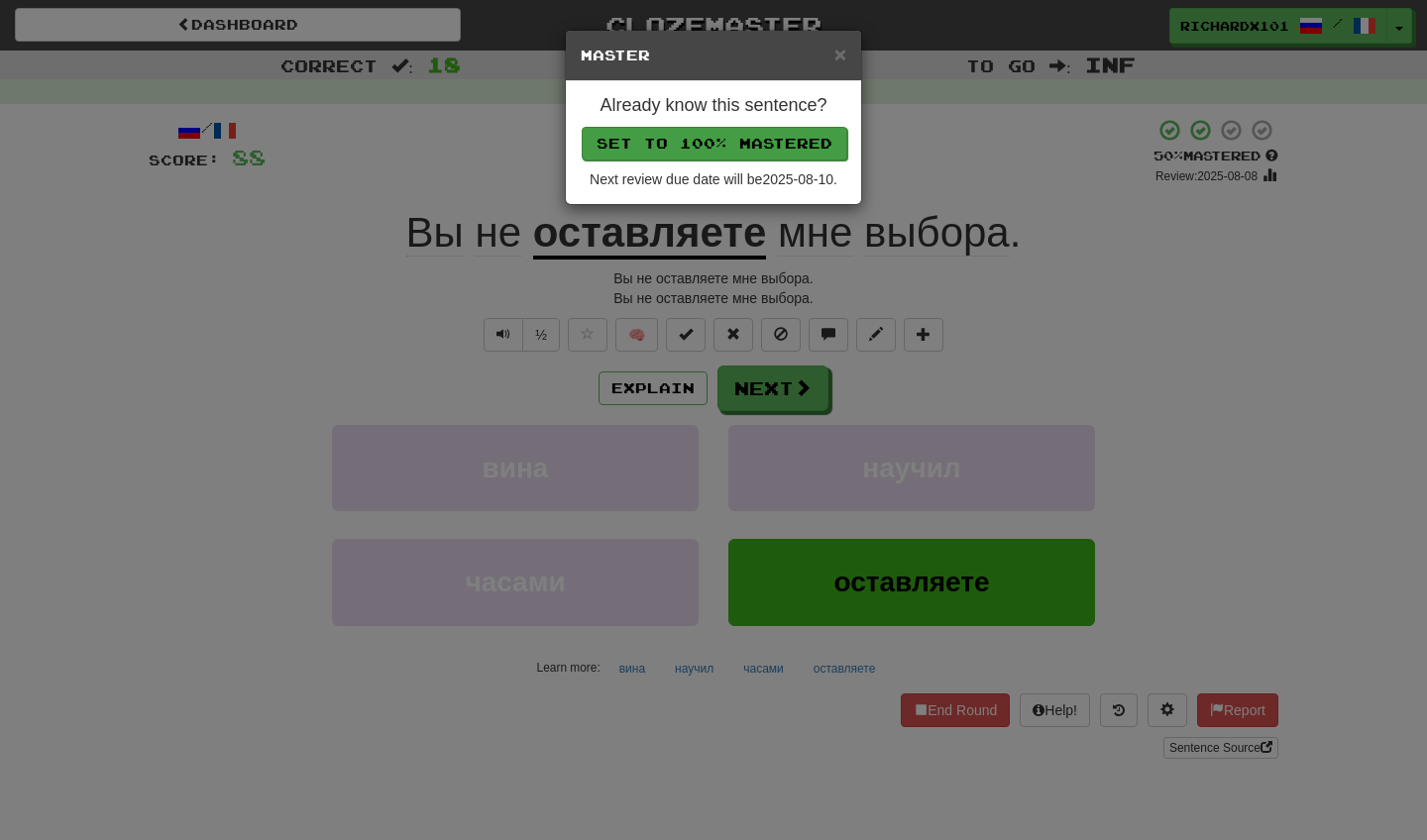 click on "Set to 100% Mastered" at bounding box center [714, 144] 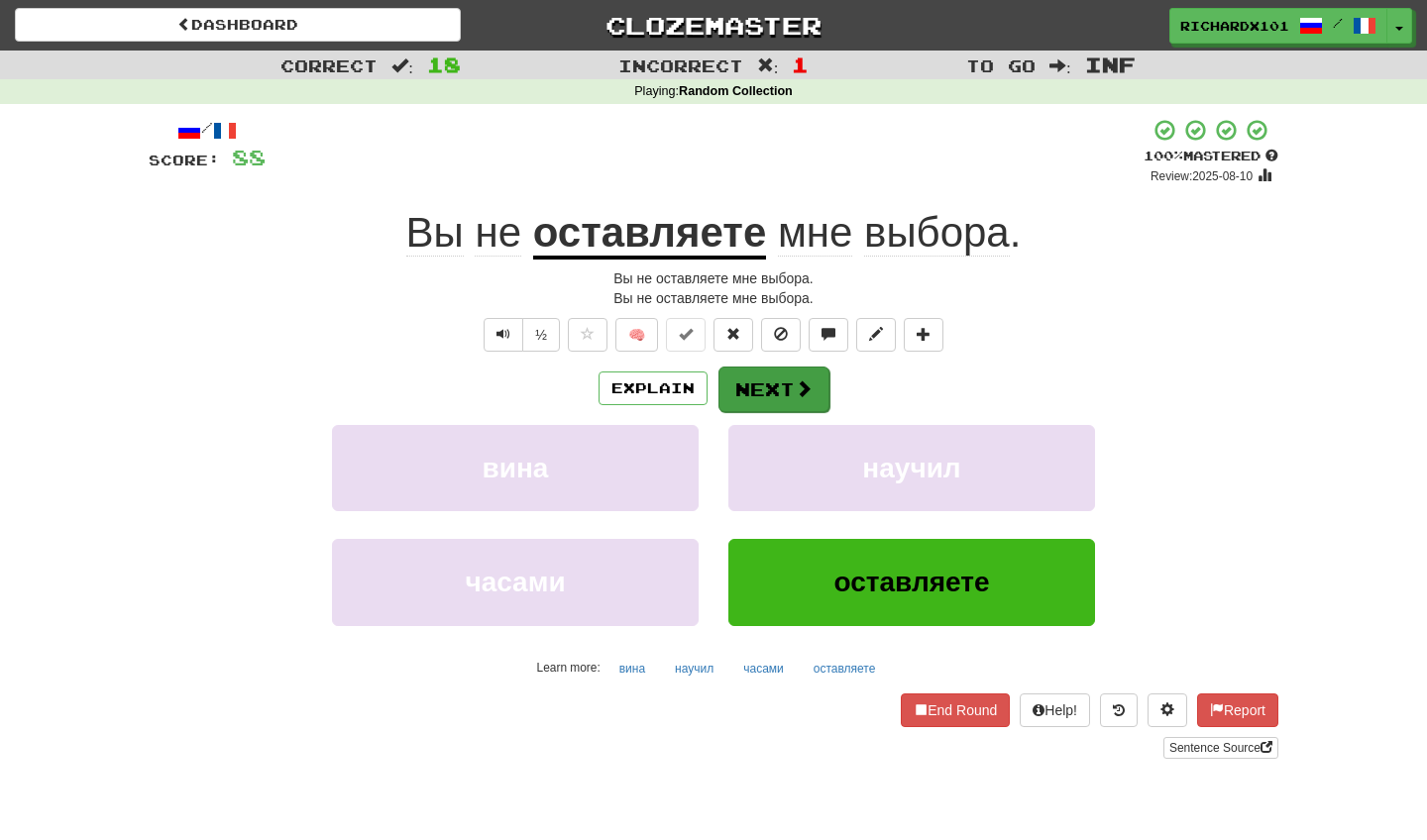 click on "Next" at bounding box center [774, 389] 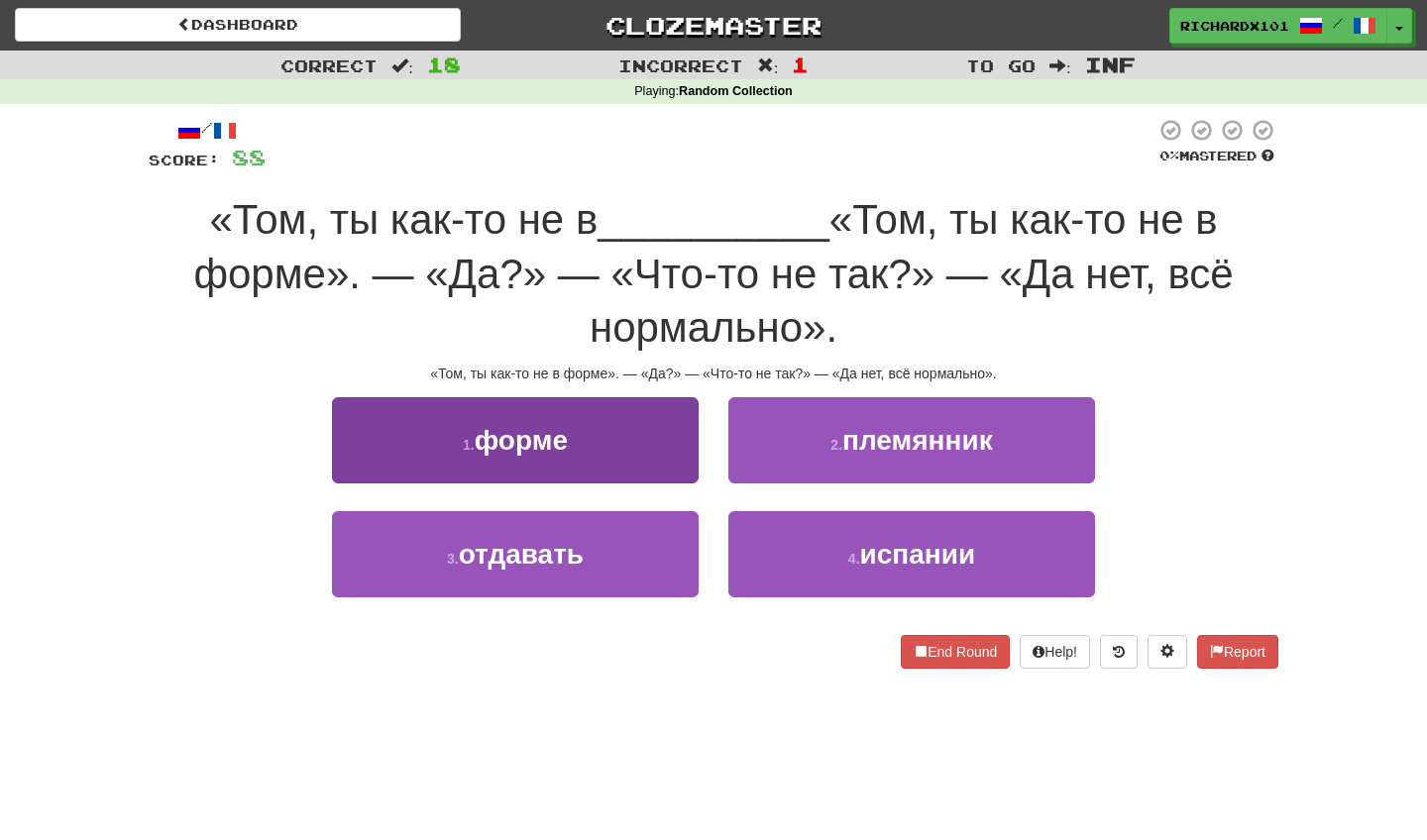 click on "1 .  форме" at bounding box center [515, 440] 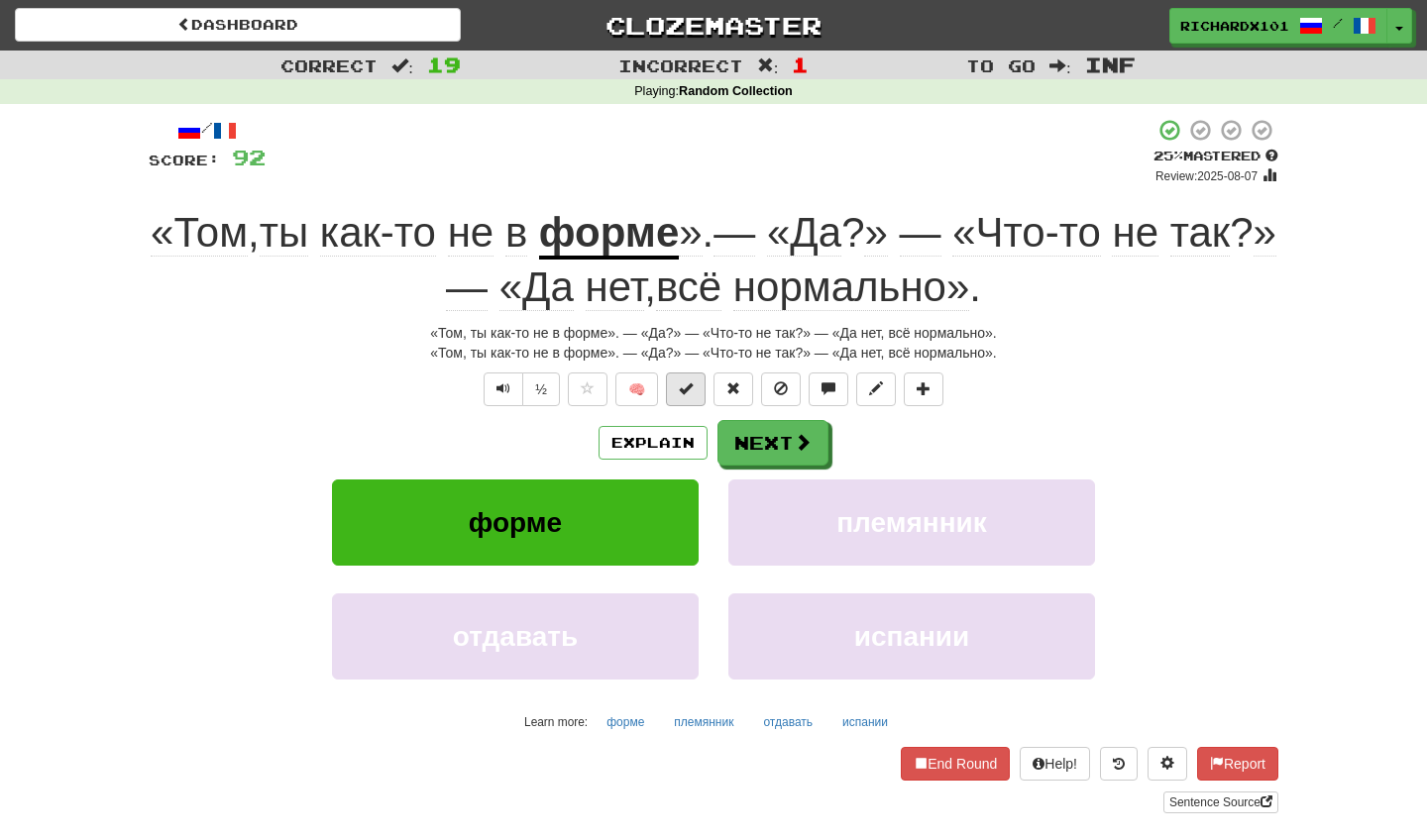 click at bounding box center (686, 389) 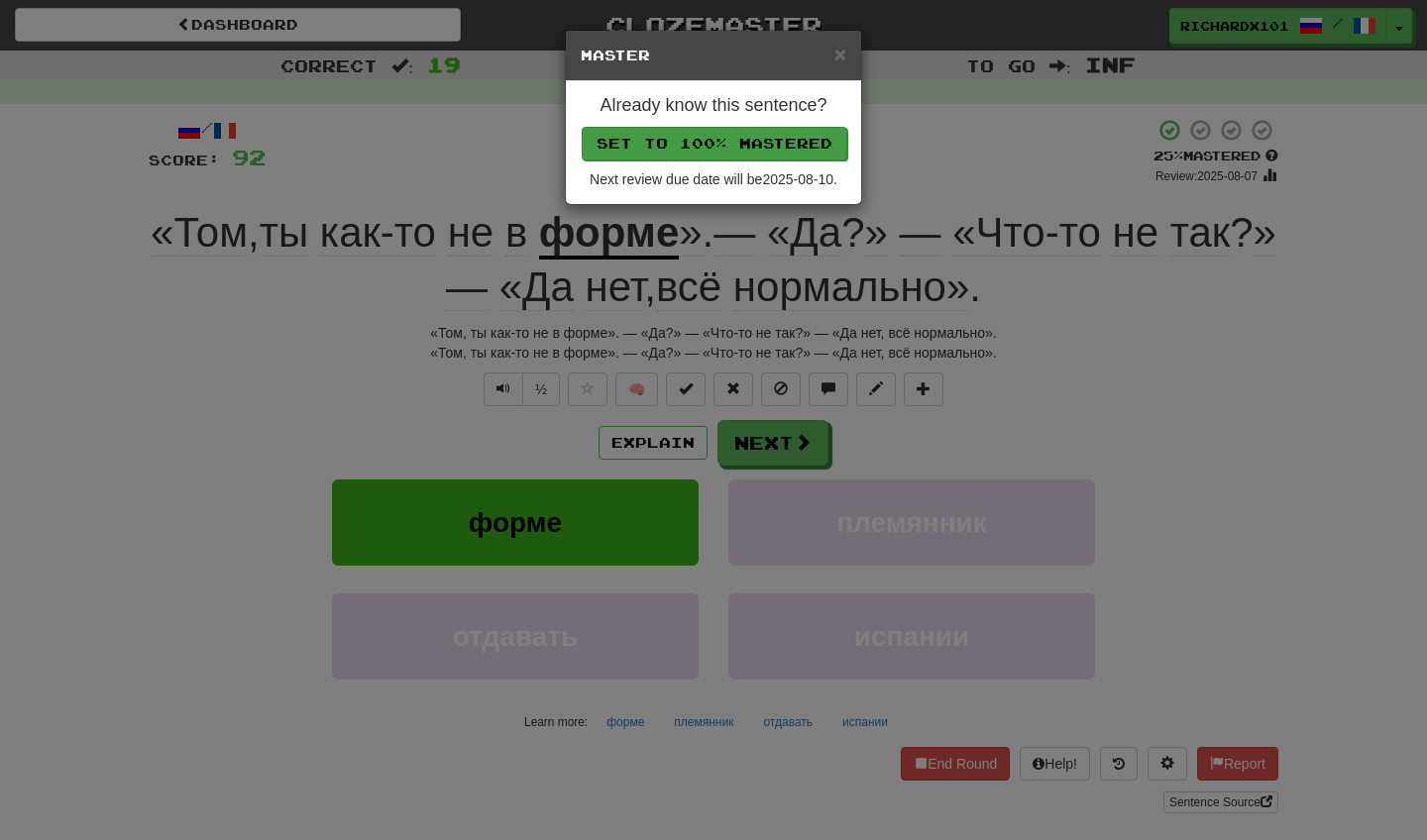 click on "Set to 100% Mastered" at bounding box center (714, 144) 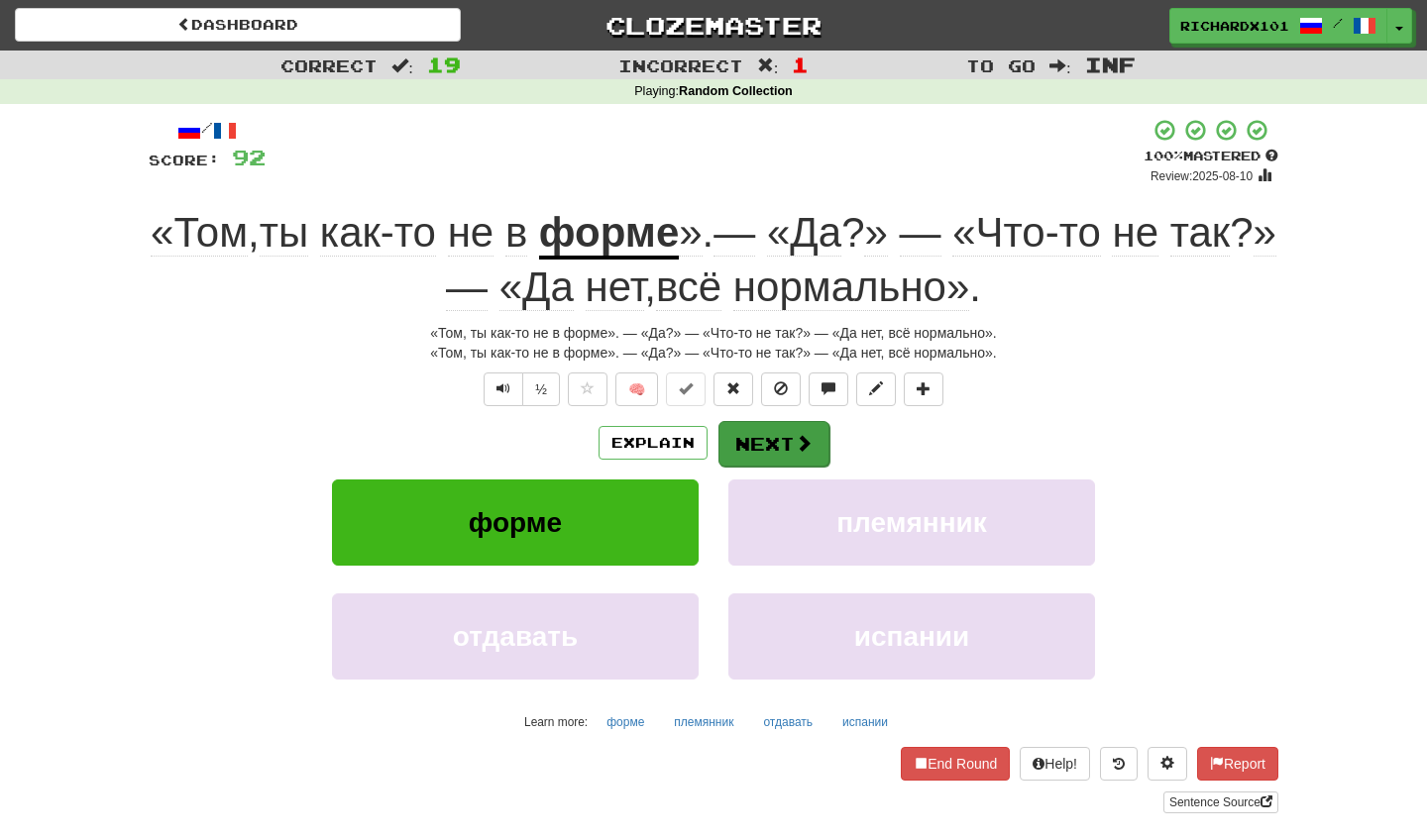 click on "Next" at bounding box center [774, 444] 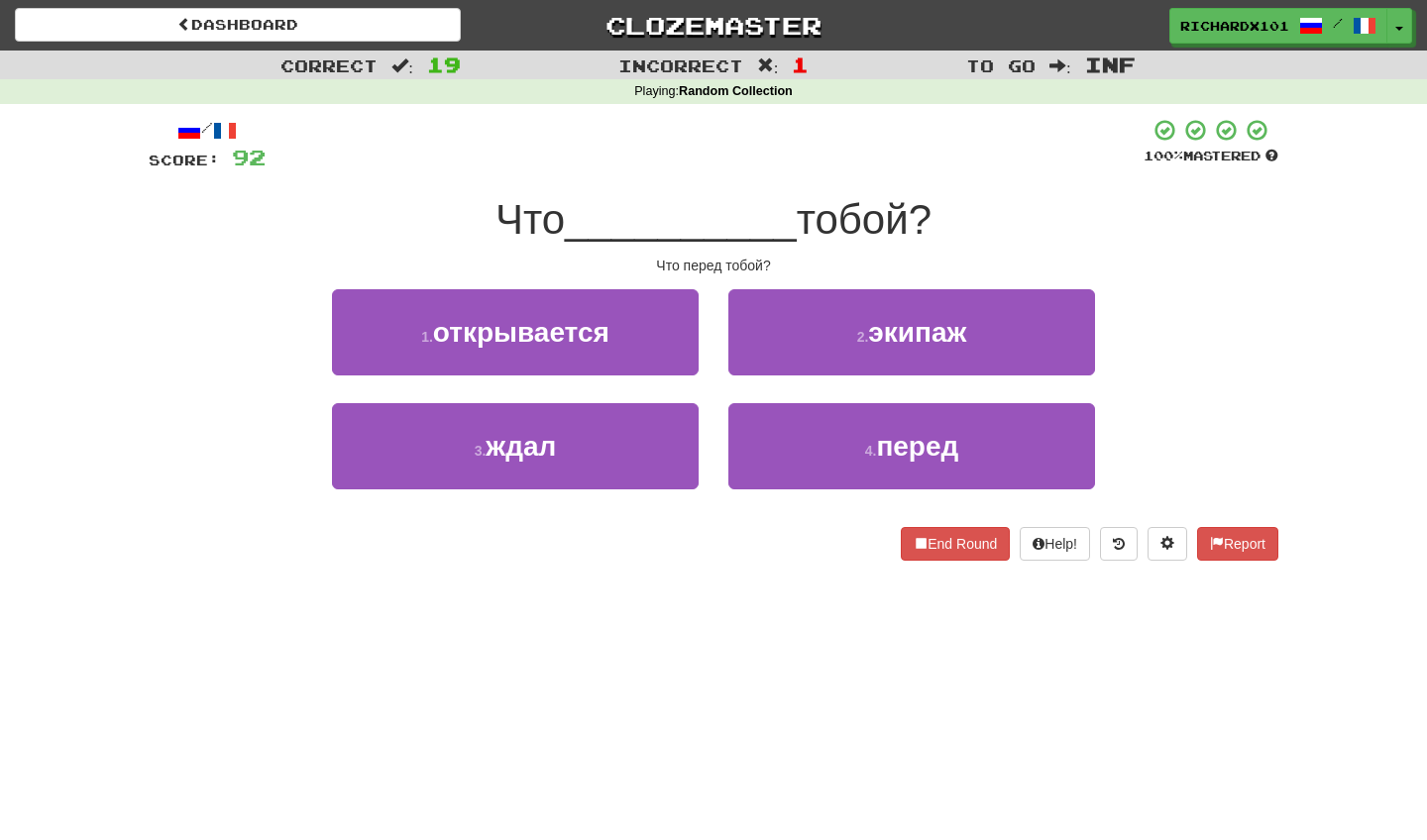 click on "4 .  перед" at bounding box center [912, 446] 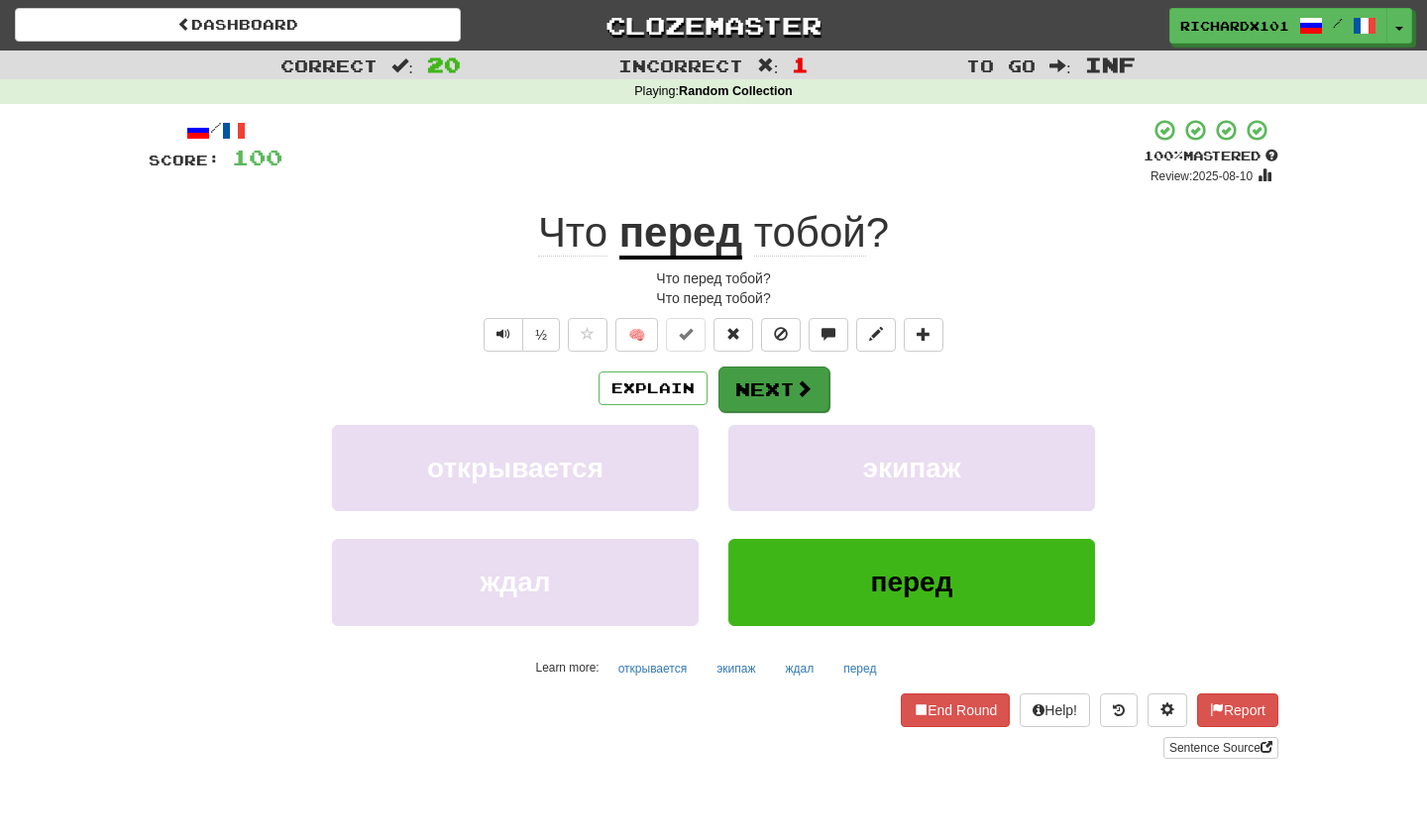 click at bounding box center [804, 388] 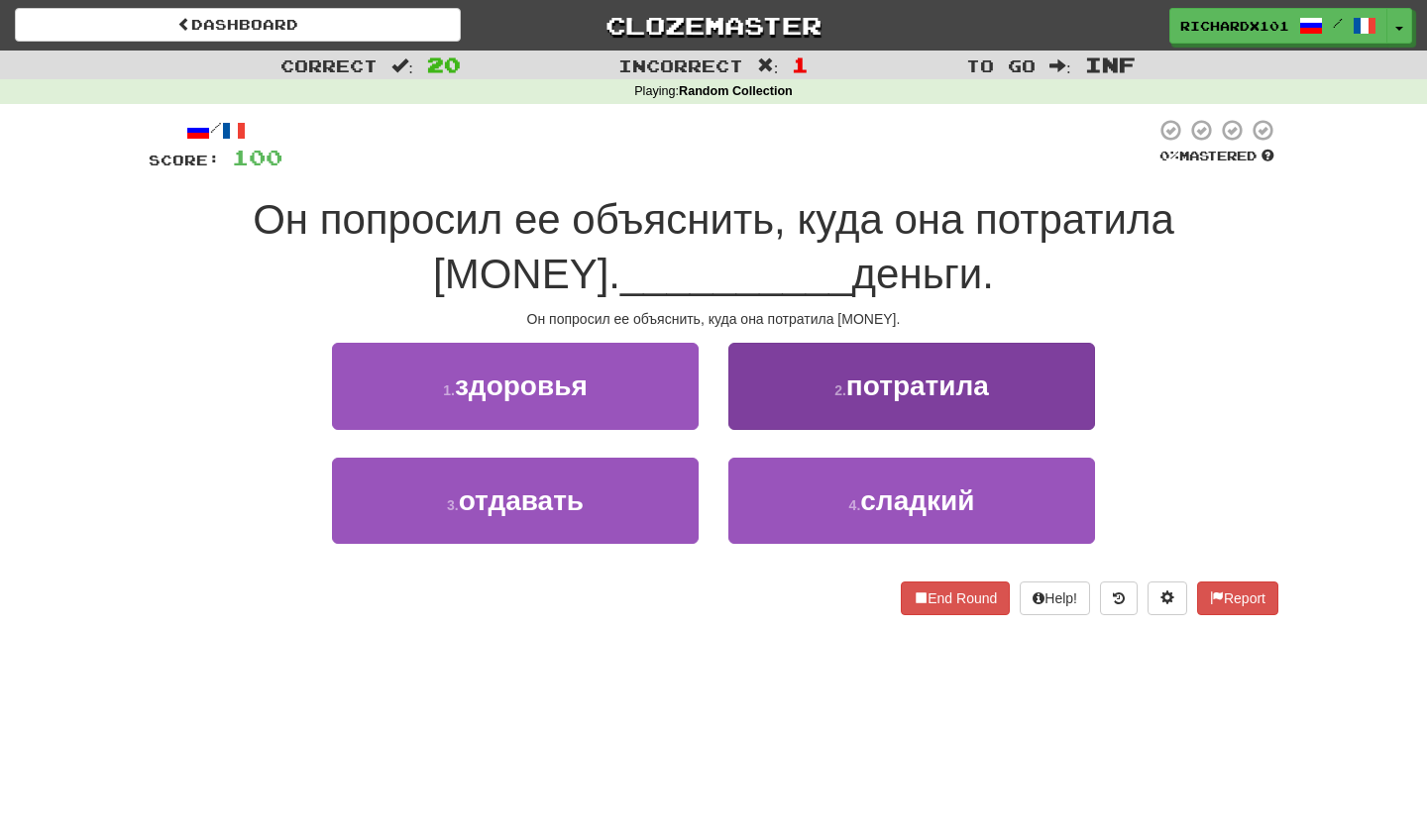 click on "2 .  потратила" at bounding box center (912, 385) 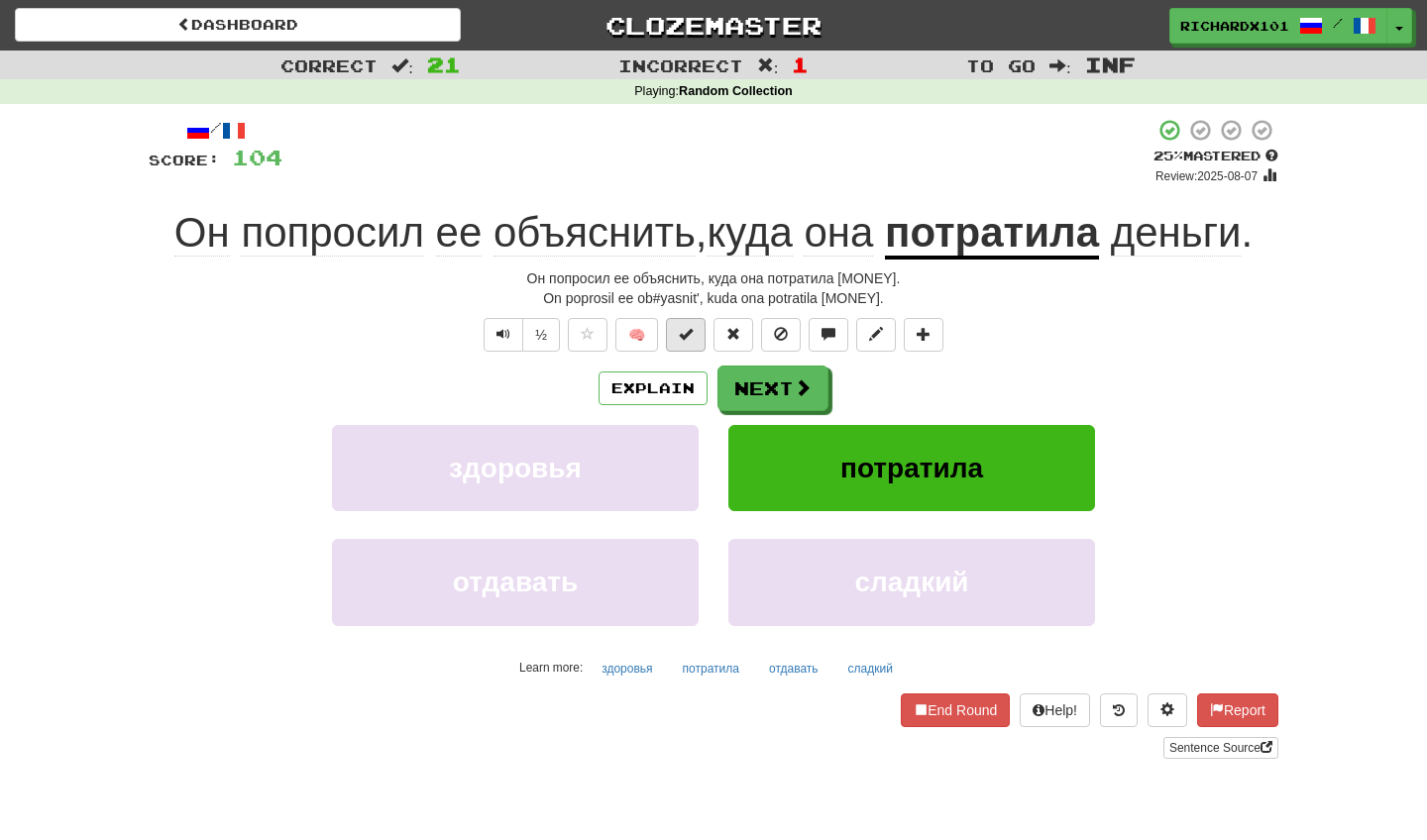 click at bounding box center [686, 335] 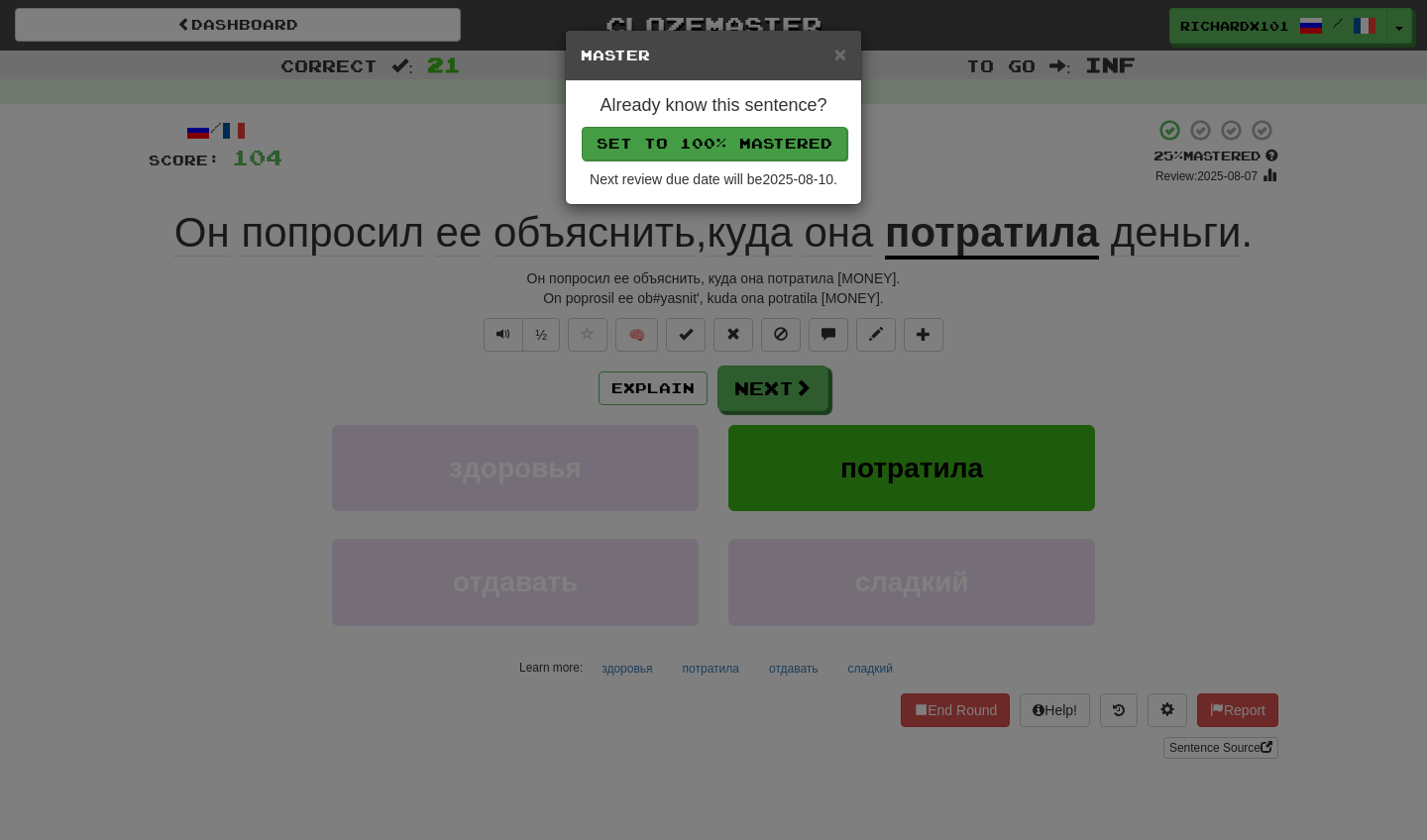 click on "Set to 100% Mastered" at bounding box center (714, 144) 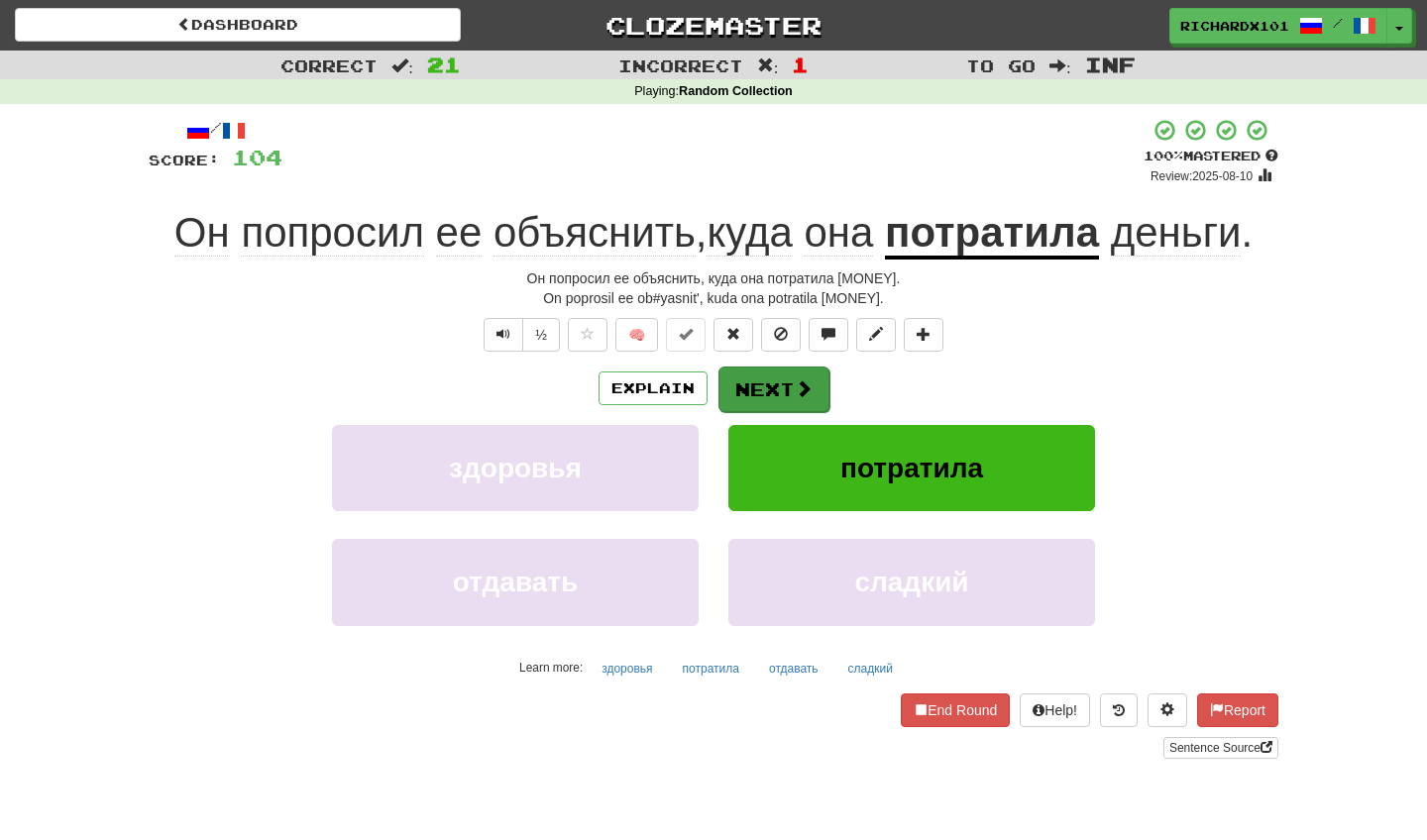 click on "Next" at bounding box center (774, 389) 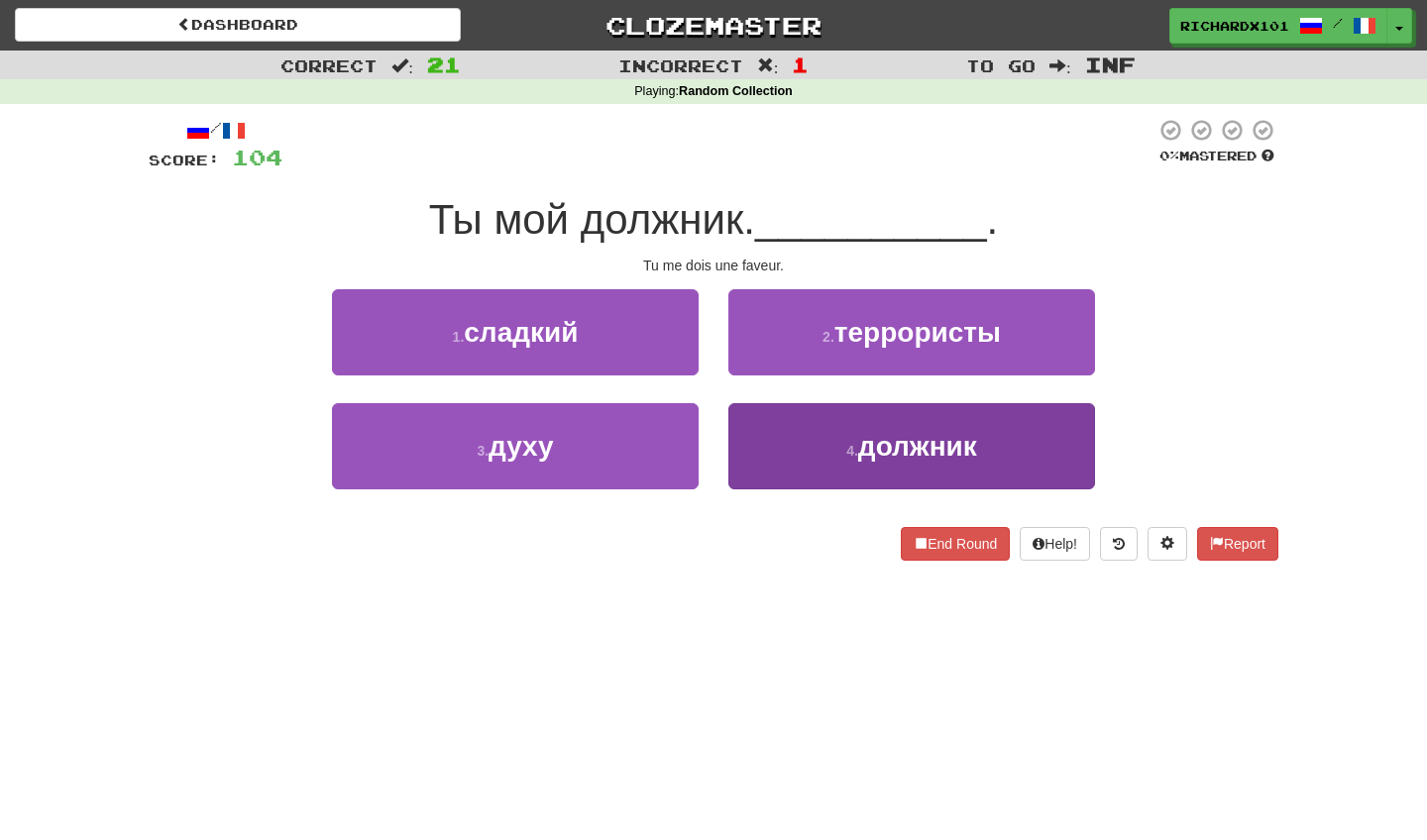 click on "4 .  должник" at bounding box center (912, 446) 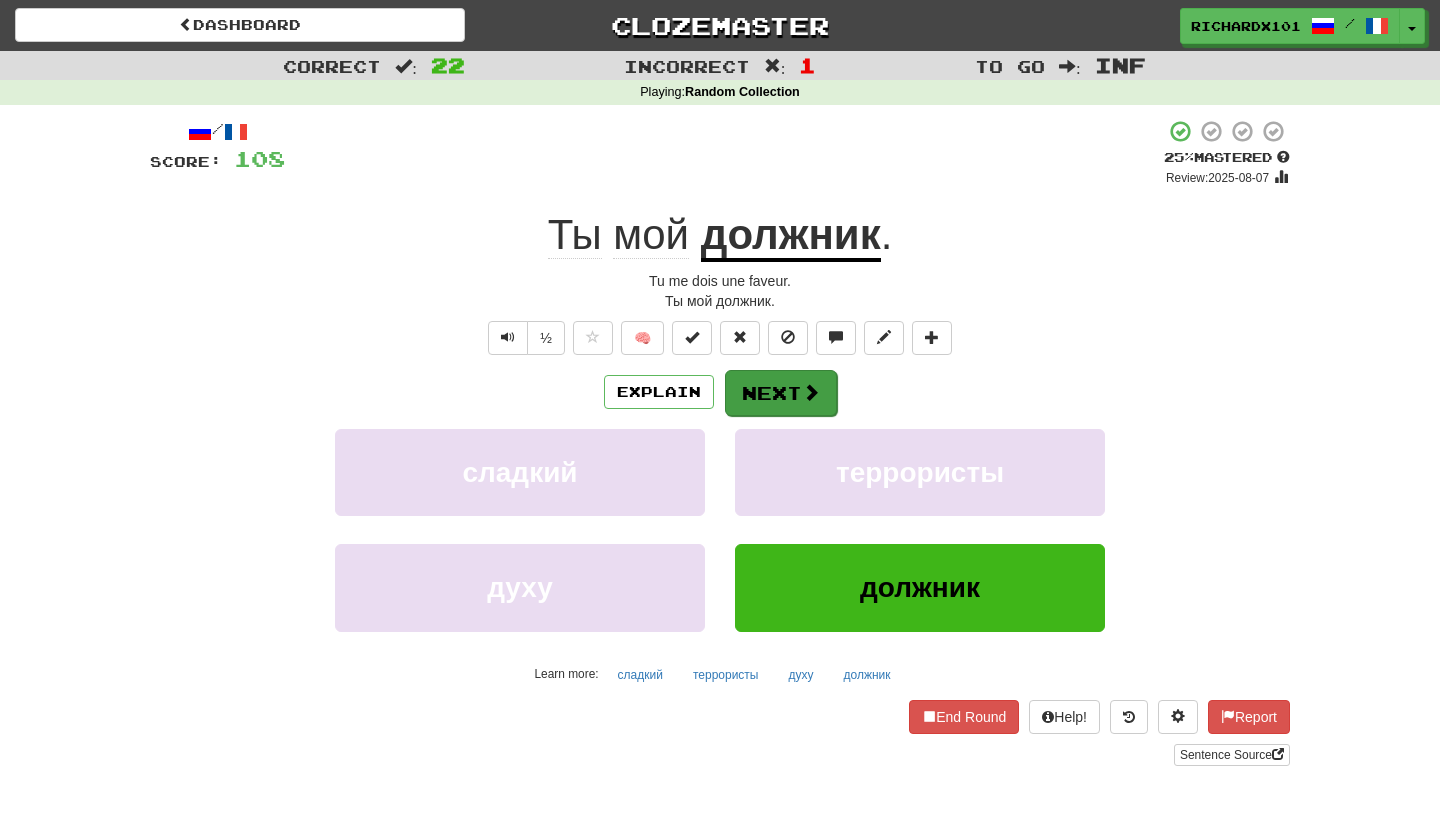 click at bounding box center [811, 392] 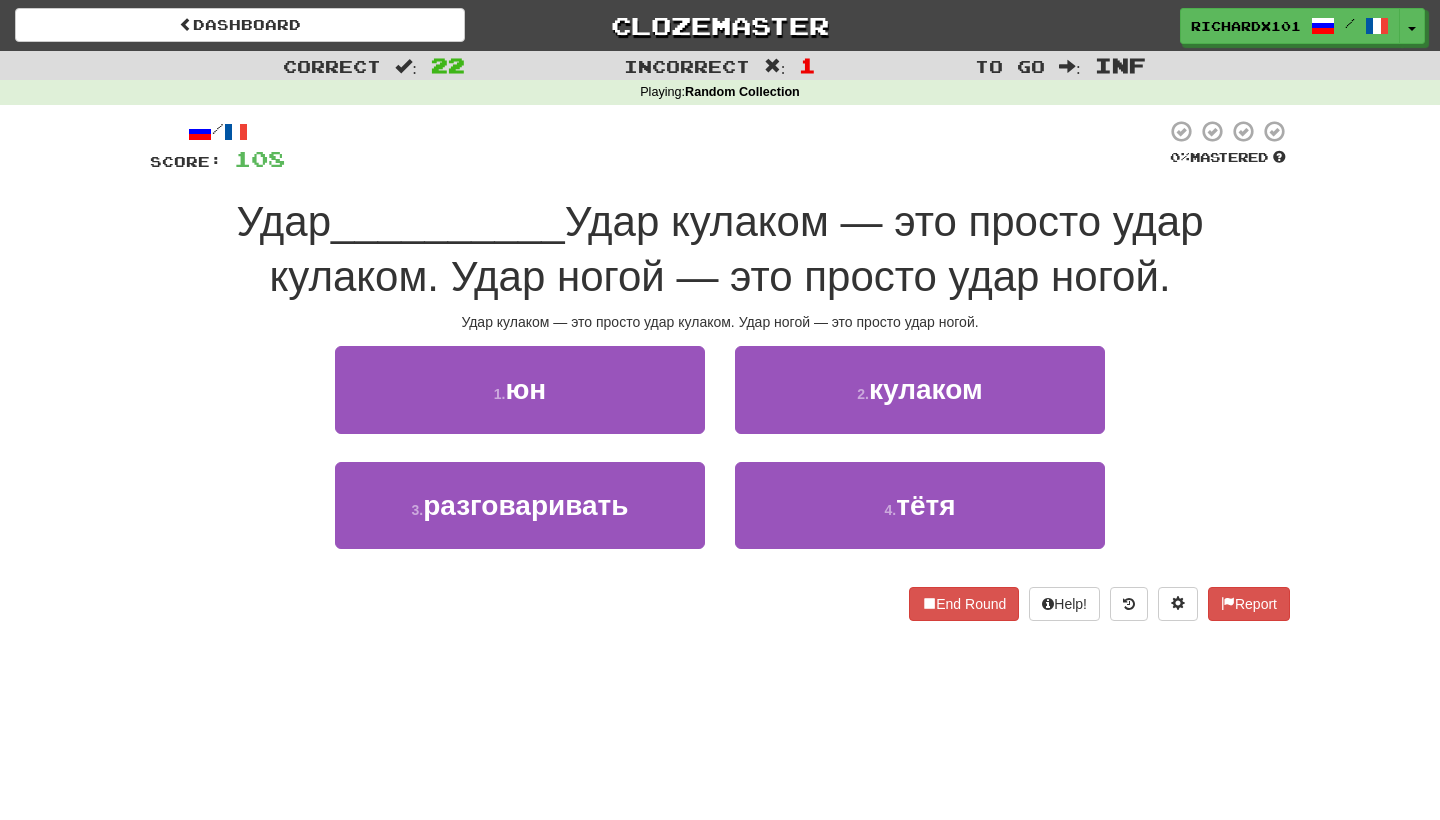 click on "2 .  кулаком" at bounding box center [920, 389] 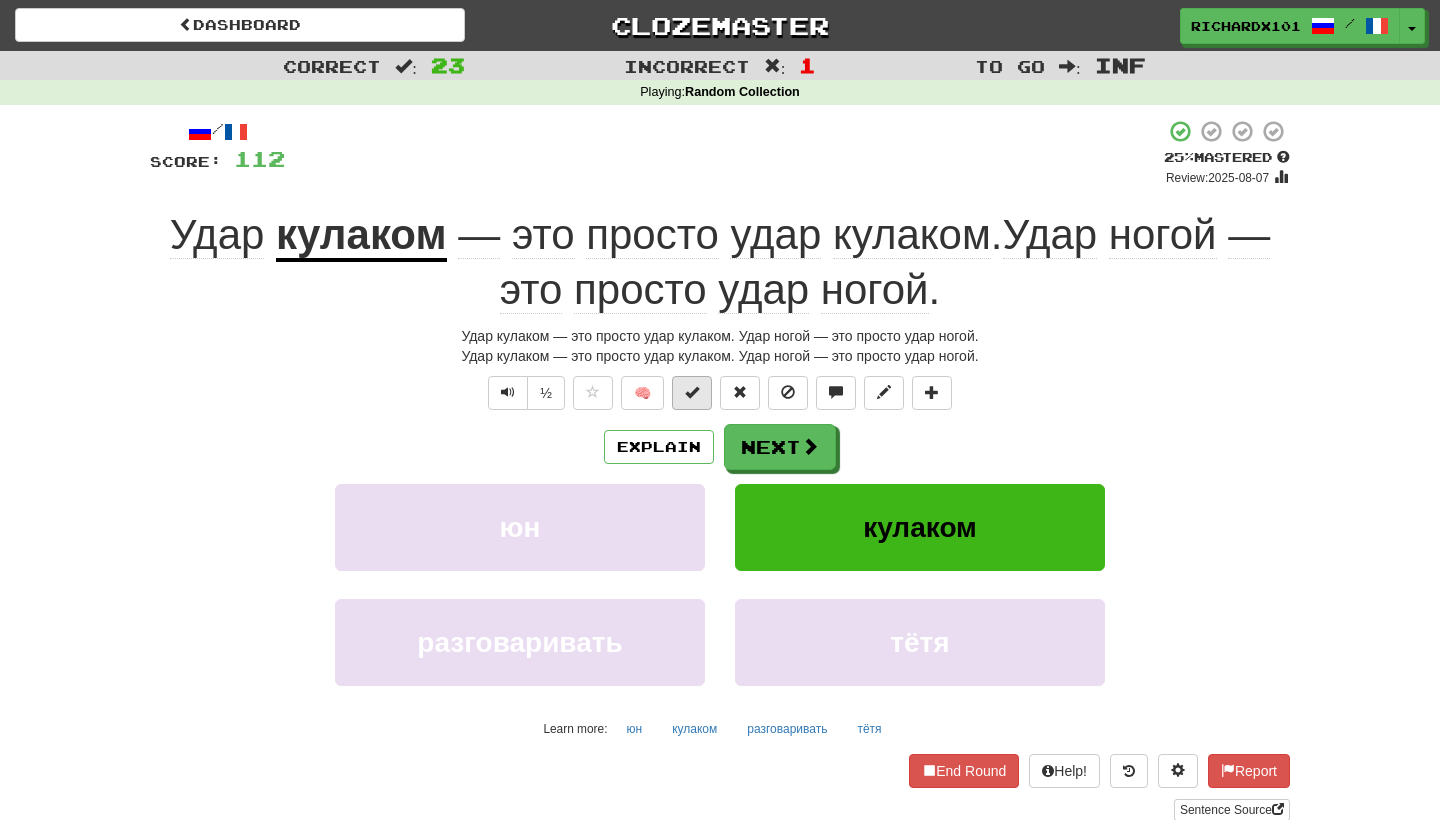 click at bounding box center (692, 392) 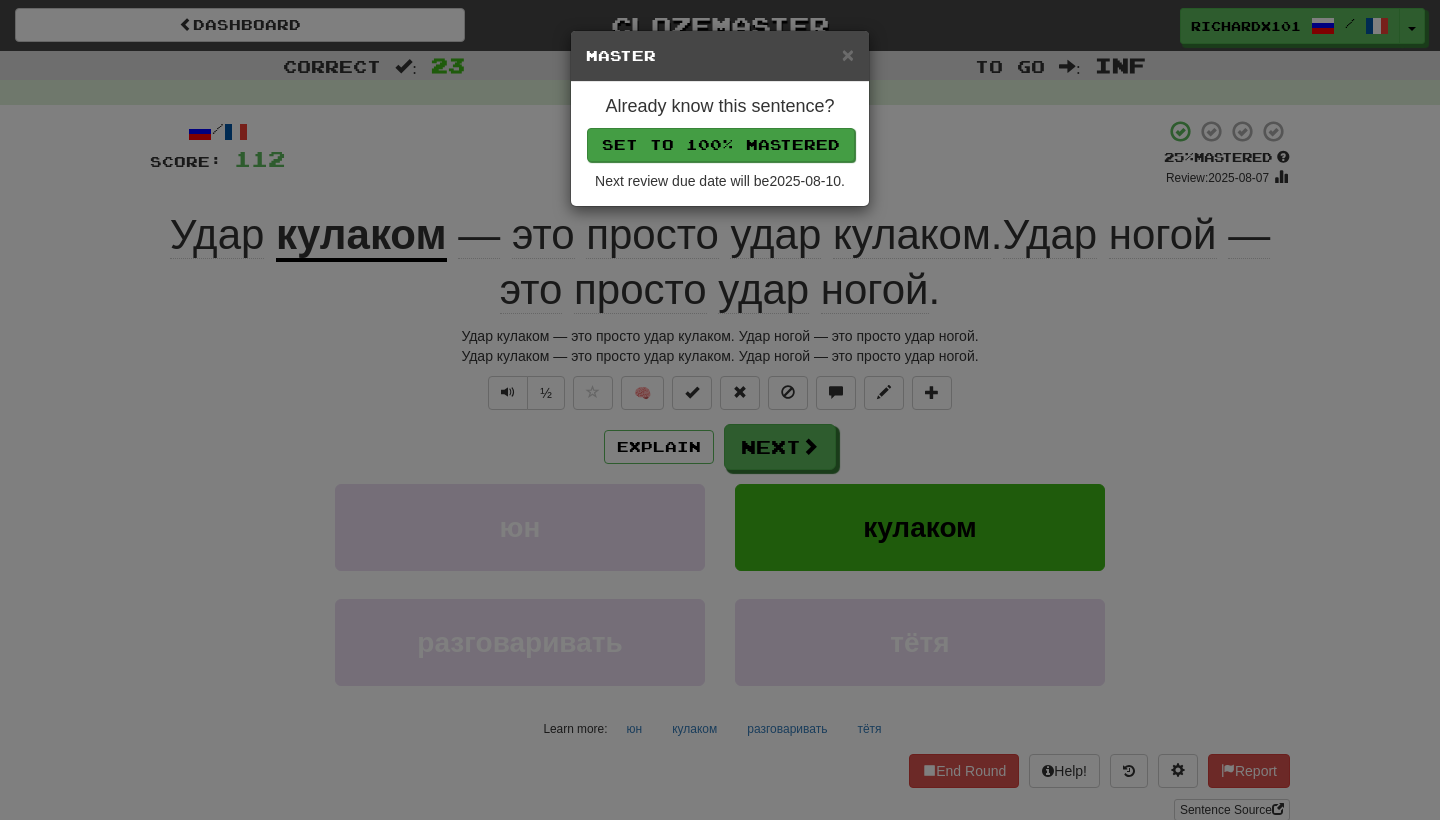click on "Set to 100% Mastered" at bounding box center [721, 145] 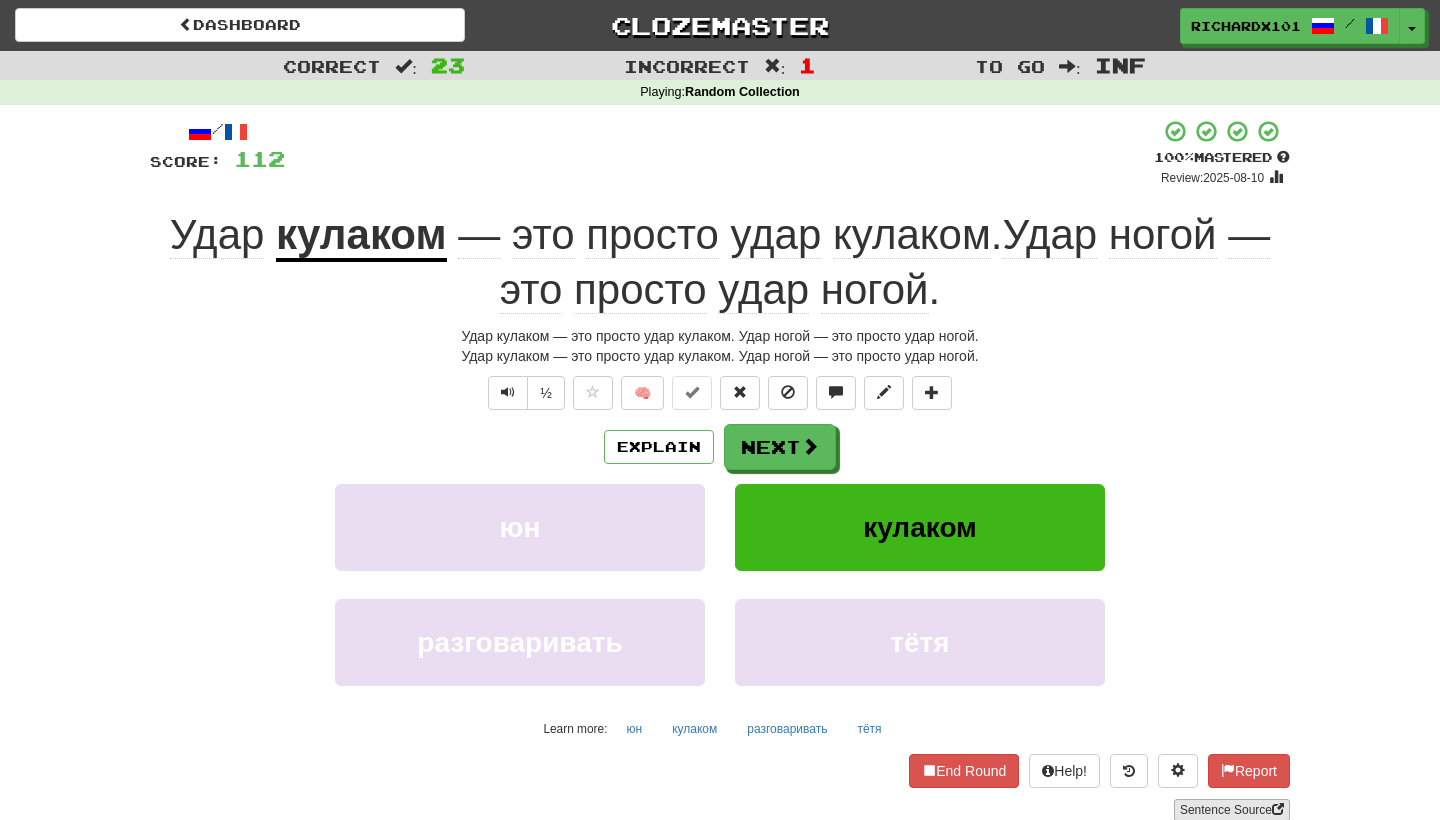 click on "Sentence Source" at bounding box center [1232, 810] 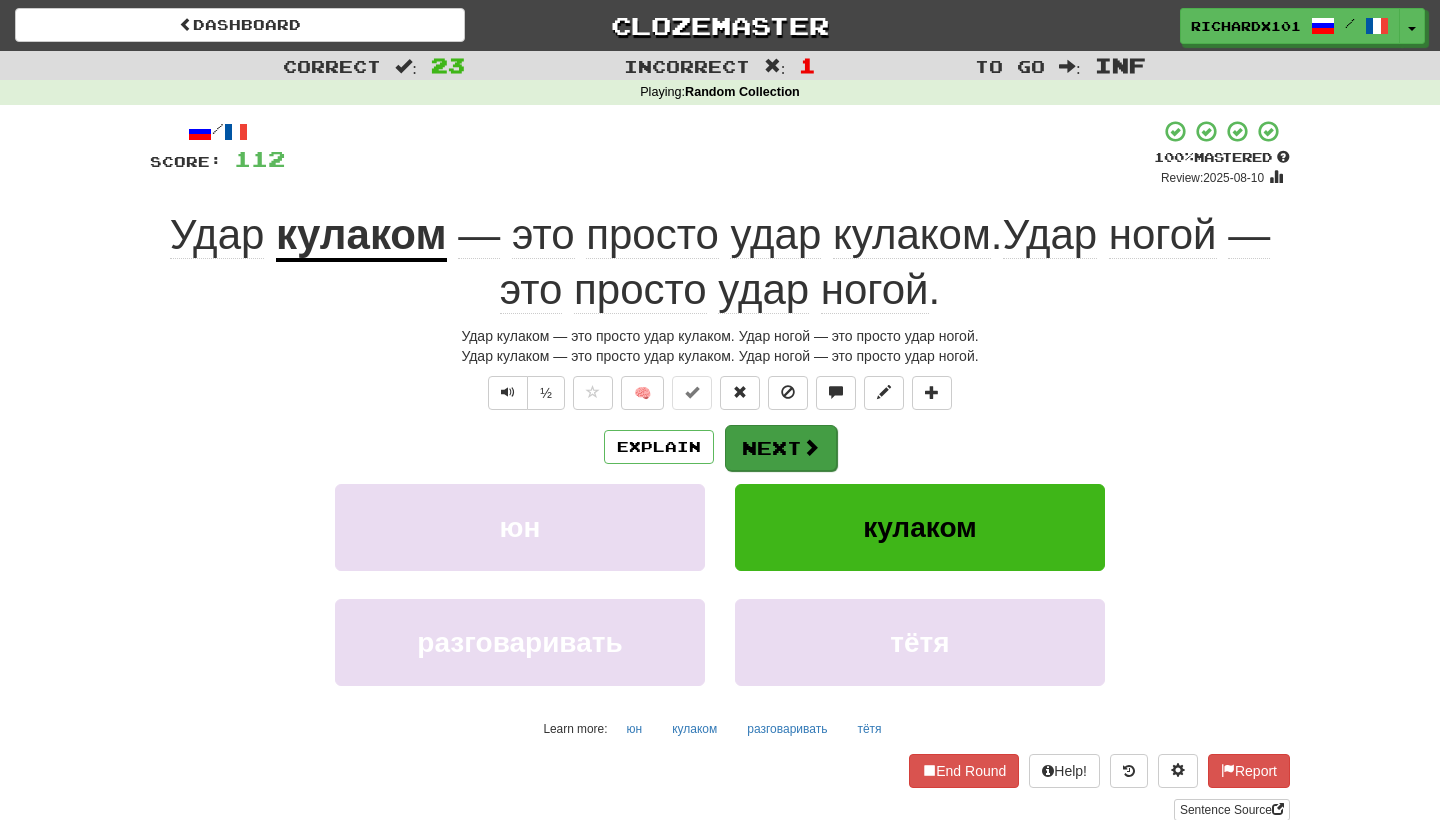 click on "Next" at bounding box center [781, 448] 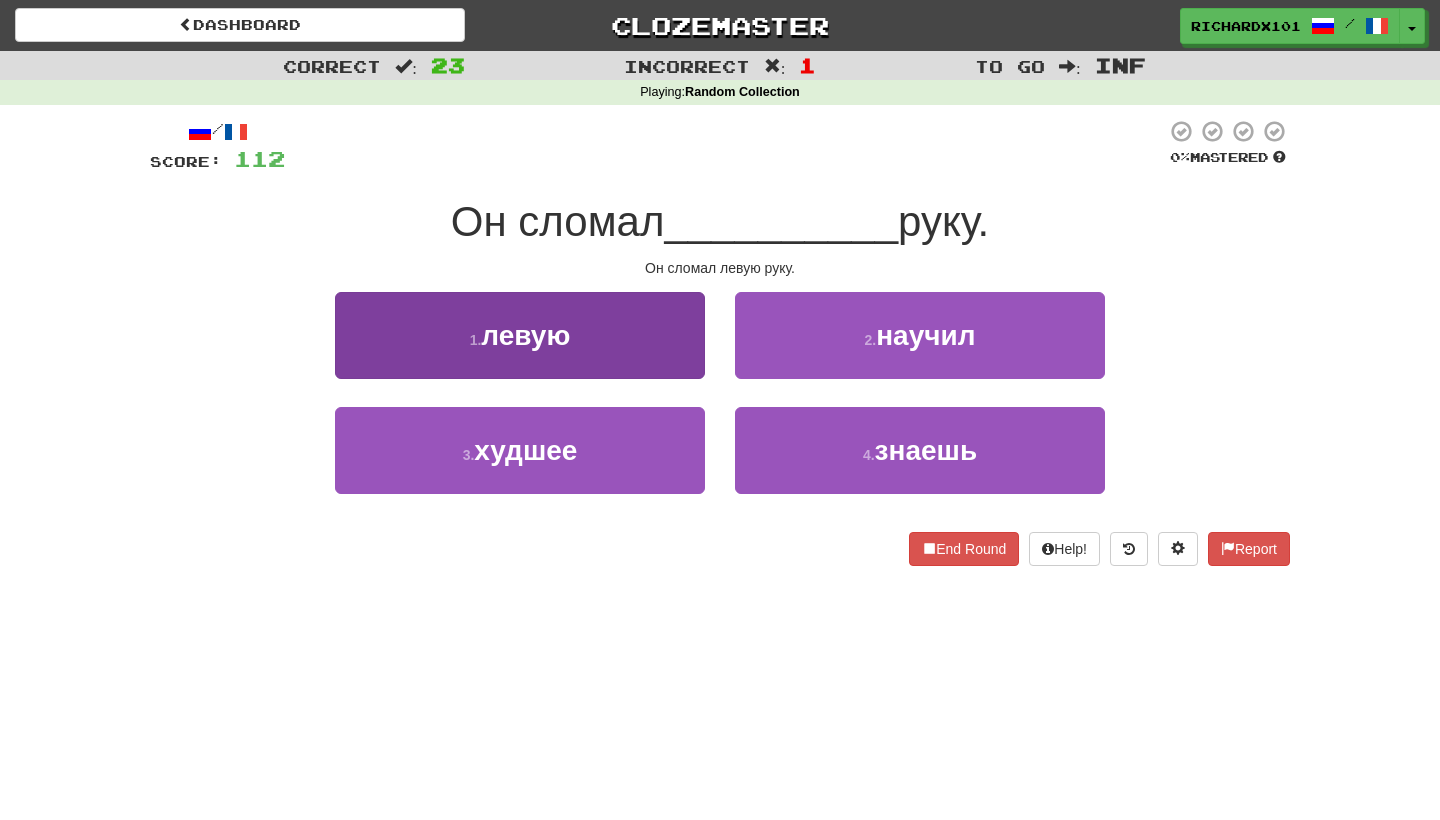 click on "1 .  левую" at bounding box center (520, 335) 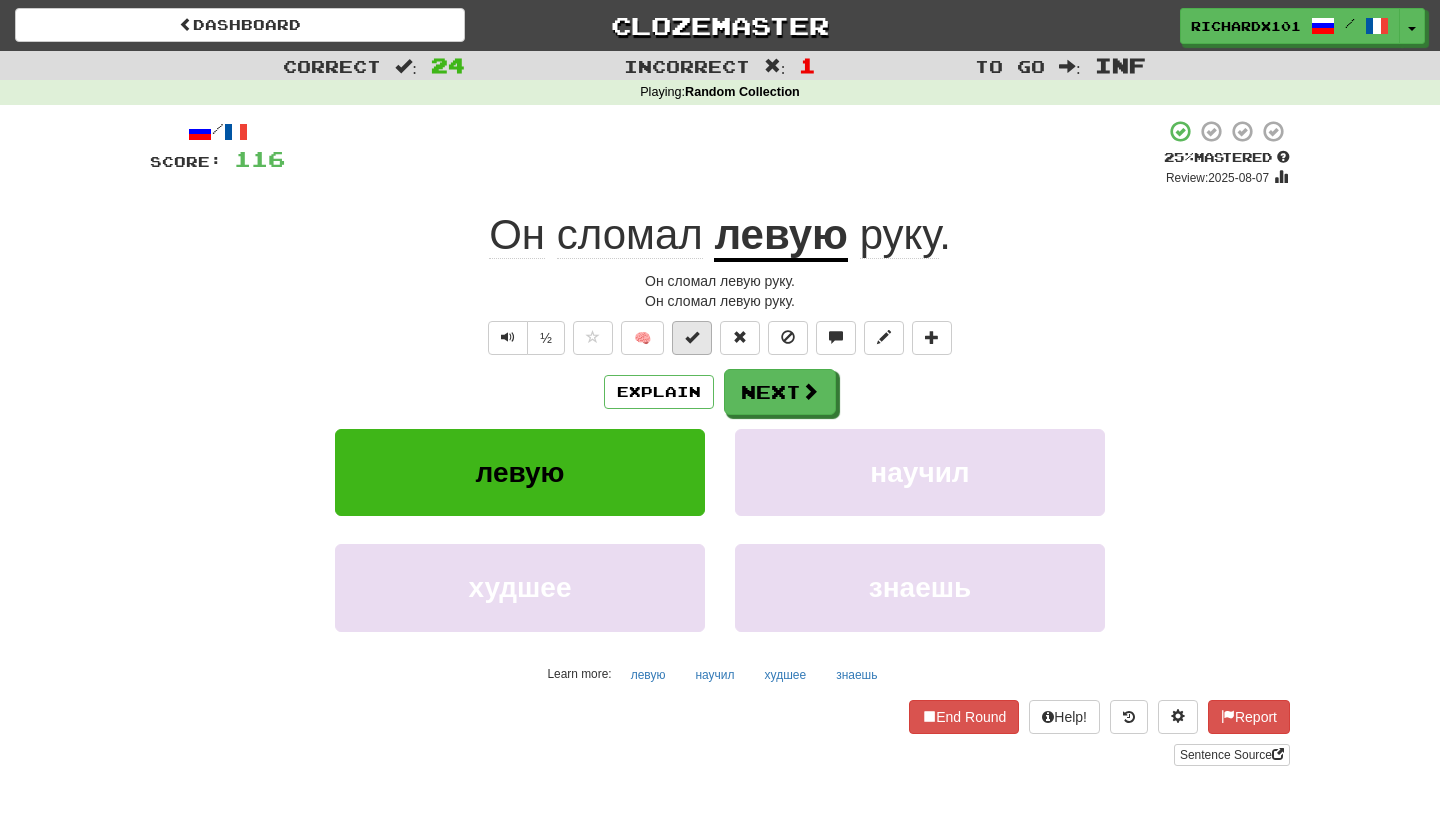 click at bounding box center [692, 337] 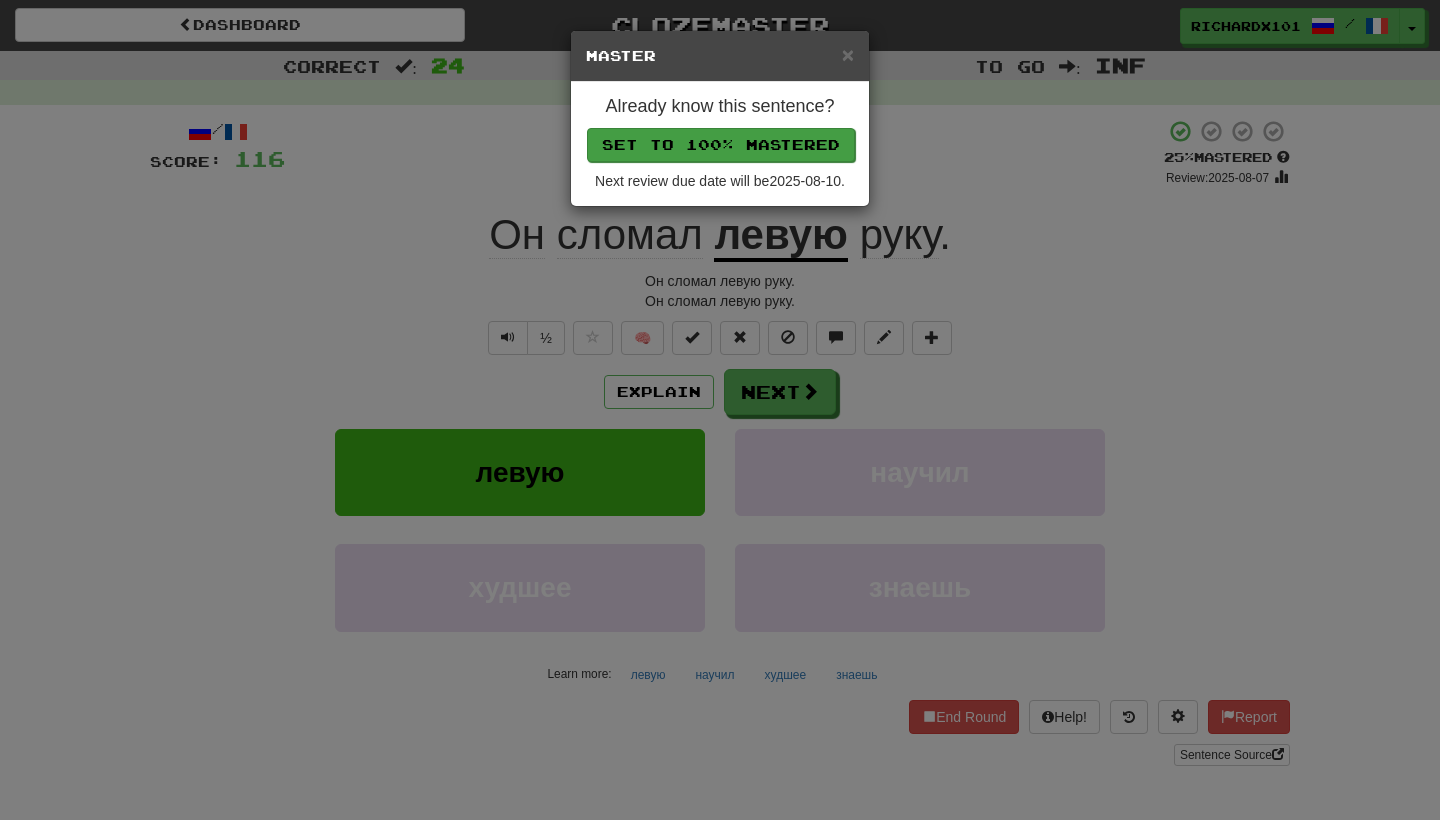 click on "Set to 100% Mastered" at bounding box center [721, 145] 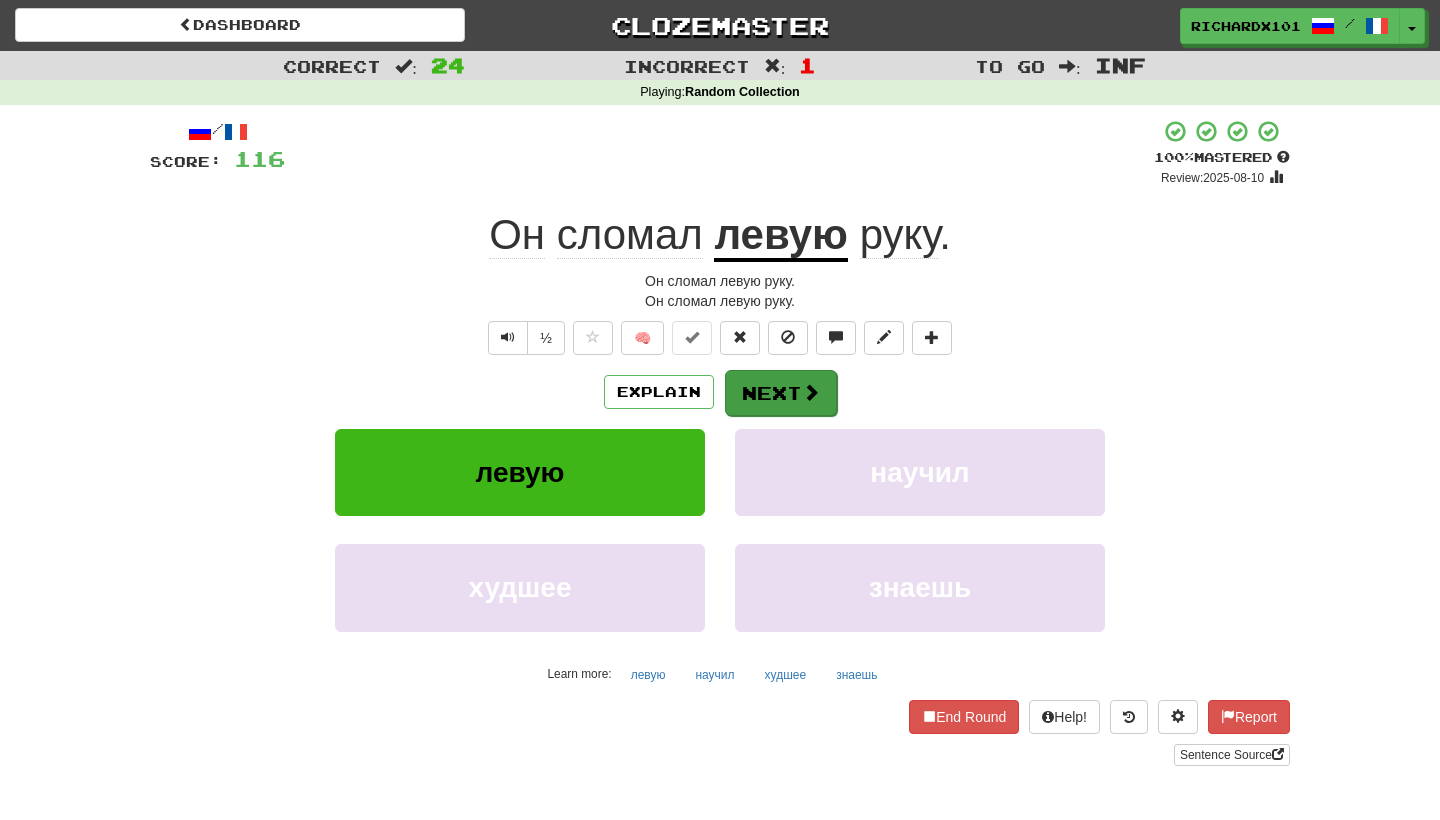 click on "Next" at bounding box center (781, 393) 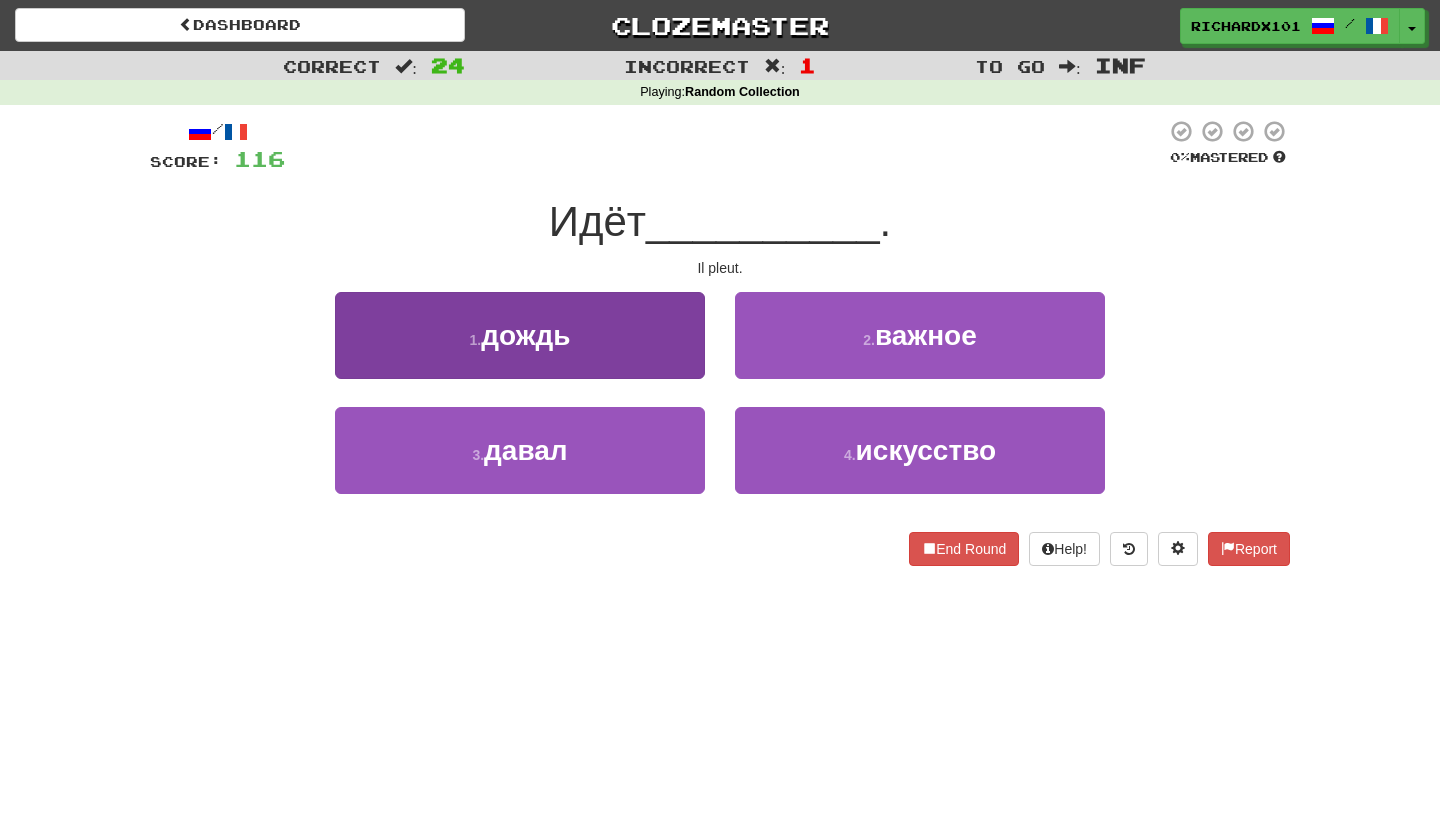 click on "1 .  дождь" at bounding box center [520, 335] 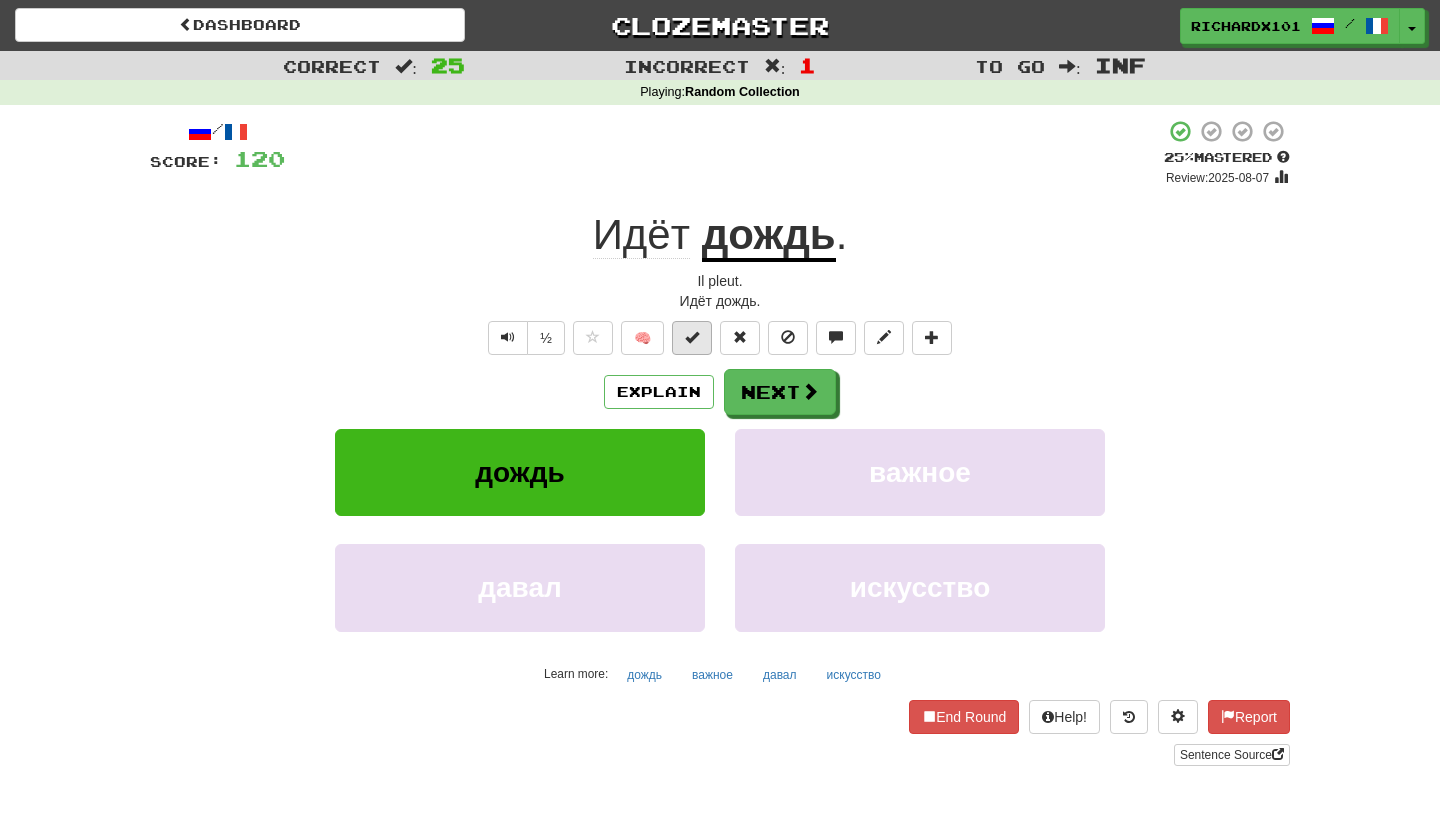 click at bounding box center [692, 337] 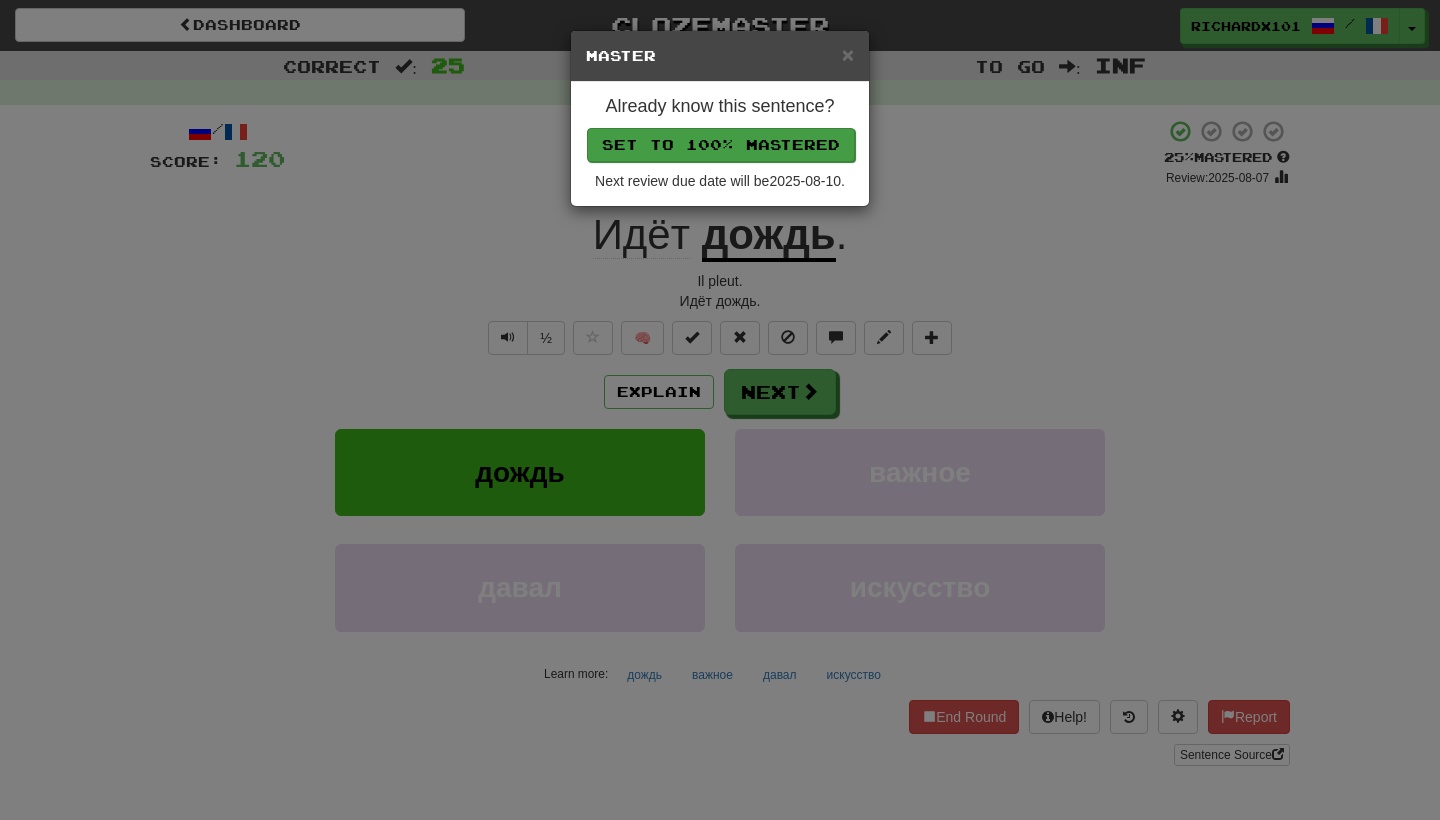click on "Set to 100% Mastered" at bounding box center [721, 145] 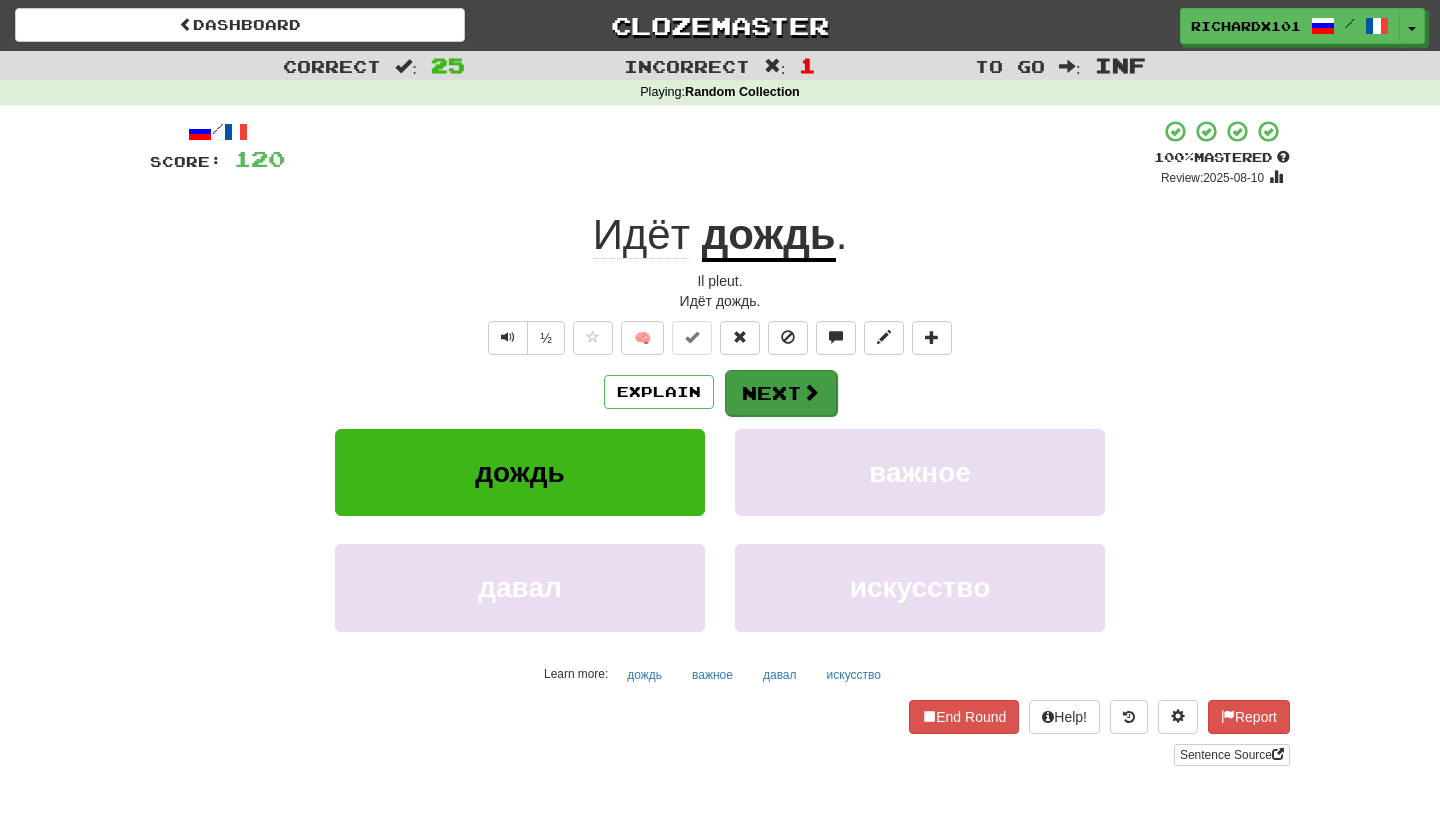 click on "Next" at bounding box center [781, 393] 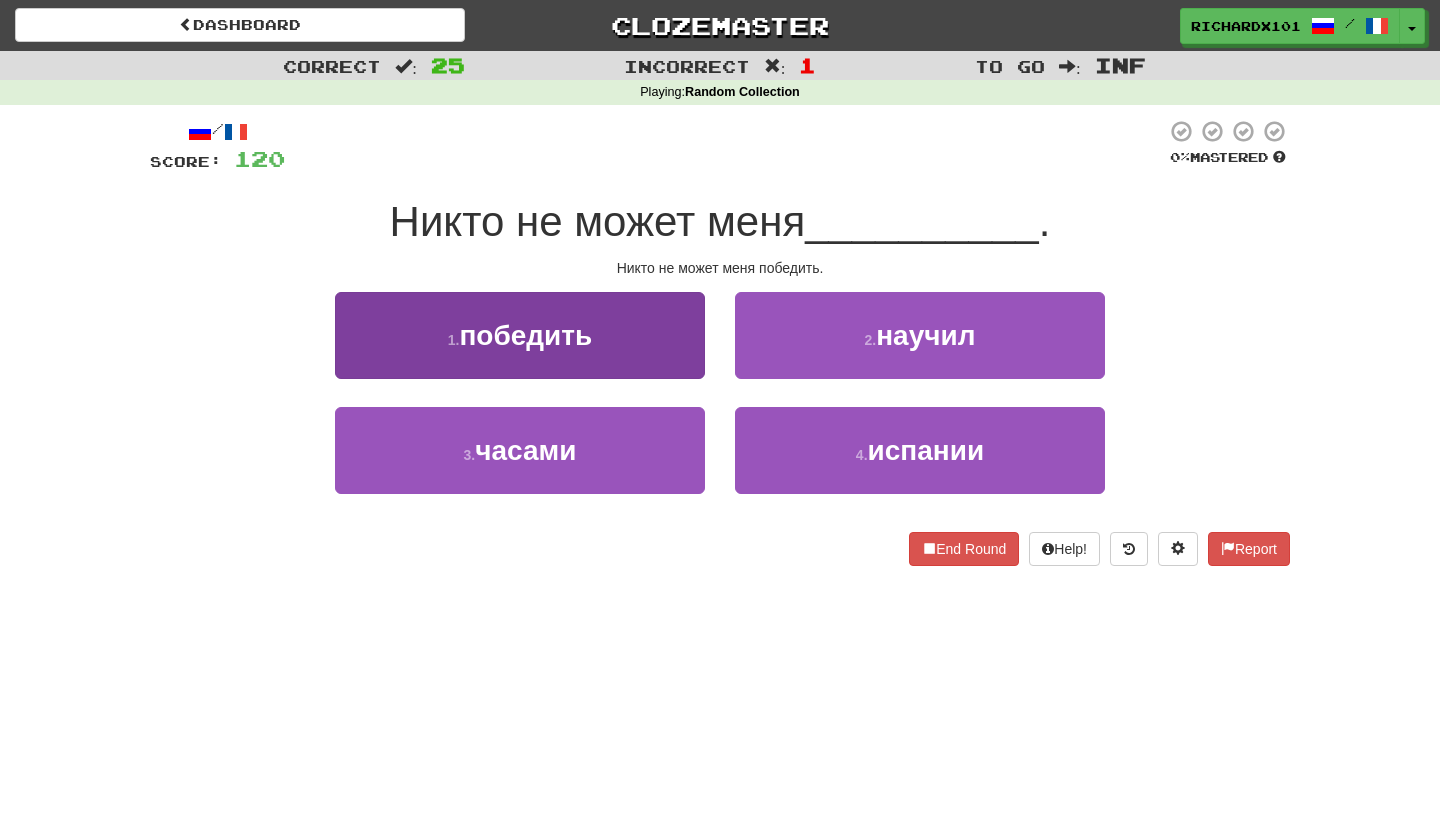 click on "1 .  победить" at bounding box center [520, 335] 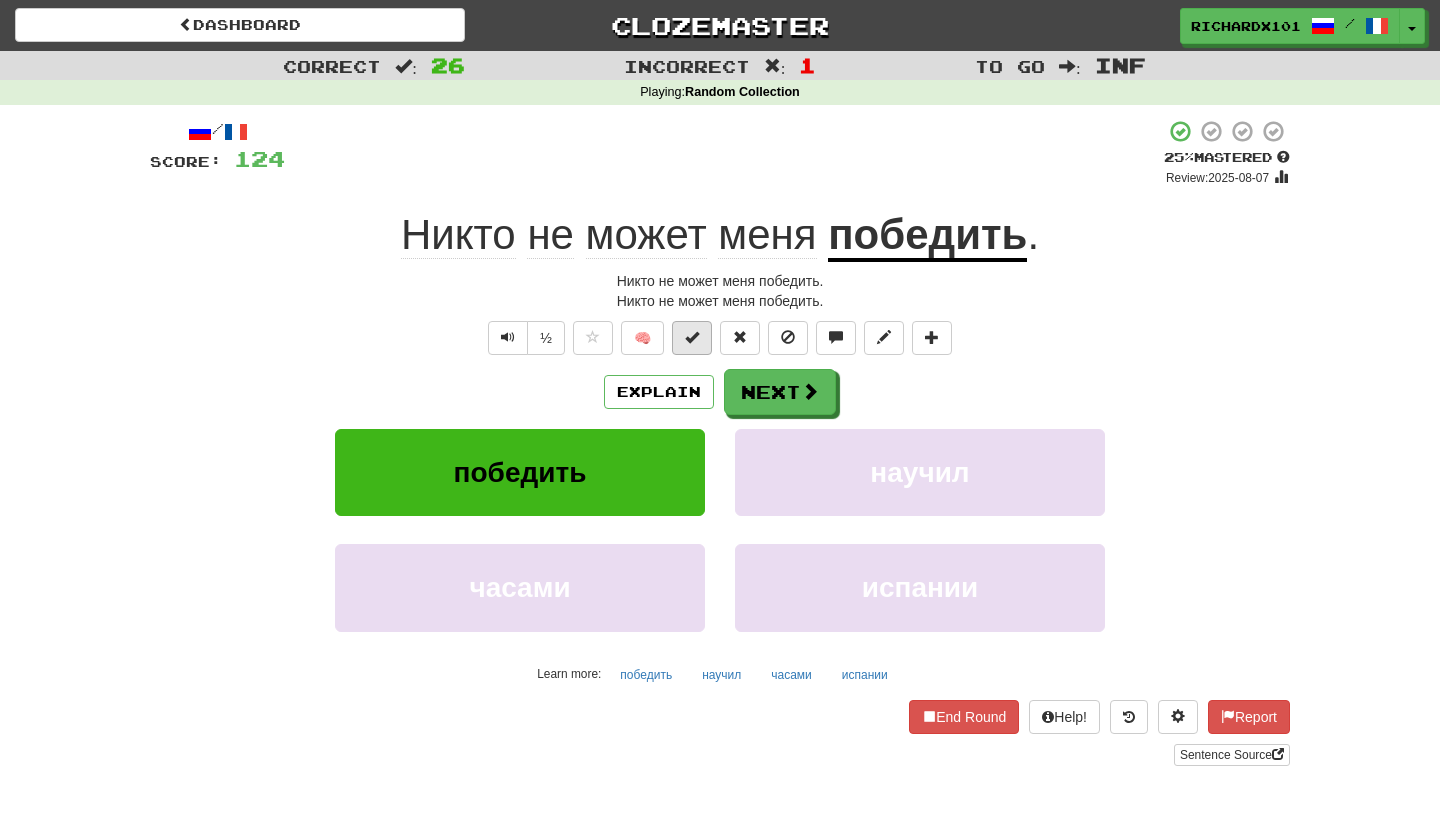 click at bounding box center (692, 337) 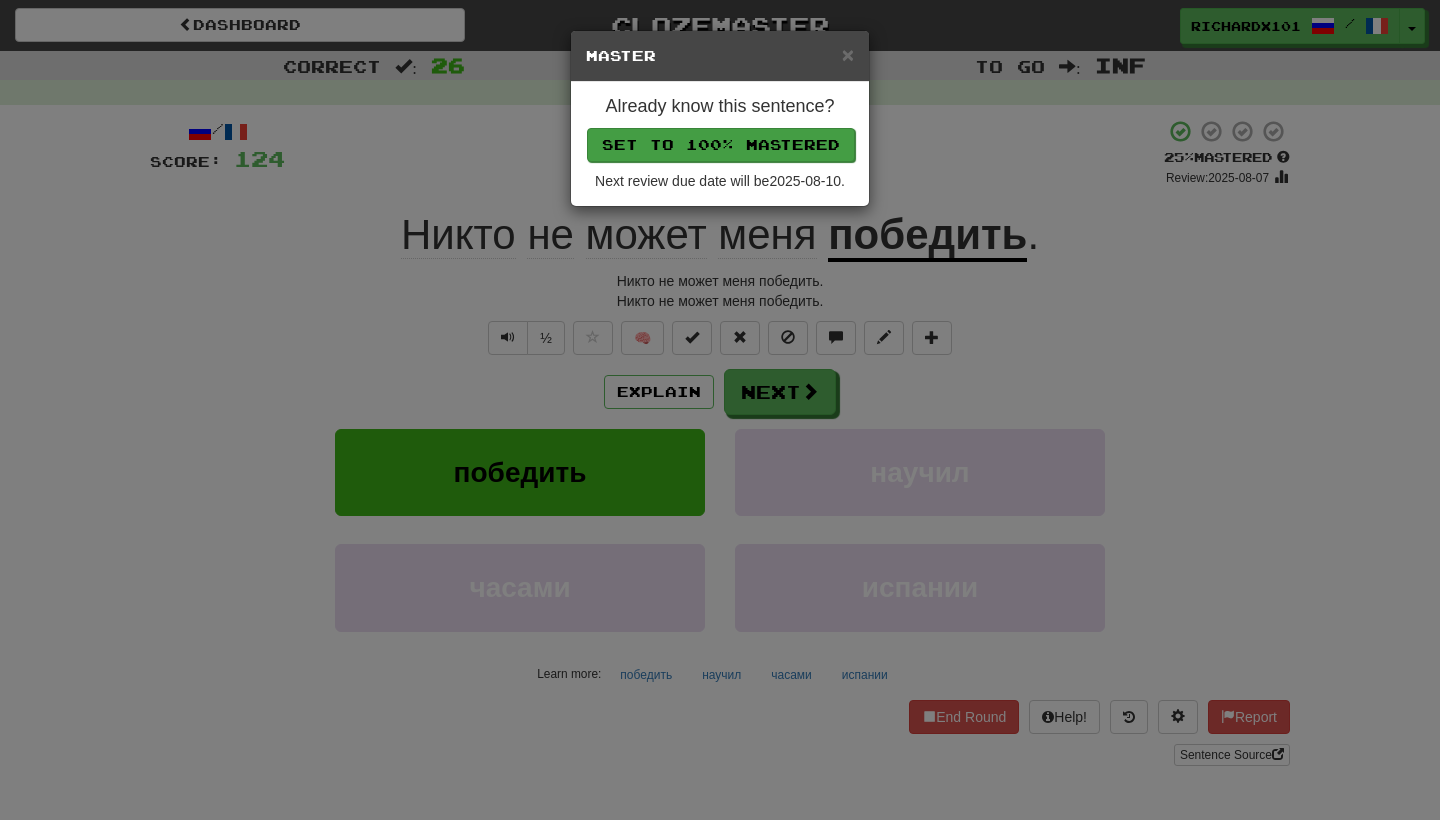 click on "Set to 100% Mastered" at bounding box center (721, 145) 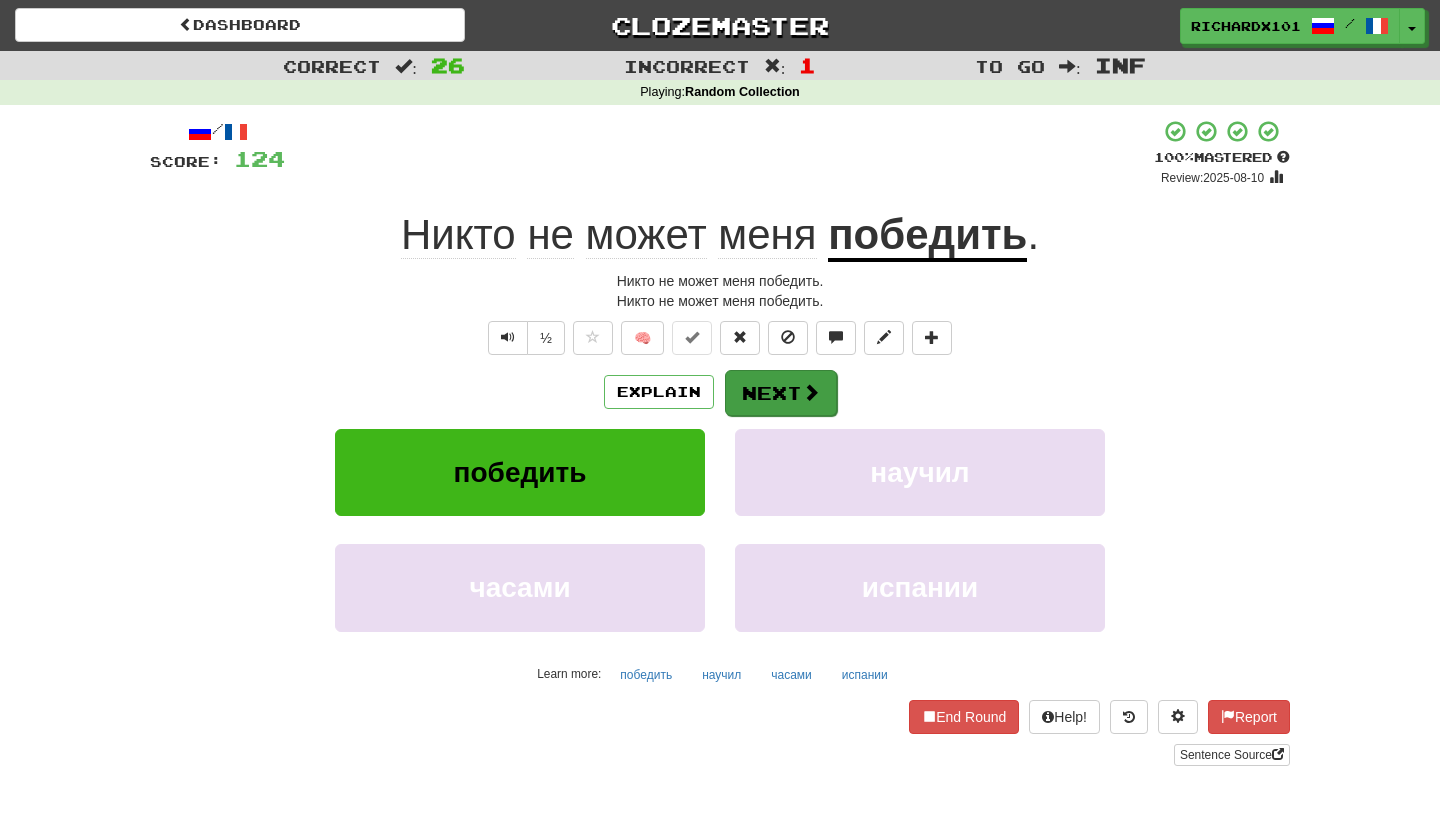 click on "Next" at bounding box center (781, 393) 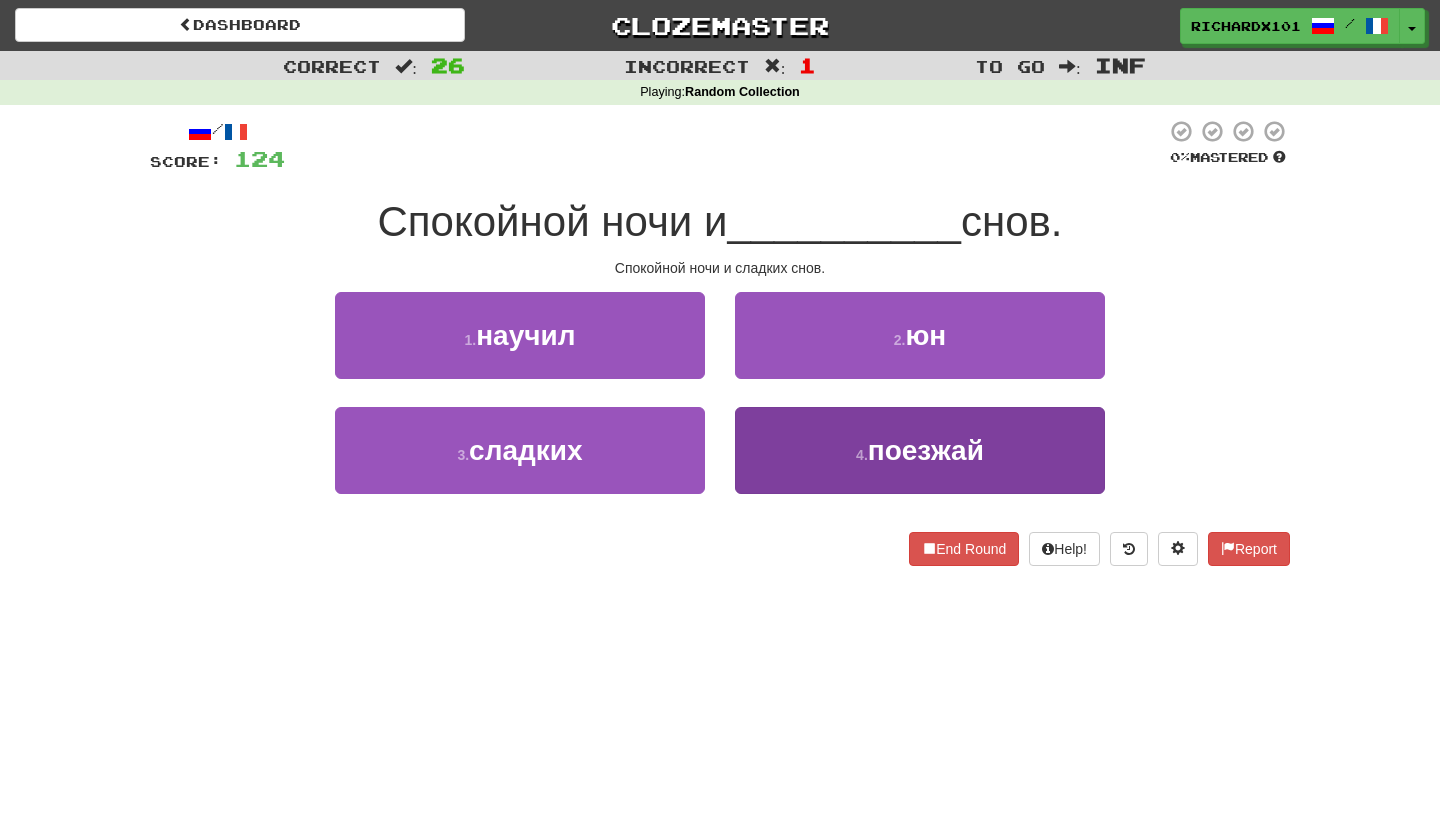 click on "4 .  поезжай" at bounding box center (920, 450) 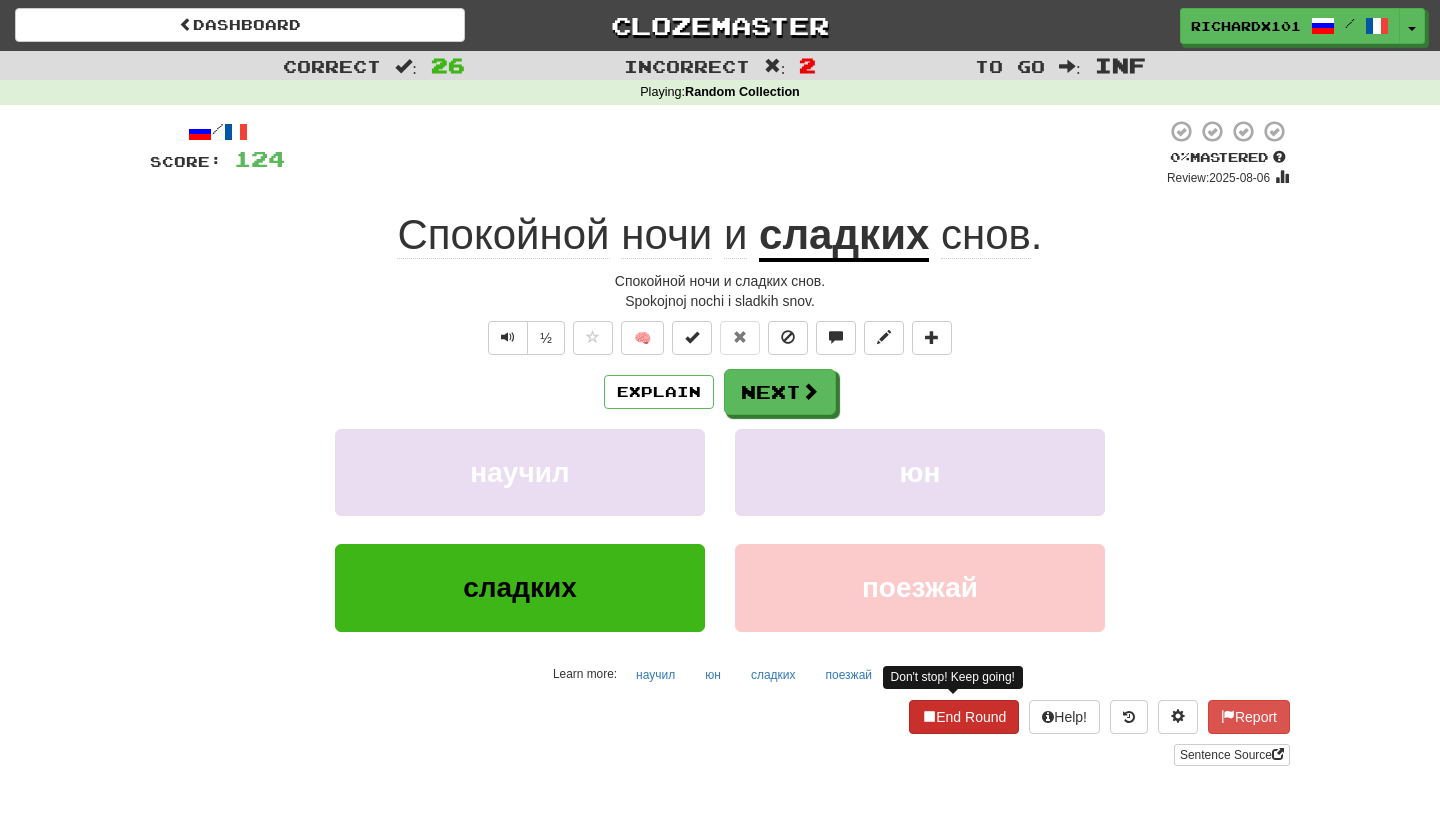 click on "End Round" at bounding box center [964, 717] 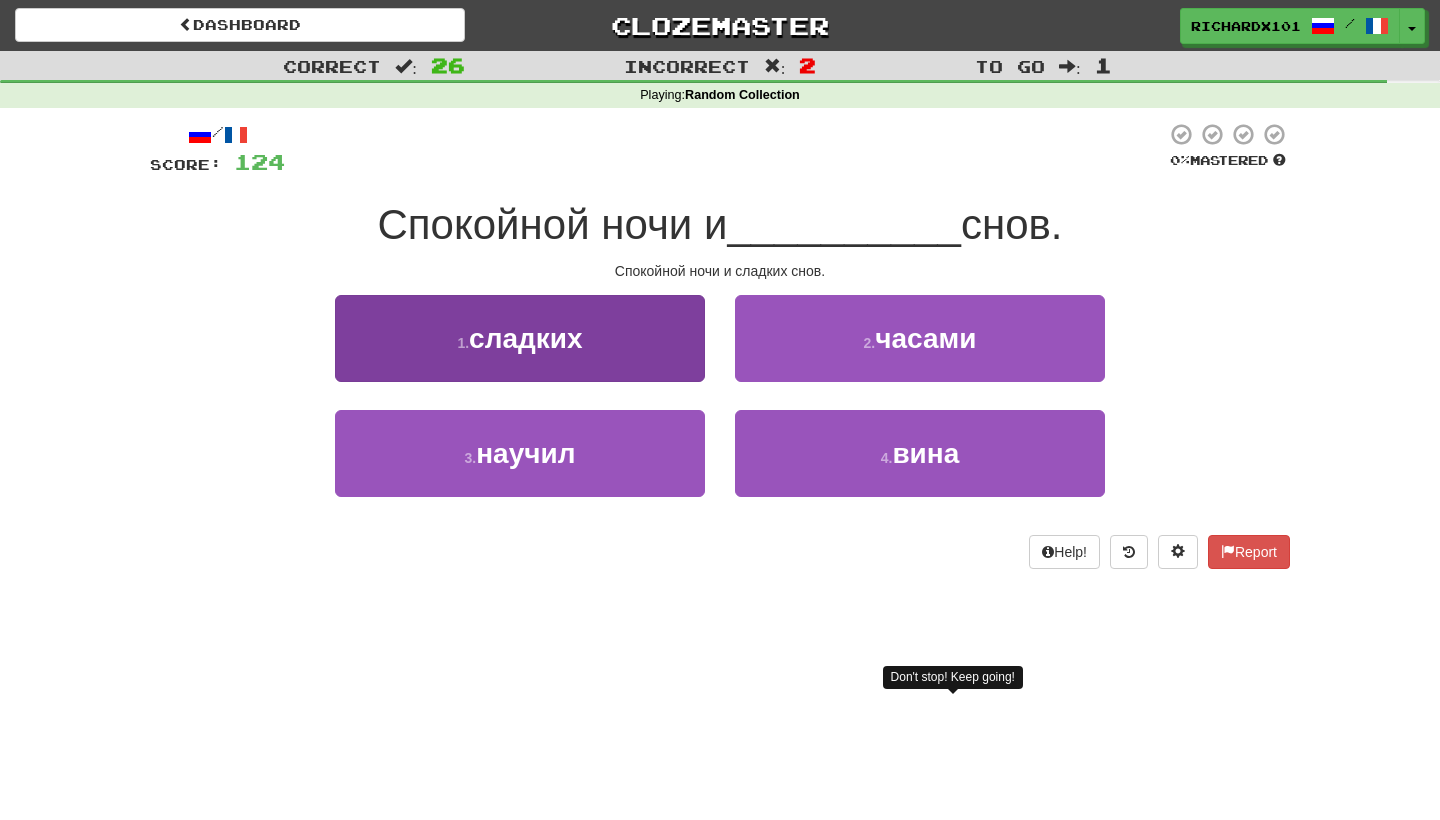 click on "1 .  сладких" at bounding box center (520, 338) 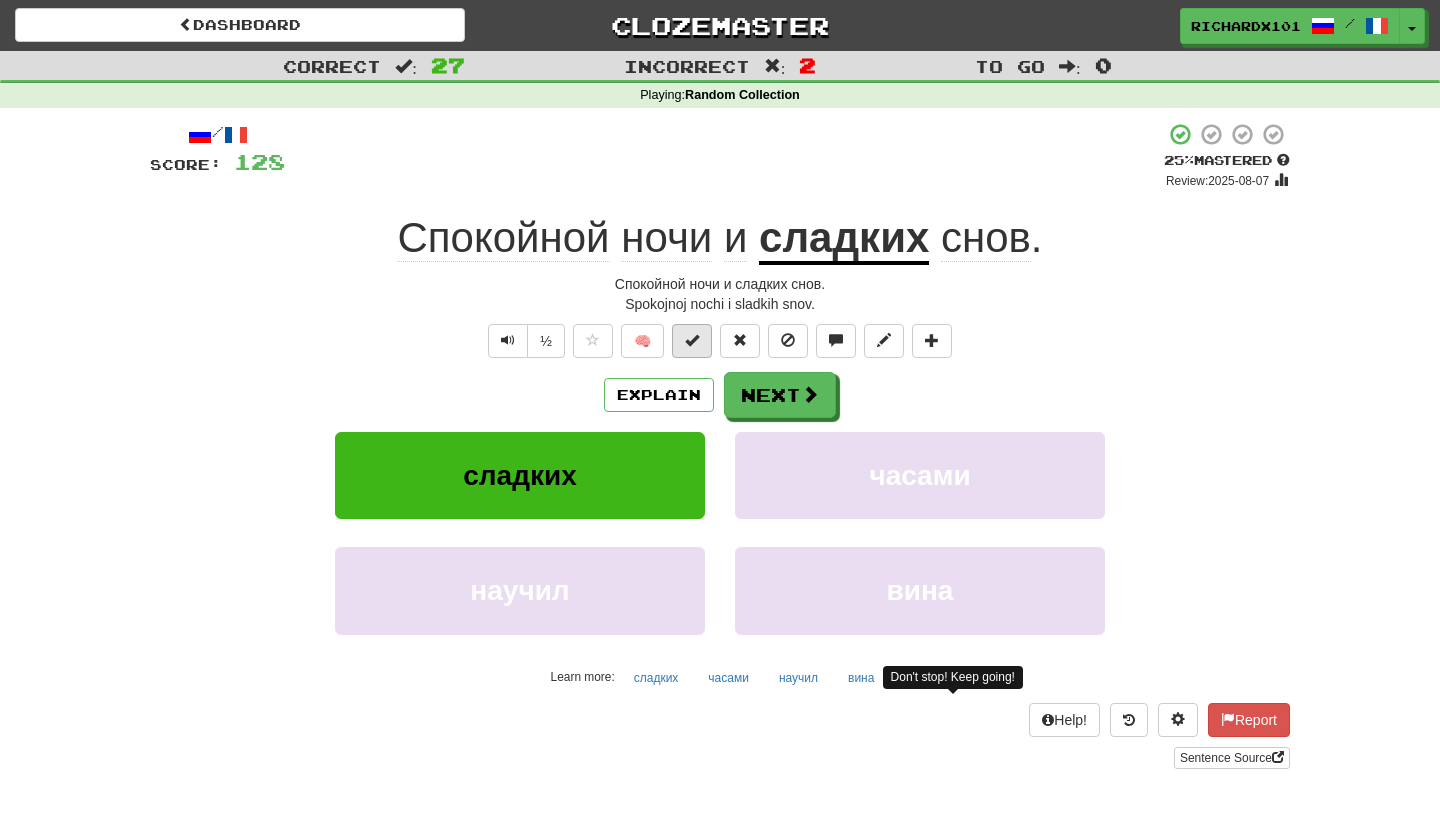 click at bounding box center (692, 340) 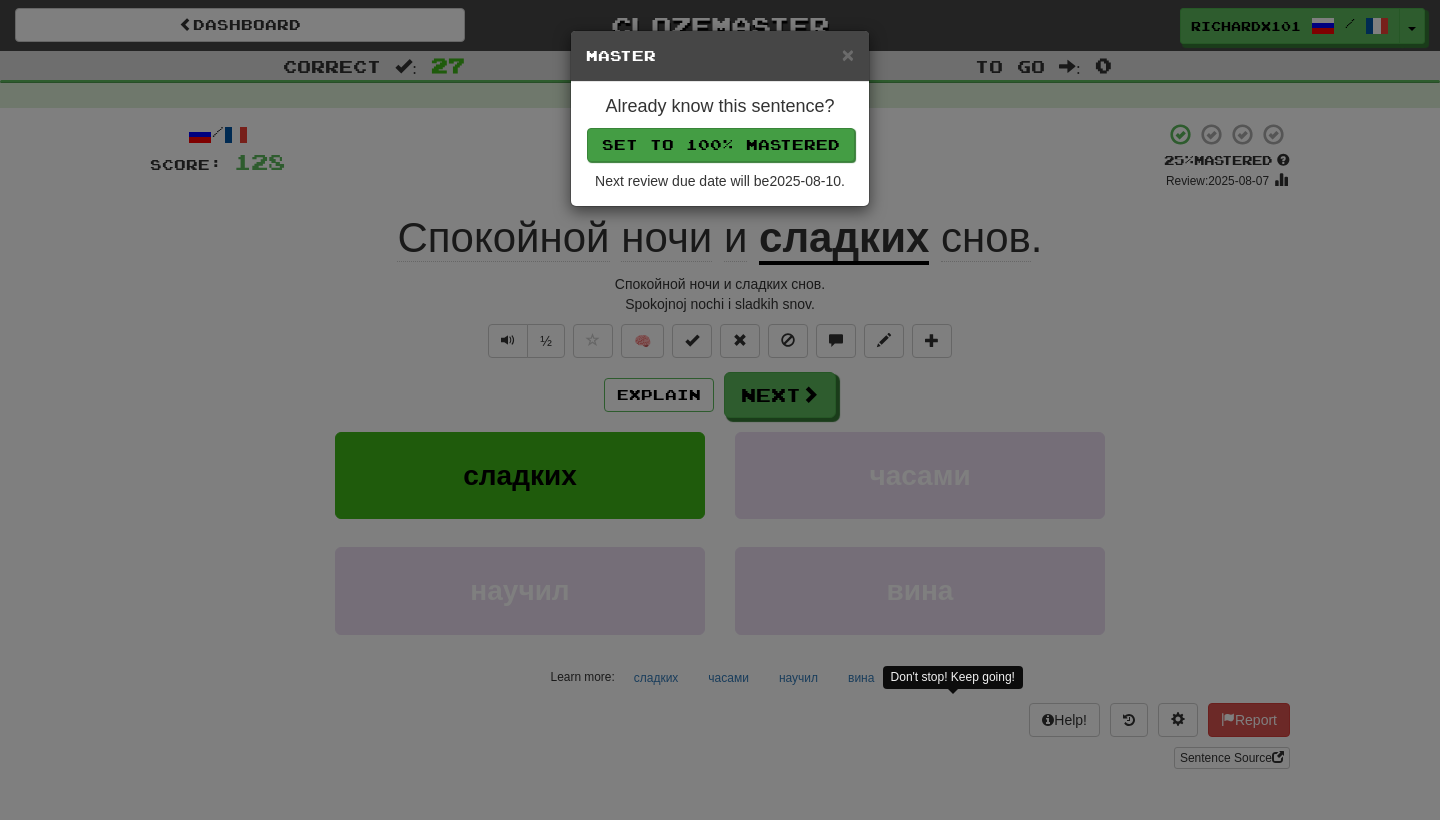 click on "Set to 100% Mastered" at bounding box center (721, 145) 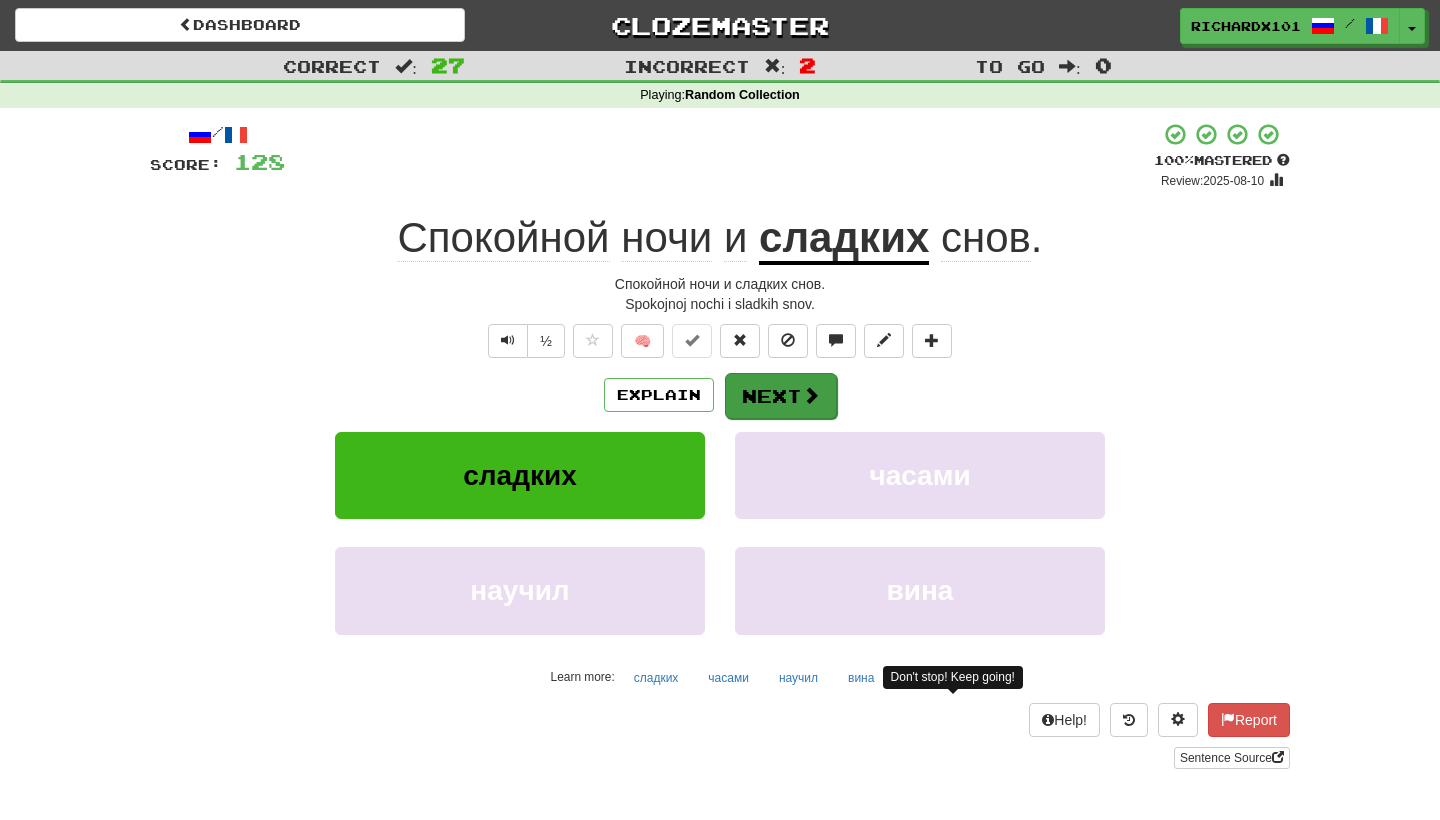 click on "Next" at bounding box center (781, 396) 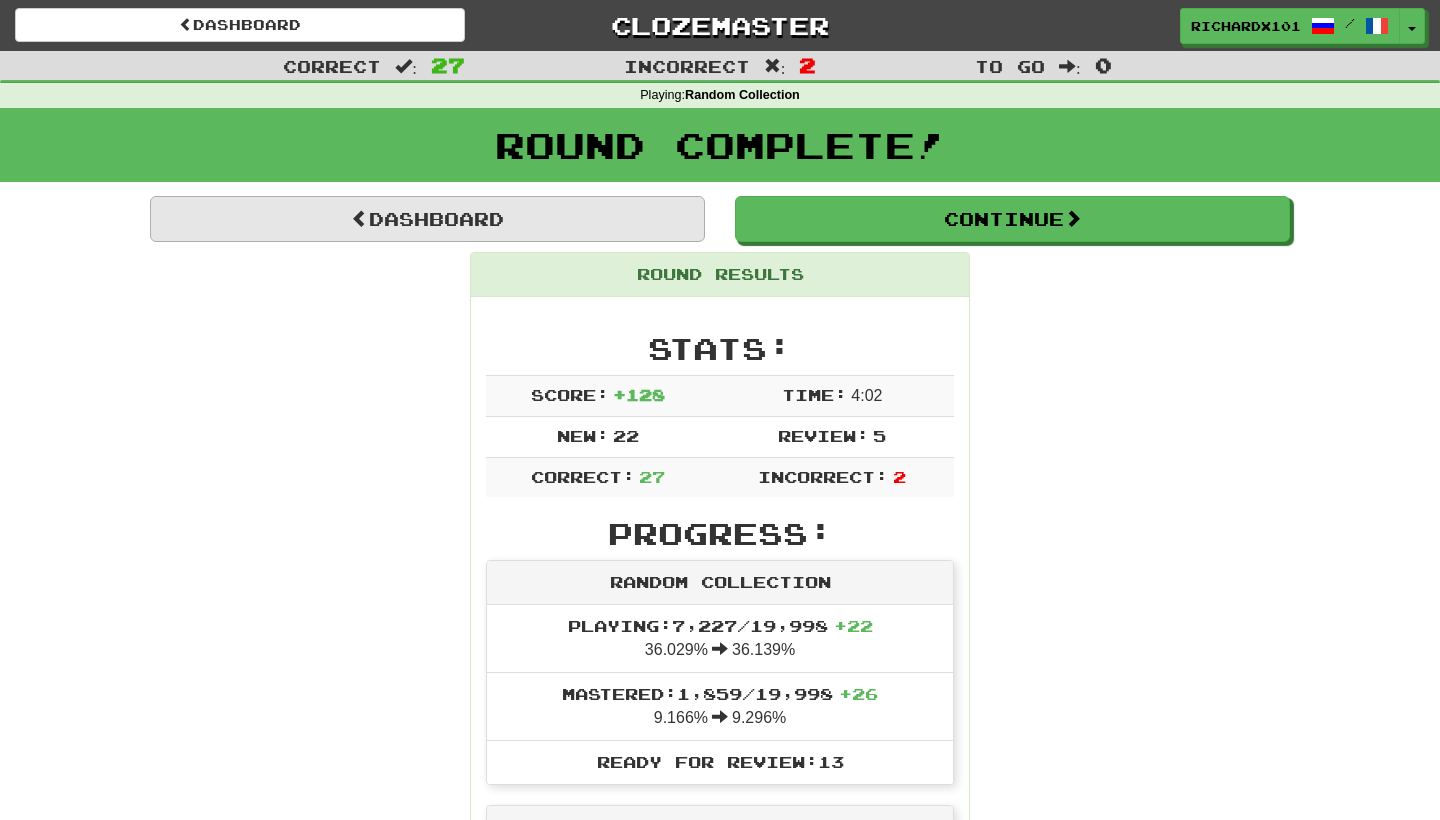 click on "Dashboard" at bounding box center [427, 219] 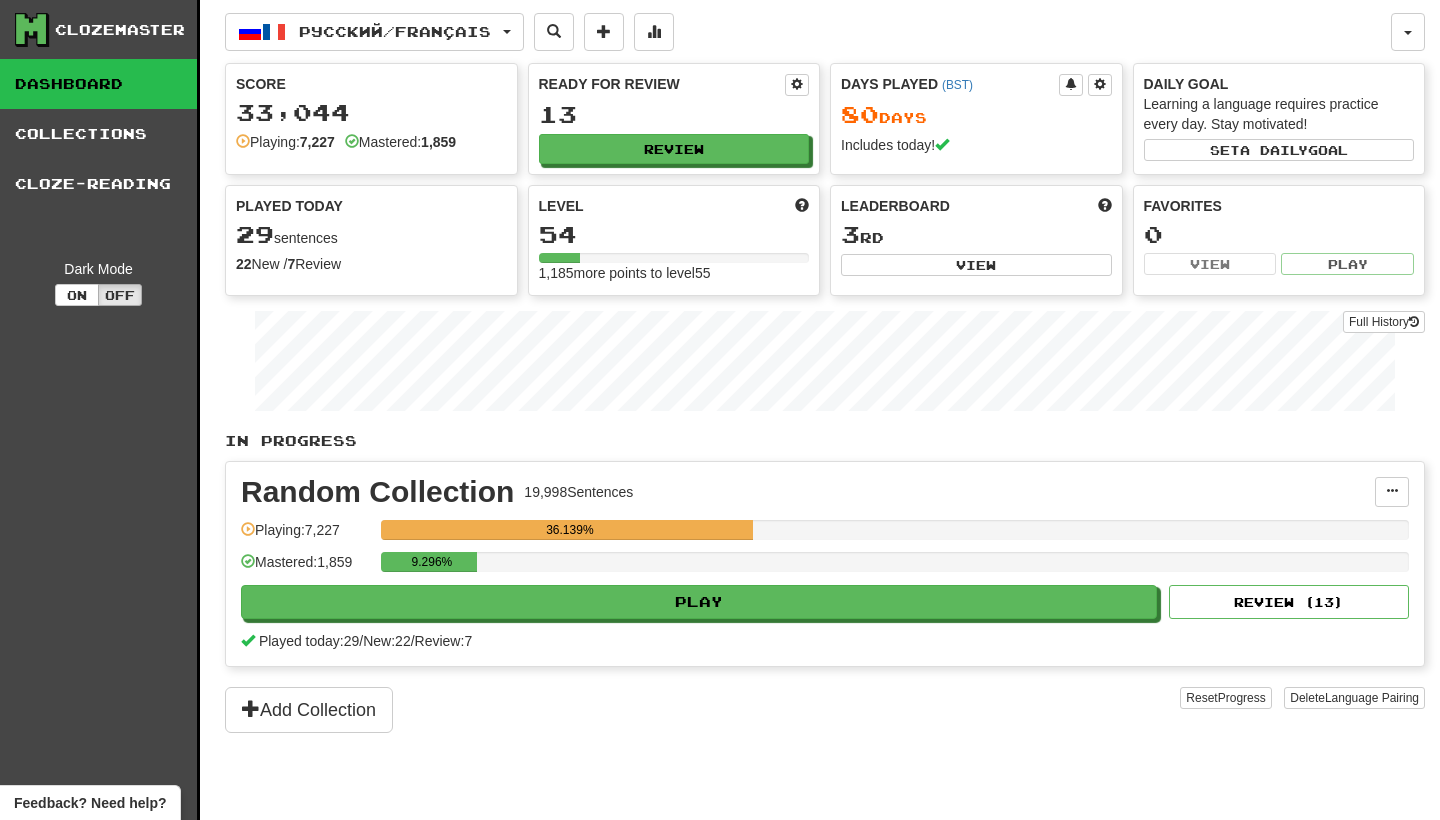 scroll, scrollTop: 0, scrollLeft: 0, axis: both 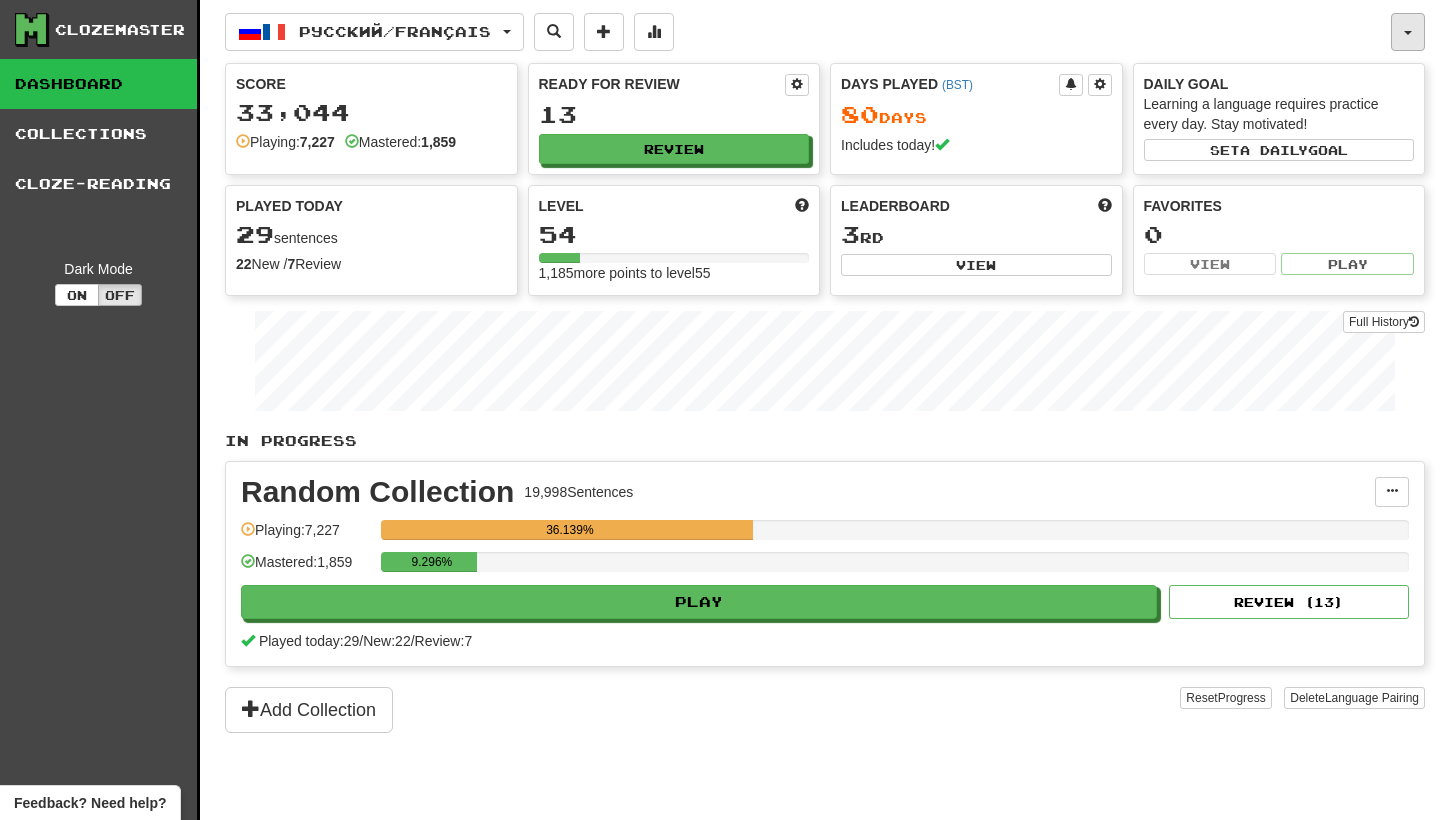click 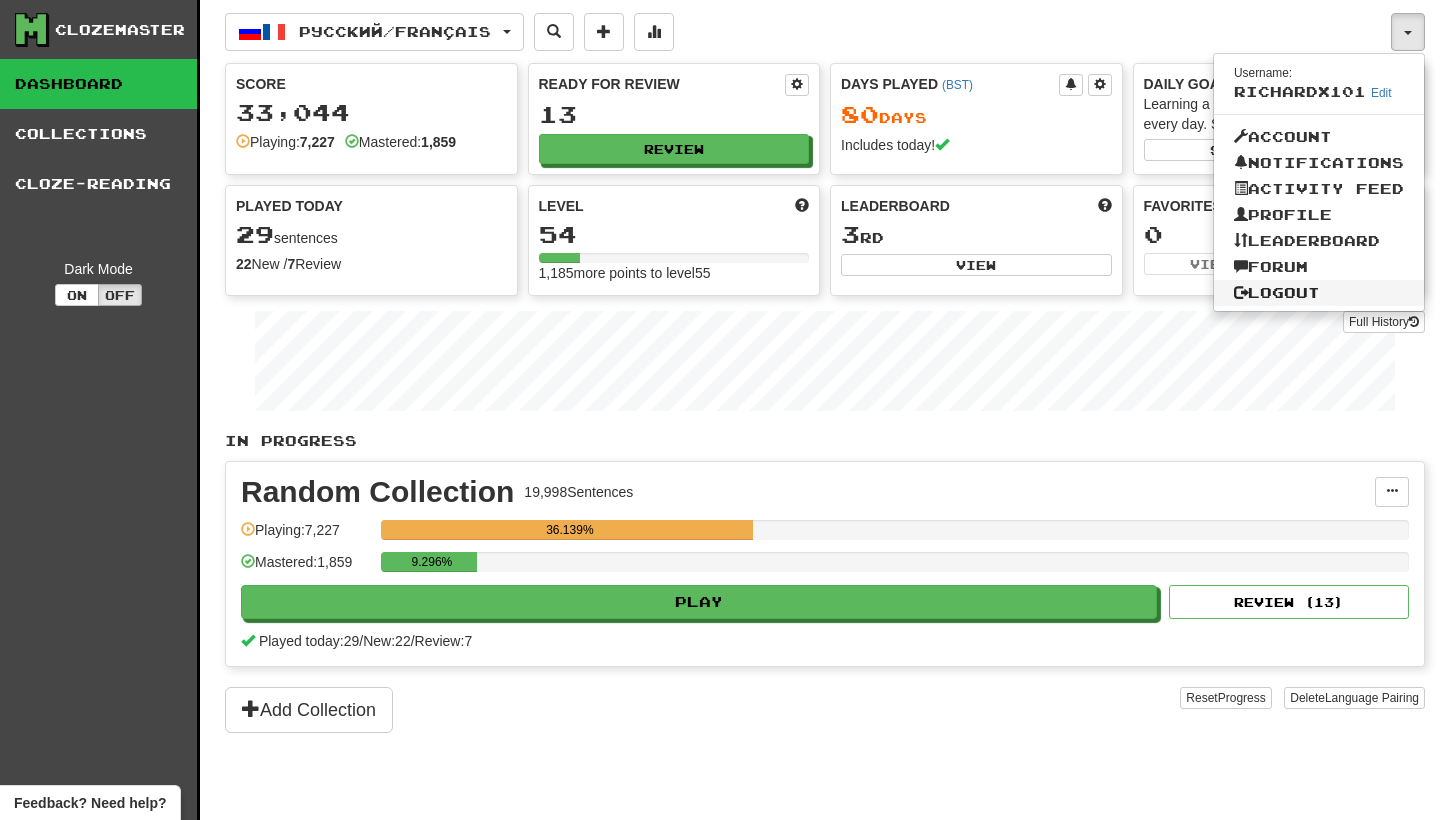 click on "Logout" 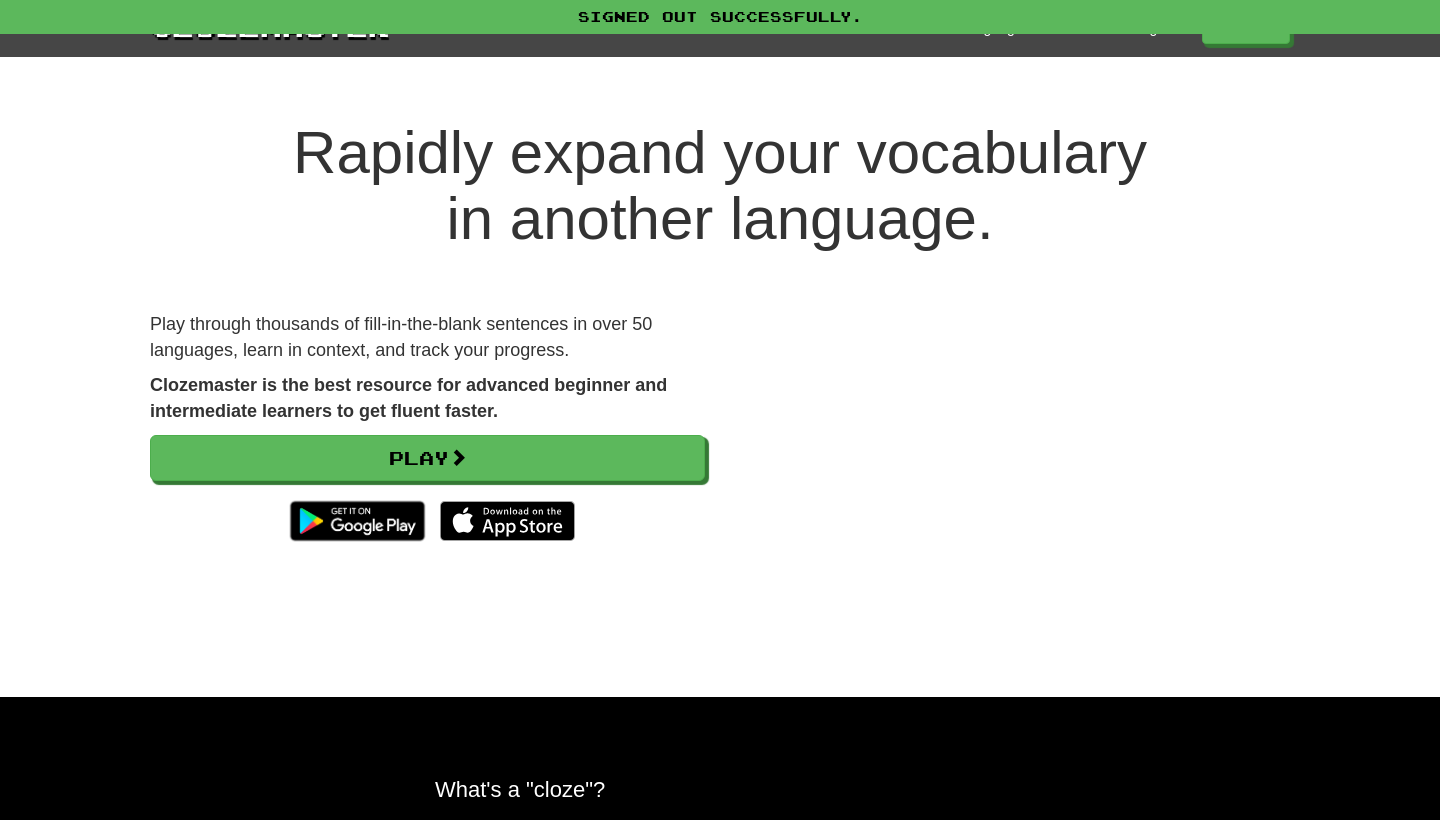 scroll, scrollTop: 0, scrollLeft: 0, axis: both 